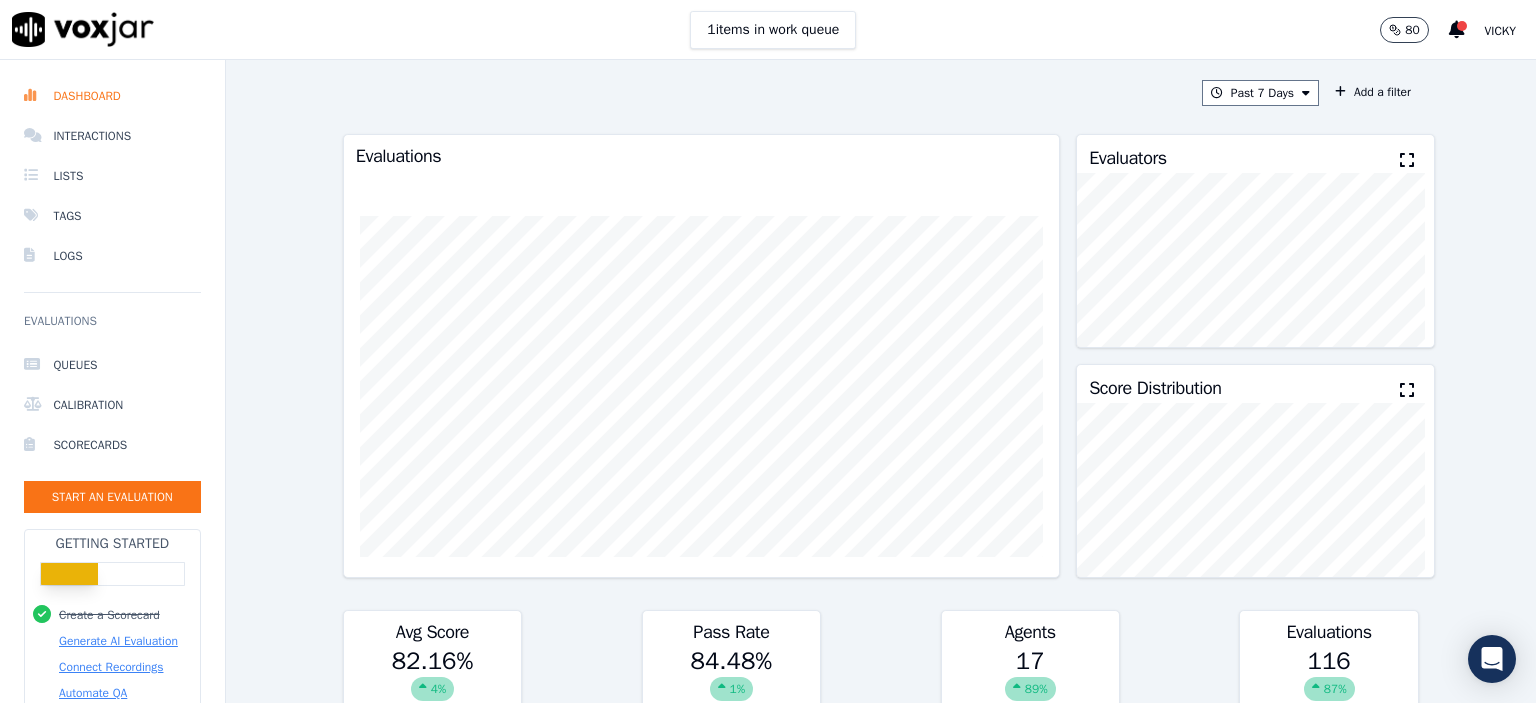 scroll, scrollTop: 0, scrollLeft: 0, axis: both 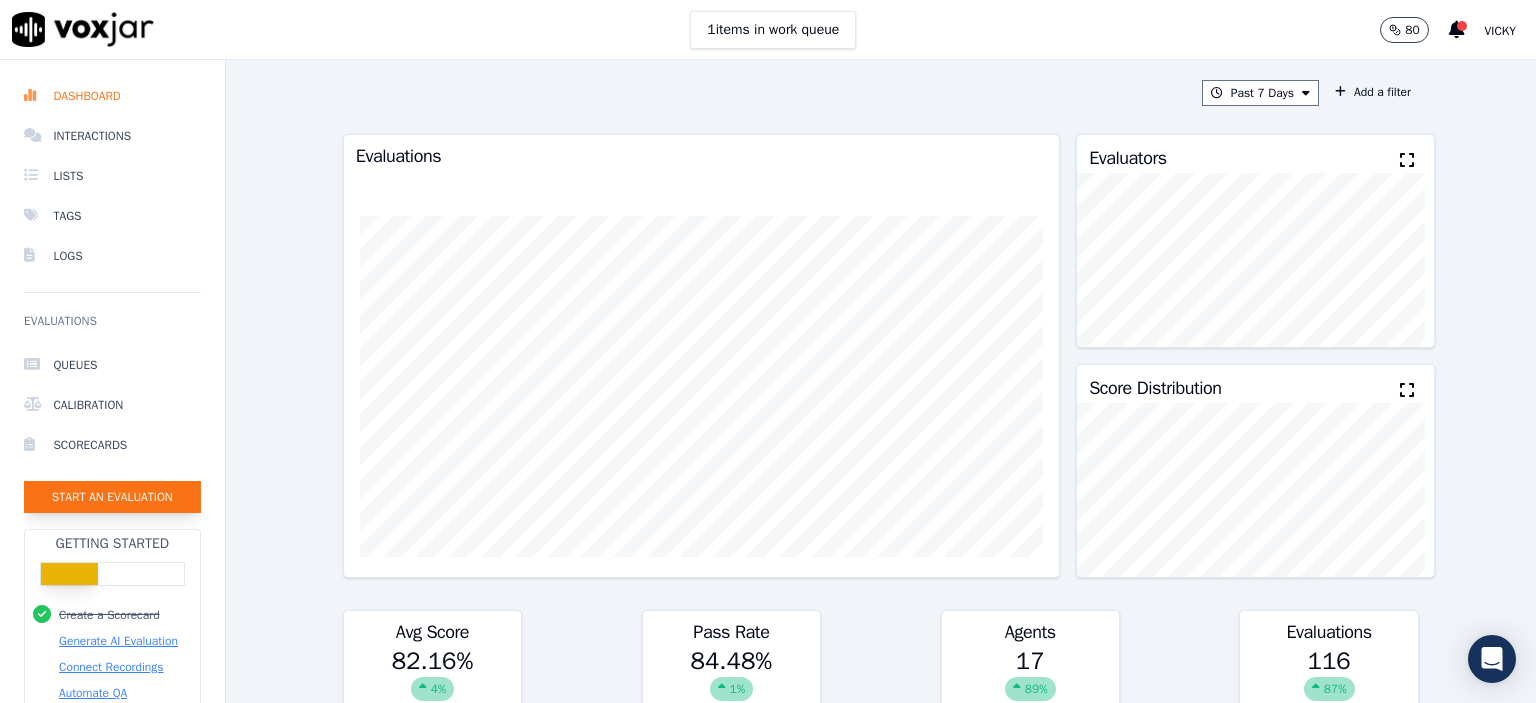 click on "Start an Evaluation" 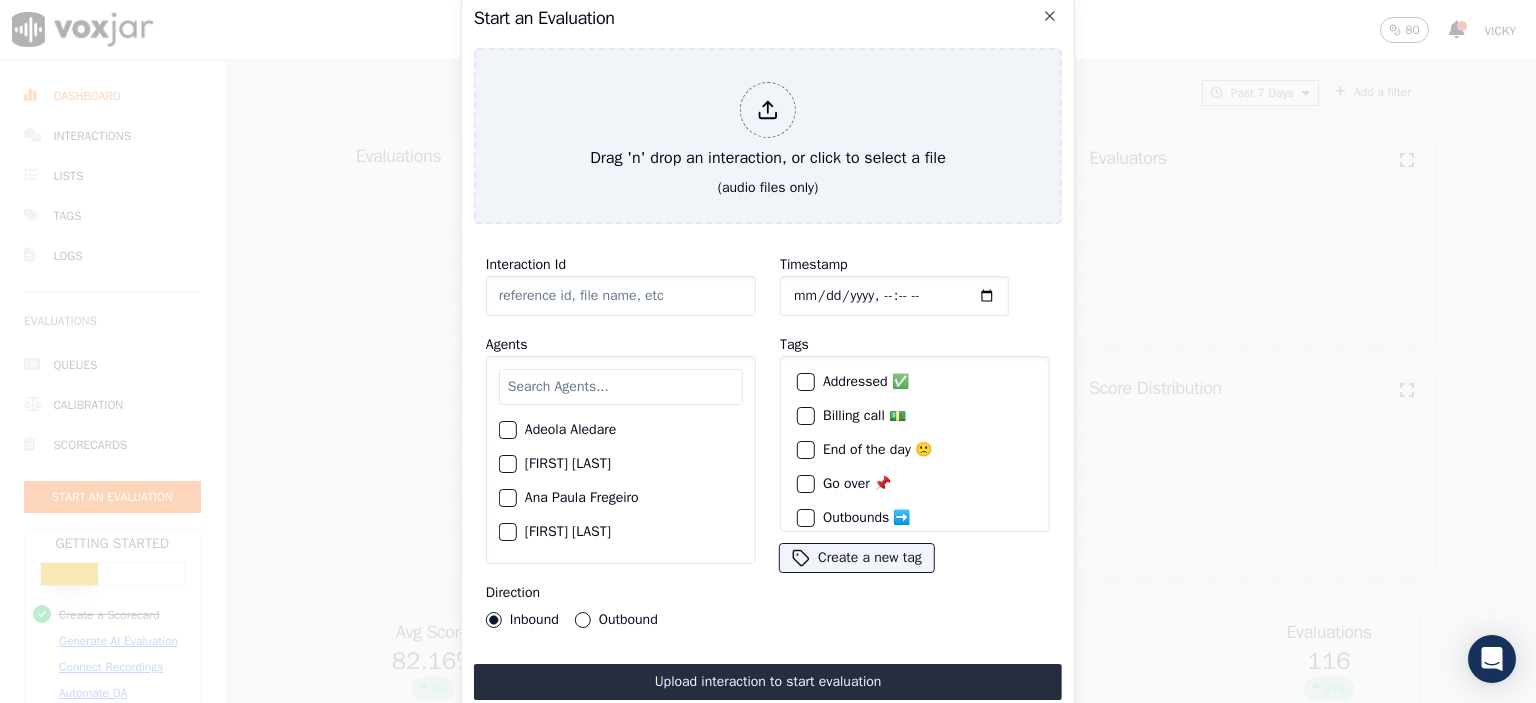click on "Interaction Id" 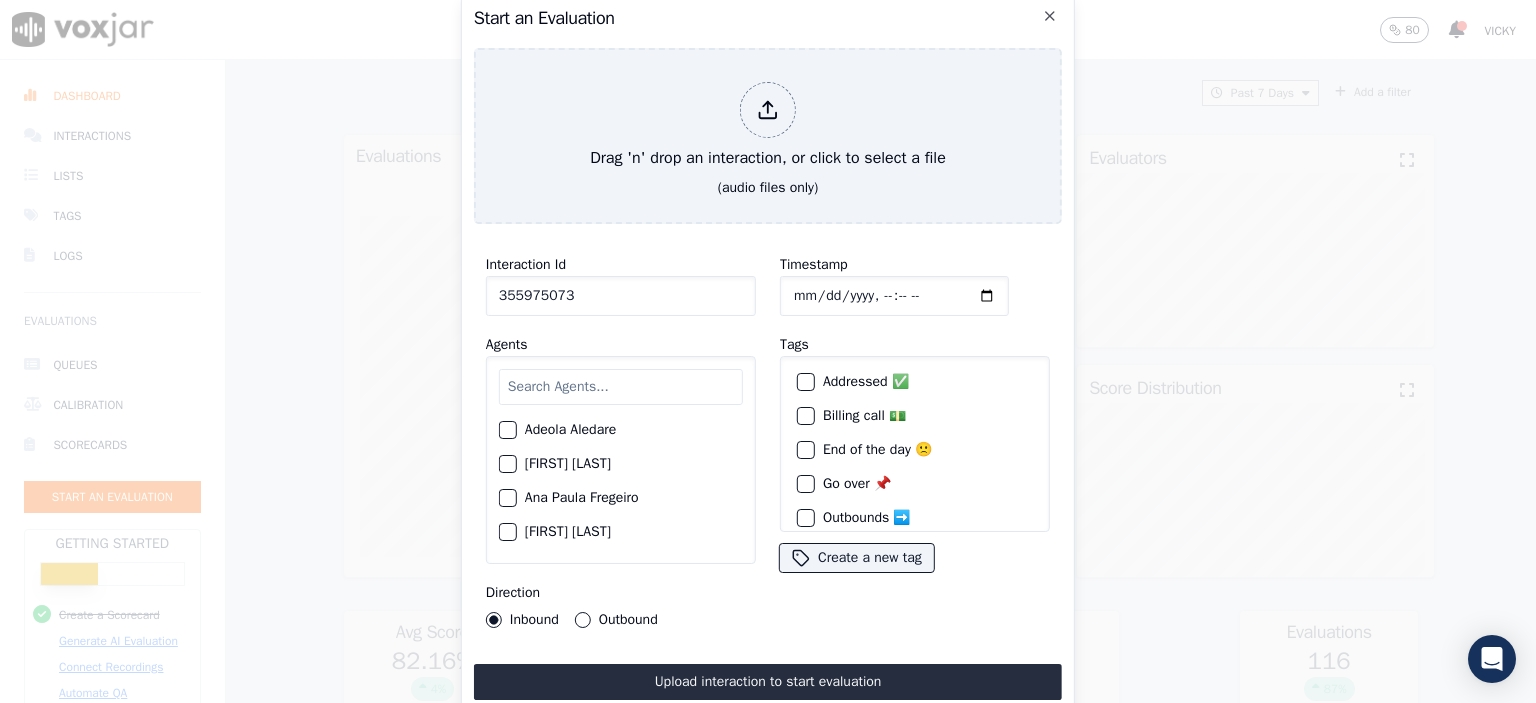 type on "355975073" 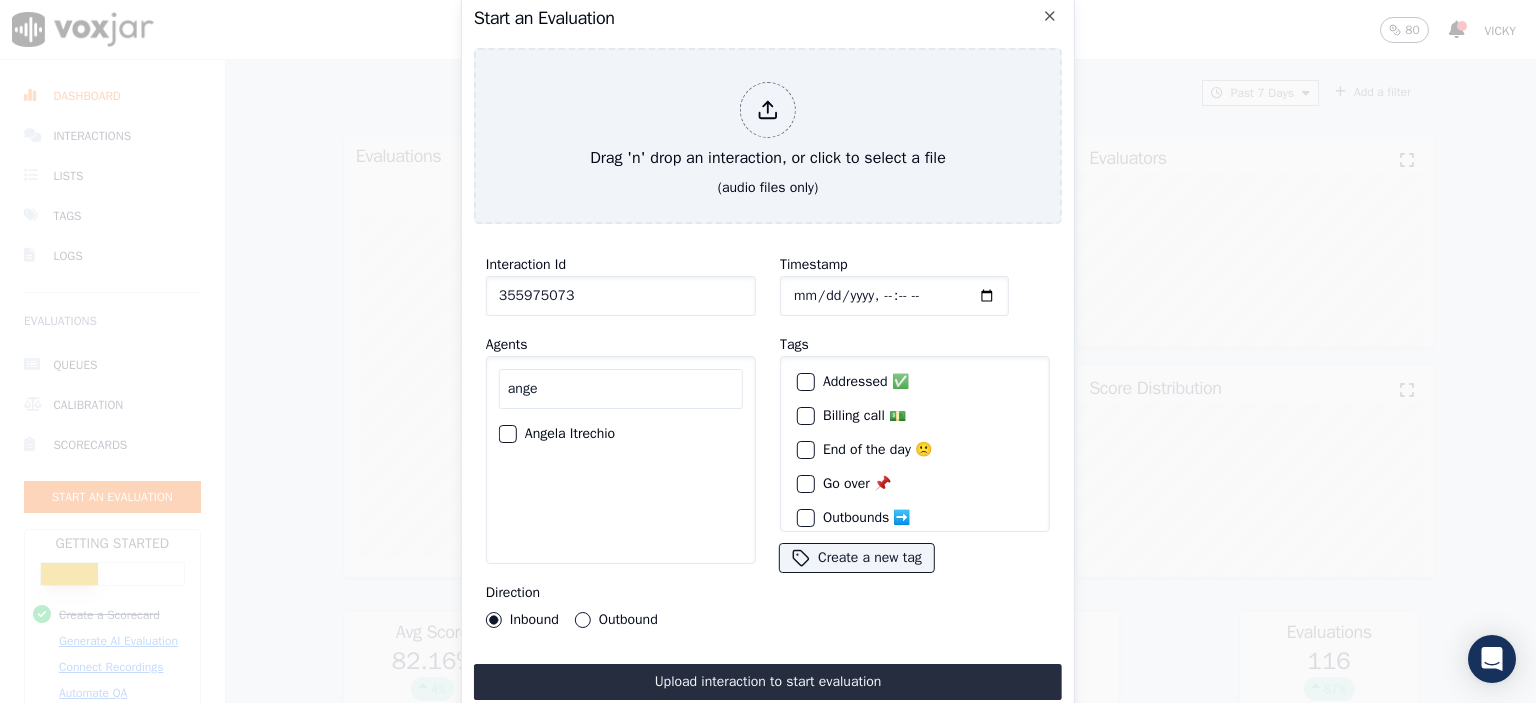 type on "ange" 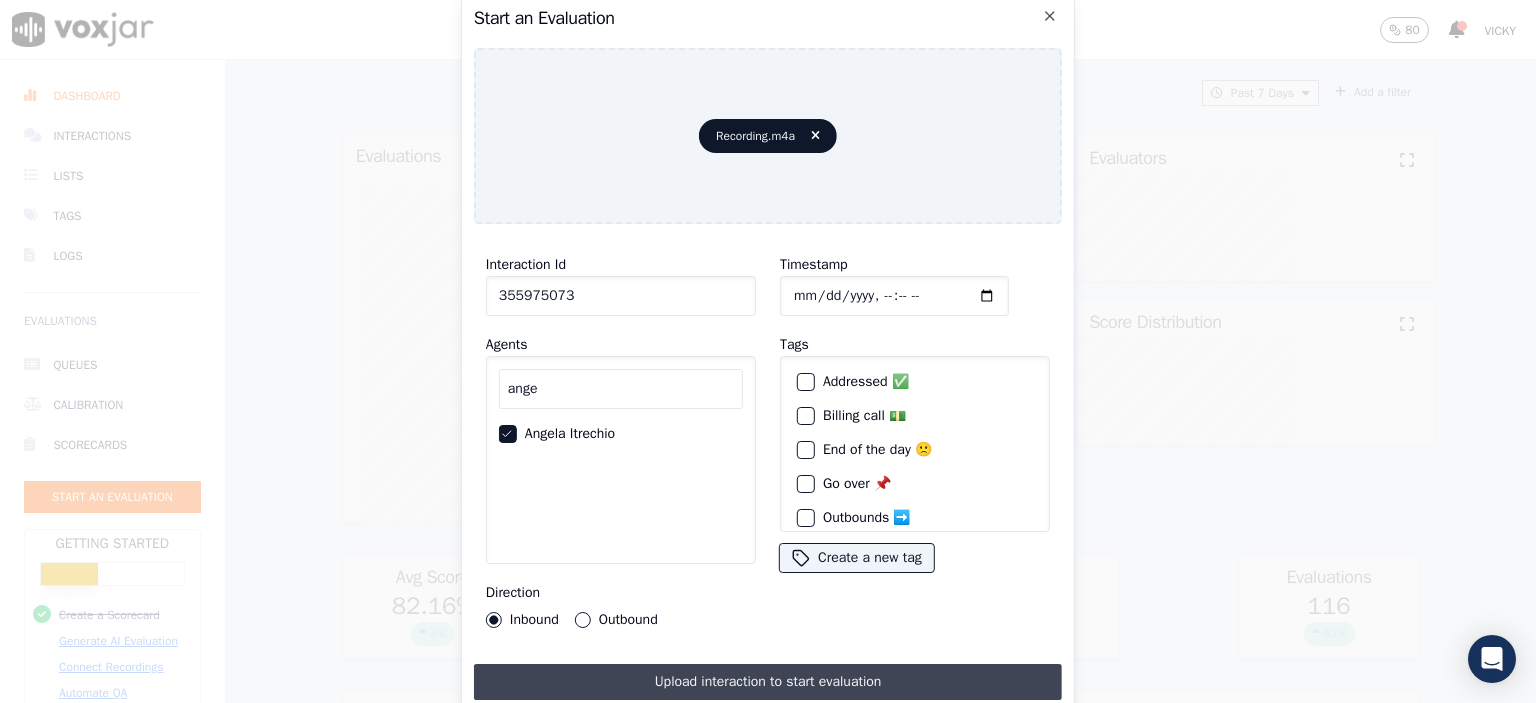 click on "Upload interaction to start evaluation" at bounding box center [768, 682] 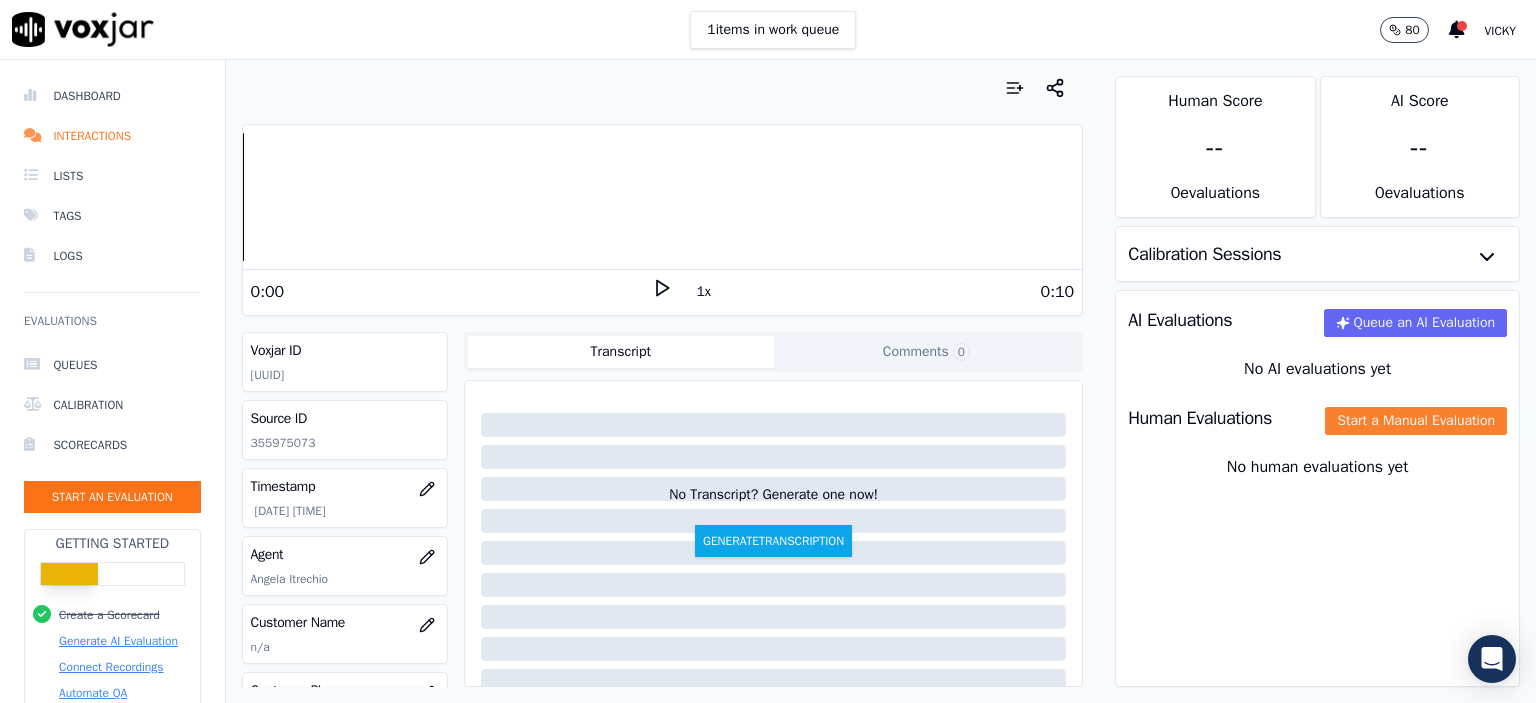 click on "Start a Manual Evaluation" 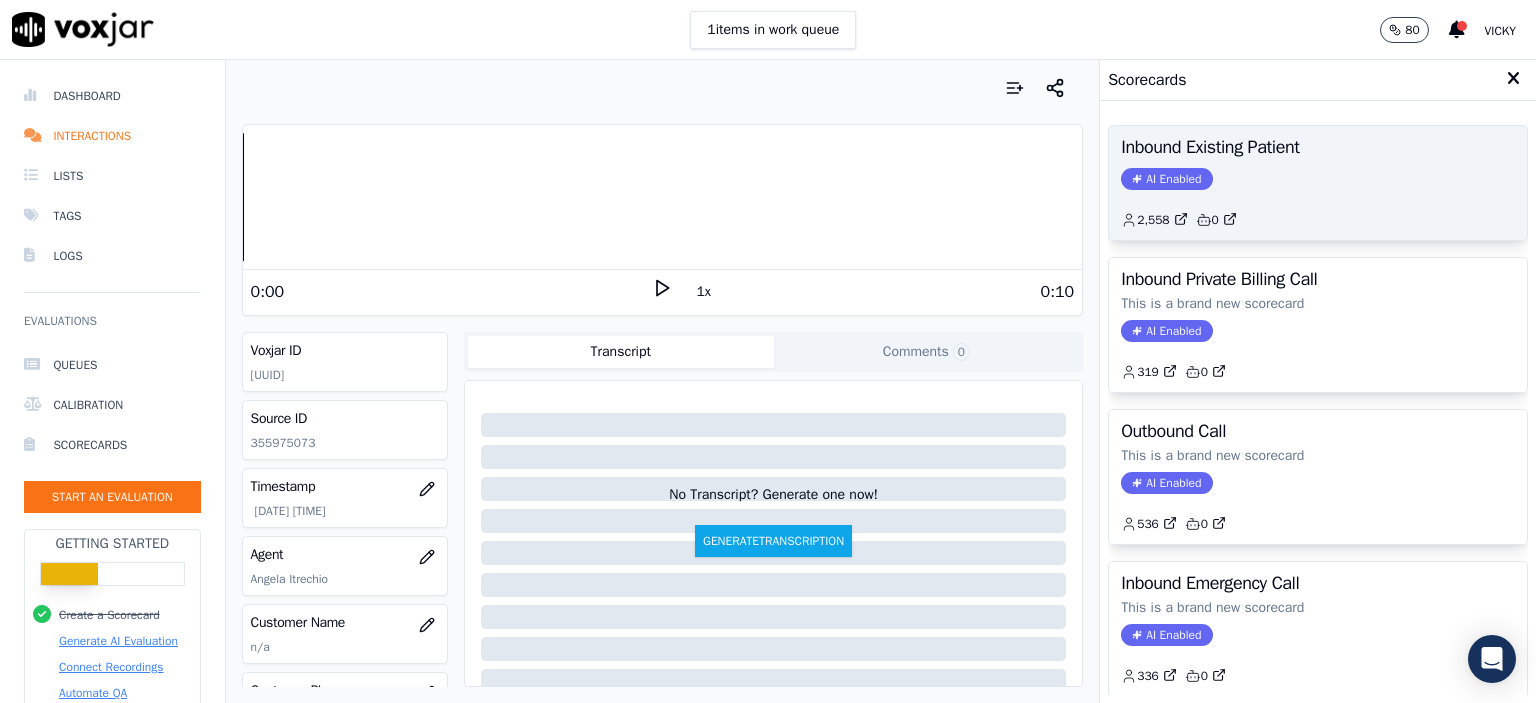 click on "Inbound Existing Patient       AI Enabled       2,558         0" at bounding box center (1318, 183) 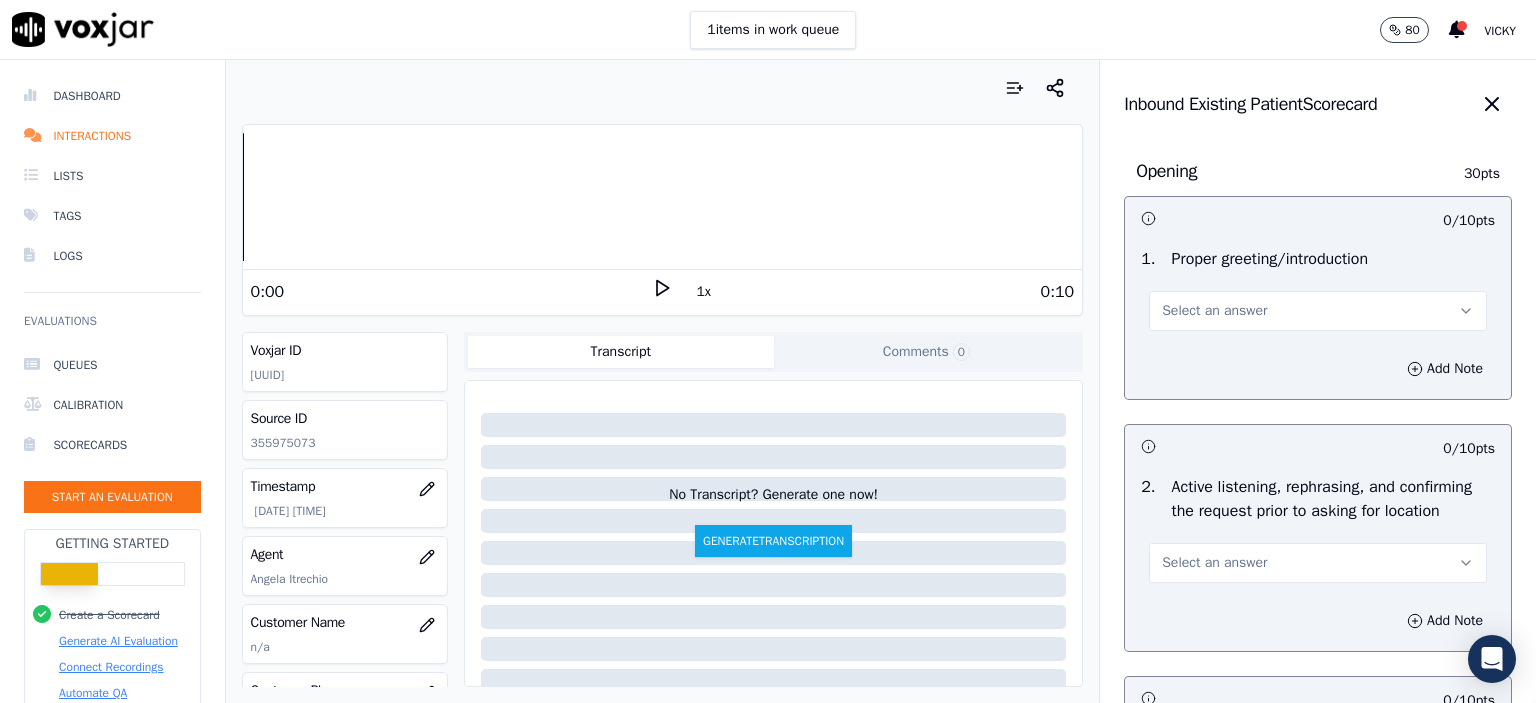 click on "Select an answer" at bounding box center [1318, 311] 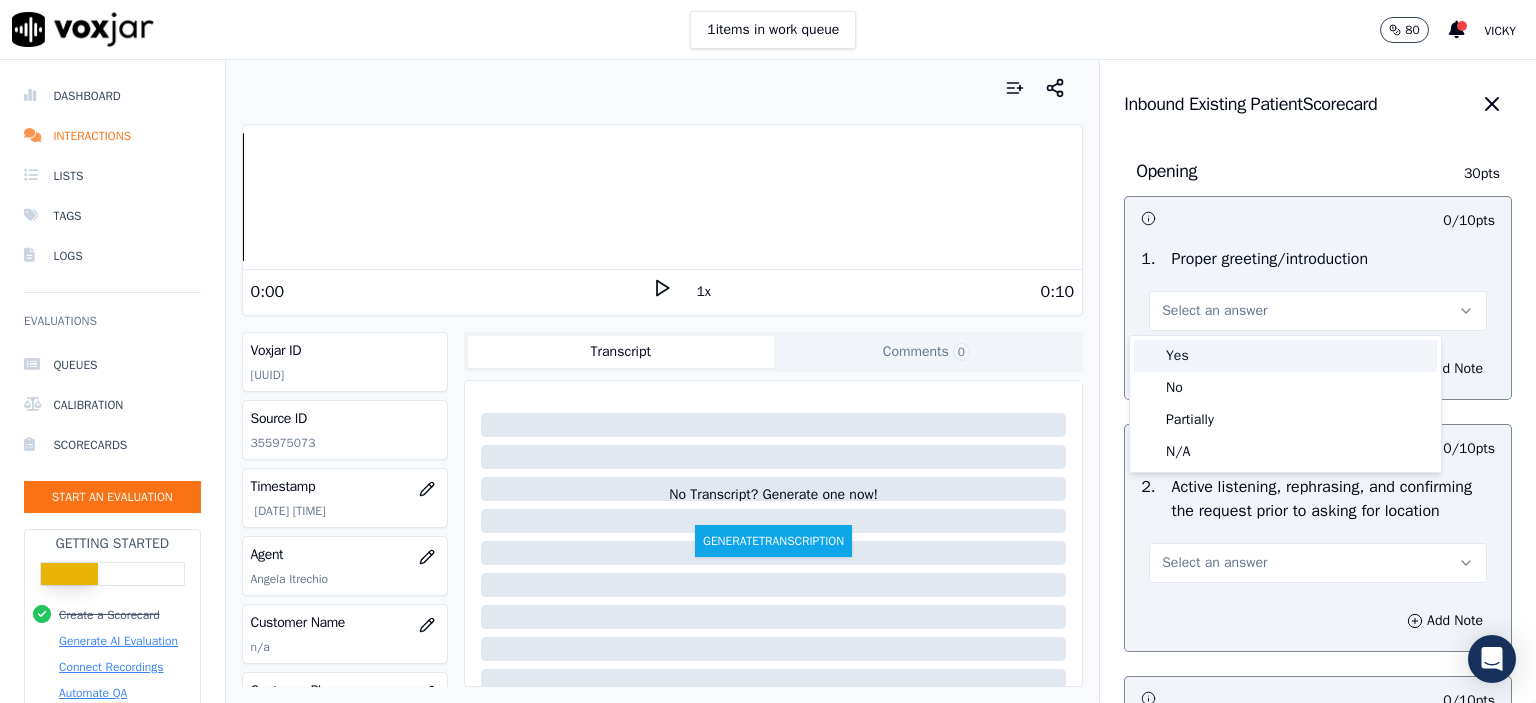 click on "Yes" at bounding box center (1285, 356) 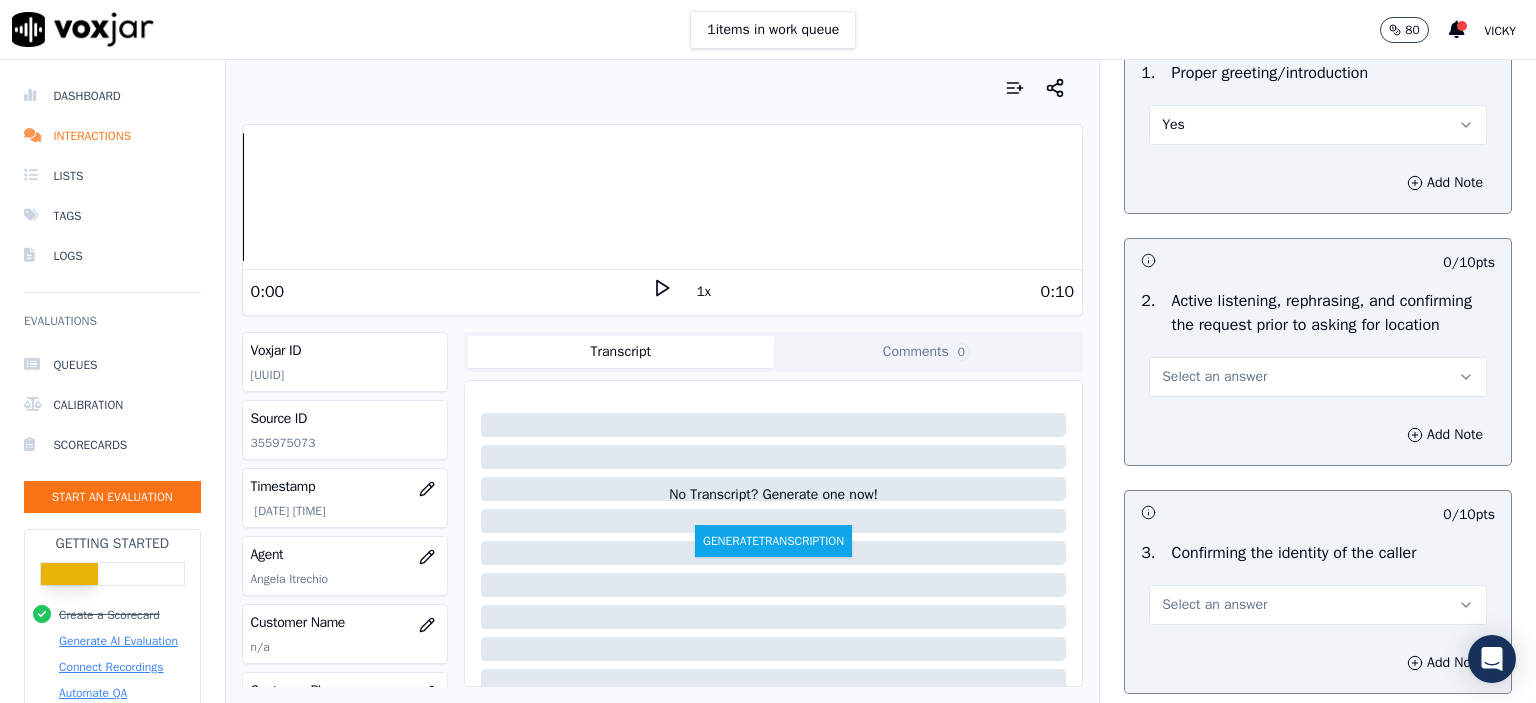 scroll, scrollTop: 200, scrollLeft: 0, axis: vertical 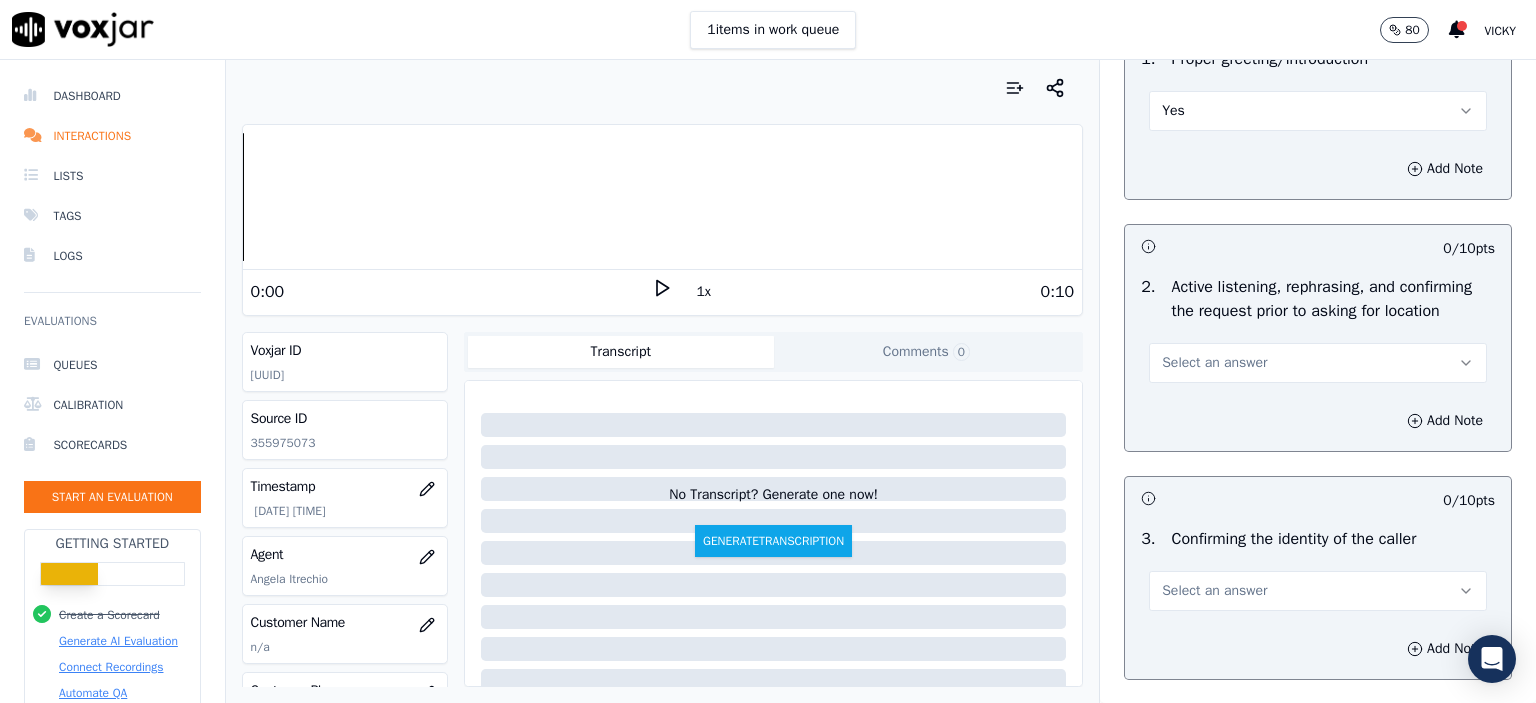click on "Select an answer" at bounding box center [1318, 363] 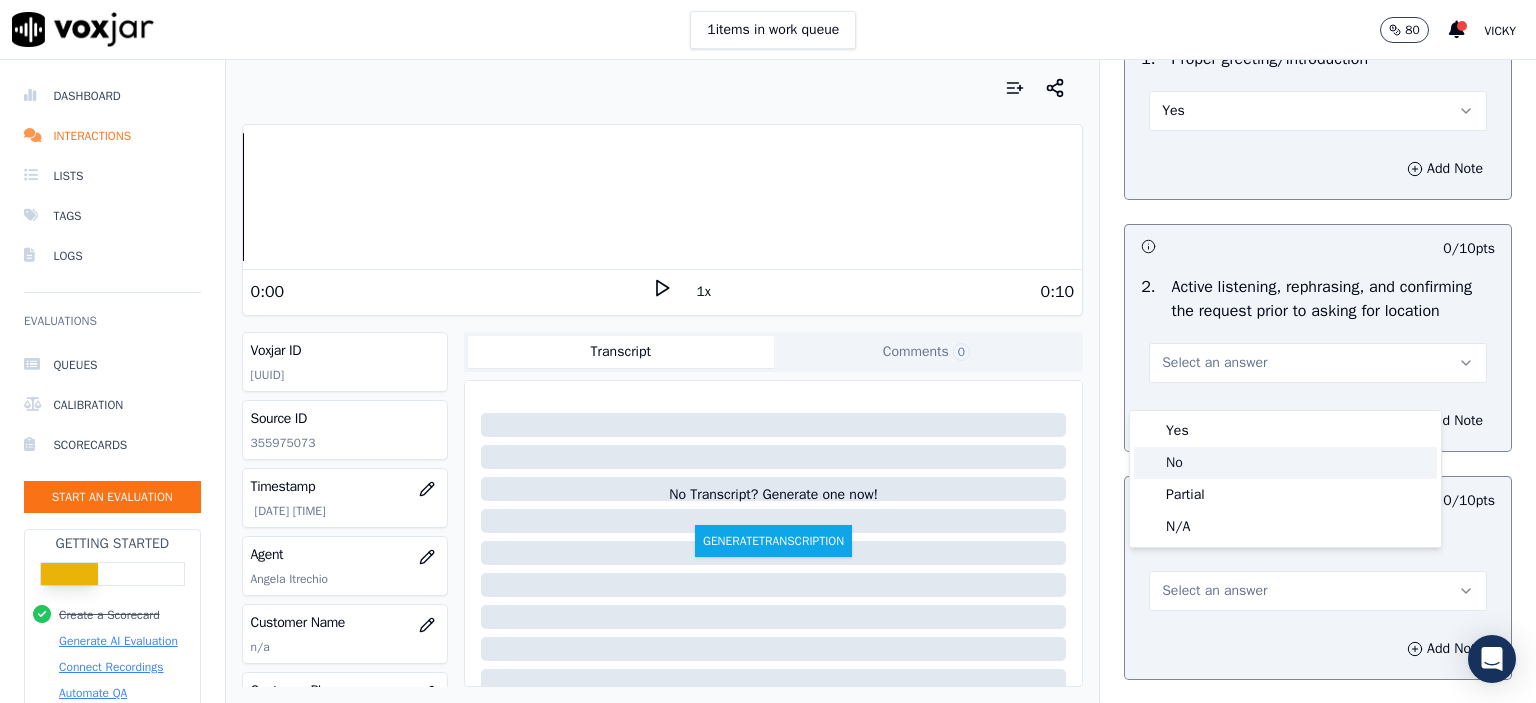 drag, startPoint x: 1331, startPoint y: 471, endPoint x: 1248, endPoint y: 369, distance: 131.50285 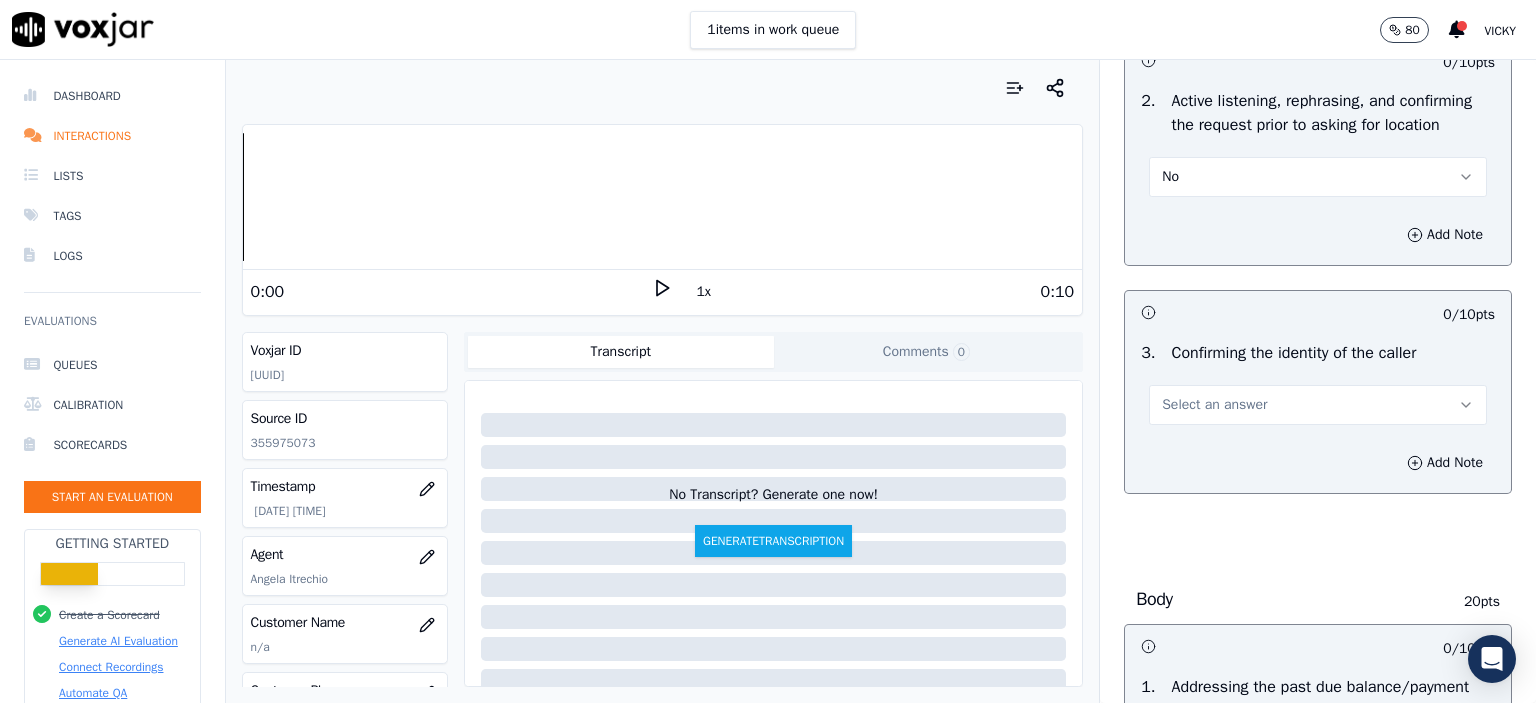 scroll, scrollTop: 400, scrollLeft: 0, axis: vertical 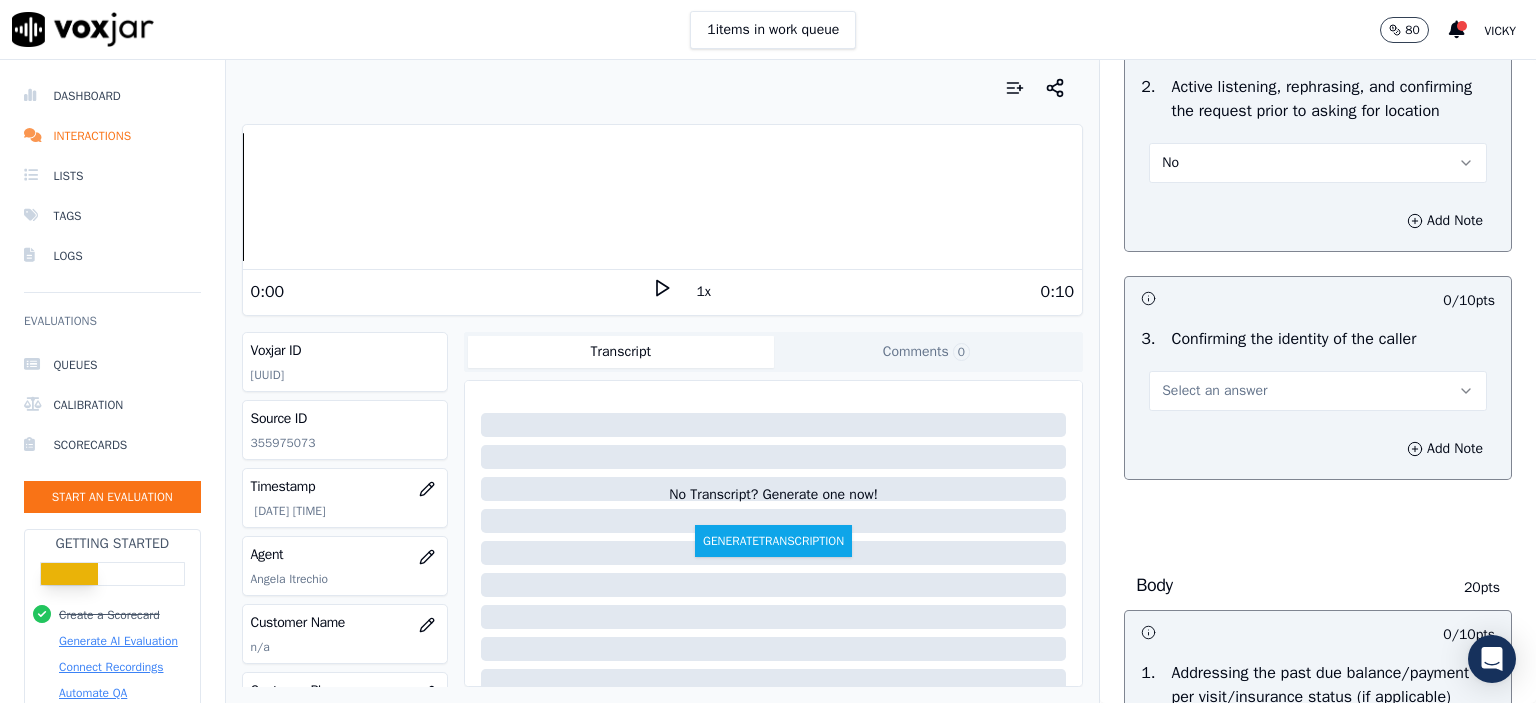 click on "Select an answer" at bounding box center (1318, 391) 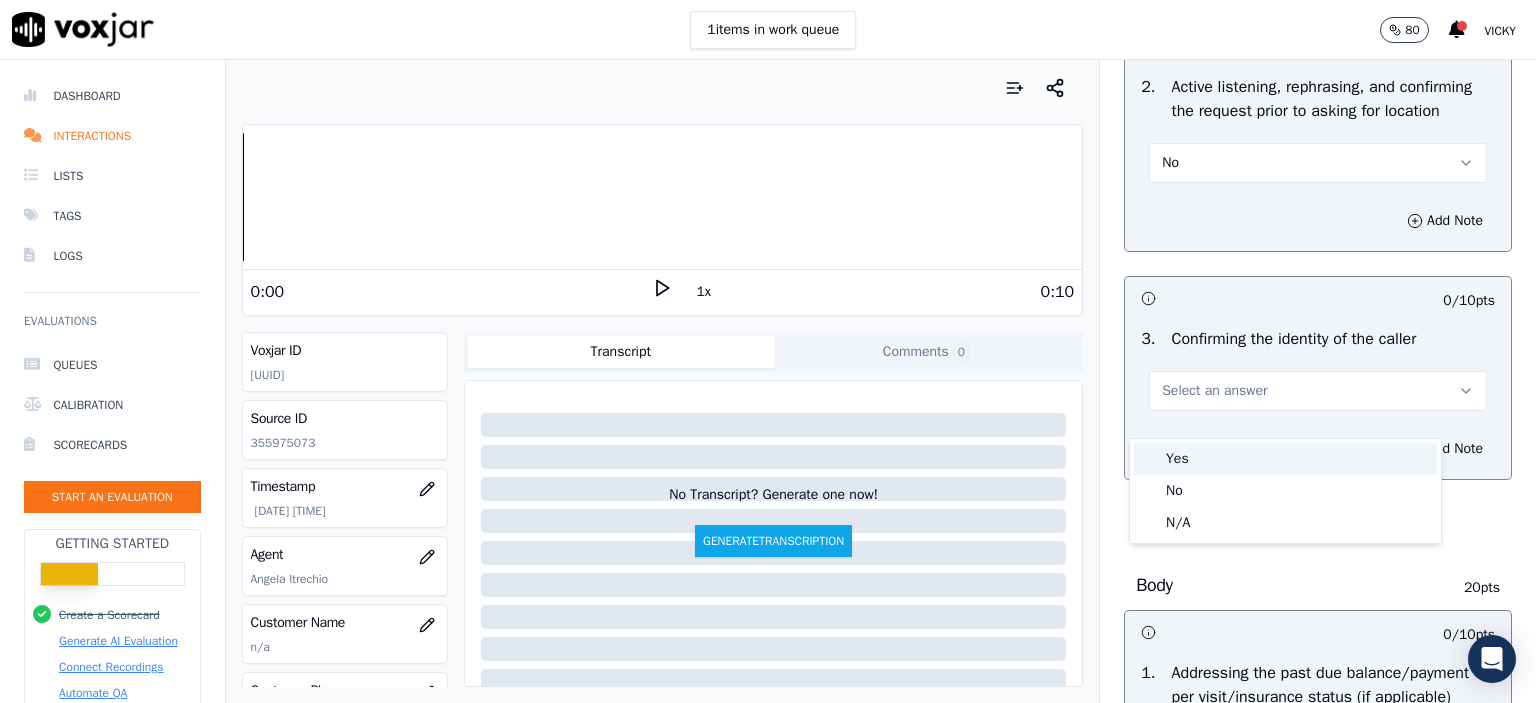 click on "Yes" at bounding box center [1285, 459] 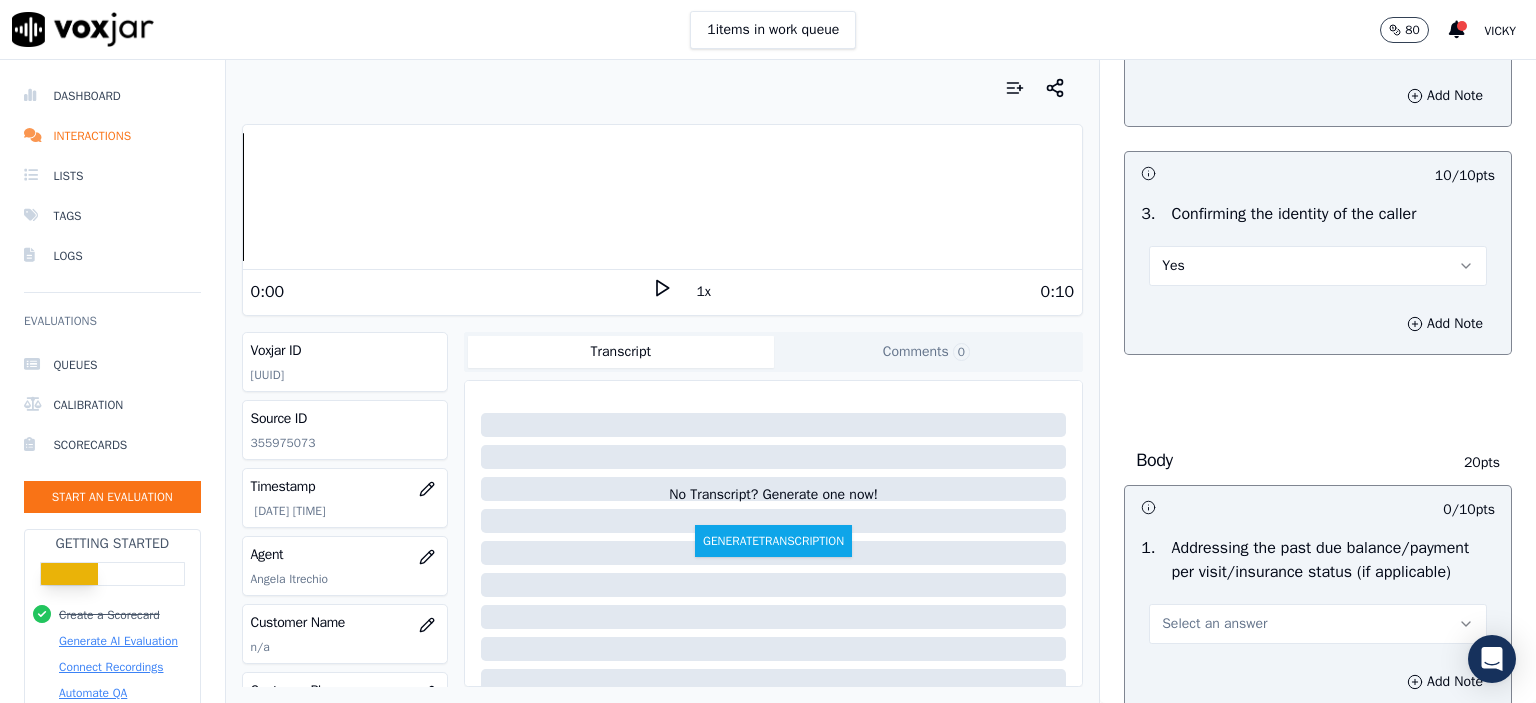 scroll, scrollTop: 800, scrollLeft: 0, axis: vertical 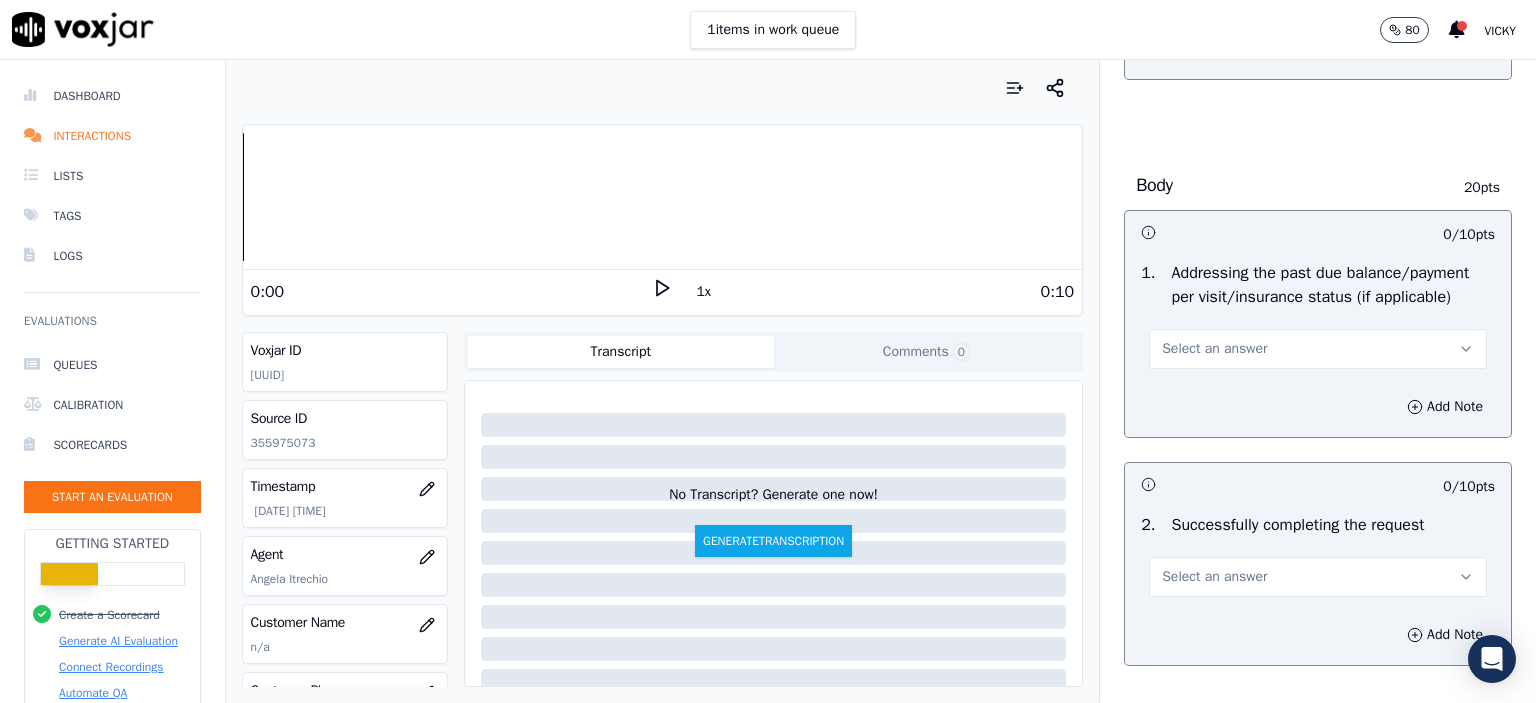 click on "Select an answer" at bounding box center (1318, 349) 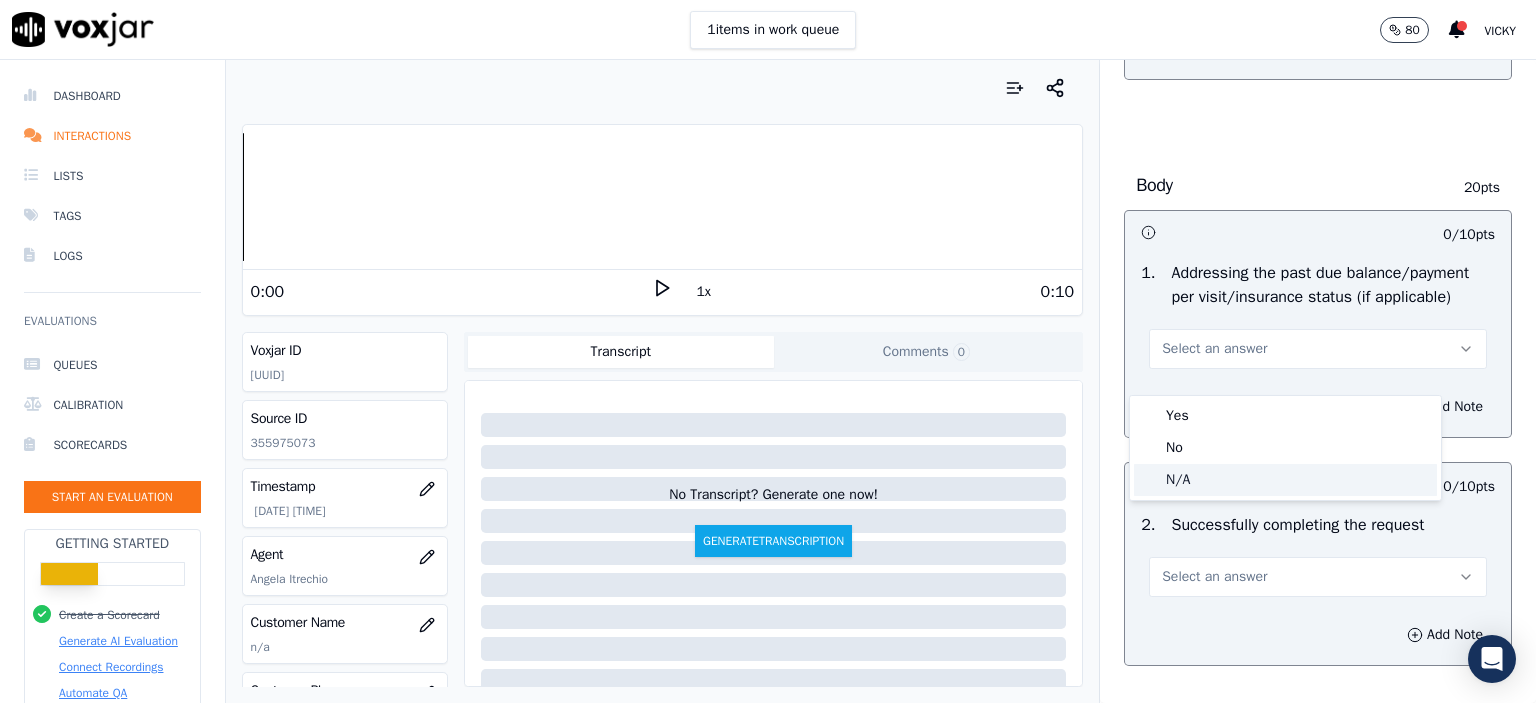 click on "N/A" 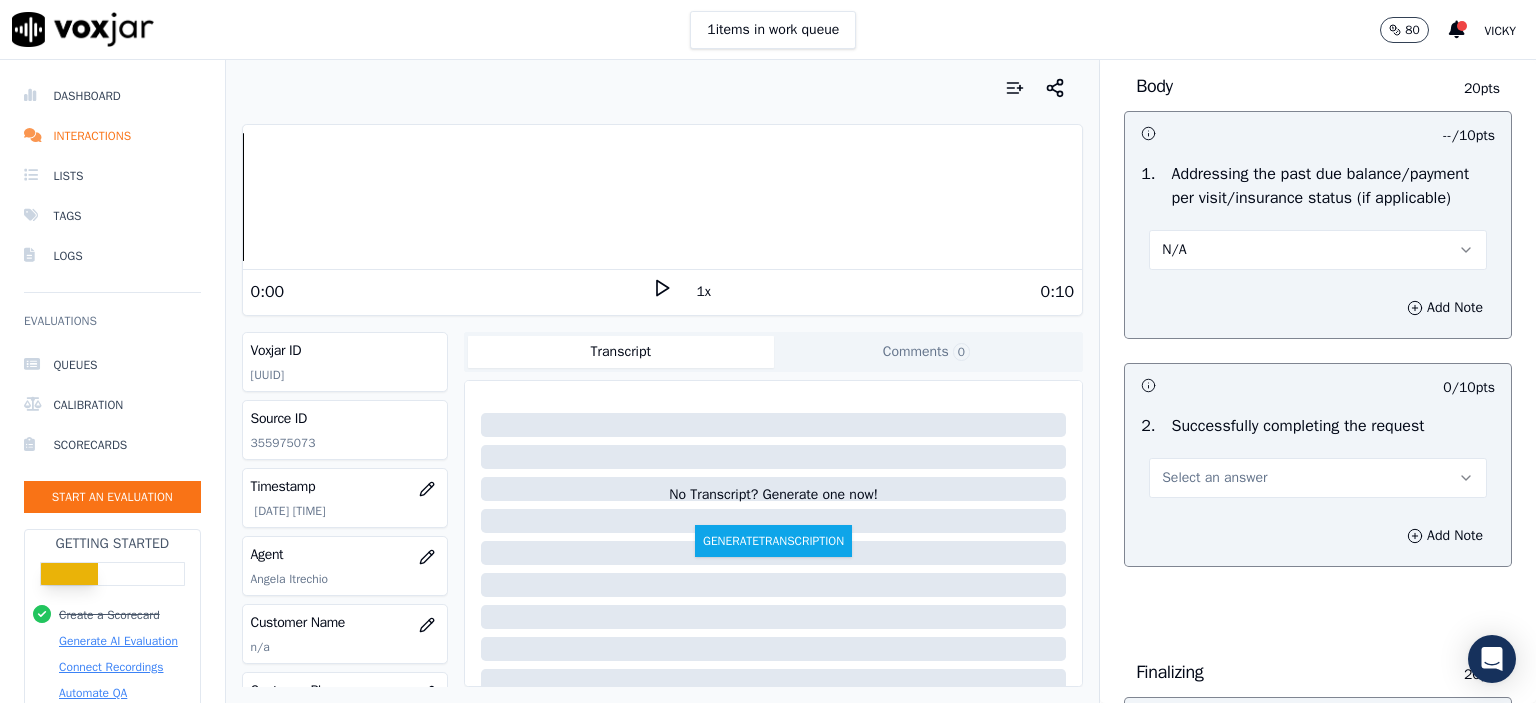 scroll, scrollTop: 1100, scrollLeft: 0, axis: vertical 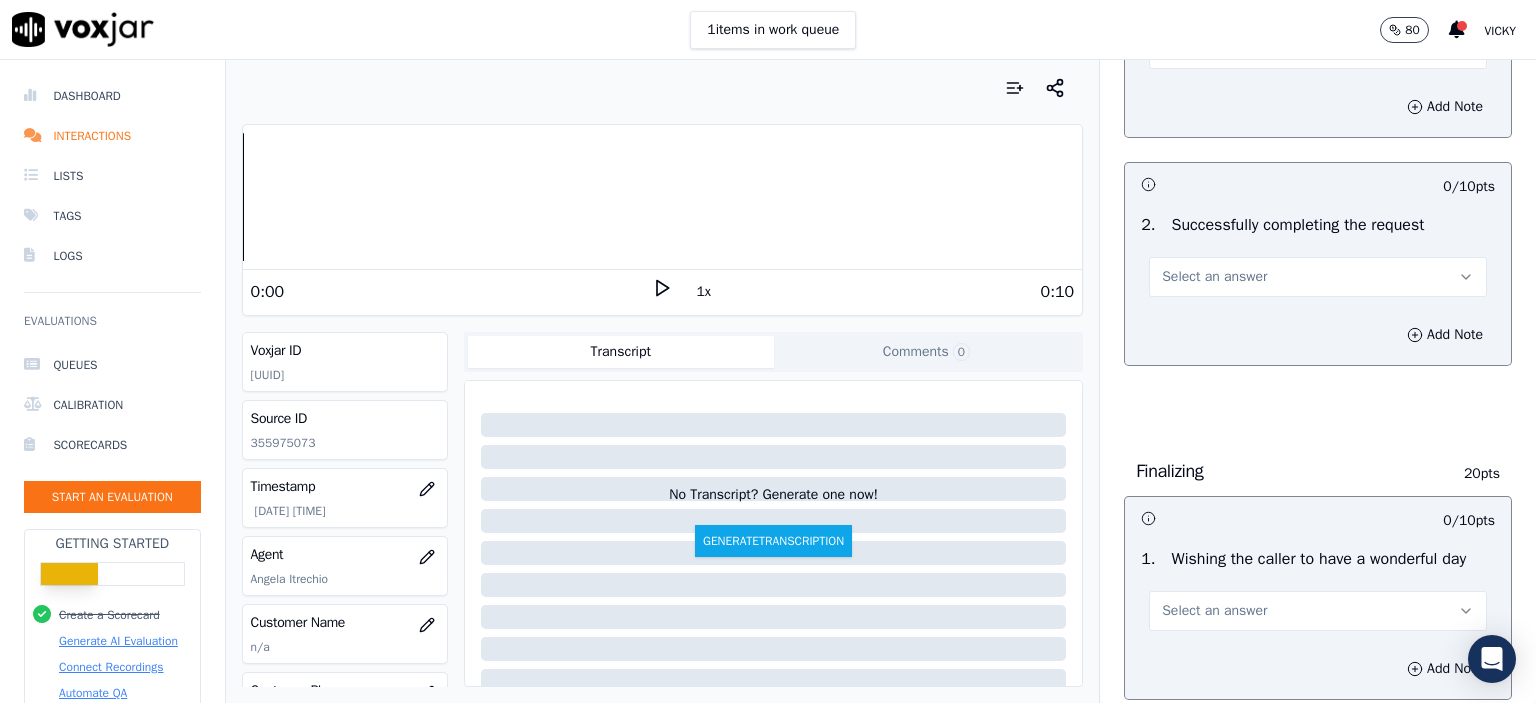 click on "Select an answer" at bounding box center [1318, 277] 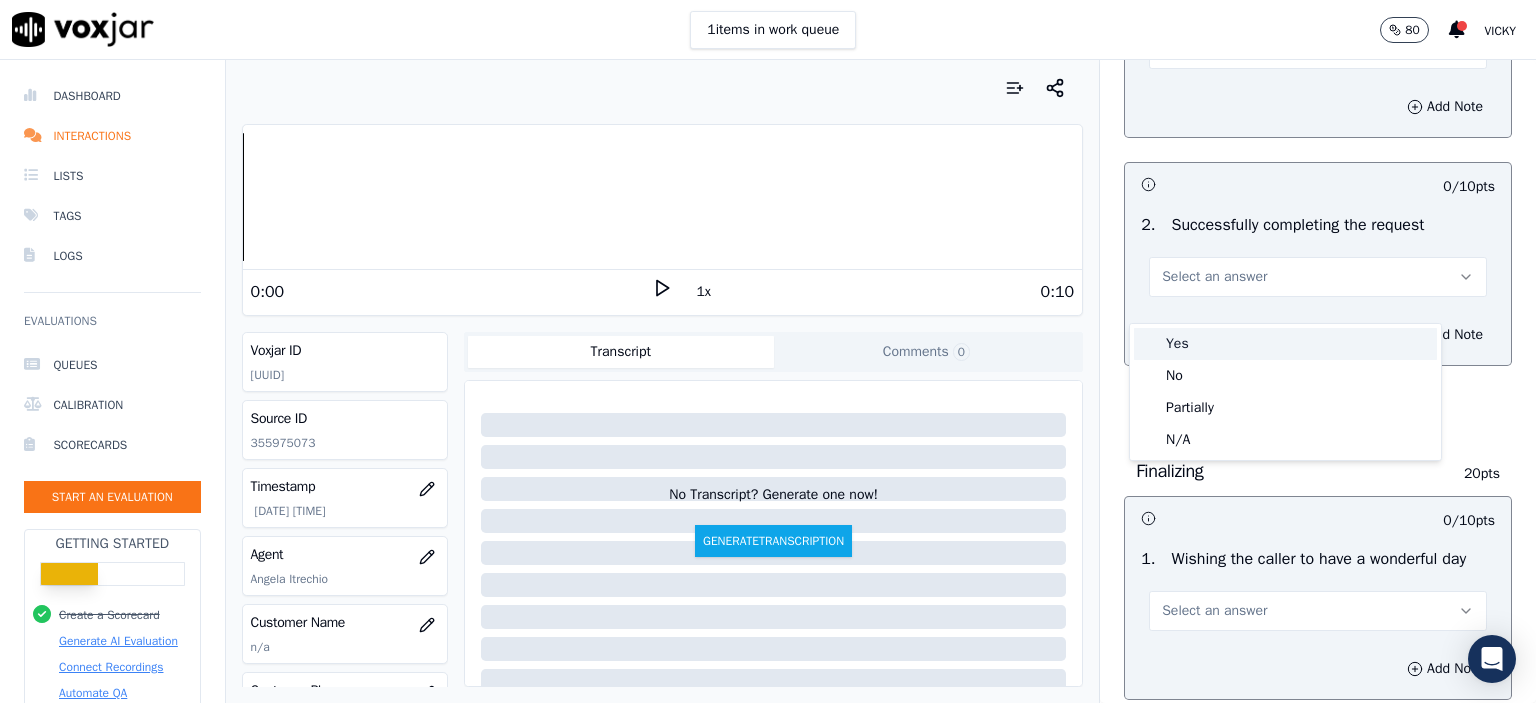 click on "Yes" at bounding box center (1285, 344) 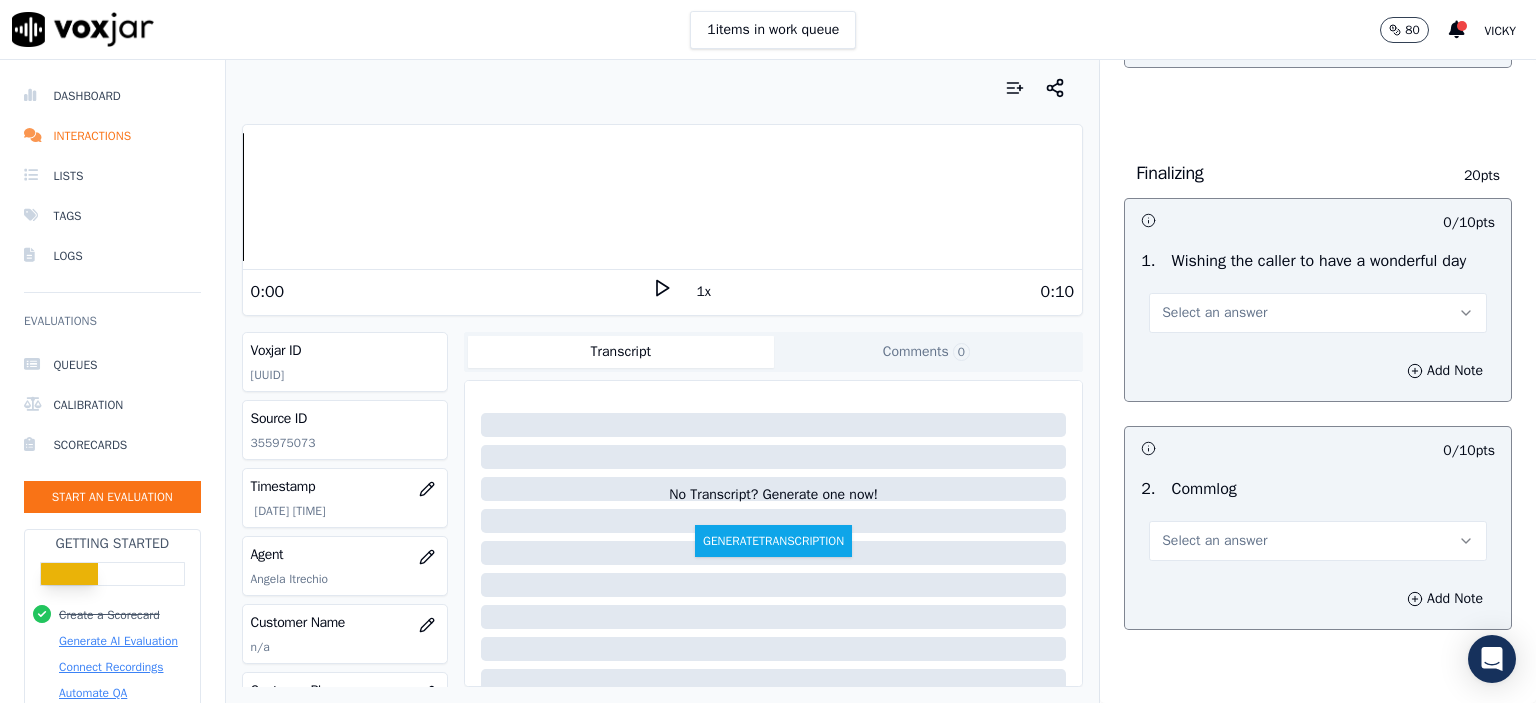 scroll, scrollTop: 1400, scrollLeft: 0, axis: vertical 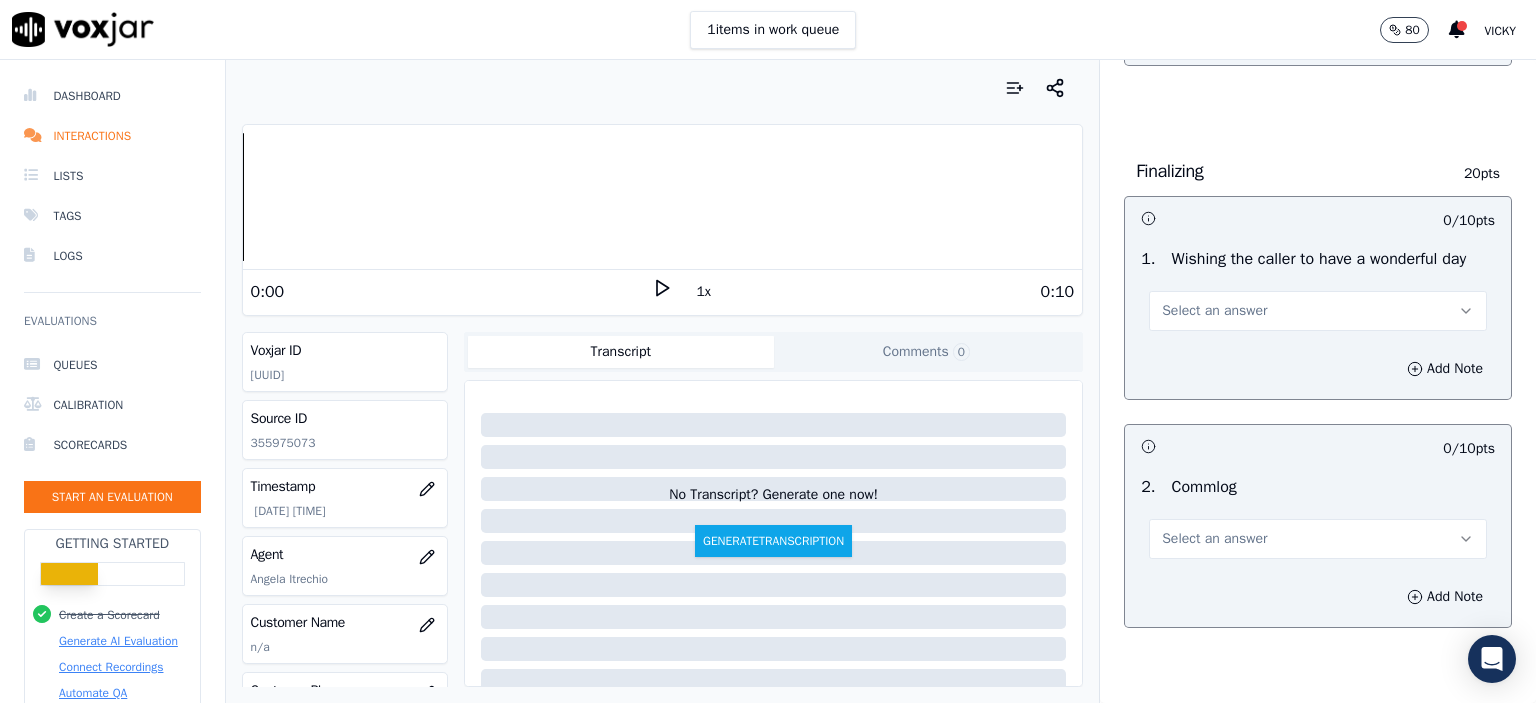 click on "Select an answer" at bounding box center (1318, 309) 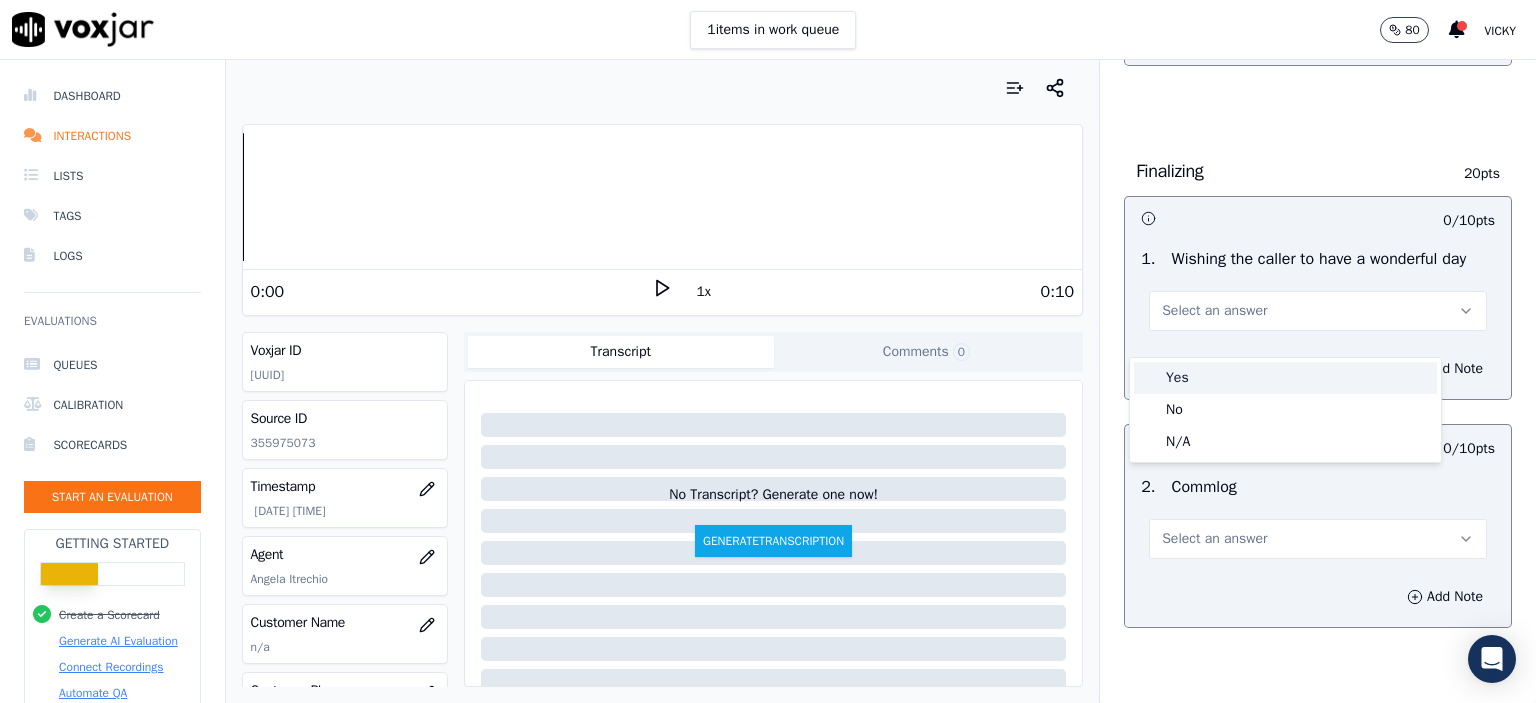 click on "Yes" at bounding box center (1285, 378) 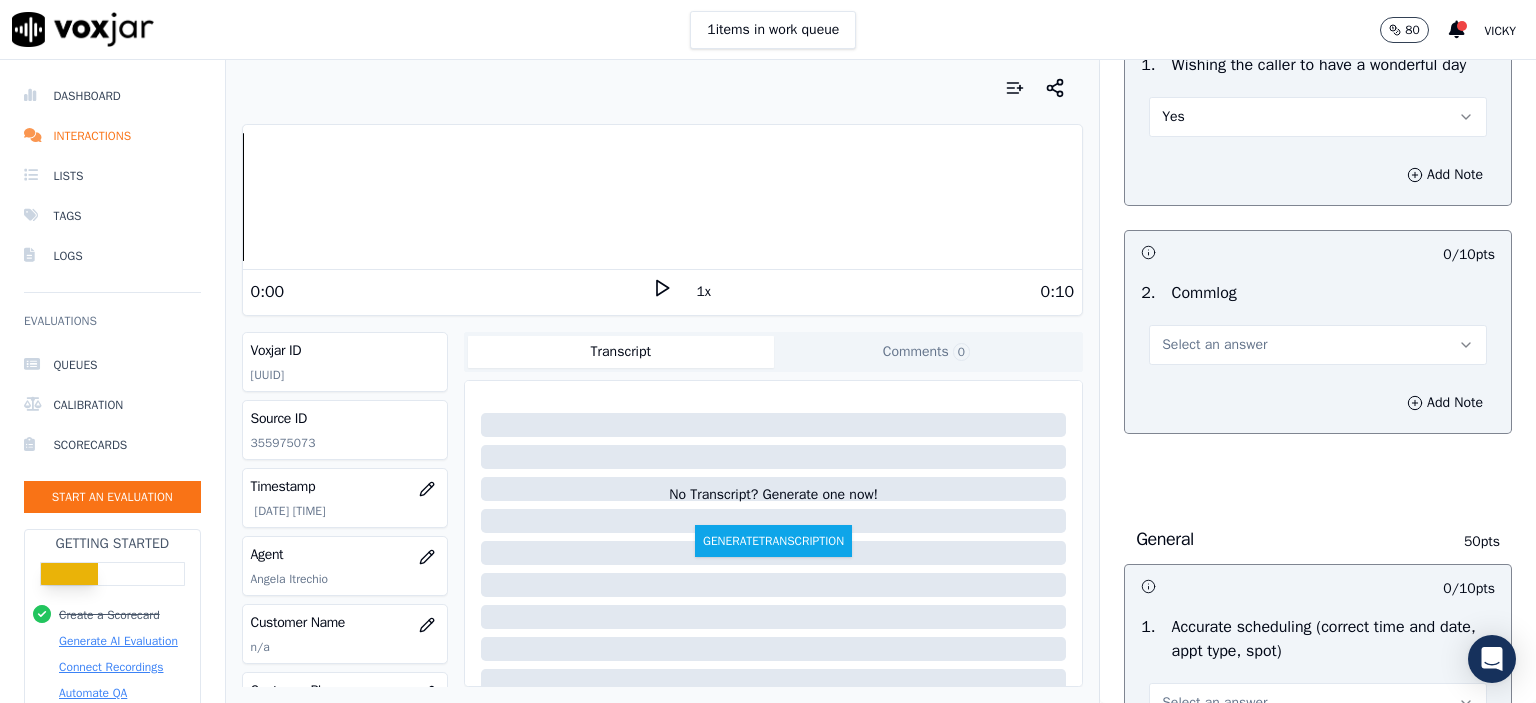 scroll, scrollTop: 1600, scrollLeft: 0, axis: vertical 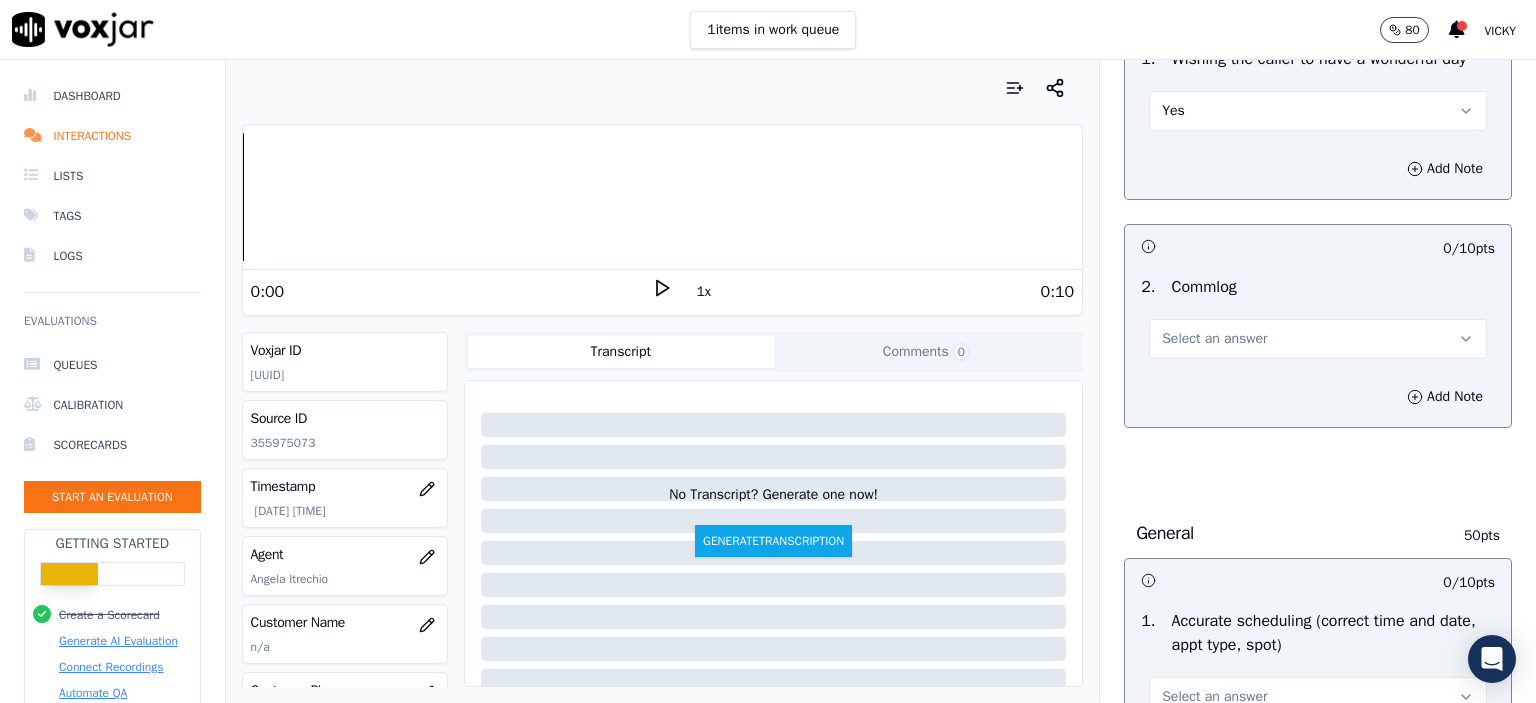 click on "Select an answer" at bounding box center [1318, 329] 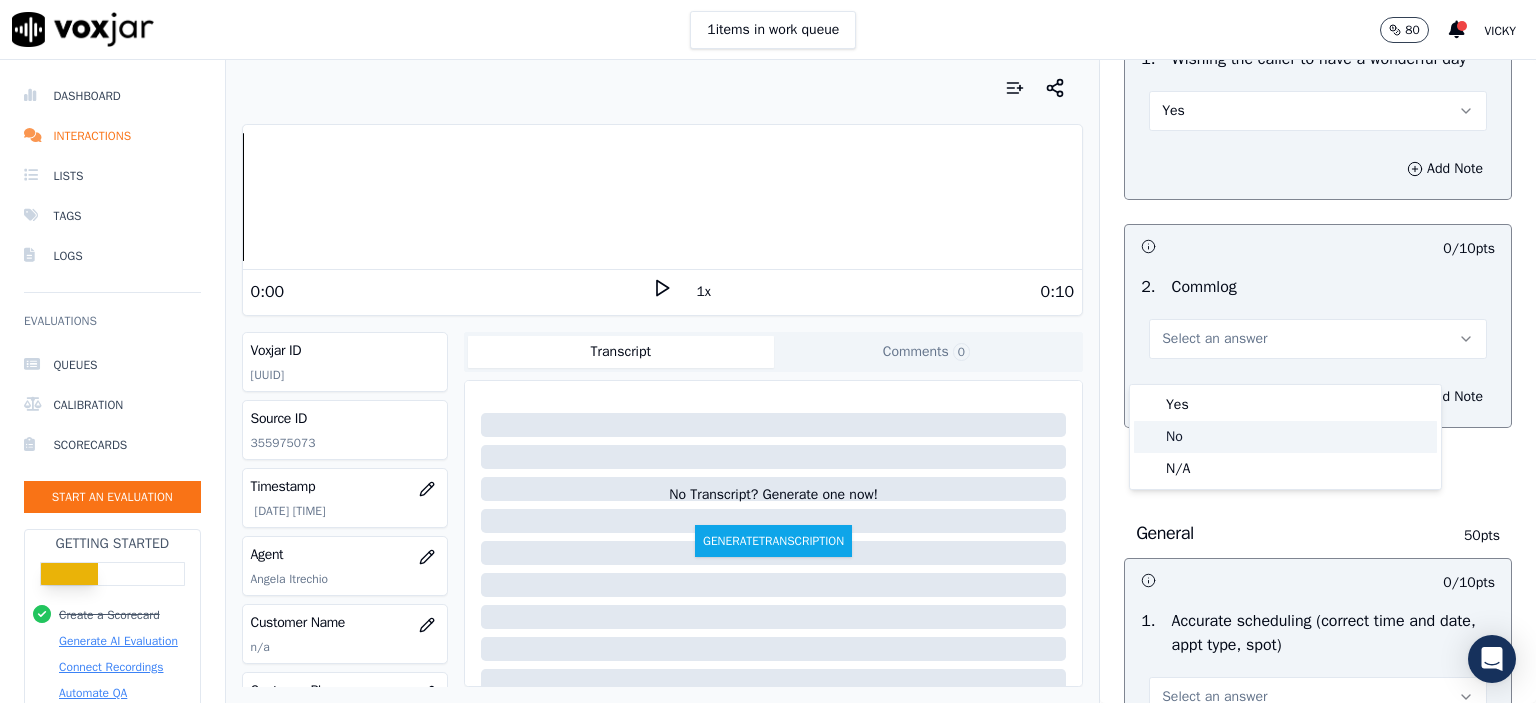 click on "No" 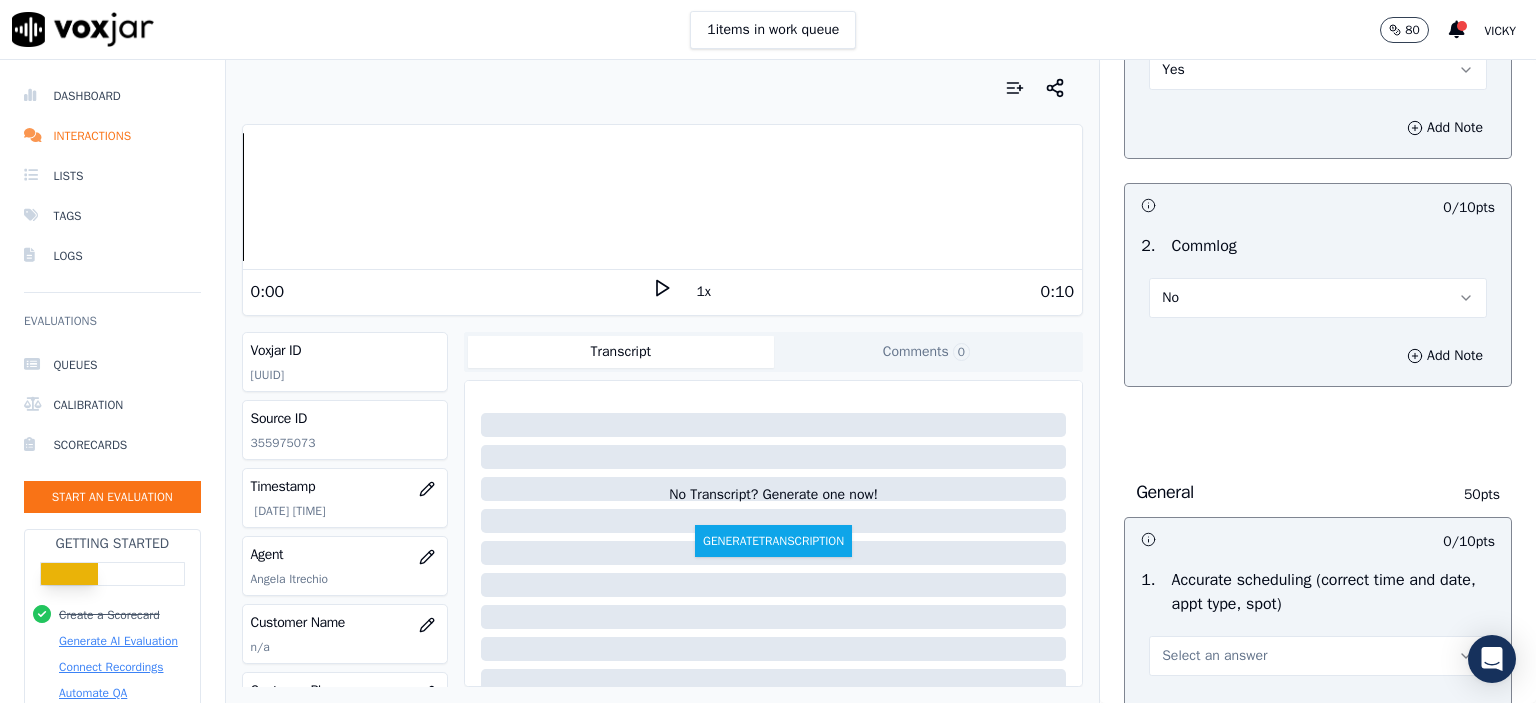 scroll, scrollTop: 1800, scrollLeft: 0, axis: vertical 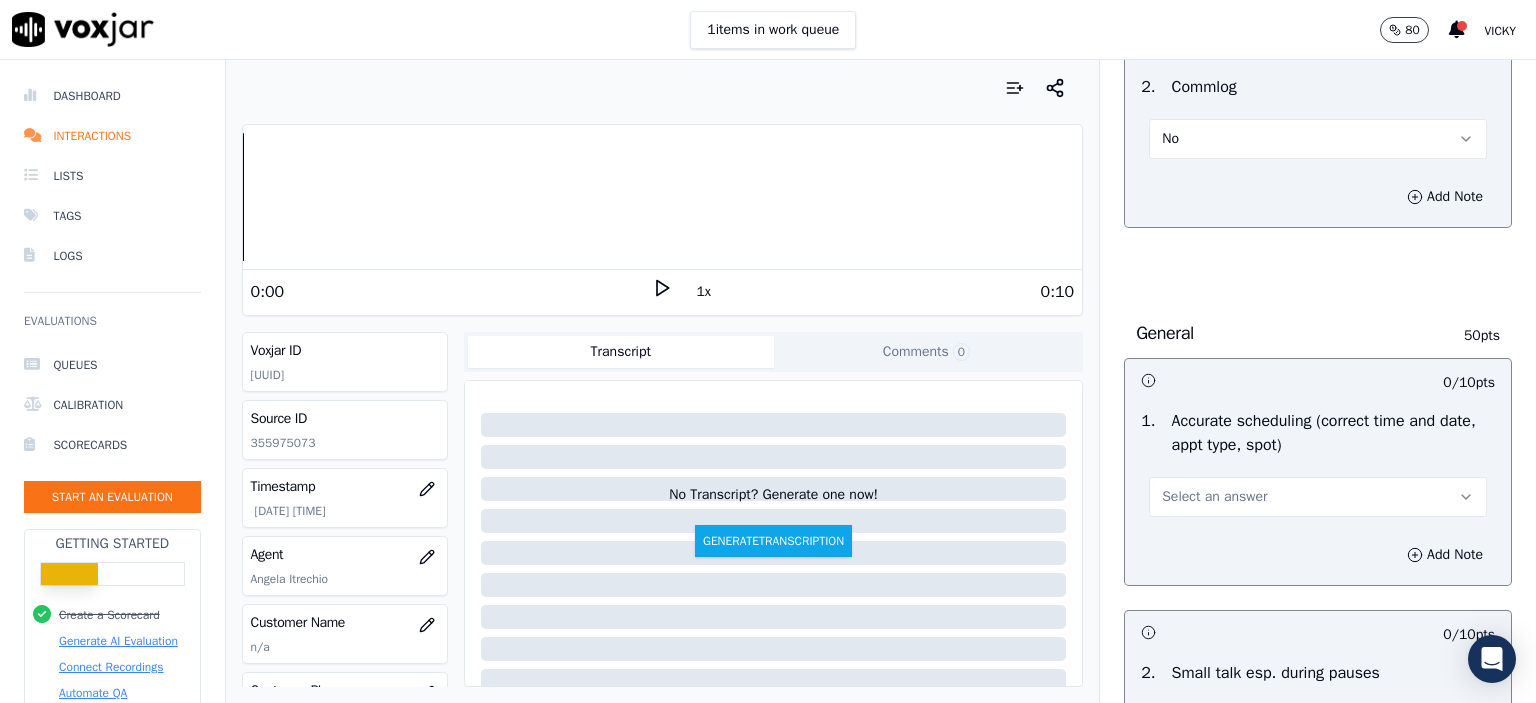 click on "Select an answer" at bounding box center (1318, 497) 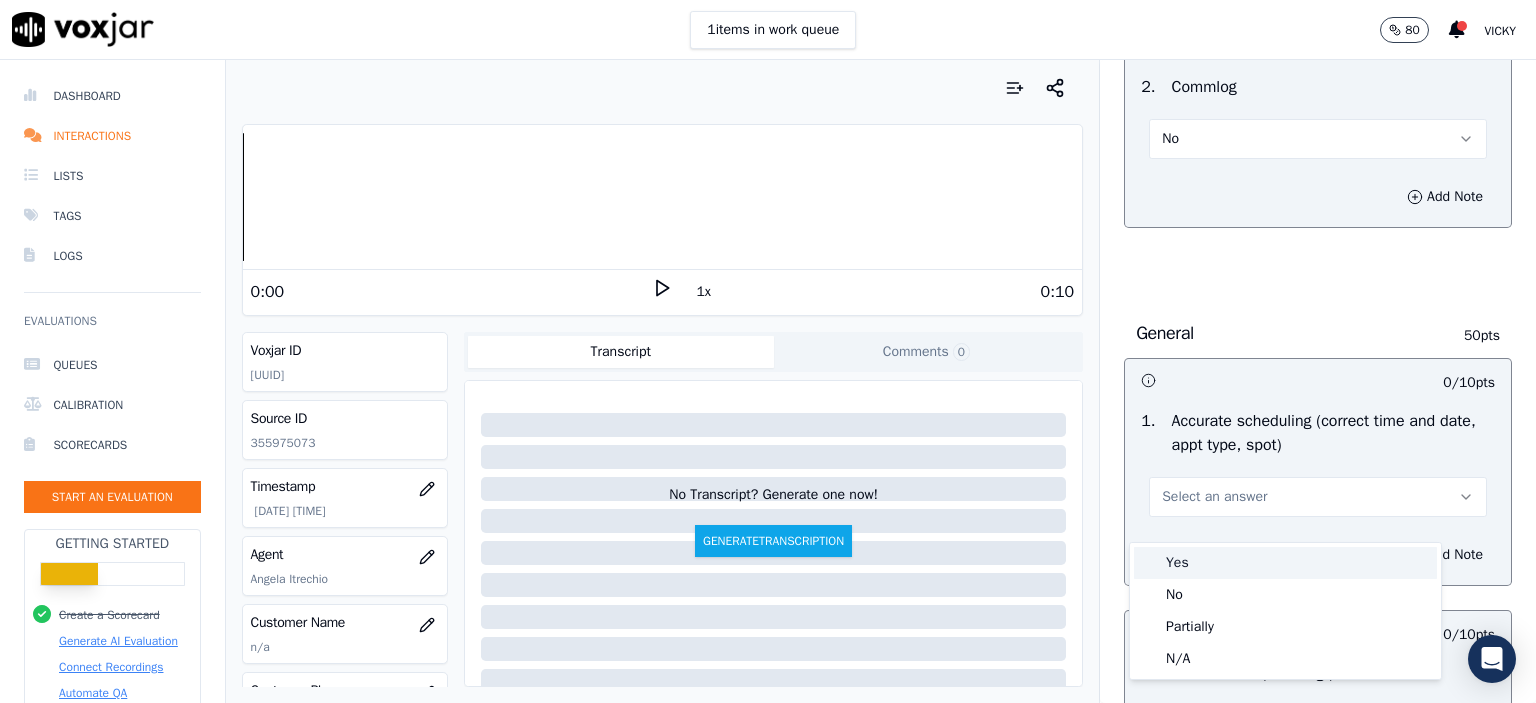 click on "Yes" at bounding box center [1285, 563] 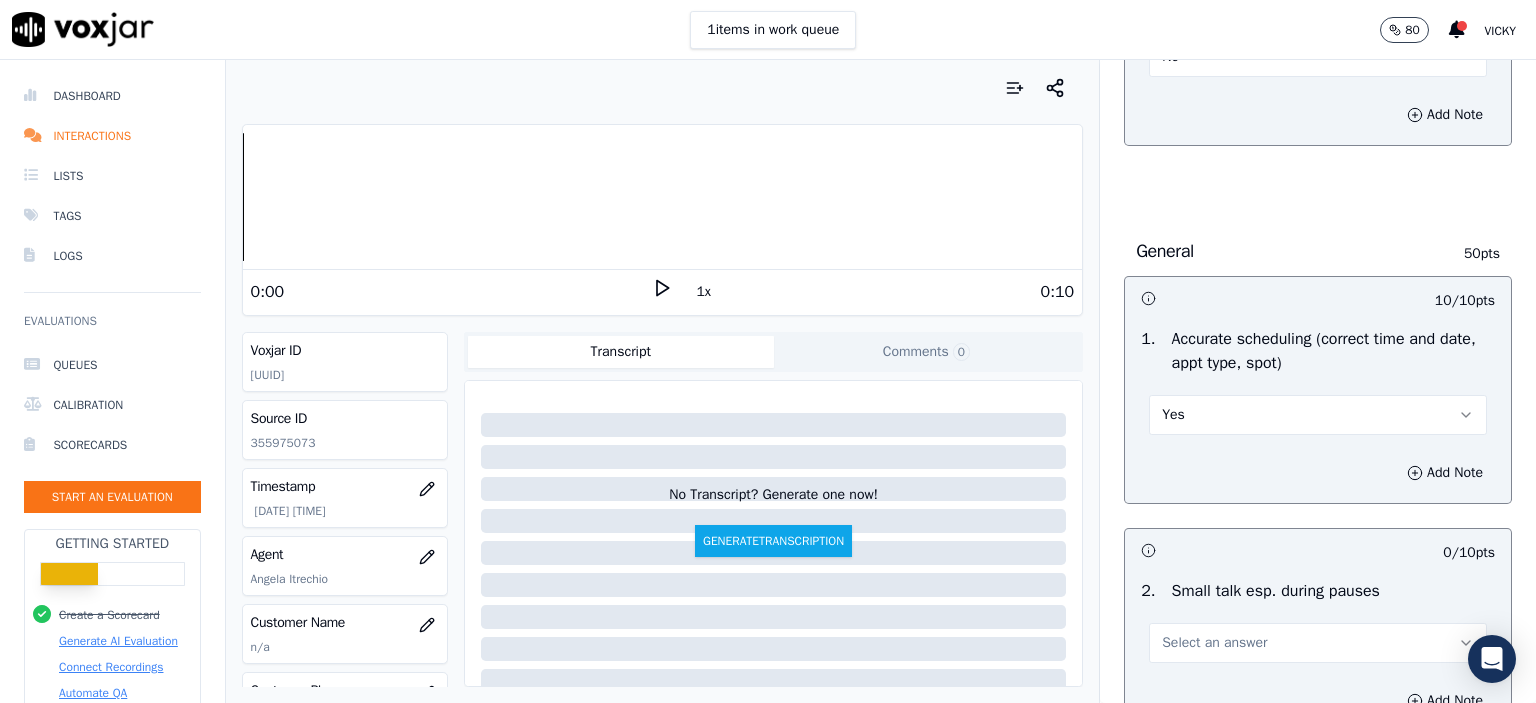scroll, scrollTop: 2100, scrollLeft: 0, axis: vertical 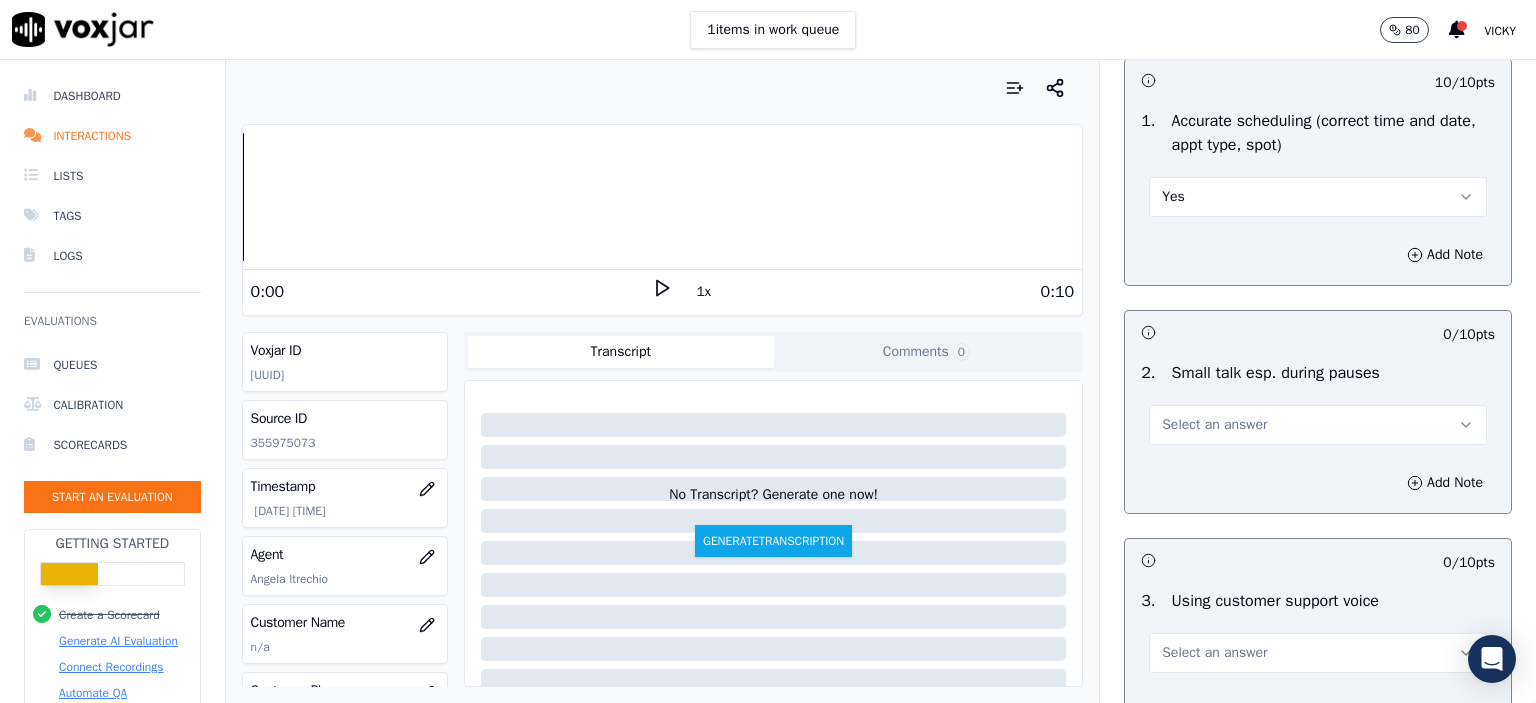 click on "Select an answer" at bounding box center (1214, 425) 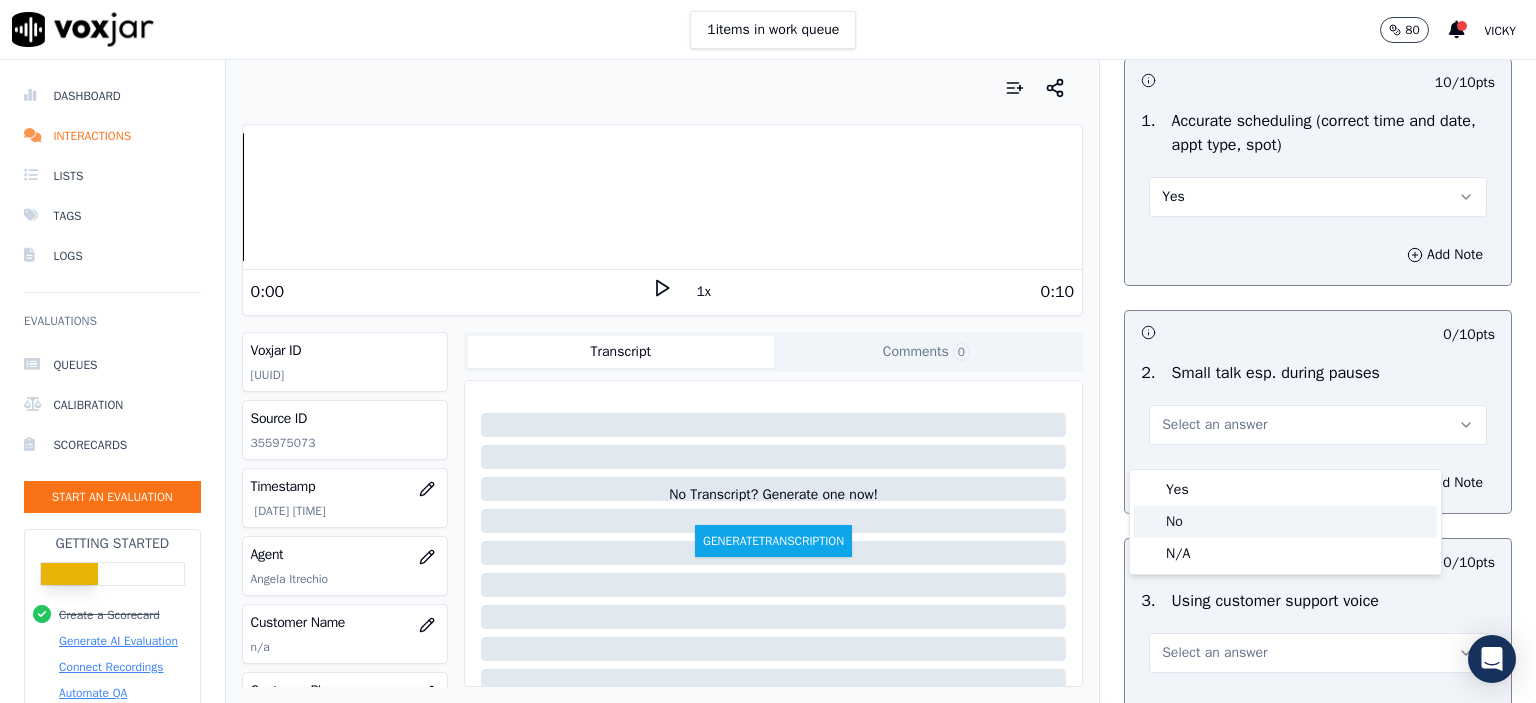 drag, startPoint x: 1216, startPoint y: 559, endPoint x: 1223, endPoint y: 508, distance: 51.47815 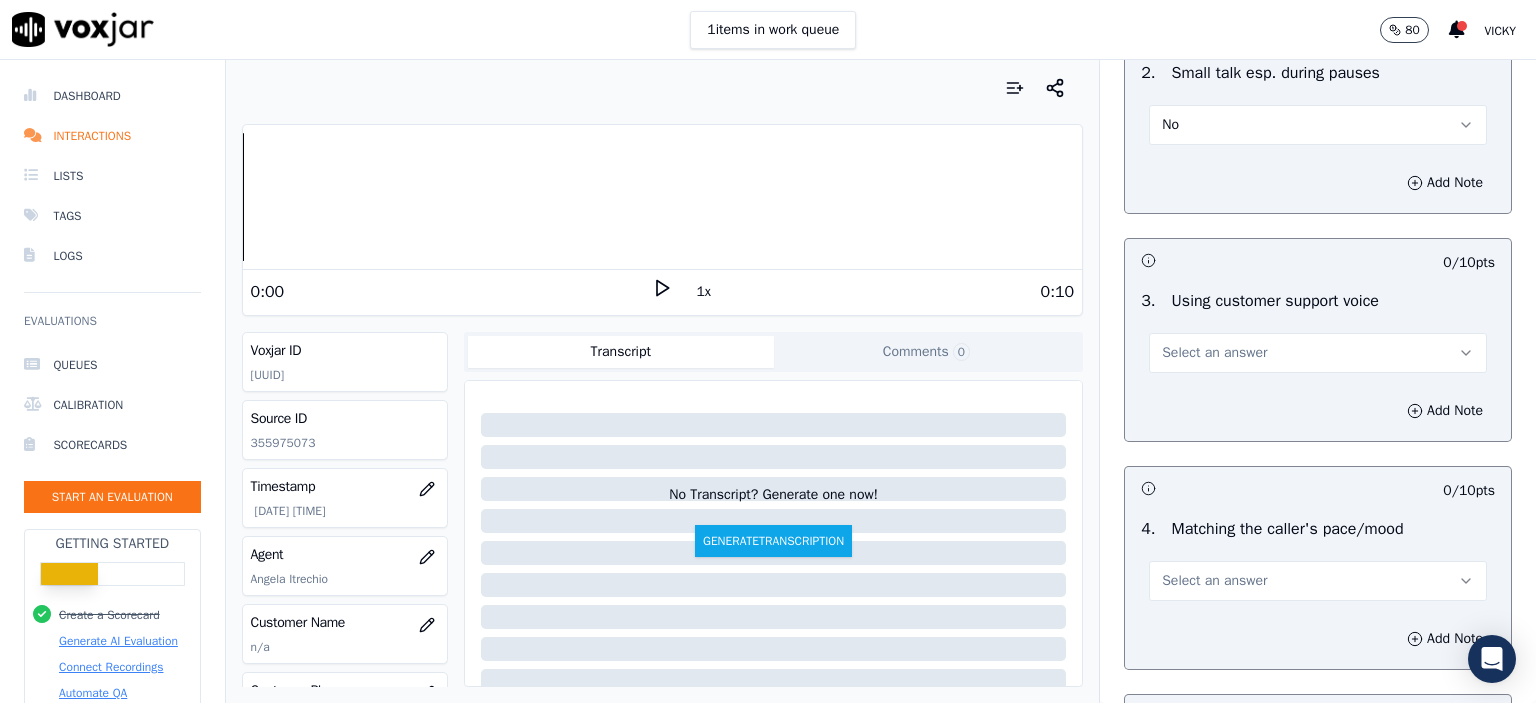 click on "Select an answer" at bounding box center (1318, 353) 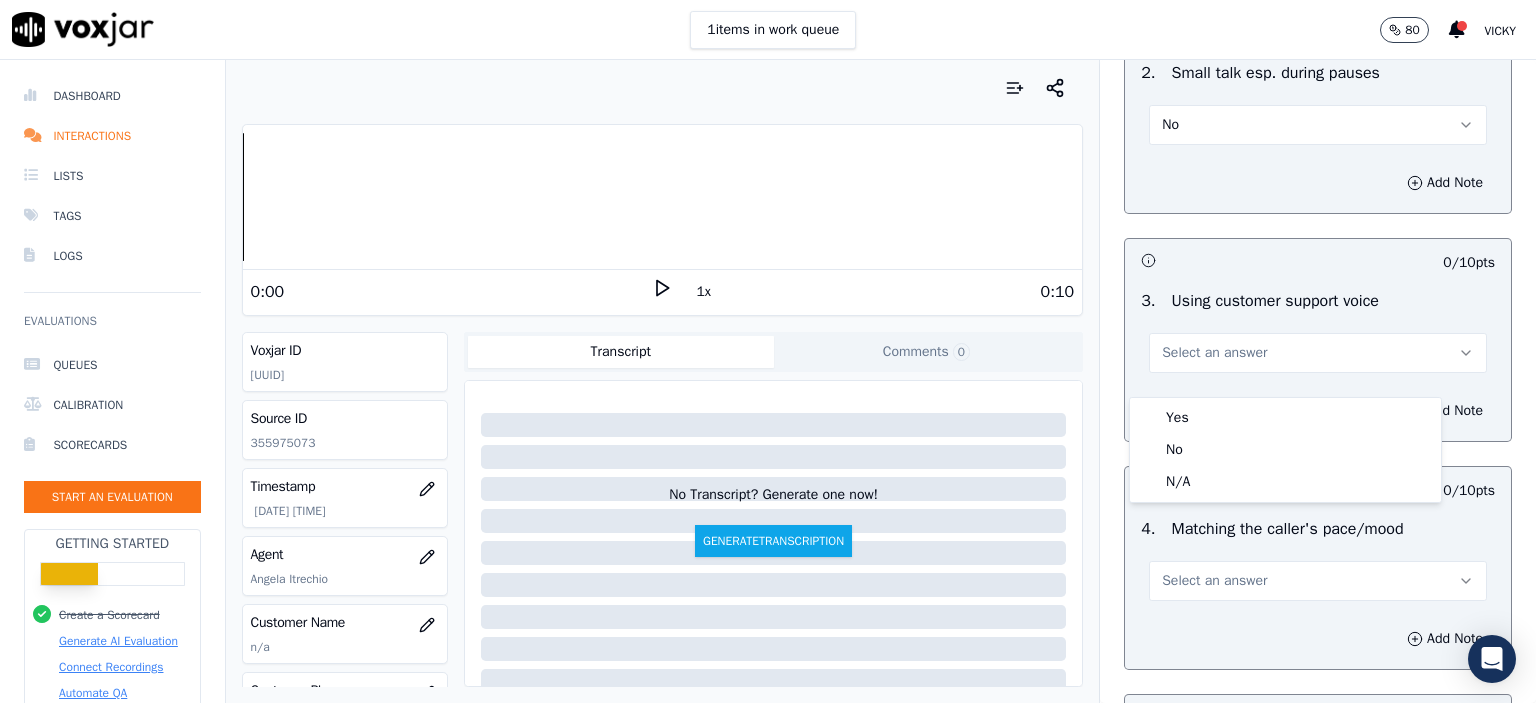 click on "Yes" at bounding box center [1285, 418] 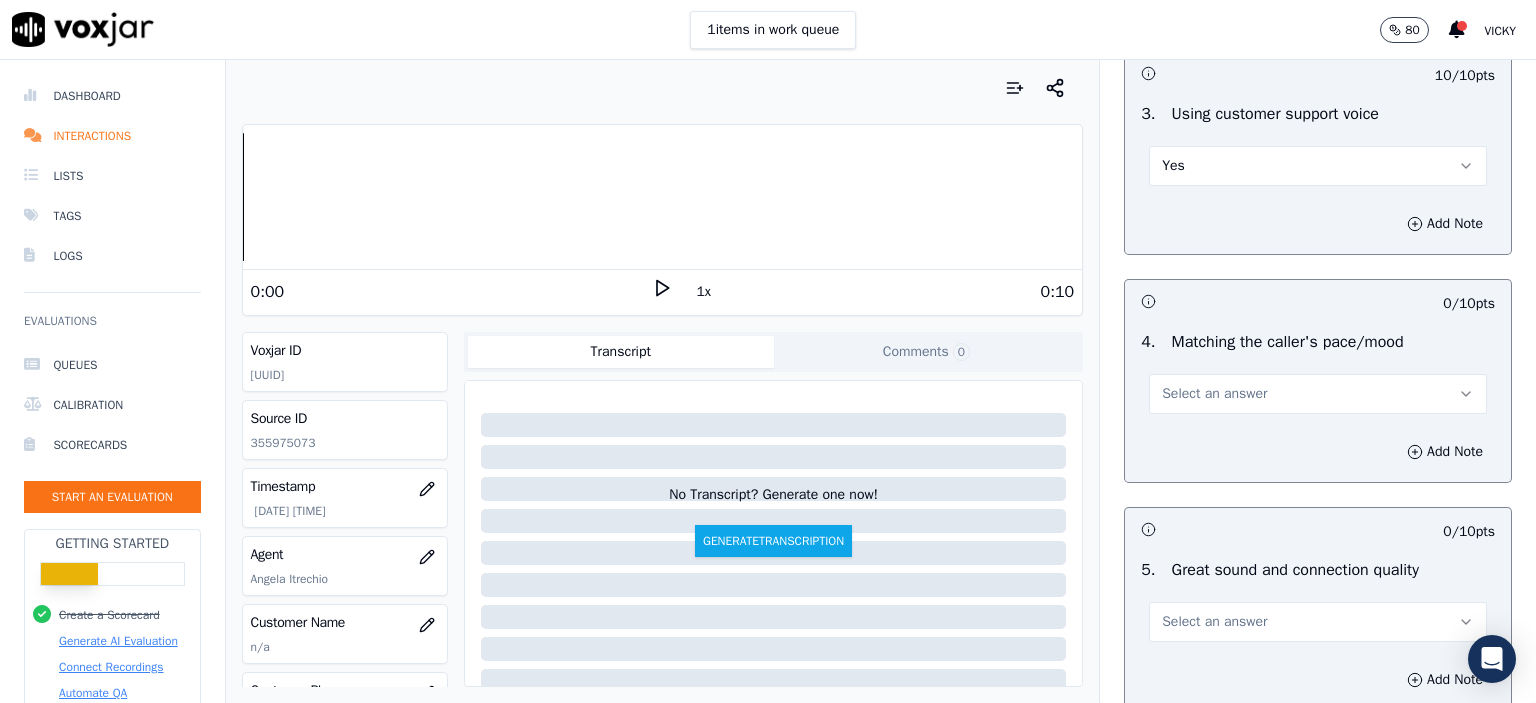 scroll, scrollTop: 2600, scrollLeft: 0, axis: vertical 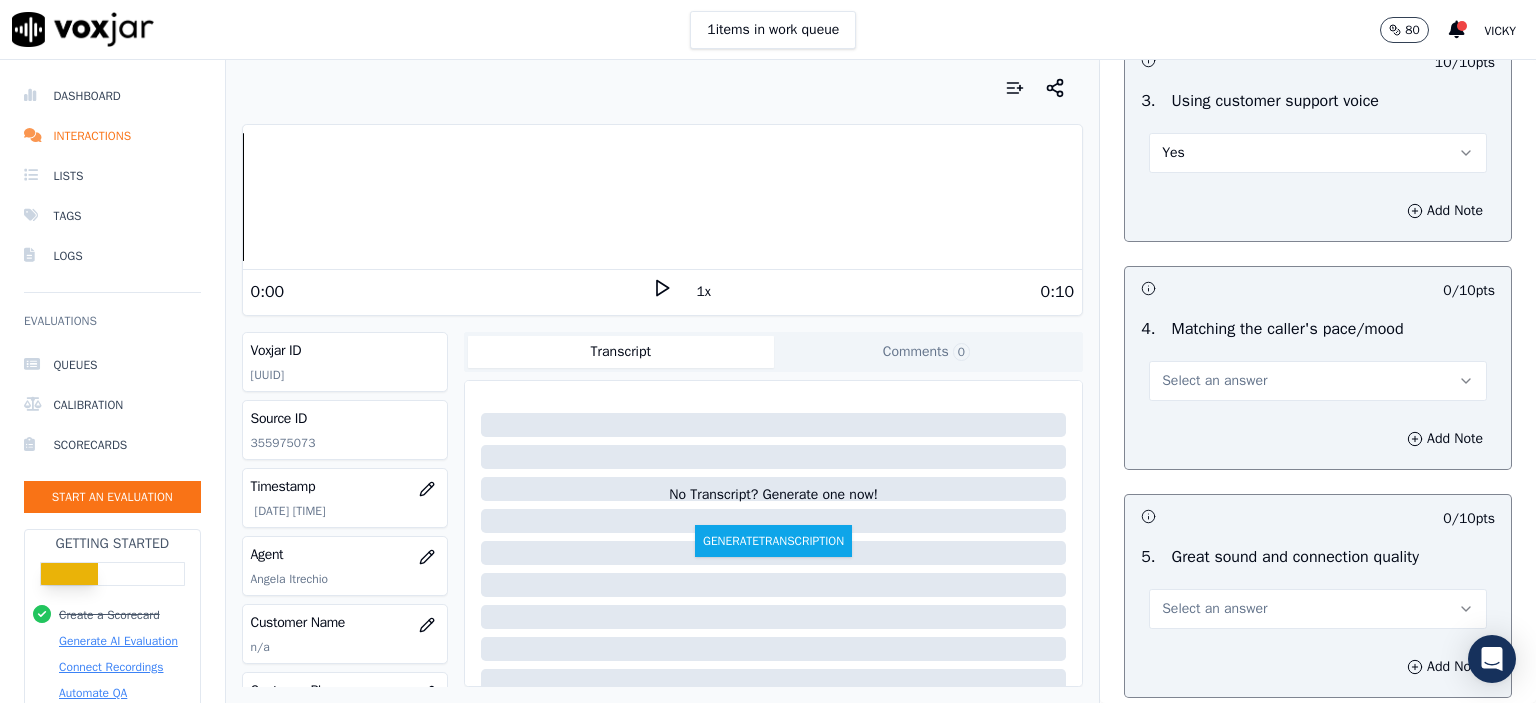 click on "Select an answer" at bounding box center [1214, 381] 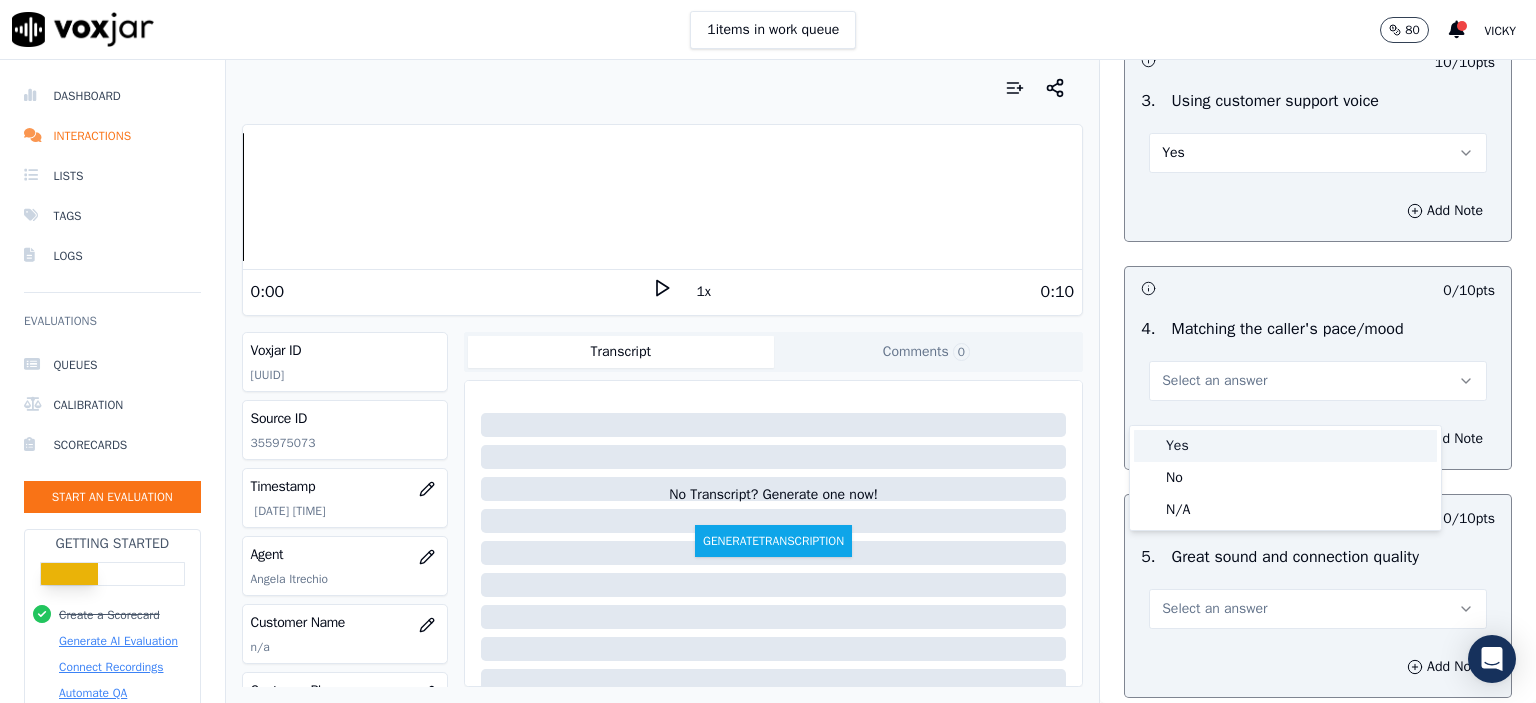 click on "No" 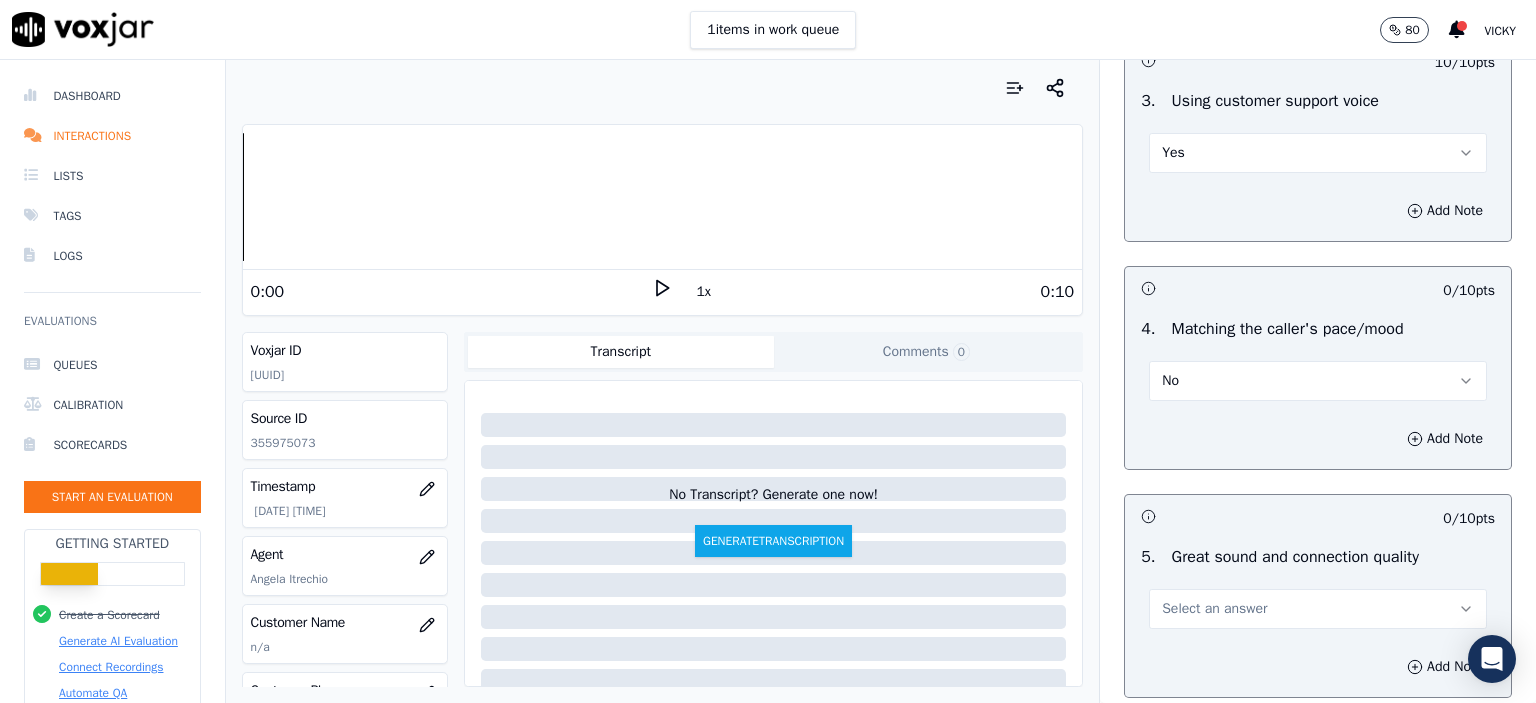 click on "No" at bounding box center (1318, 381) 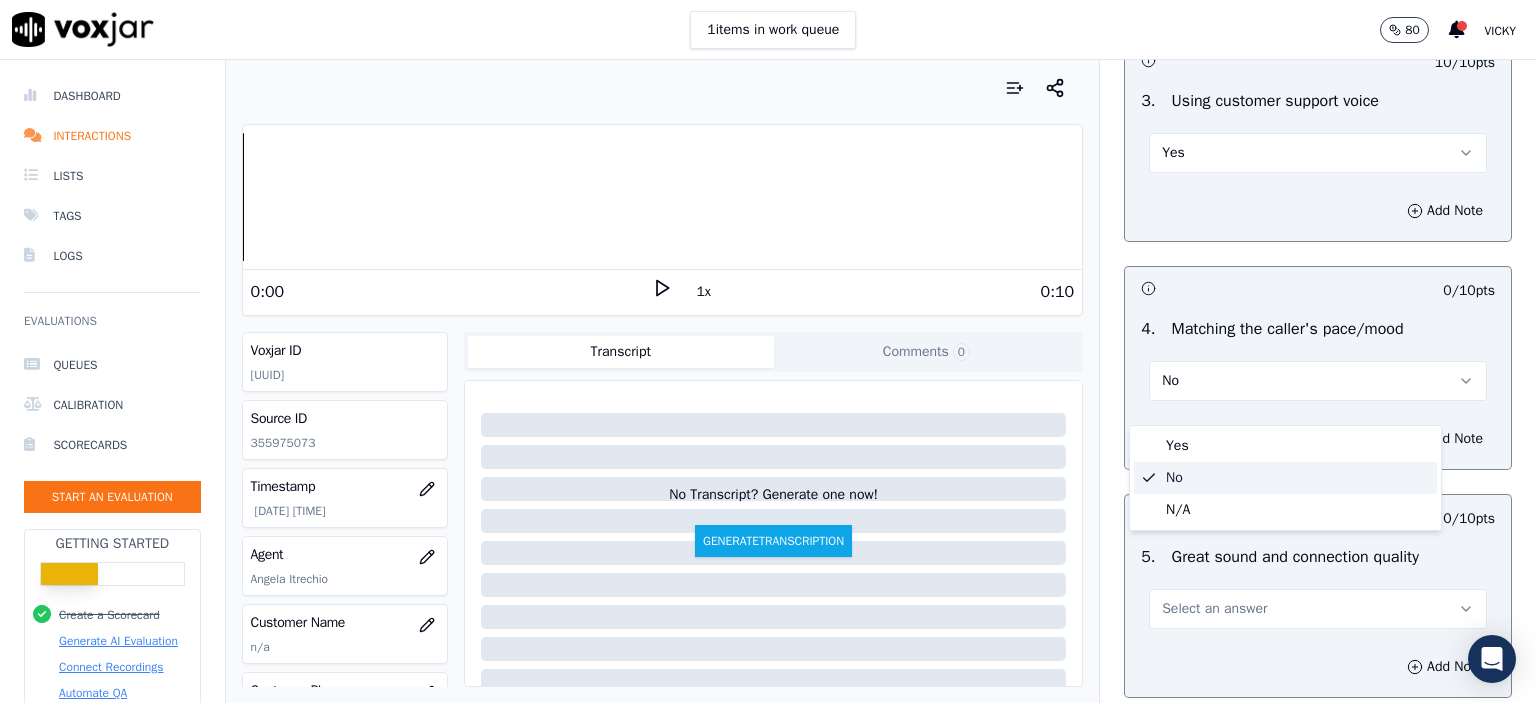 click on "Yes" at bounding box center [1285, 446] 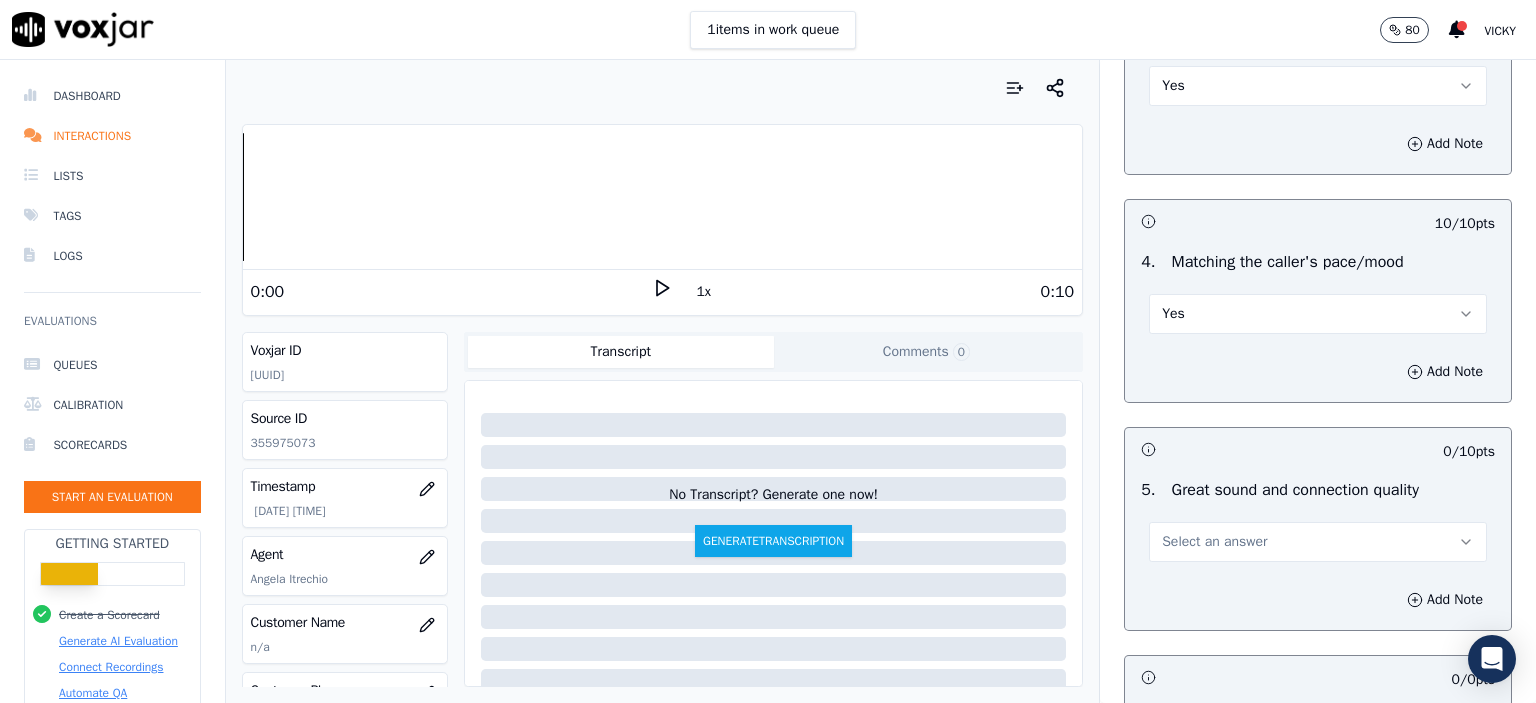 scroll, scrollTop: 2800, scrollLeft: 0, axis: vertical 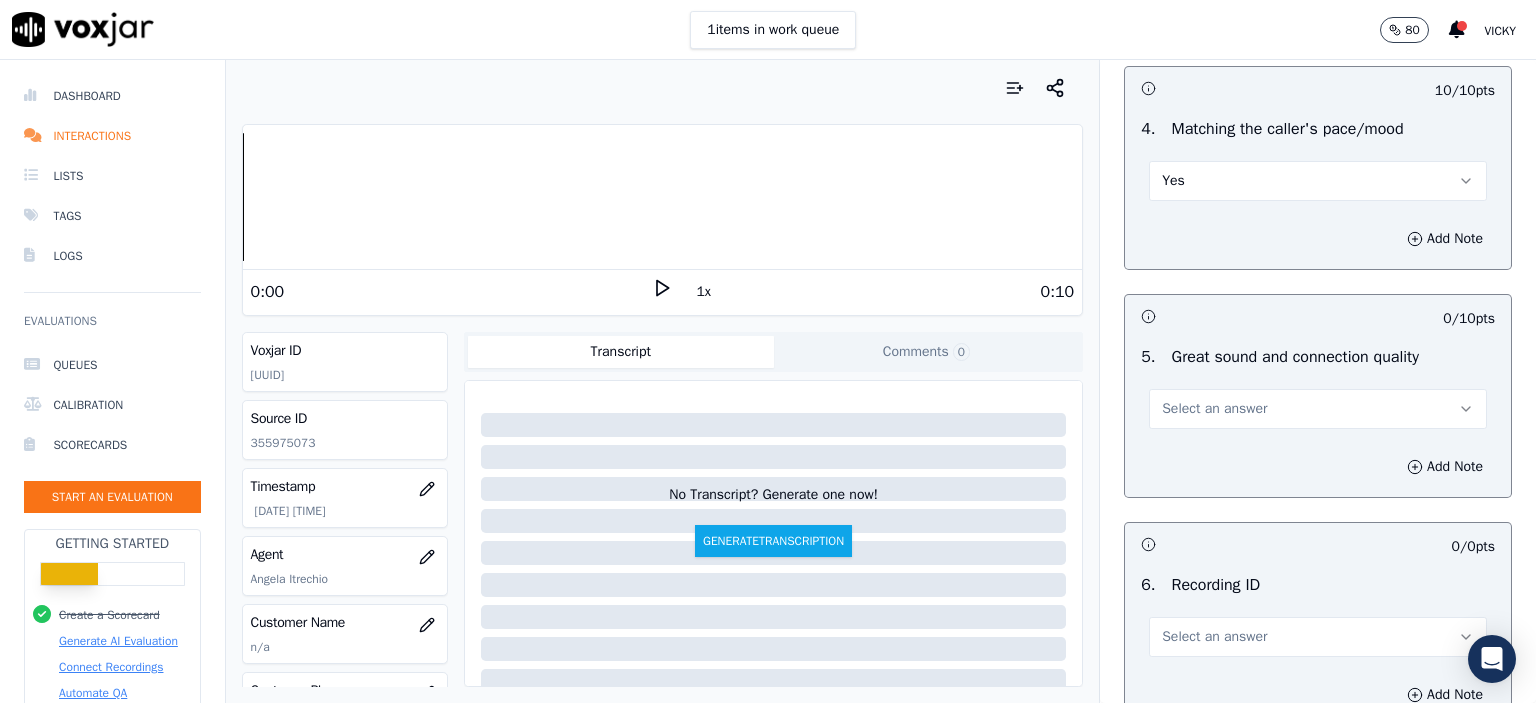 click on "Select an answer" at bounding box center (1214, 409) 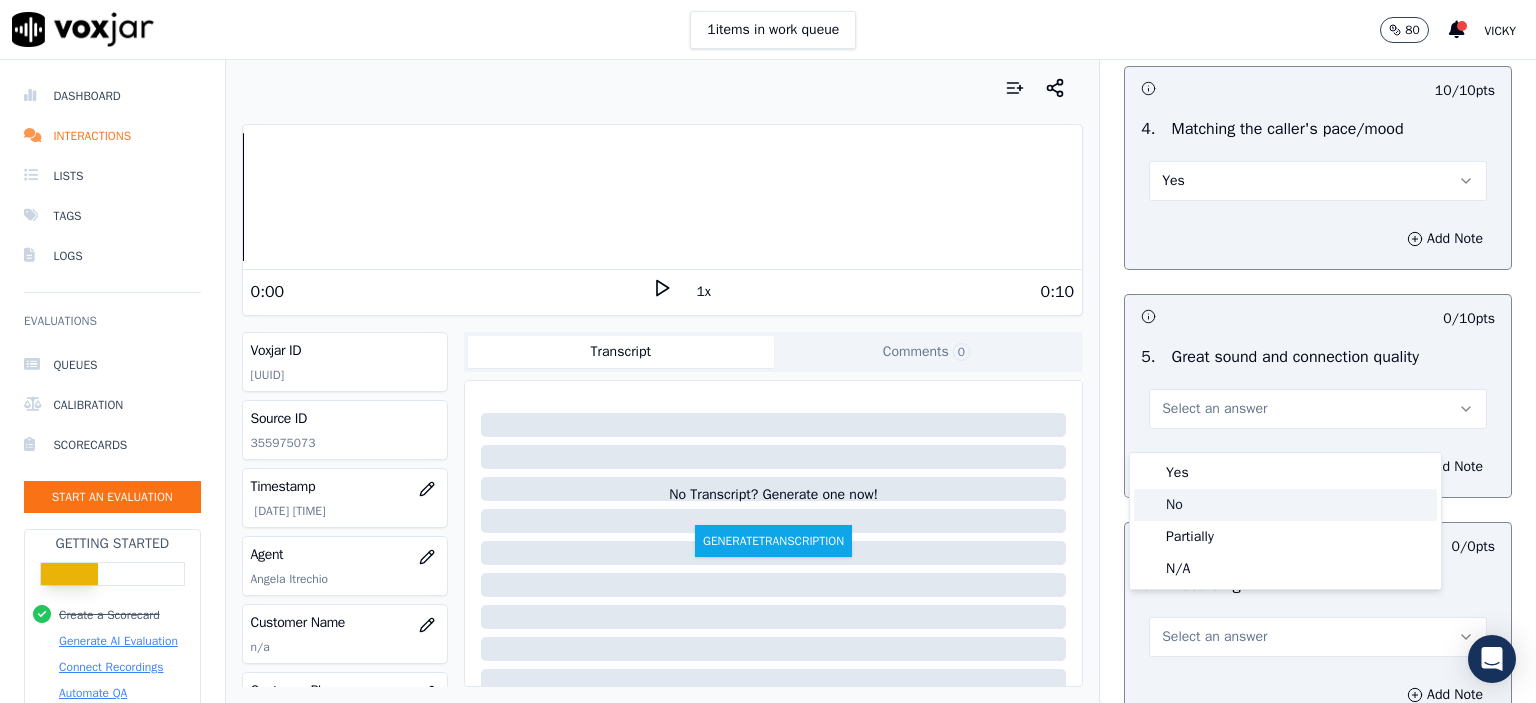 click on "Partially" 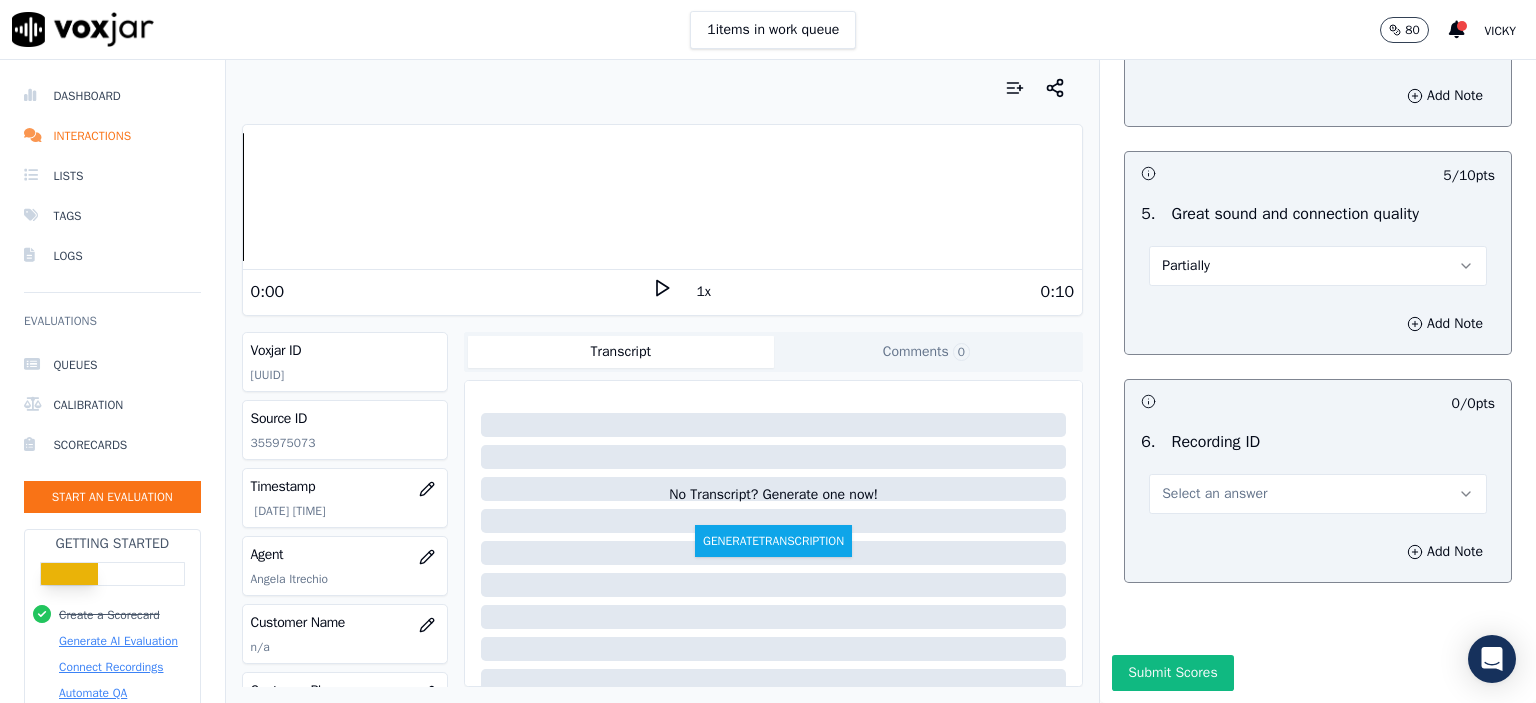 scroll, scrollTop: 3000, scrollLeft: 0, axis: vertical 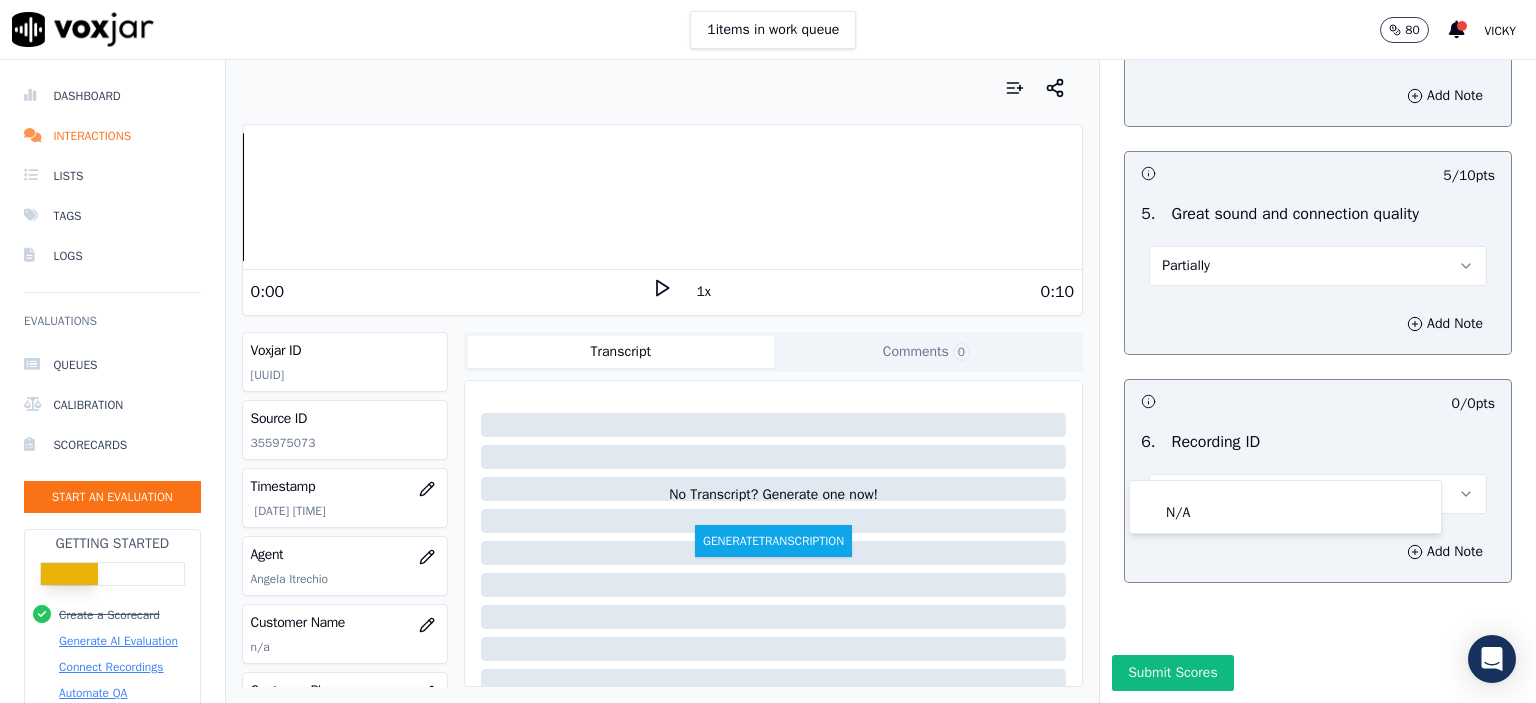 click on "Add Note" at bounding box center (1318, 552) 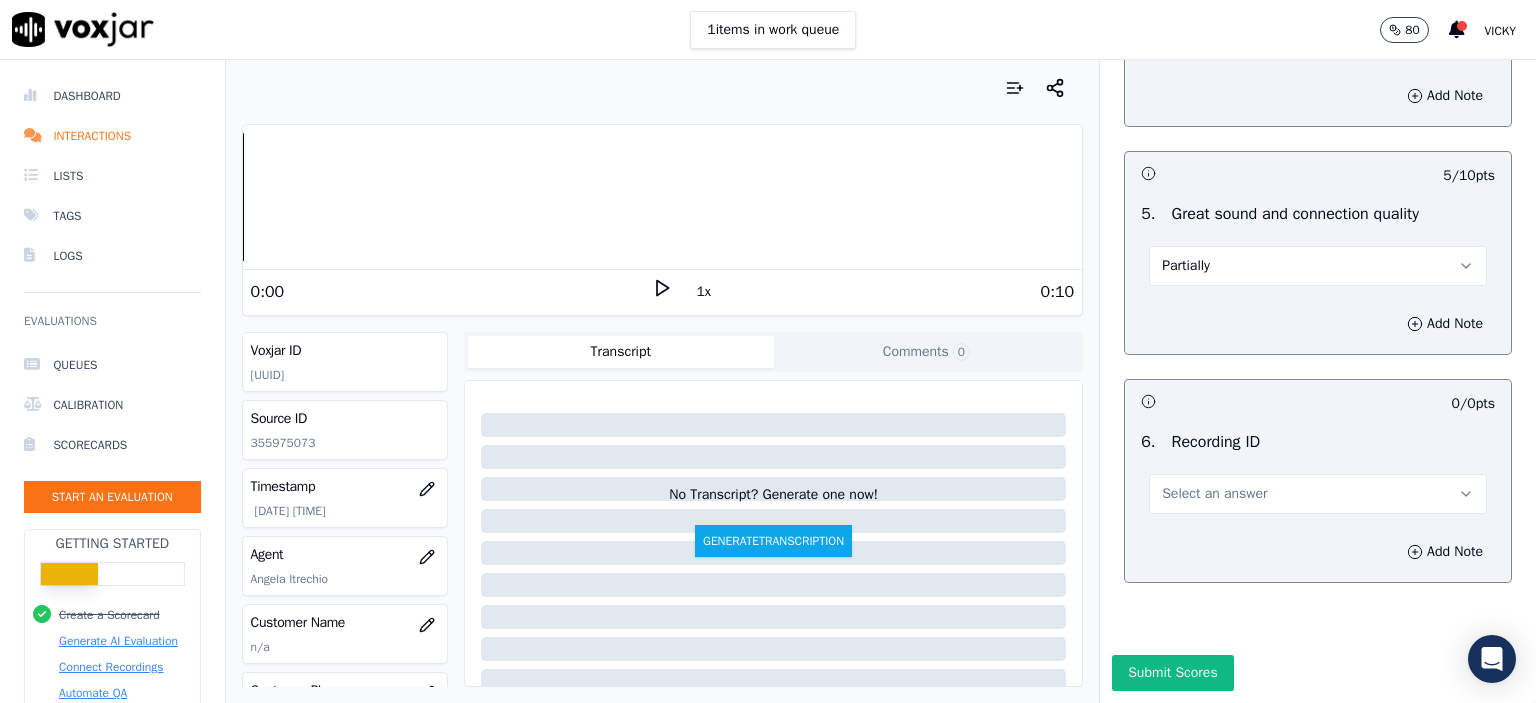 click on "Select an answer" at bounding box center [1214, 494] 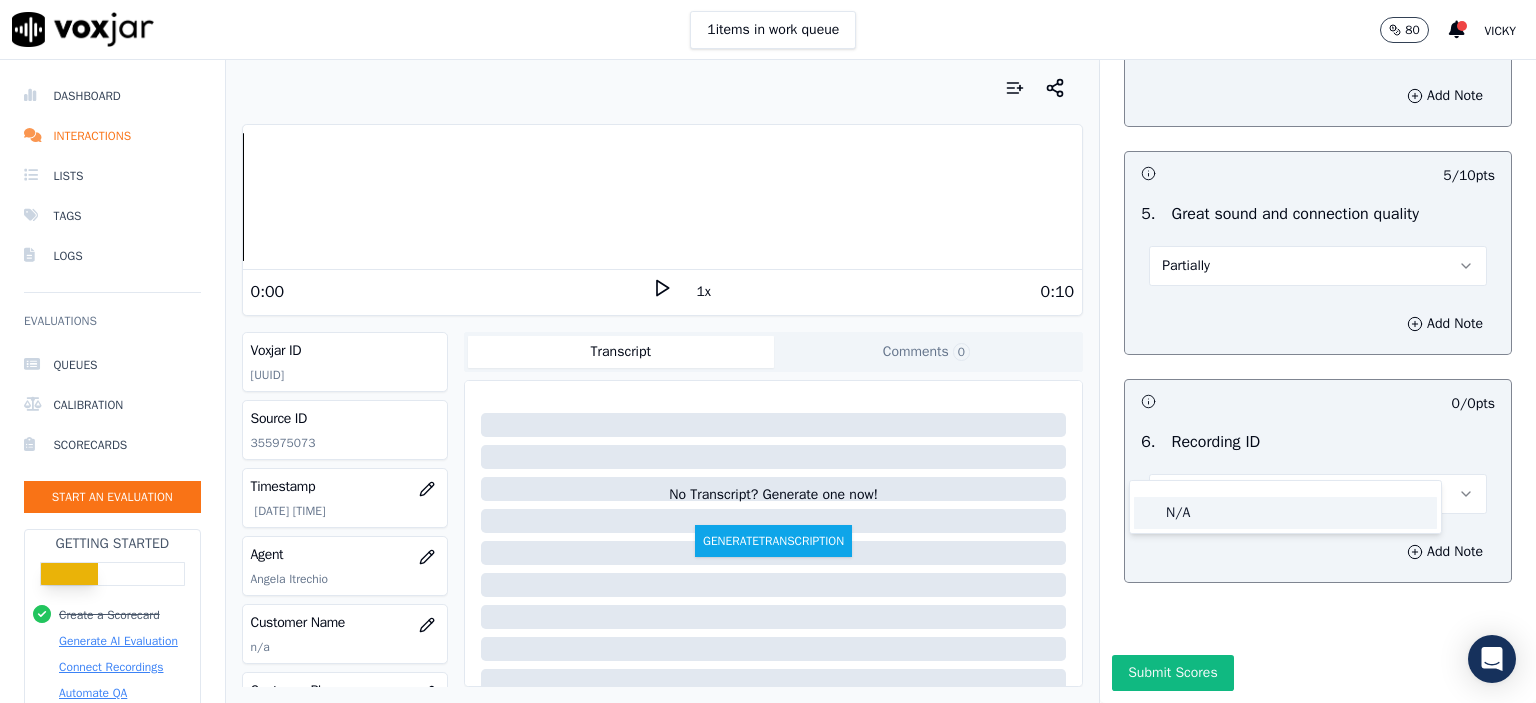 click on "N/A" 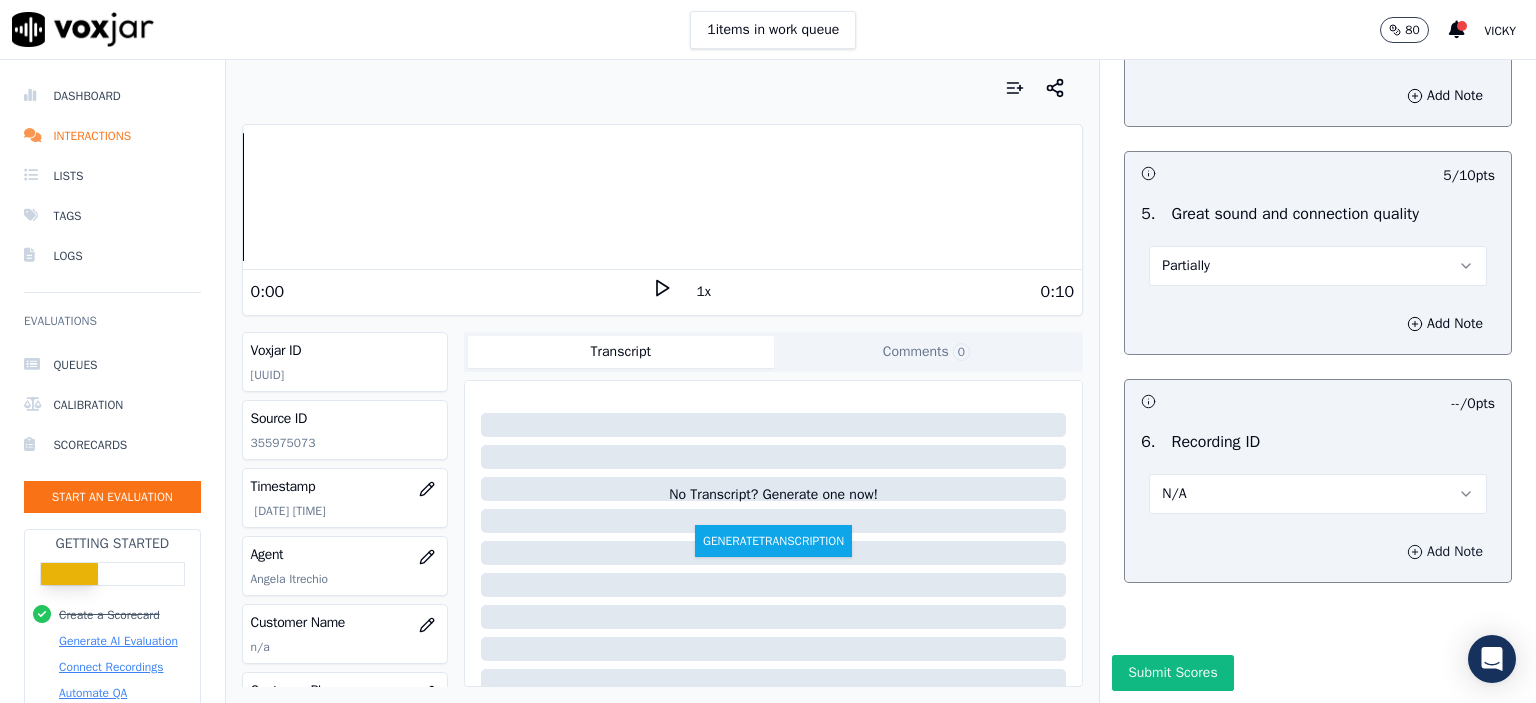 click on "Add Note" at bounding box center [1445, 552] 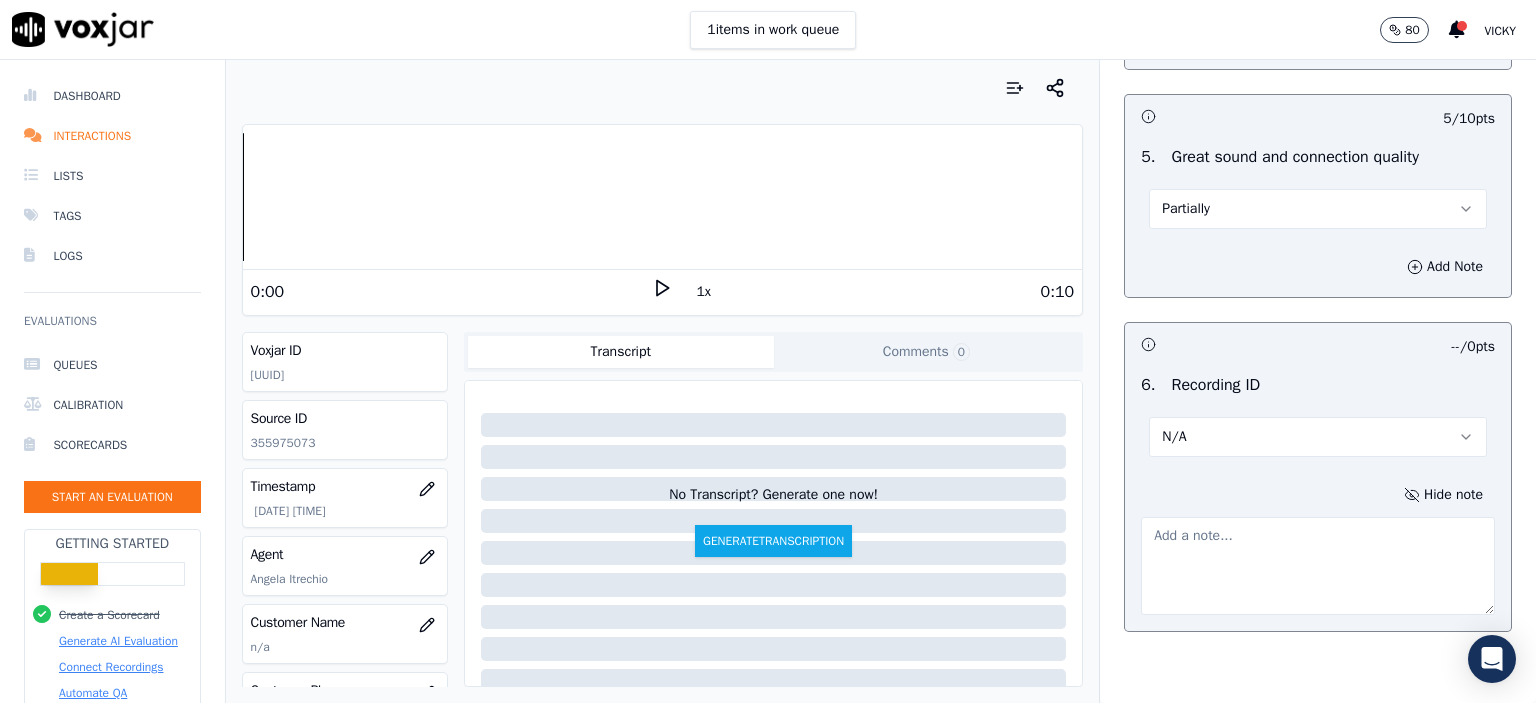 click on "355975073" 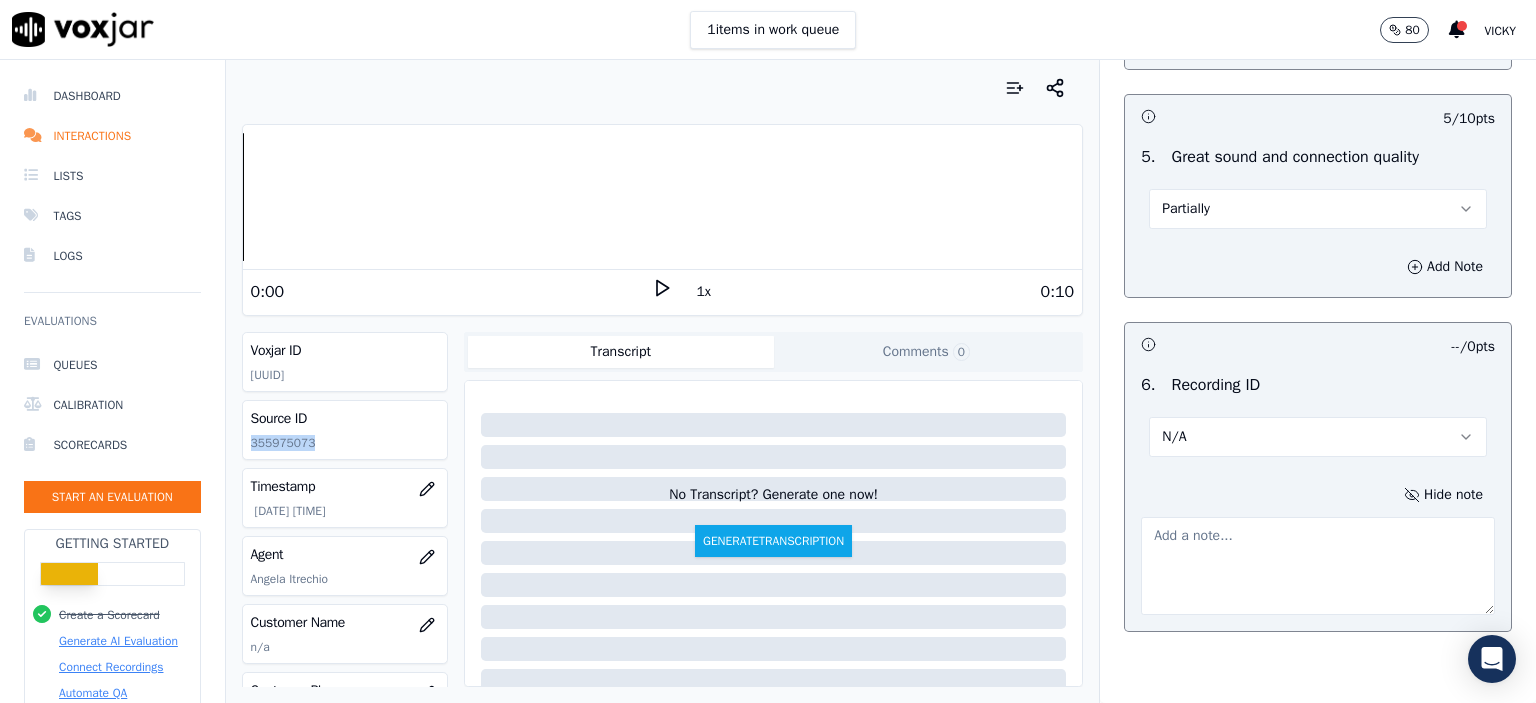 click on "355975073" 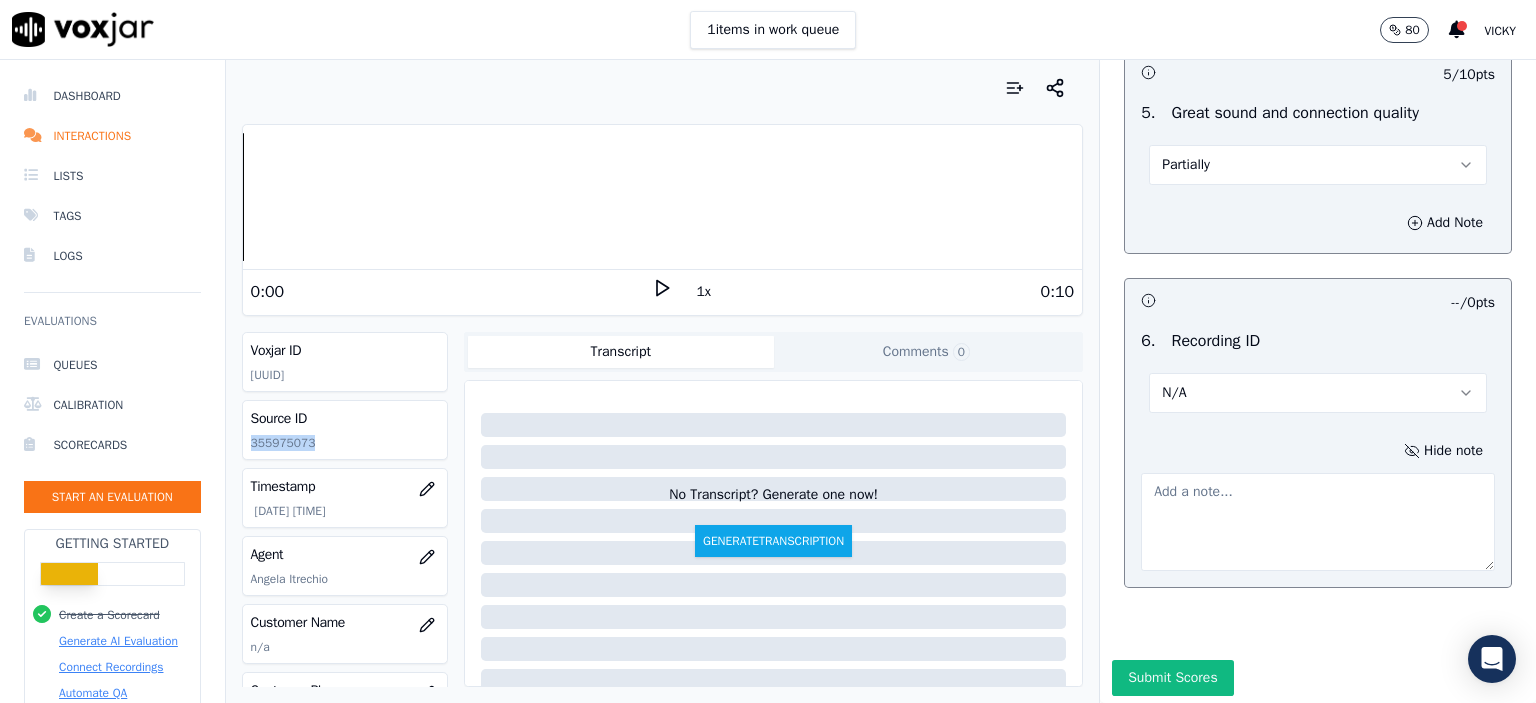 scroll, scrollTop: 3100, scrollLeft: 0, axis: vertical 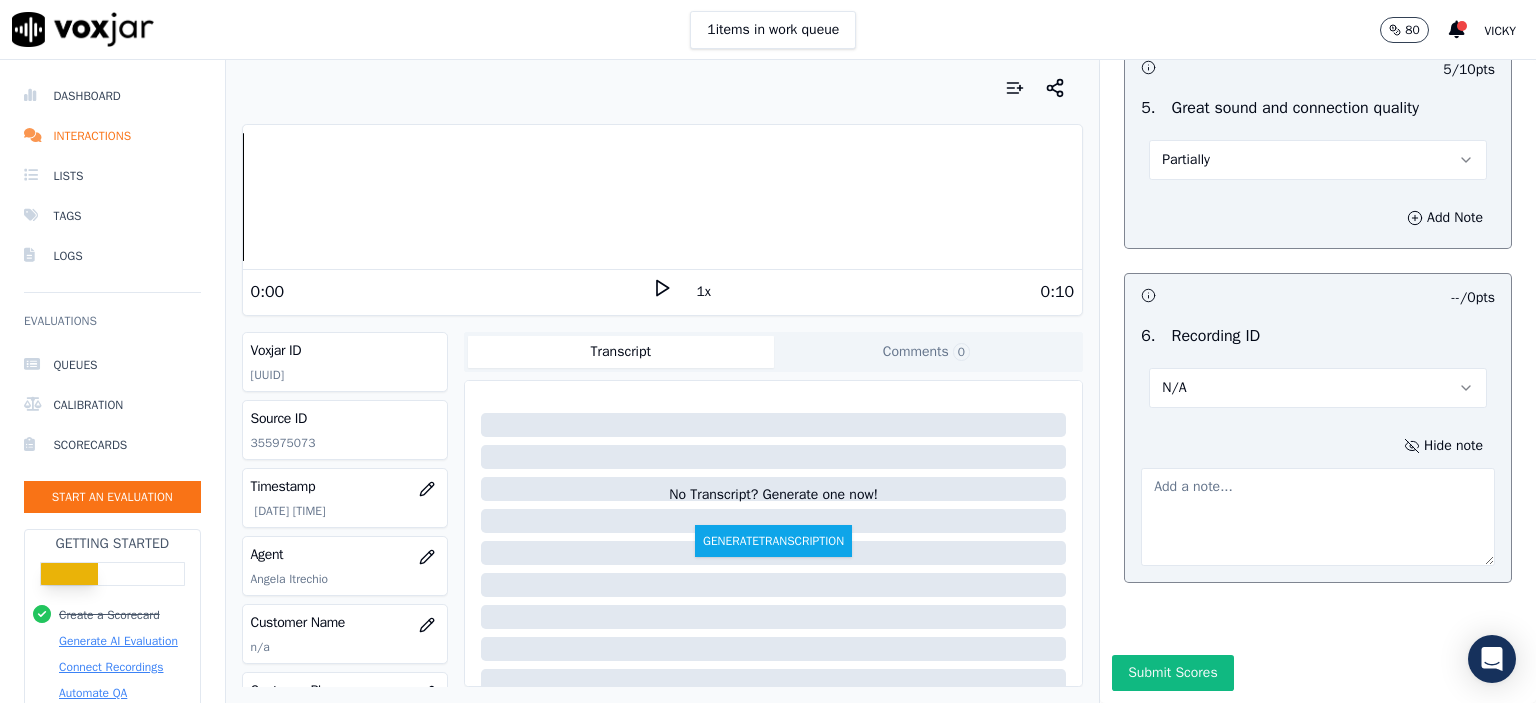 click on "General     50  pts                 10 / 10  pts     1 .   Accurate scheduling (correct time and date, appt type, spot)   Yes          Add Note                           0 / 10  pts     2 .   Small talk esp. during pauses    No          Add Note                           10 / 10  pts     3 .   Using customer support voice    Yes          Add Note                           10 / 10  pts     4 .   Matching the caller's pace/mood    Yes          Add Note                           5 / 10  pts     5 .   Great sound and connection quality   Partially          Add Note                           -- / 0  pts     6 .   Recording ID   N/A          Hide note" at bounding box center (1318, -167) 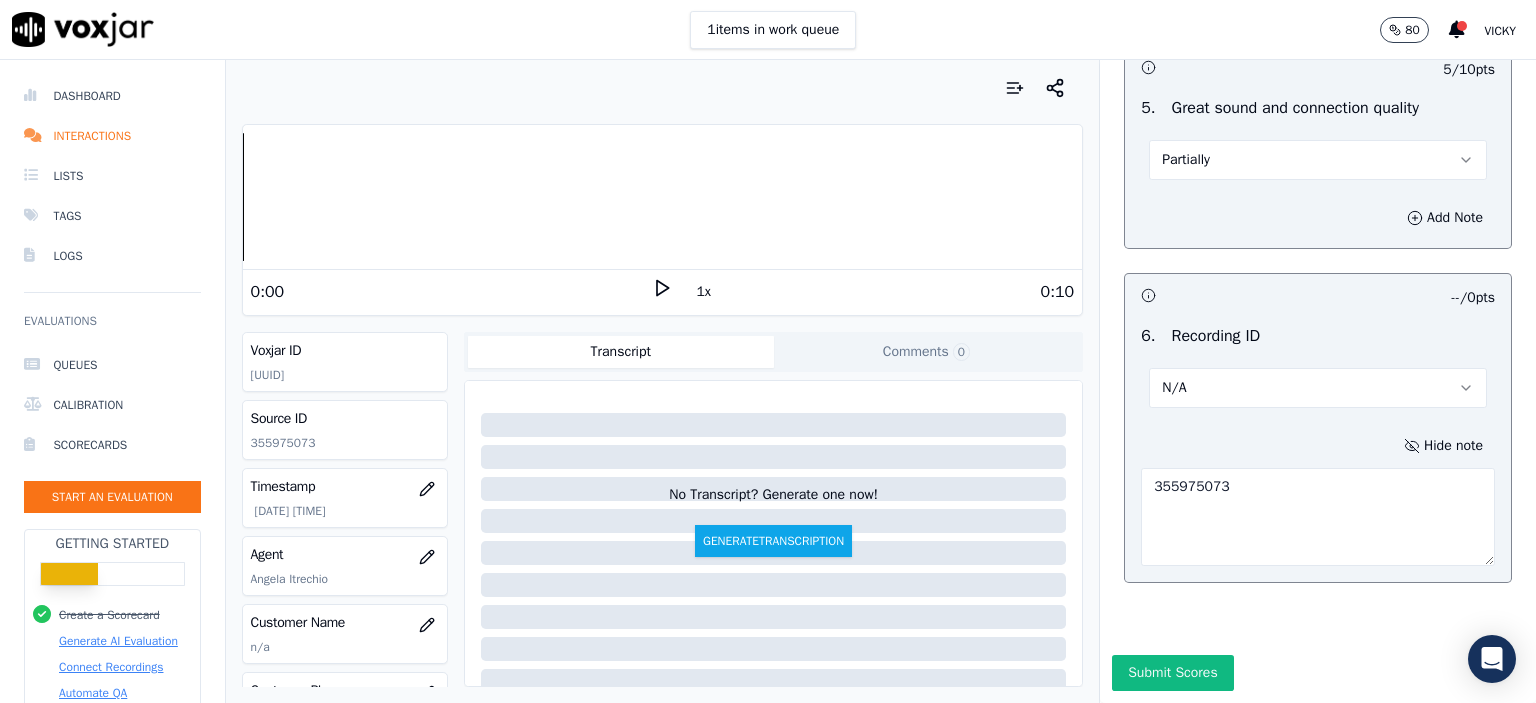 type on "355975073" 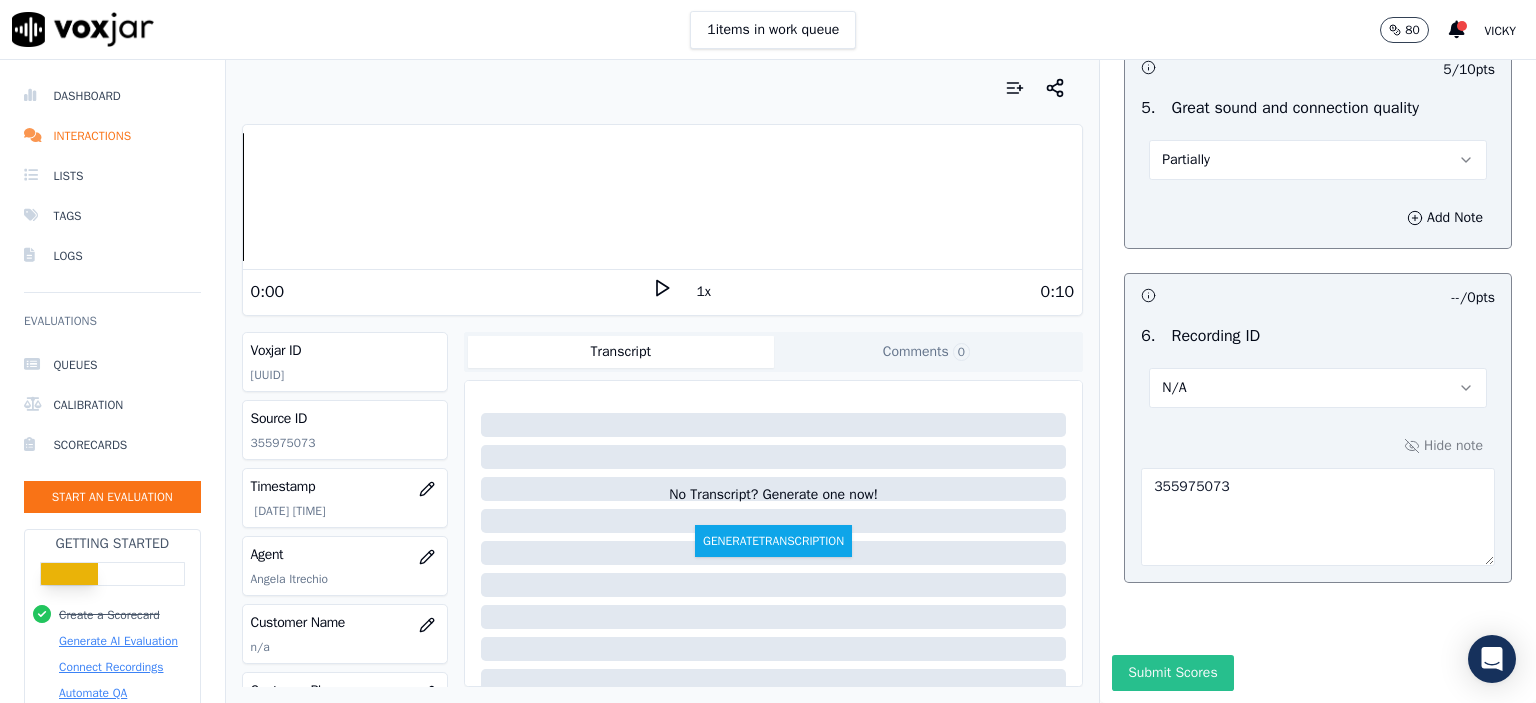 click on "Submit Scores" at bounding box center (1172, 673) 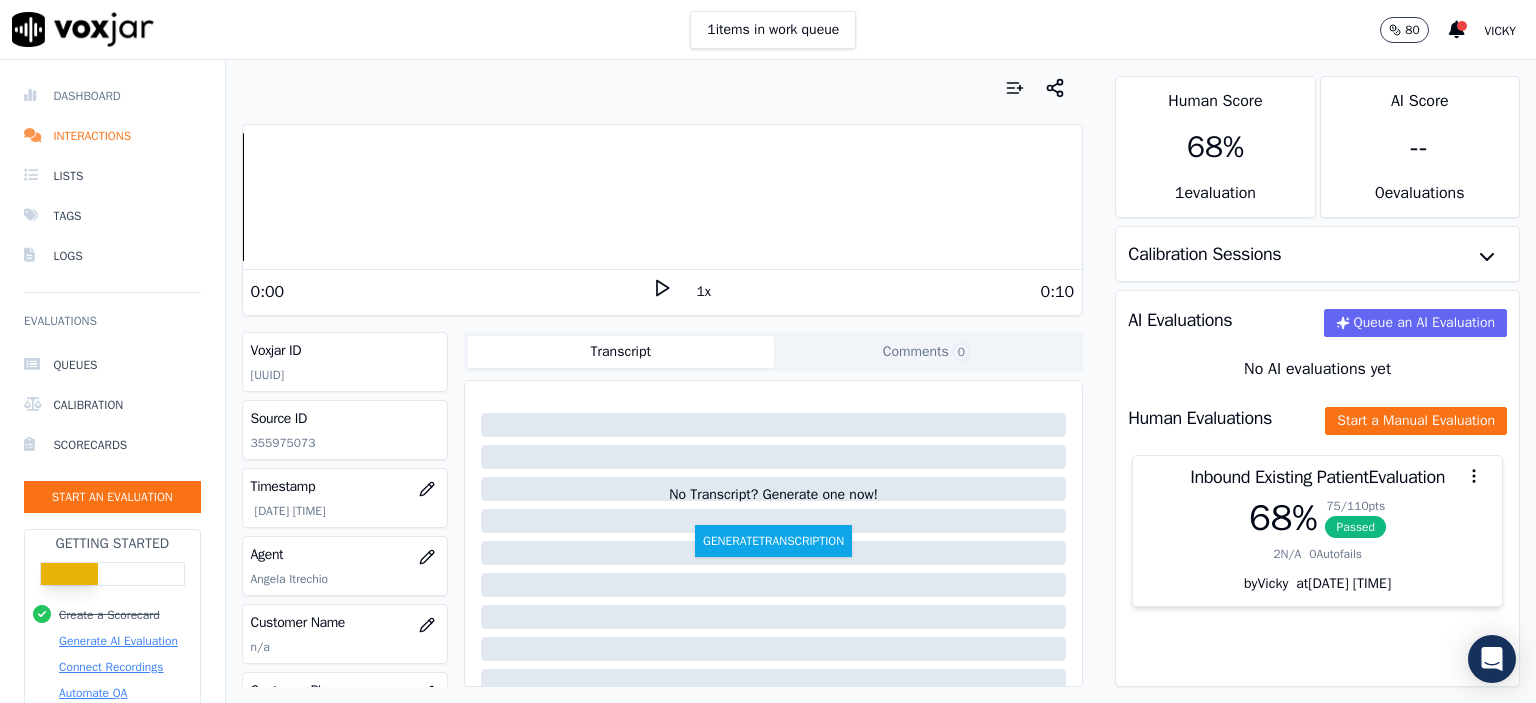 click on "Dashboard" at bounding box center (112, 96) 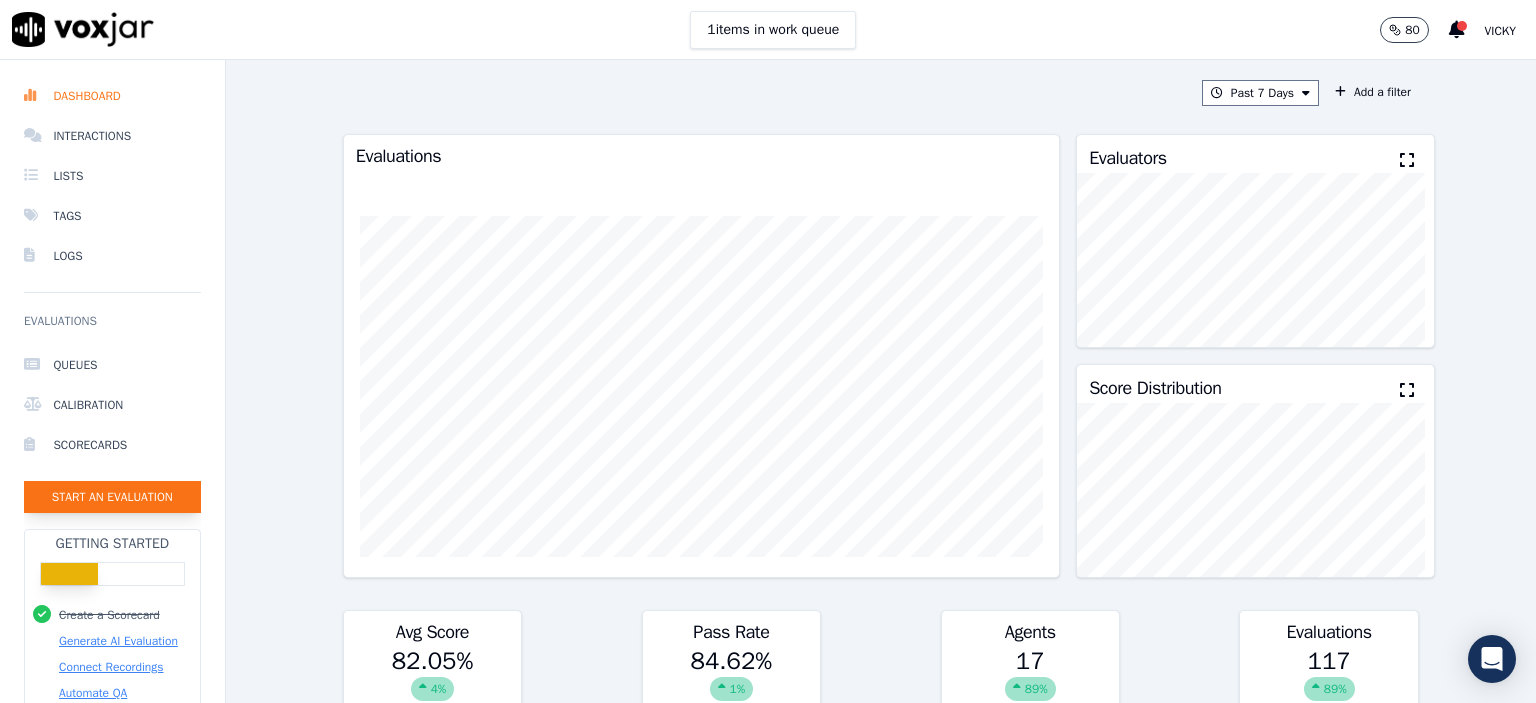 click on "Start an Evaluation" 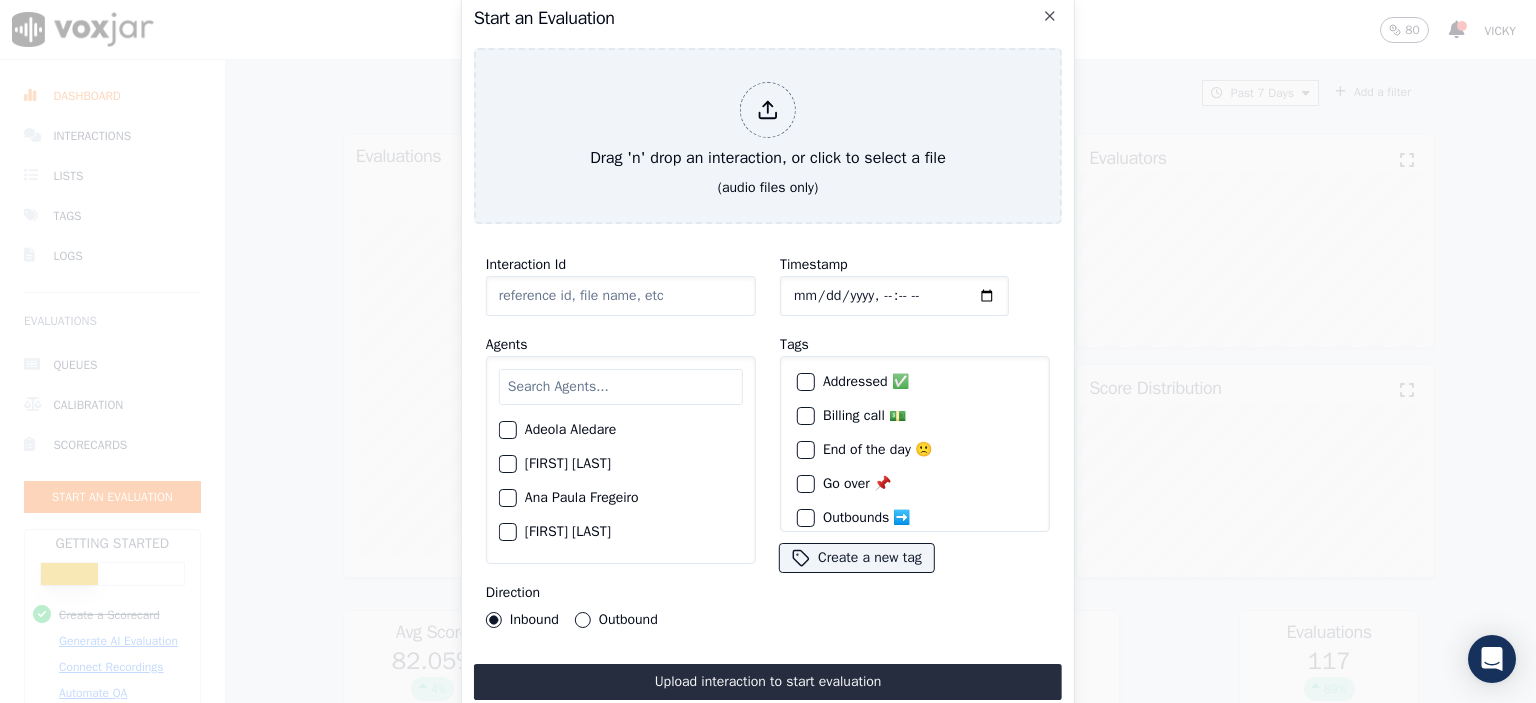 click on "Interaction Id" 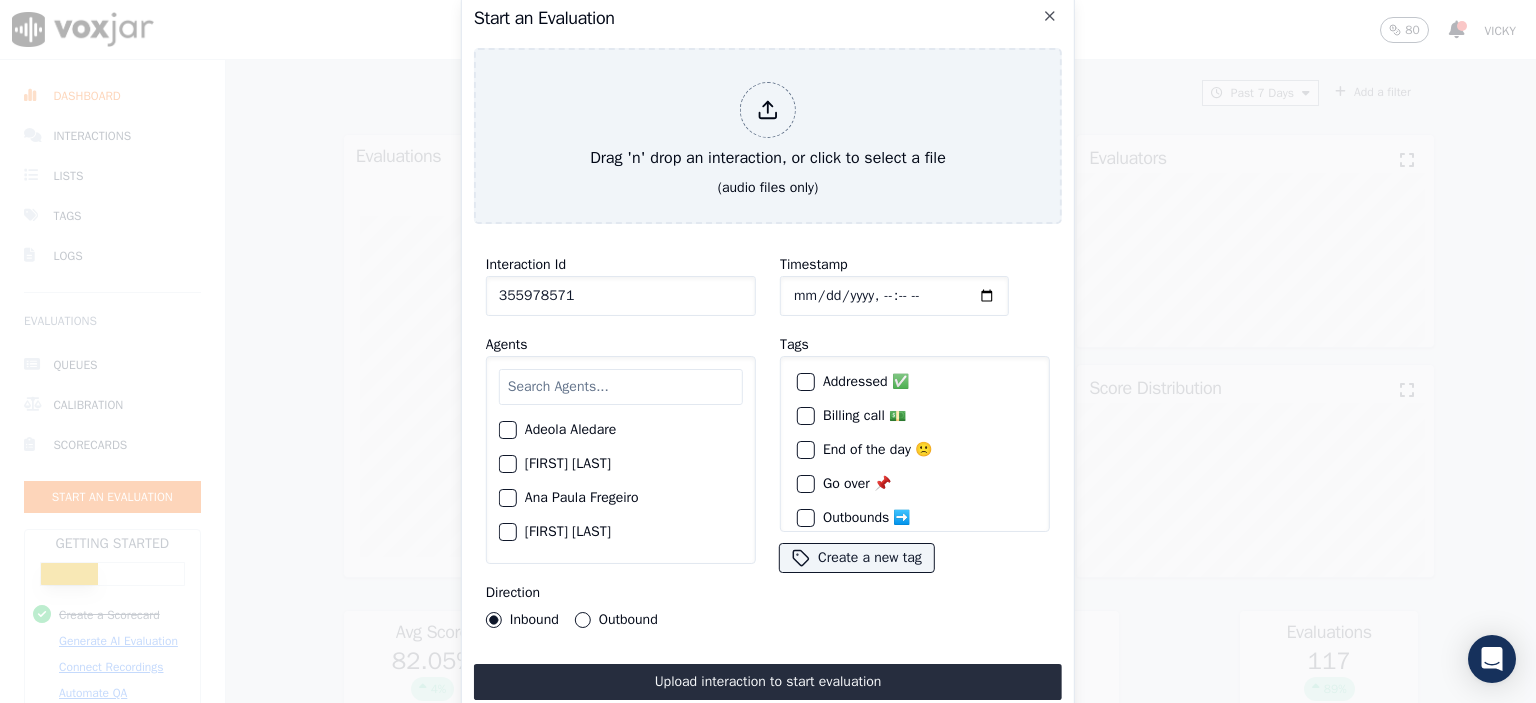 type on "355978571" 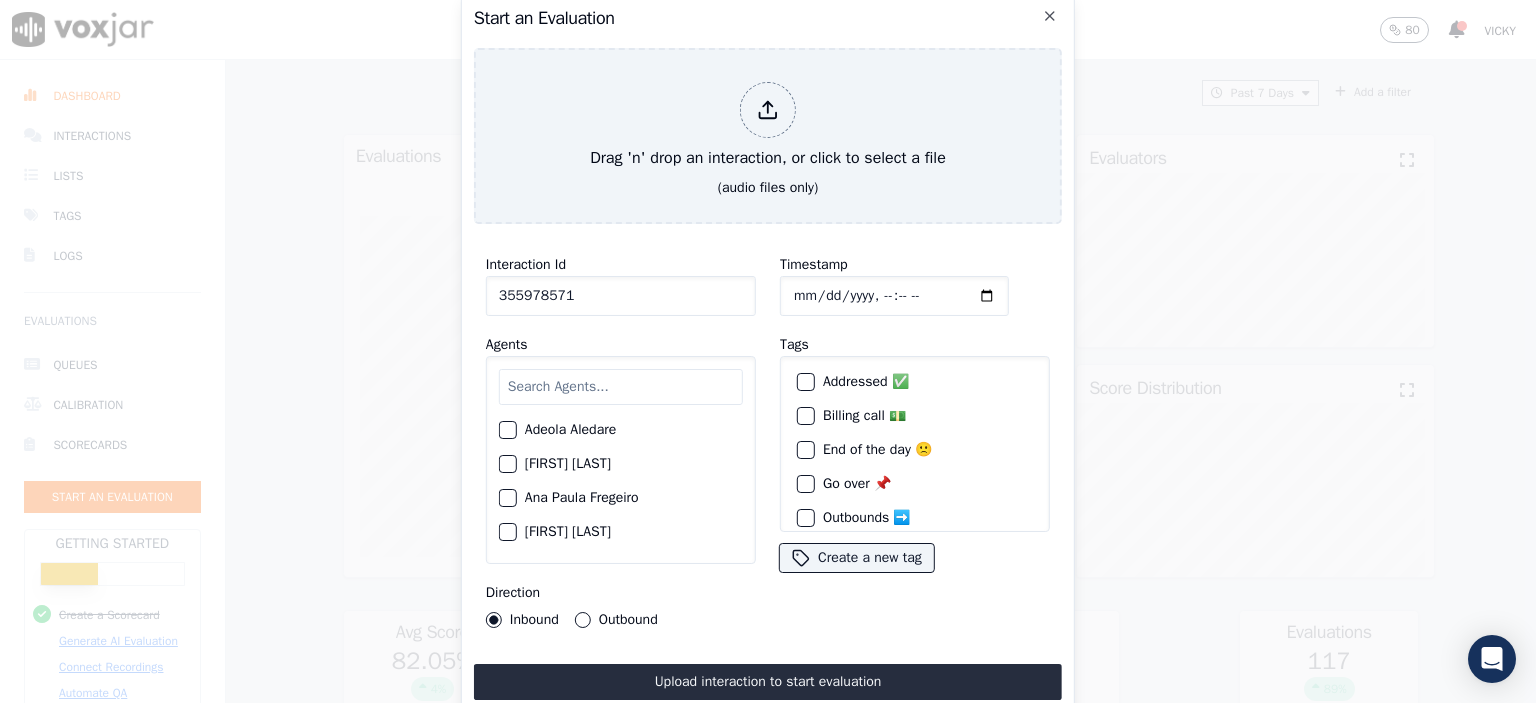 type on "2025-08-05T07:54" 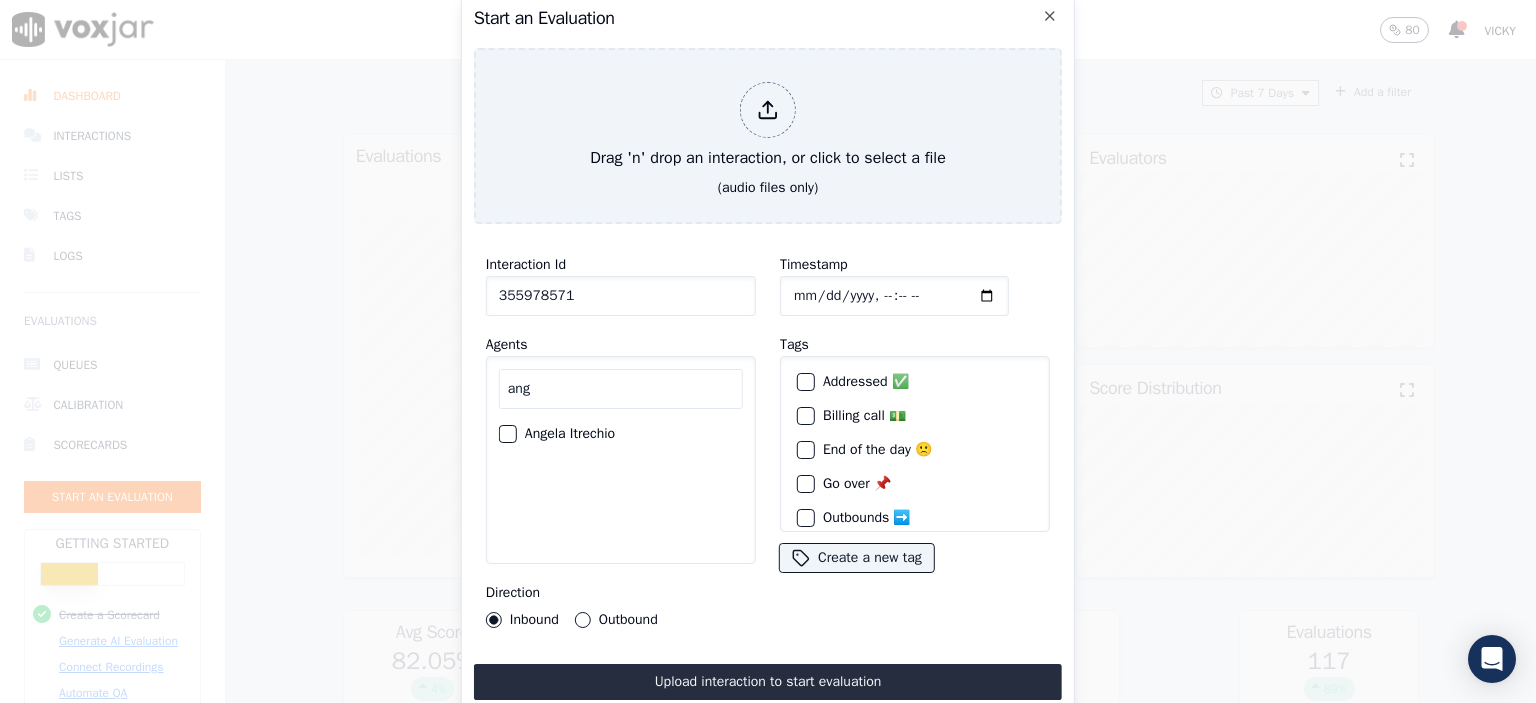 type on "[AGENT_NAME]" 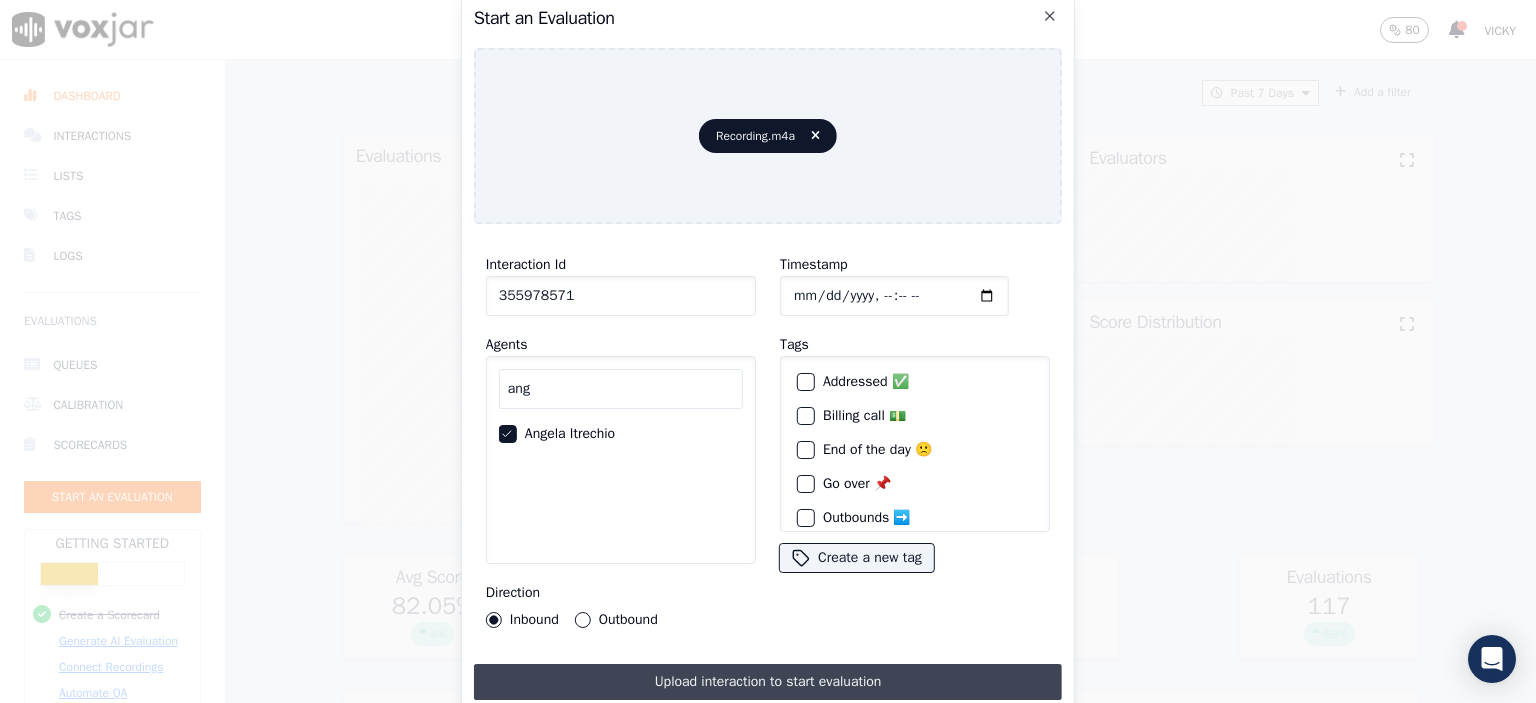 click on "Upload interaction to start evaluation" at bounding box center (768, 682) 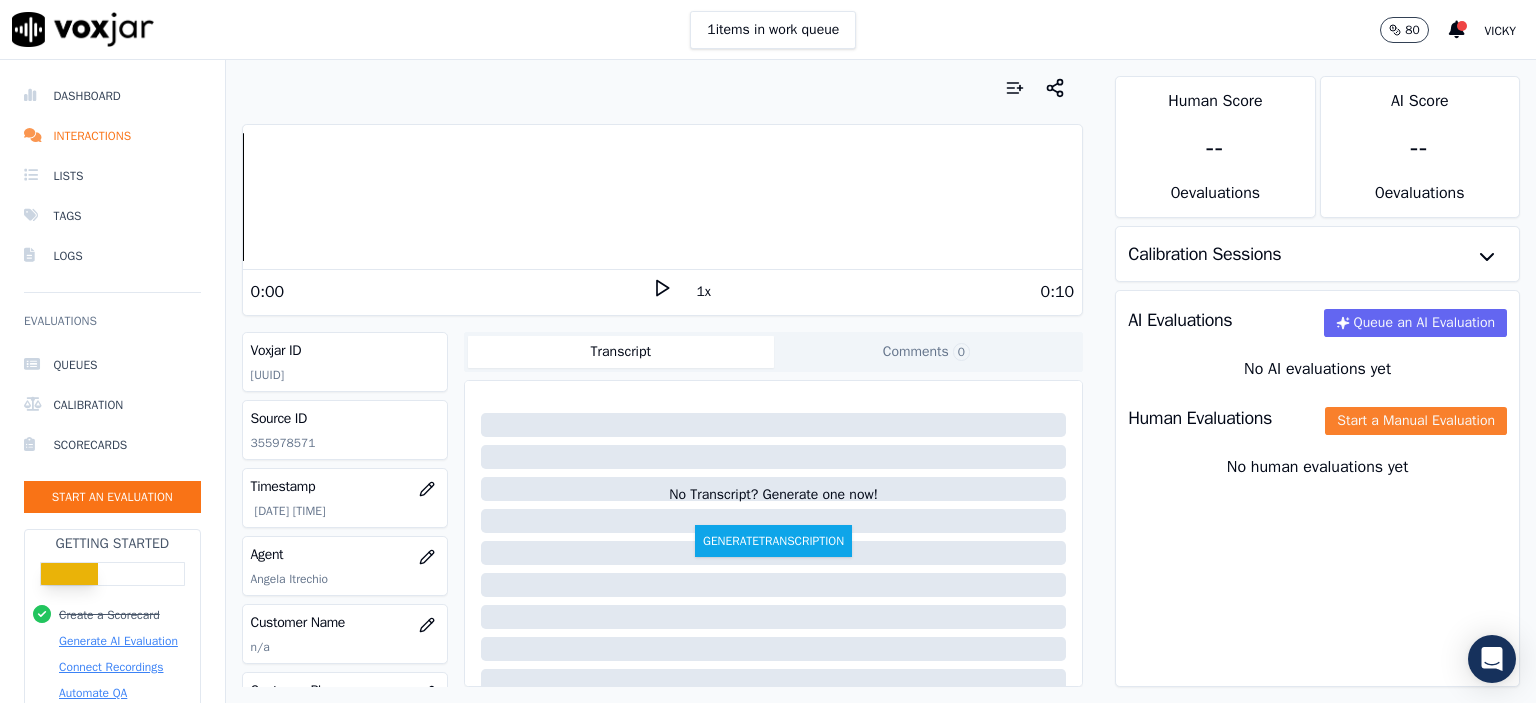 click on "Start a Manual Evaluation" 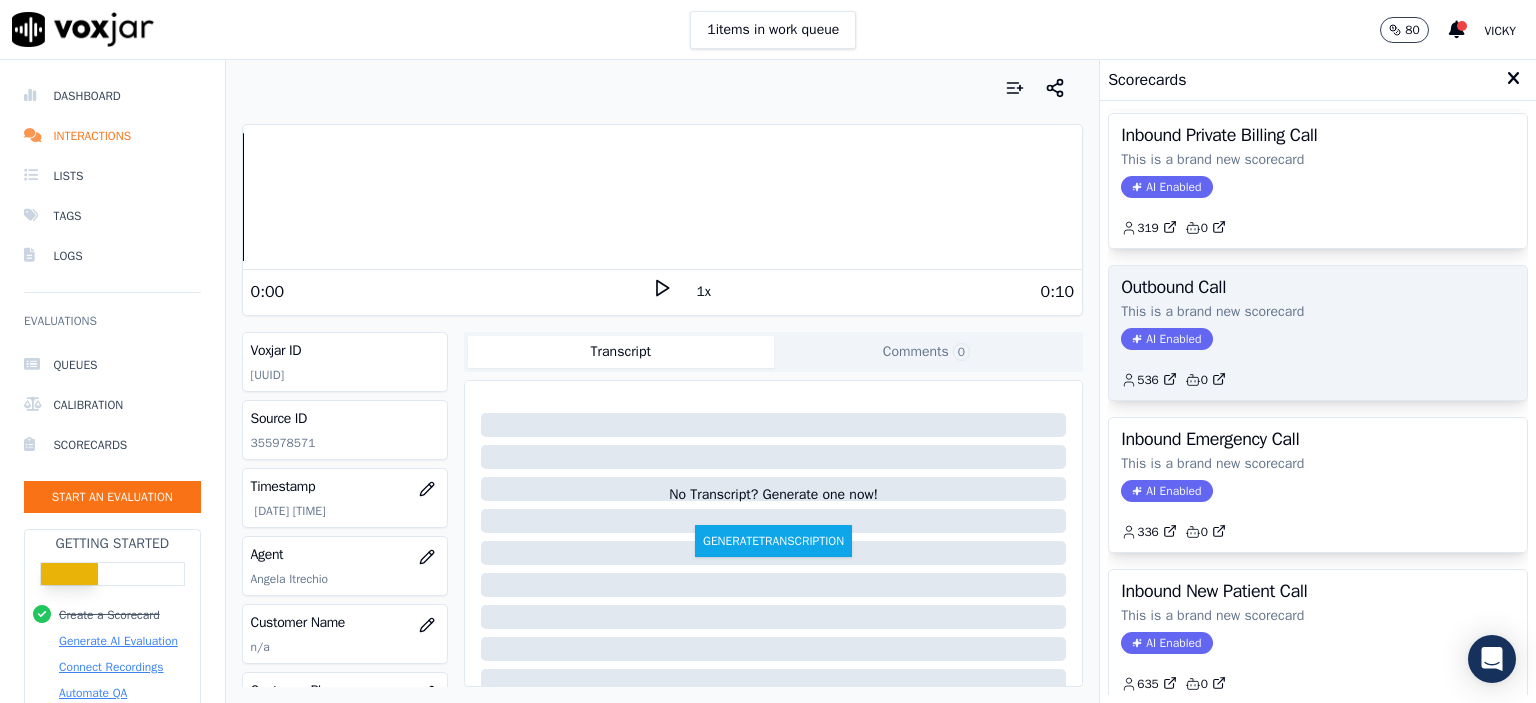 scroll, scrollTop: 200, scrollLeft: 0, axis: vertical 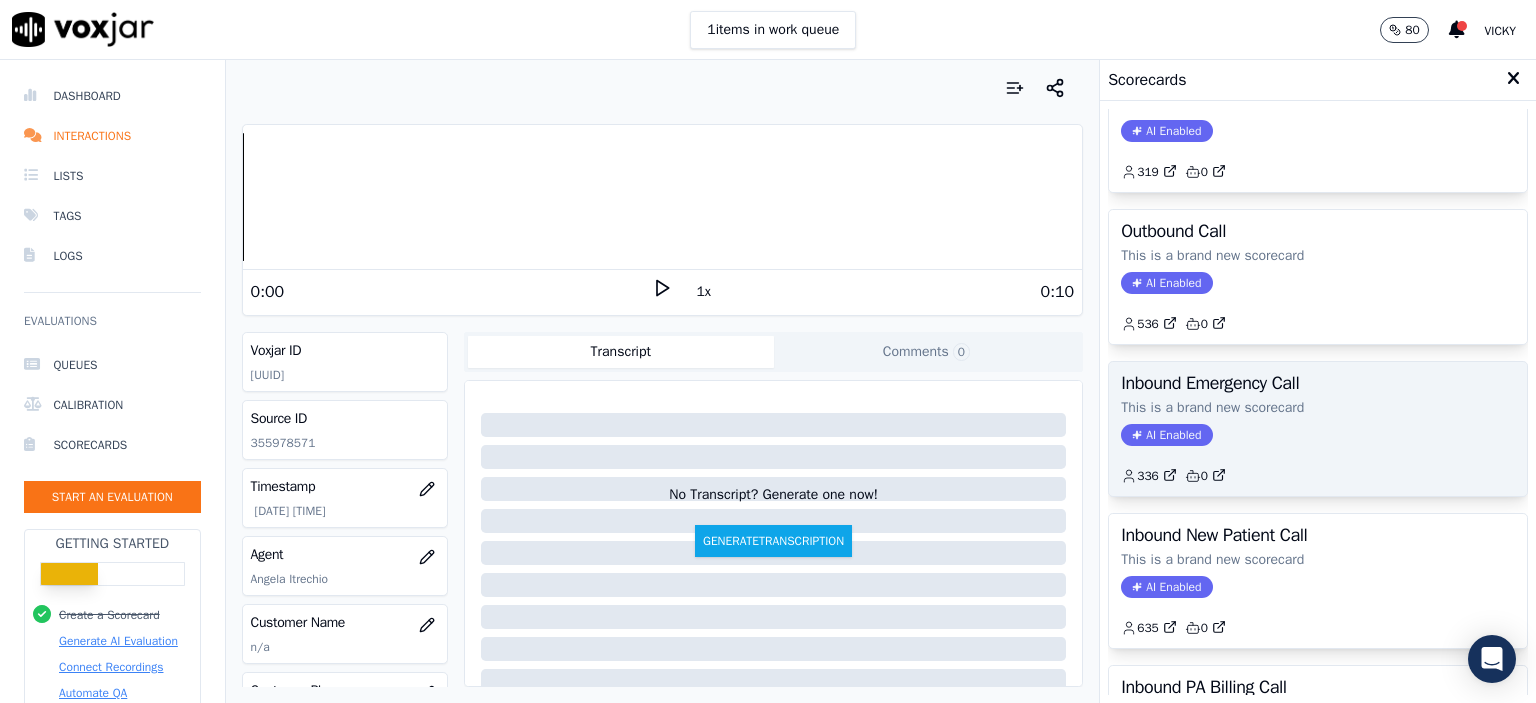 click on "Inbound Emergency Call   This is a brand new scorecard     AI Enabled       336         0" at bounding box center (1318, 429) 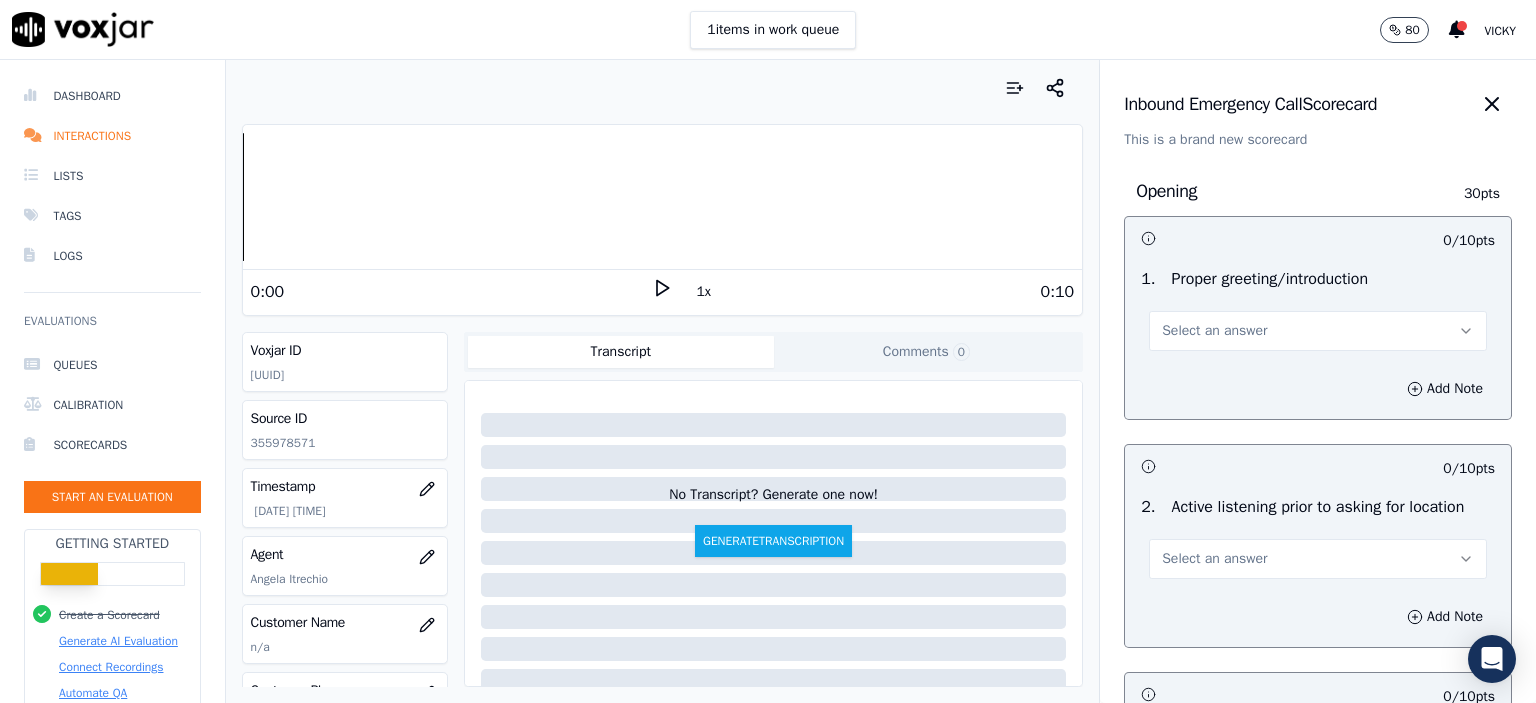 click on "Select an answer" at bounding box center (1318, 331) 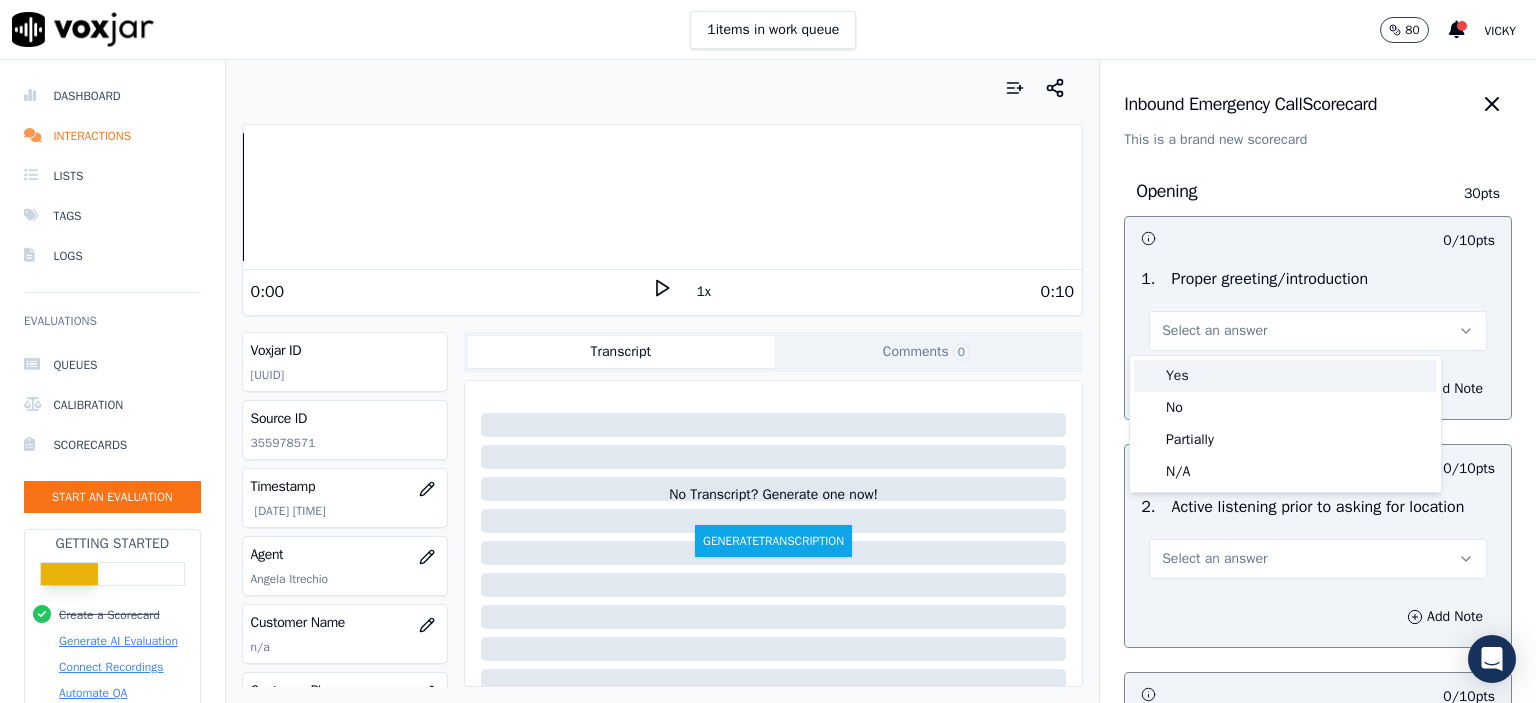 click on "Yes" at bounding box center (1285, 376) 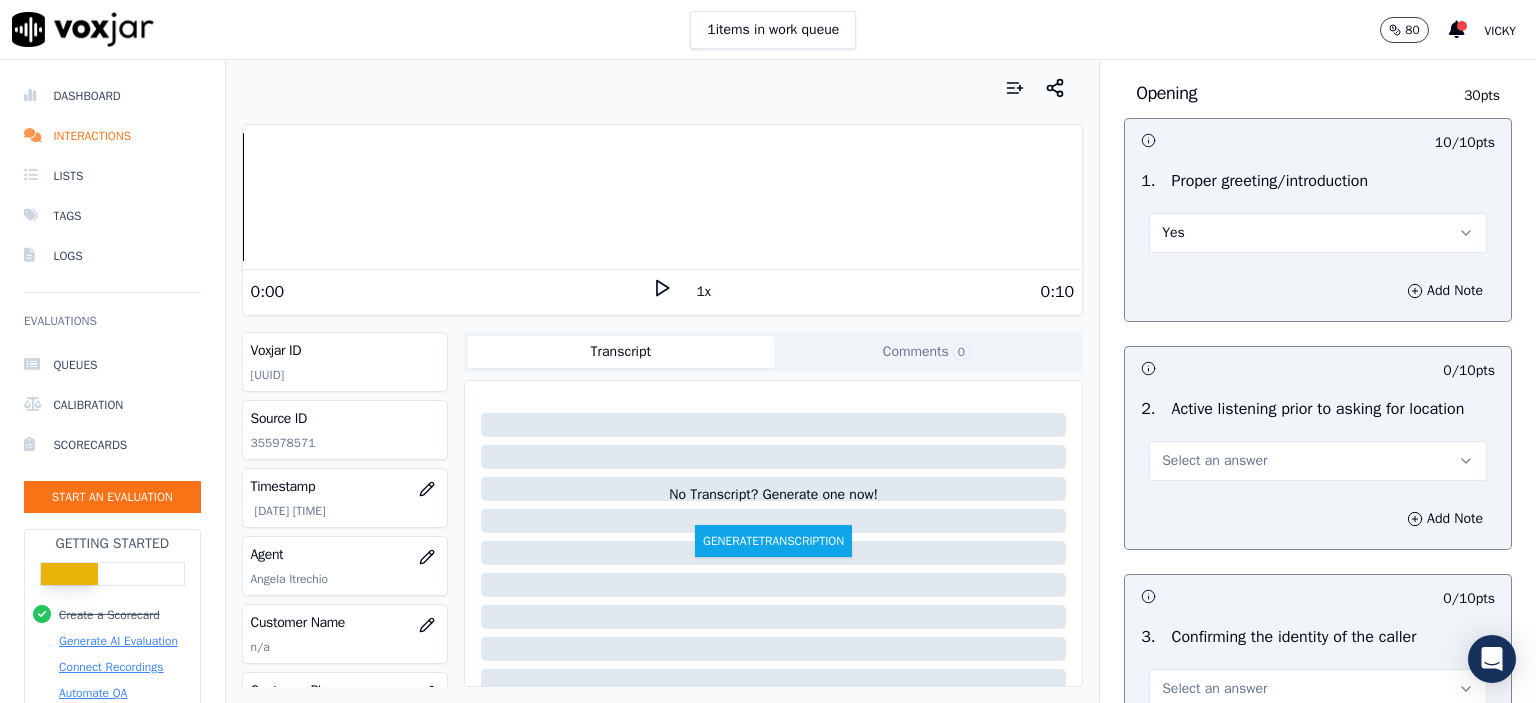 scroll, scrollTop: 100, scrollLeft: 0, axis: vertical 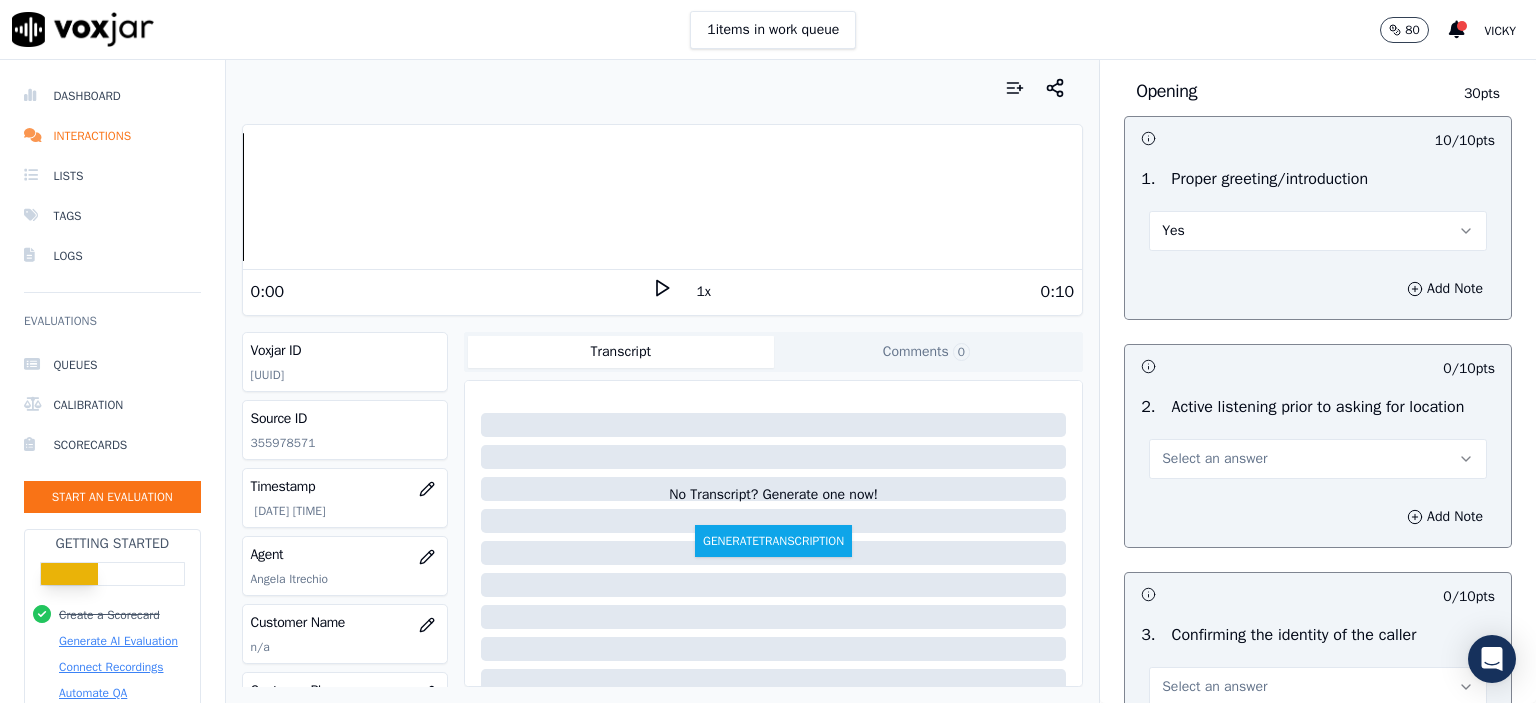click on "Select an answer" at bounding box center [1318, 459] 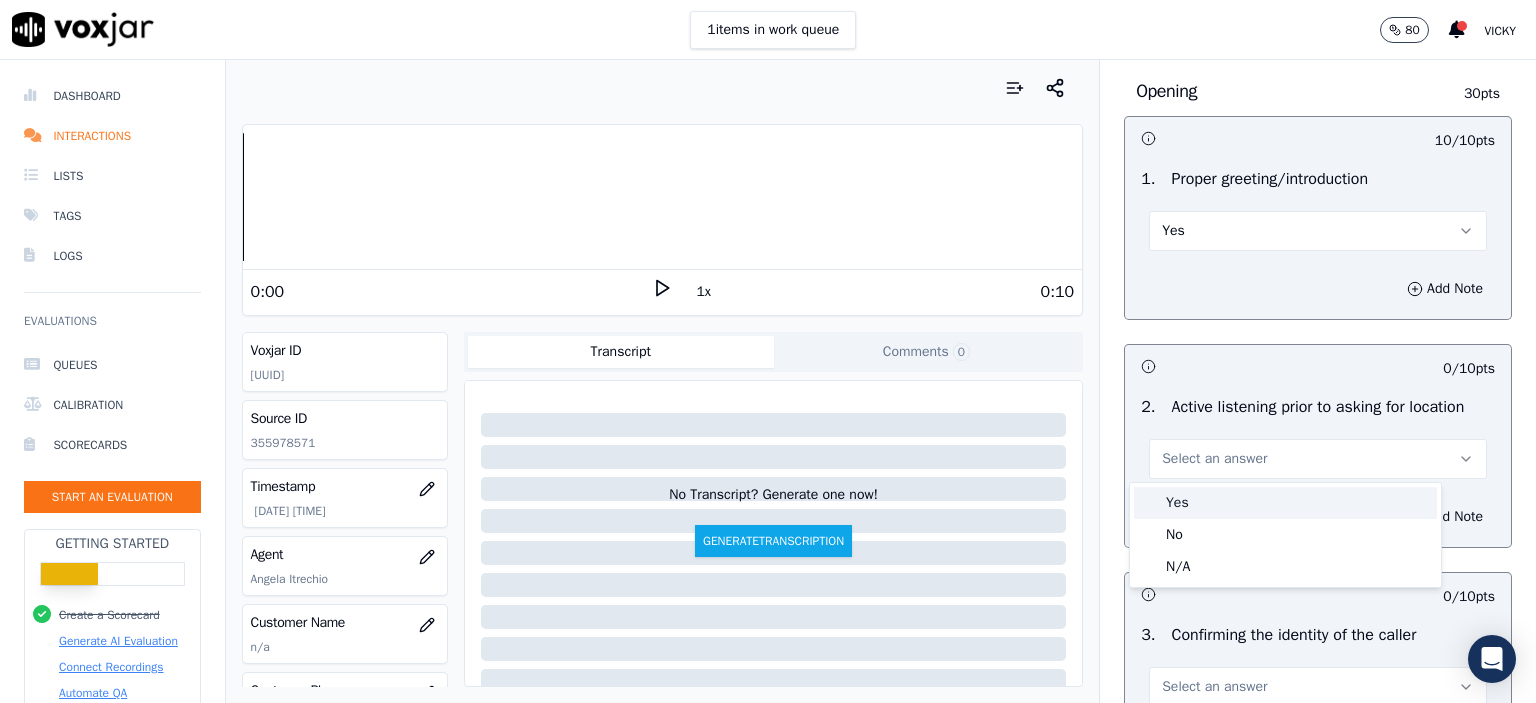 click on "Yes" at bounding box center [1285, 503] 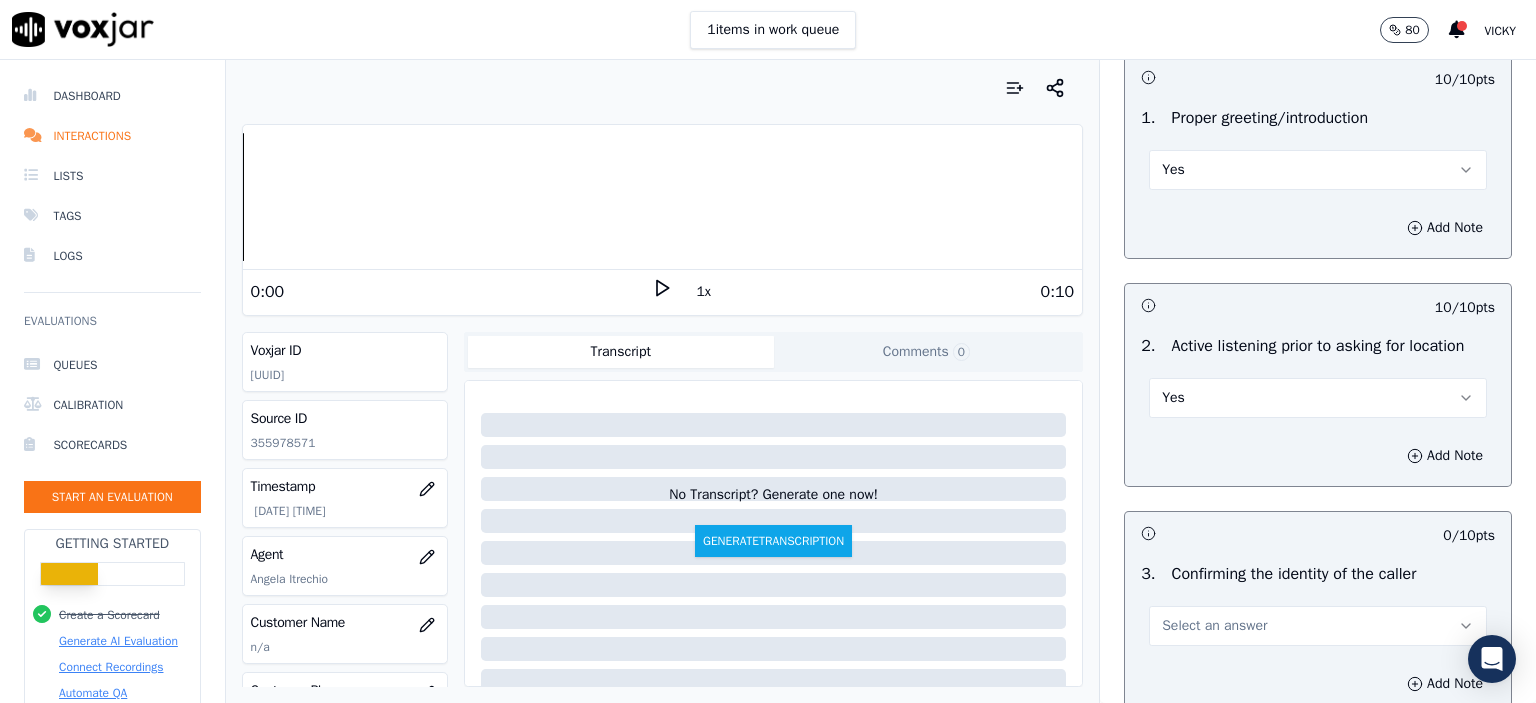 scroll, scrollTop: 300, scrollLeft: 0, axis: vertical 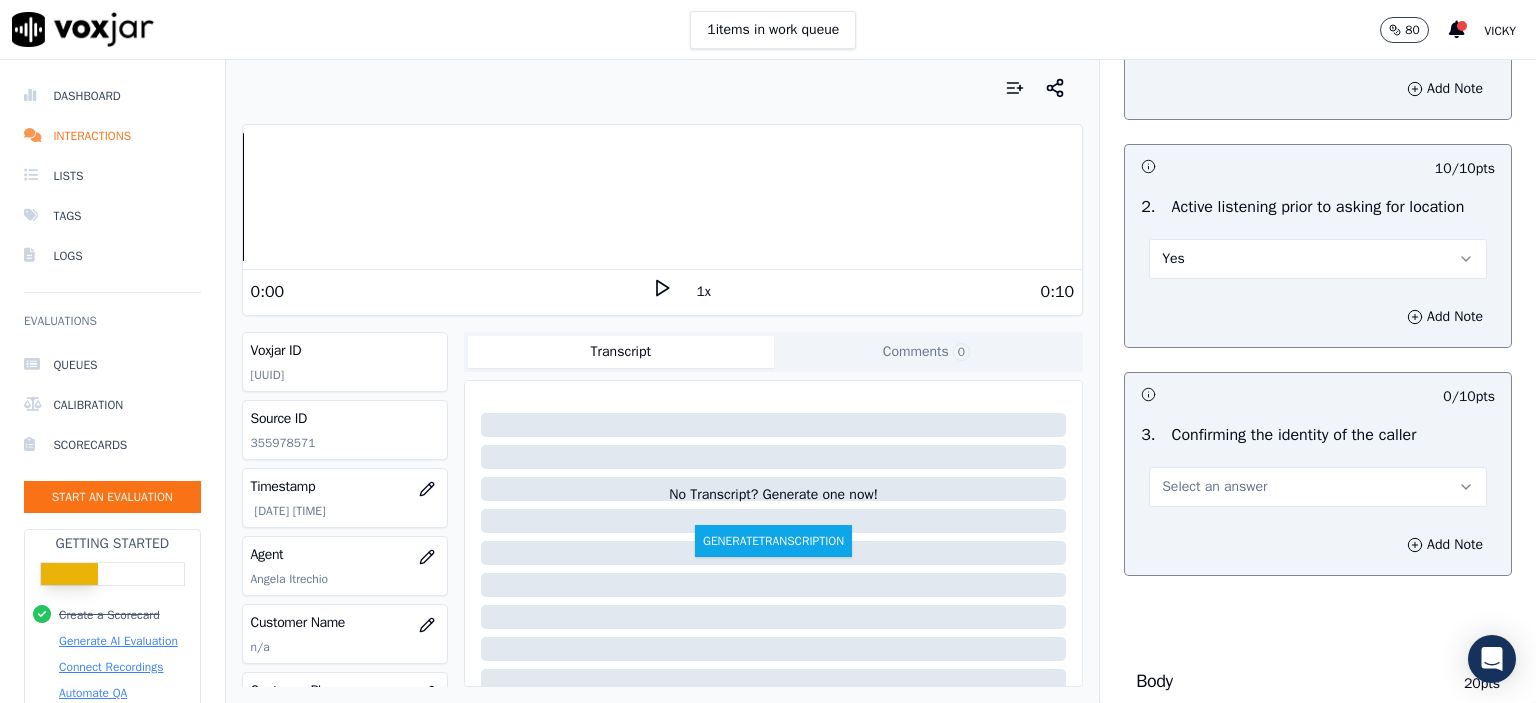 click on "Select an answer" at bounding box center (1318, 487) 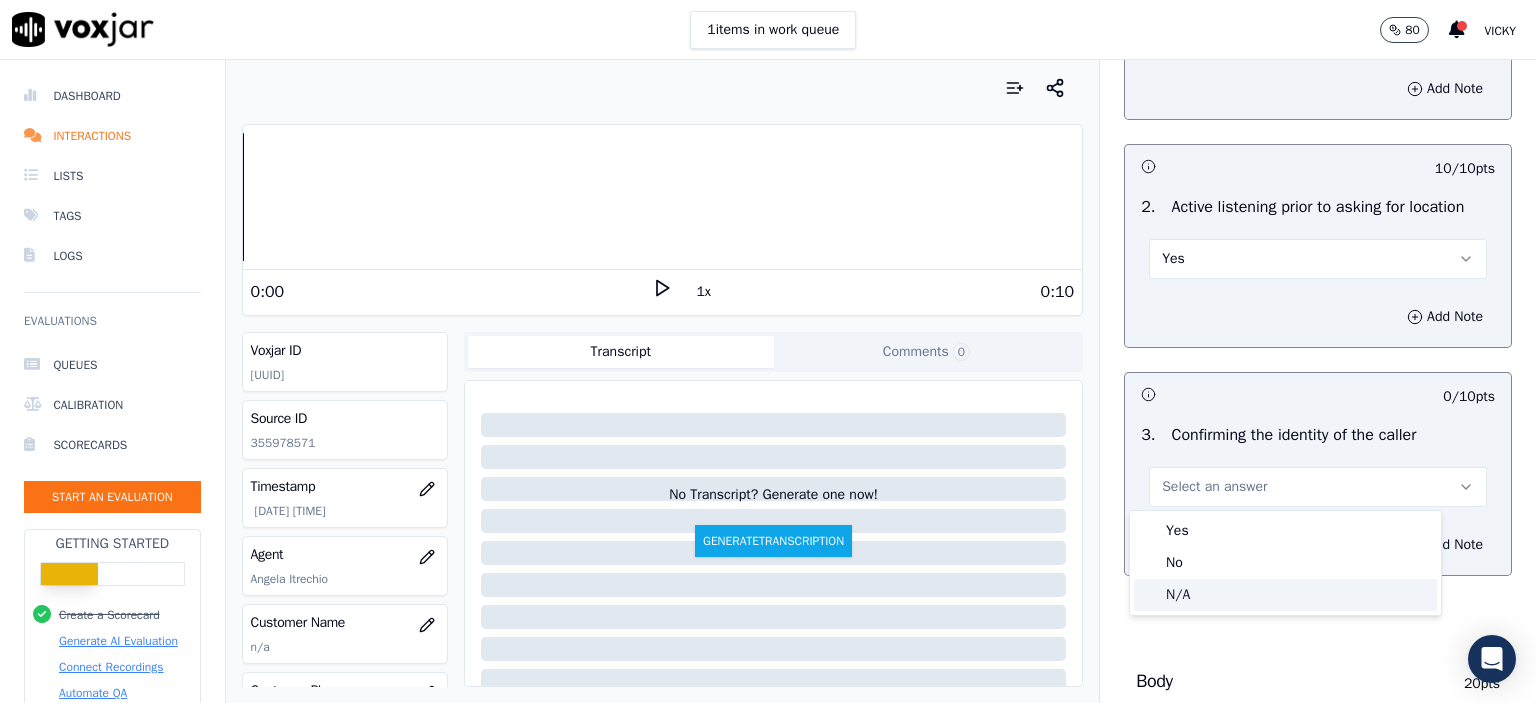 click on "N/A" 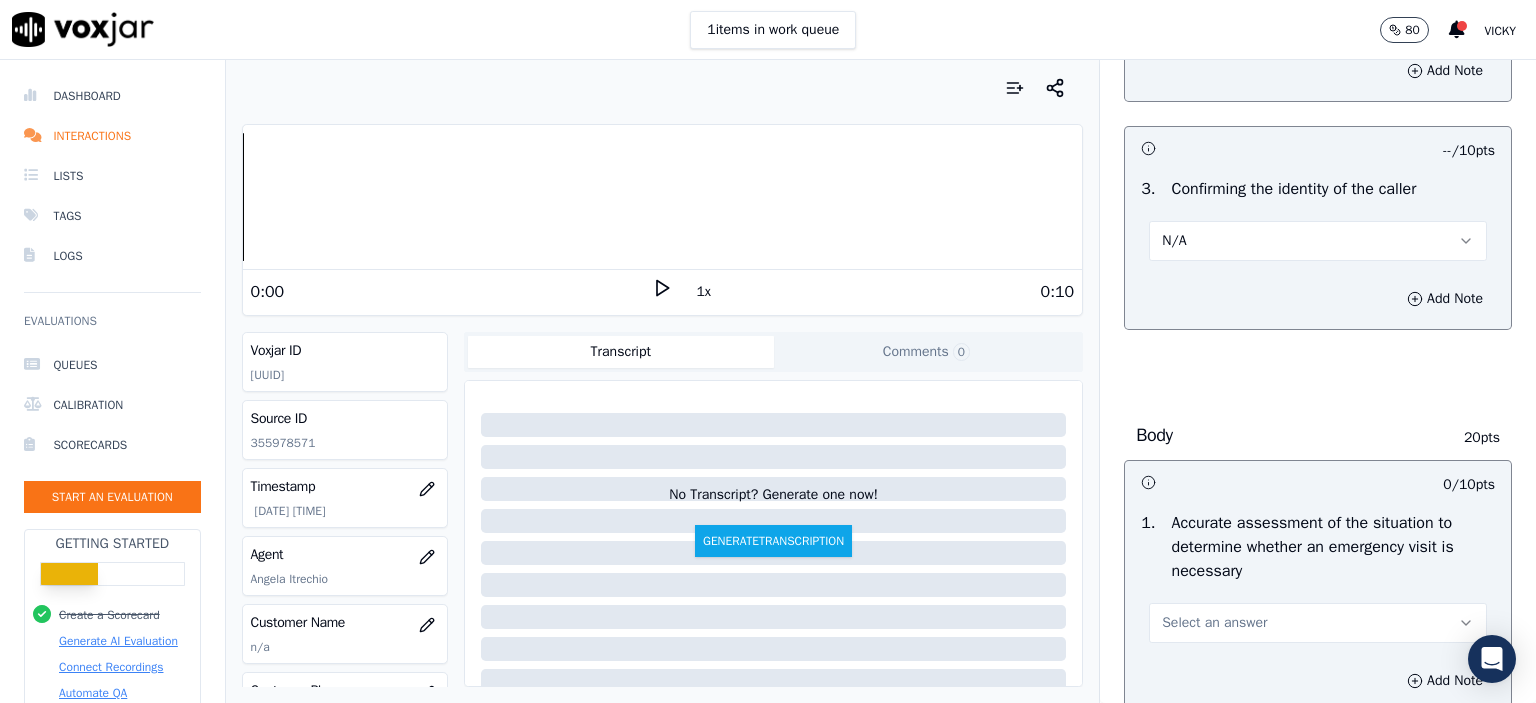 scroll, scrollTop: 600, scrollLeft: 0, axis: vertical 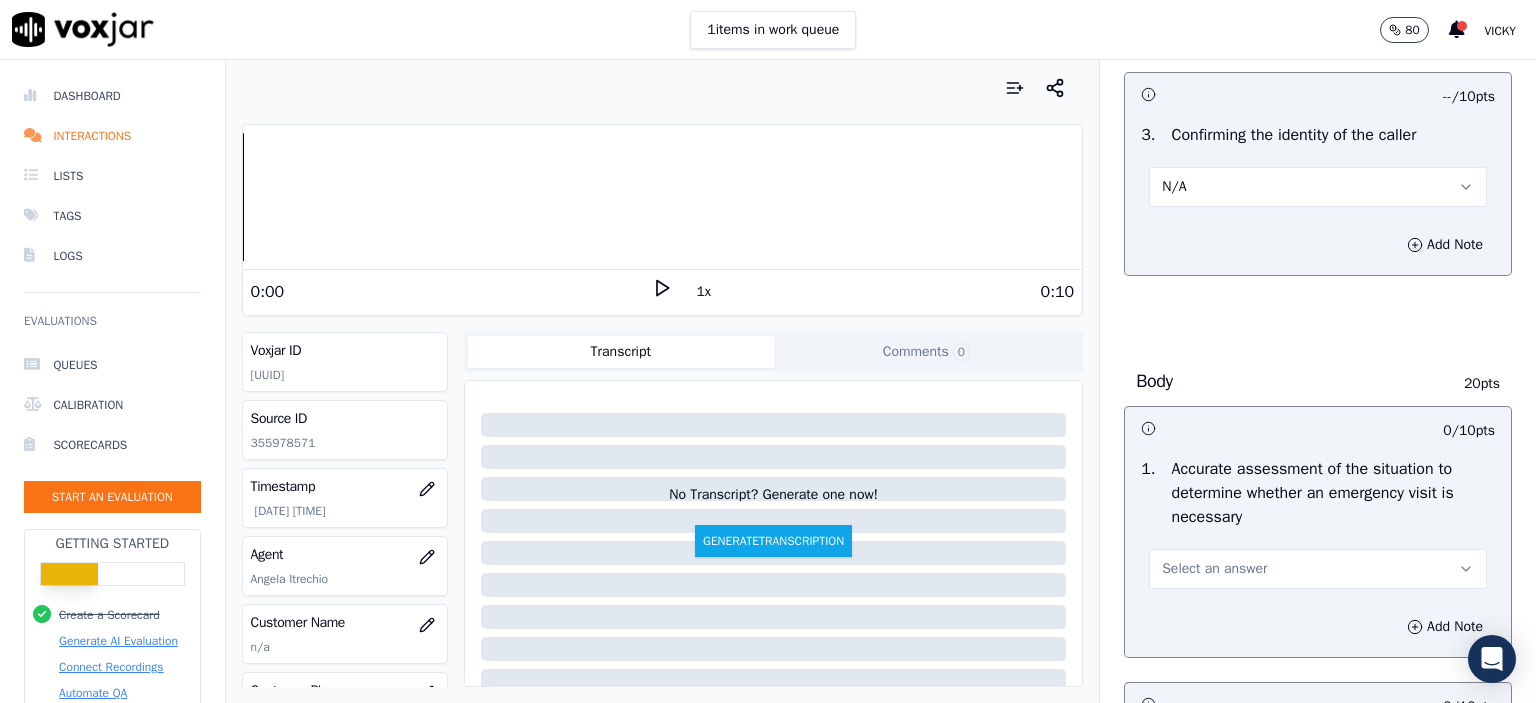 click on "Select an answer" at bounding box center (1214, 569) 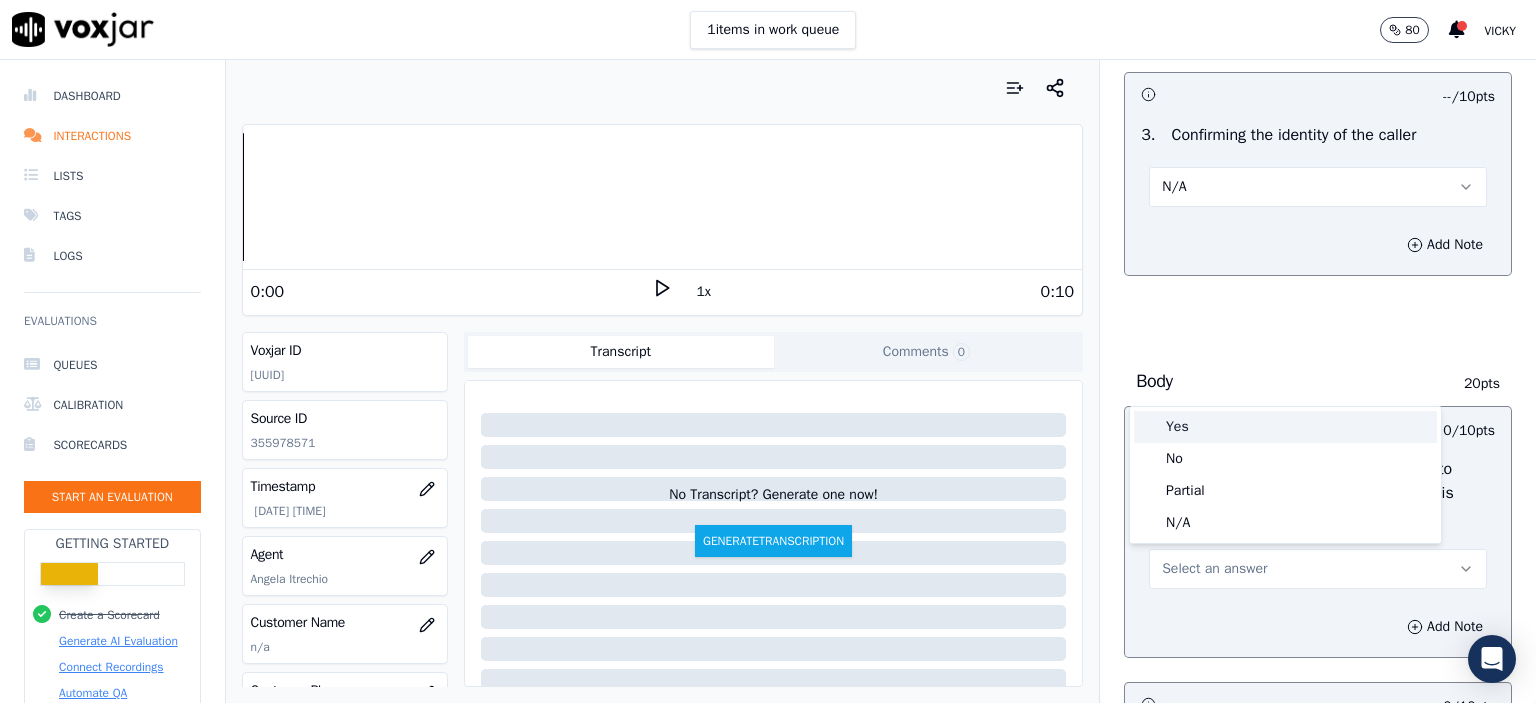 click on "Yes" at bounding box center (1285, 427) 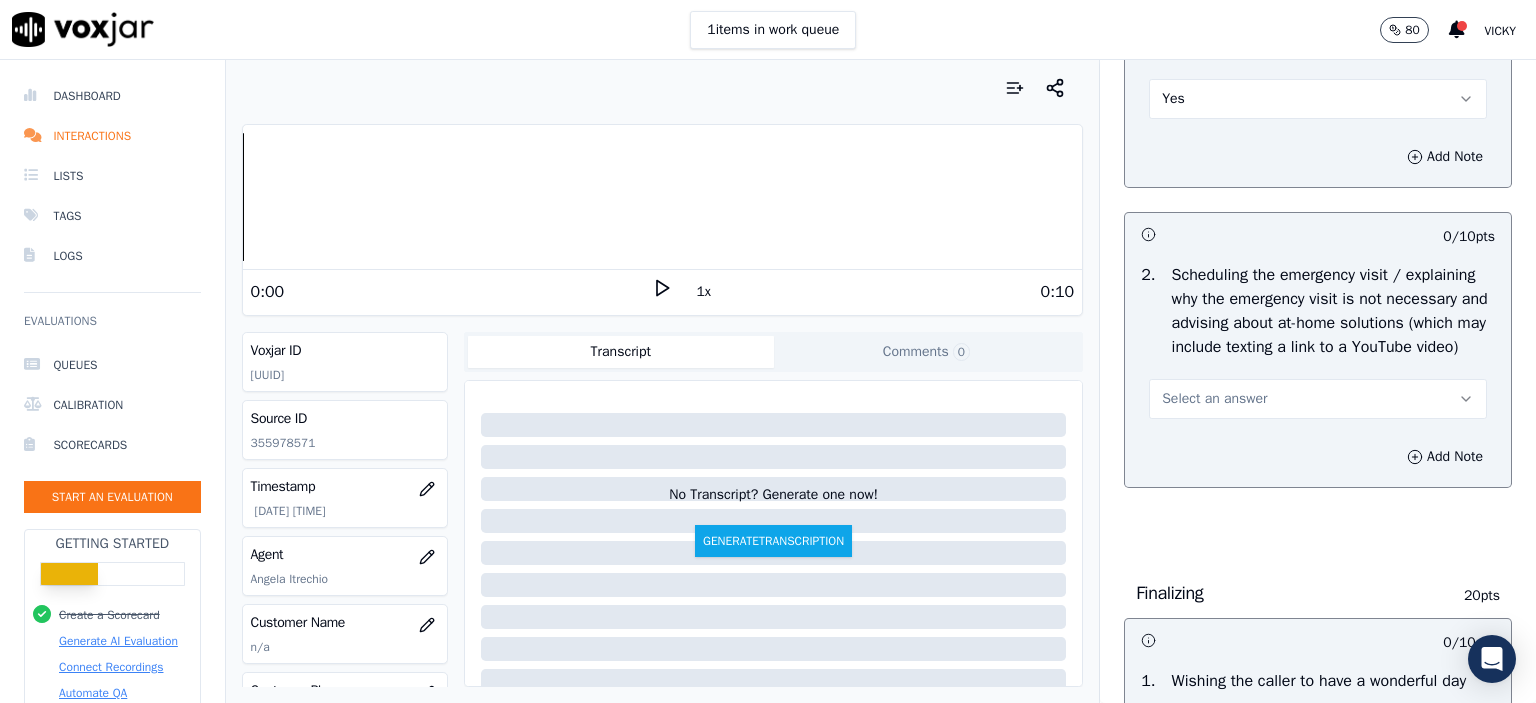 scroll, scrollTop: 1100, scrollLeft: 0, axis: vertical 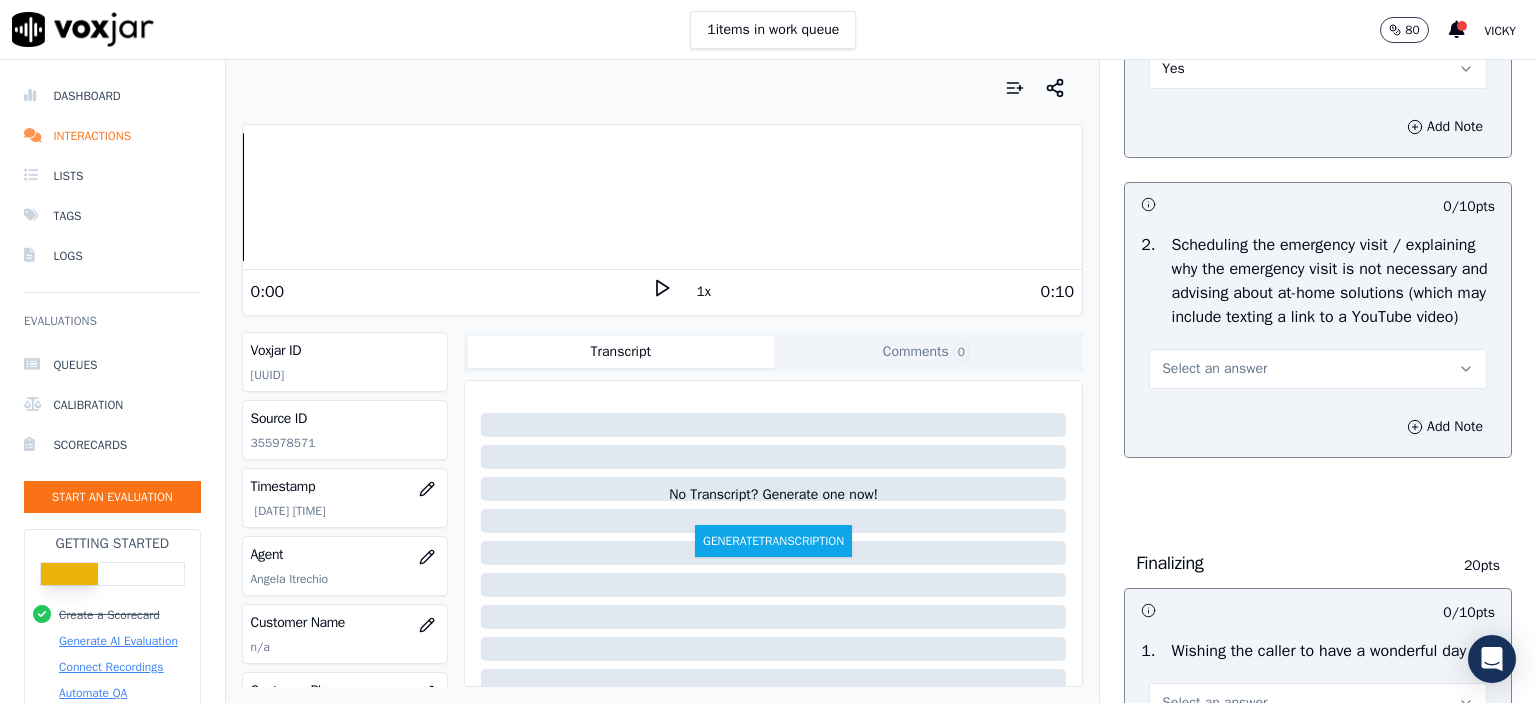 click on "Select an answer" at bounding box center (1318, 369) 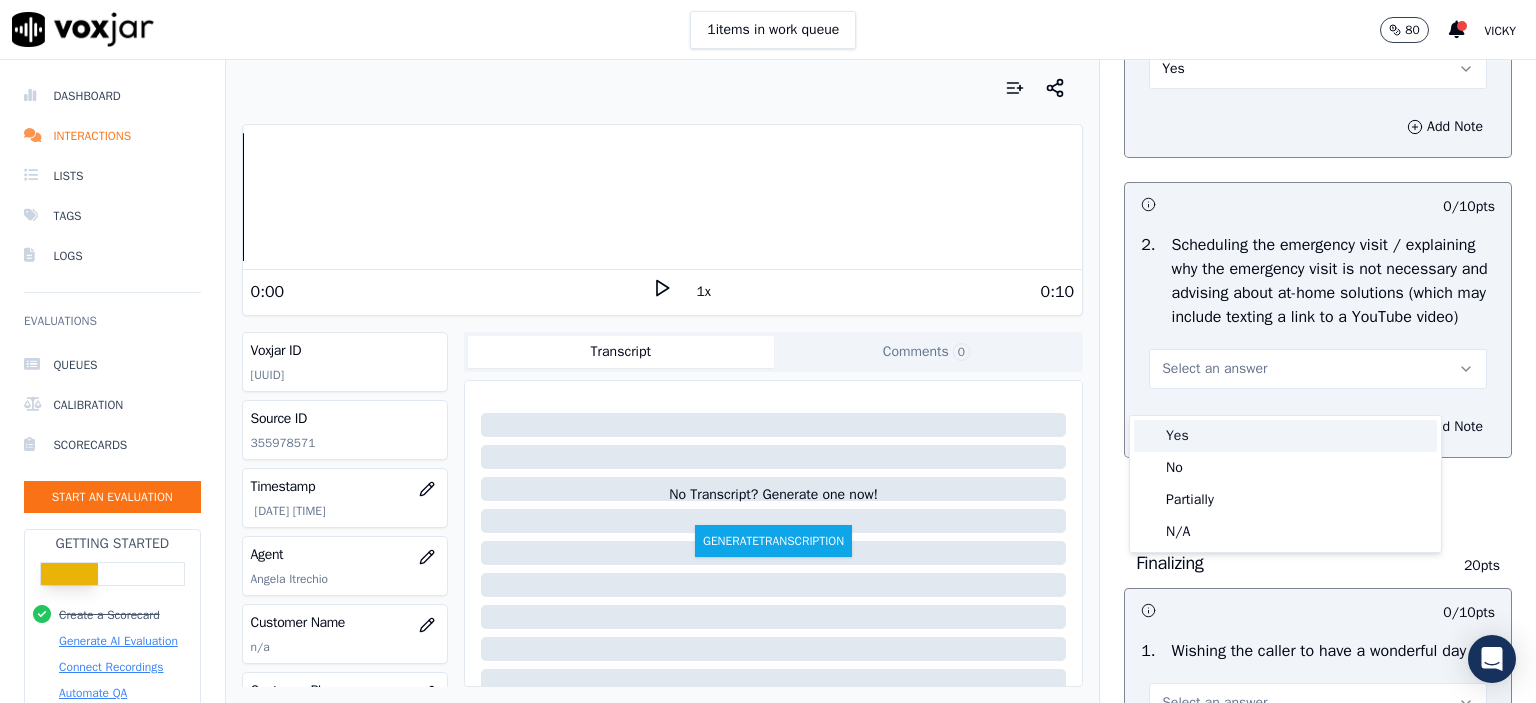 click on "Yes" at bounding box center [1285, 436] 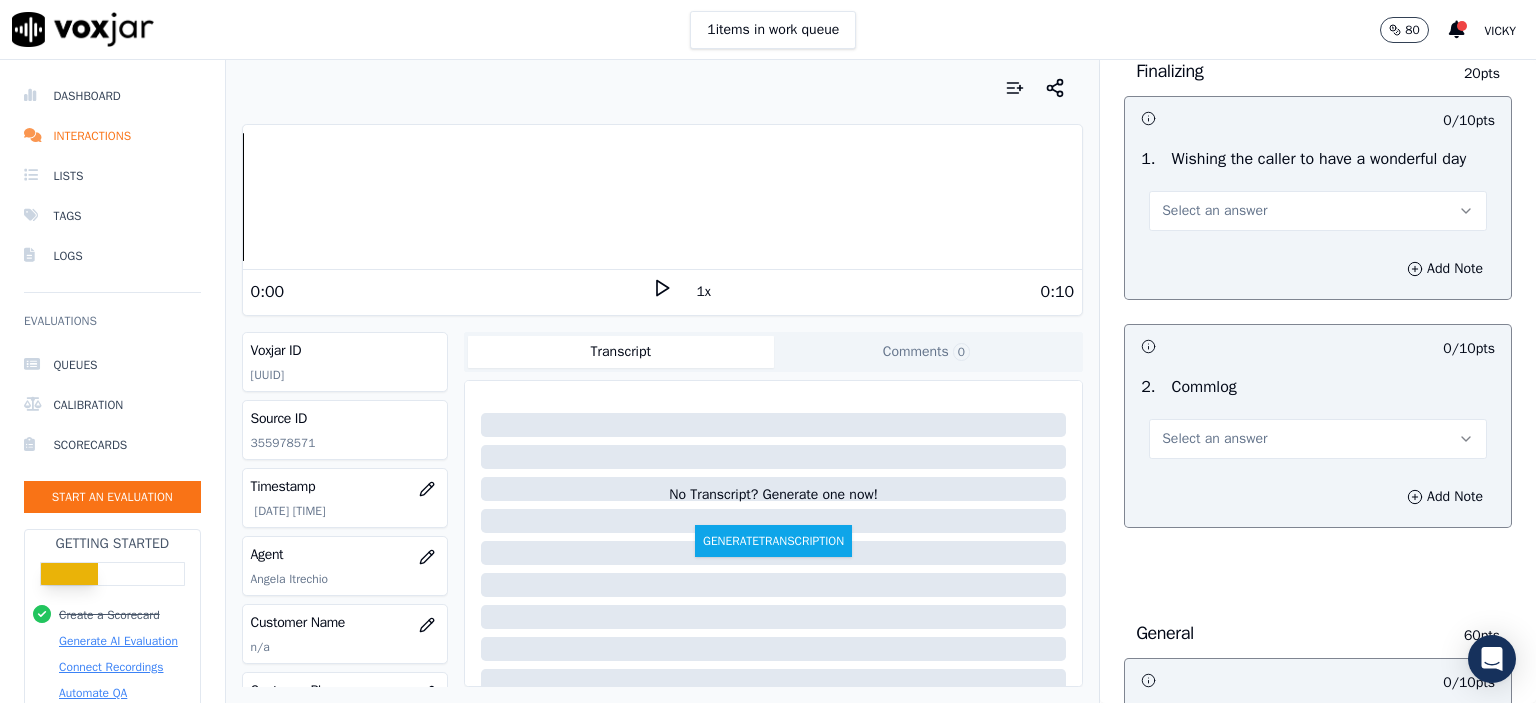 scroll, scrollTop: 1600, scrollLeft: 0, axis: vertical 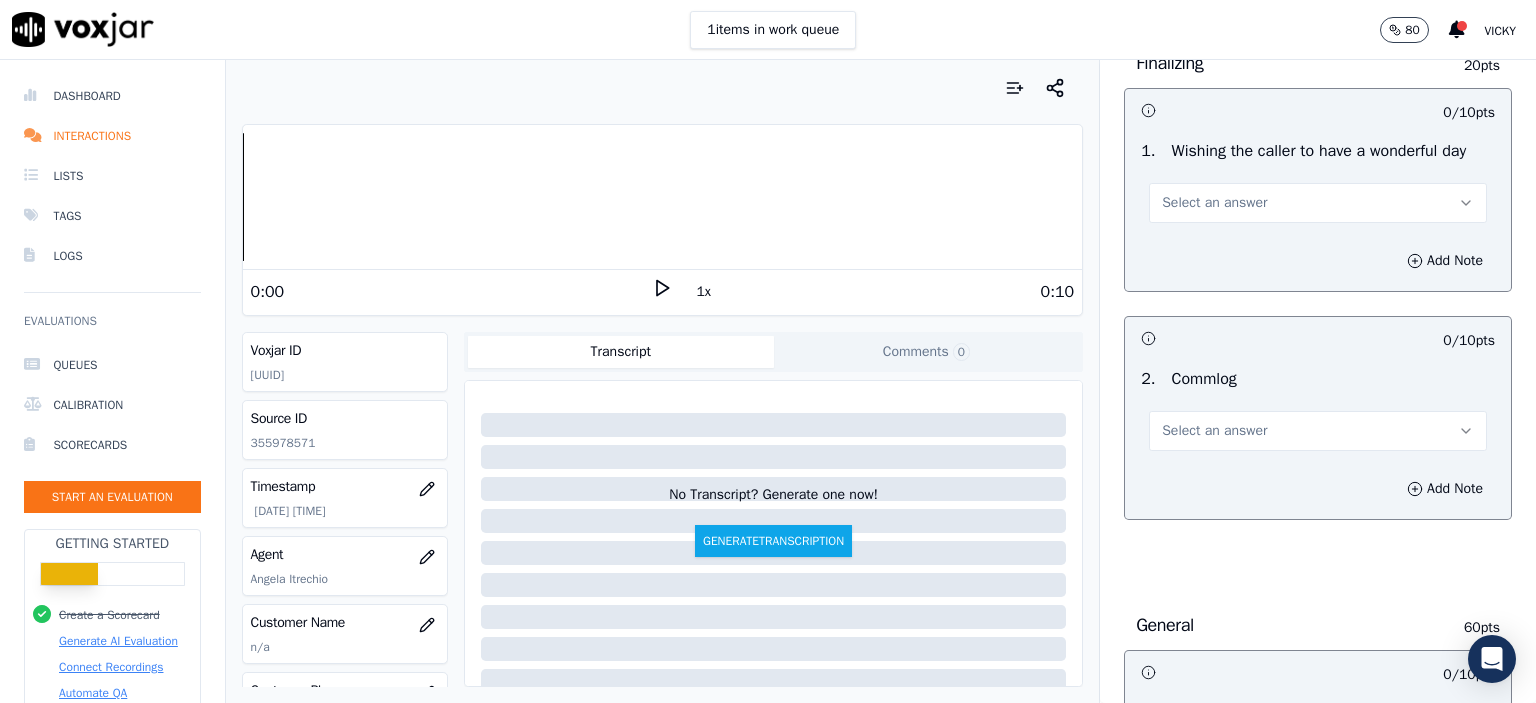 drag, startPoint x: 1284, startPoint y: 232, endPoint x: 1283, endPoint y: 242, distance: 10.049875 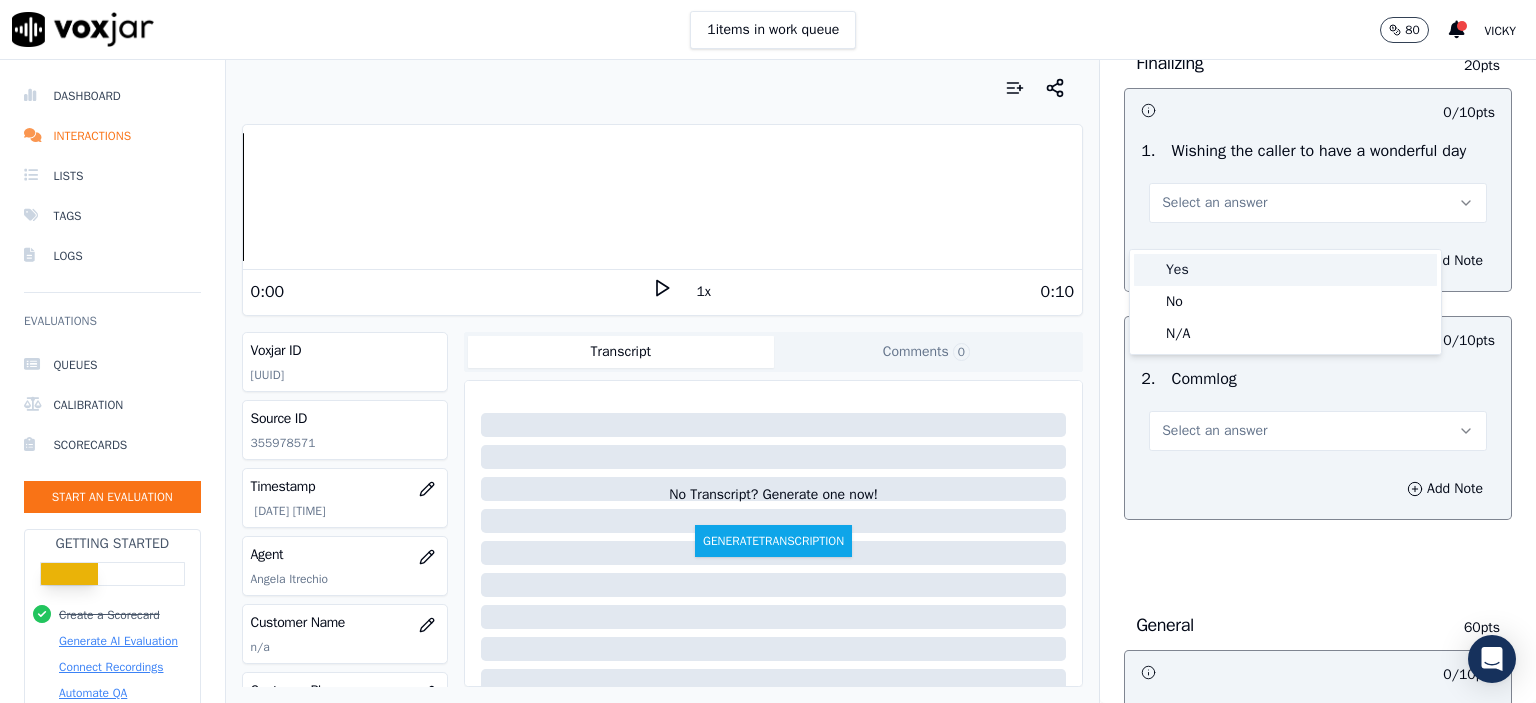 click on "Yes" at bounding box center [1285, 270] 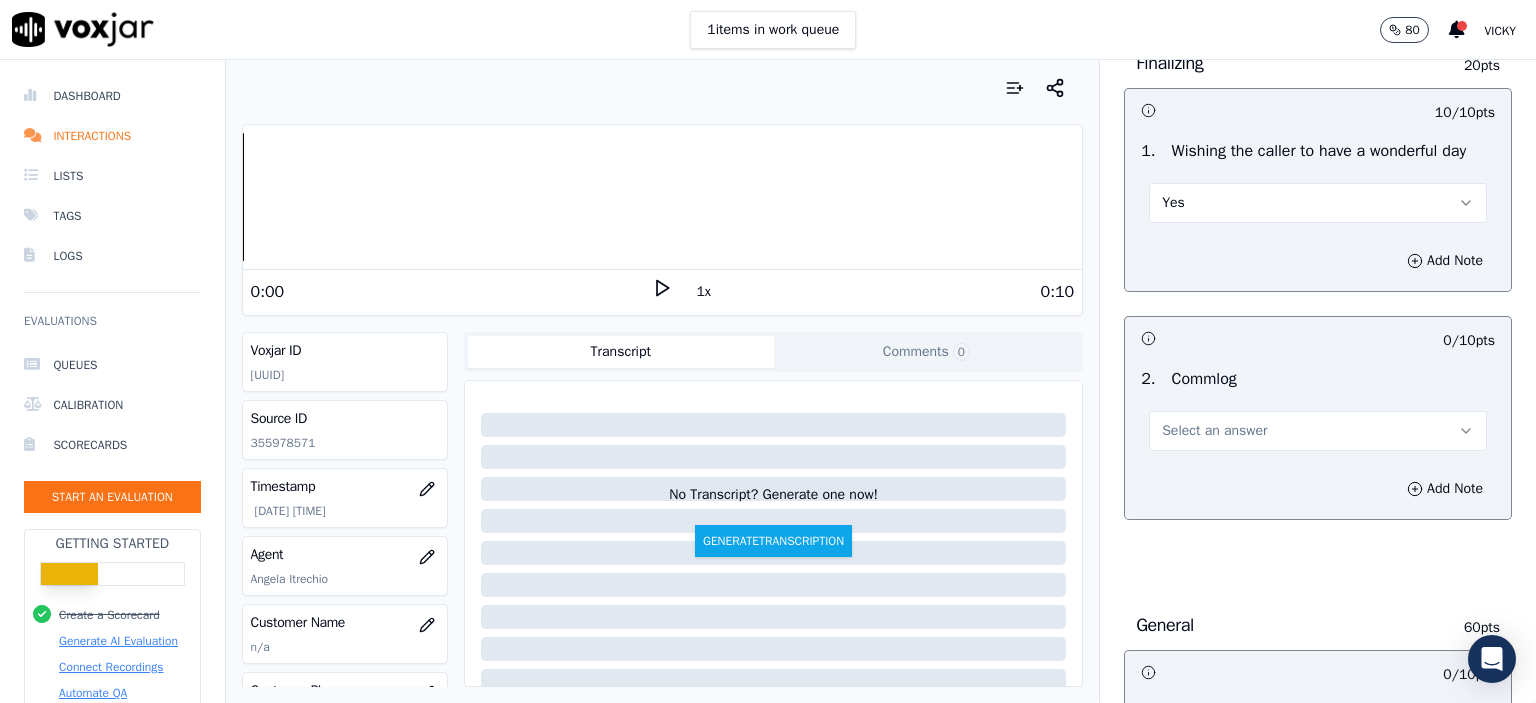 click on "Select an answer" at bounding box center (1318, 431) 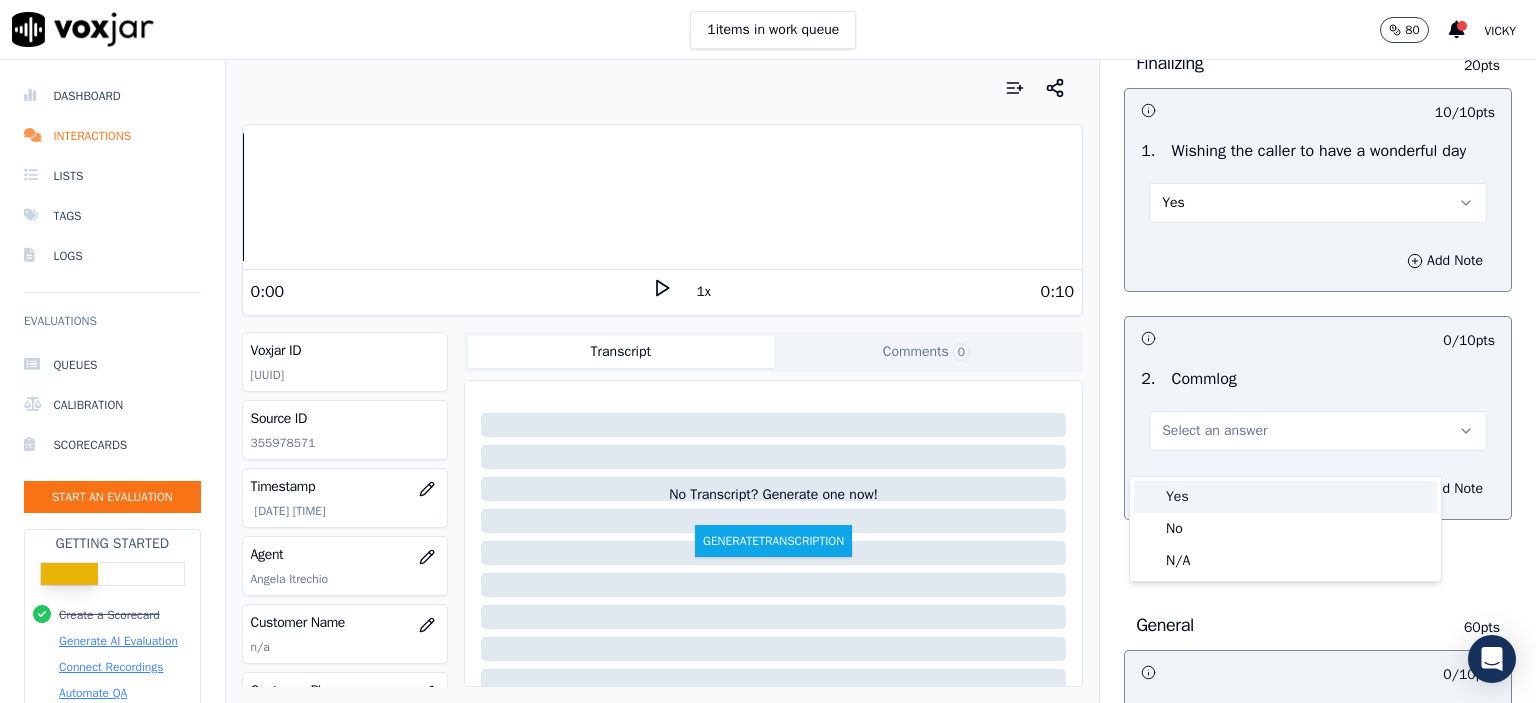click on "Yes" at bounding box center [1285, 497] 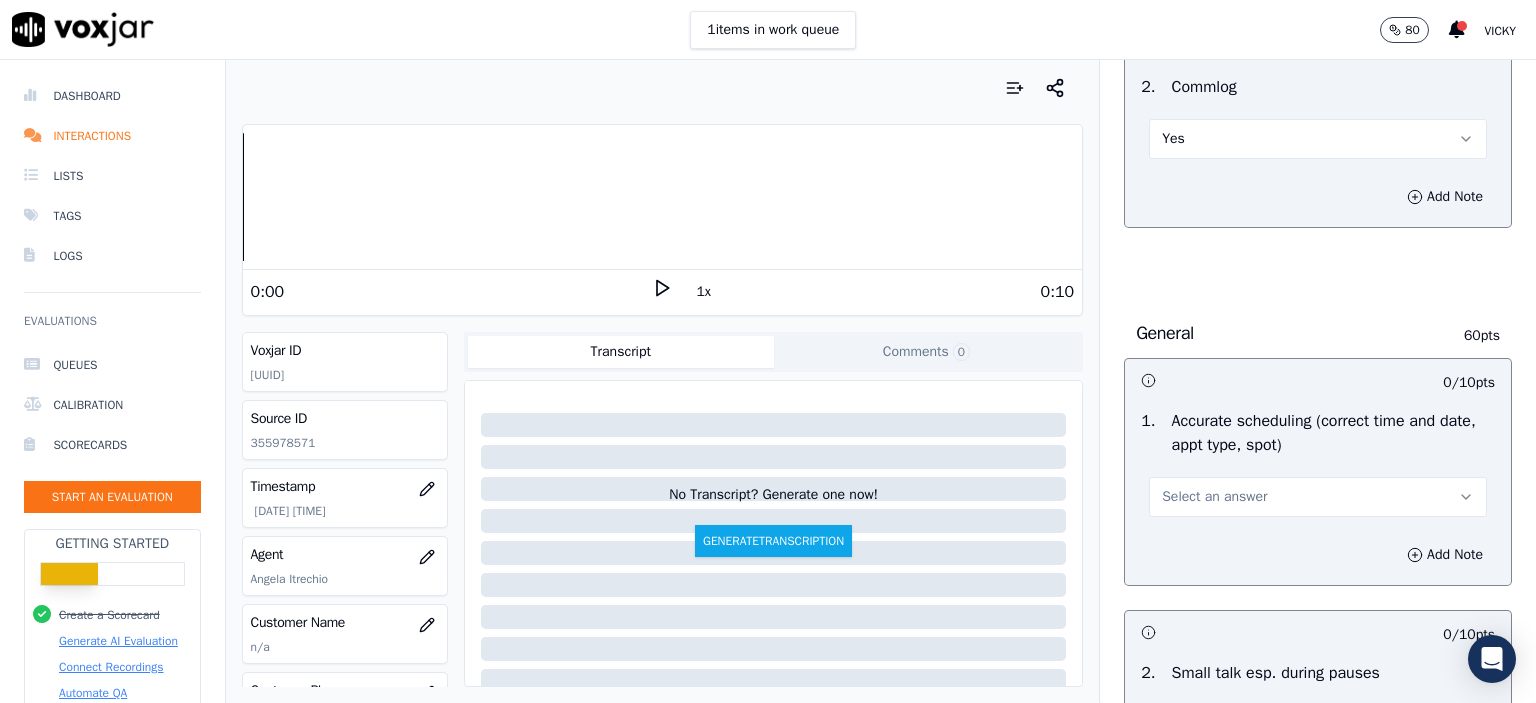 scroll, scrollTop: 1900, scrollLeft: 0, axis: vertical 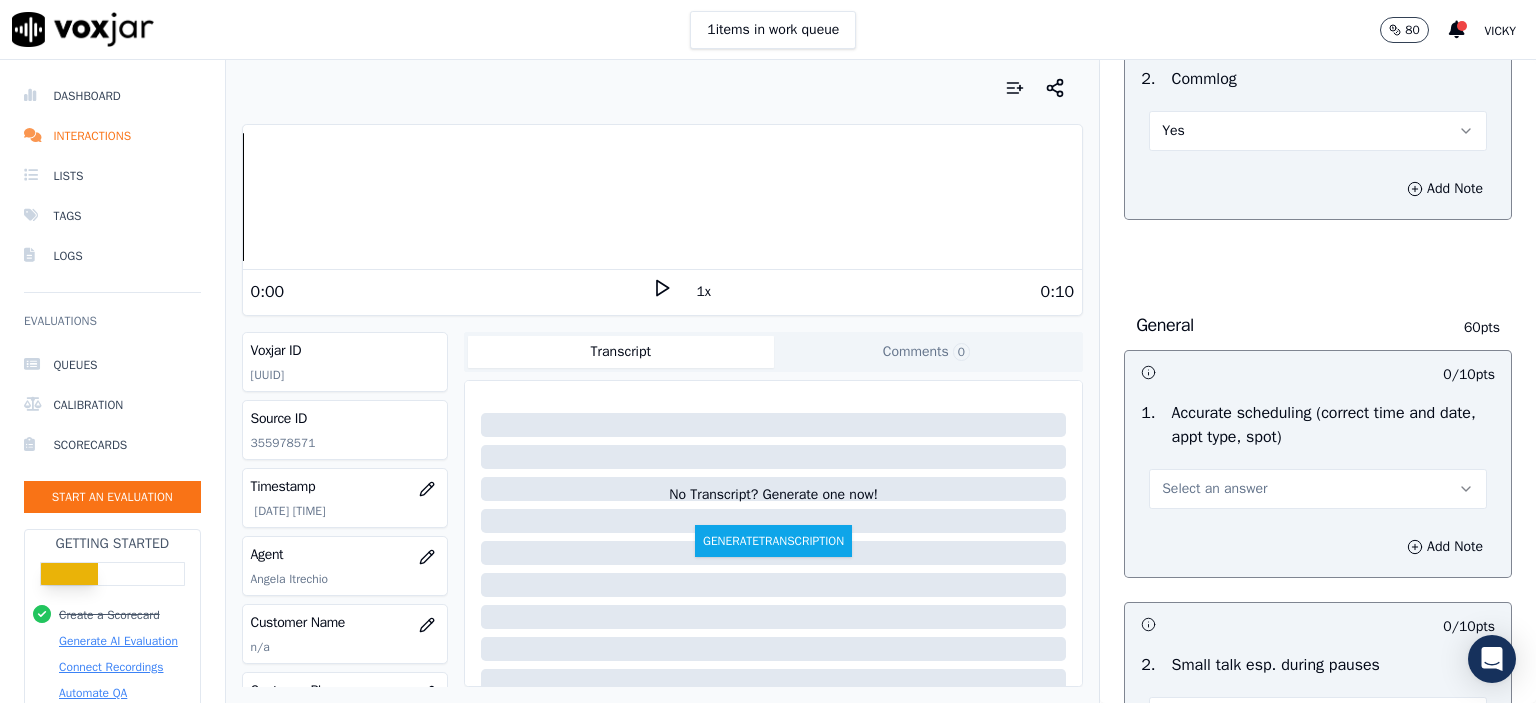 click on "Select an answer" at bounding box center (1318, 489) 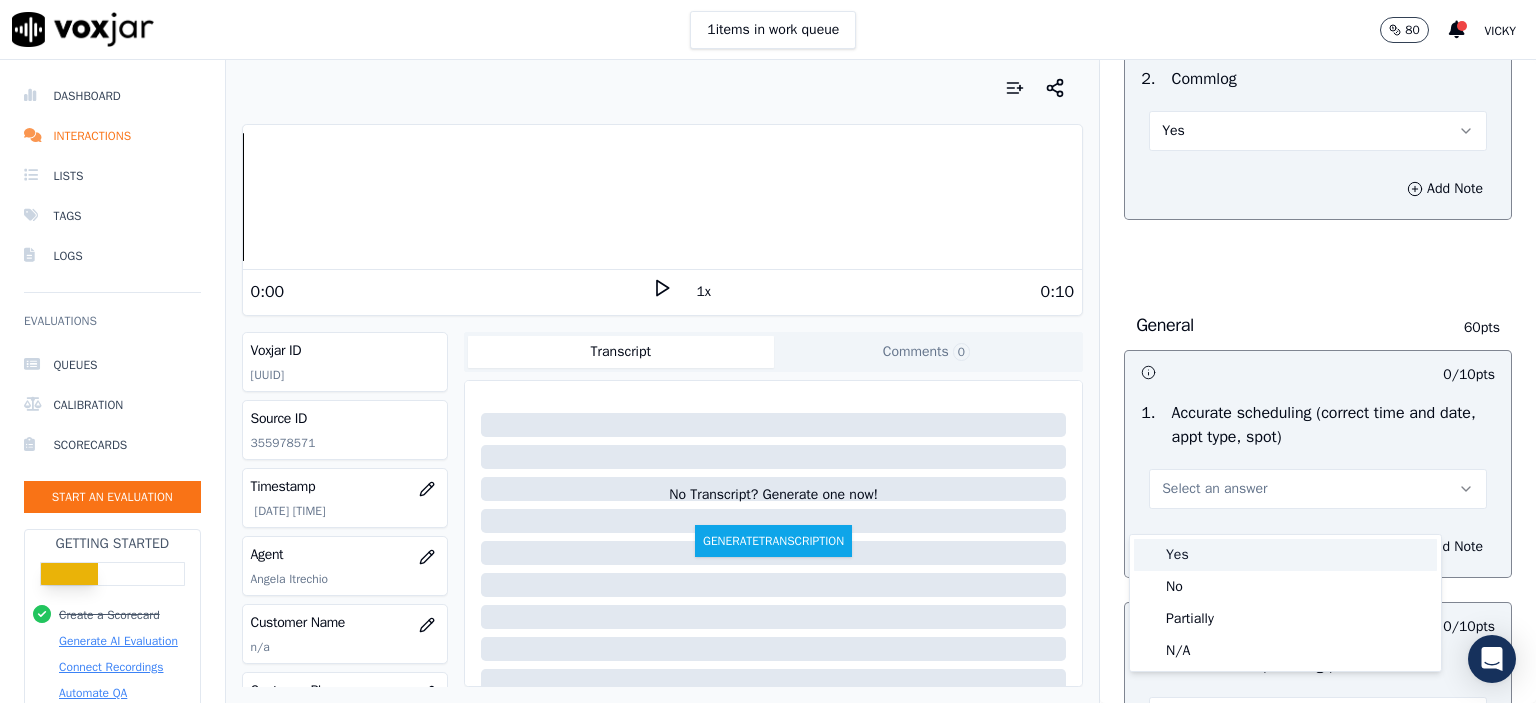 click on "Yes" at bounding box center [1285, 555] 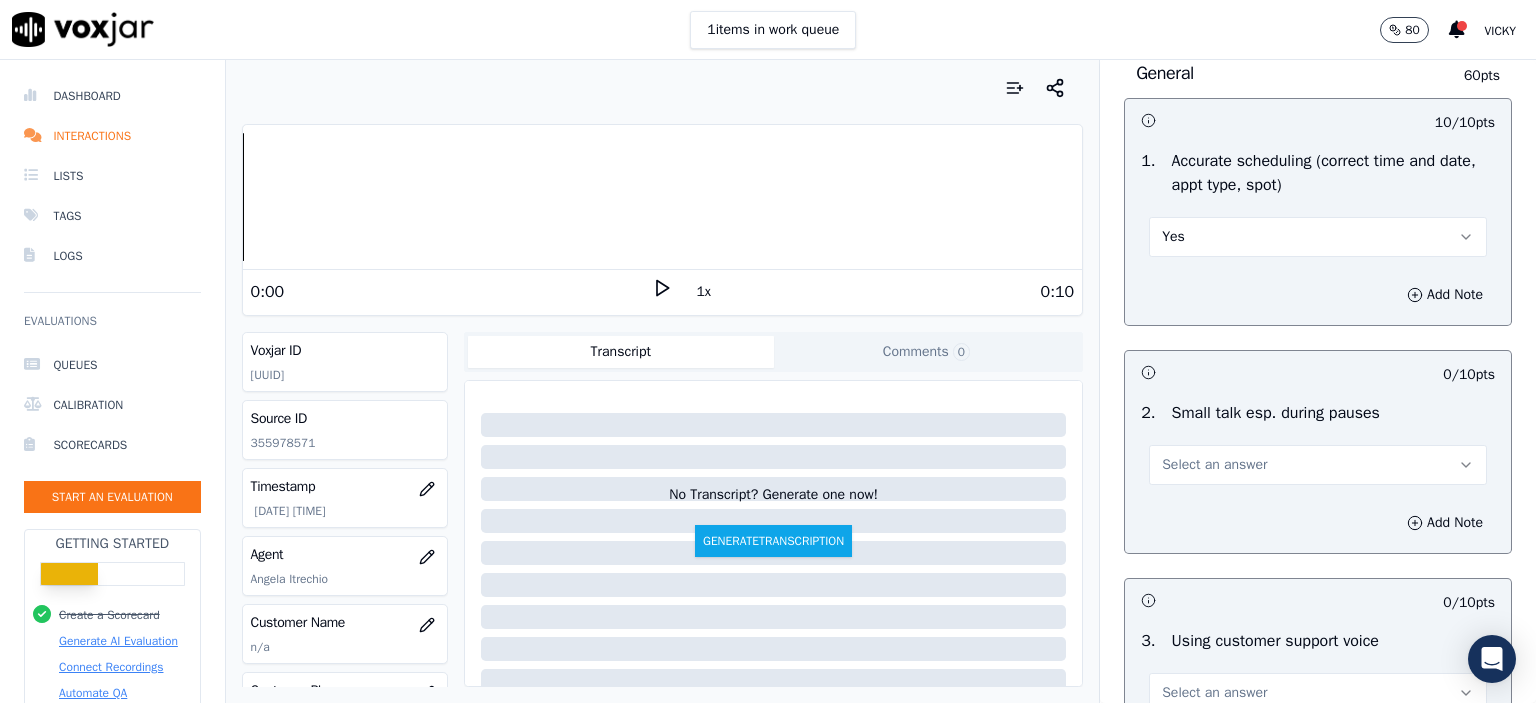 scroll, scrollTop: 2200, scrollLeft: 0, axis: vertical 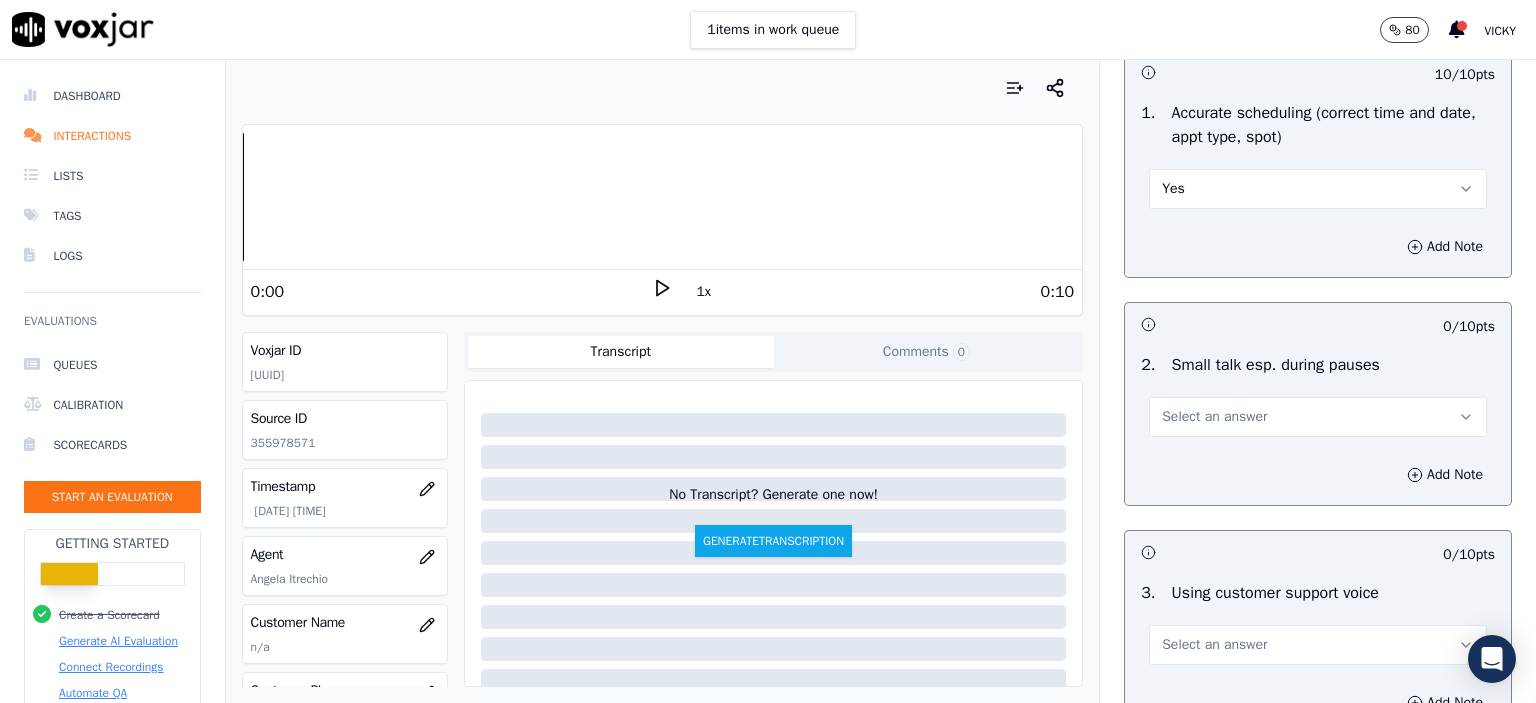click on "Select an answer" at bounding box center (1214, 417) 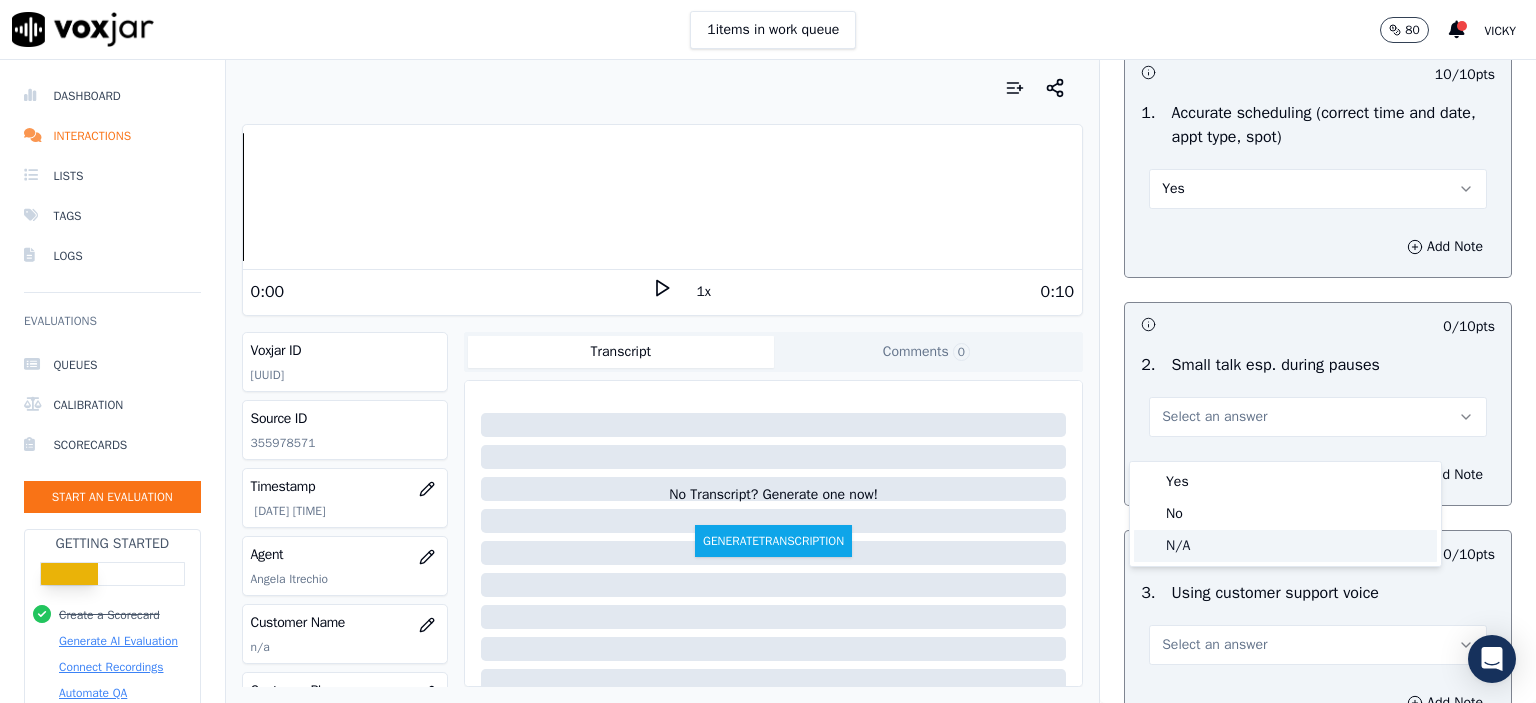 click on "N/A" 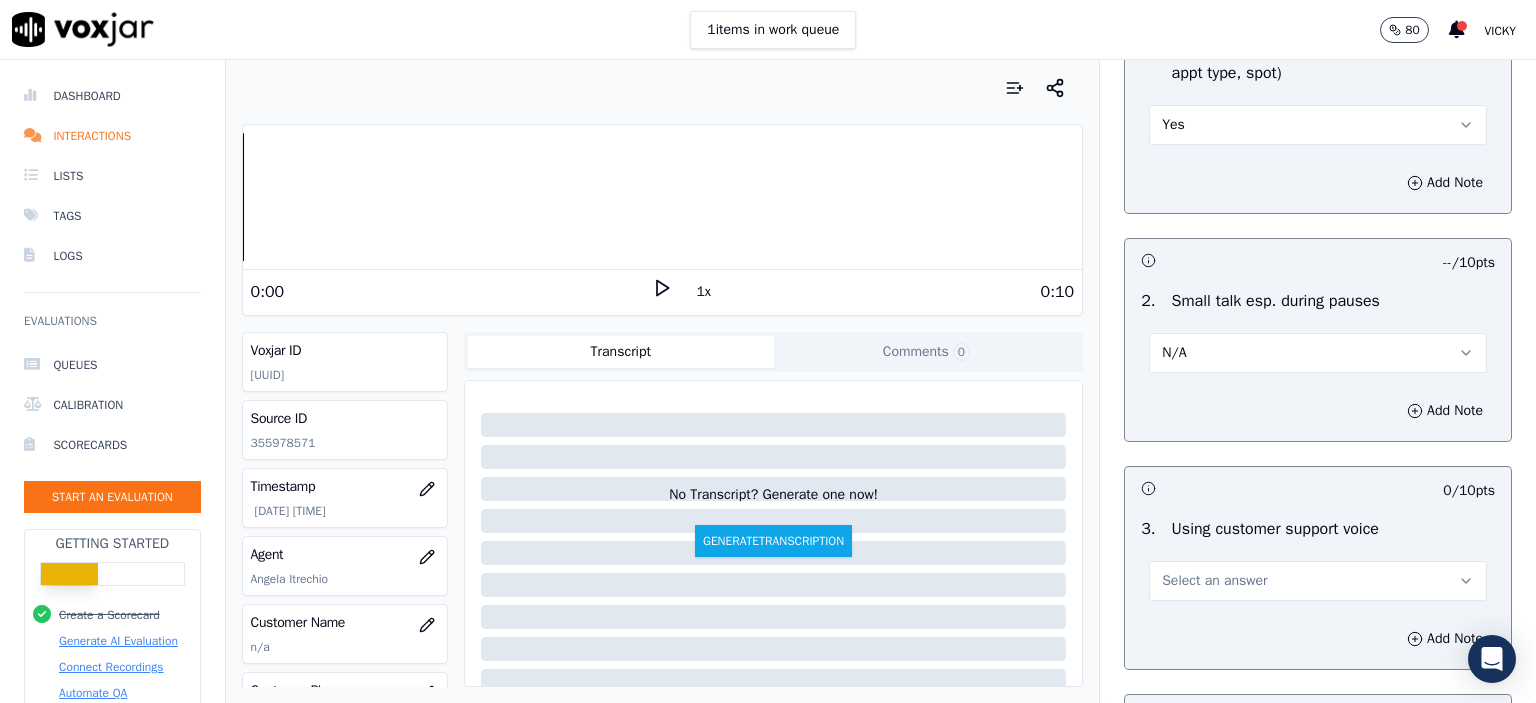 scroll, scrollTop: 2400, scrollLeft: 0, axis: vertical 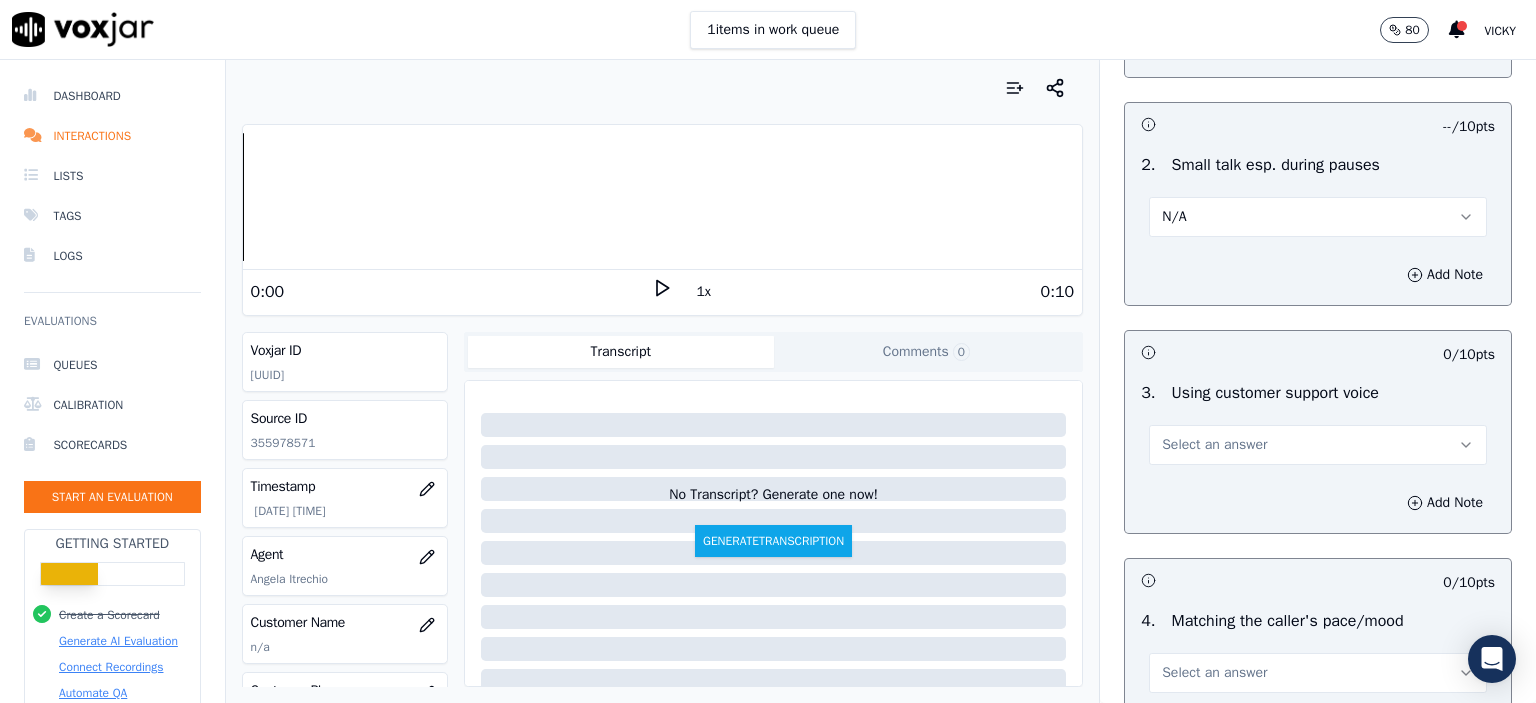 click on "Select an answer" at bounding box center [1214, 445] 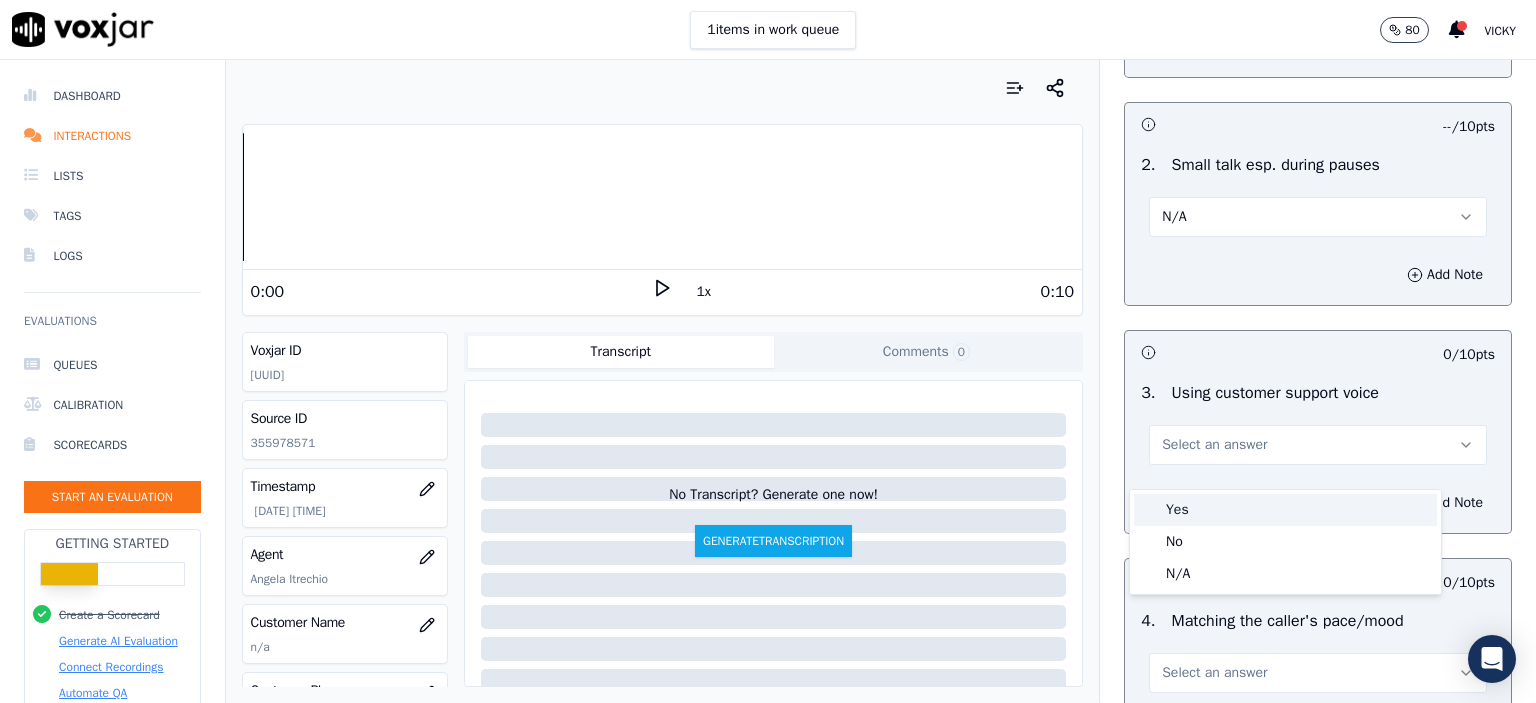 click on "Yes" at bounding box center [1285, 510] 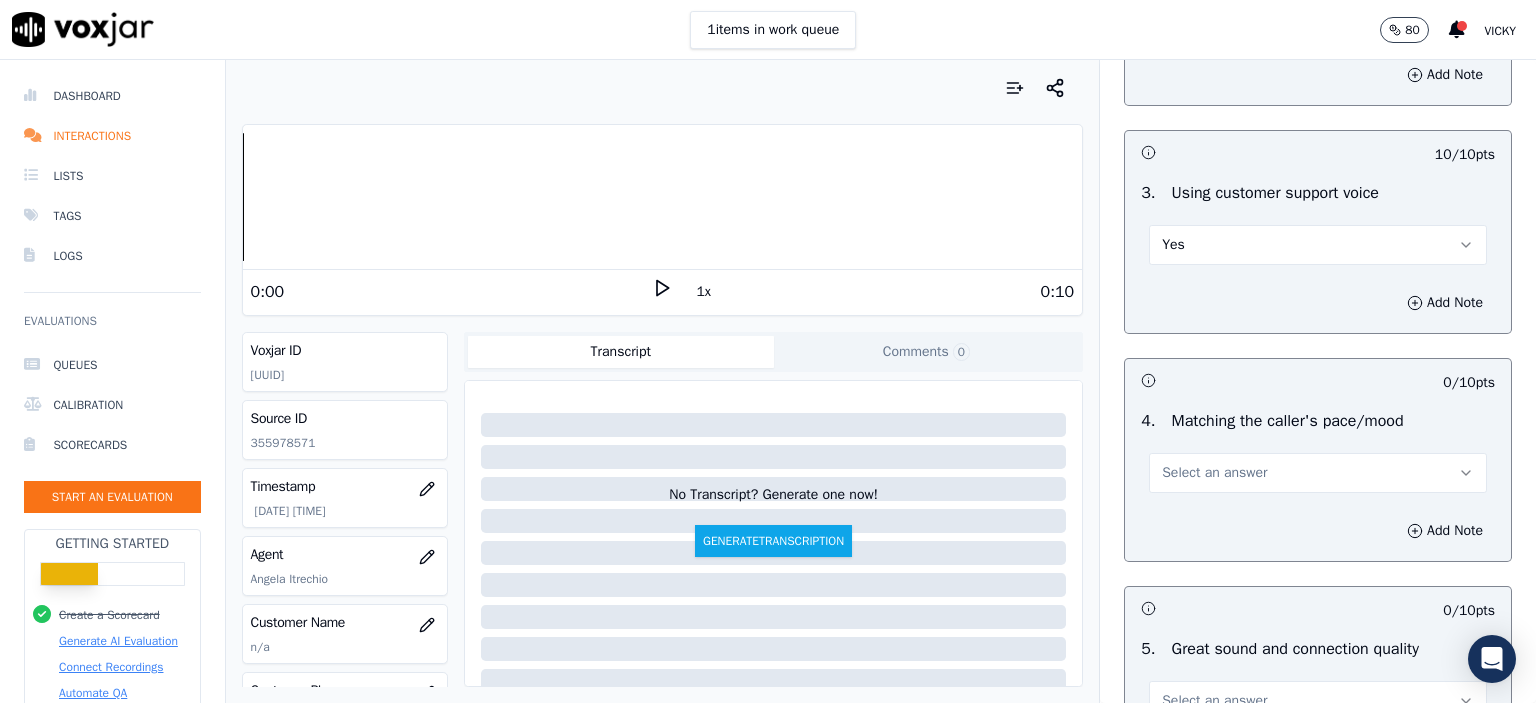 click on "Select an answer" at bounding box center [1214, 473] 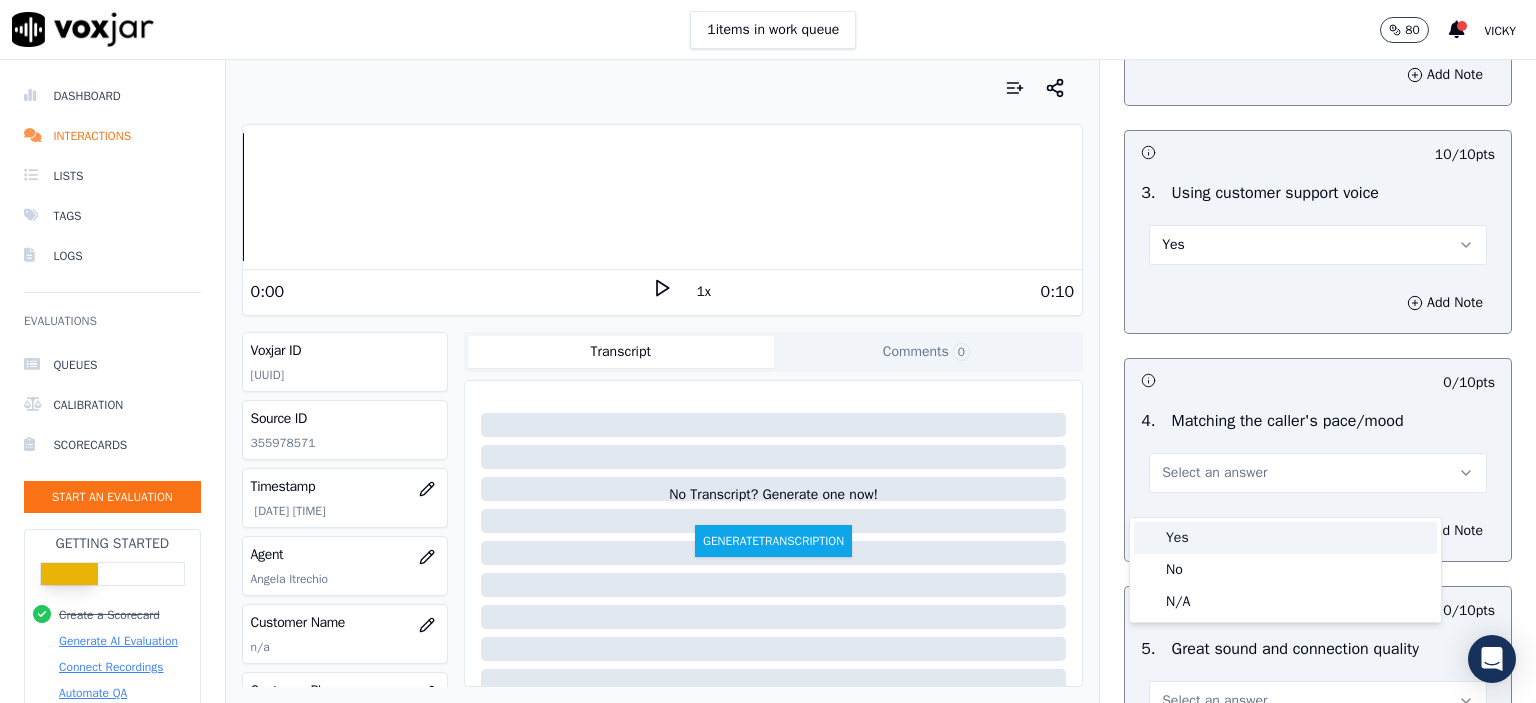 click on "Yes" at bounding box center [1285, 538] 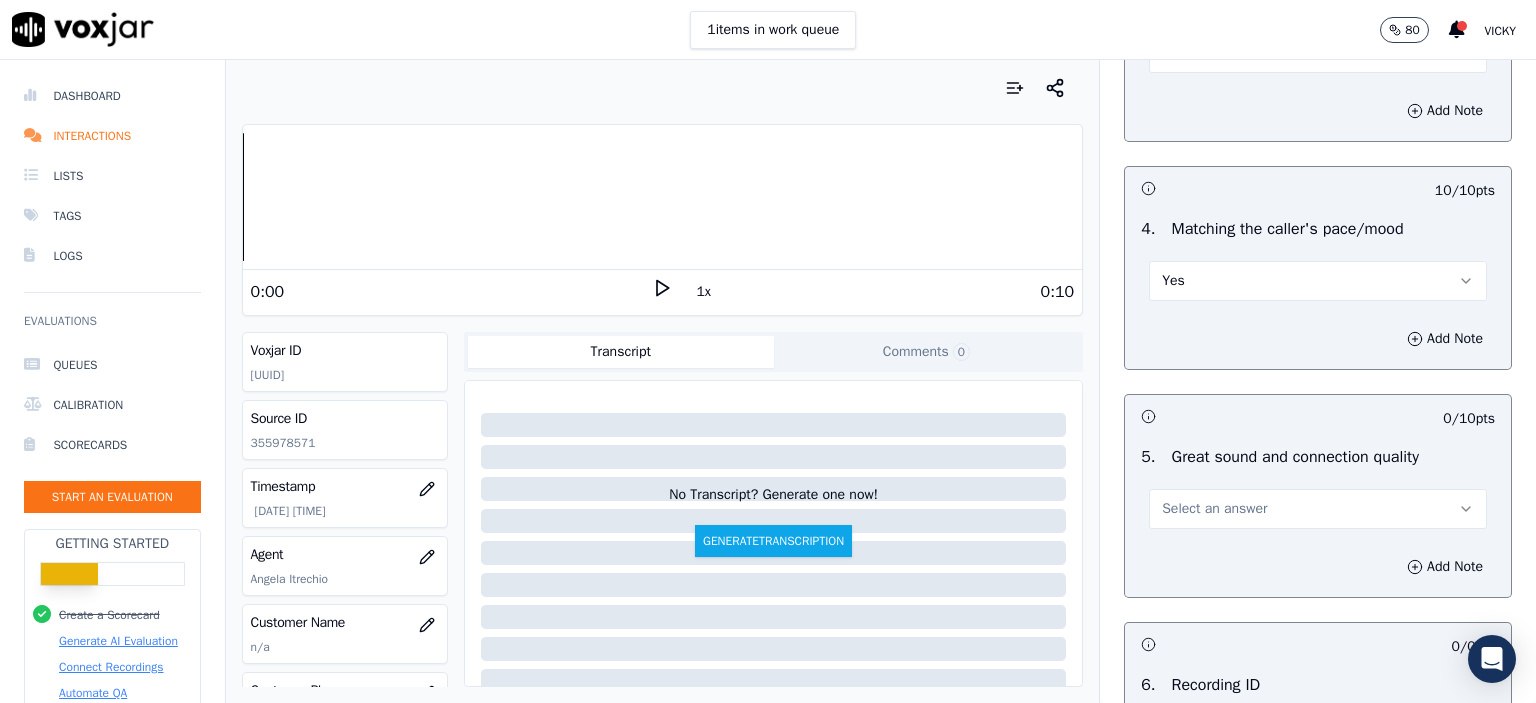 scroll, scrollTop: 2800, scrollLeft: 0, axis: vertical 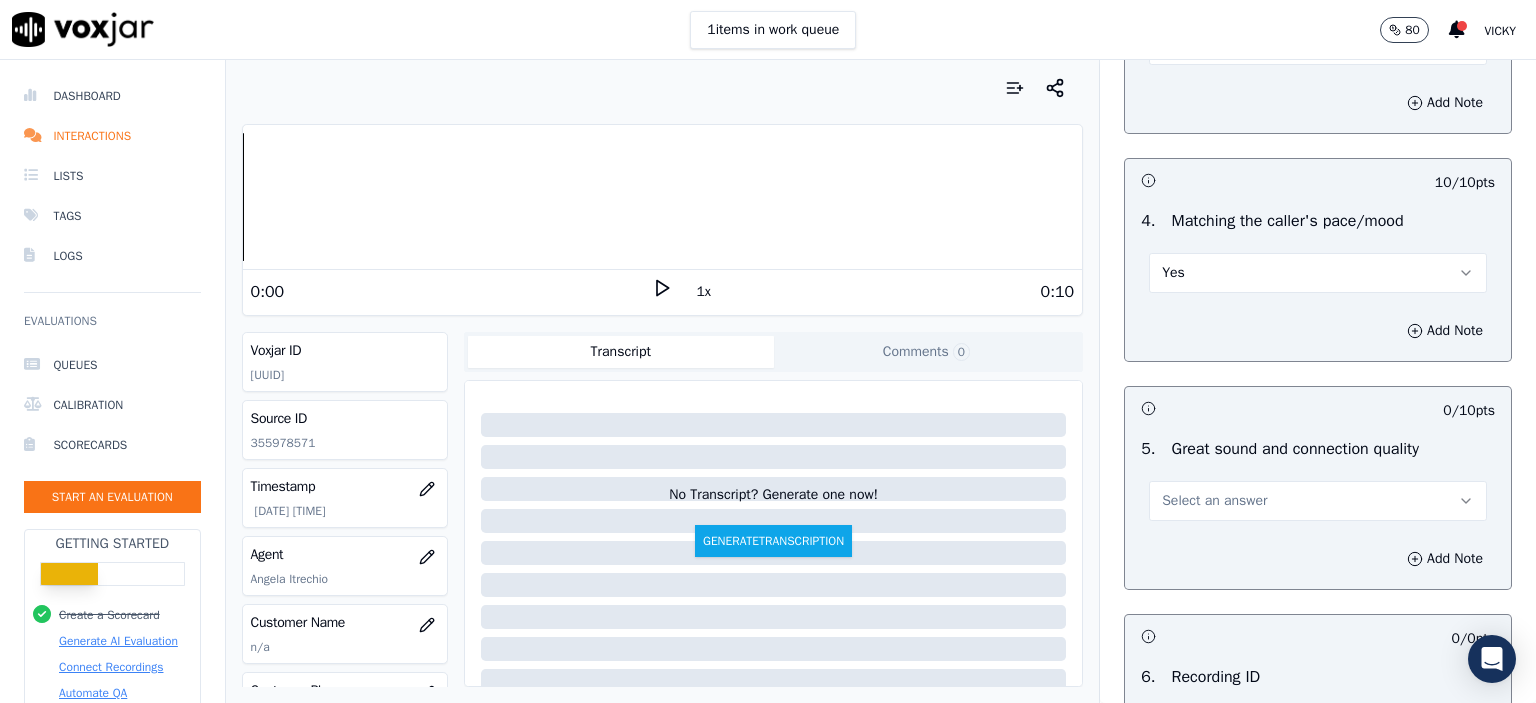 click on "Select an answer" at bounding box center (1214, 501) 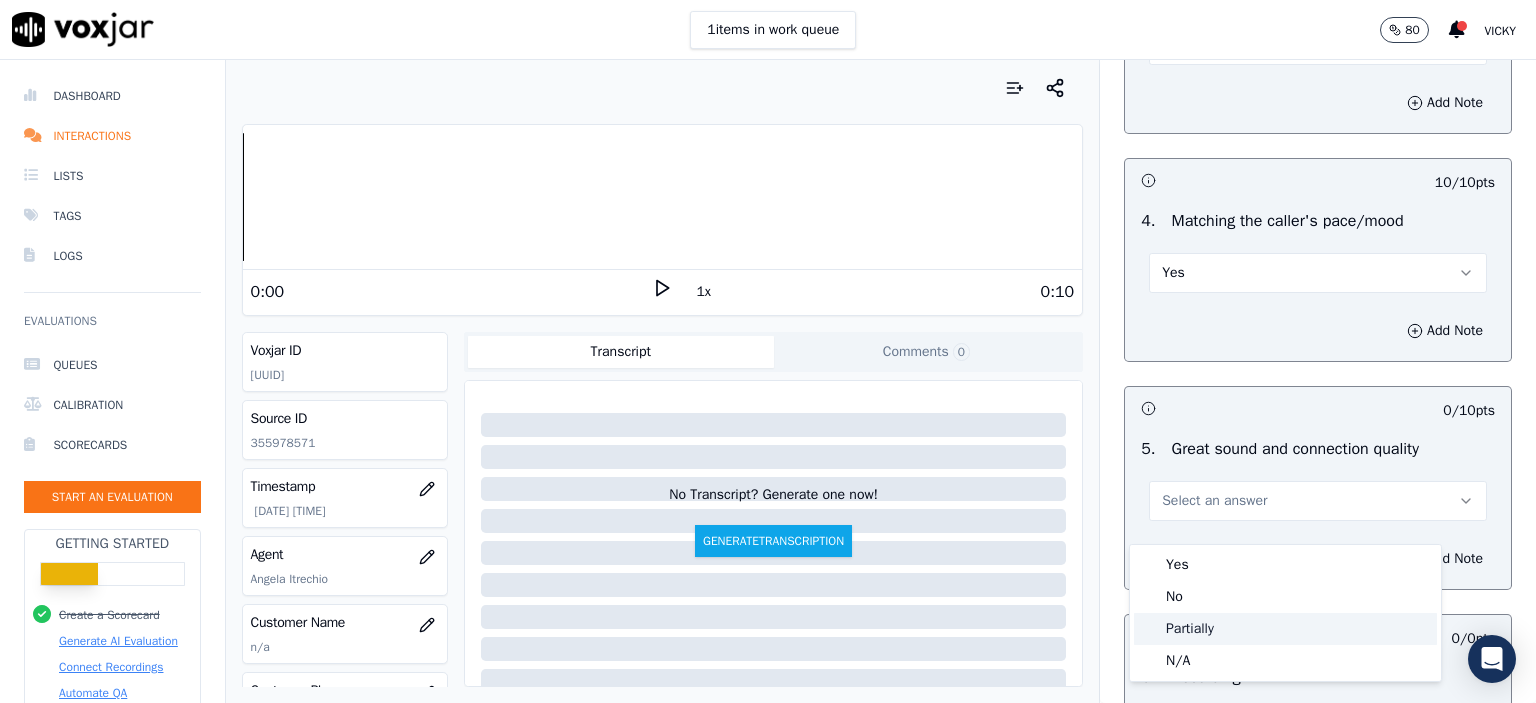 click on "Partially" 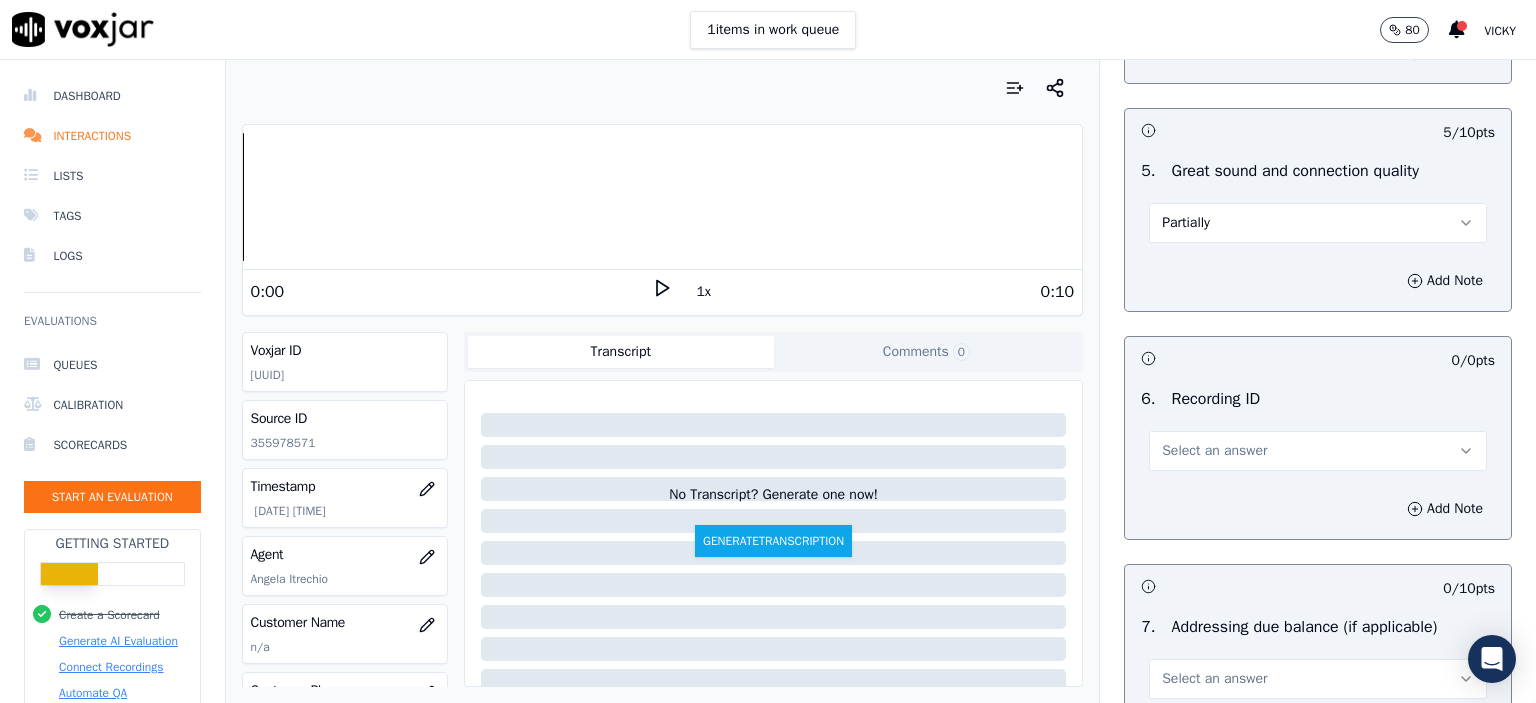 scroll, scrollTop: 3100, scrollLeft: 0, axis: vertical 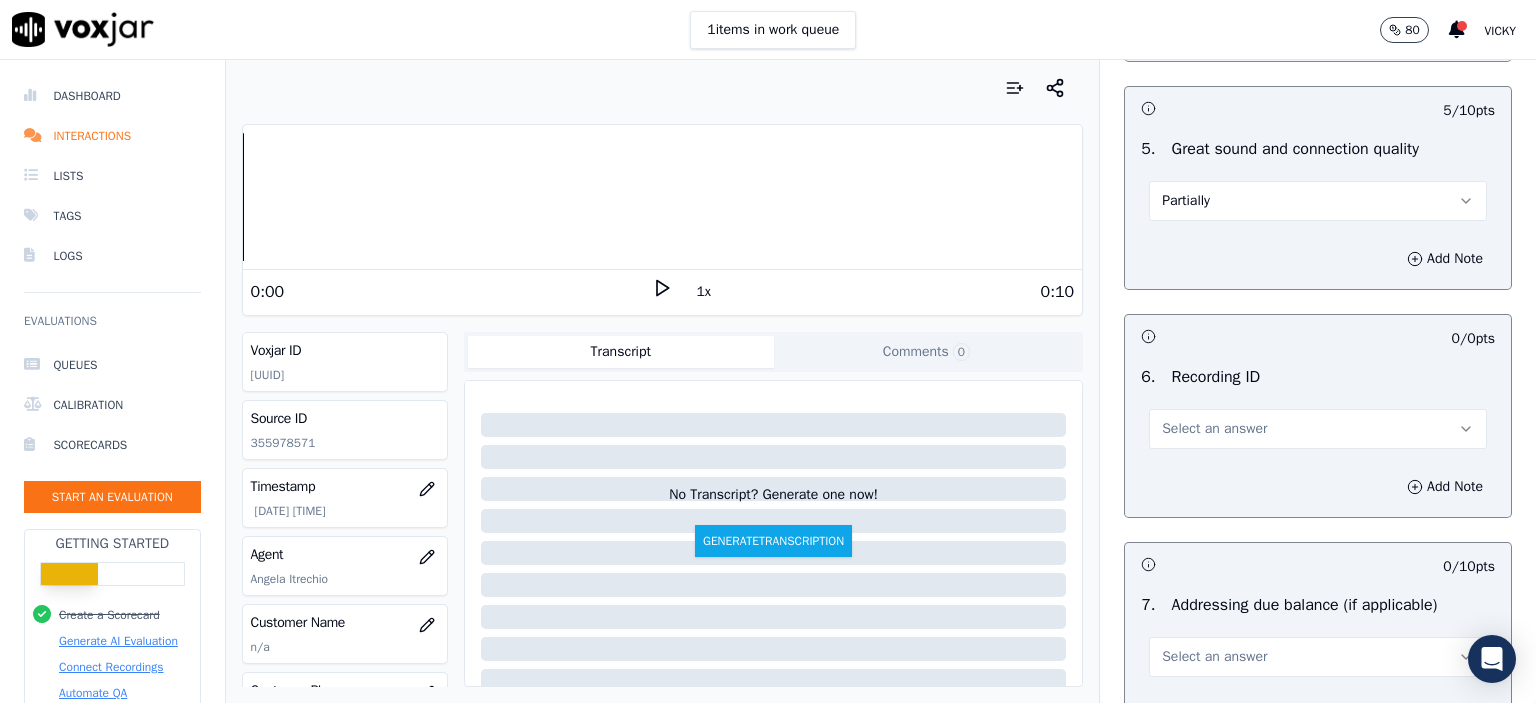 click on "Select an answer" at bounding box center (1318, 419) 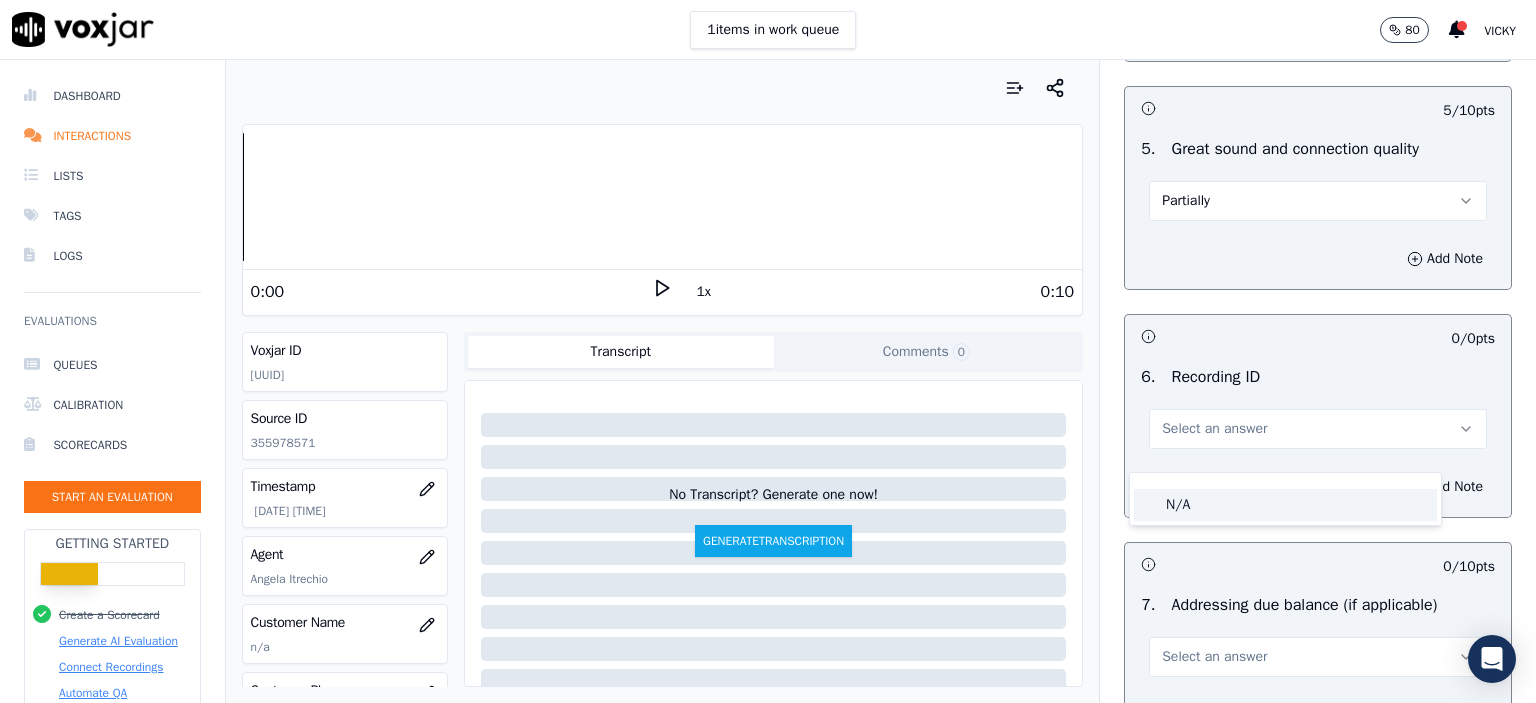 click on "N/A" 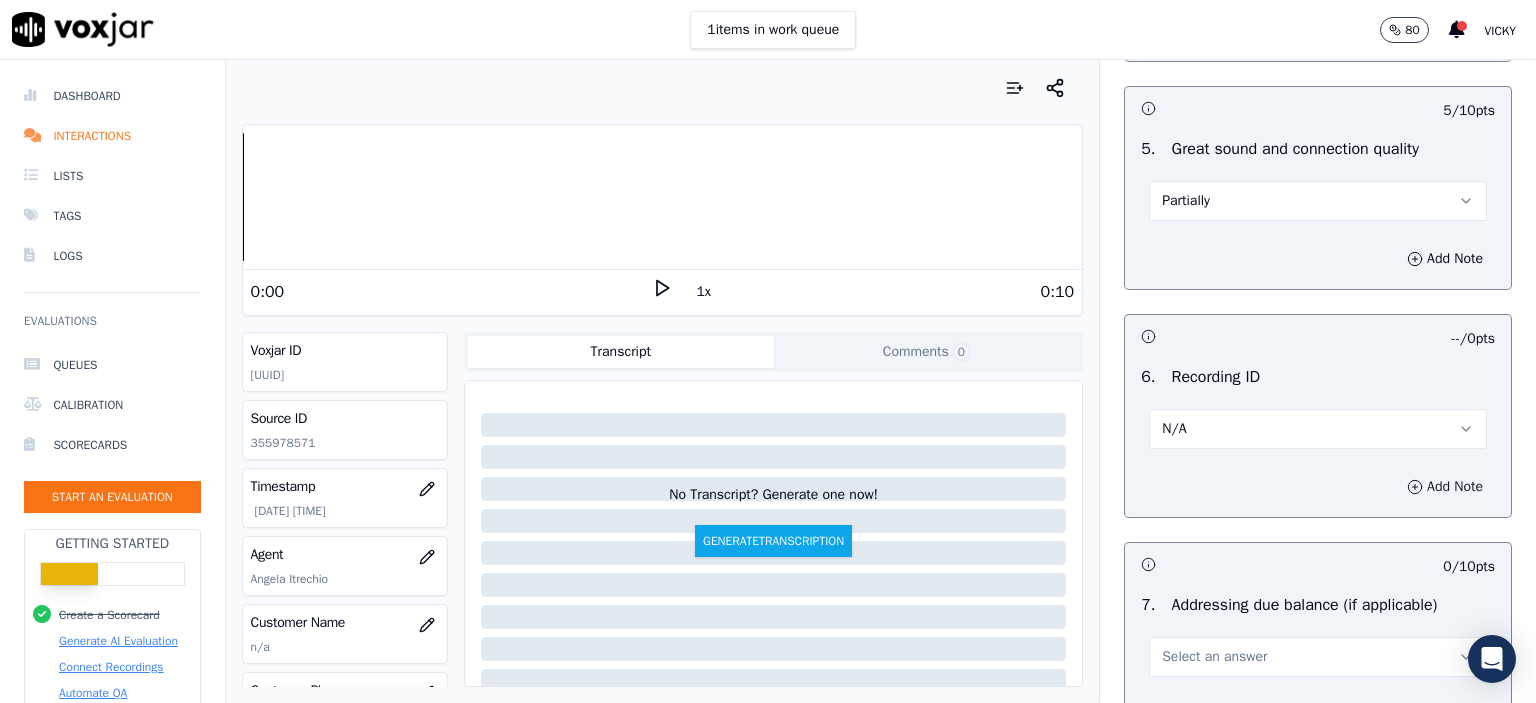 click on "Add Note" at bounding box center (1445, 487) 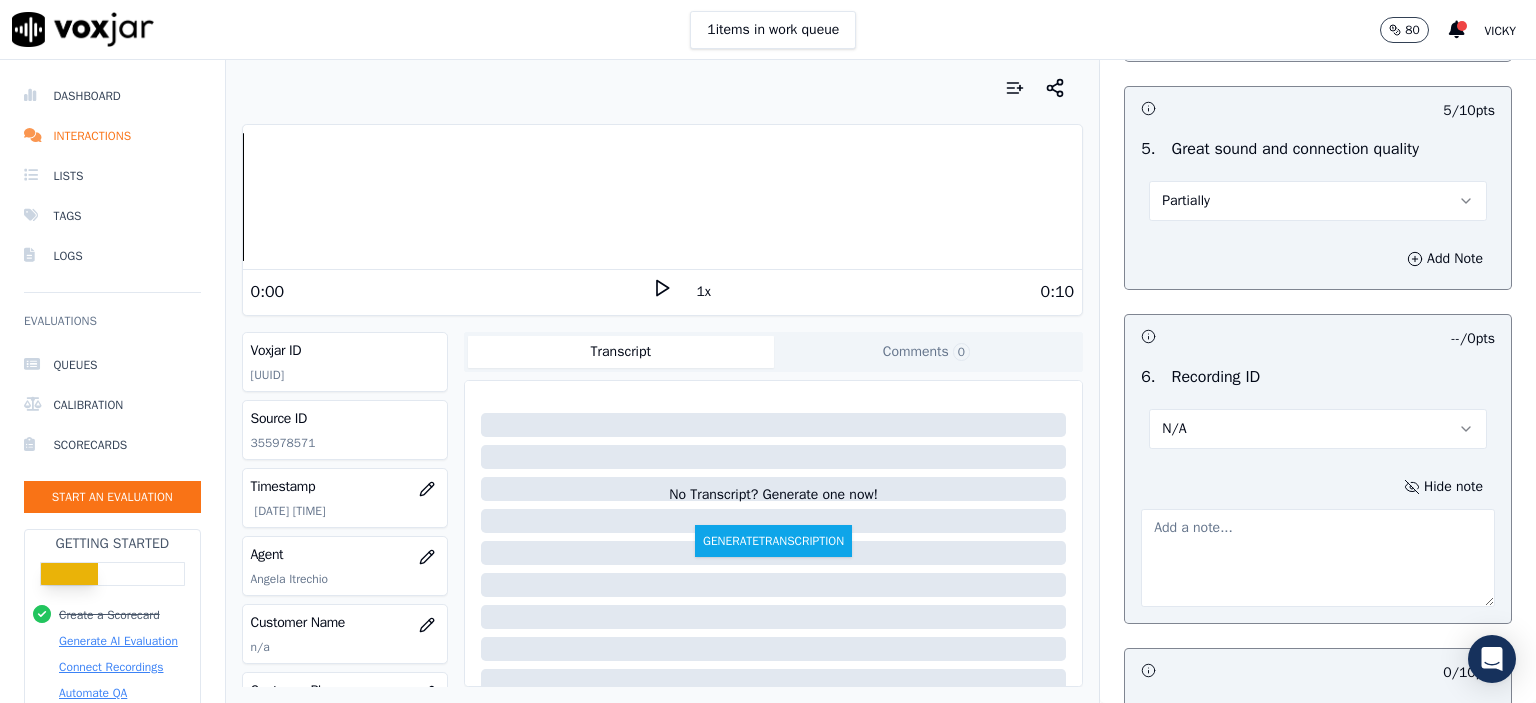 click on "355978571" 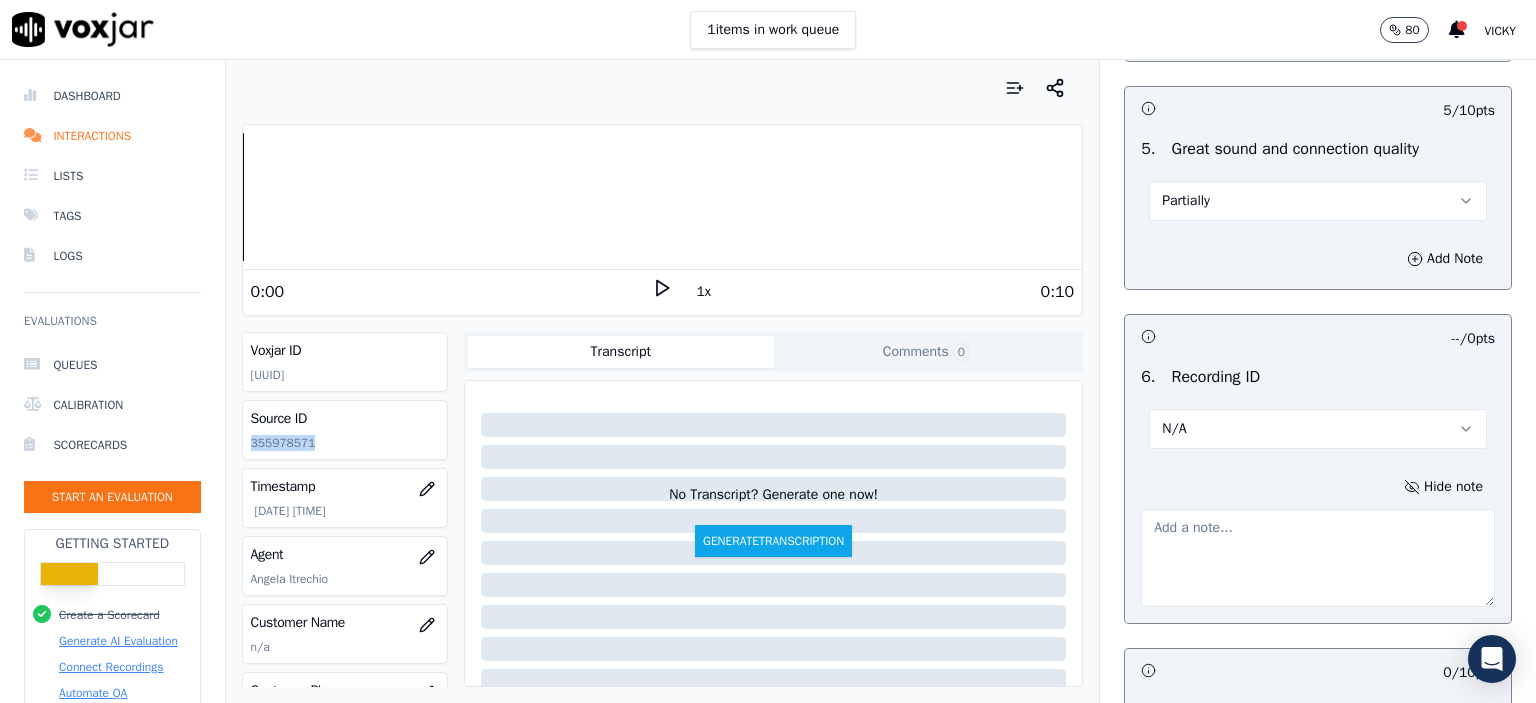 click on "355978571" 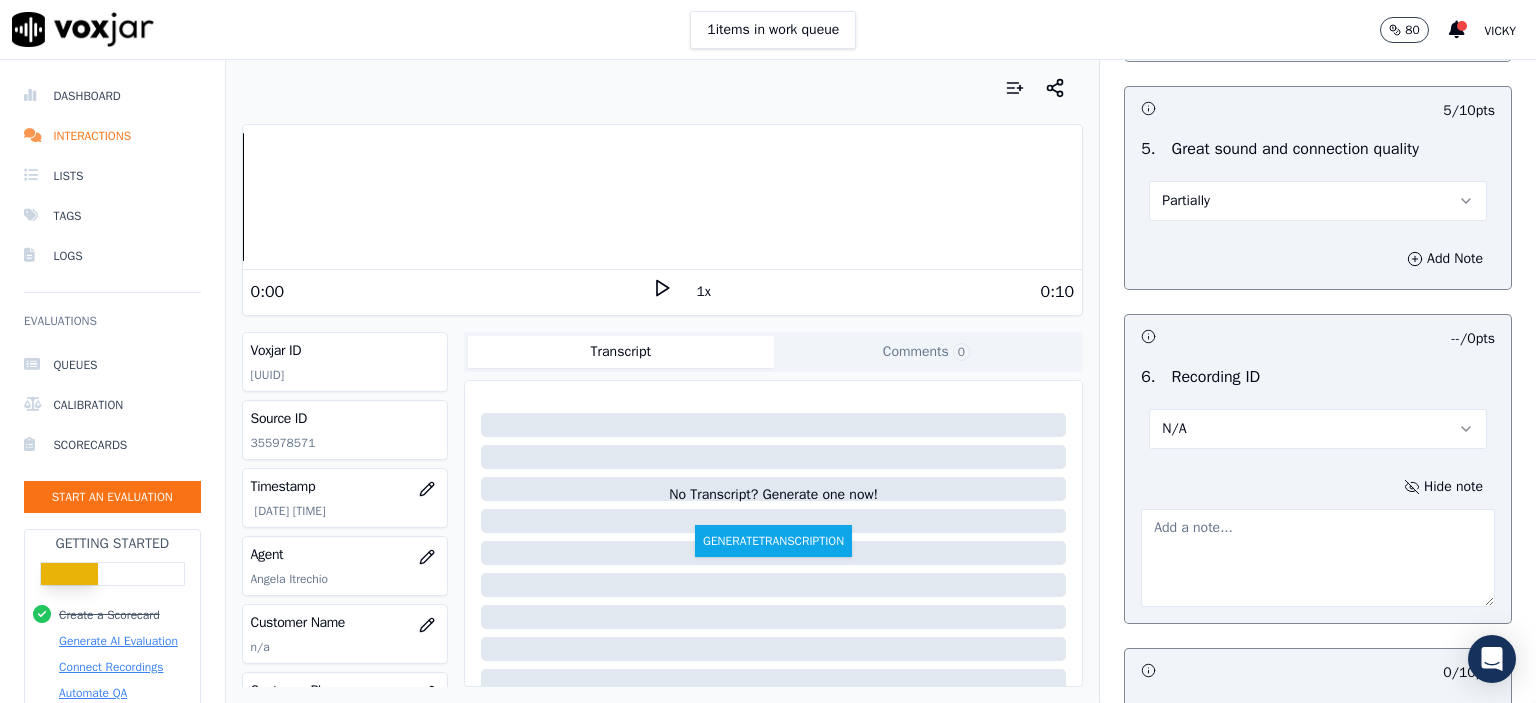 click at bounding box center [1318, 558] 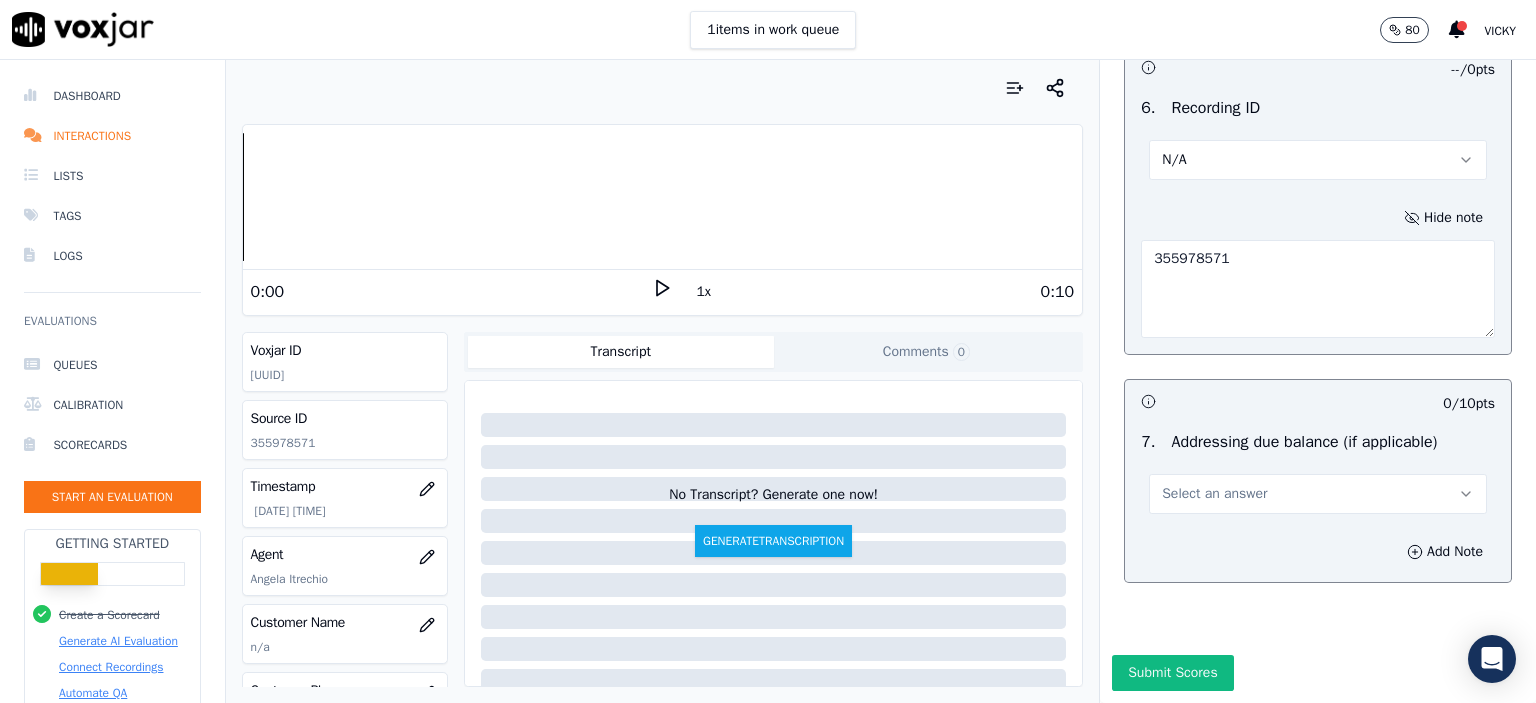 scroll, scrollTop: 3432, scrollLeft: 0, axis: vertical 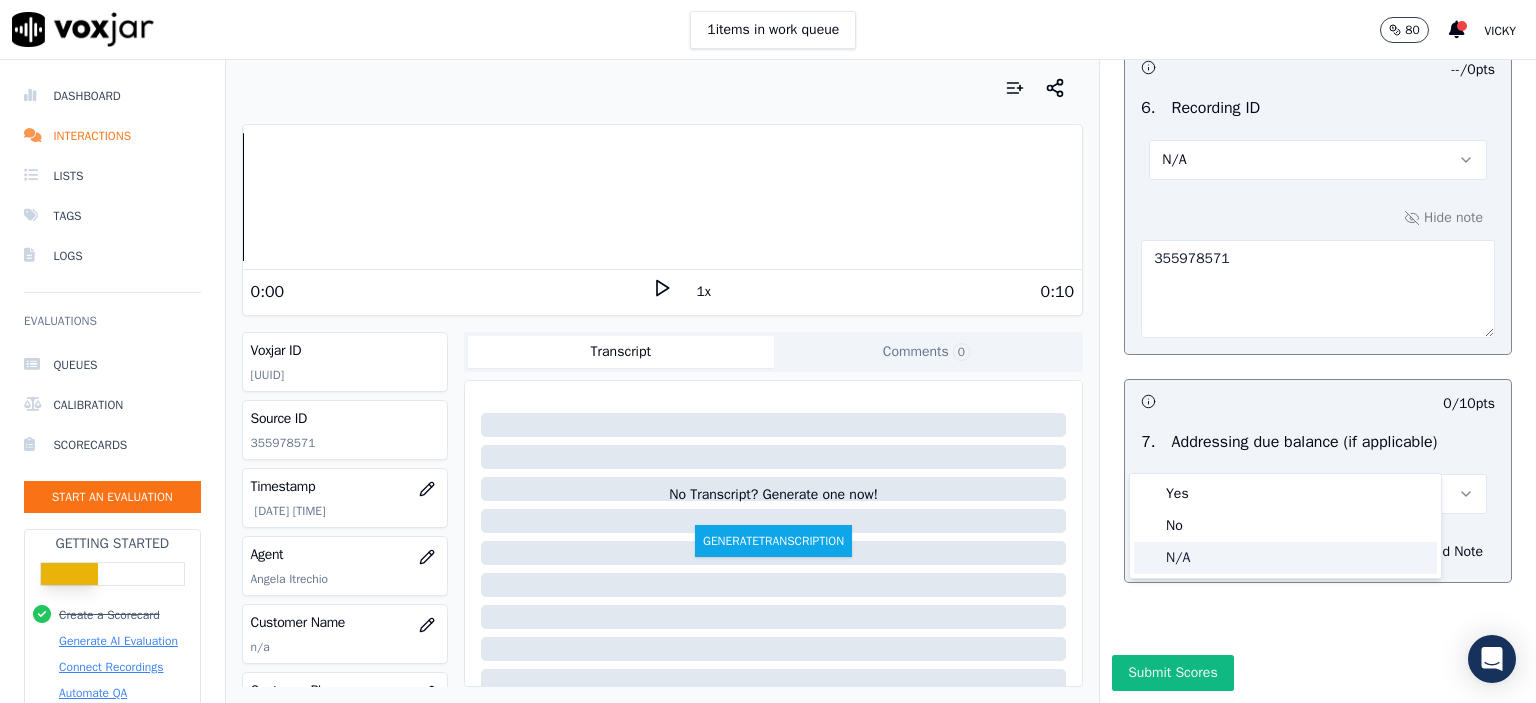 click on "N/A" 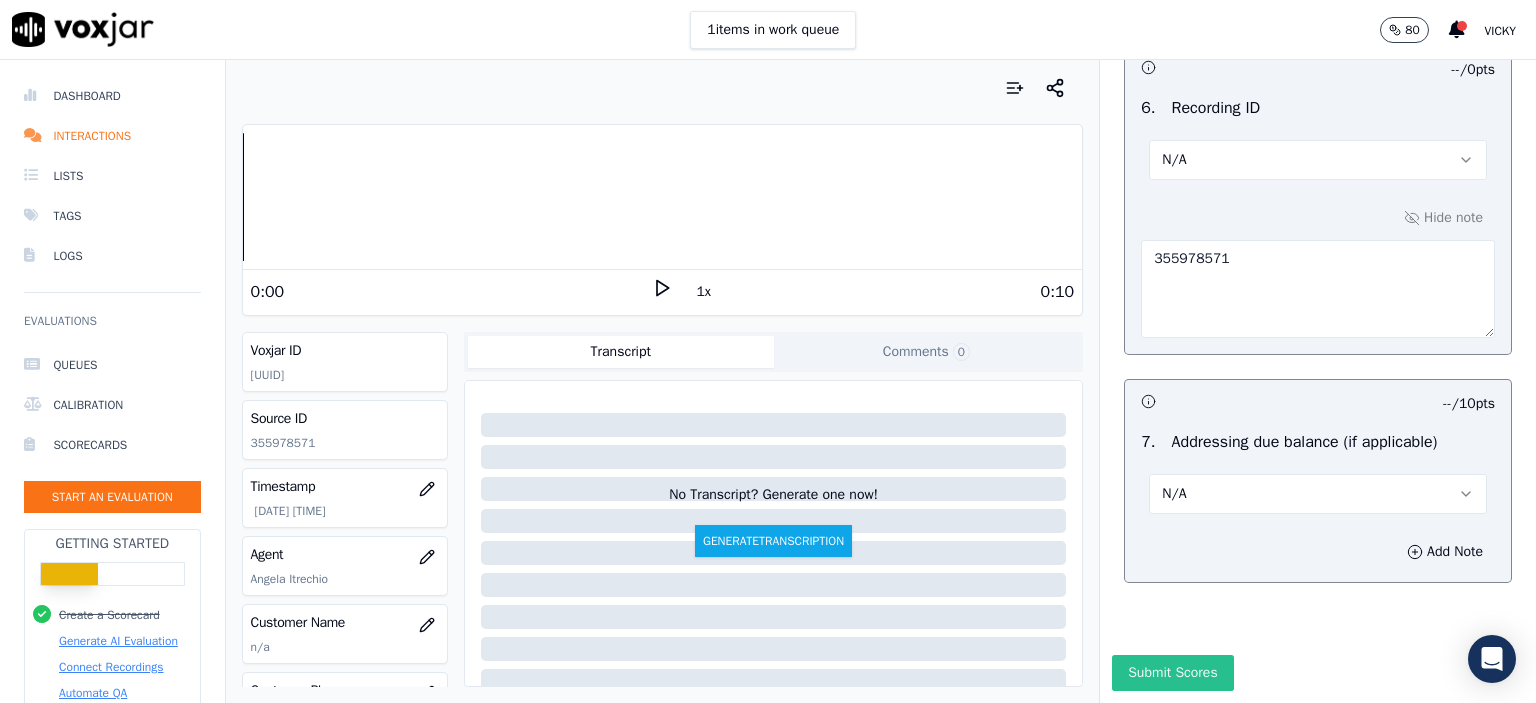 click on "Submit Scores" at bounding box center [1172, 673] 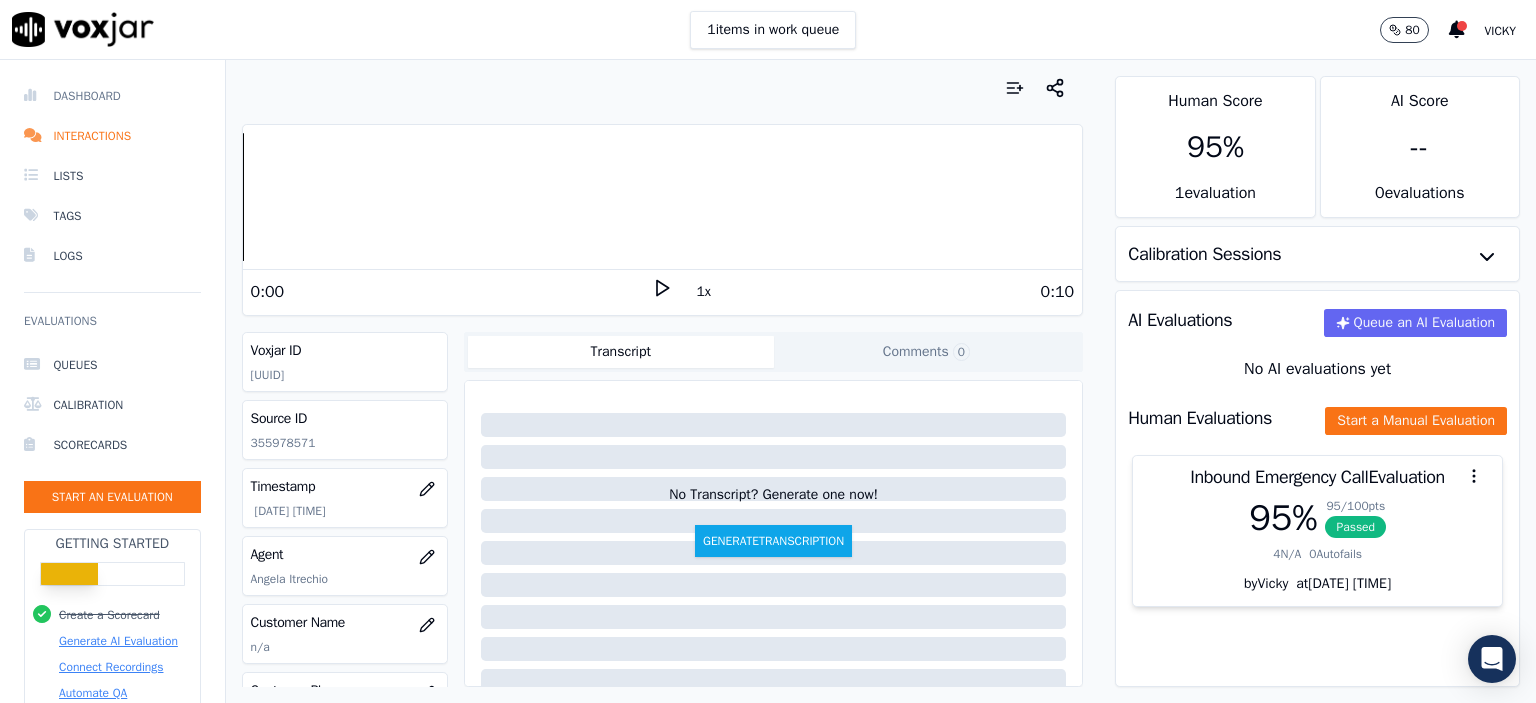click on "Dashboard" at bounding box center (112, 96) 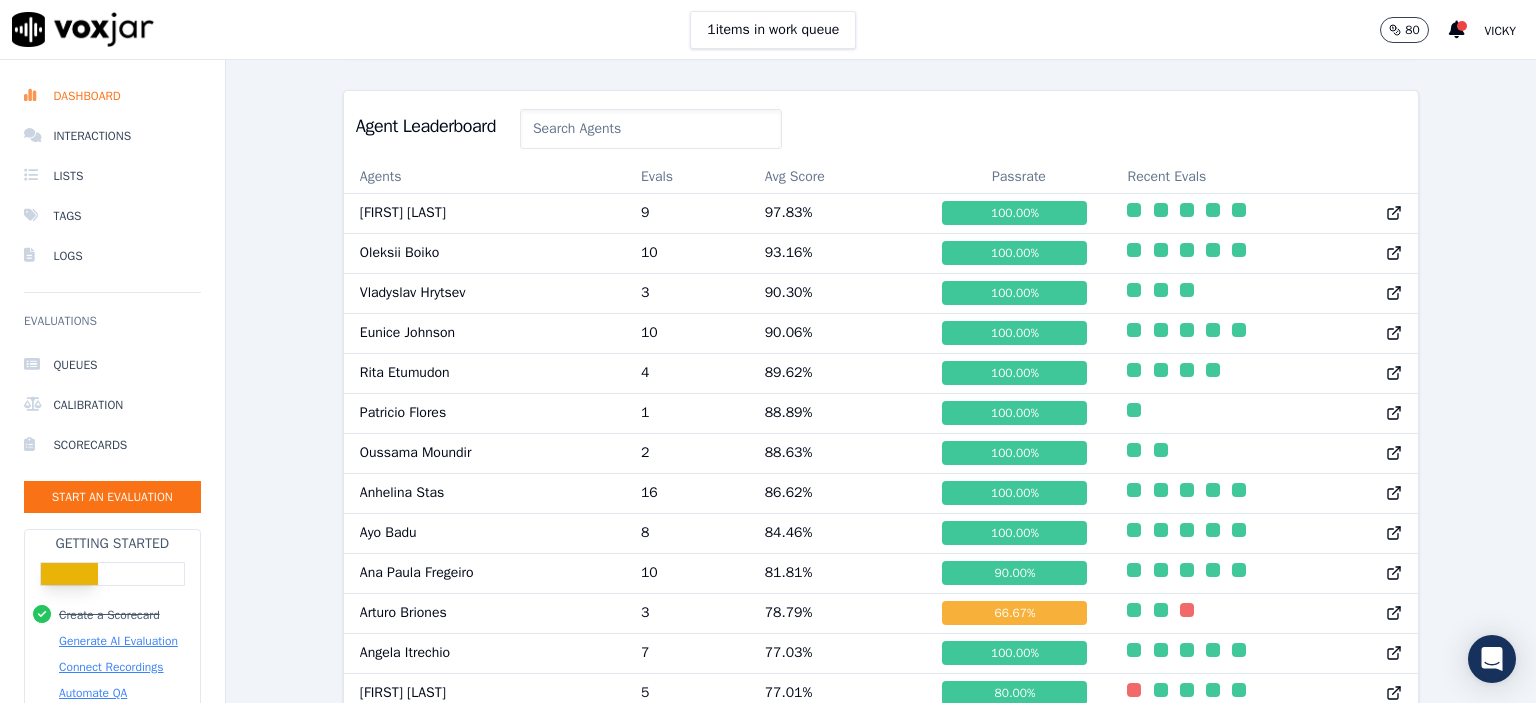 scroll, scrollTop: 1218, scrollLeft: 0, axis: vertical 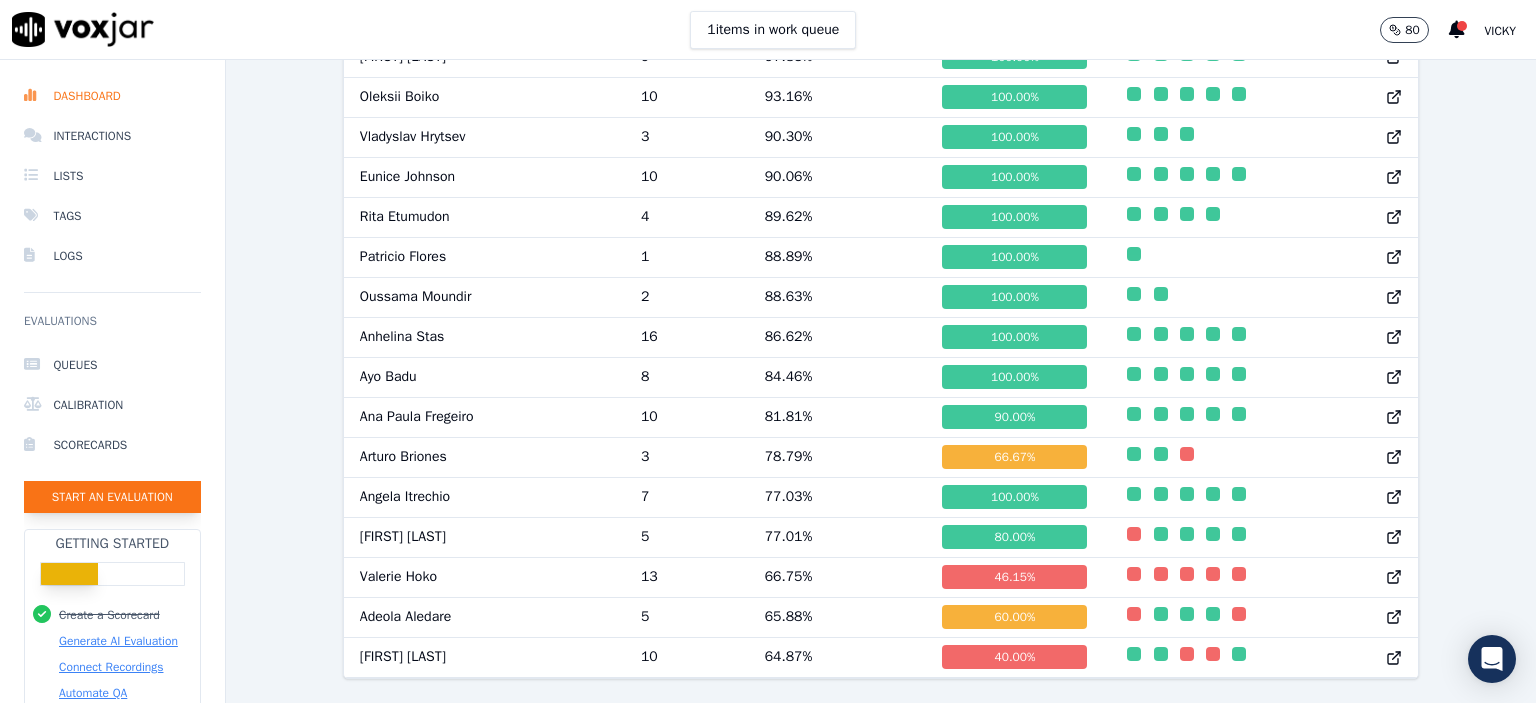 click on "Start an Evaluation" 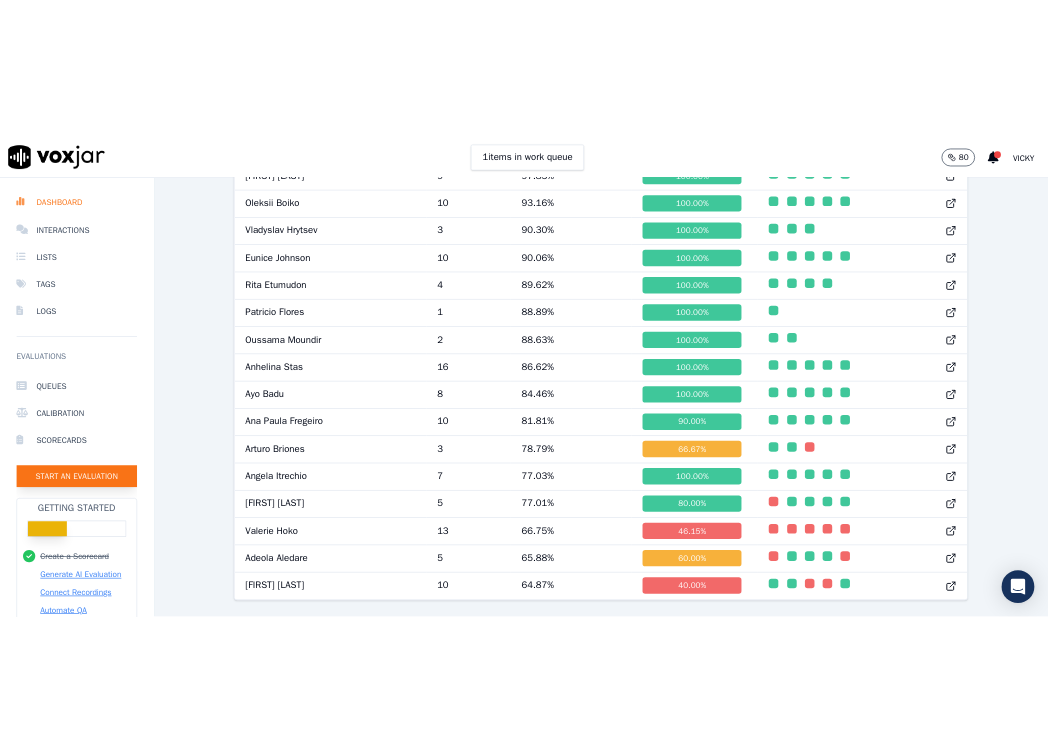 scroll, scrollTop: 122, scrollLeft: 0, axis: vertical 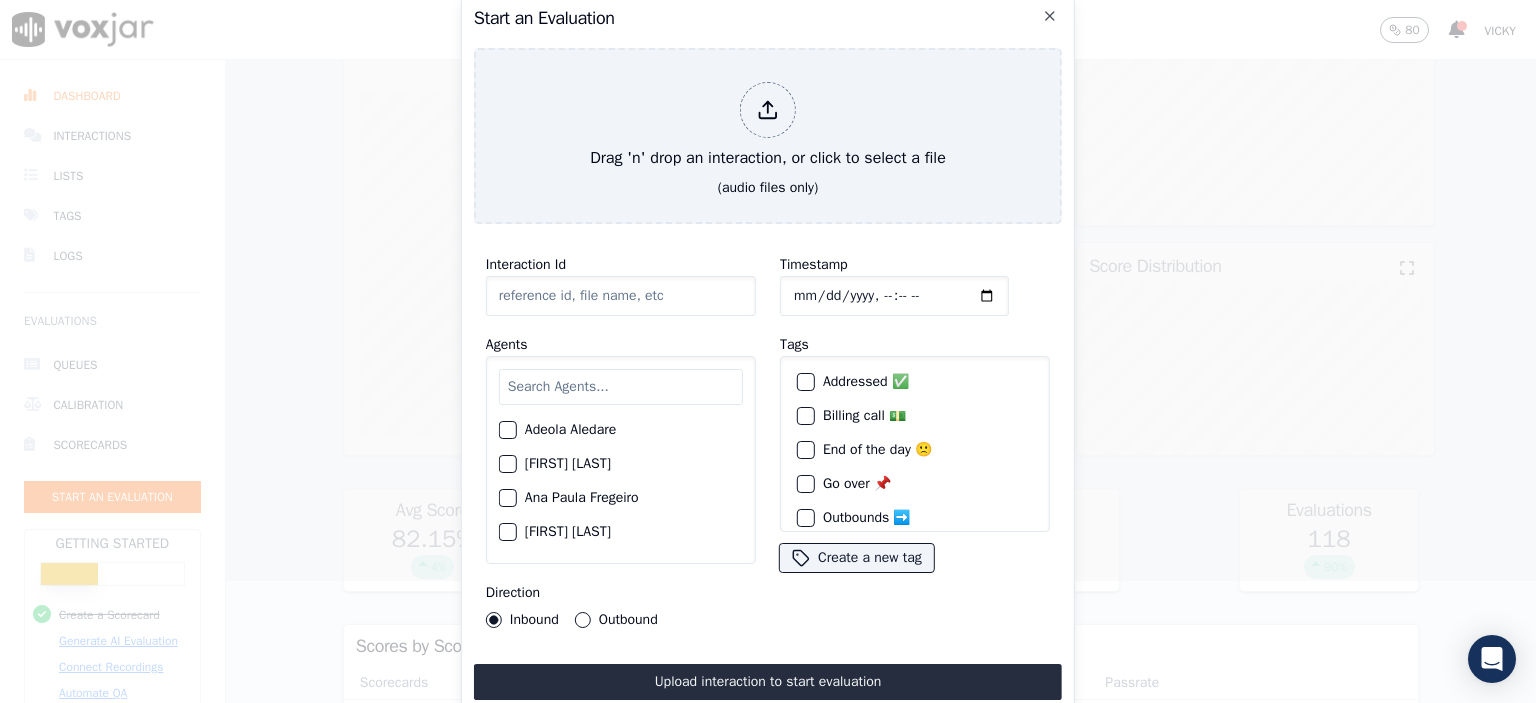 click on "Interaction Id" 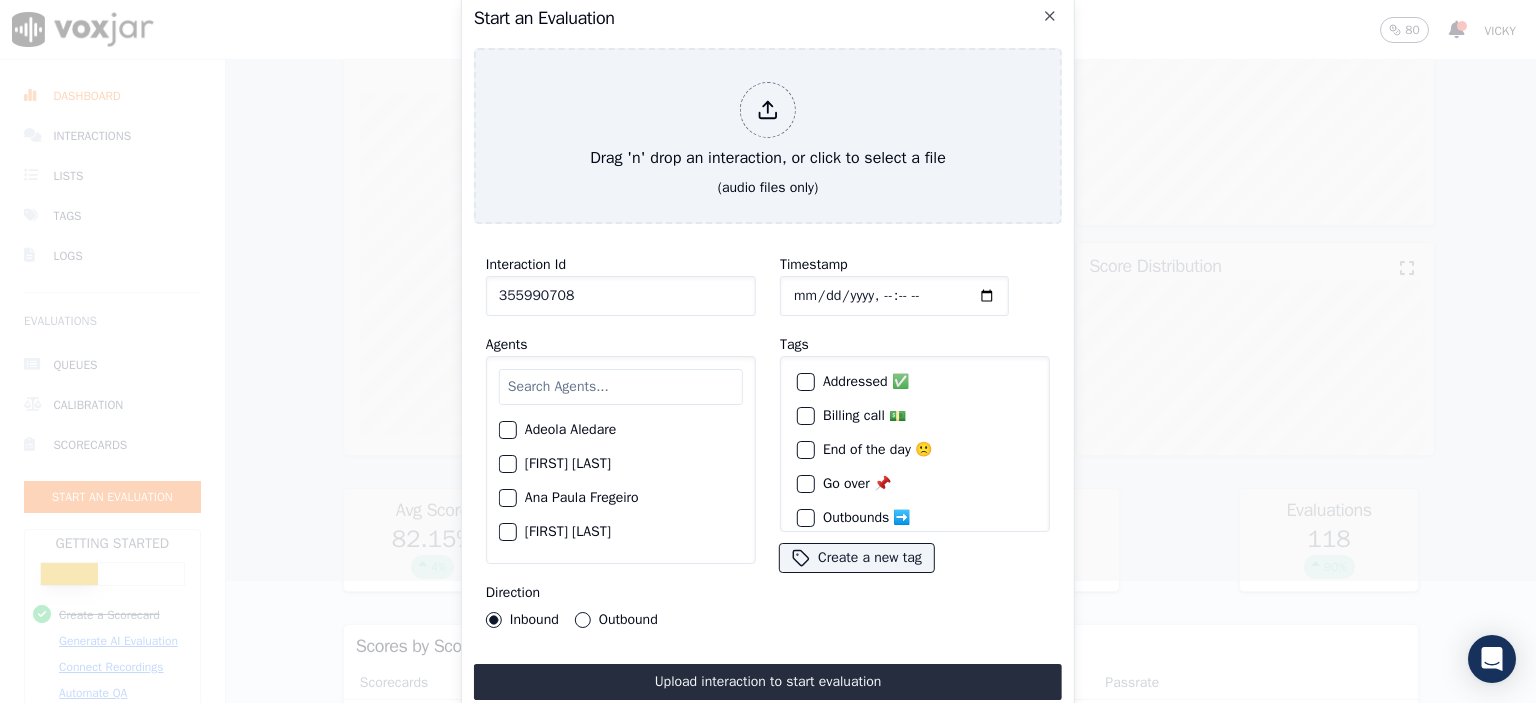 type on "355990708" 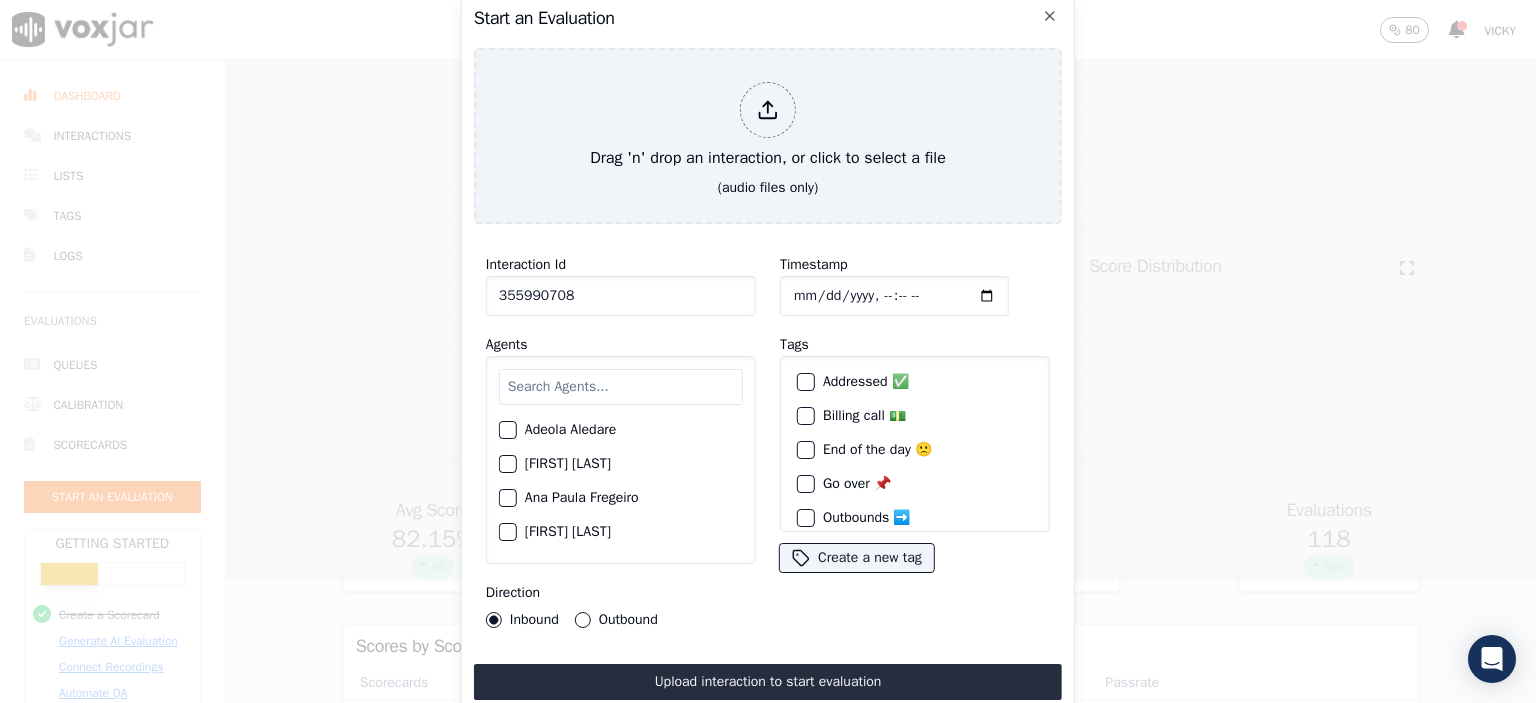 type on "2025-08-05T09:16" 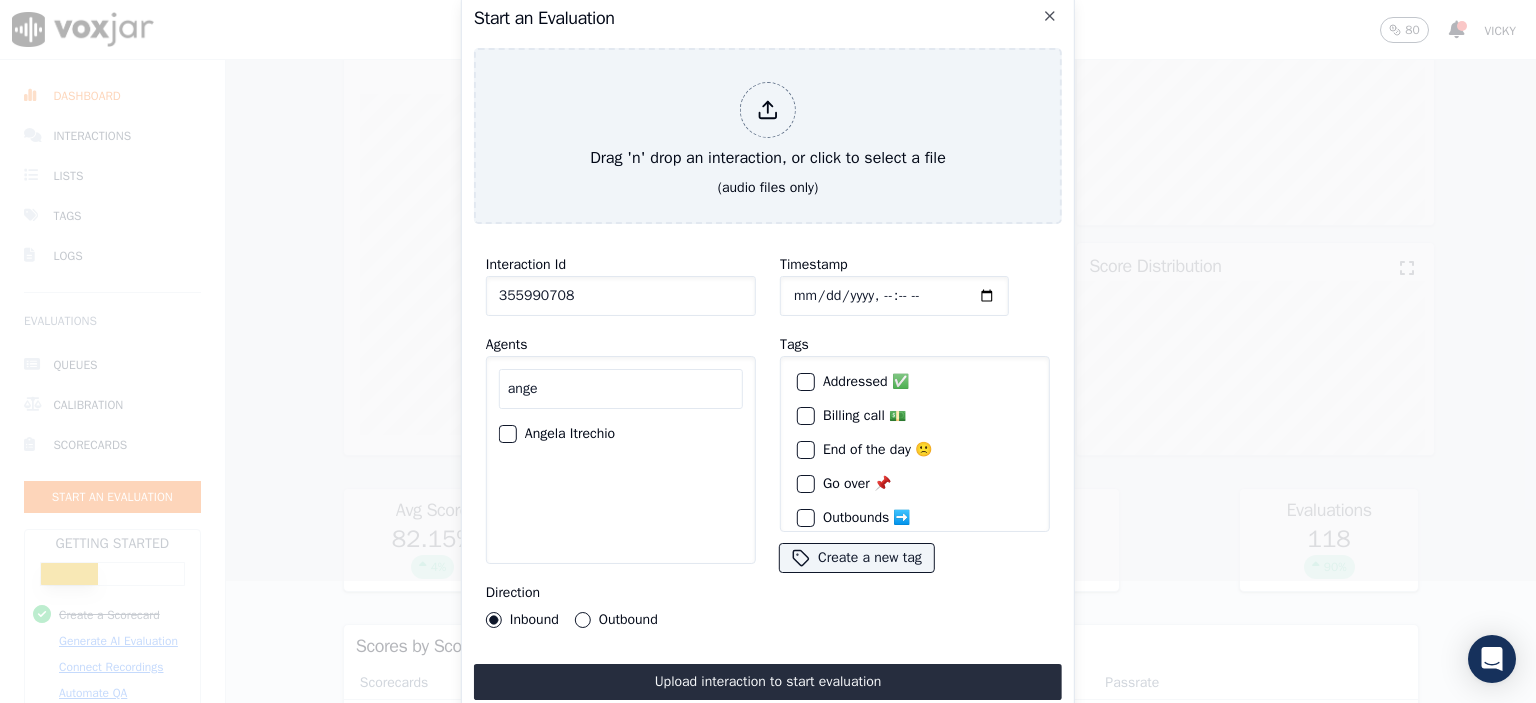 type on "ange" 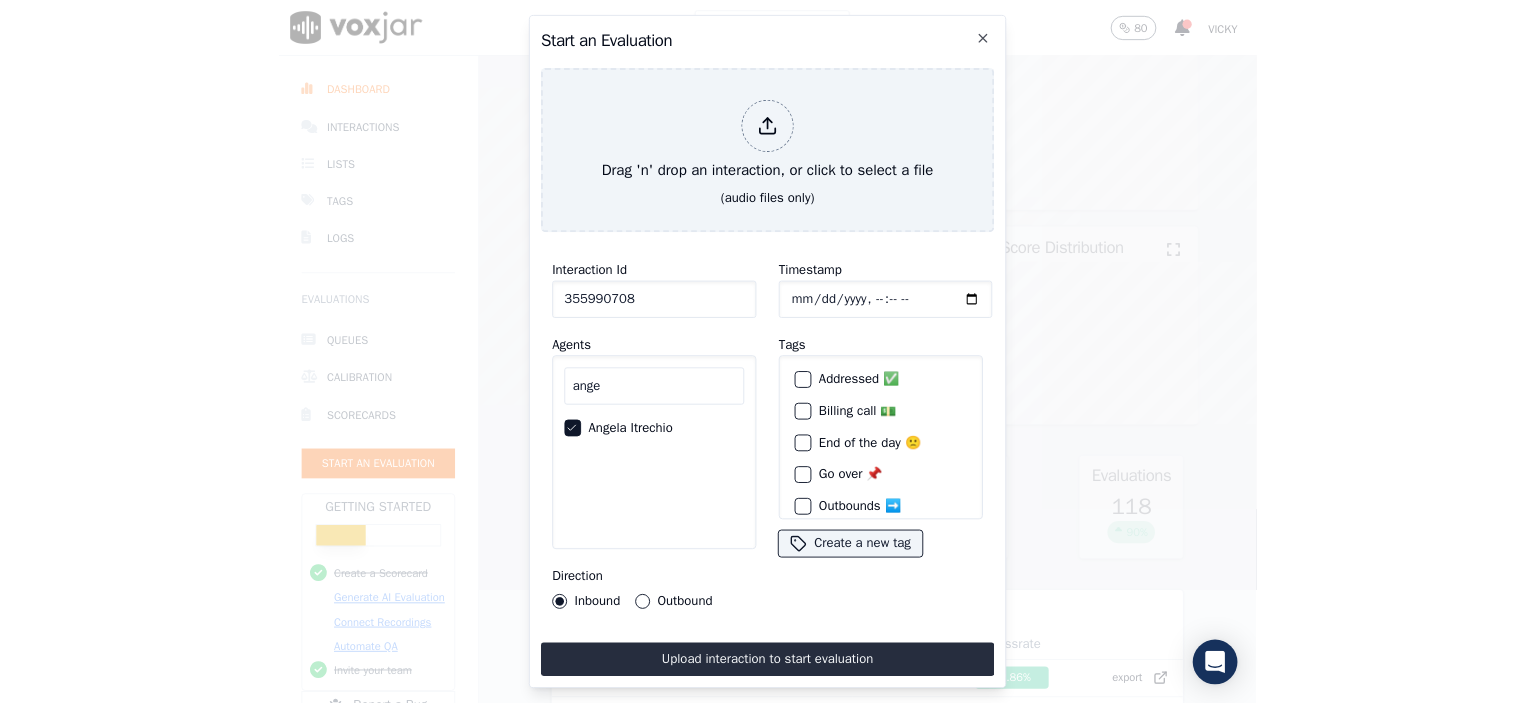 scroll, scrollTop: 56, scrollLeft: 0, axis: vertical 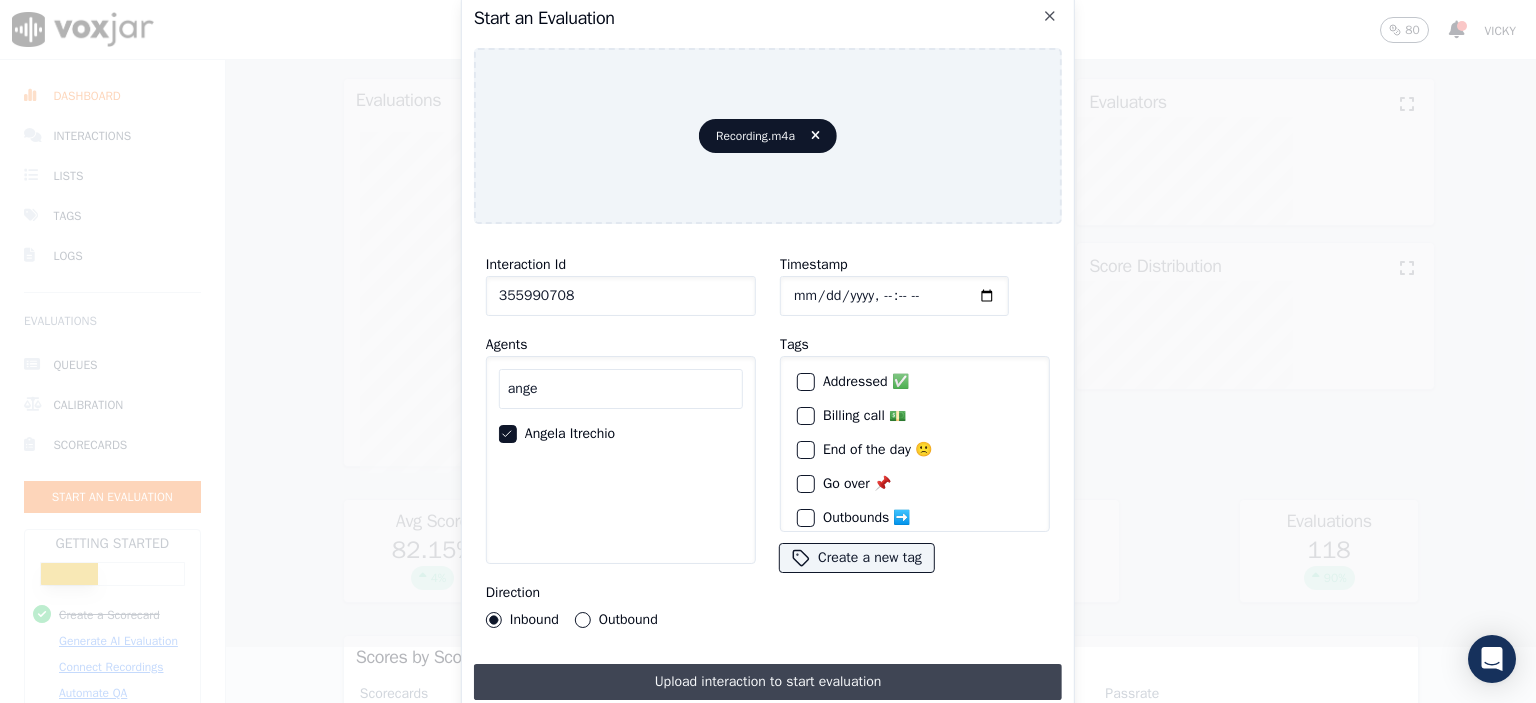 click on "Upload interaction to start evaluation" at bounding box center [768, 682] 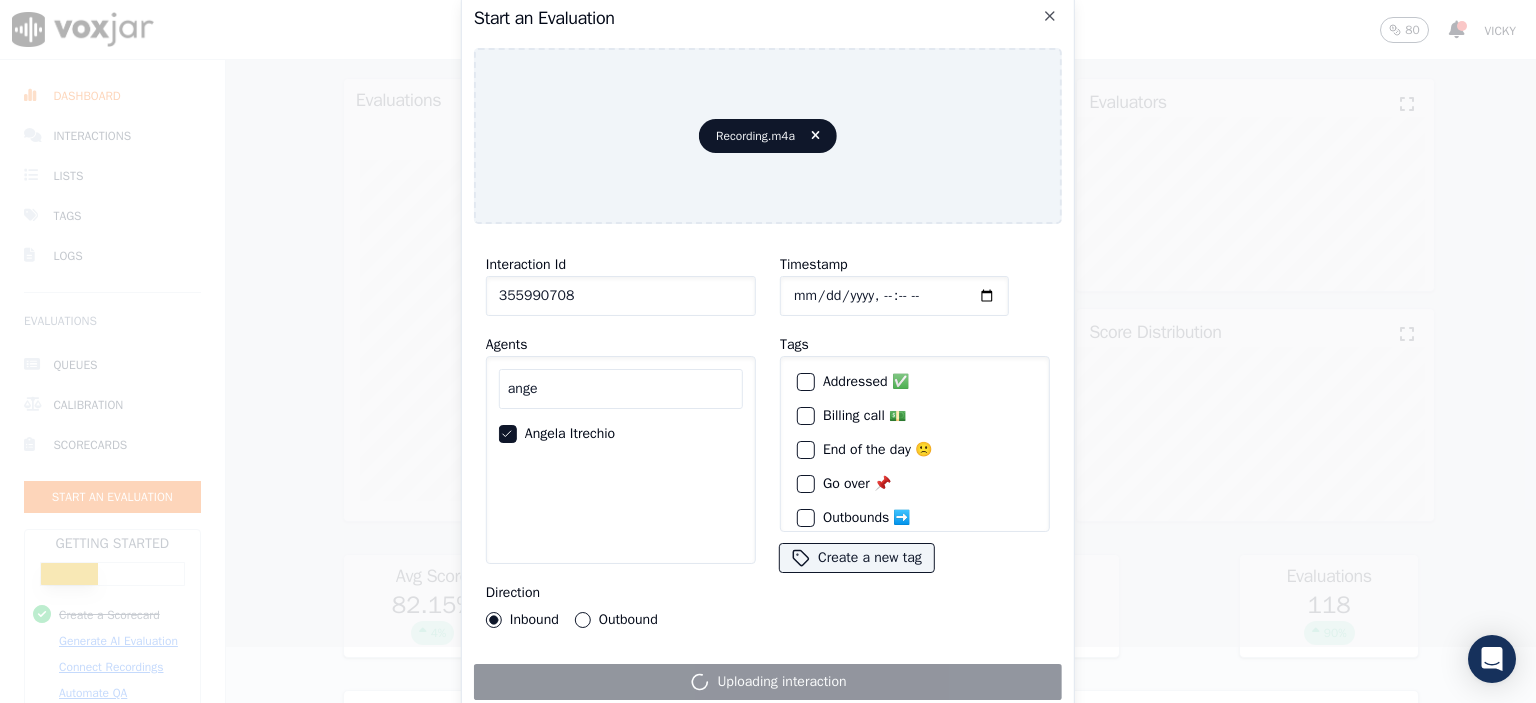 scroll, scrollTop: 0, scrollLeft: 0, axis: both 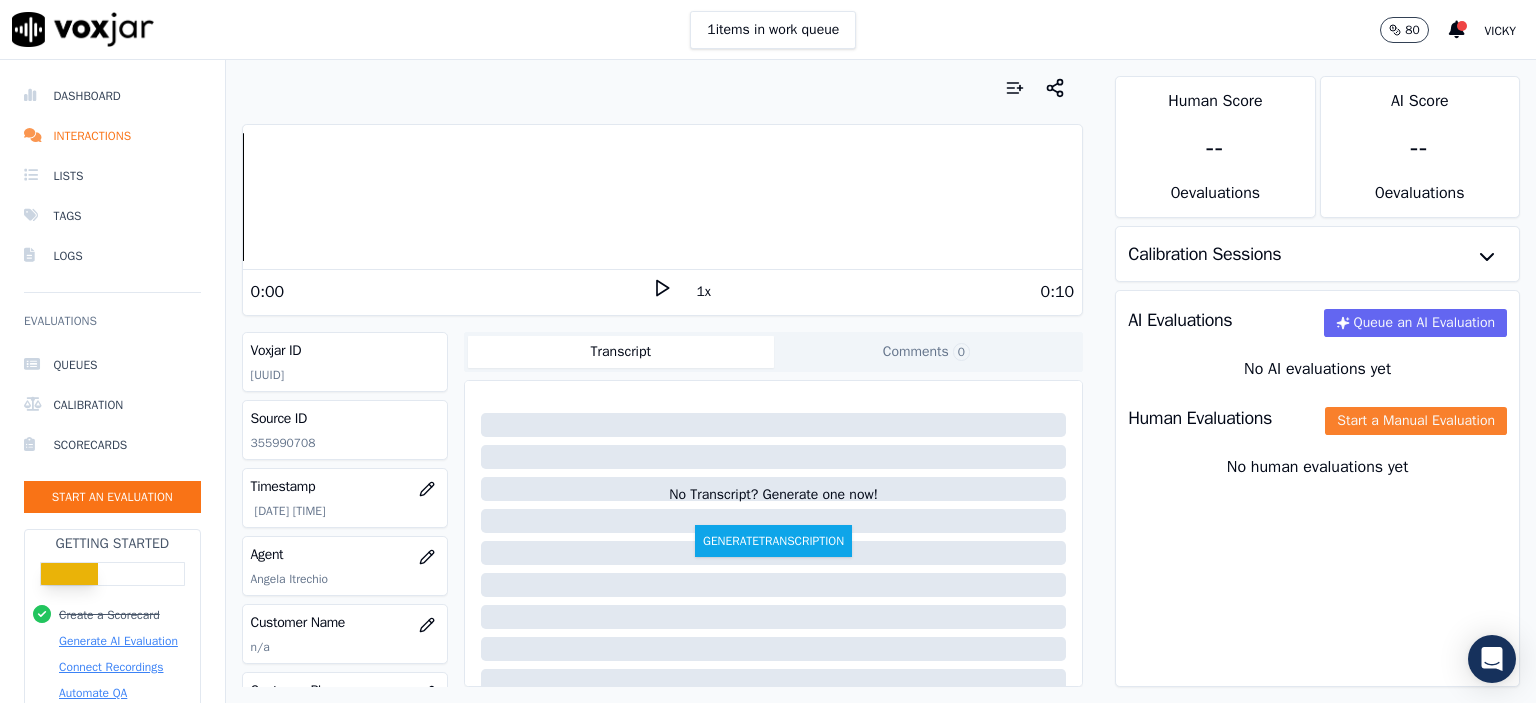 click on "Start a Manual Evaluation" 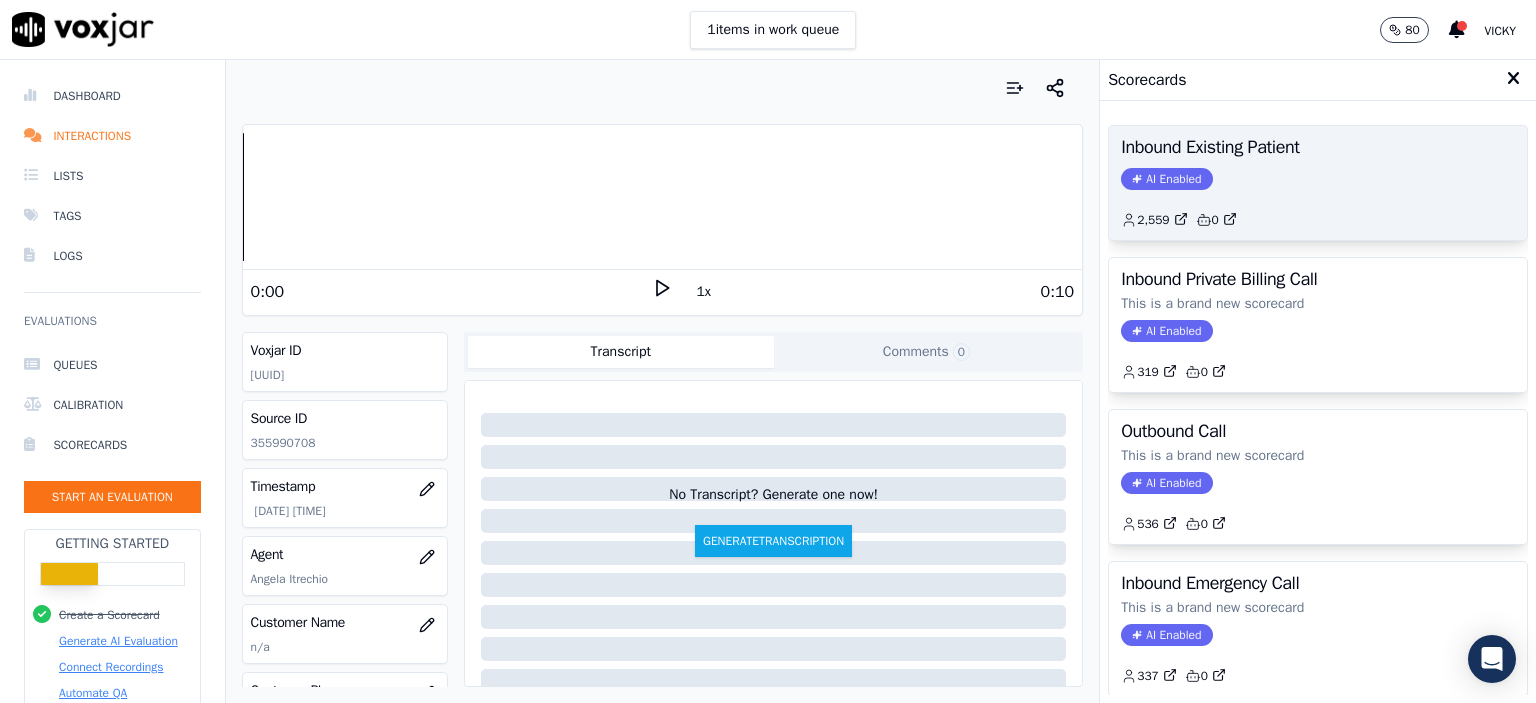 click on "Inbound Existing Patient       AI Enabled       2,559         0" at bounding box center (1318, 183) 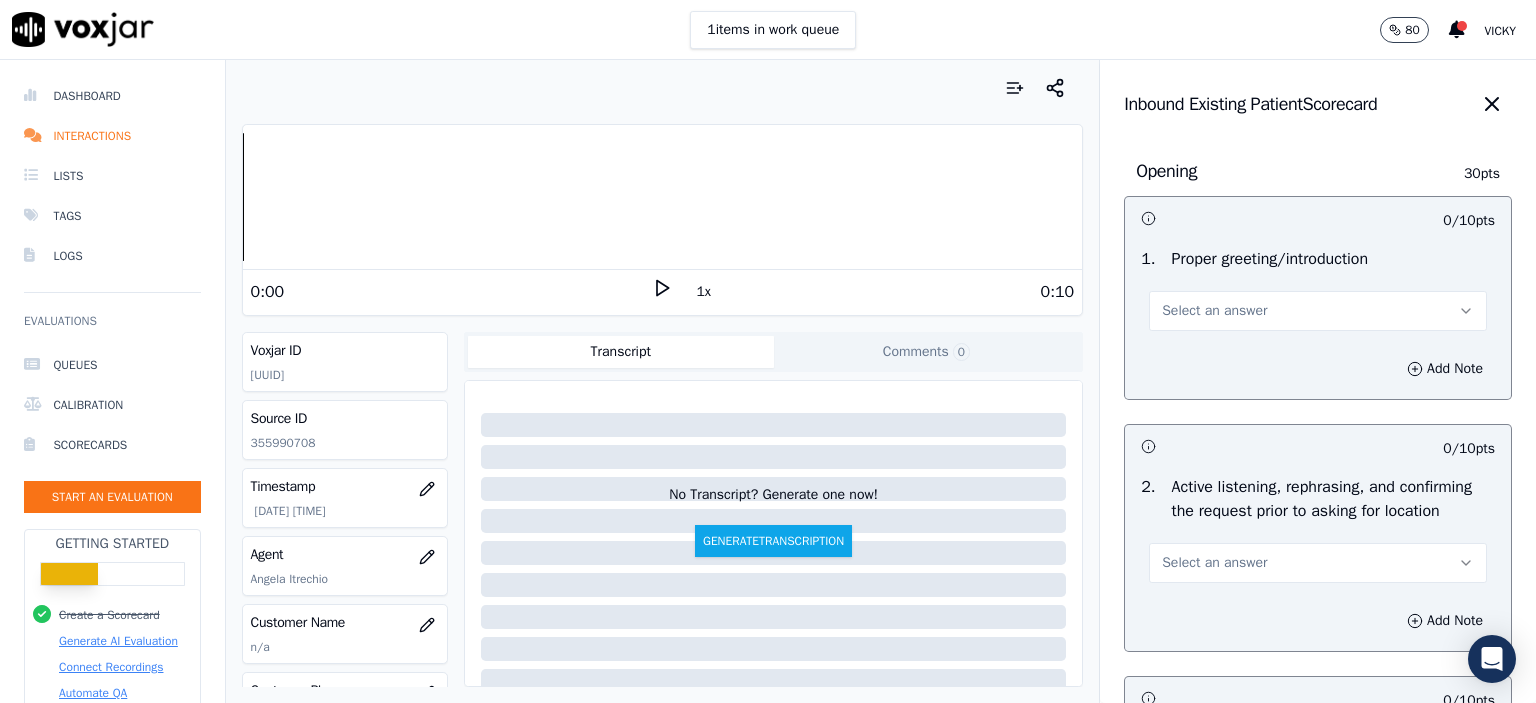click on "Select an answer" at bounding box center (1214, 311) 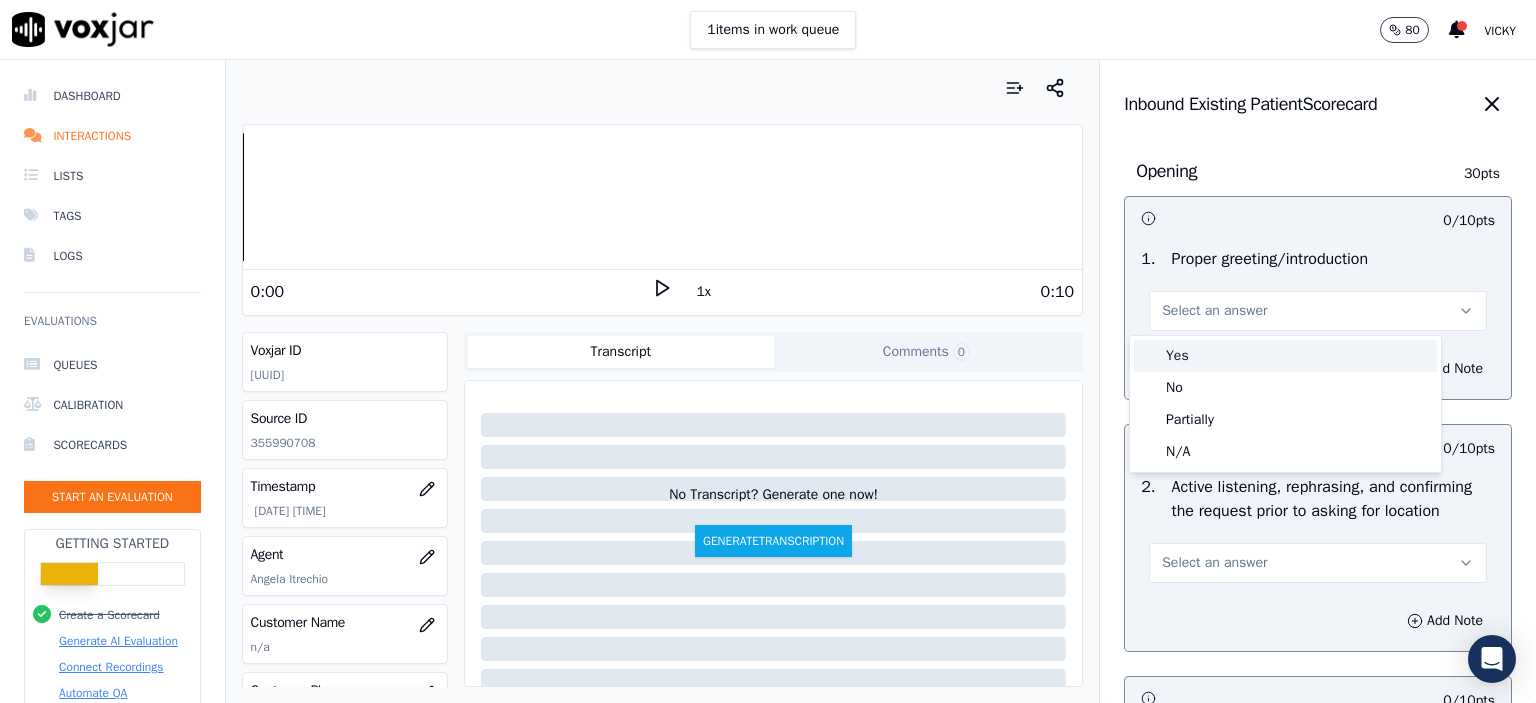 click on "Yes" at bounding box center [1285, 356] 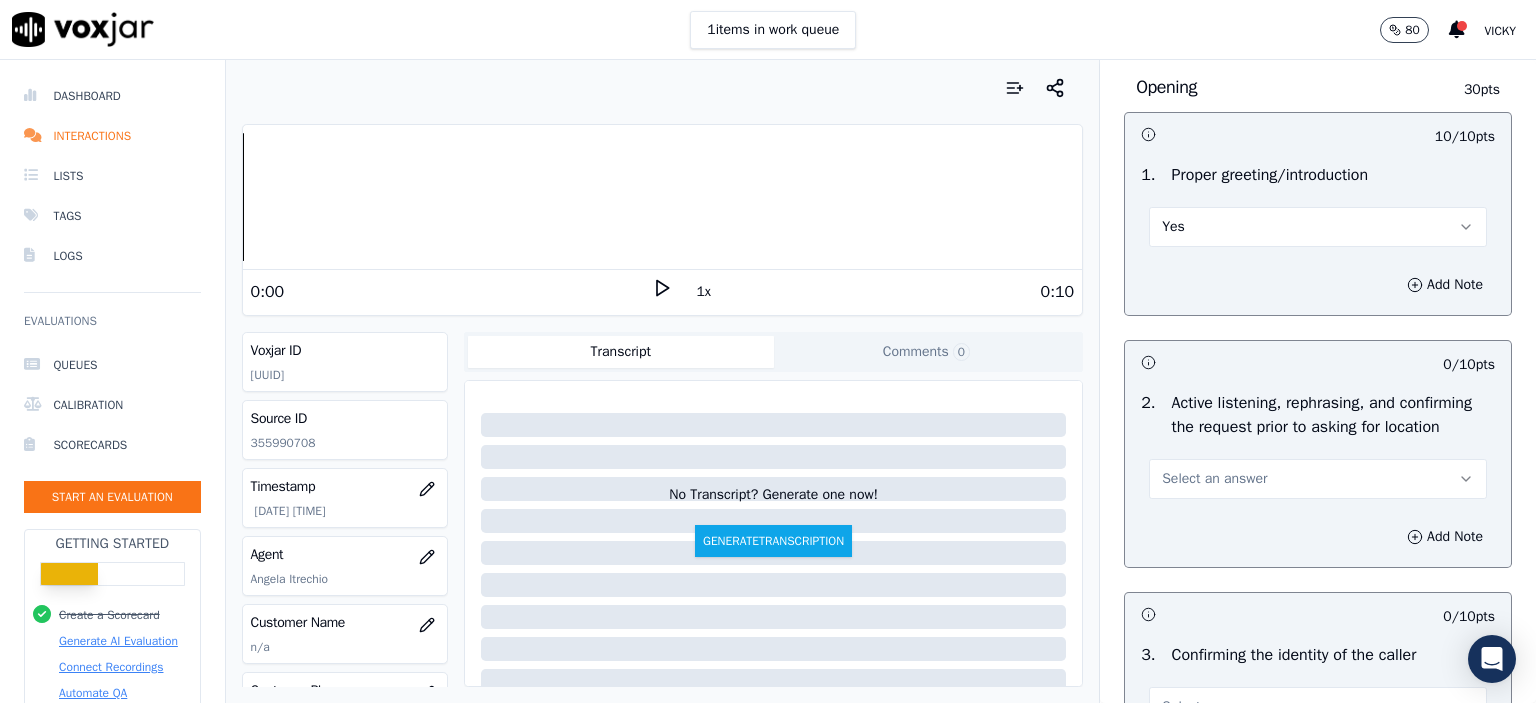 scroll, scrollTop: 200, scrollLeft: 0, axis: vertical 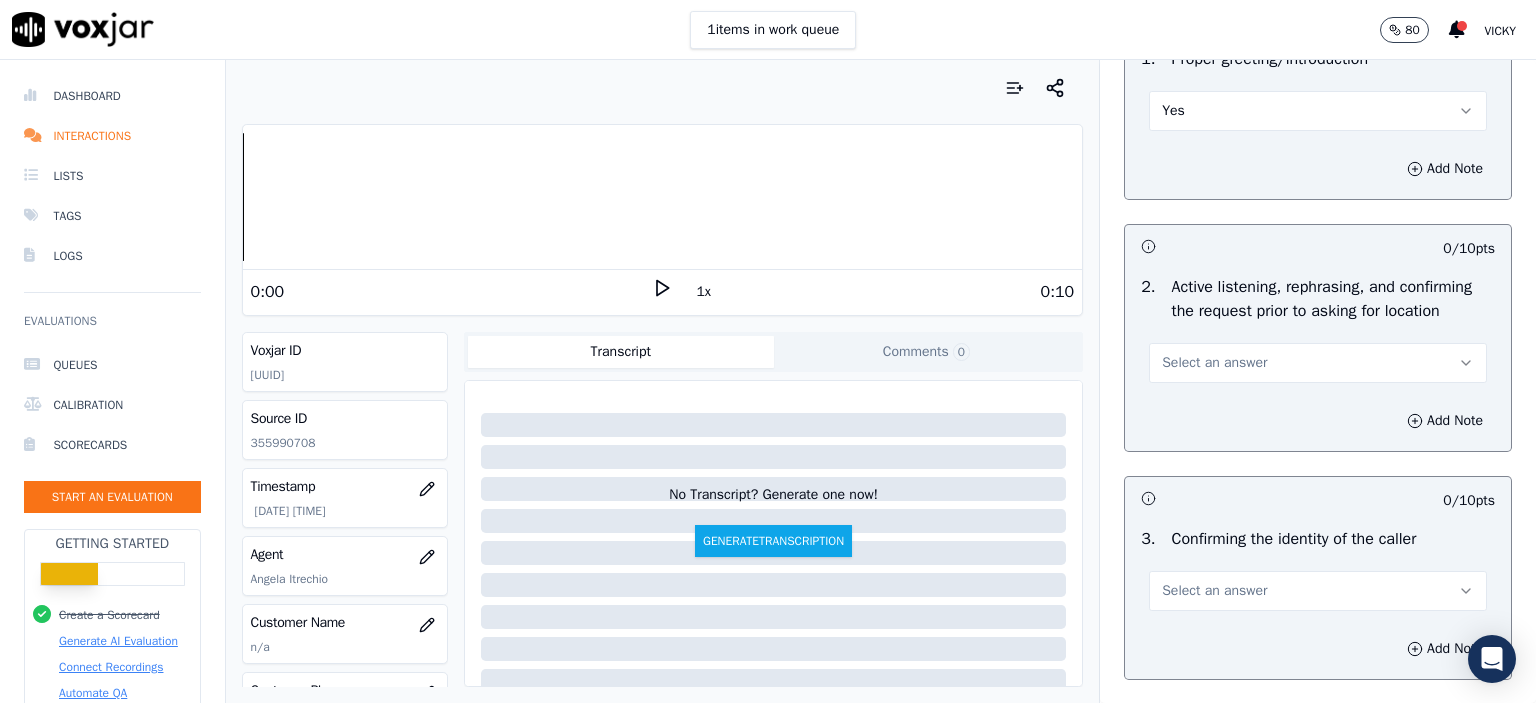 click on "Select an answer" at bounding box center (1318, 363) 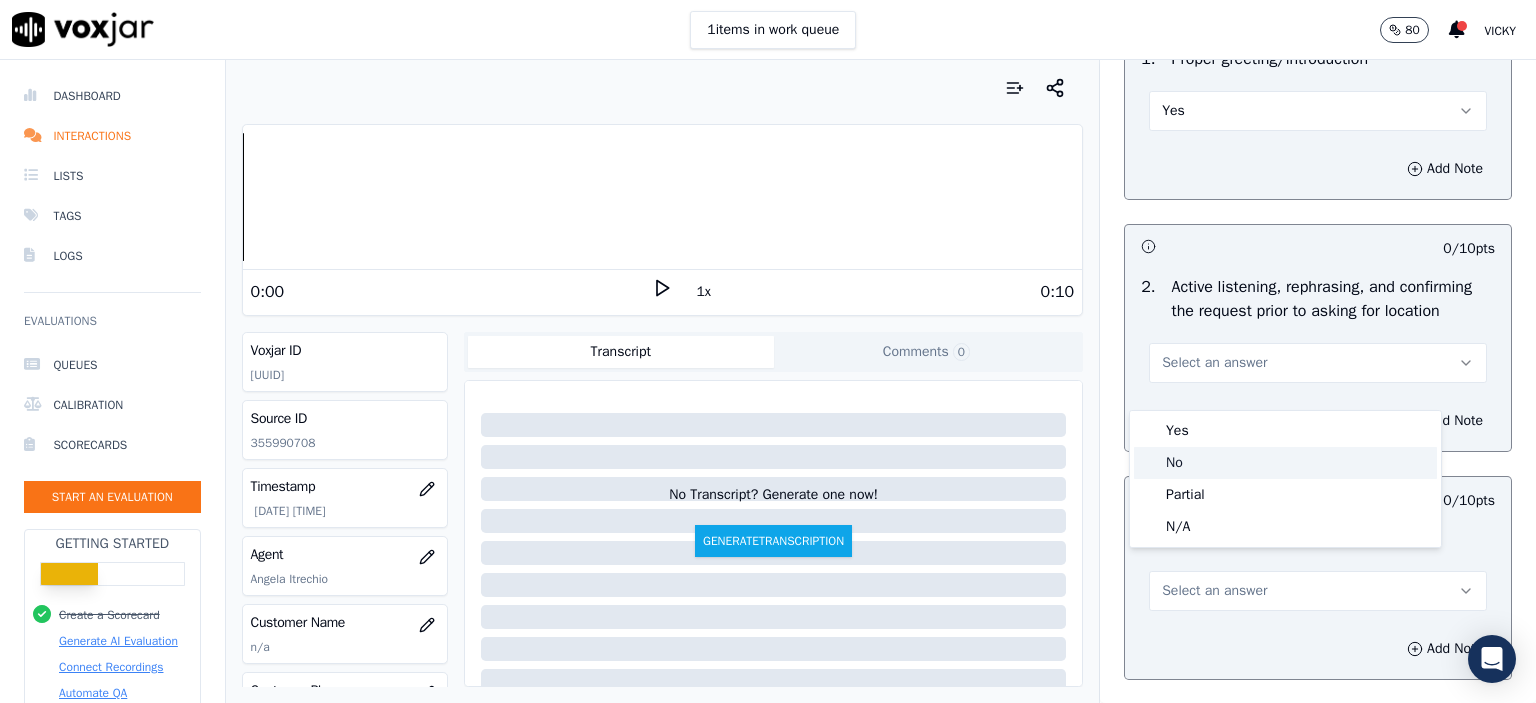 click on "No" 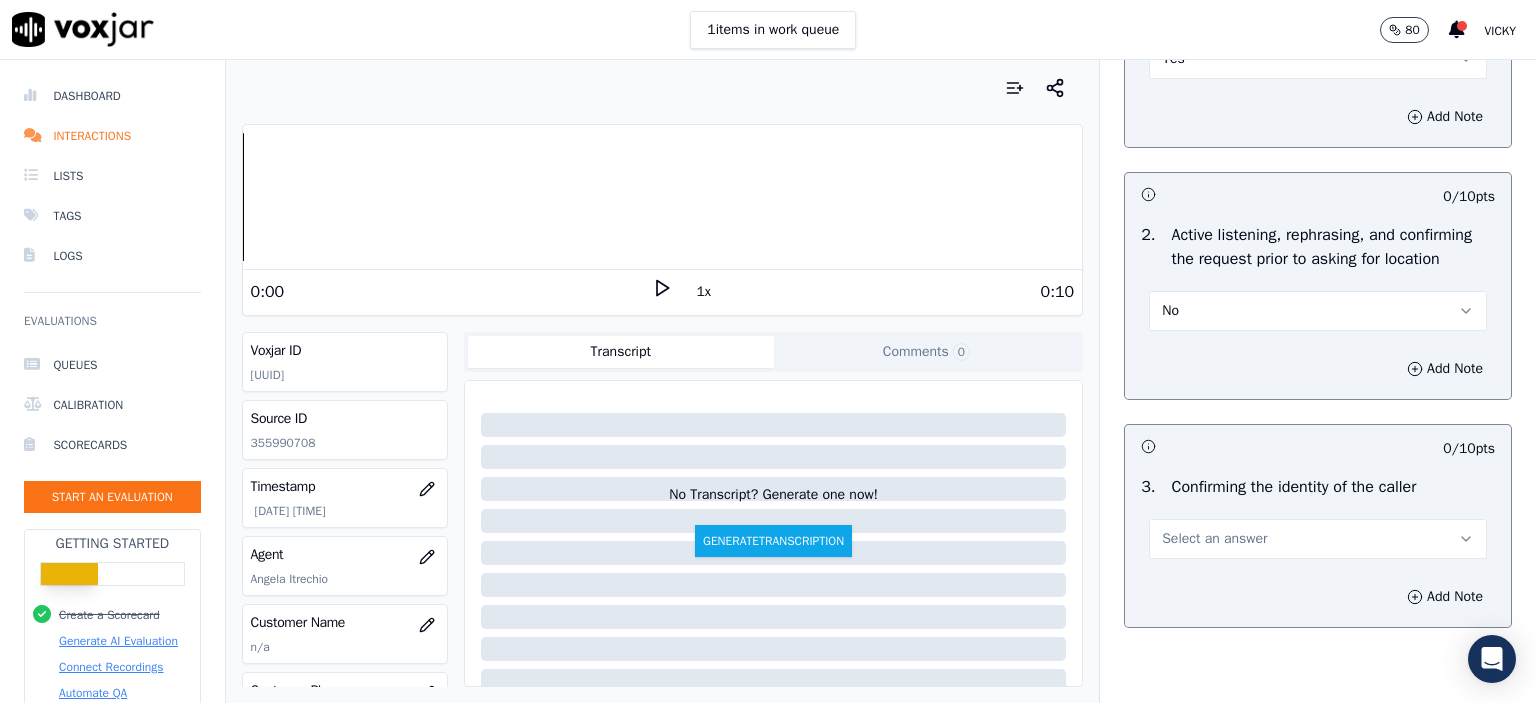 scroll, scrollTop: 400, scrollLeft: 0, axis: vertical 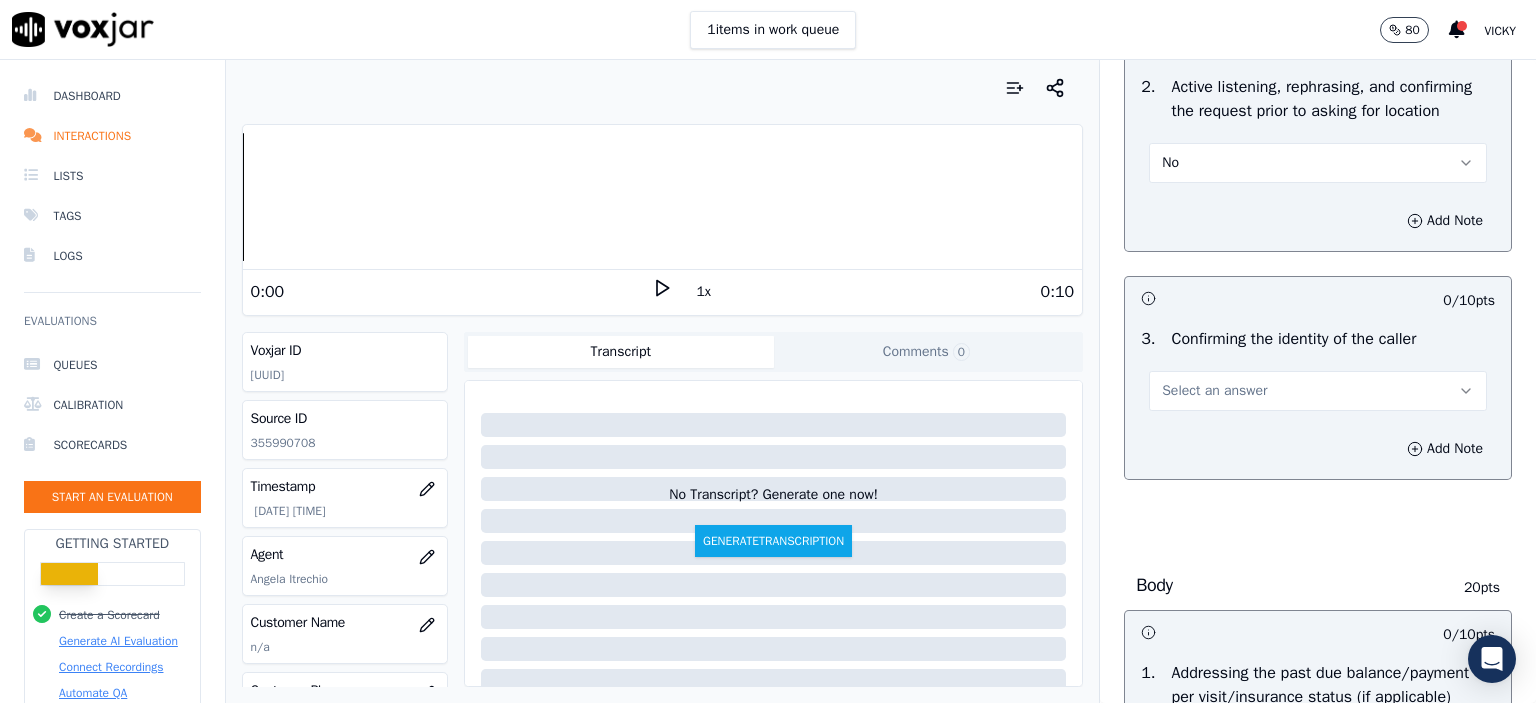 click on "Select an answer" at bounding box center (1318, 391) 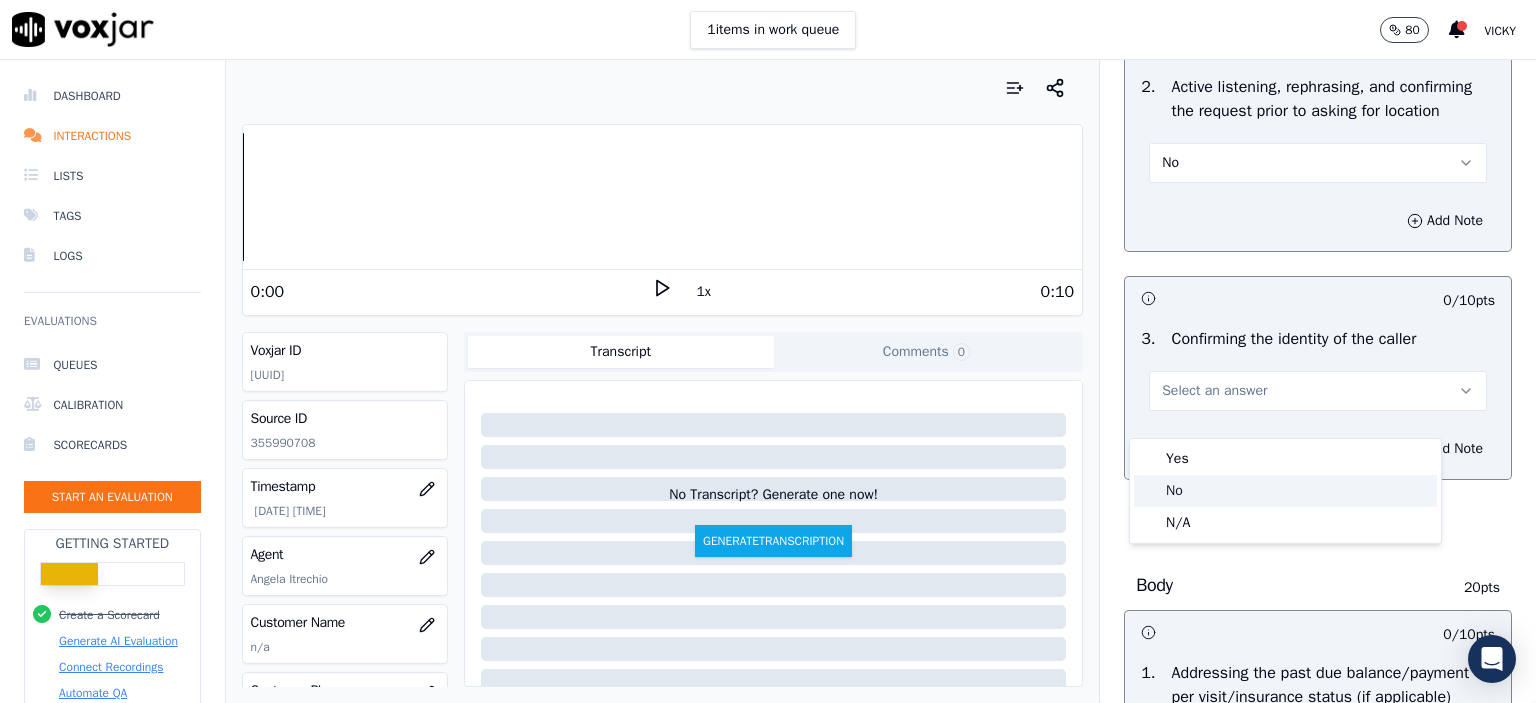 click on "No" 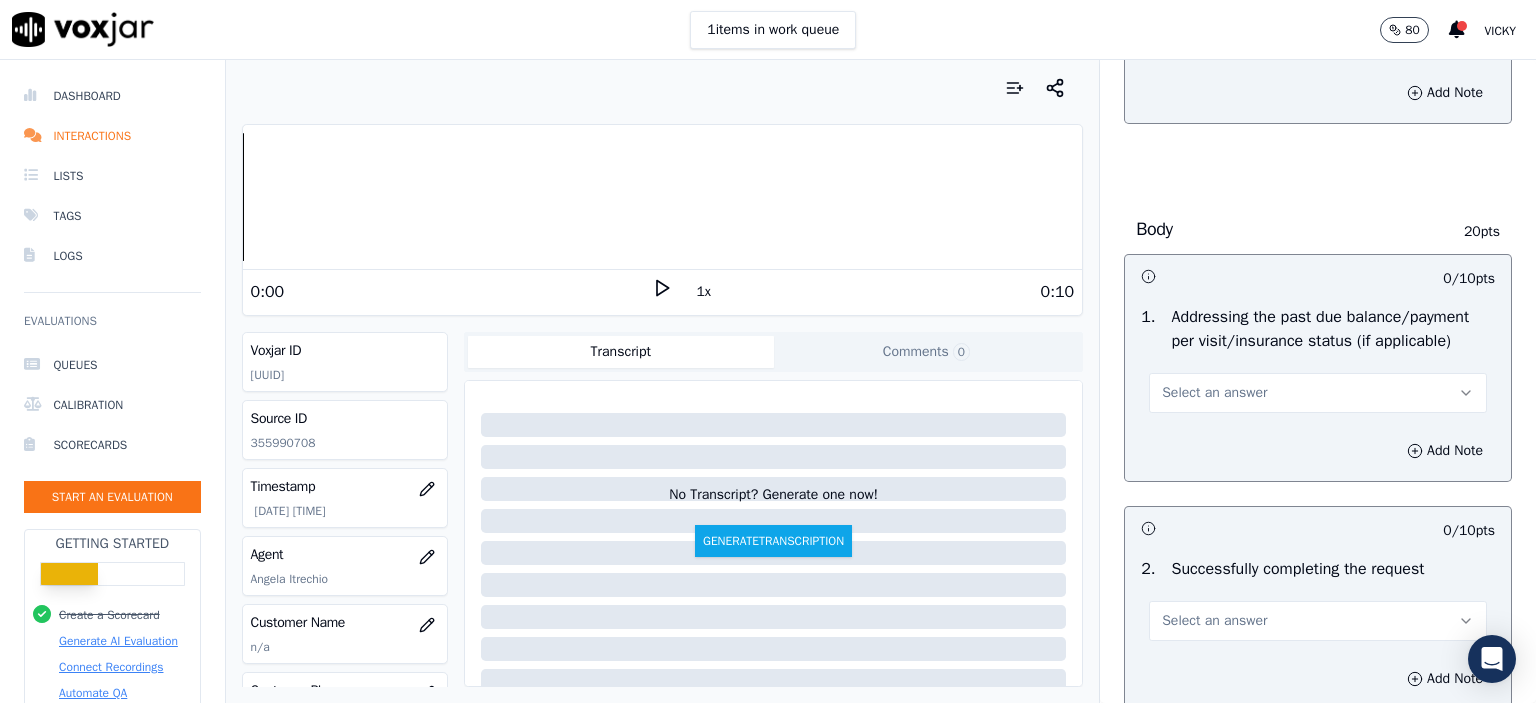 scroll, scrollTop: 800, scrollLeft: 0, axis: vertical 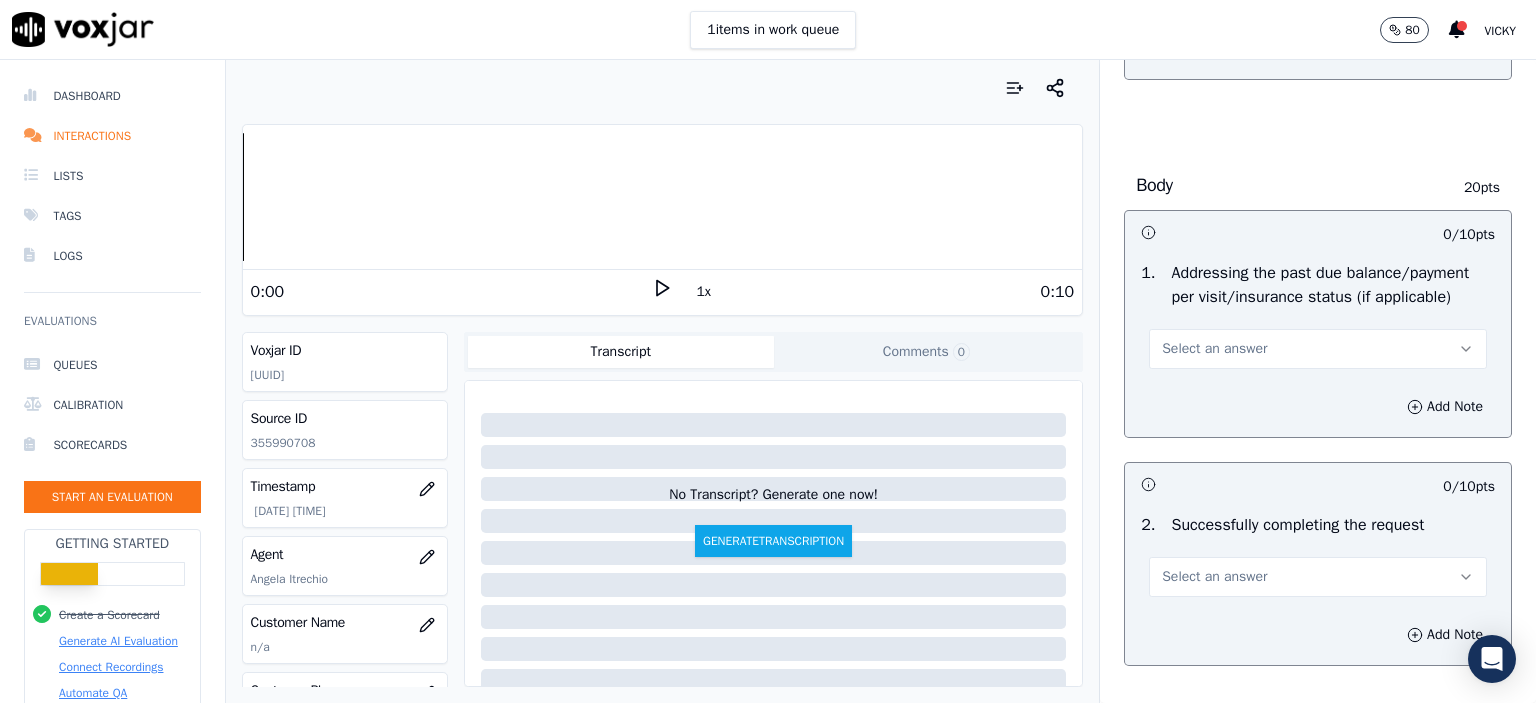 click on "Select an answer" at bounding box center (1214, 349) 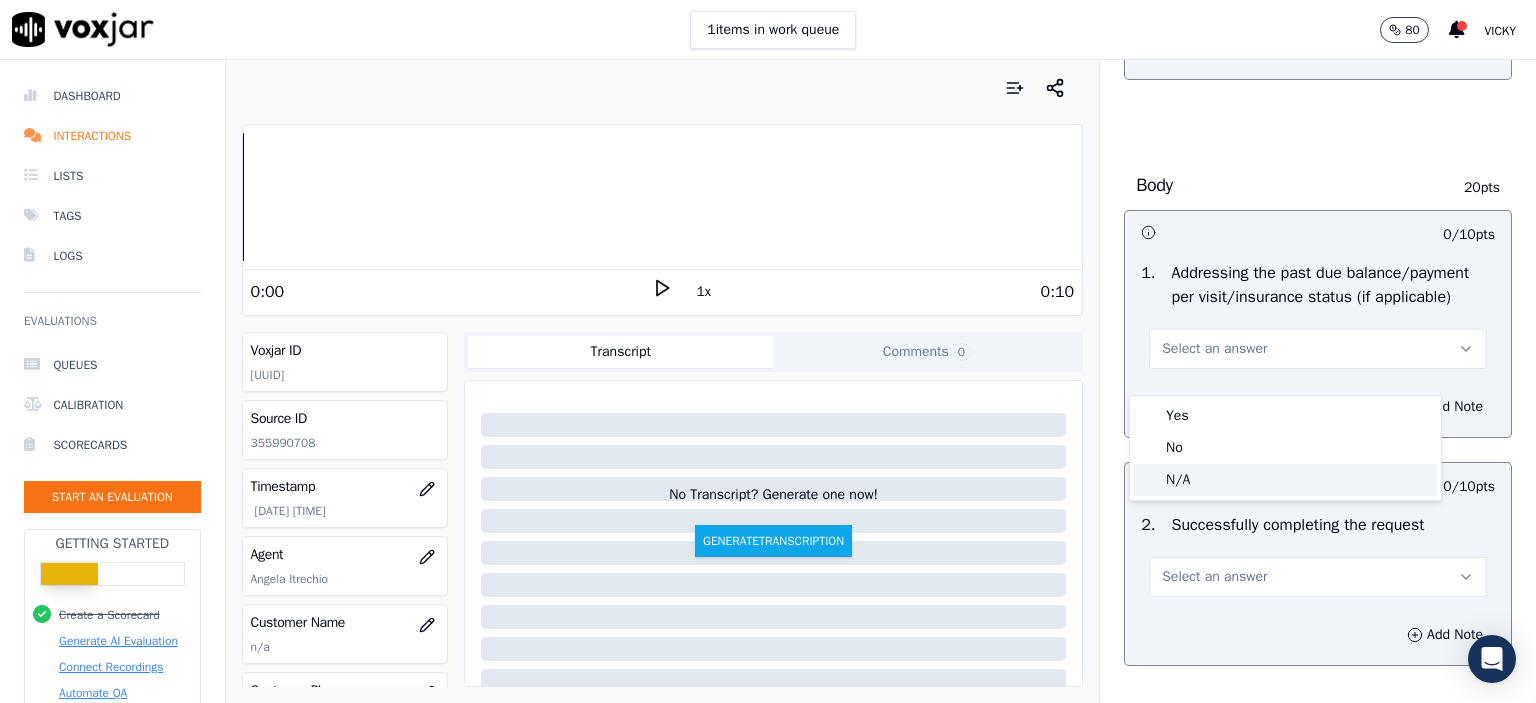 click on "N/A" 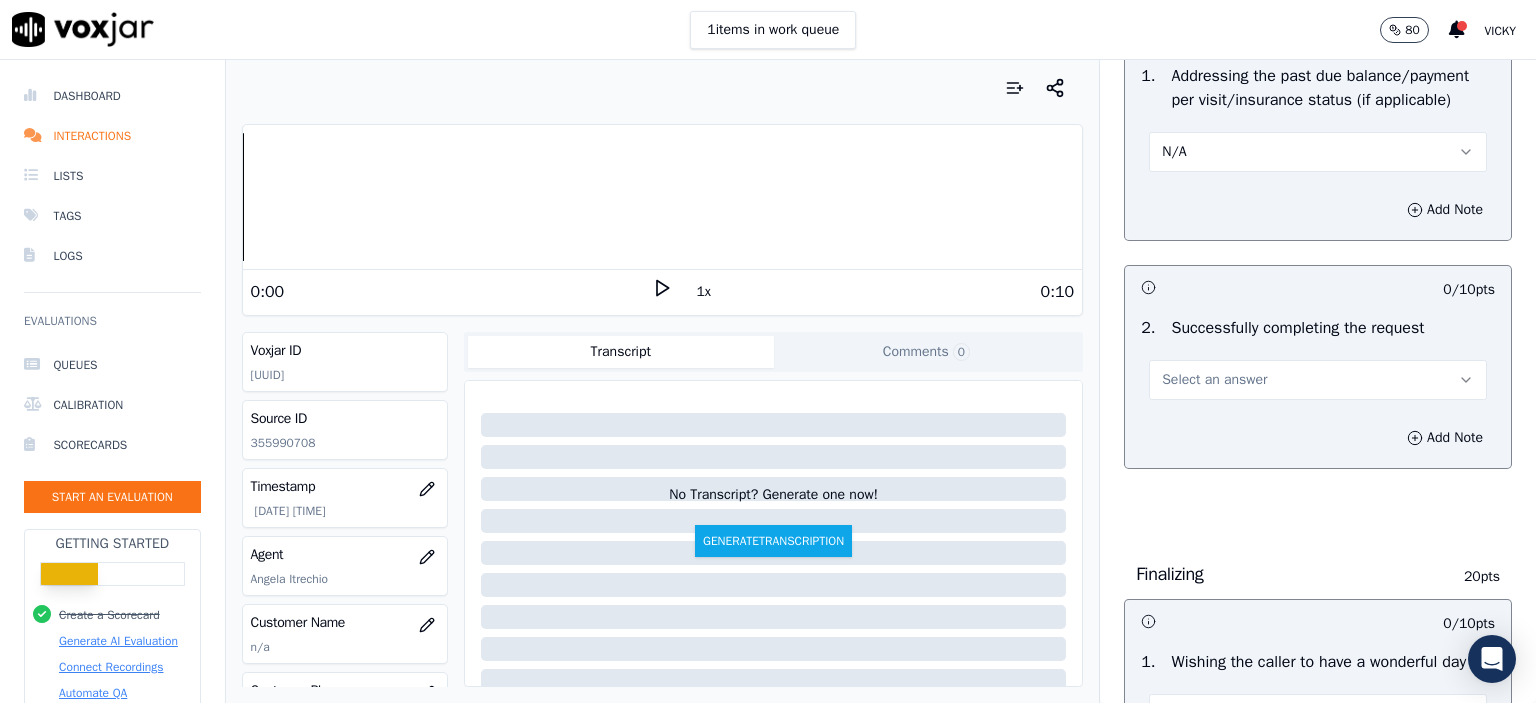 scroll, scrollTop: 1000, scrollLeft: 0, axis: vertical 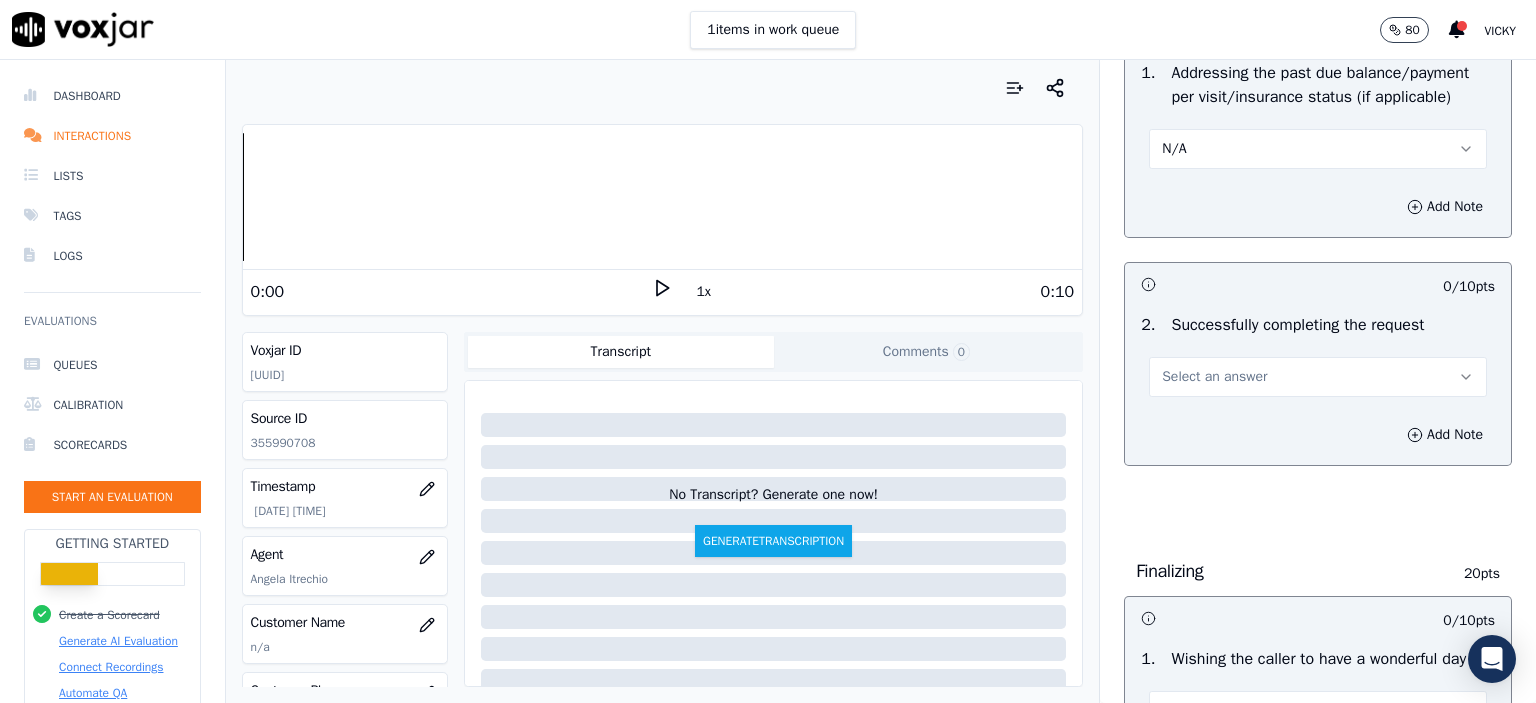 click on "Select an answer" at bounding box center (1214, 377) 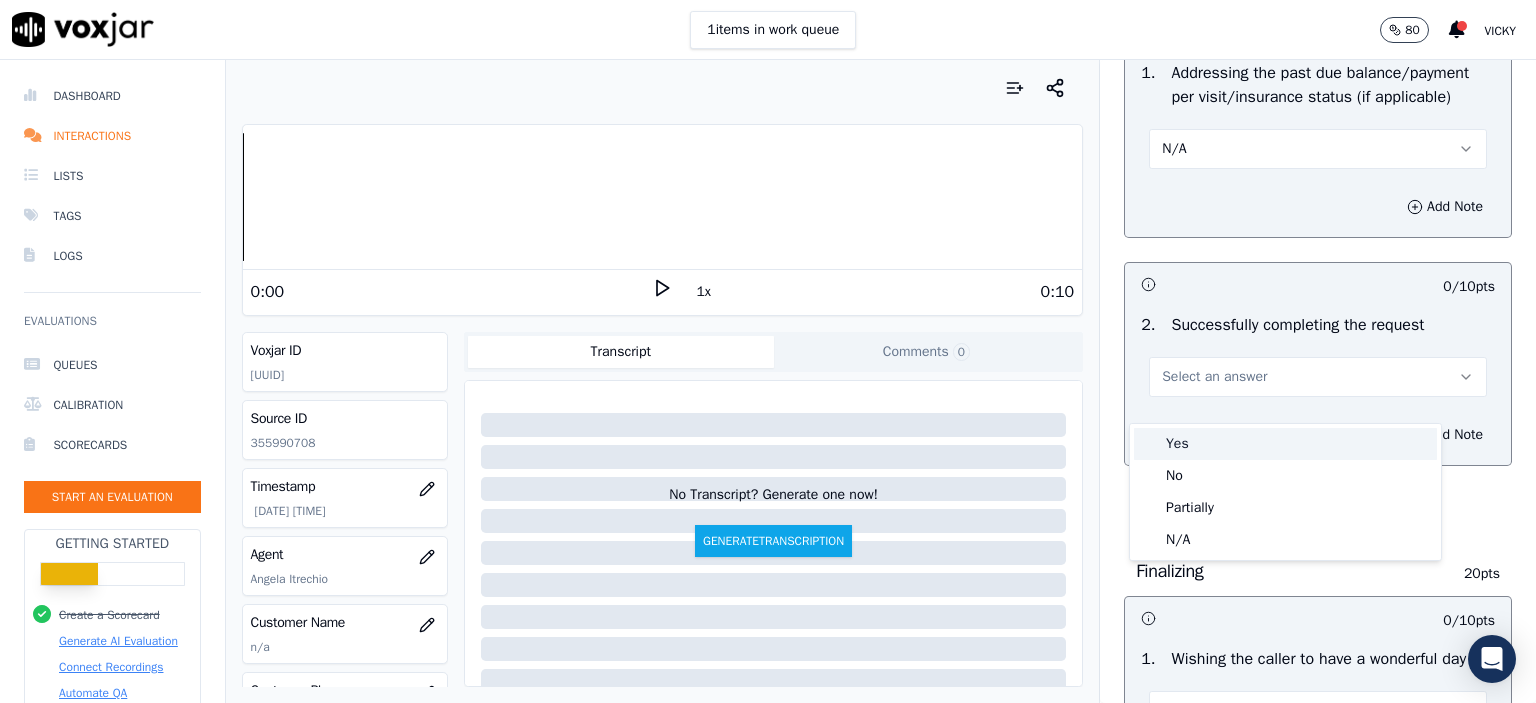 click on "Yes" at bounding box center (1285, 444) 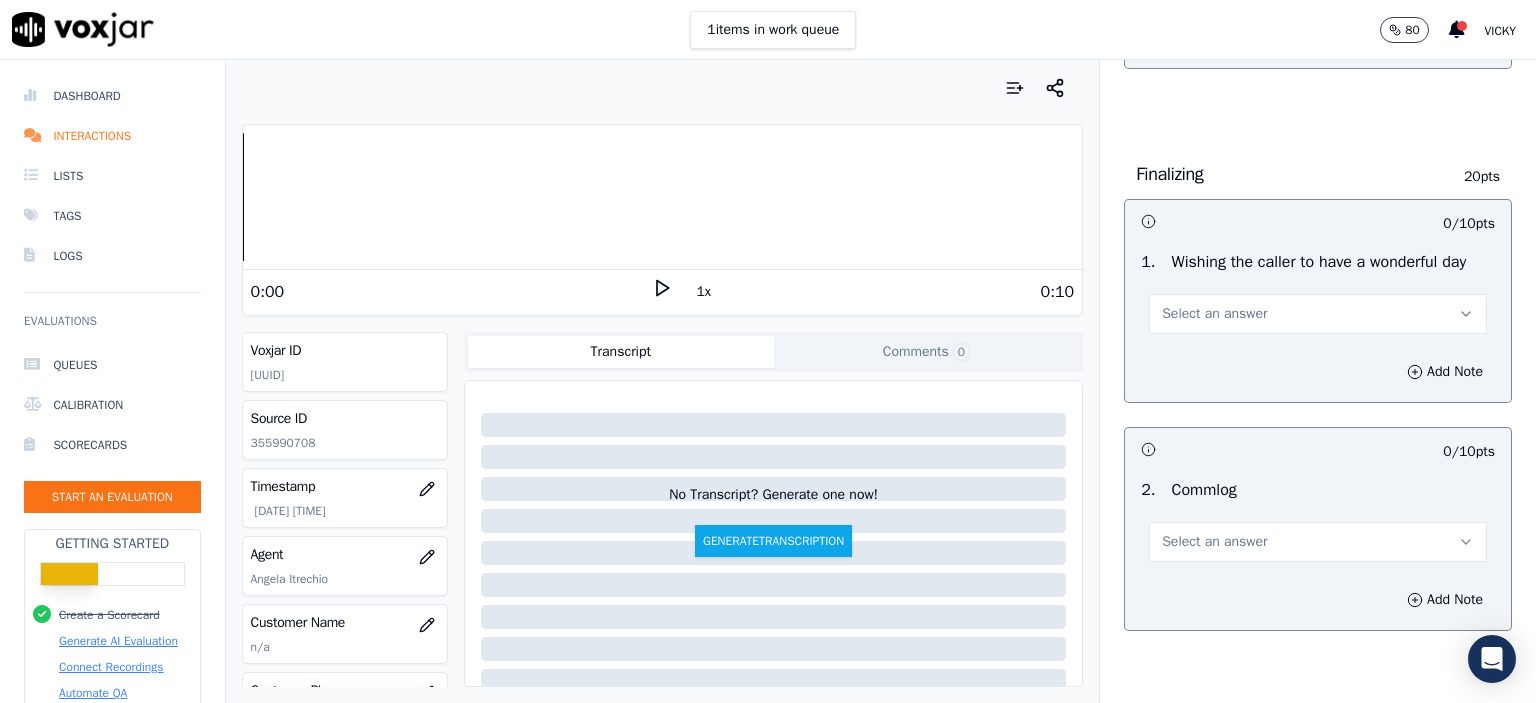scroll, scrollTop: 1400, scrollLeft: 0, axis: vertical 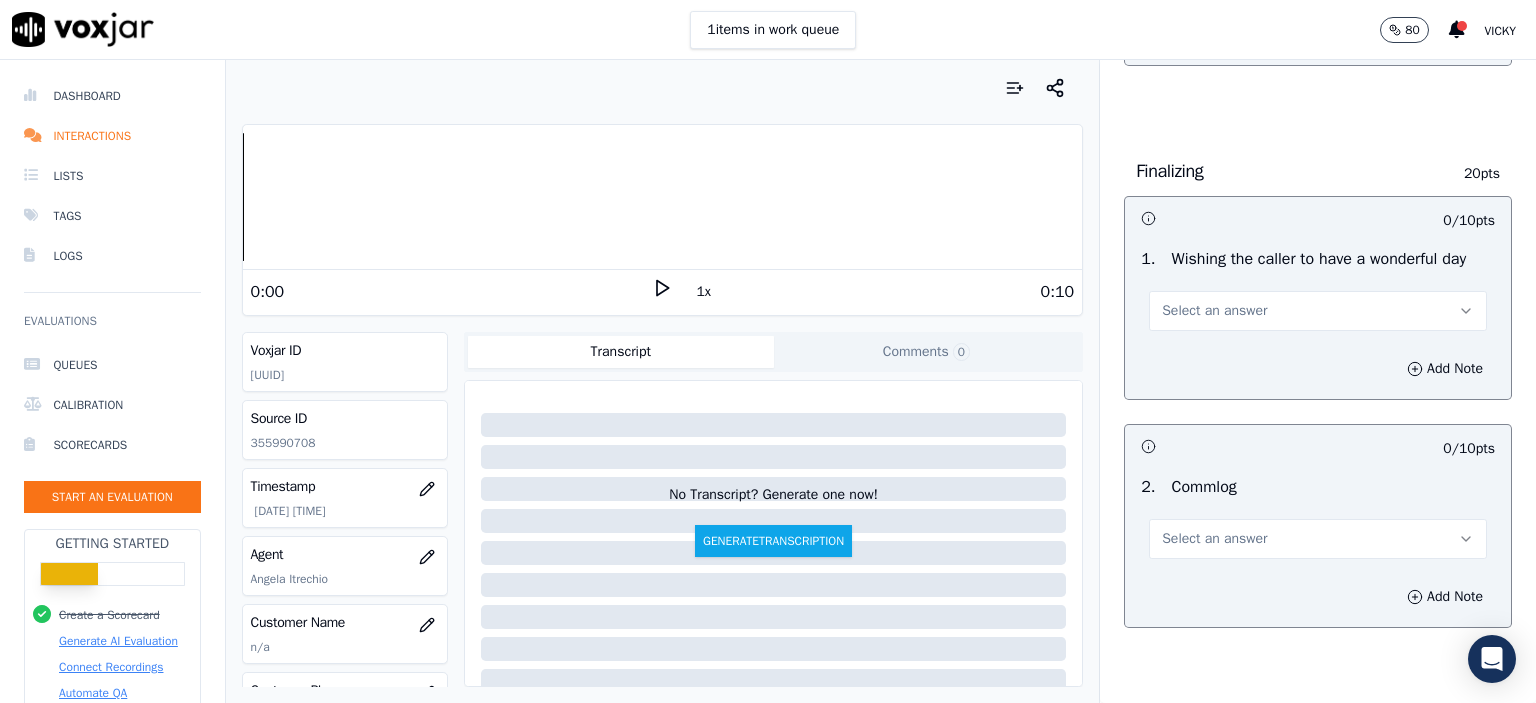 click on "Select an answer" at bounding box center (1318, 311) 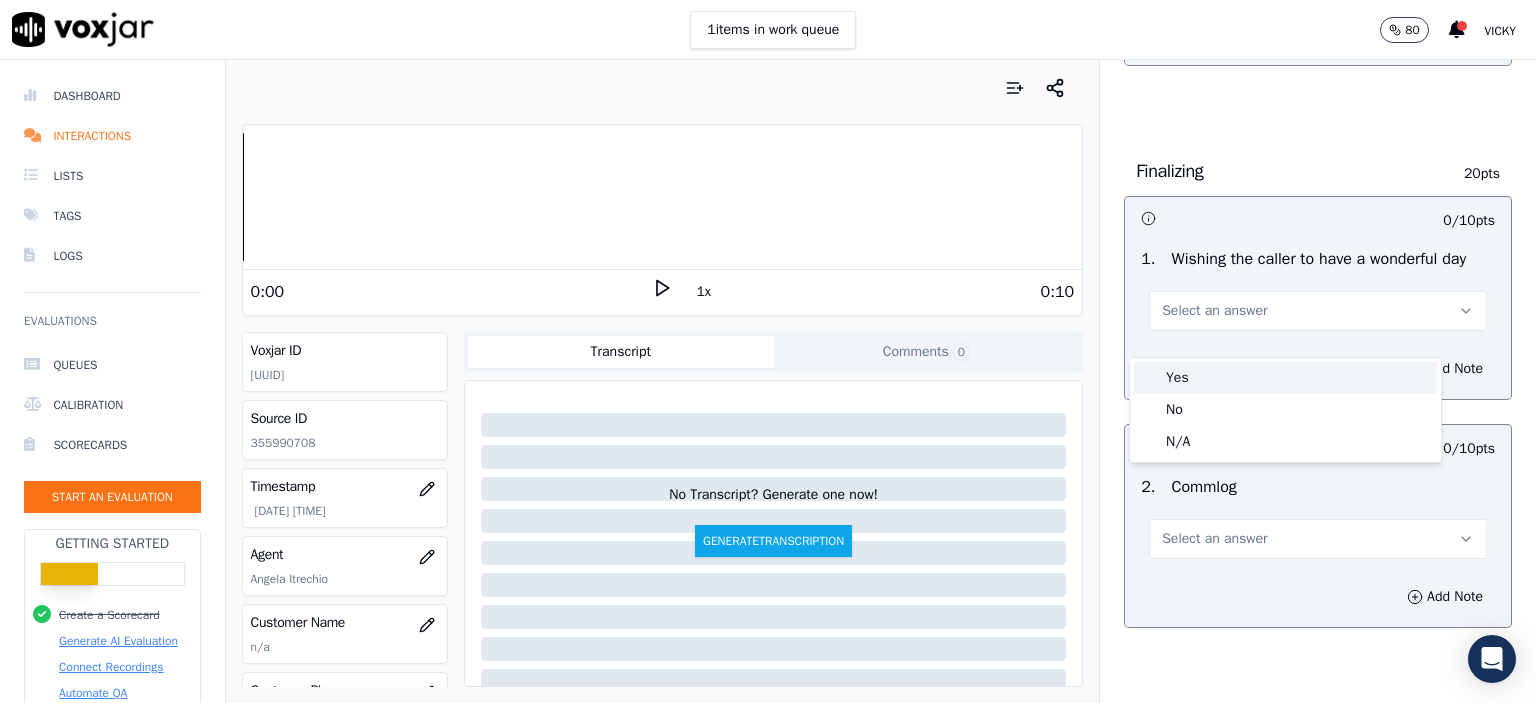 click on "Yes" at bounding box center [1285, 378] 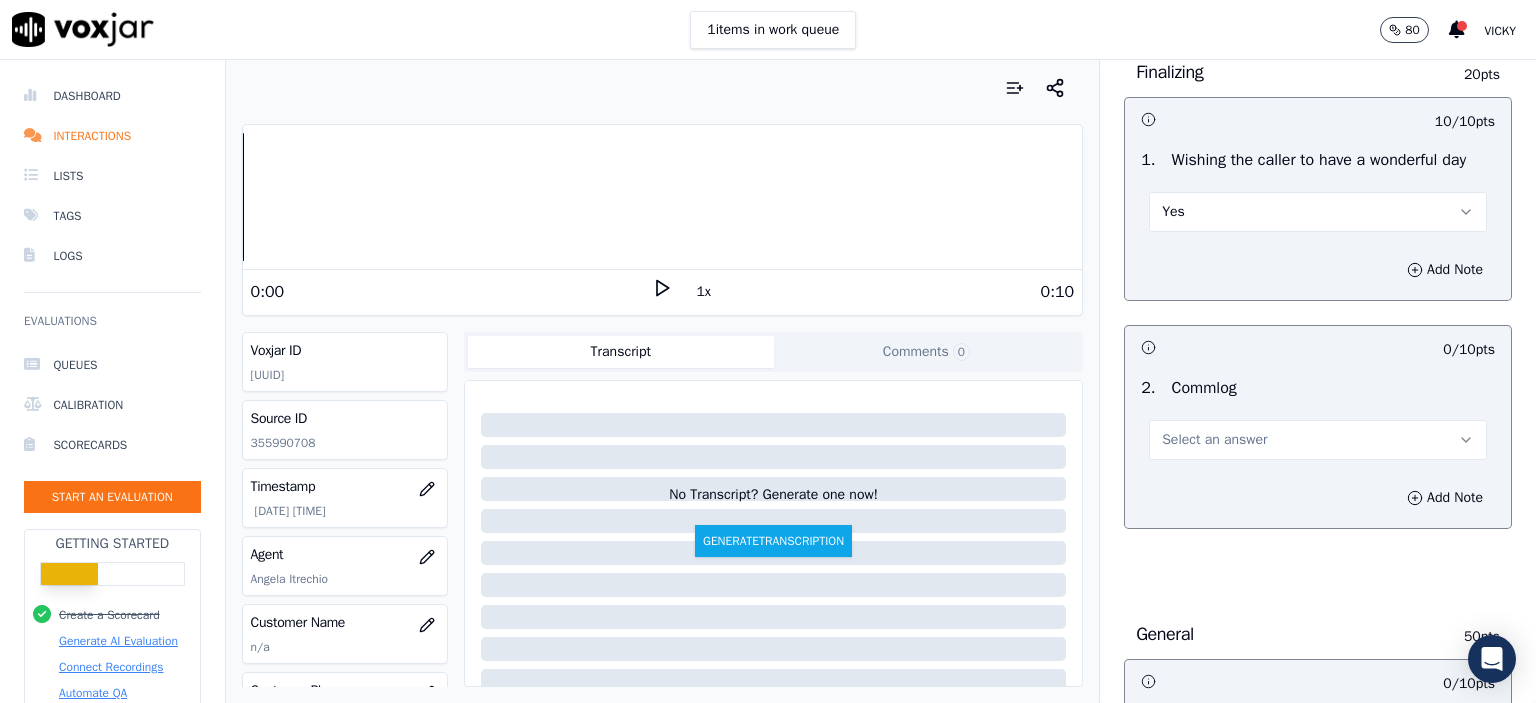 scroll, scrollTop: 1500, scrollLeft: 0, axis: vertical 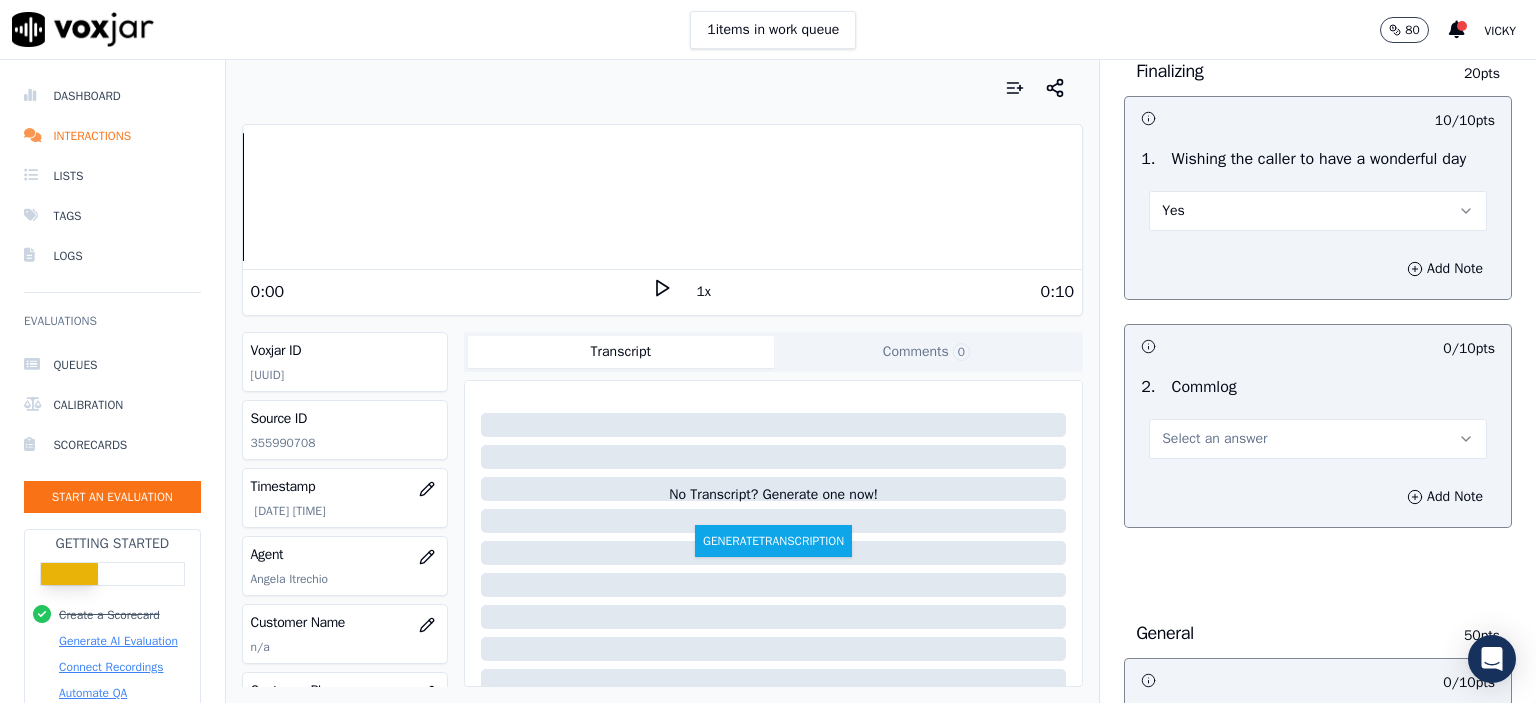 click on "Select an answer" at bounding box center [1214, 439] 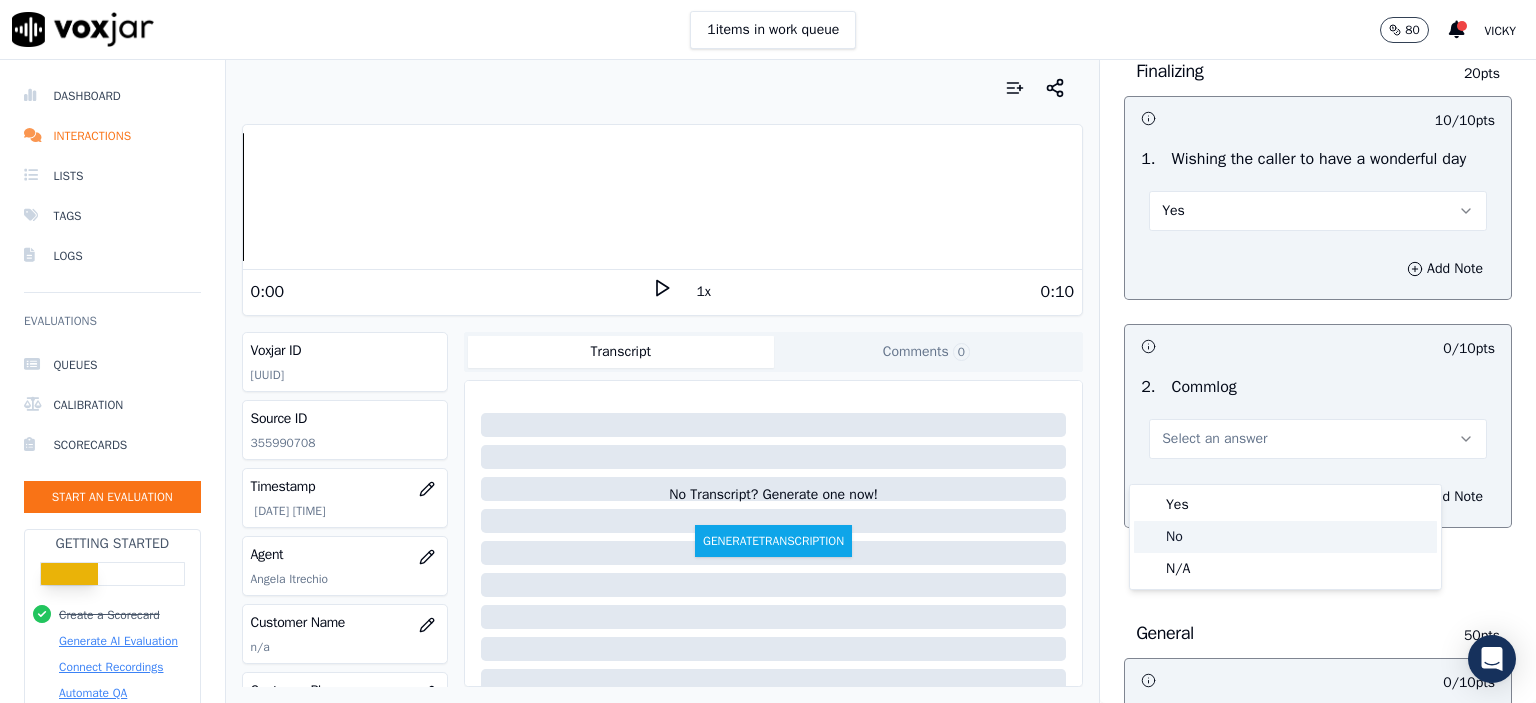 click on "No" 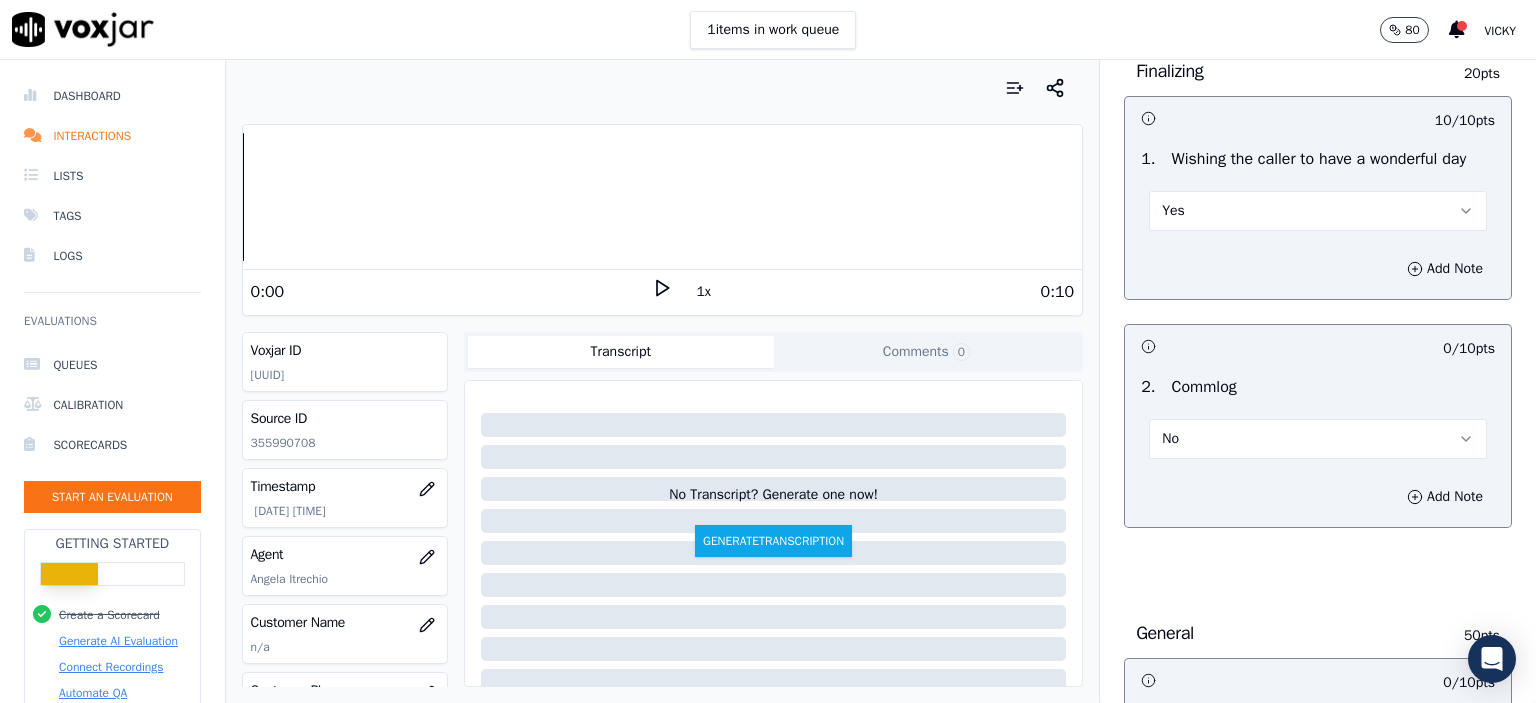 click on "No" at bounding box center (1170, 439) 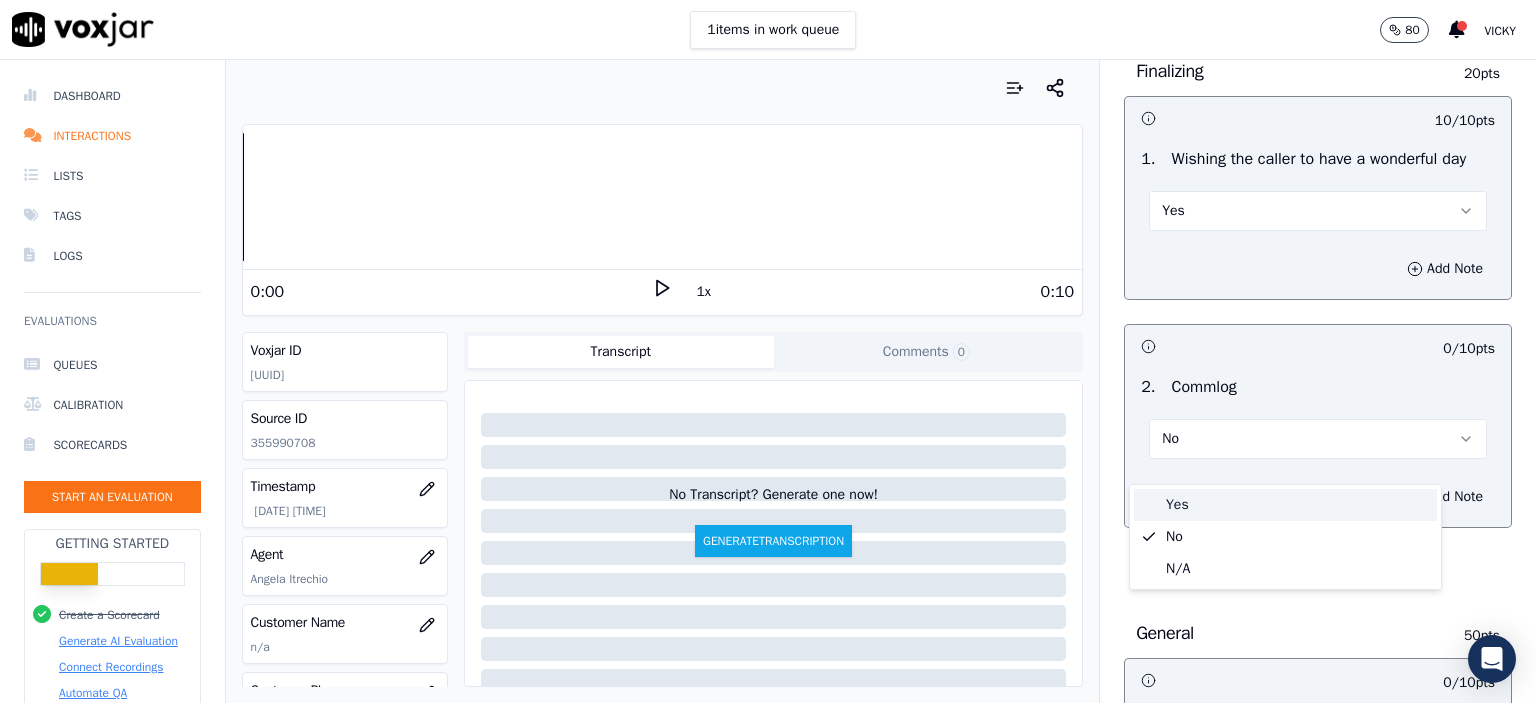 click on "Yes" at bounding box center (1285, 505) 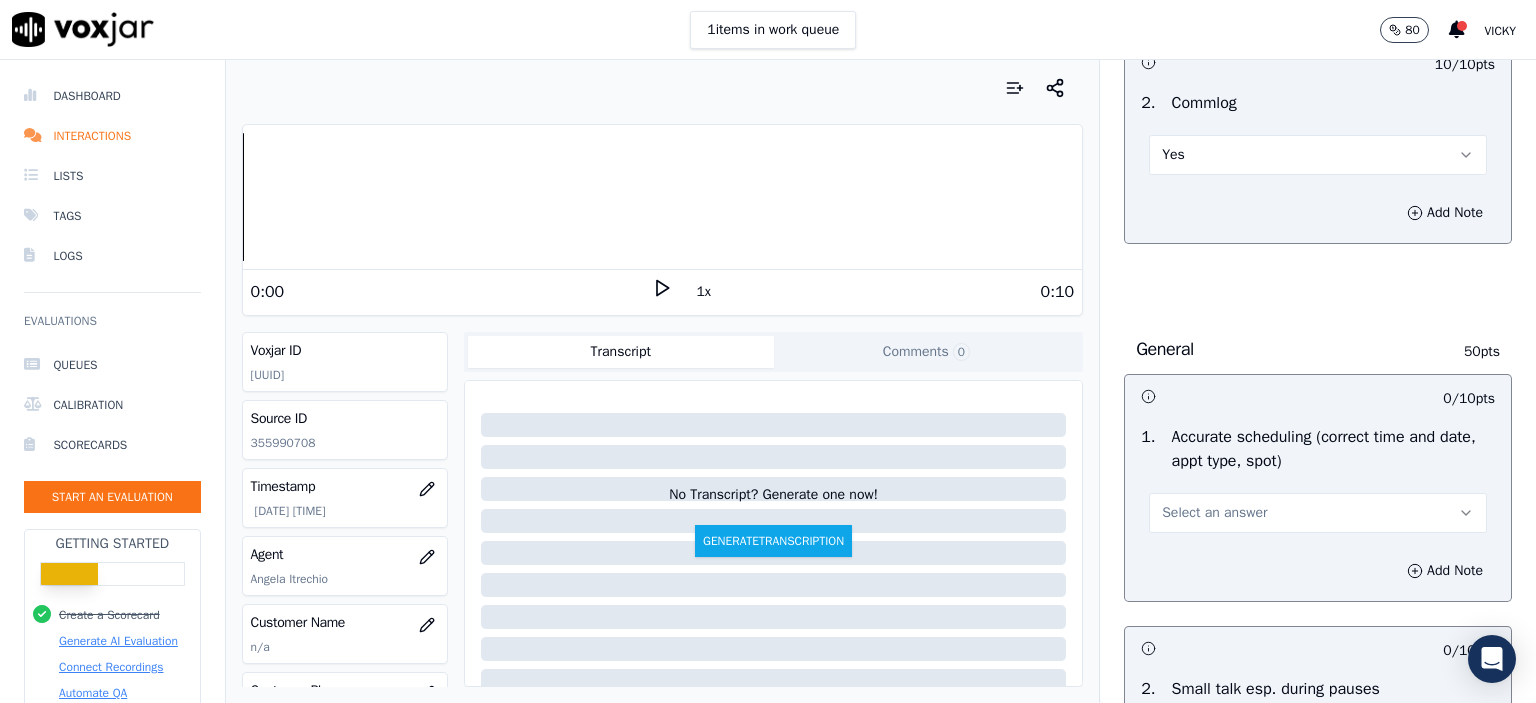 scroll, scrollTop: 1800, scrollLeft: 0, axis: vertical 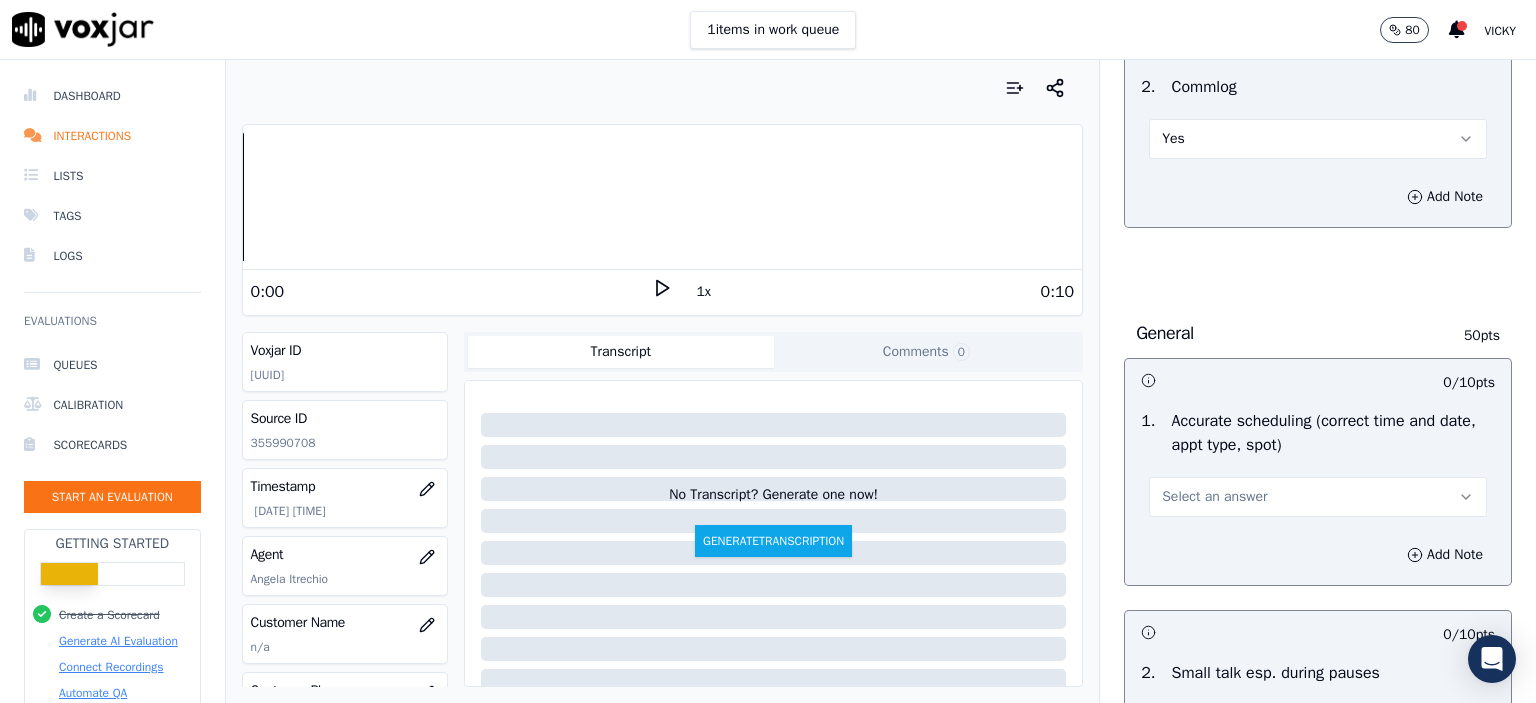 click on "Select an answer" at bounding box center [1214, 497] 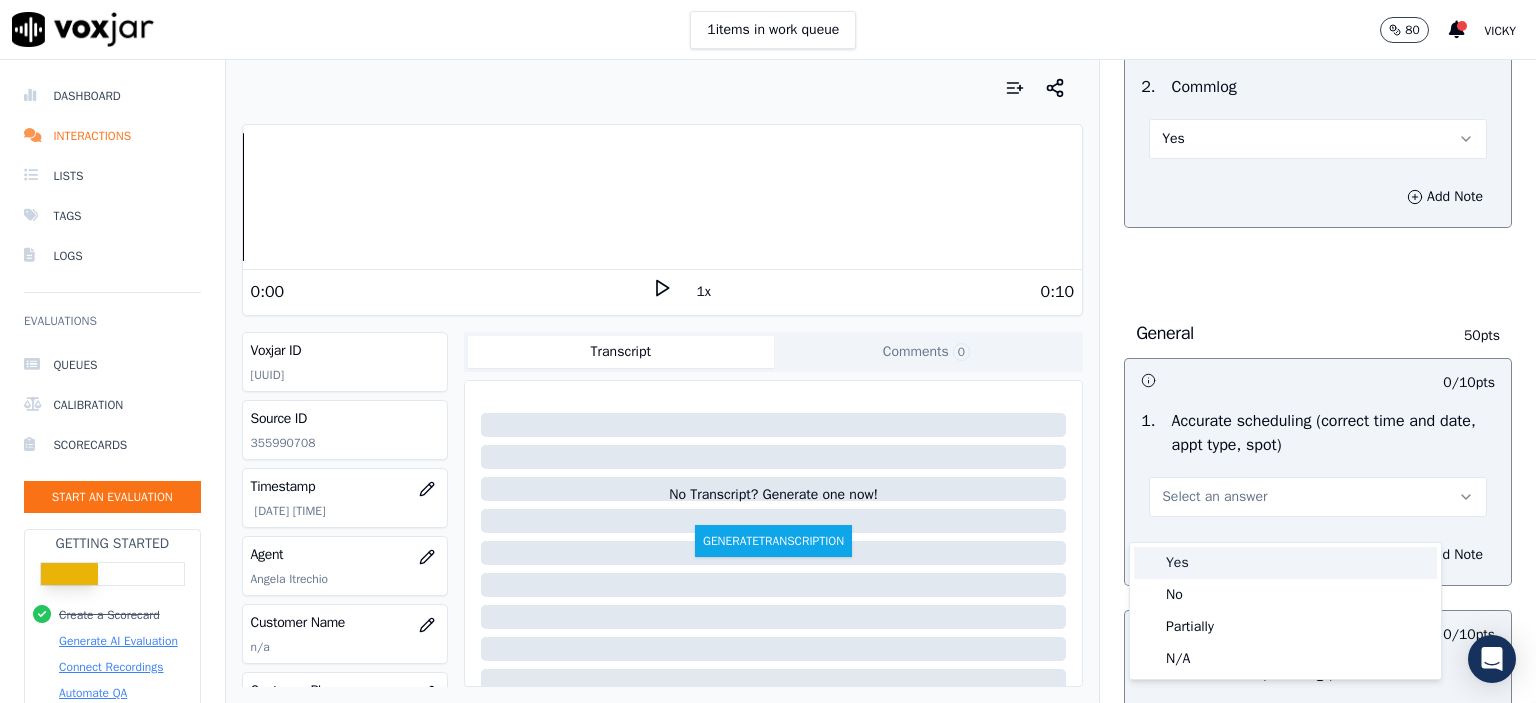 click on "Yes" at bounding box center (1285, 563) 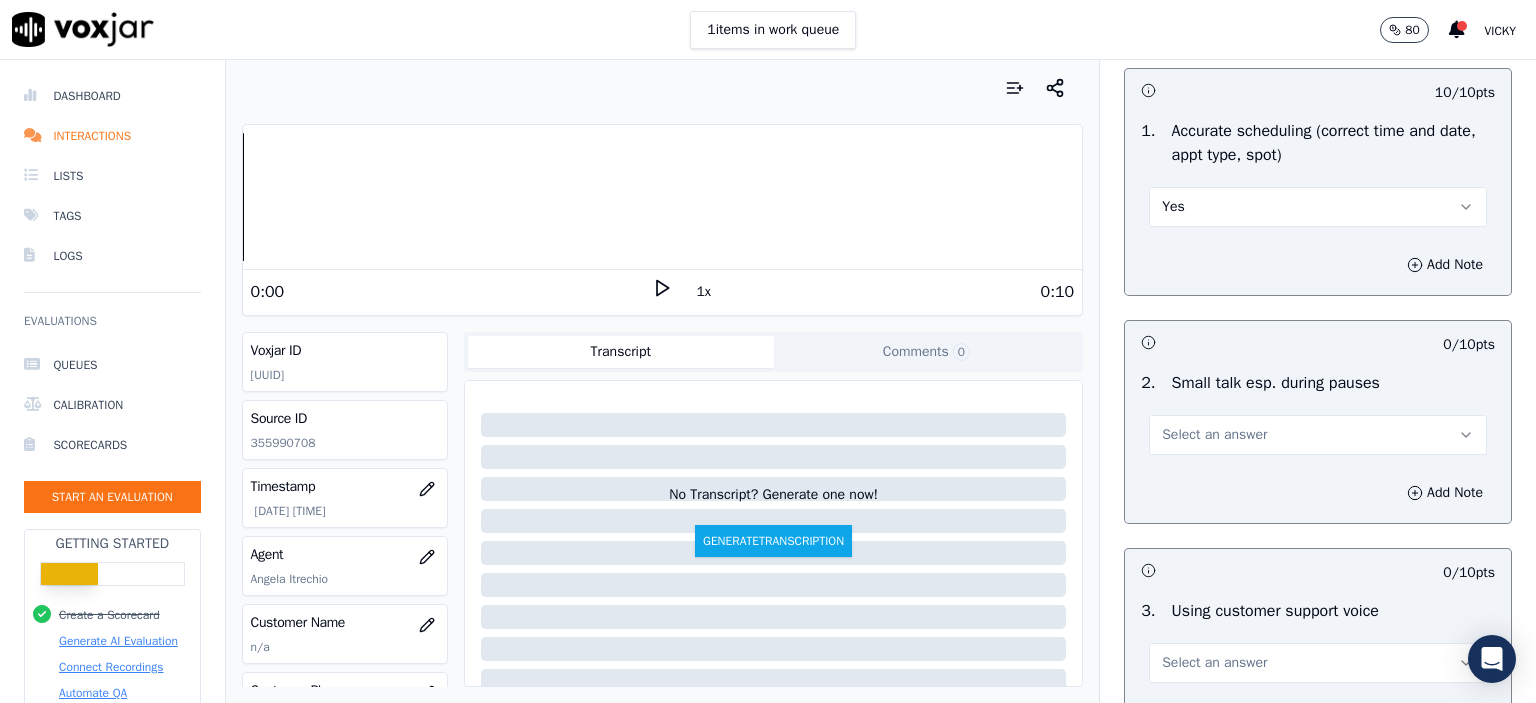 scroll, scrollTop: 2100, scrollLeft: 0, axis: vertical 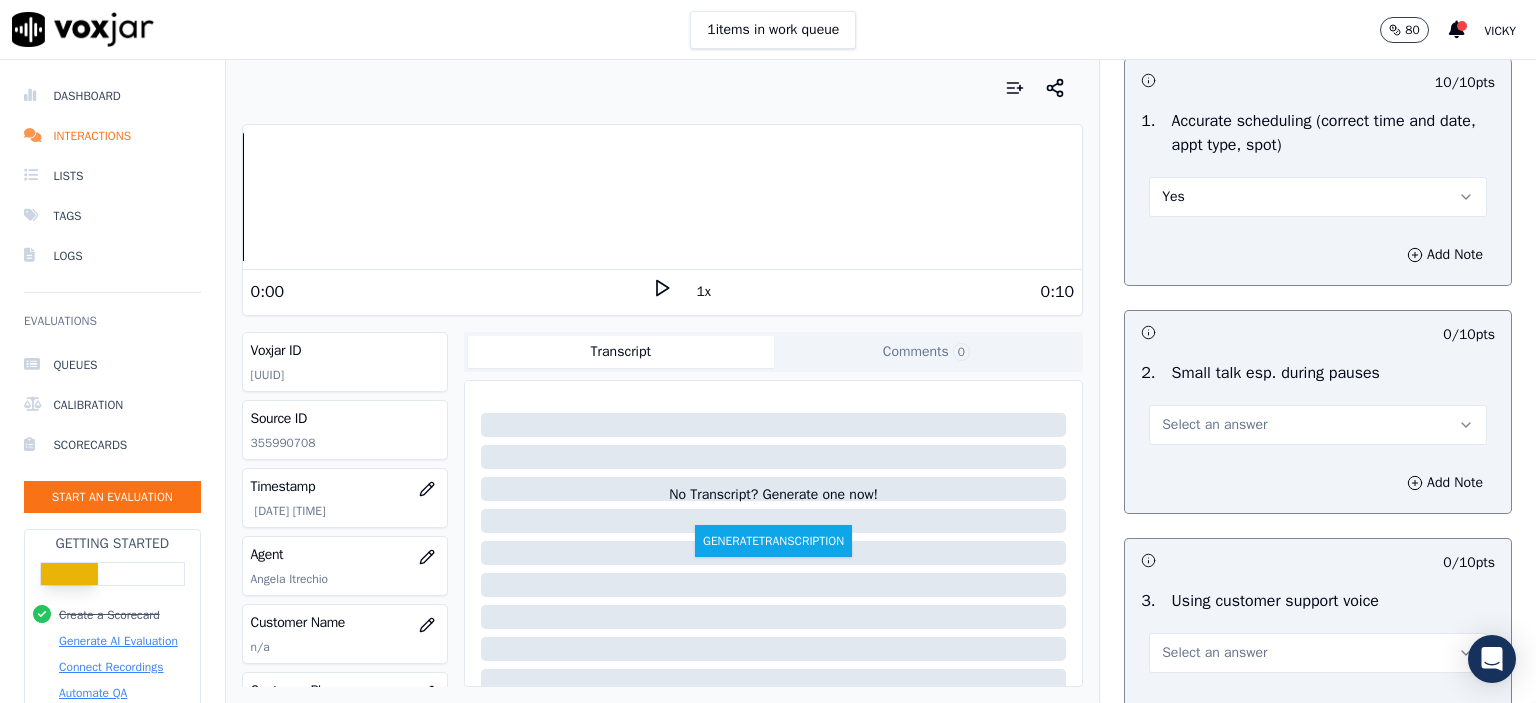 click on "Select an answer" at bounding box center [1318, 425] 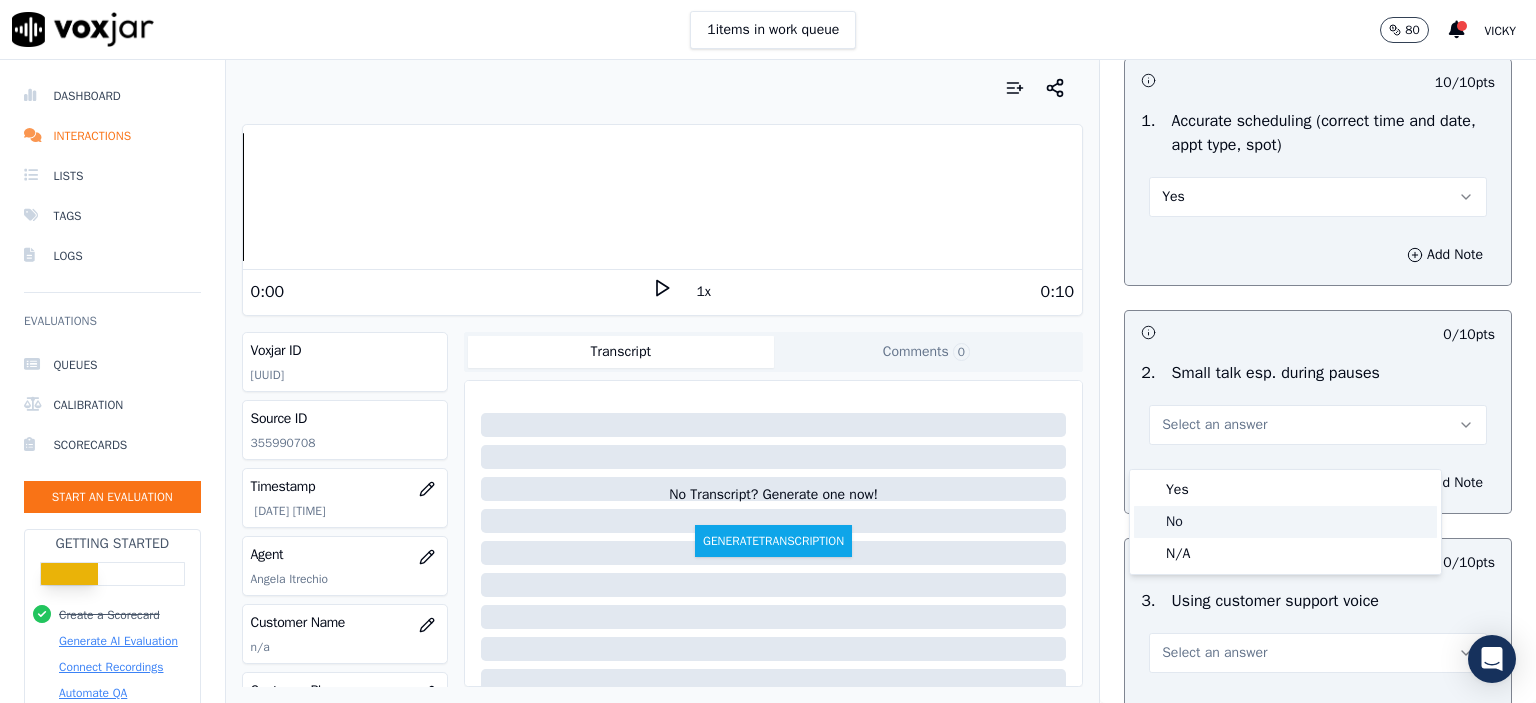 click on "No" 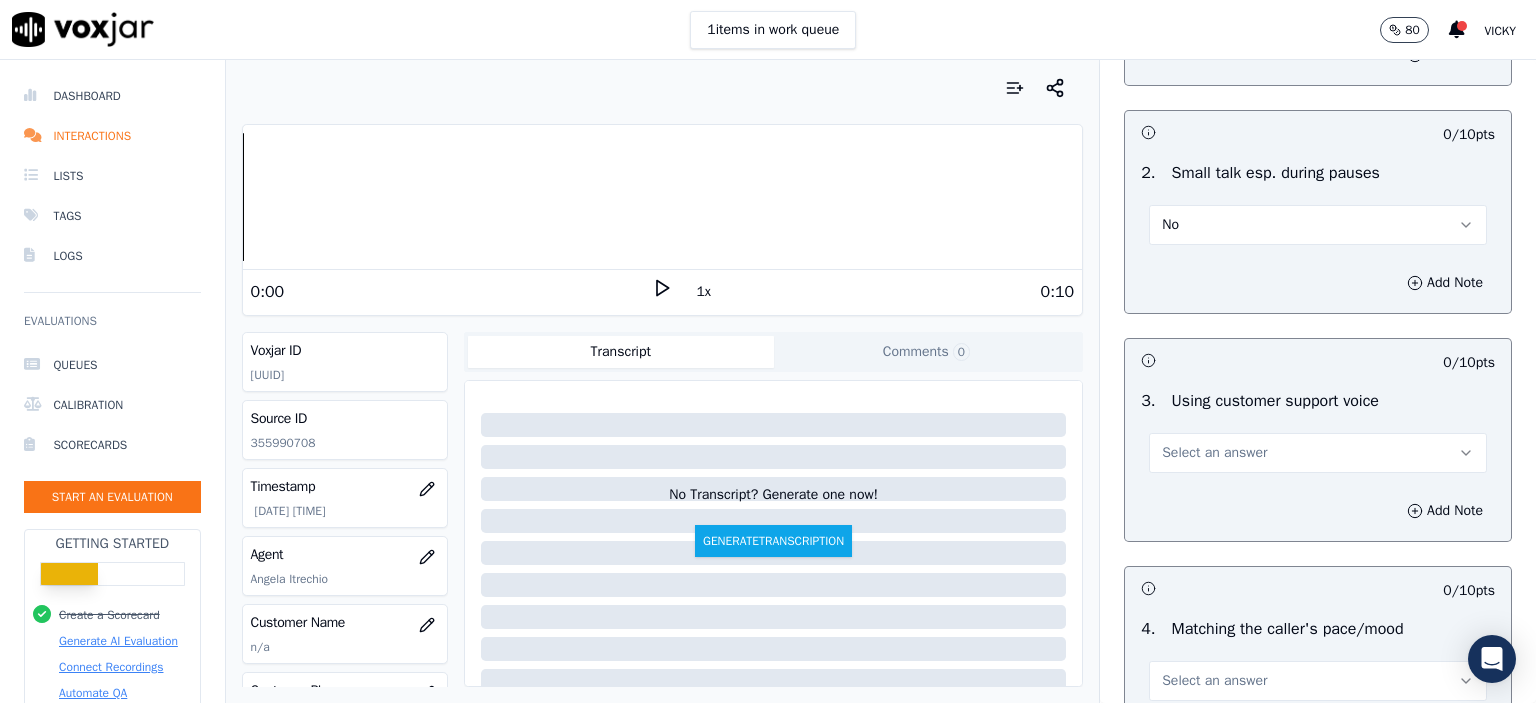 click on "Select an answer" at bounding box center [1318, 453] 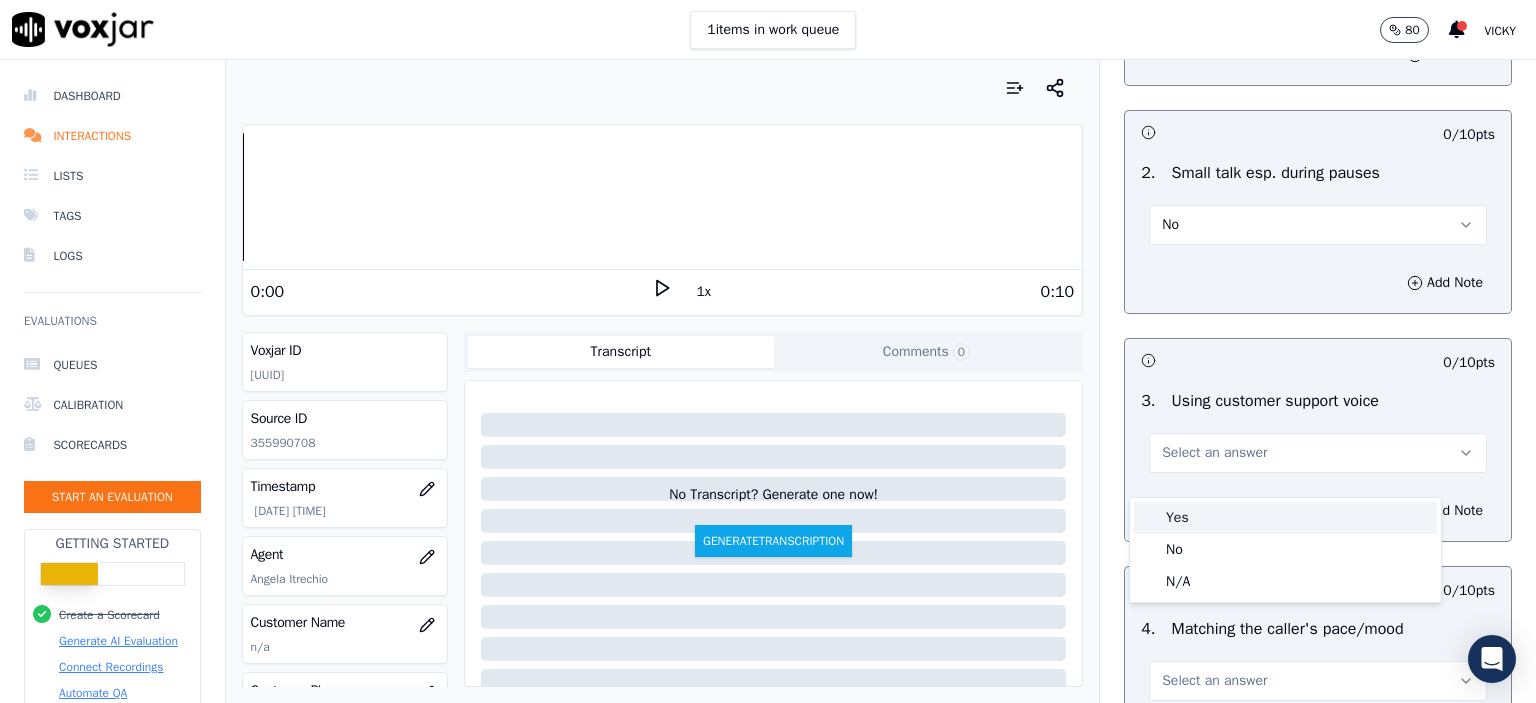 click on "Yes" at bounding box center (1285, 518) 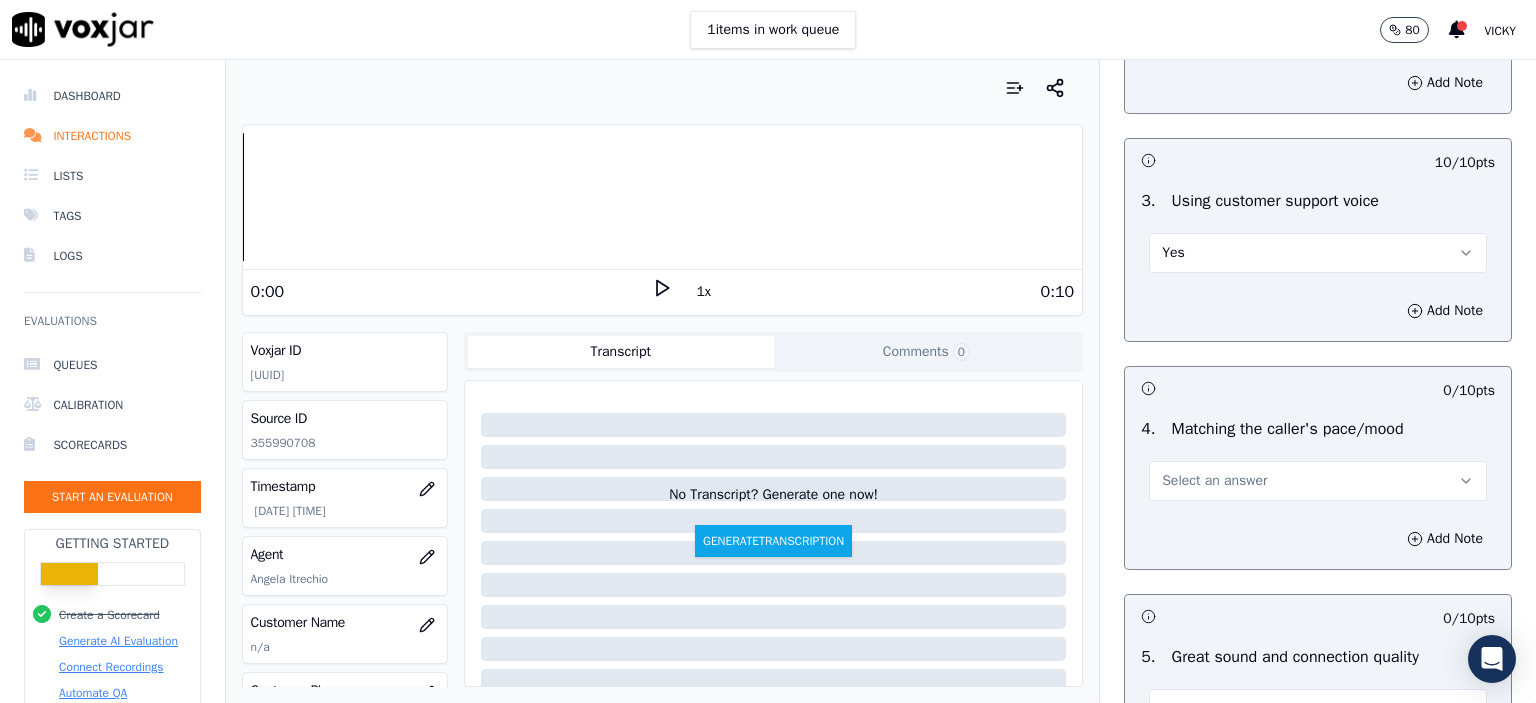 click on "Select an answer" at bounding box center (1318, 481) 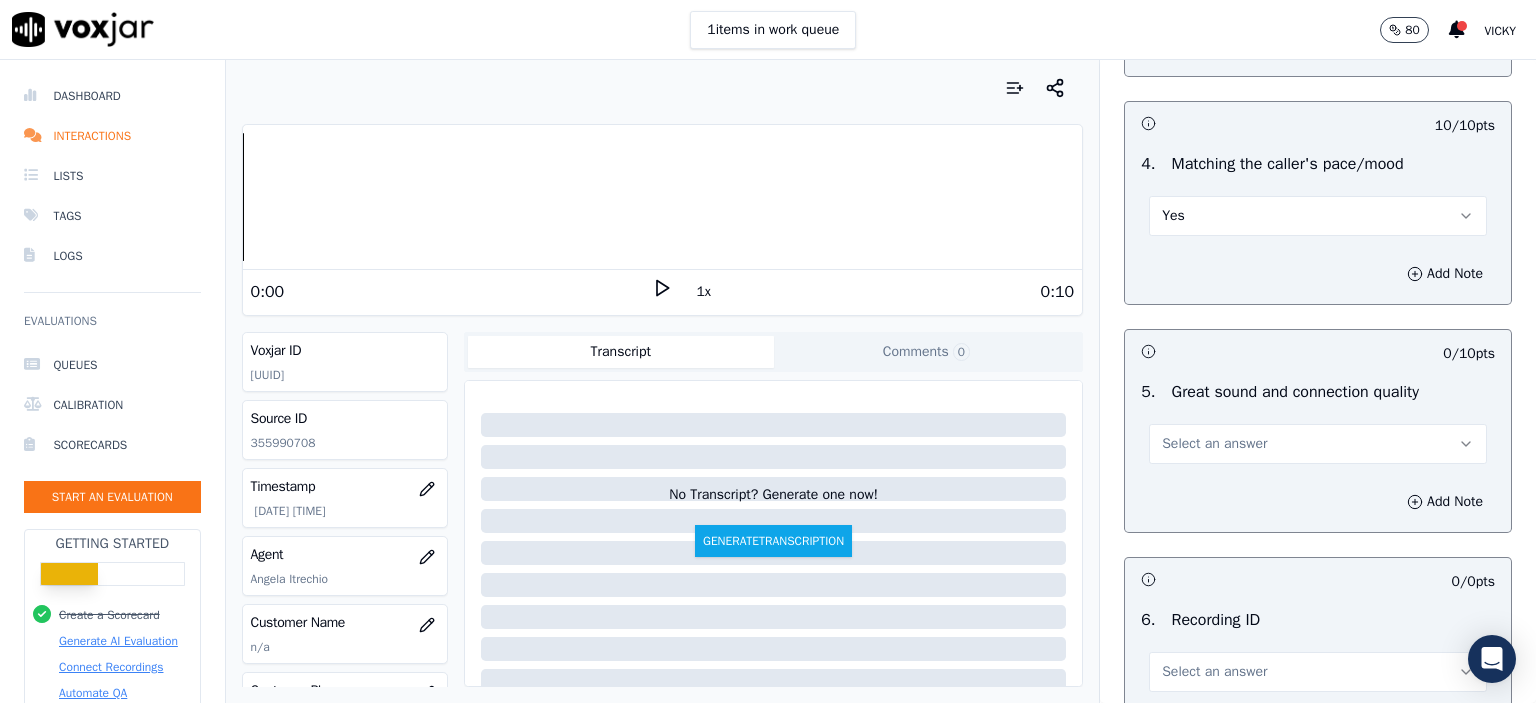 scroll, scrollTop: 2800, scrollLeft: 0, axis: vertical 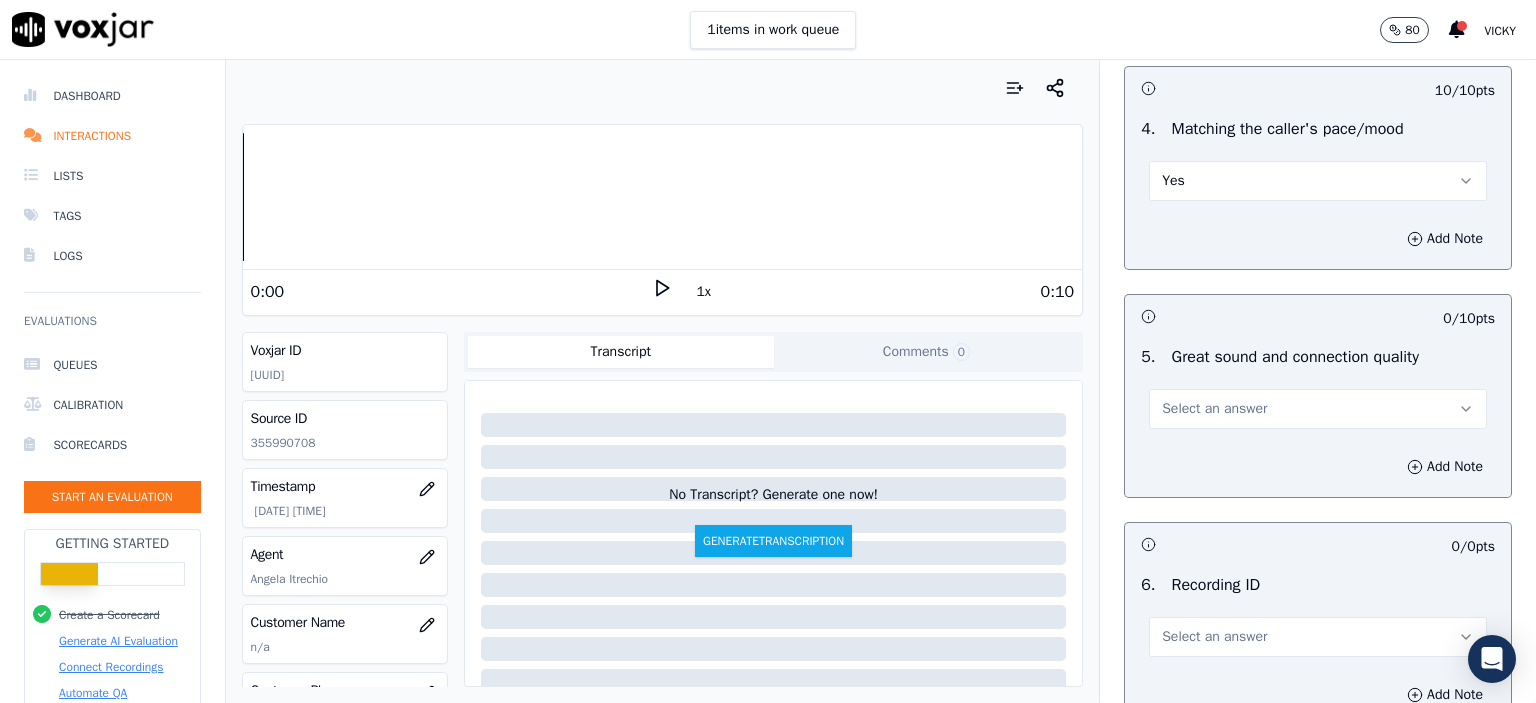 click on "Select an answer" at bounding box center [1318, 409] 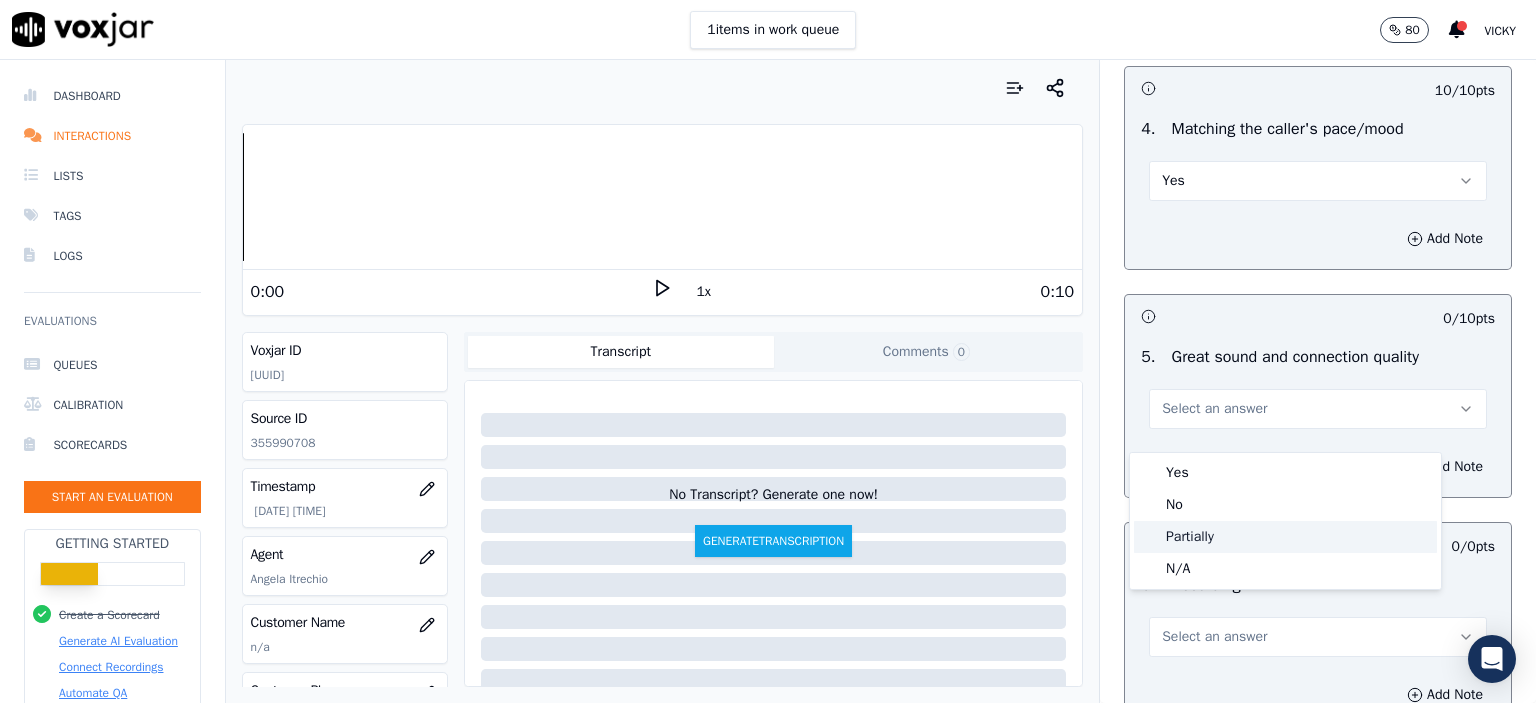 click on "Partially" 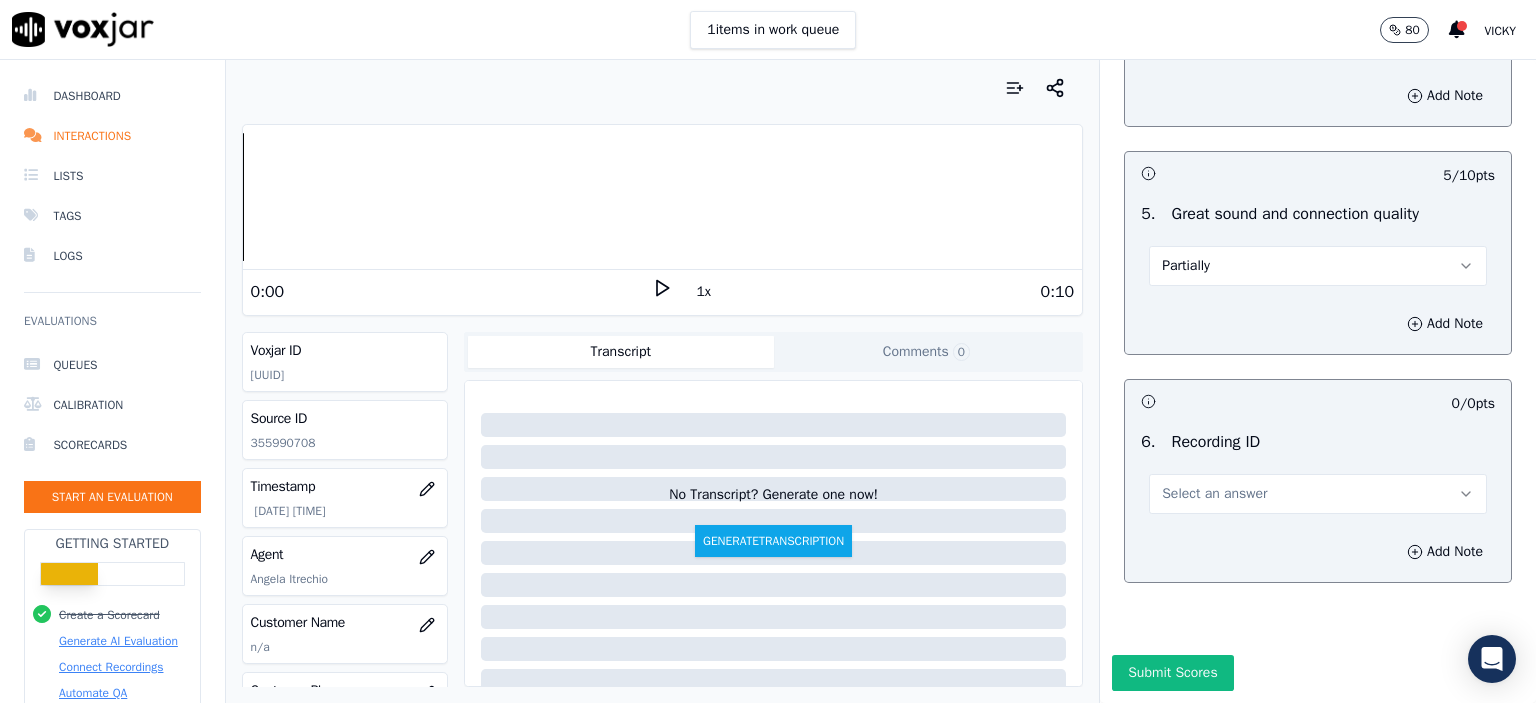 scroll, scrollTop: 3000, scrollLeft: 0, axis: vertical 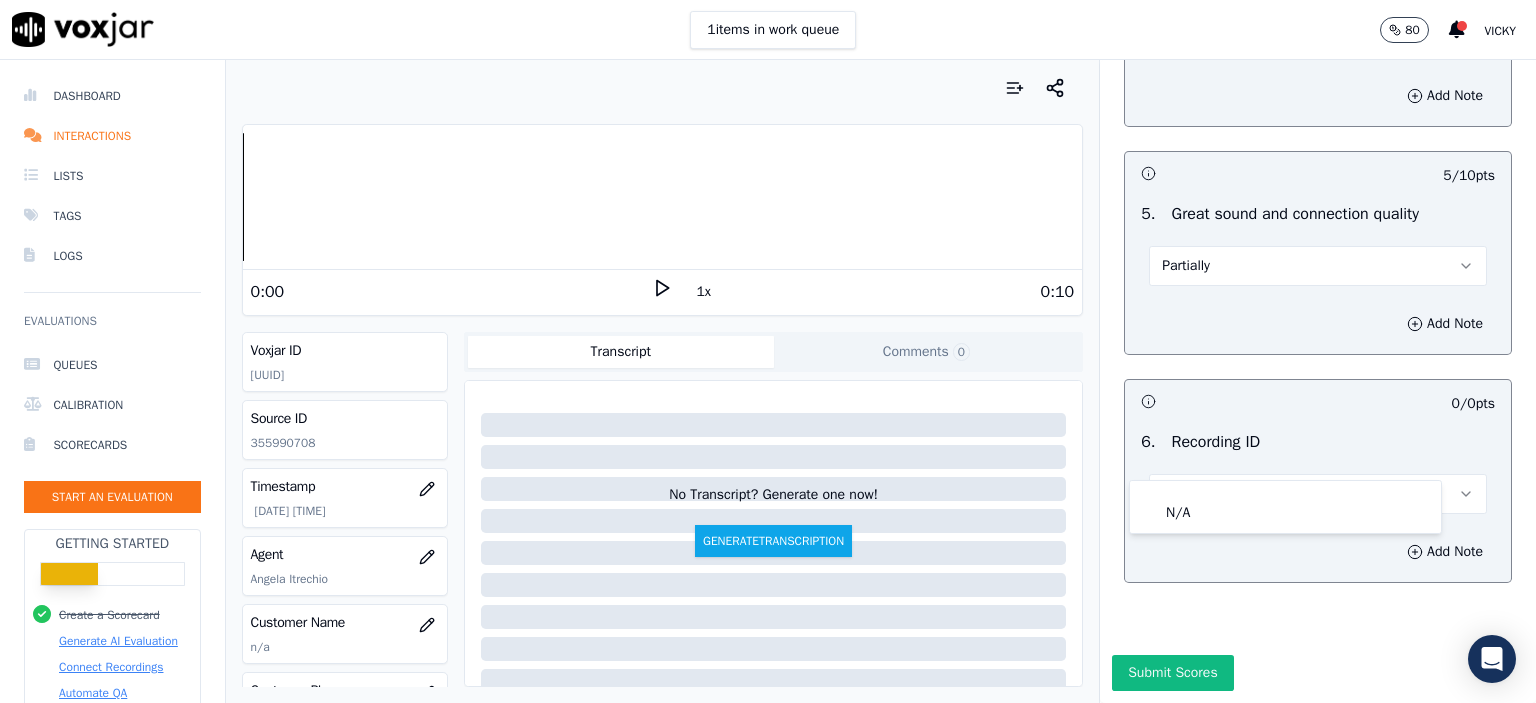 click on "N/A" at bounding box center (1285, 507) 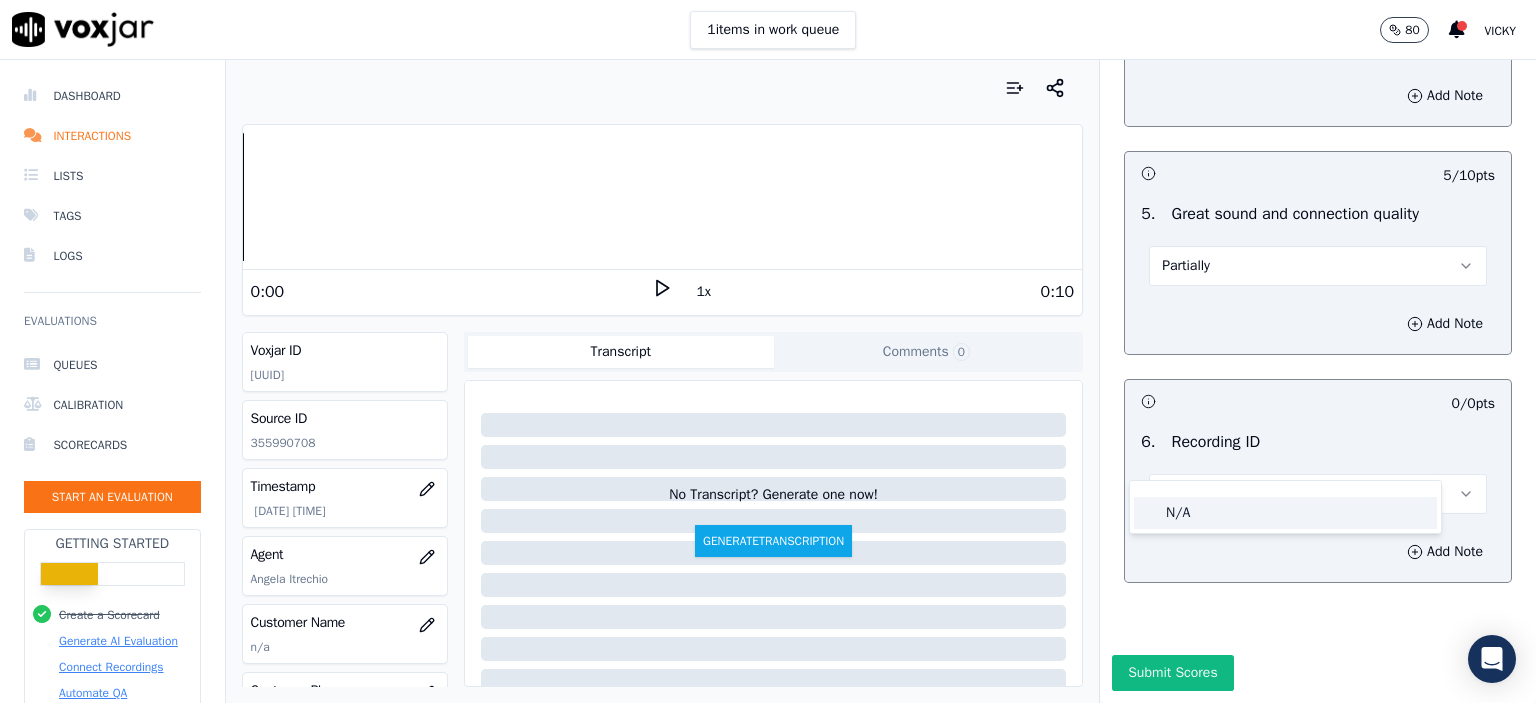 click on "N/A" 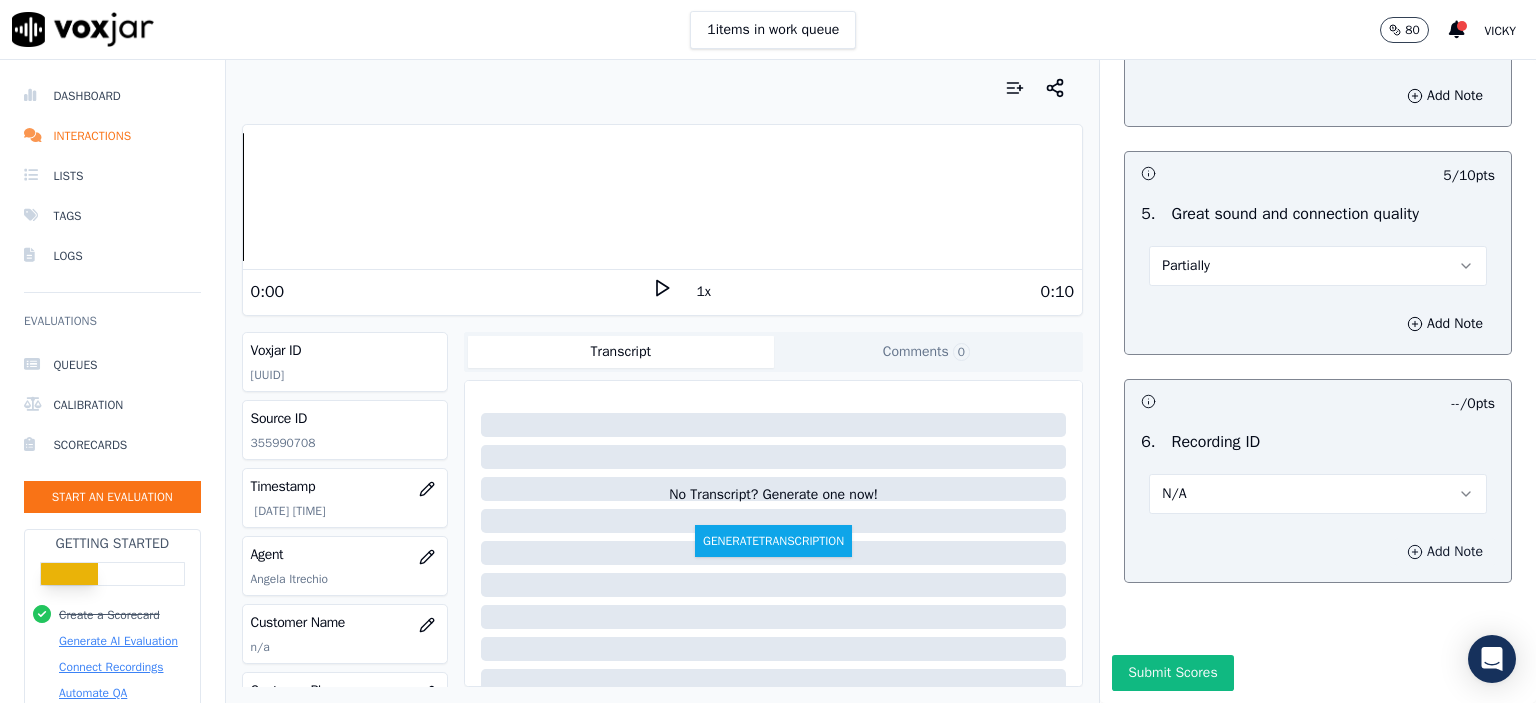 click on "Add Note" at bounding box center (1445, 552) 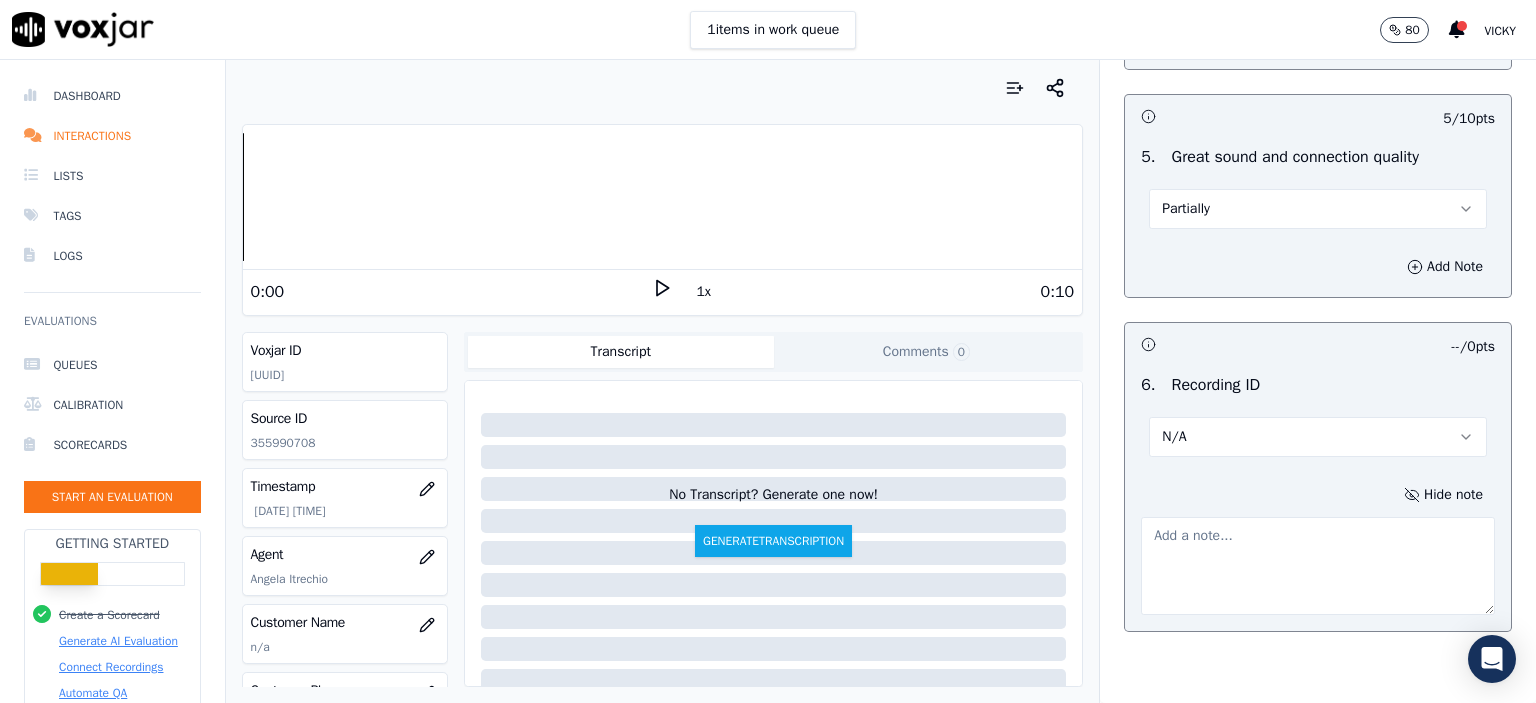 click on "Source ID   355990708" at bounding box center (345, 430) 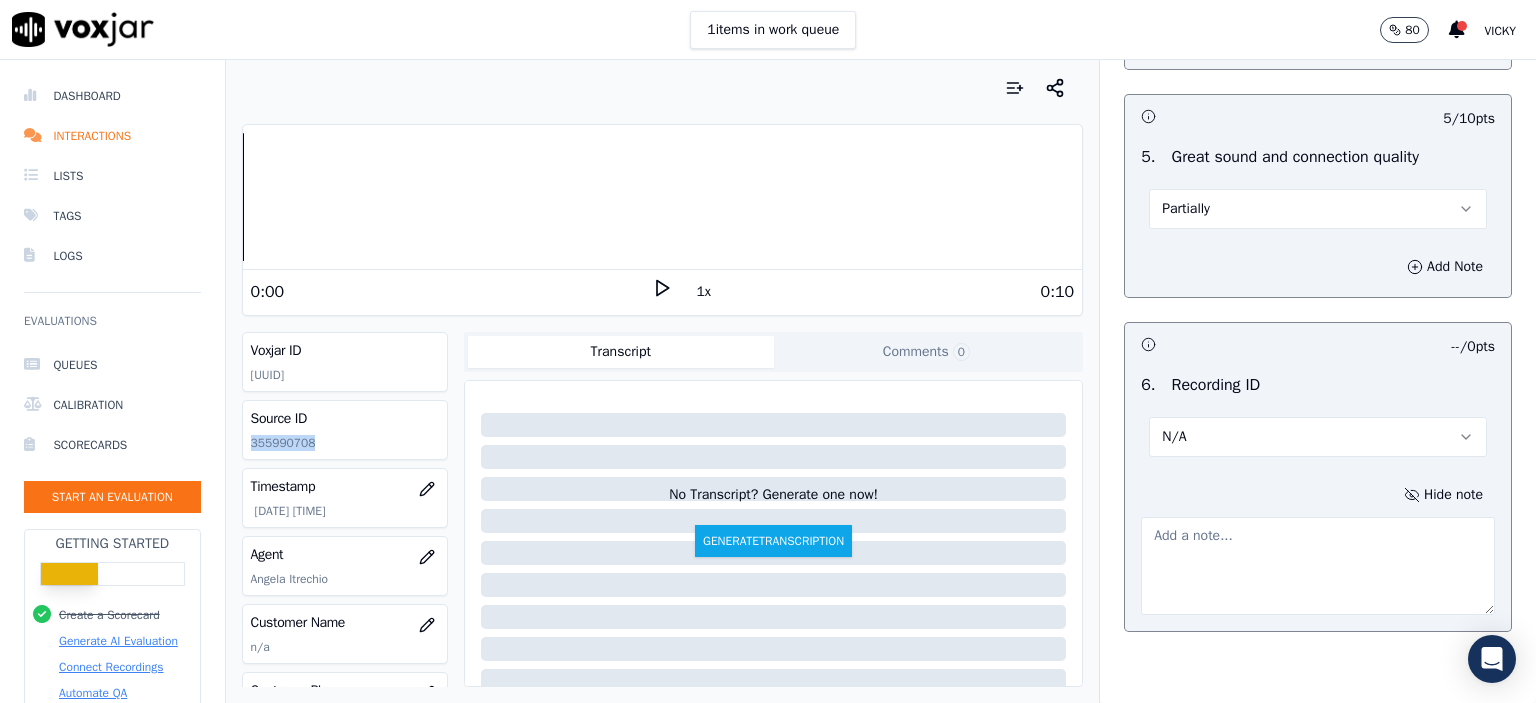 click on "355990708" 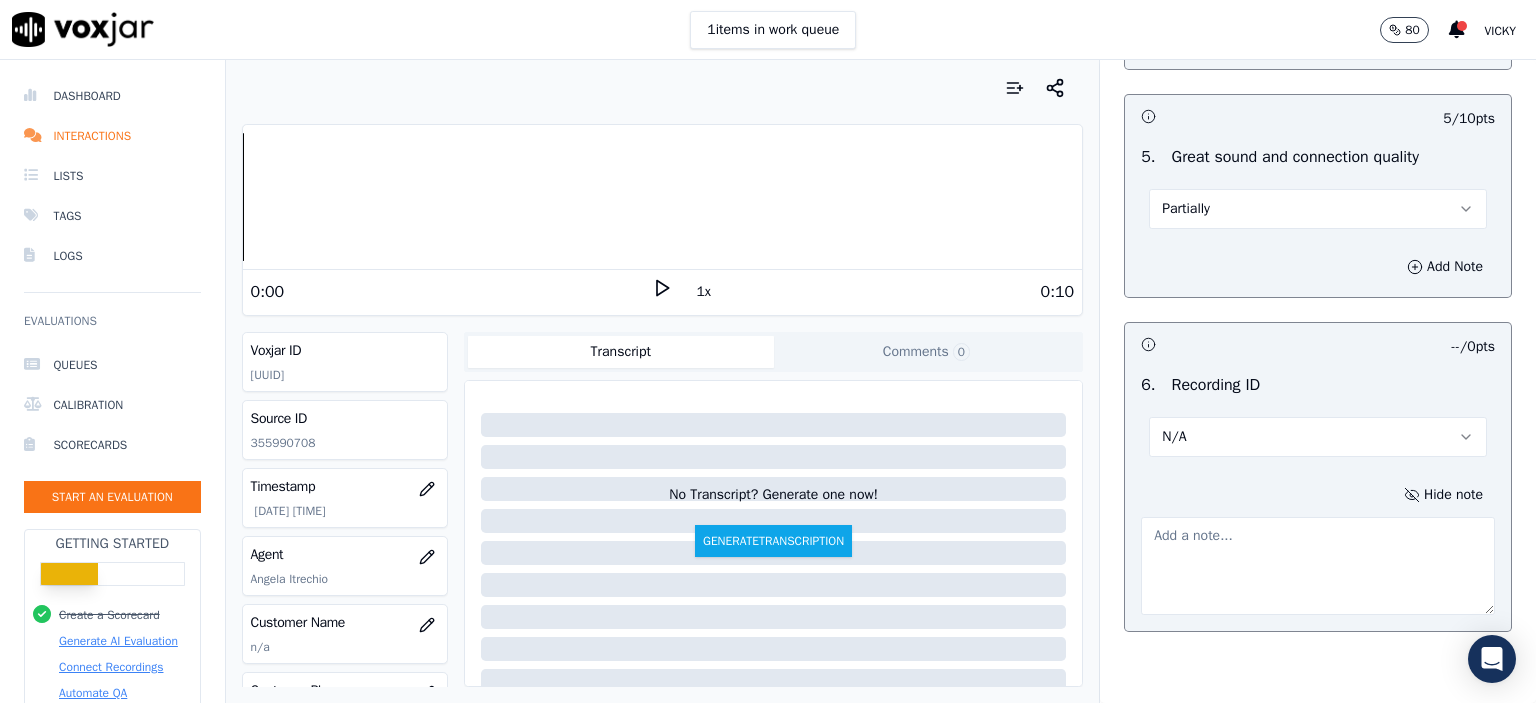 click at bounding box center [1318, 566] 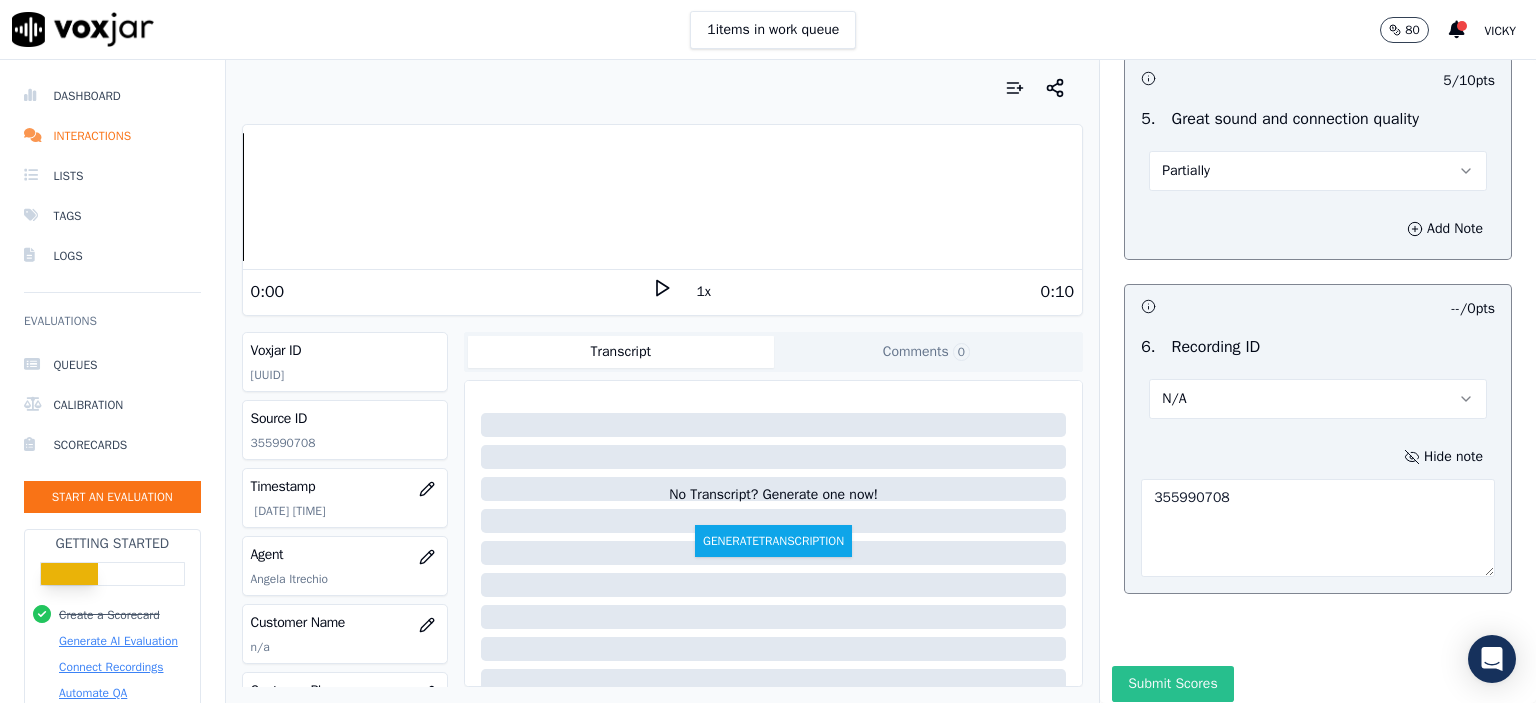 scroll, scrollTop: 3112, scrollLeft: 0, axis: vertical 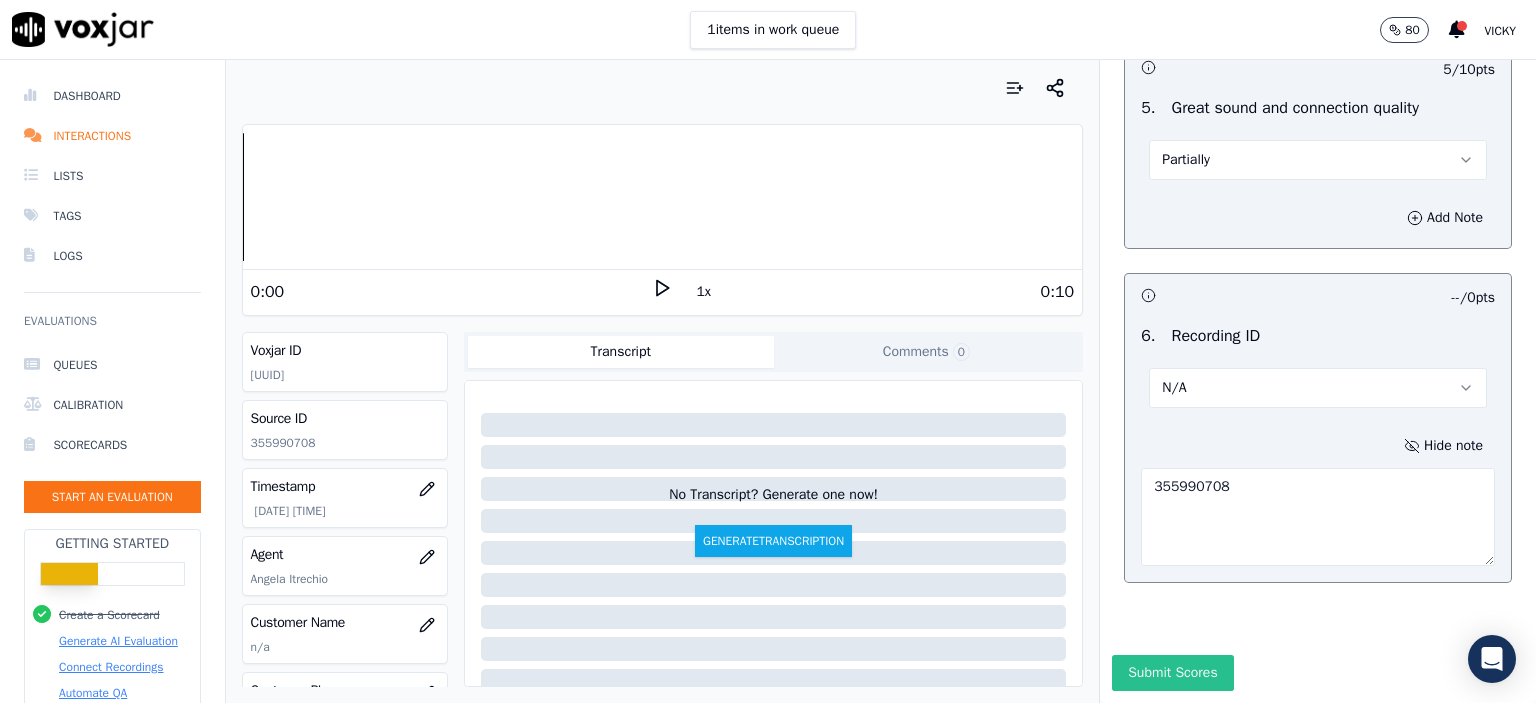 type on "355990708" 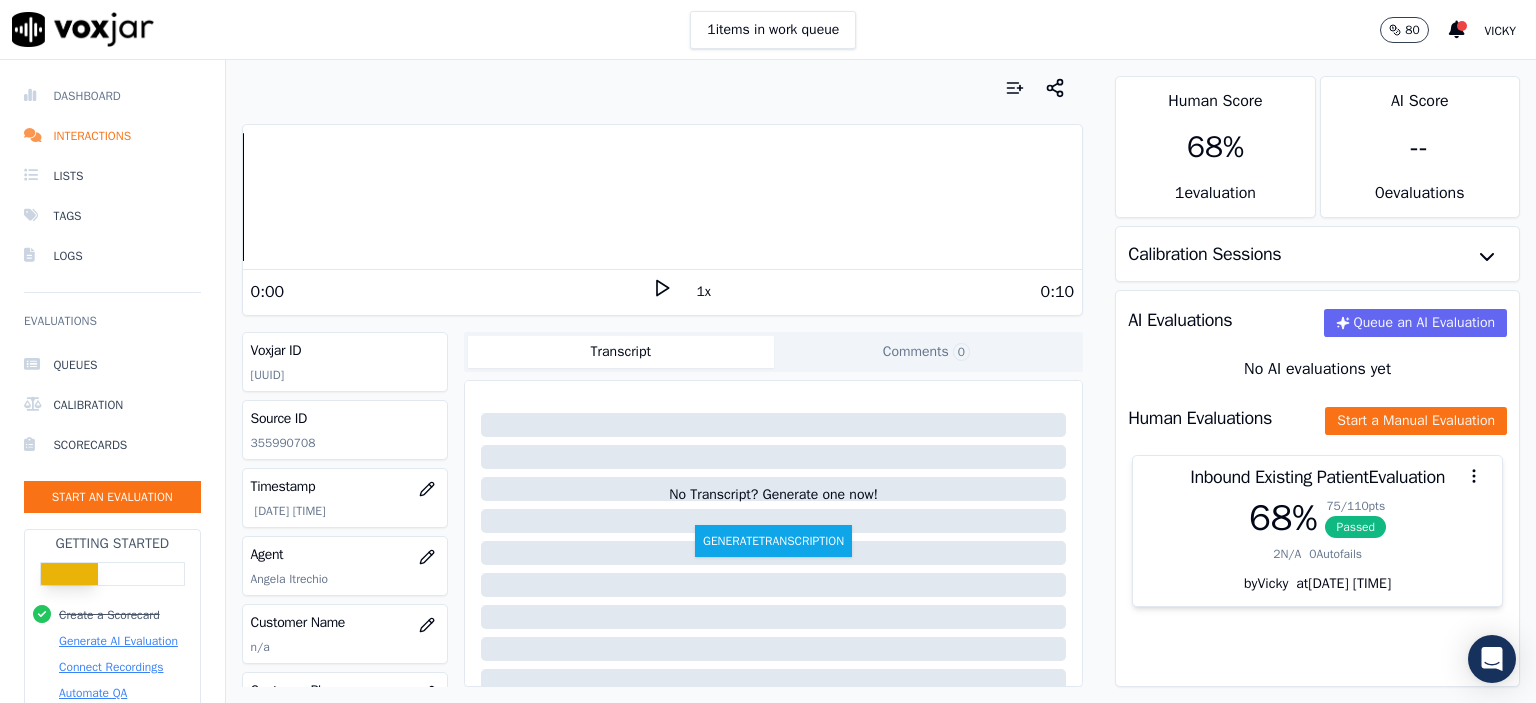 click on "Dashboard" at bounding box center (112, 96) 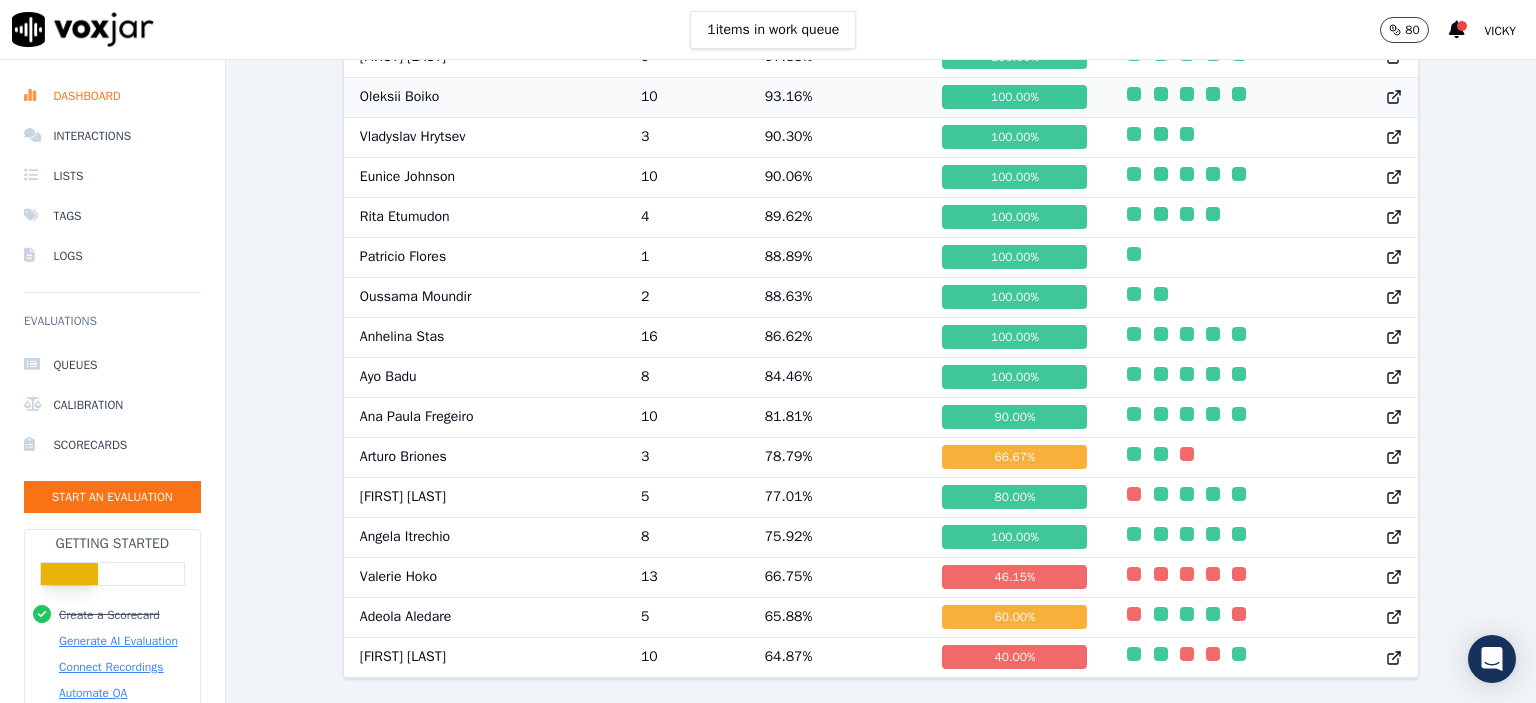scroll, scrollTop: 1218, scrollLeft: 0, axis: vertical 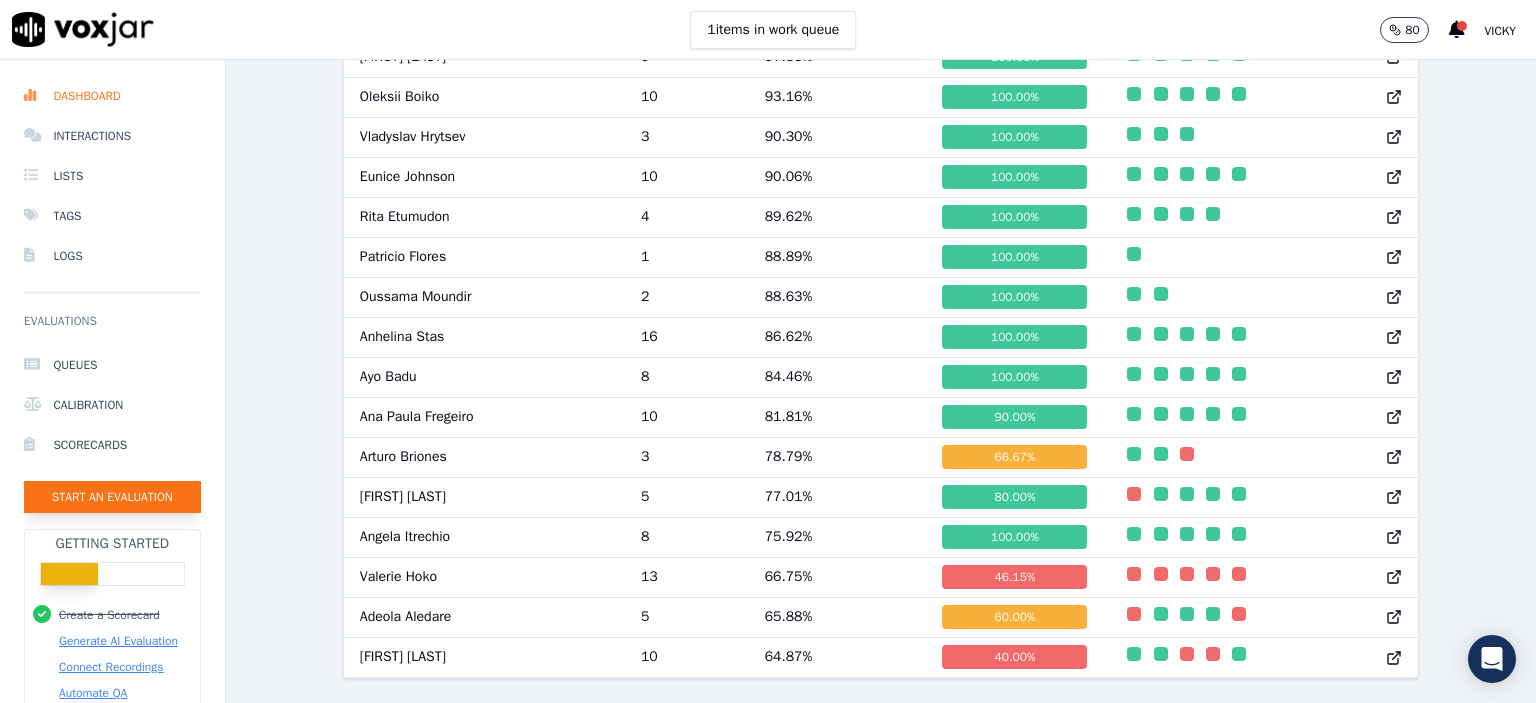 click on "Start an Evaluation" 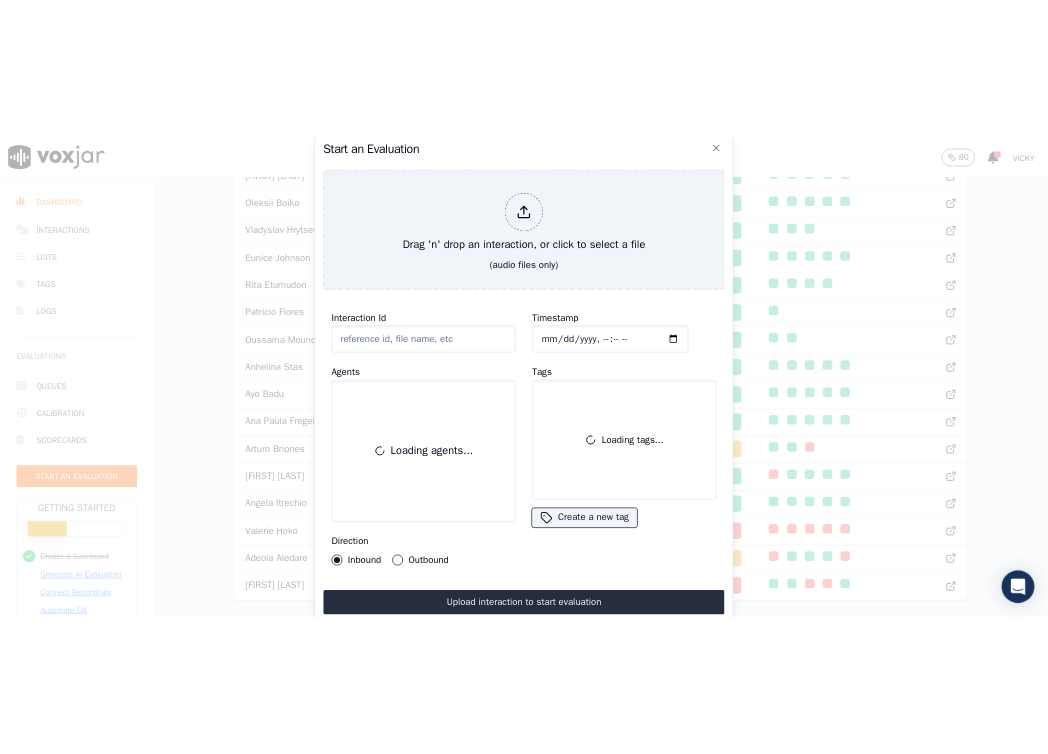scroll, scrollTop: 122, scrollLeft: 0, axis: vertical 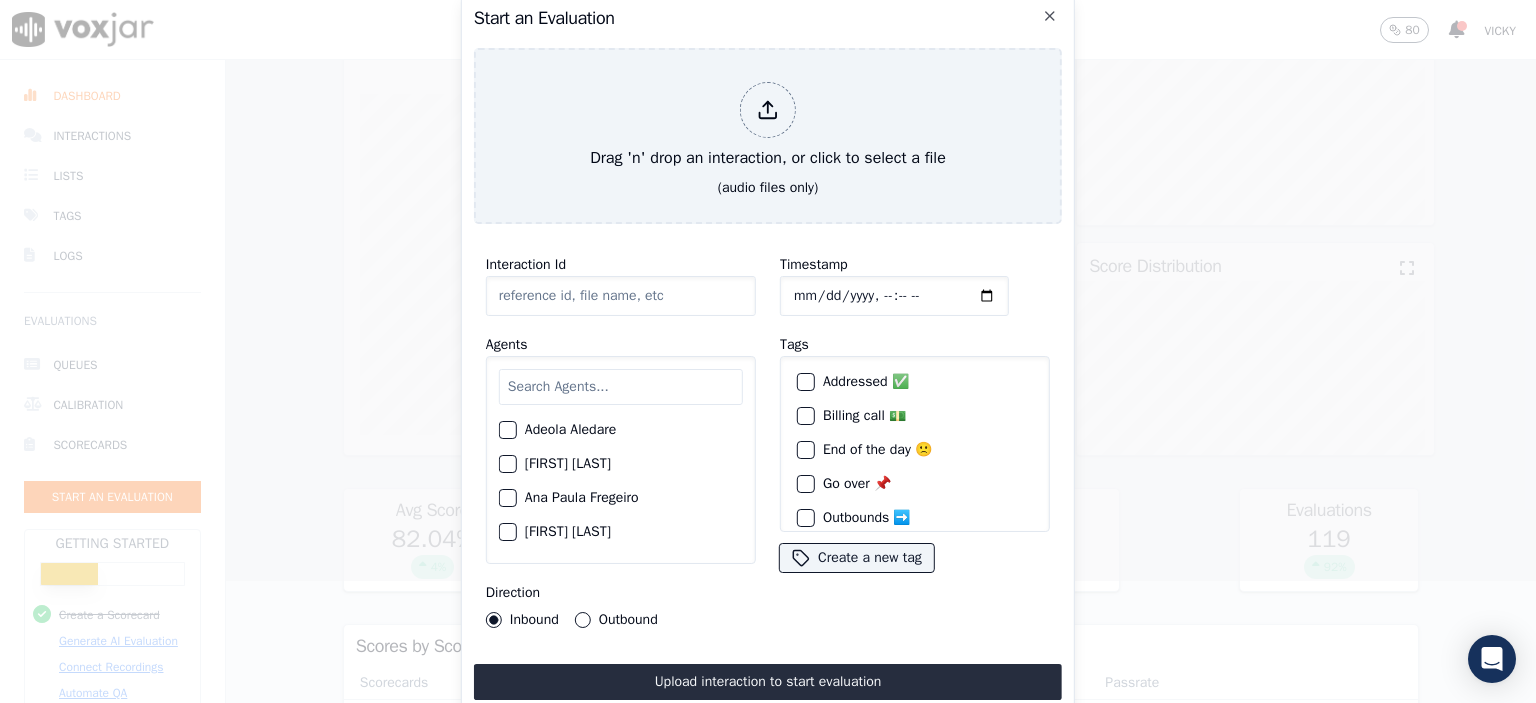 click on "Interaction Id" 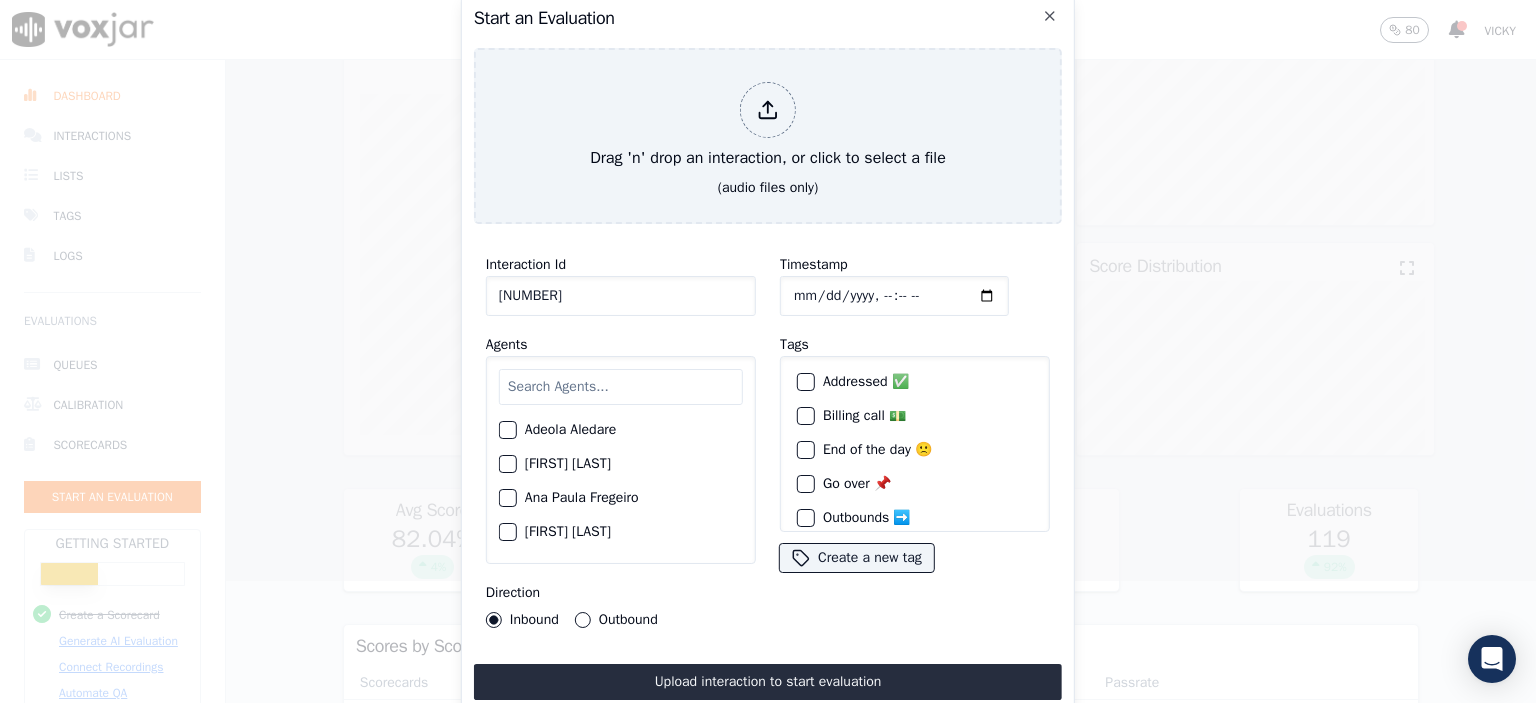 type on "356008325" 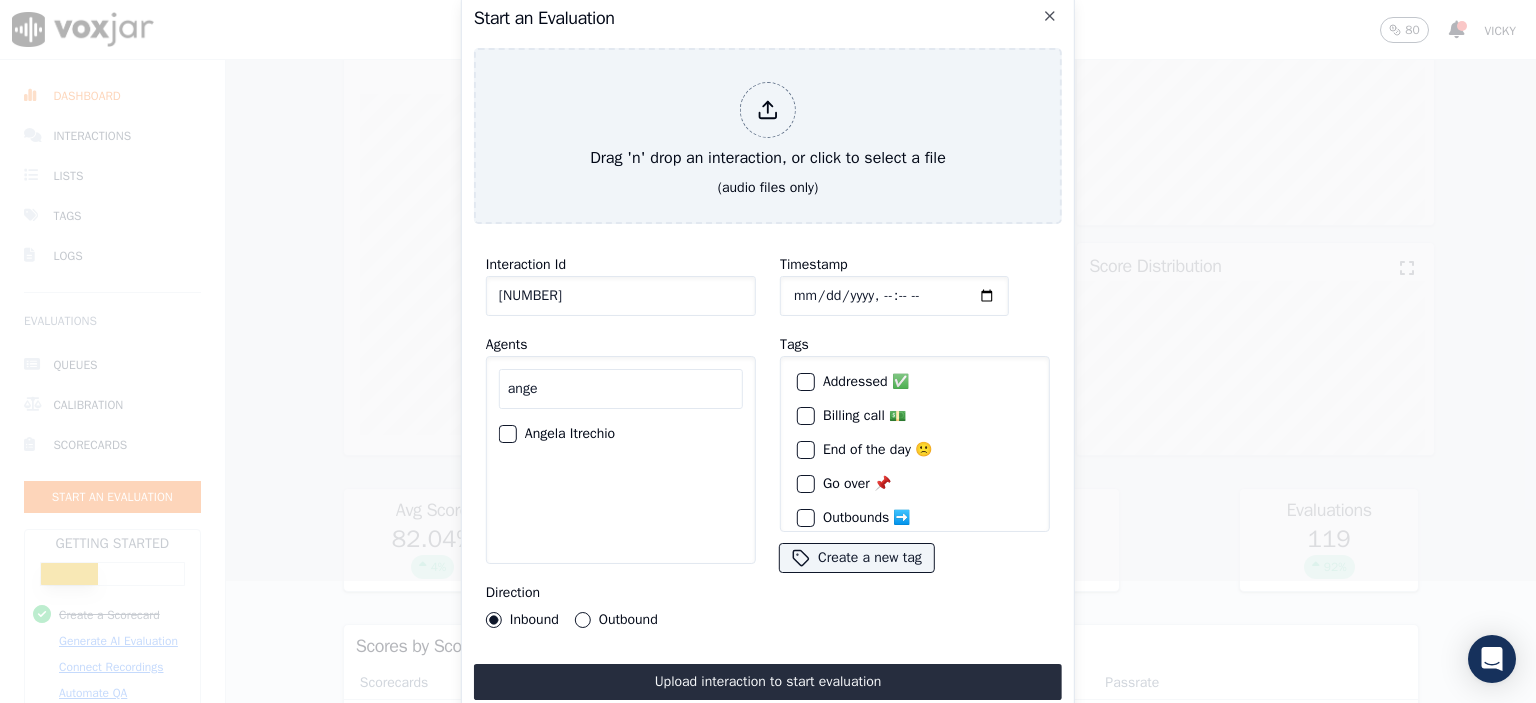type on "ange" 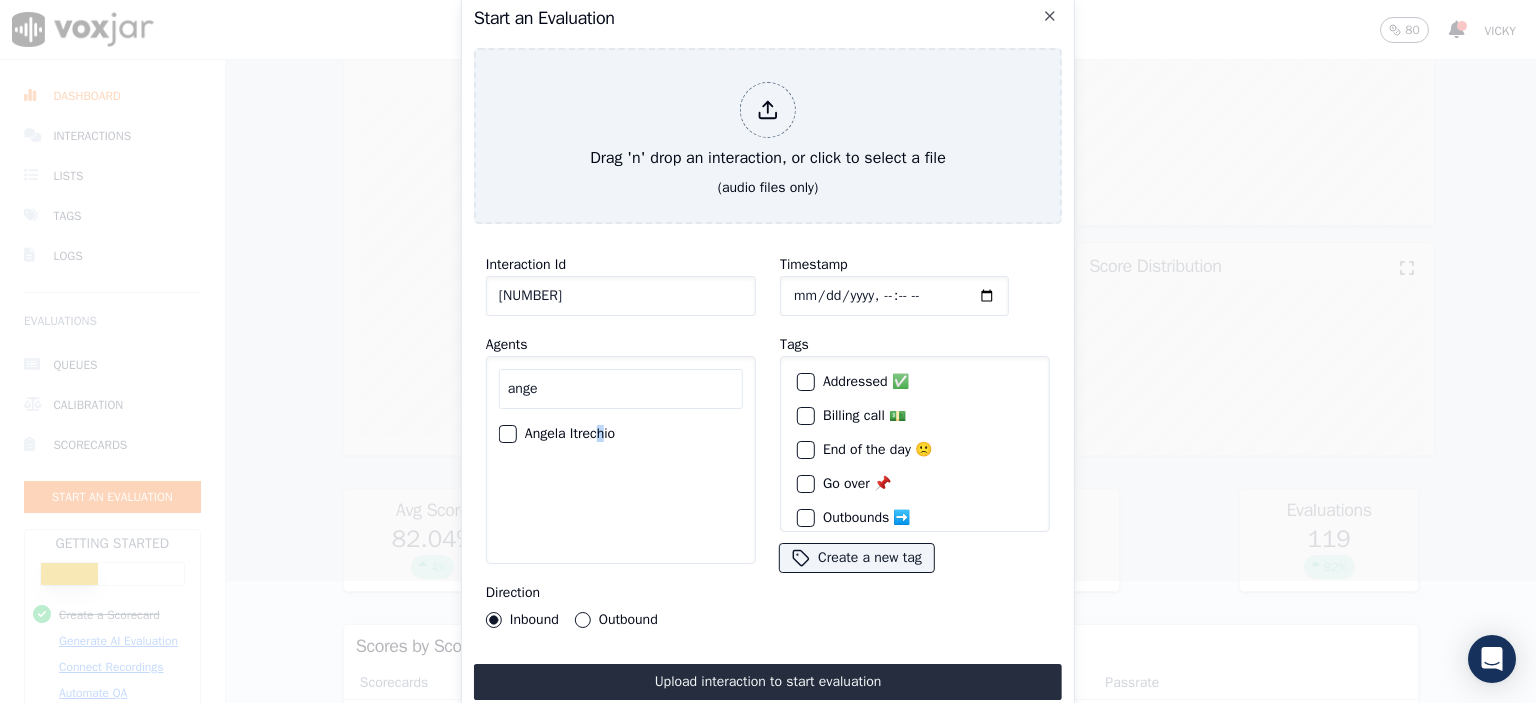 click on "Angela Itrechio" 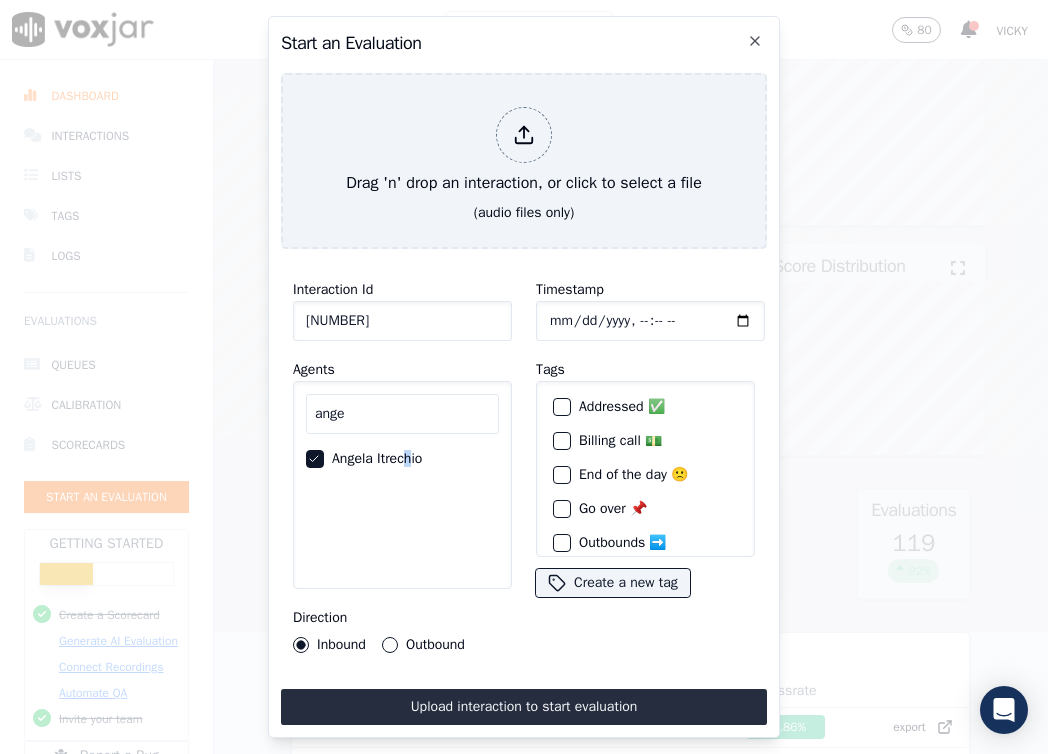 scroll, scrollTop: 56, scrollLeft: 0, axis: vertical 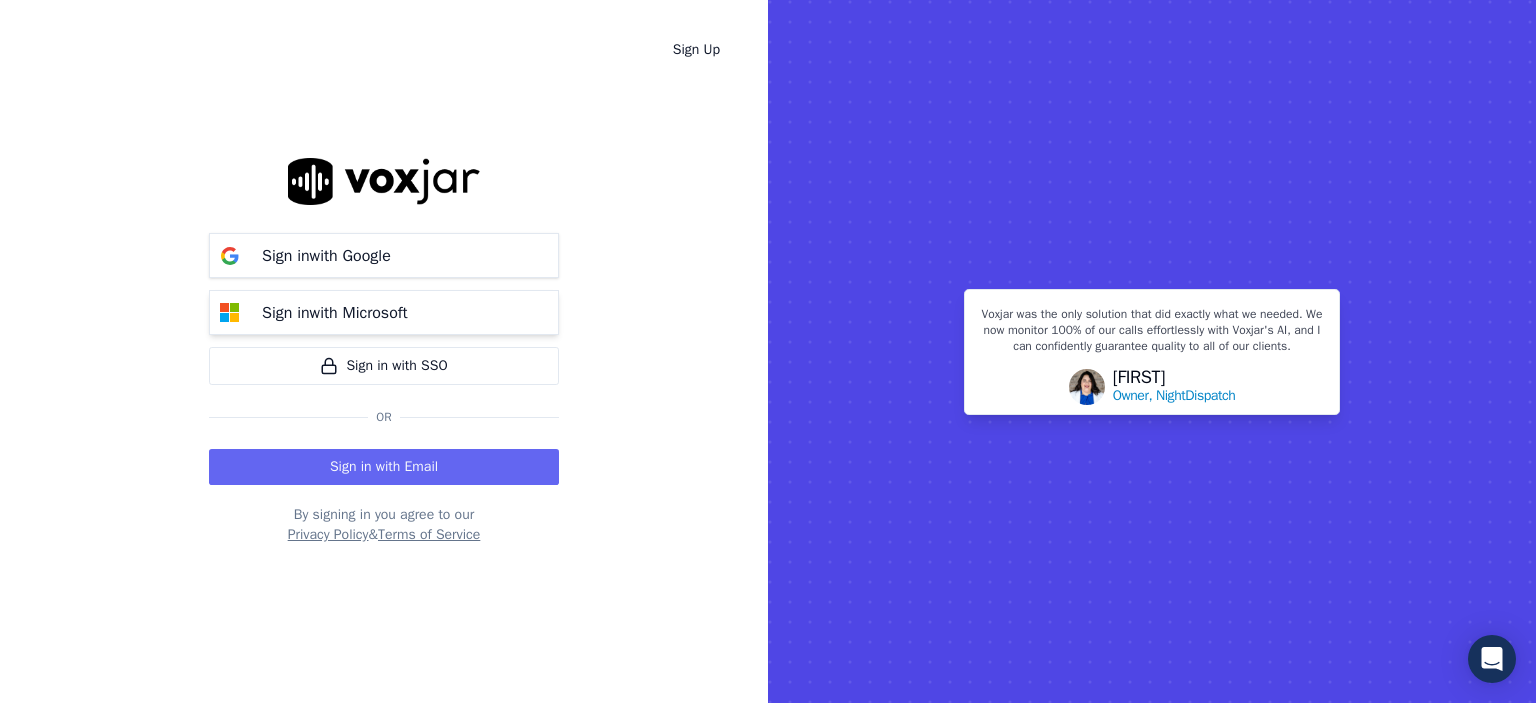 click on "Sign in  with Microsoft" at bounding box center (384, 312) 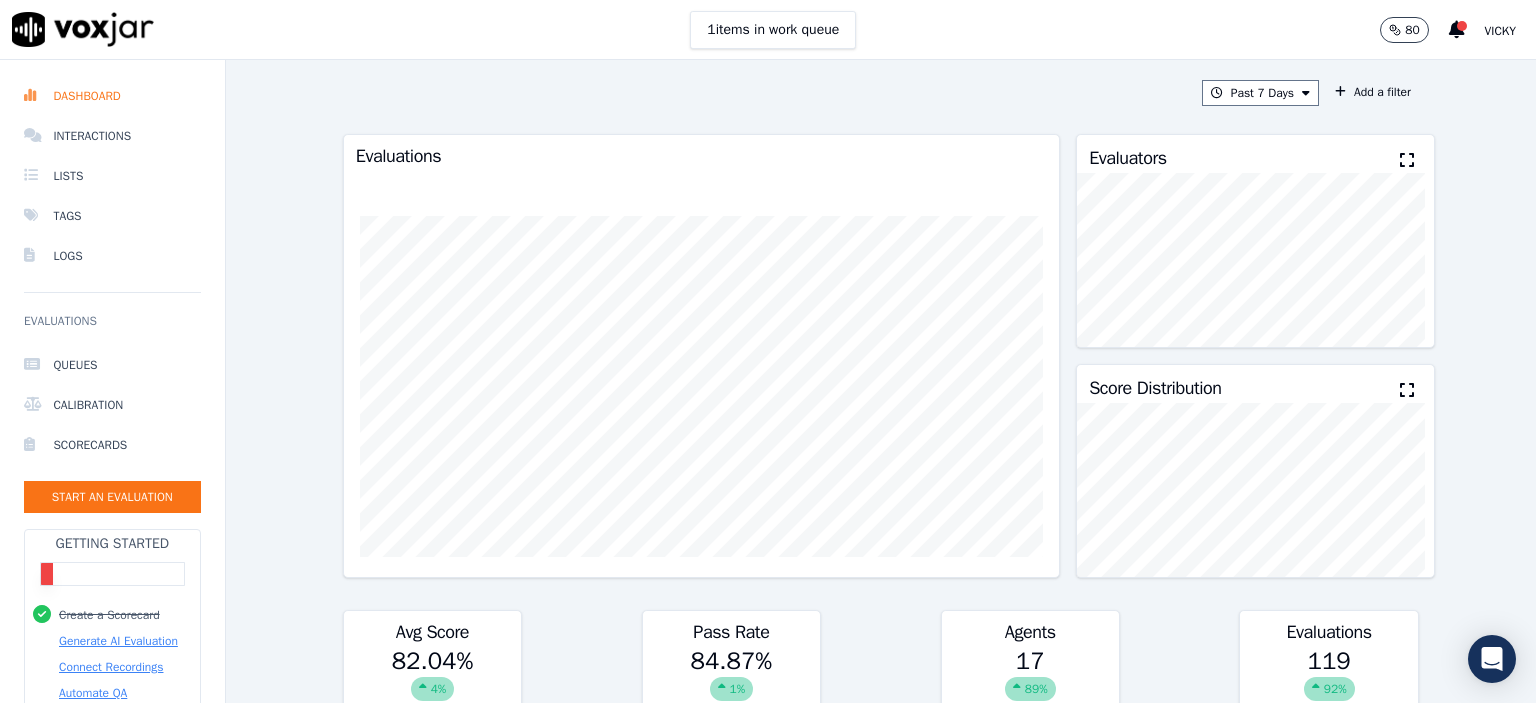 scroll, scrollTop: 0, scrollLeft: 0, axis: both 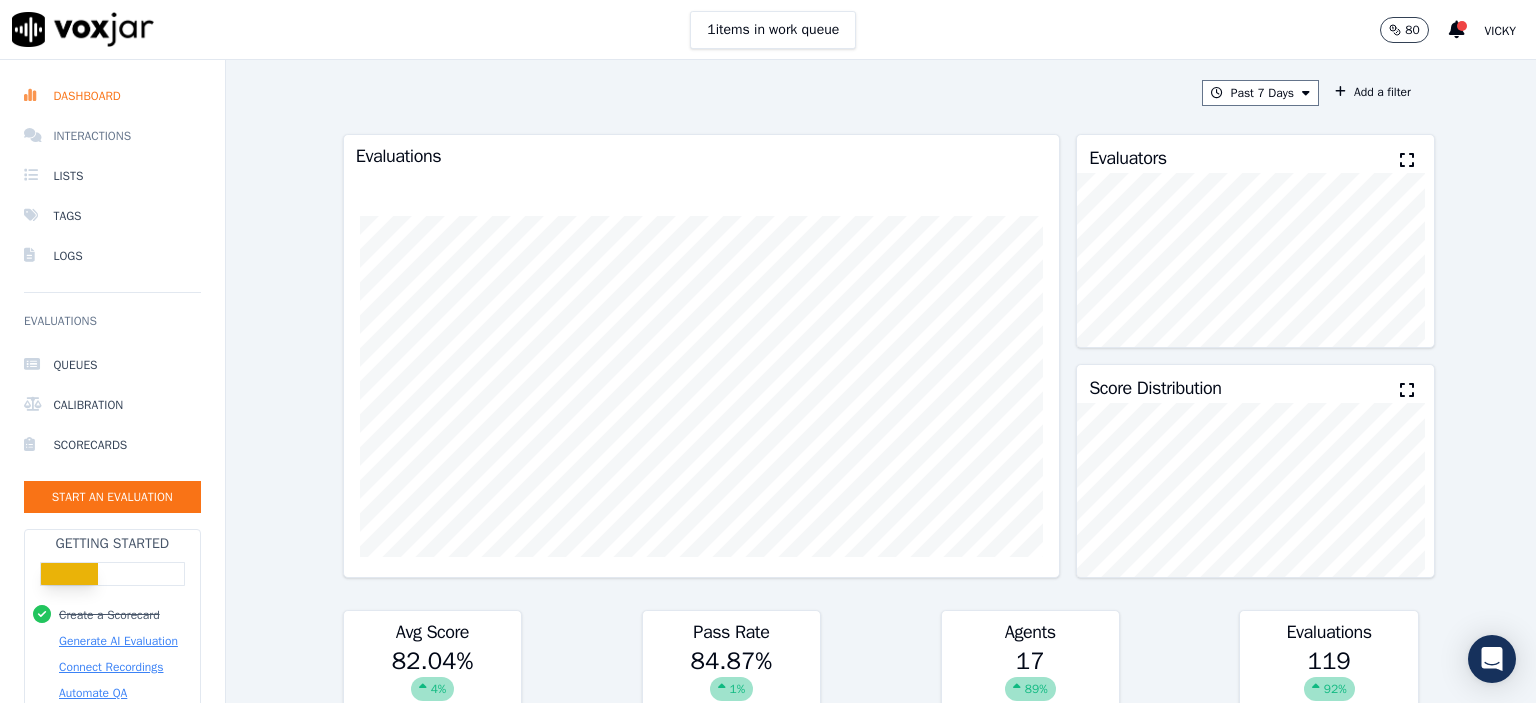 click on "Interactions" at bounding box center (112, 136) 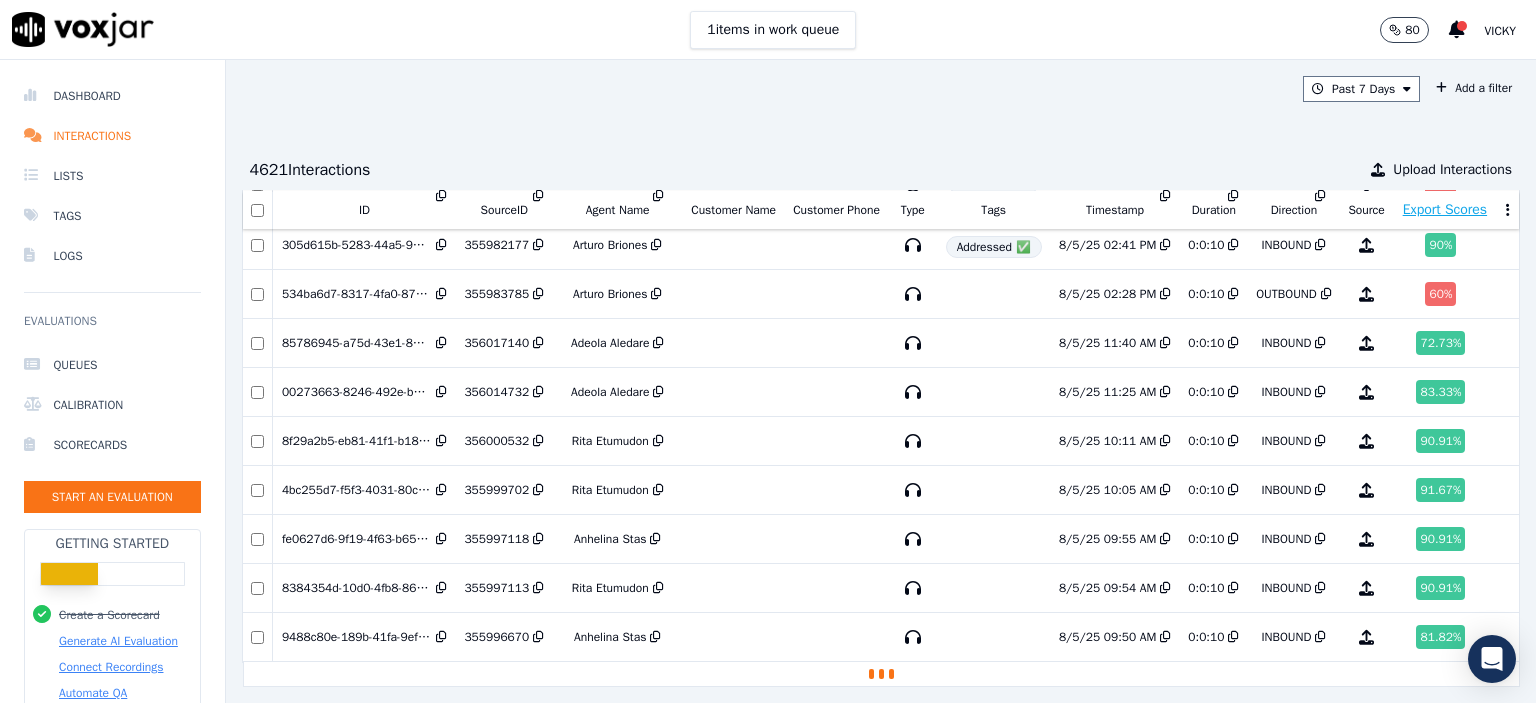 scroll, scrollTop: 646, scrollLeft: 0, axis: vertical 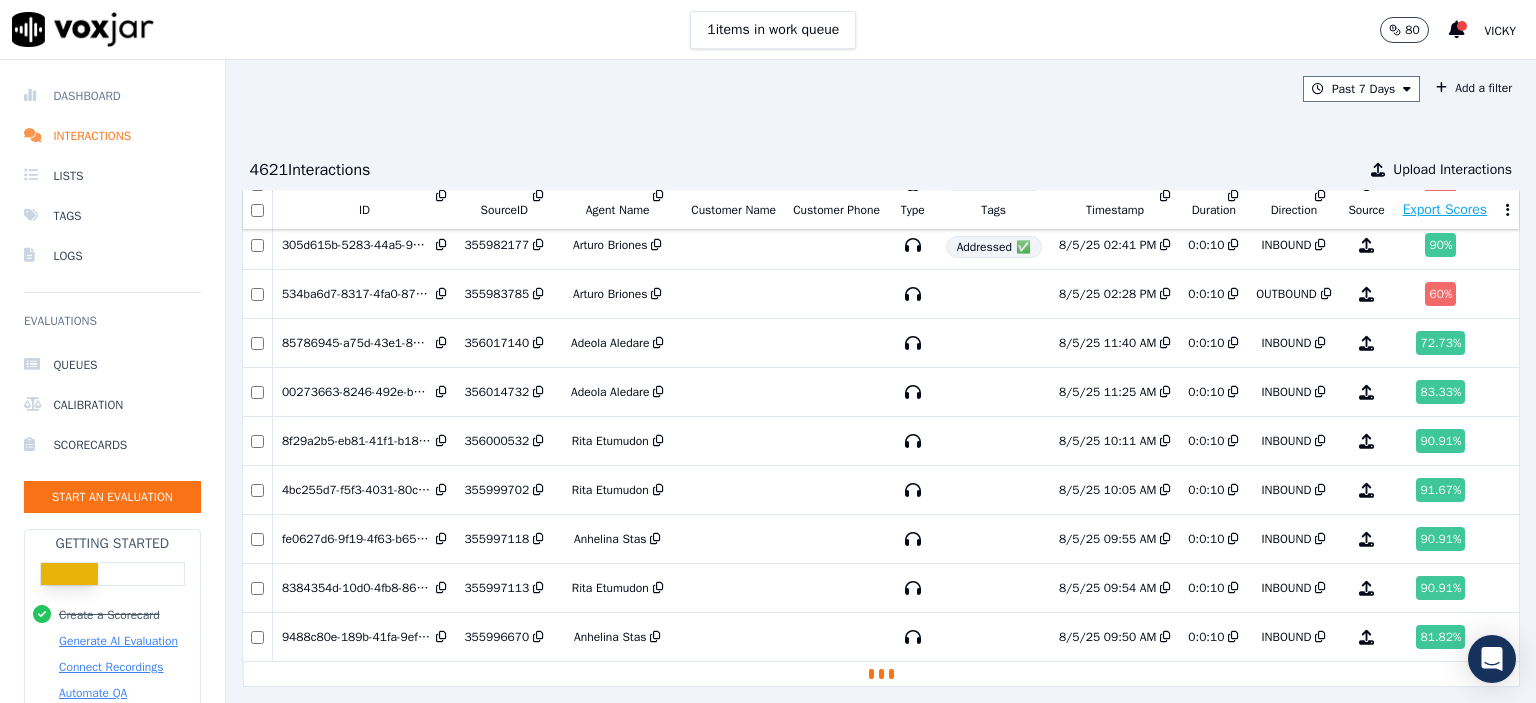click on "Dashboard" at bounding box center [112, 96] 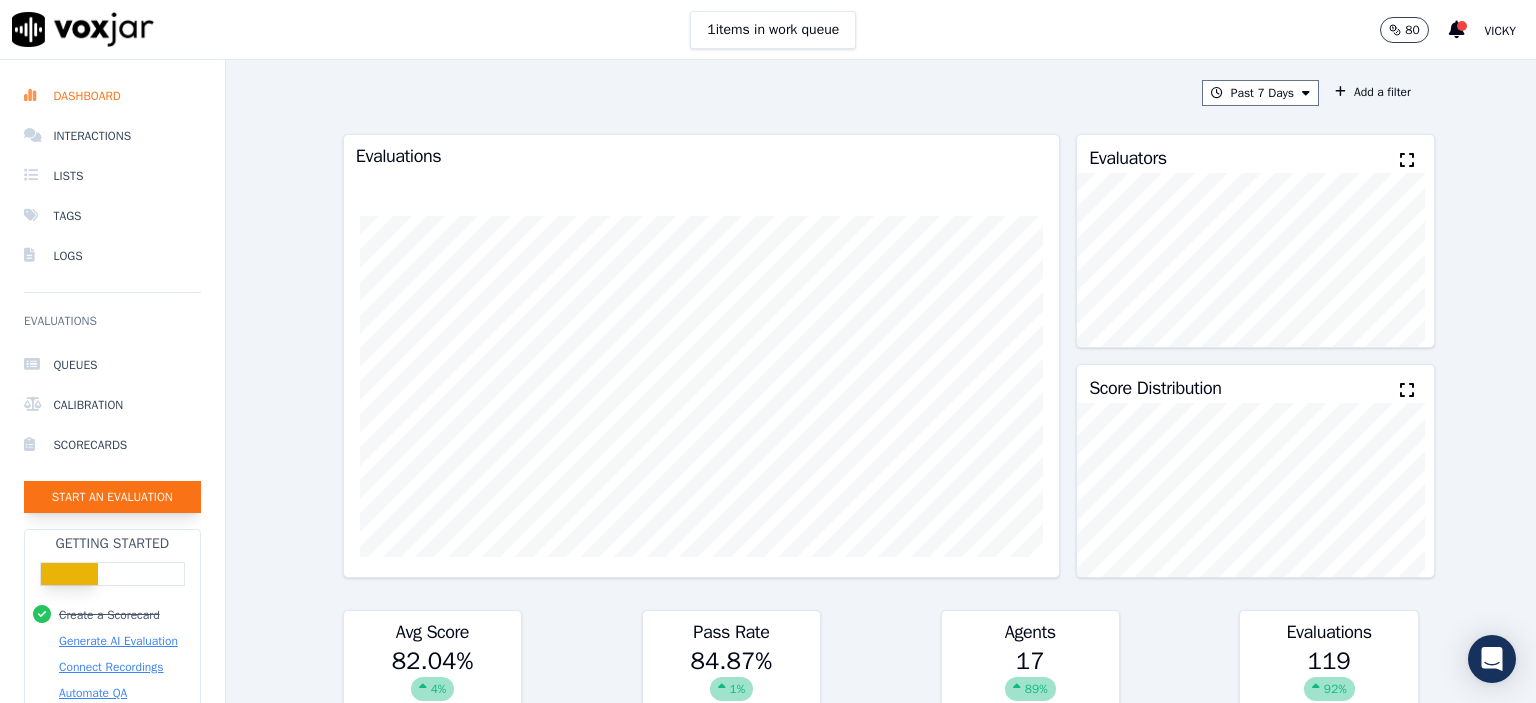 click on "Start an Evaluation" 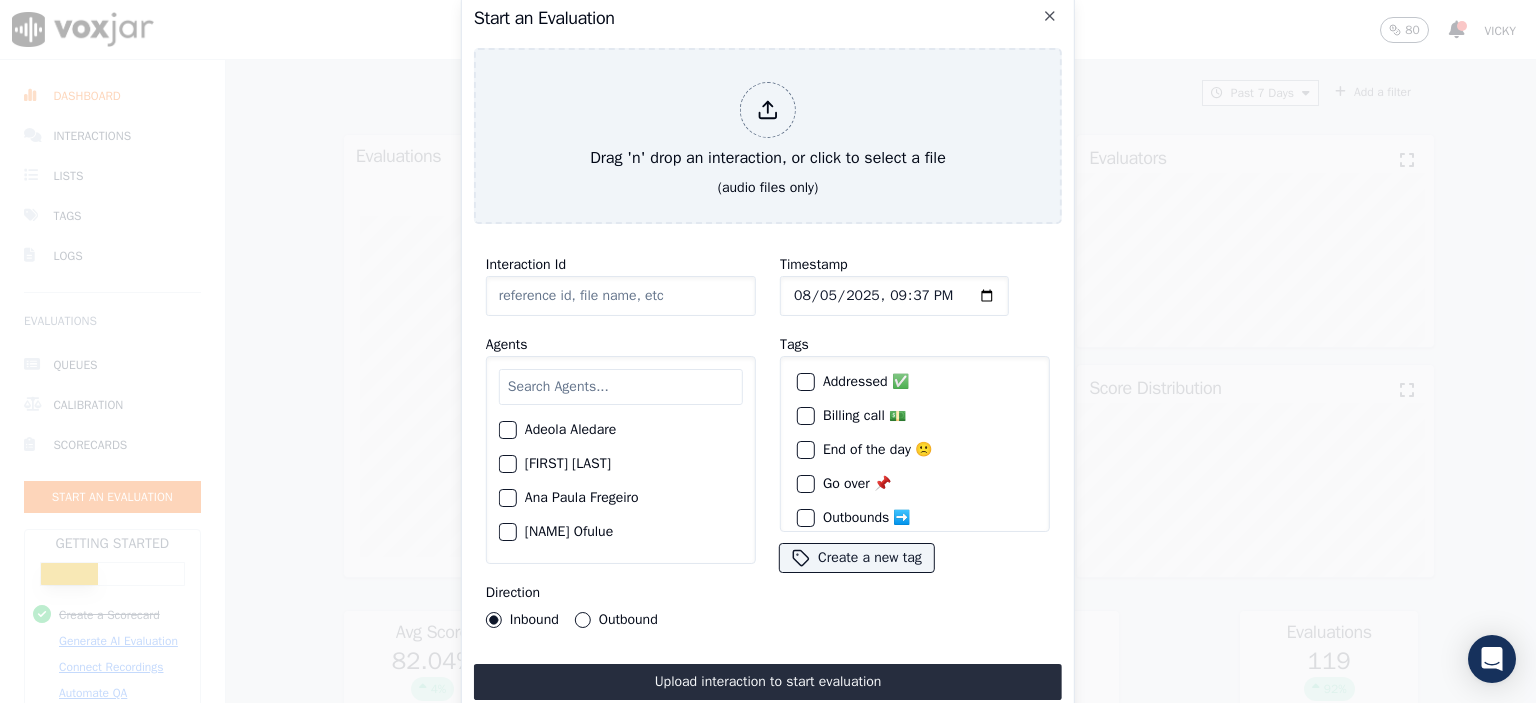 click on "Interaction Id" 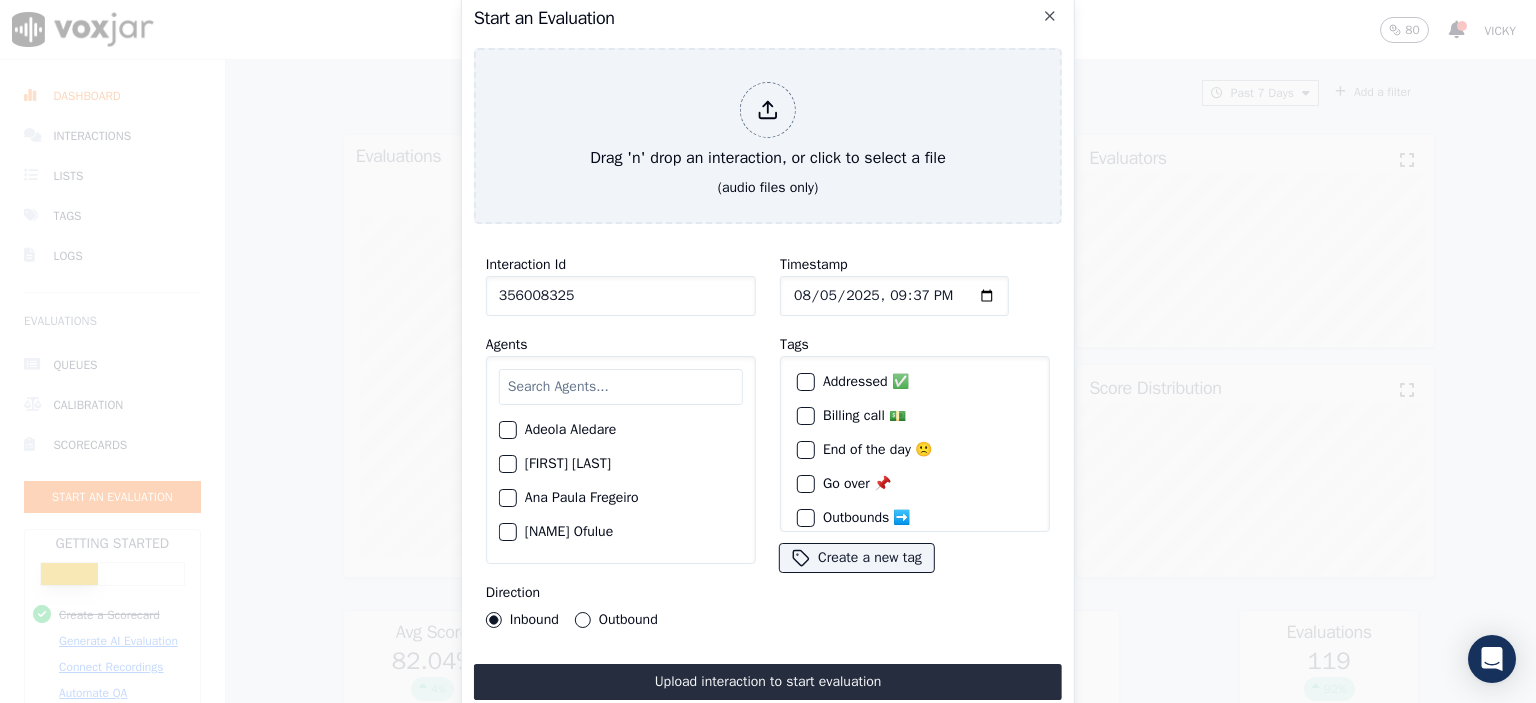 type on "356008325" 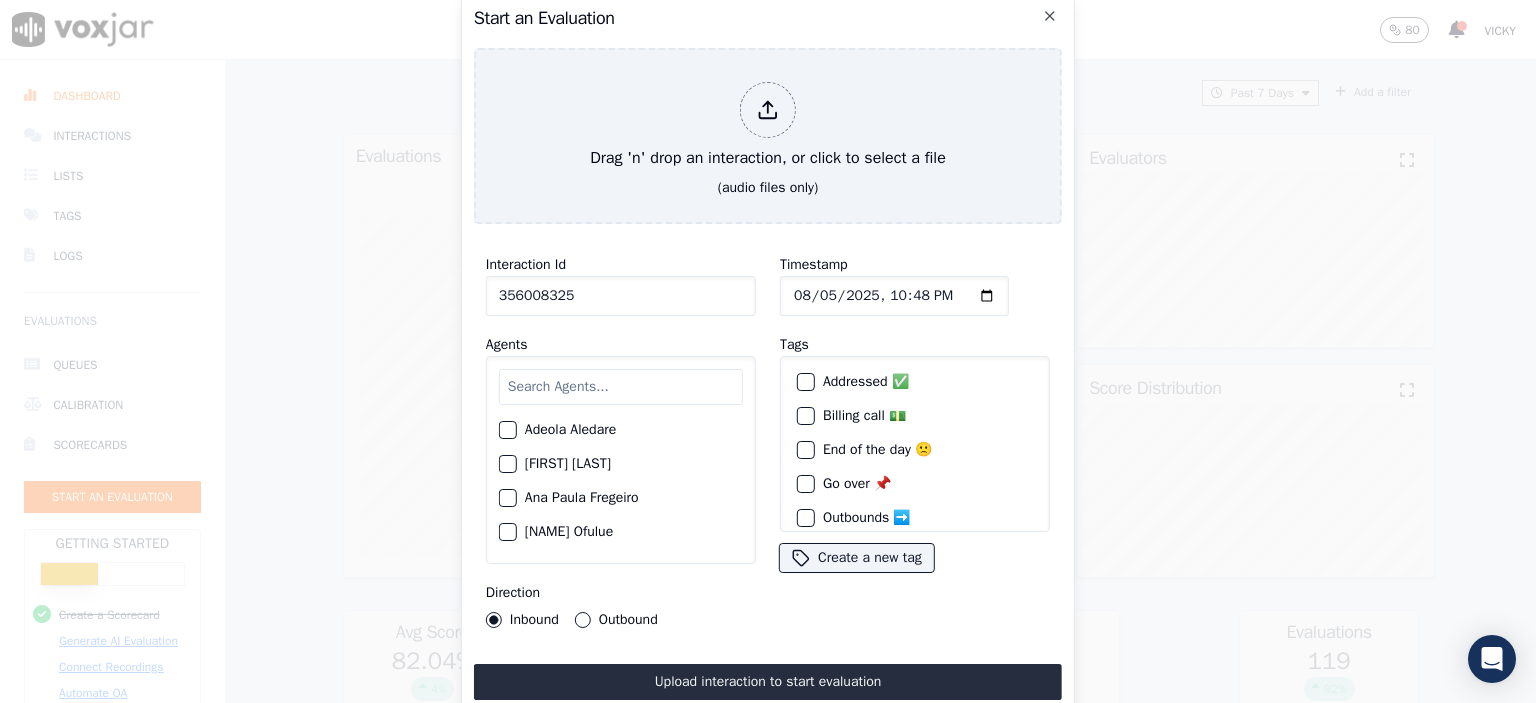 type on "2025-08-05T10:48" 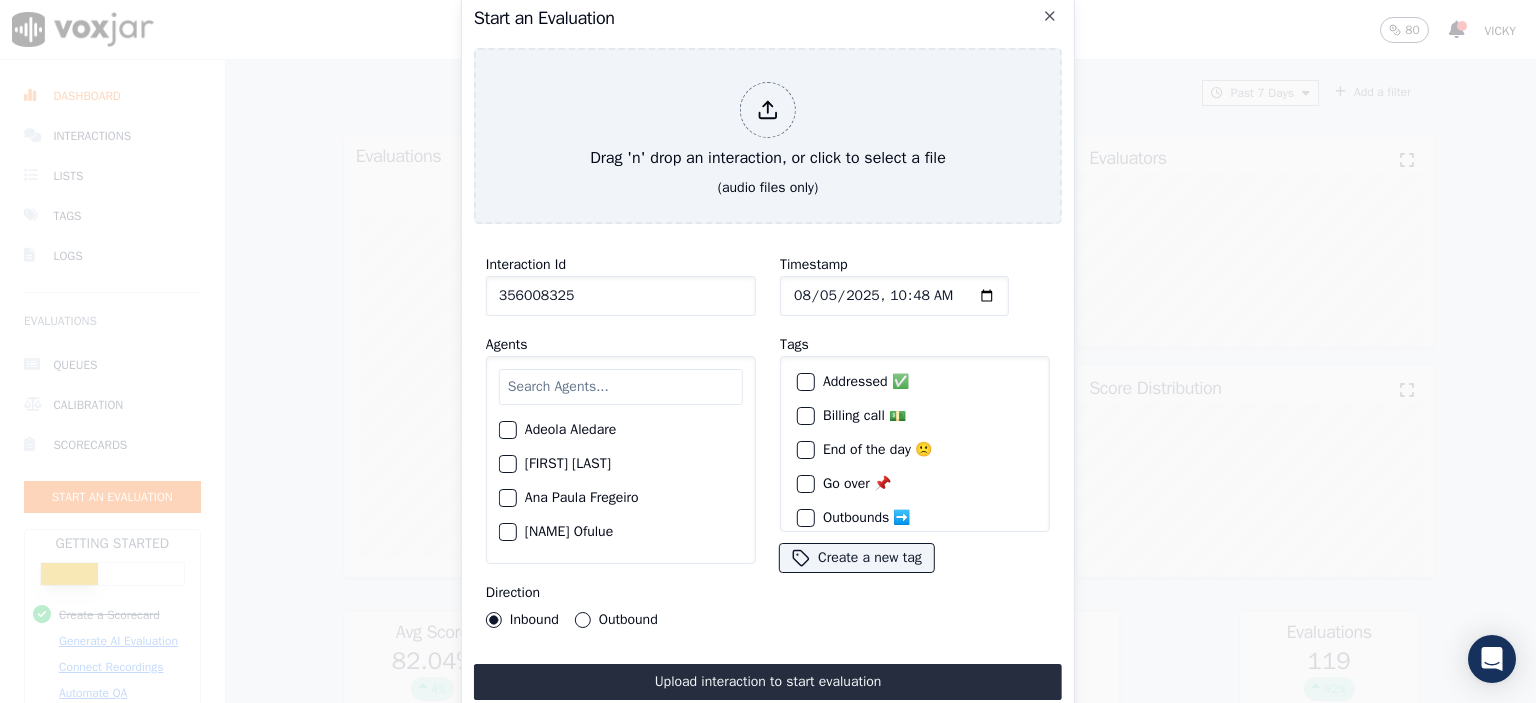 click on "[FIRST] [LAST]     [FIRST] [LAST]     [FIRST] [LAST]     [FIRST] [LAST]     [FIRST] [LAST]     [FIRST] [LAST]     [FIRST] [LAST]     [FIRST] [LAST]     [FIRST] [LAST]     [FIRST] [LAST]     [FIRST] [LAST]     [FIRST] [LAST]     [FIRST] [LAST]     [FIRST] [LAST]     [FIRST] [LAST]     [FIRST] [LAST]     [FIRST] [LAST]     [FIRST] [LAST]     [FIRST] [LAST]     [FIRST] [LAST]     [FIRST] [LAST]     [FIRST] [LAST]     [FIRST] [LAST]     [FIRST] [LAST]     [FIRST] [LAST]     [FIRST] [LAST]      [FIRST] [LAST]     [FIRST] [LAST]     [FIRST] [LAST]     [FIRST] [LAST]     [FIRST] [LAST]     [FIRST] [LAST]     [FIRST] [LAST]     [FIRST] [LAST]     [FIRST] [LAST]     [FIRST] [LAST]     [FIRST] [LAST]     [FIRST] [LAST]     [FIRST] [LAST]     [FIRST] [LAST]     [FIRST] [LAST]     [FIRST] [LAST]     [FIRST] [LAST]     [FIRST] [LAST]     [FIRST] [LAST]     [FIRST] [LAST]     [FIRST] [LAST]     [FIRST] [LAST]     [FIRST] [LAST]     [FIRST] [LAST]     [FIRST] [LAST]" 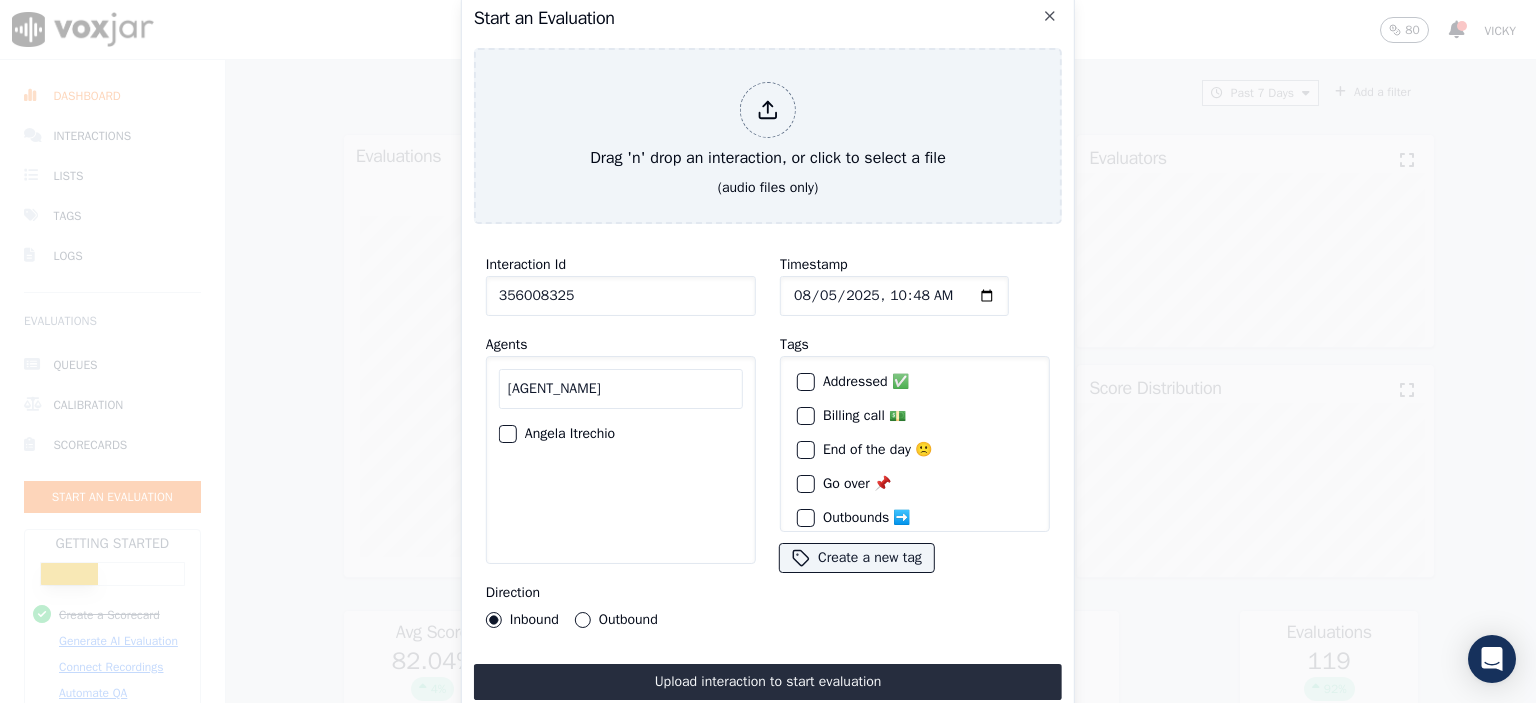 type on "[AGENT_NAME]" 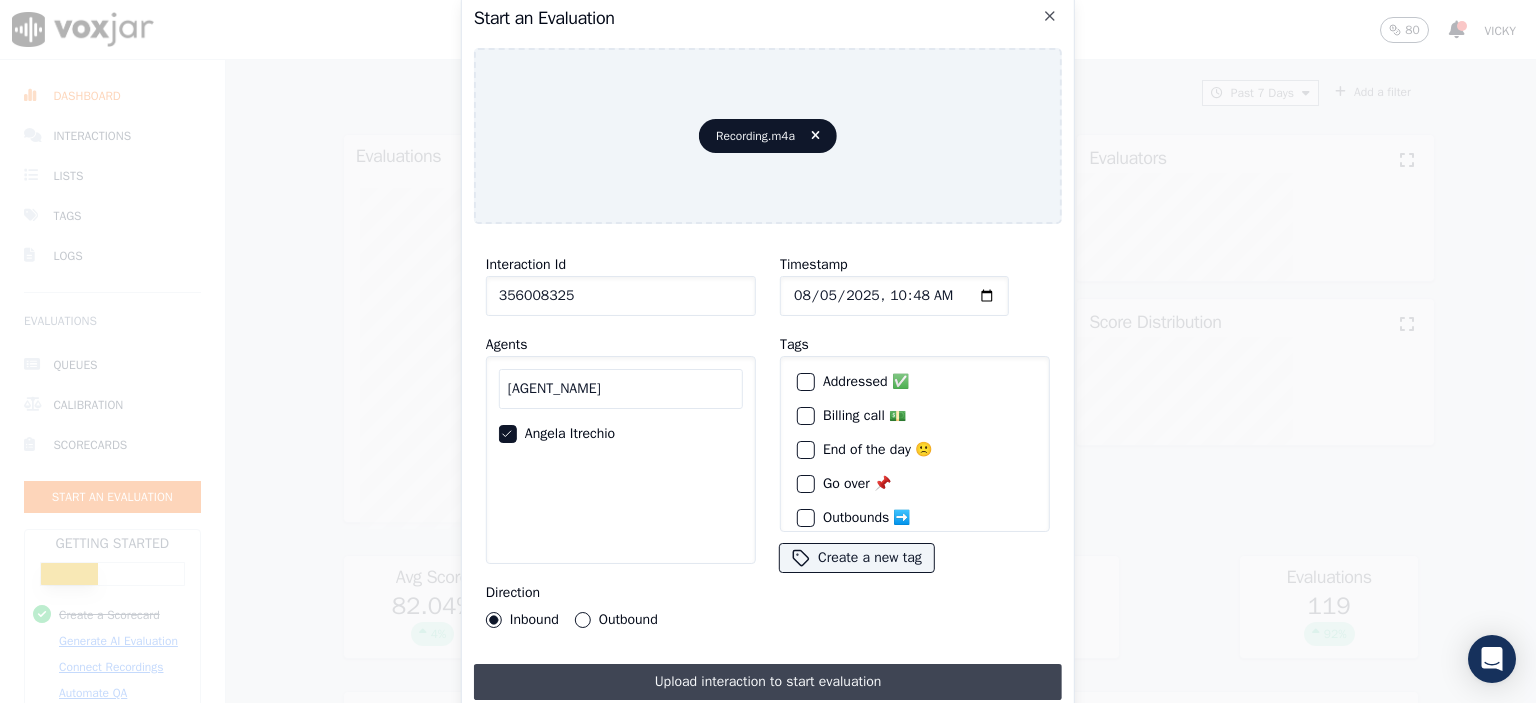 click on "Upload interaction to start evaluation" at bounding box center [768, 682] 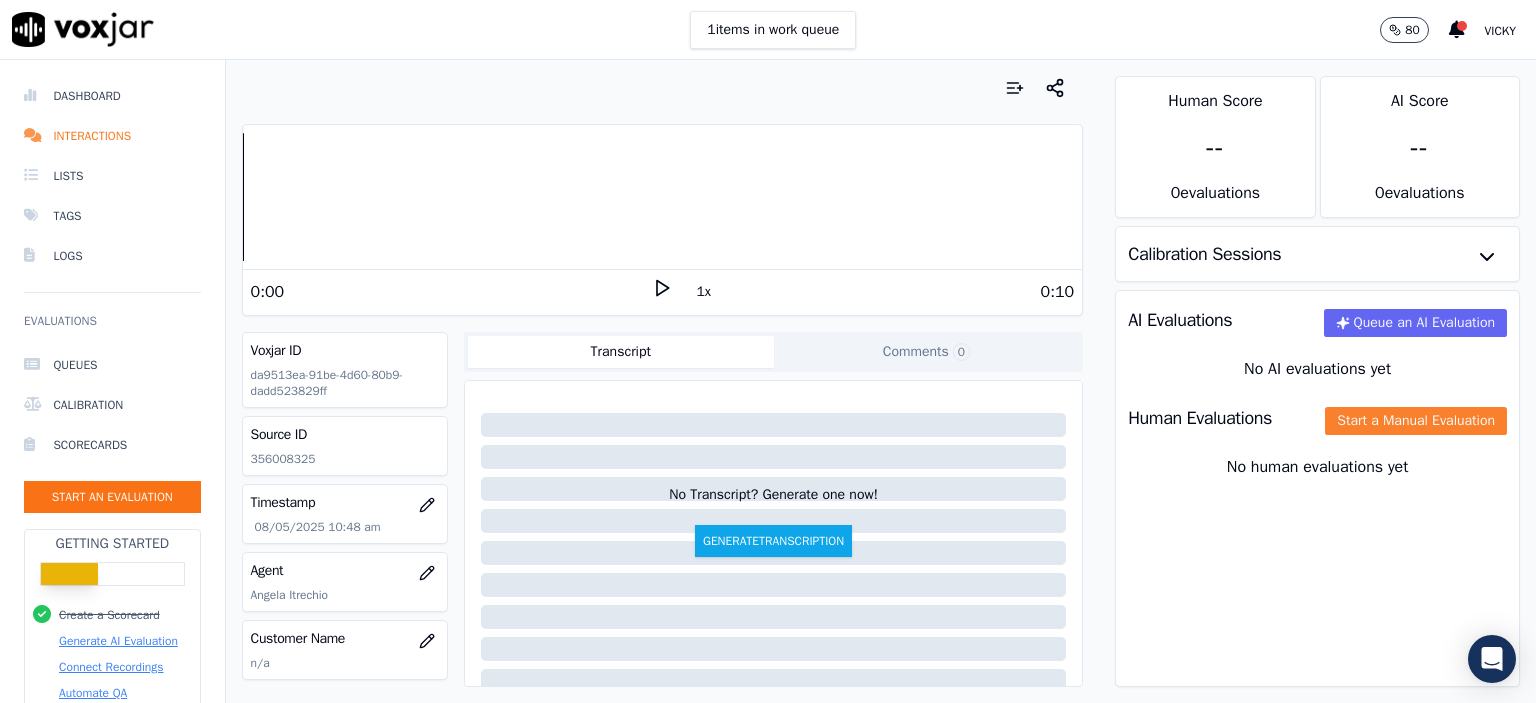 click on "Start a Manual Evaluation" 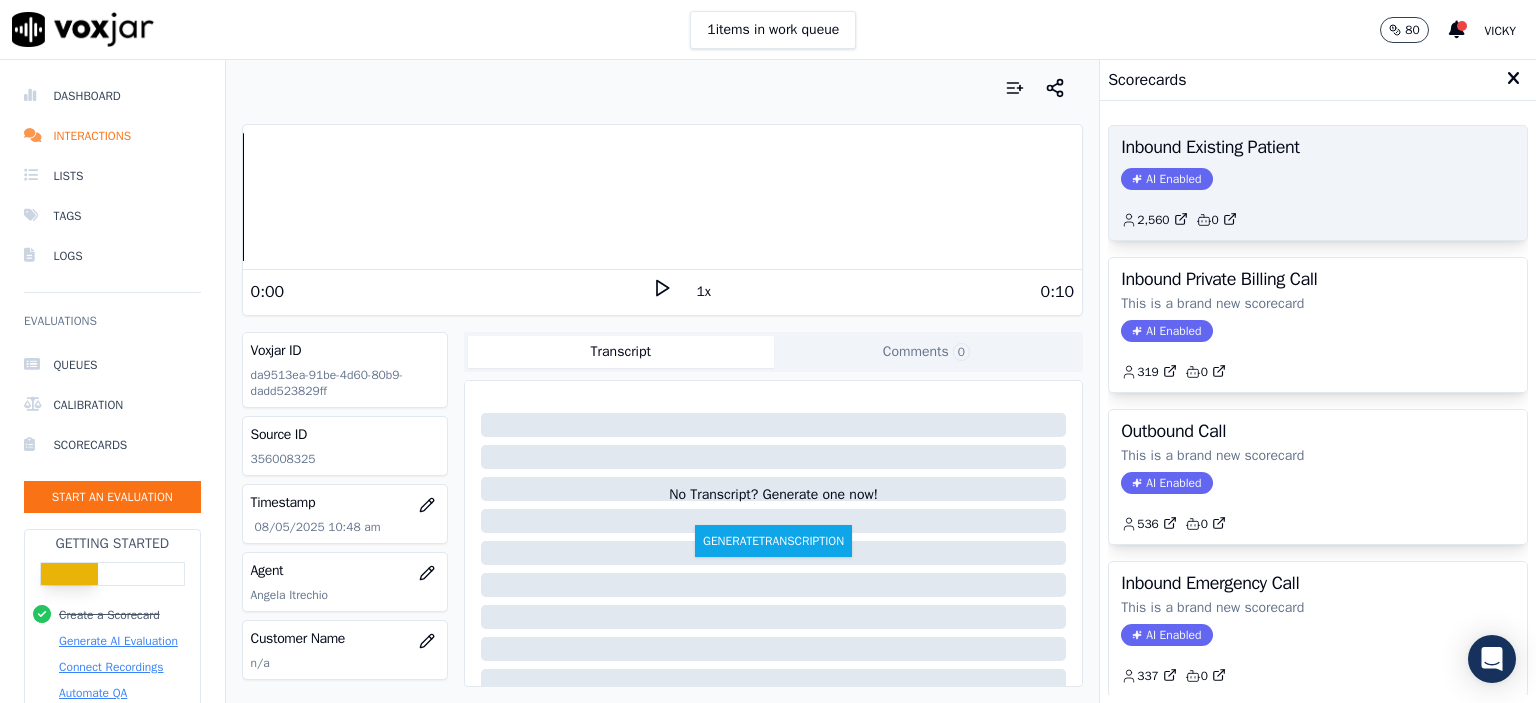 click on "2,560         0" 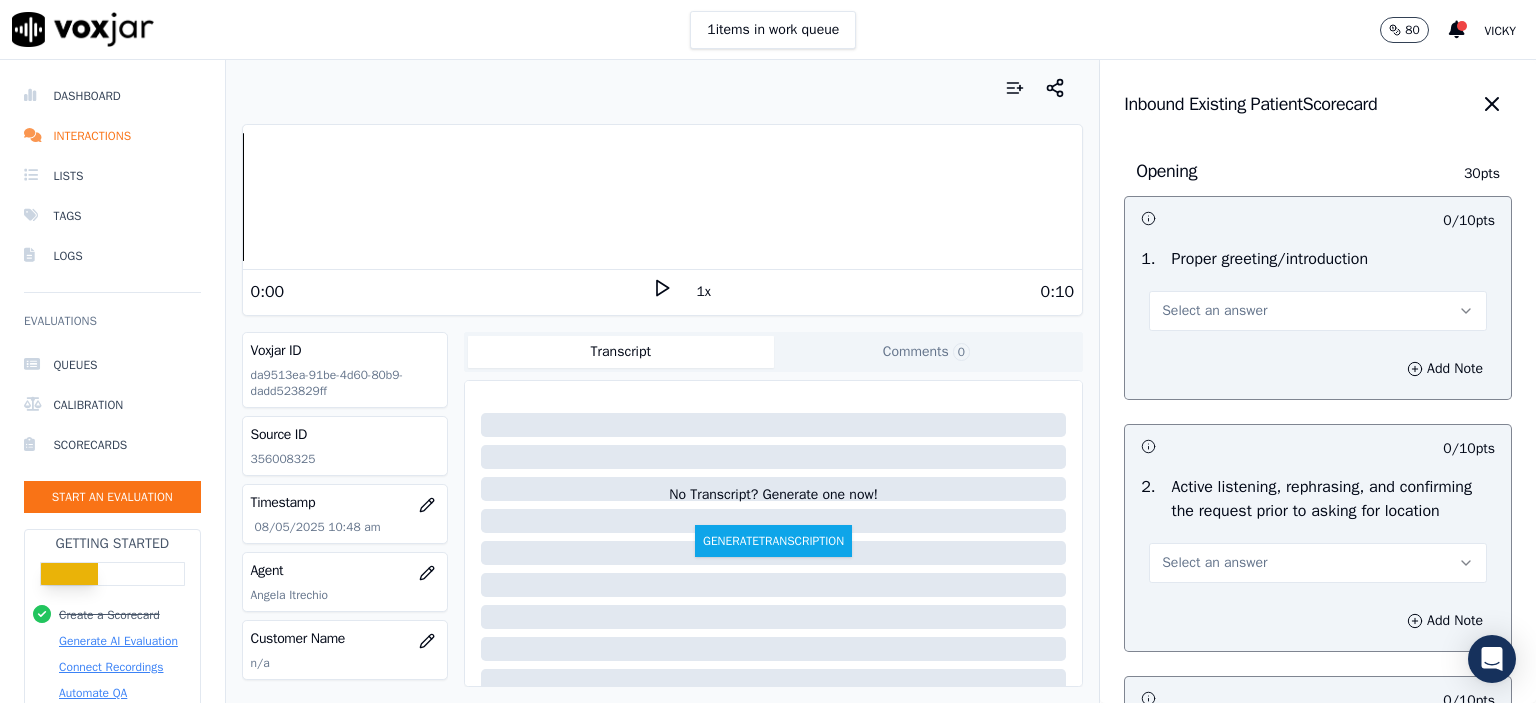 click on "Select an answer" at bounding box center (1318, 311) 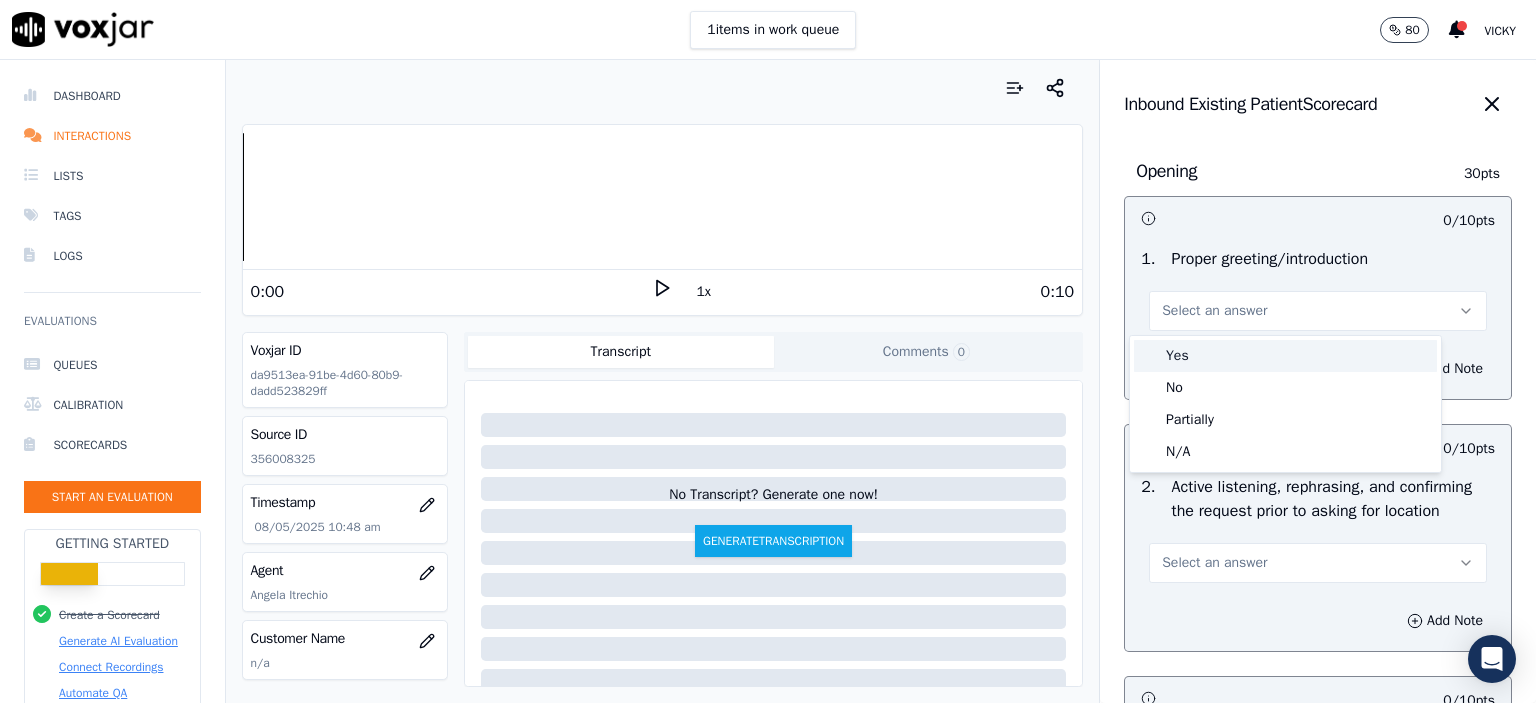 click on "No" 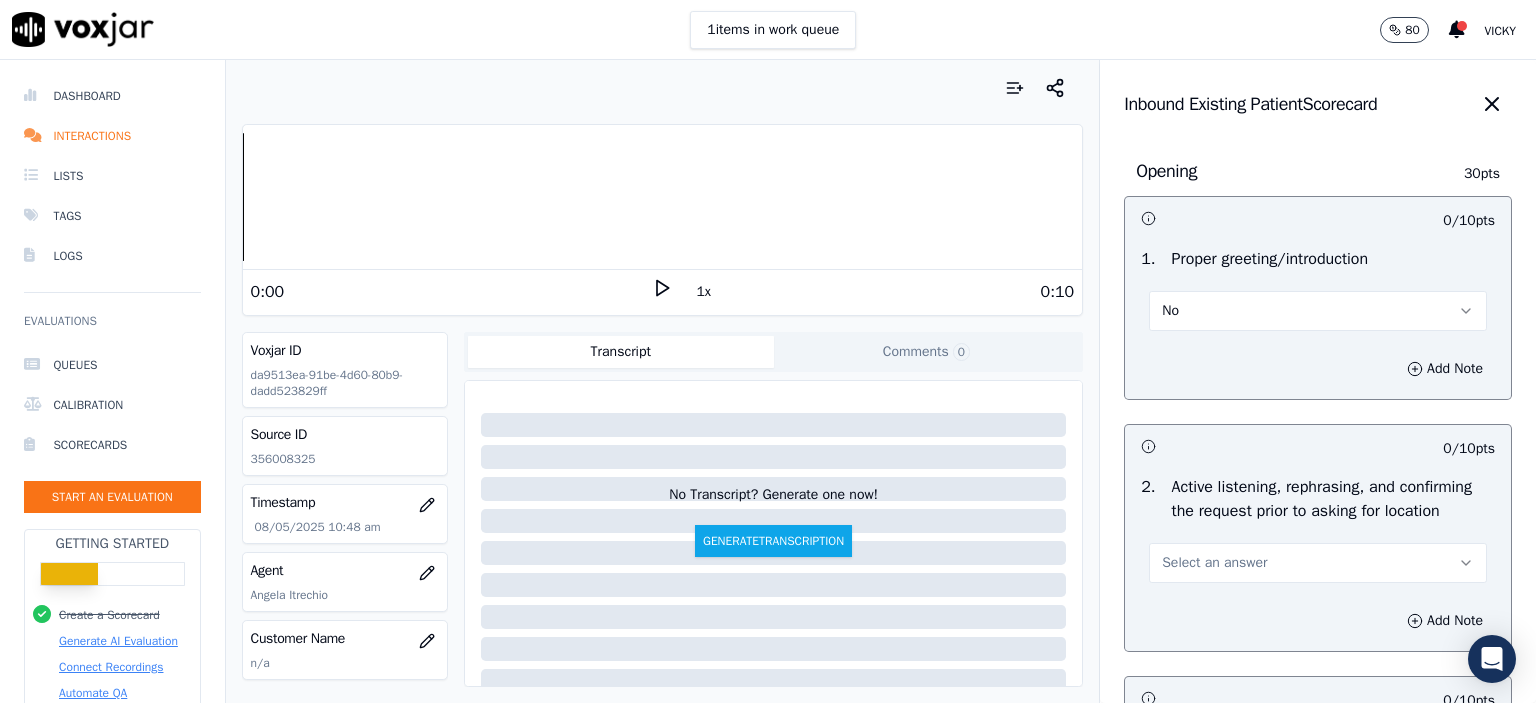 click on "No" at bounding box center [1318, 311] 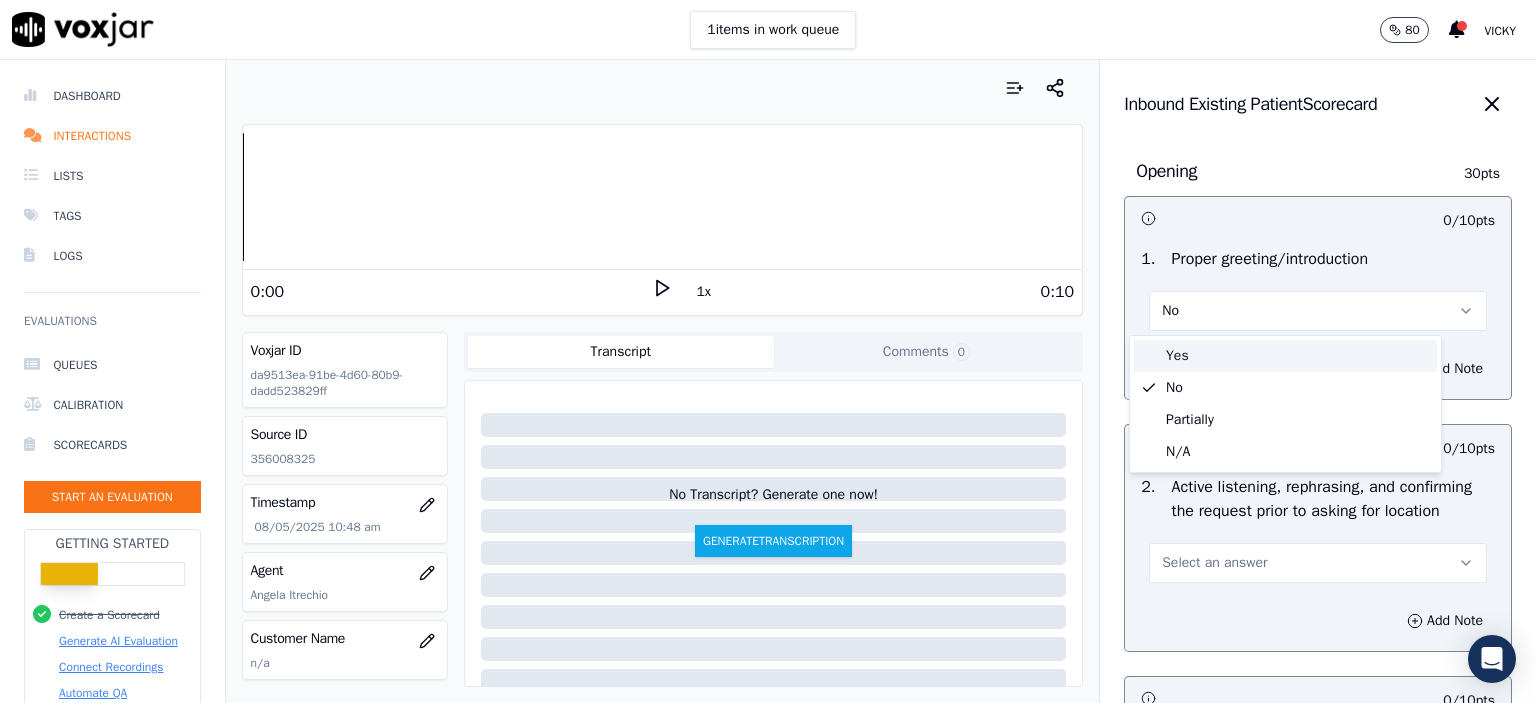 drag, startPoint x: 1252, startPoint y: 360, endPoint x: 1172, endPoint y: 45, distance: 325 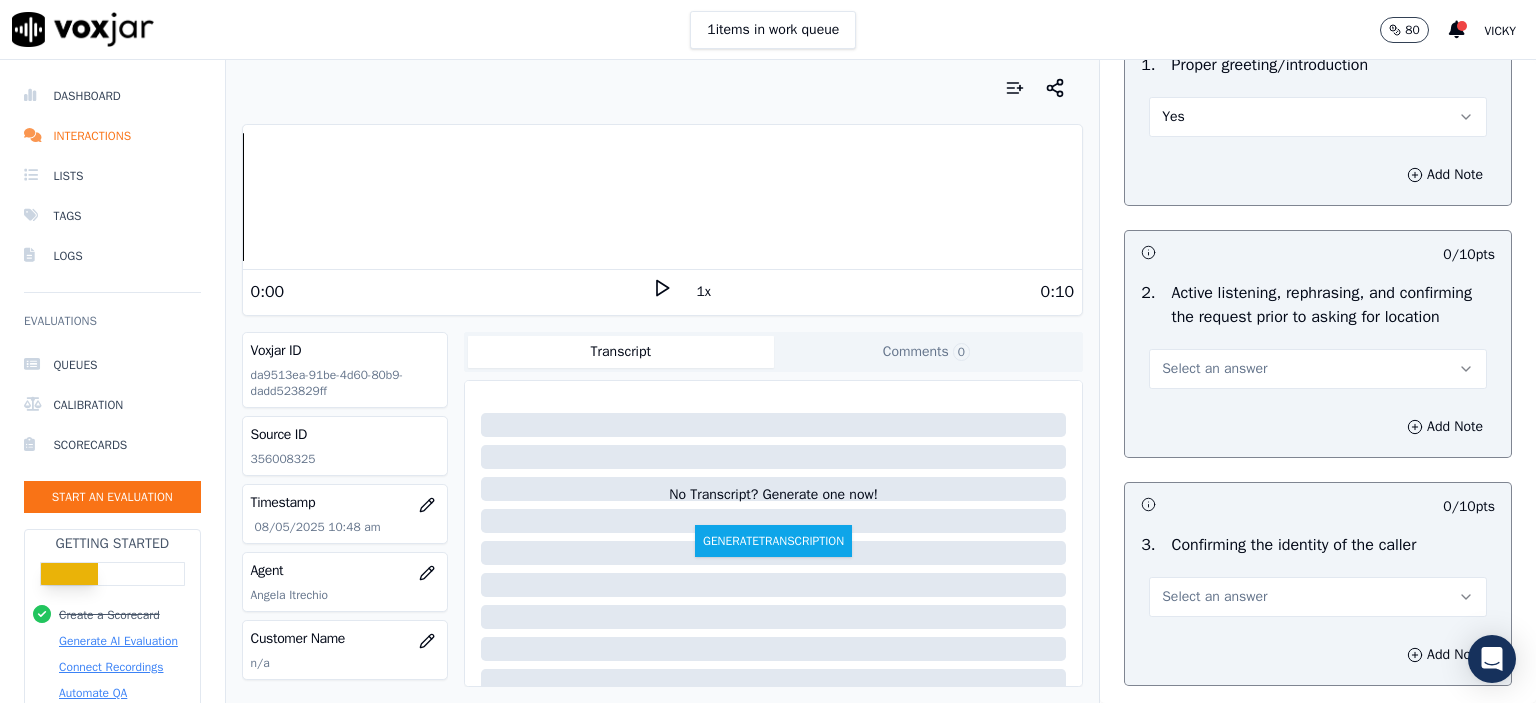 scroll, scrollTop: 200, scrollLeft: 0, axis: vertical 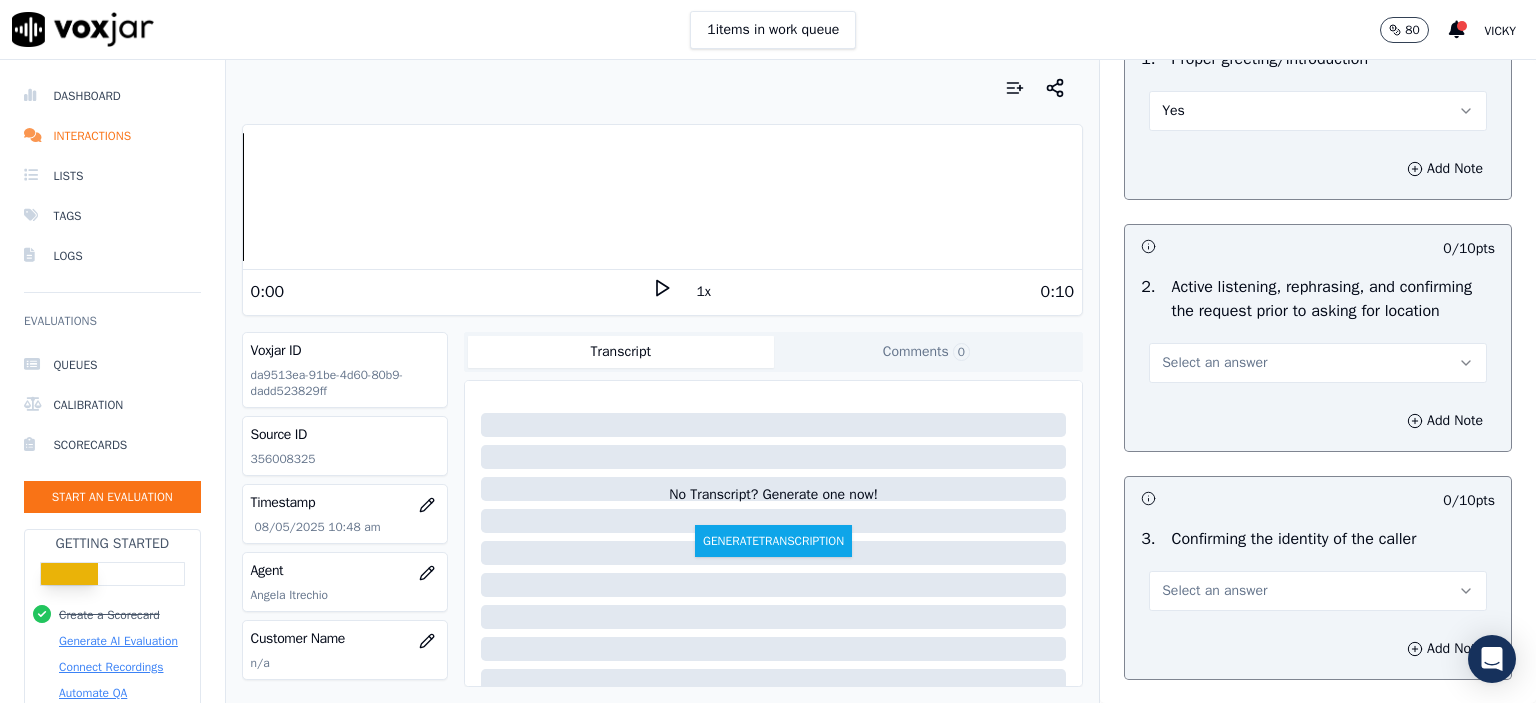 click on "Select an answer" at bounding box center (1318, 363) 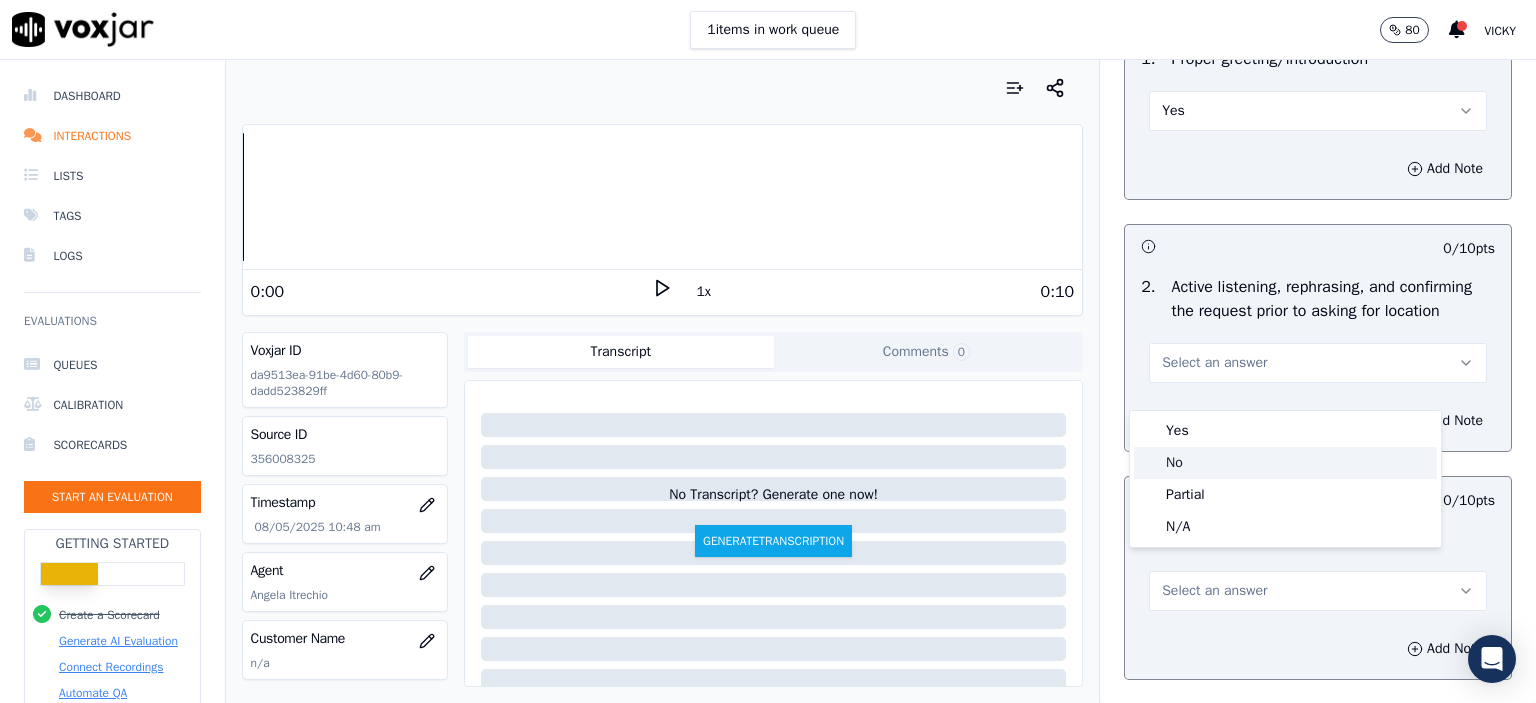 click on "No" 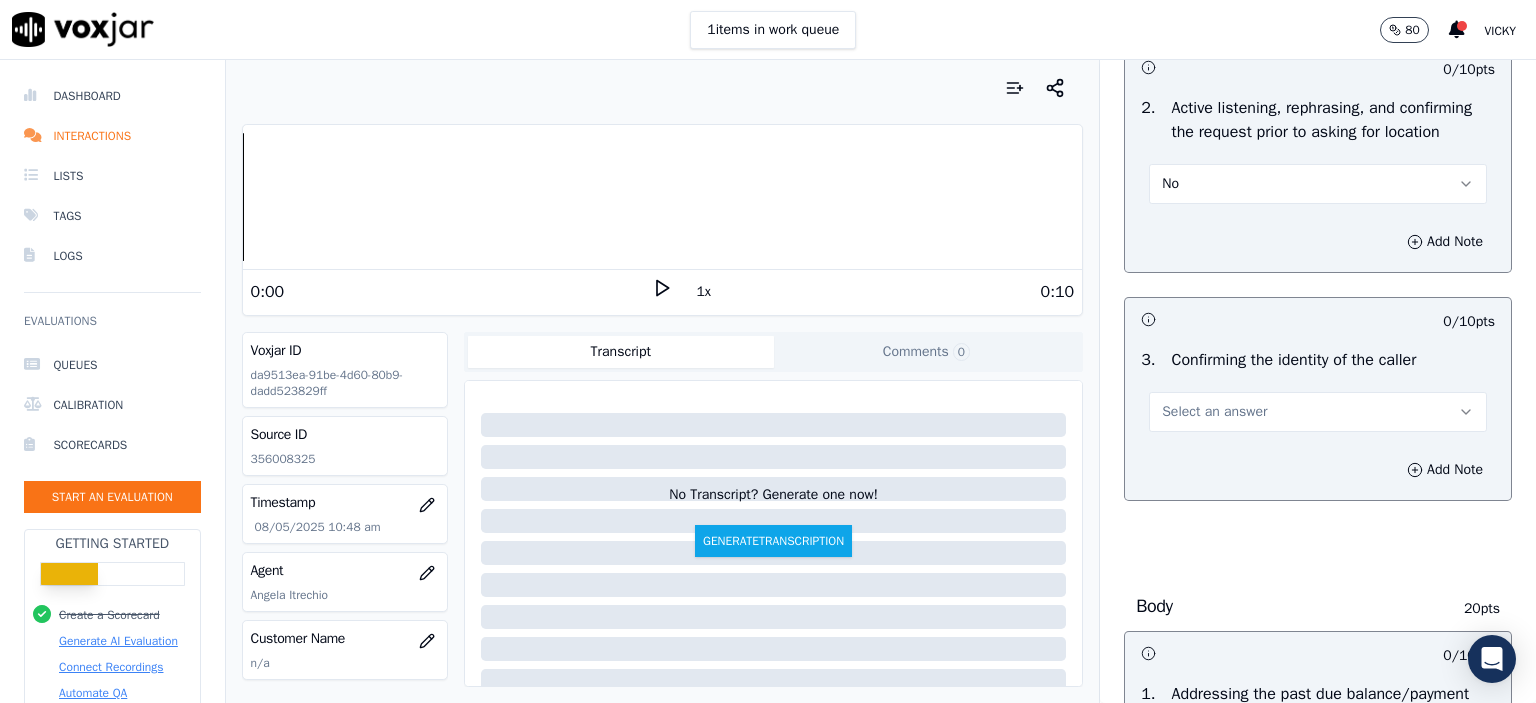 scroll, scrollTop: 400, scrollLeft: 0, axis: vertical 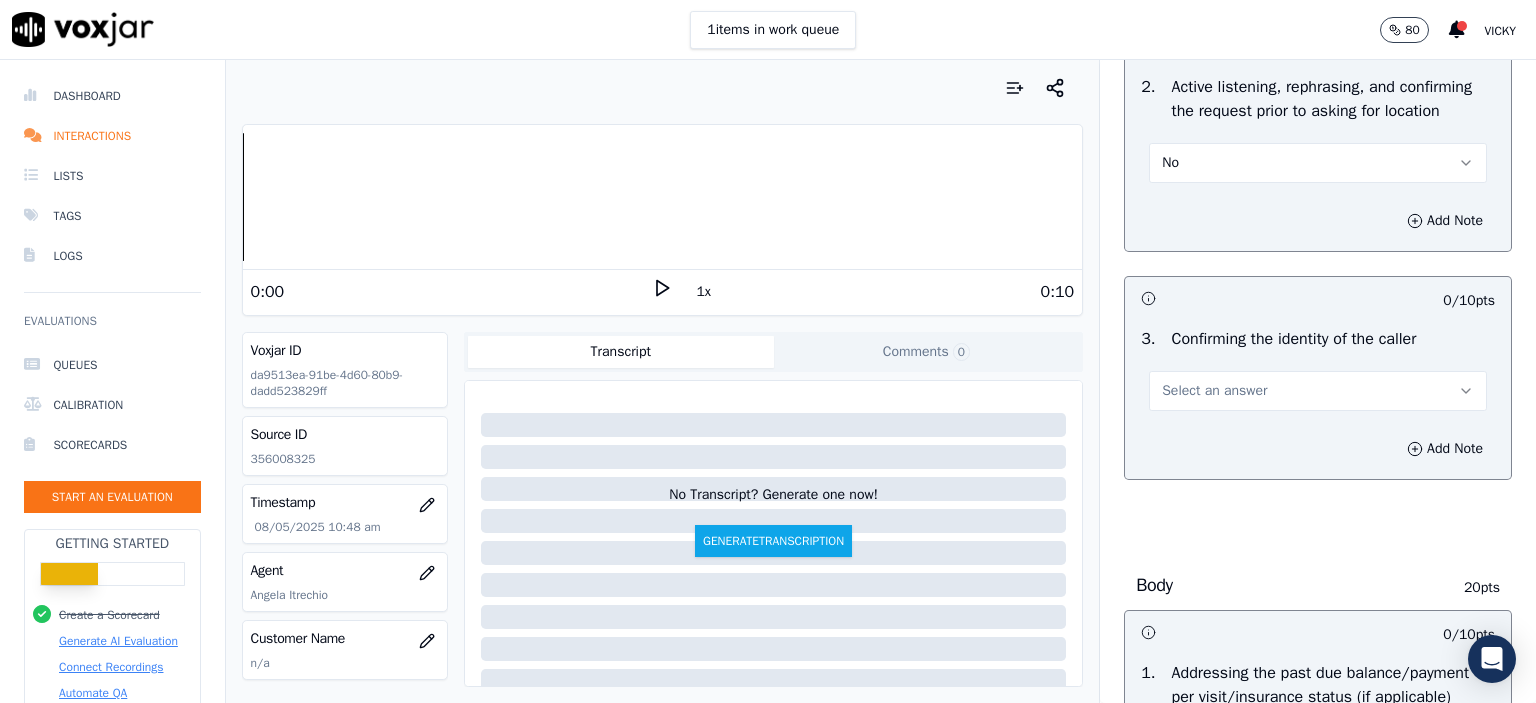 click on "Select an answer" at bounding box center (1318, 391) 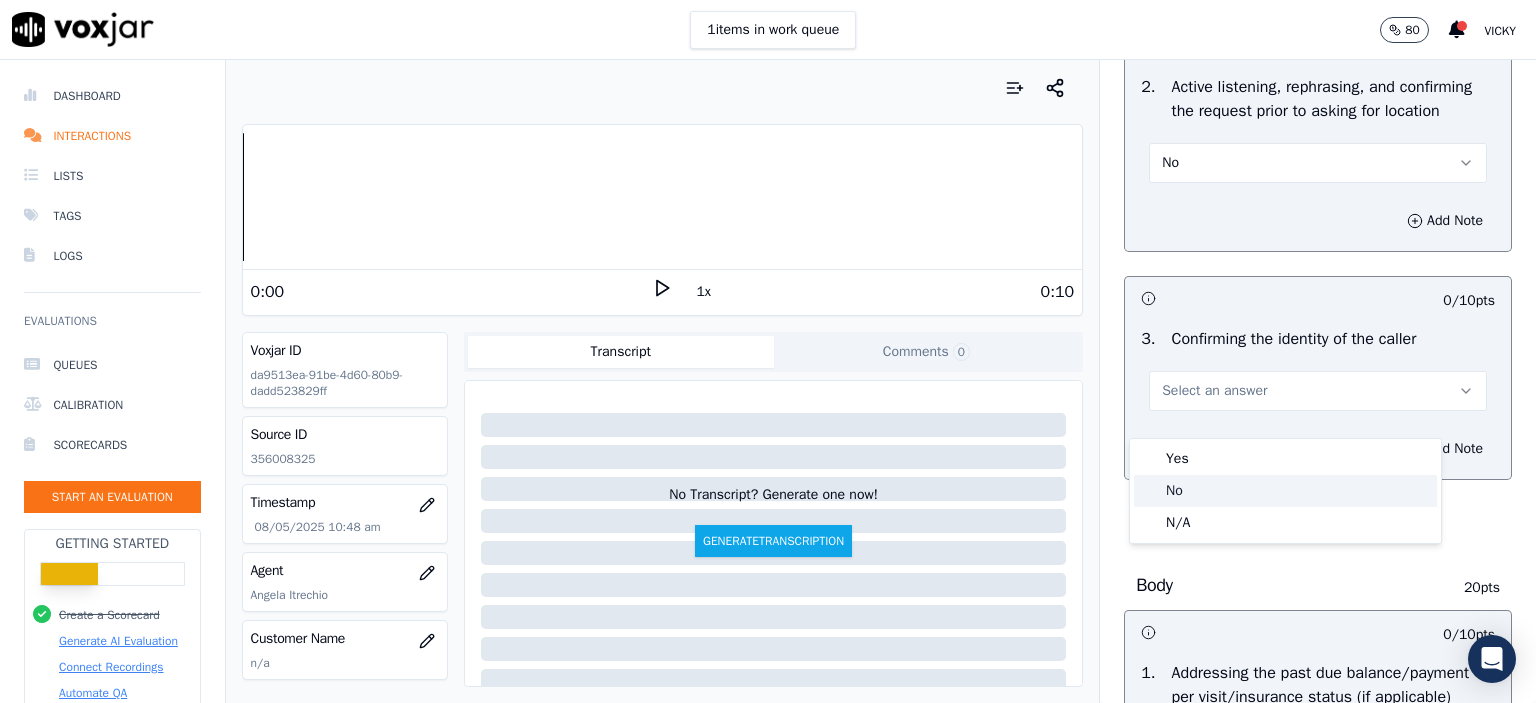 click on "No" 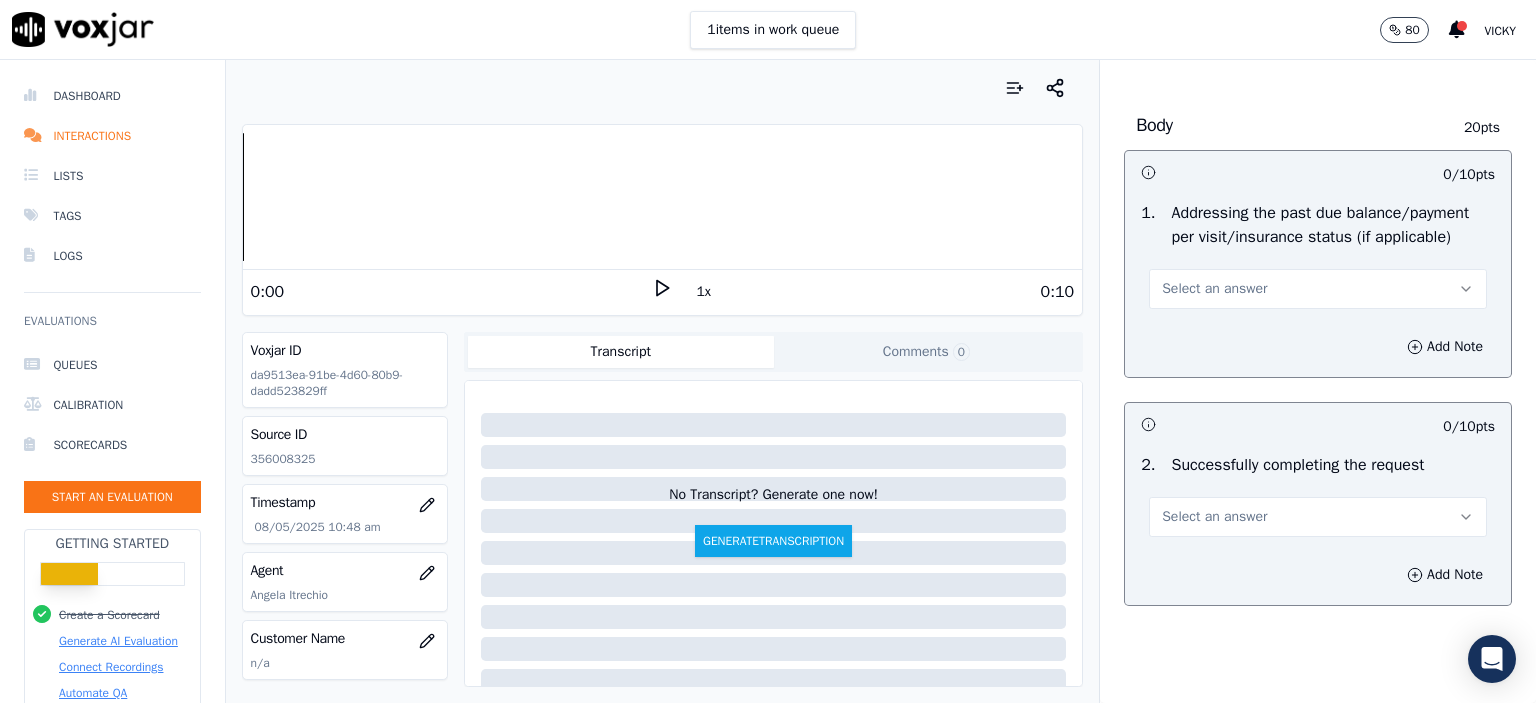 scroll, scrollTop: 900, scrollLeft: 0, axis: vertical 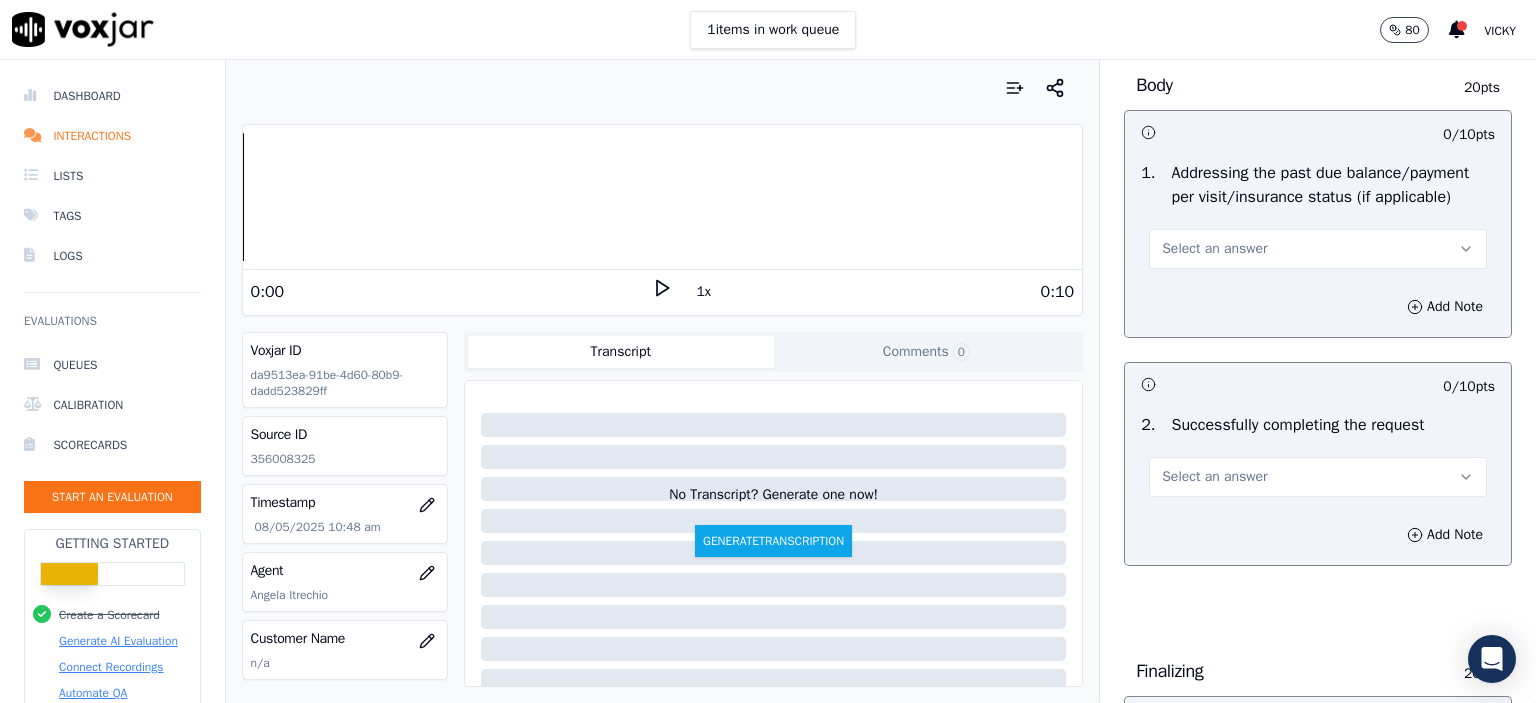 click on "Select an answer" at bounding box center (1214, 249) 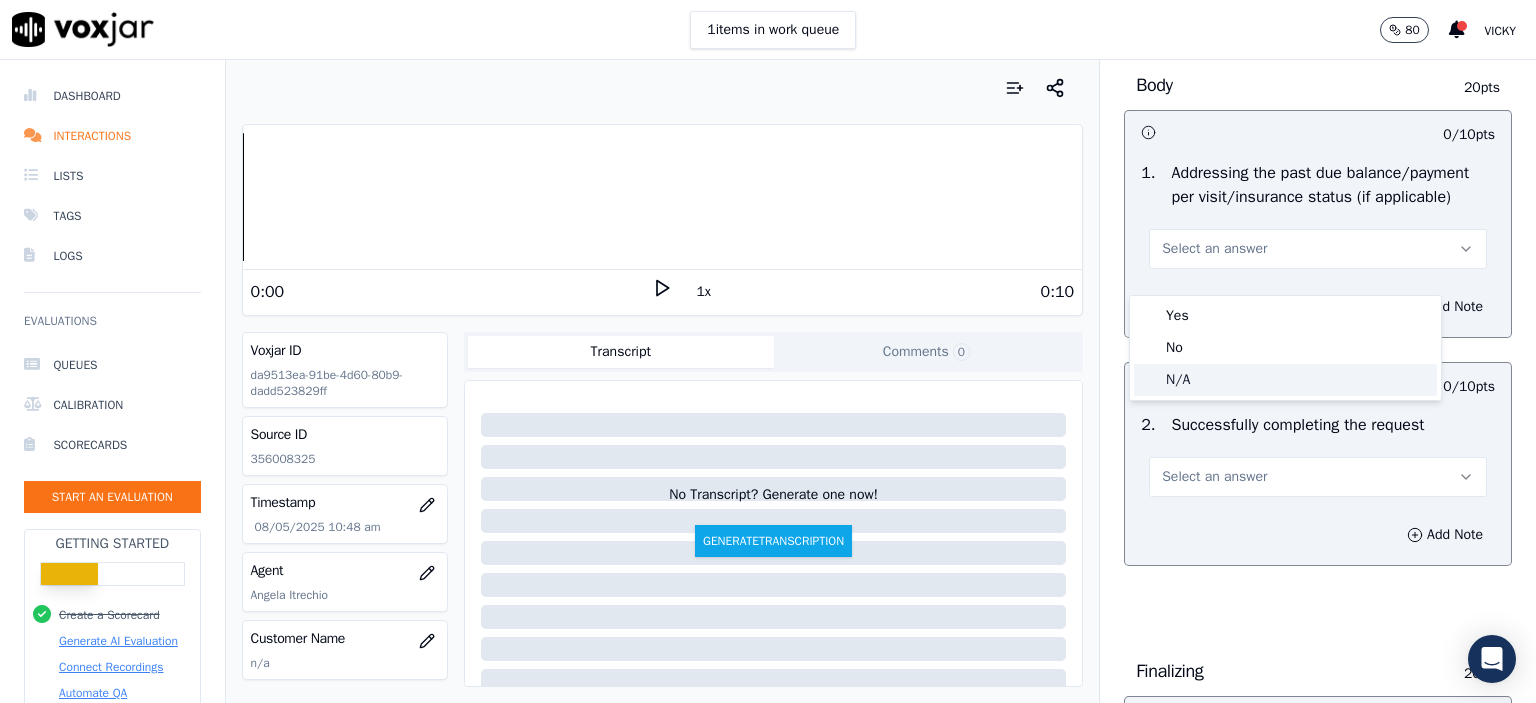 click on "N/A" 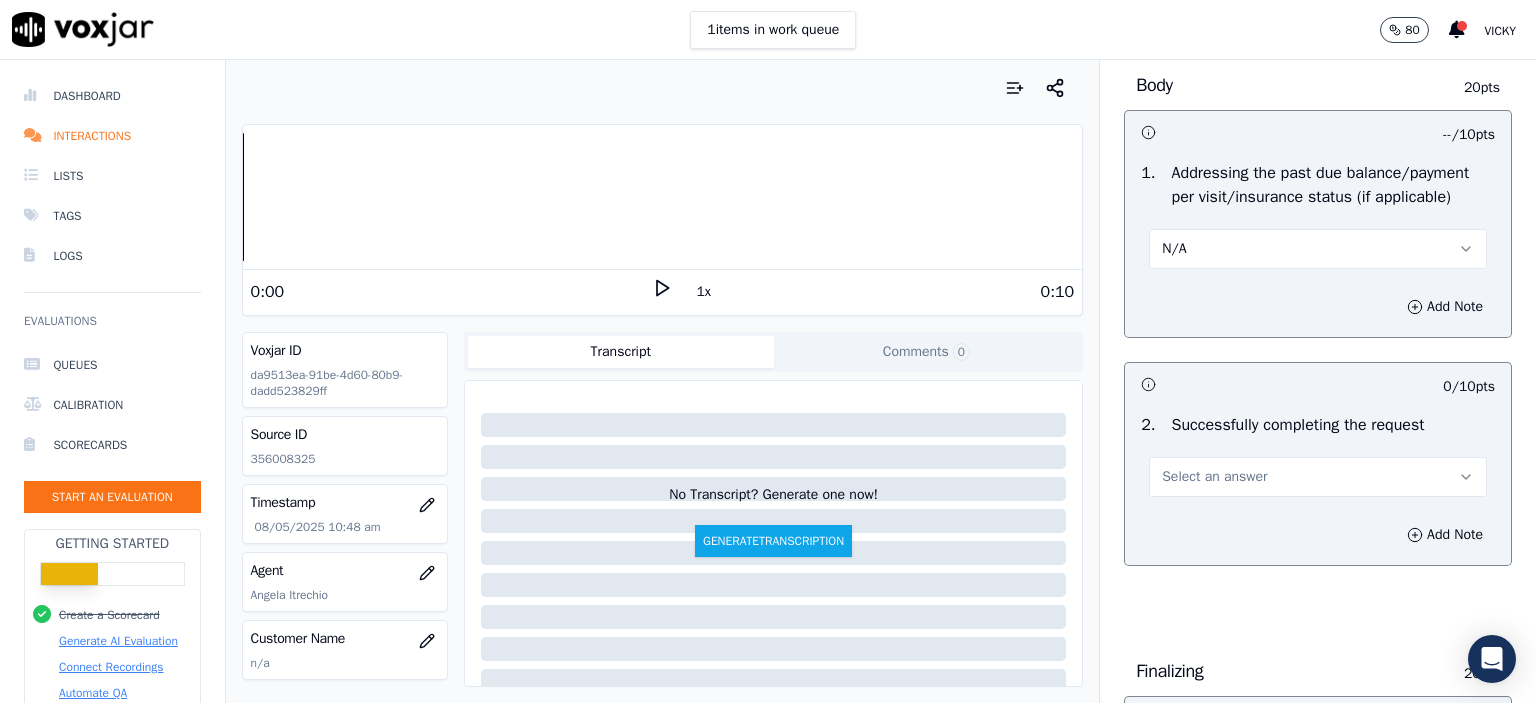 click on "Select an answer" at bounding box center [1318, 477] 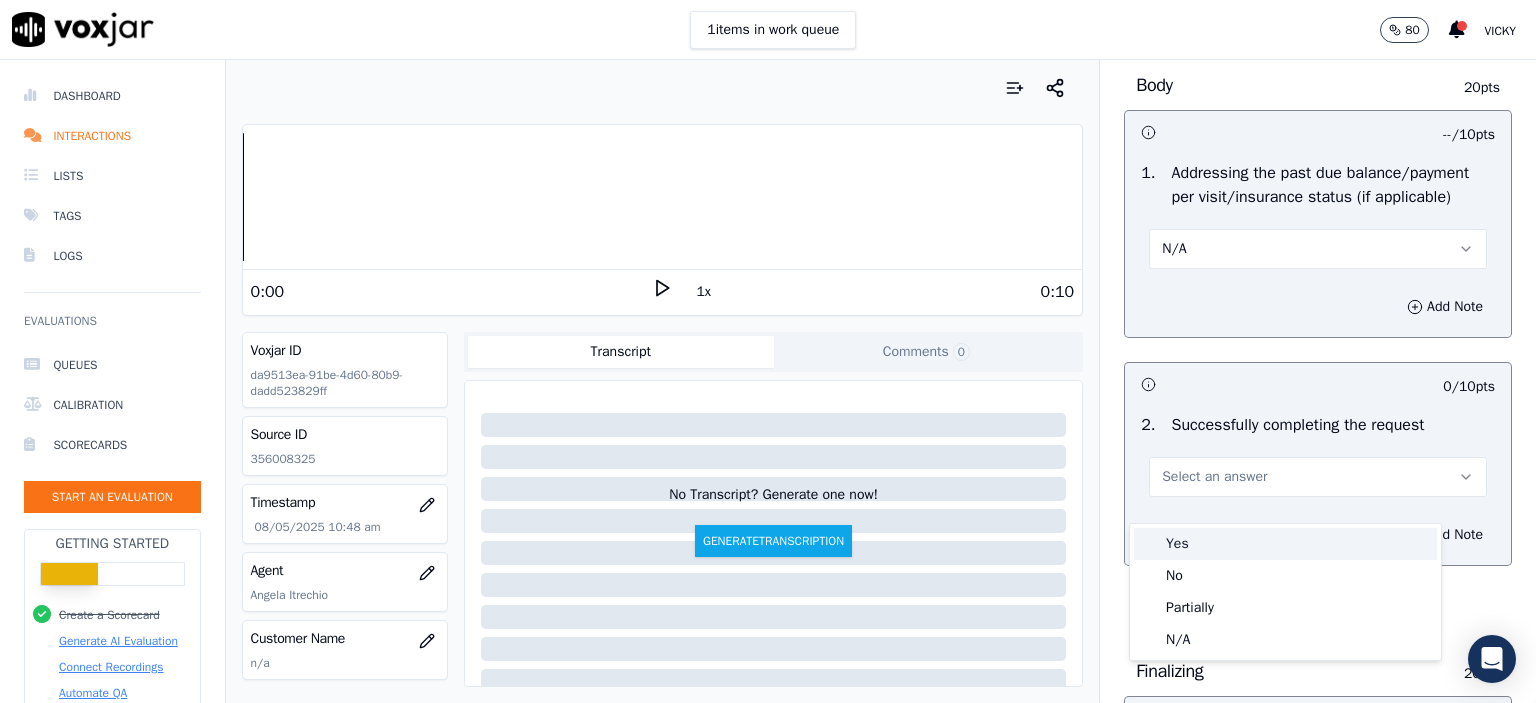click on "Yes" at bounding box center [1285, 544] 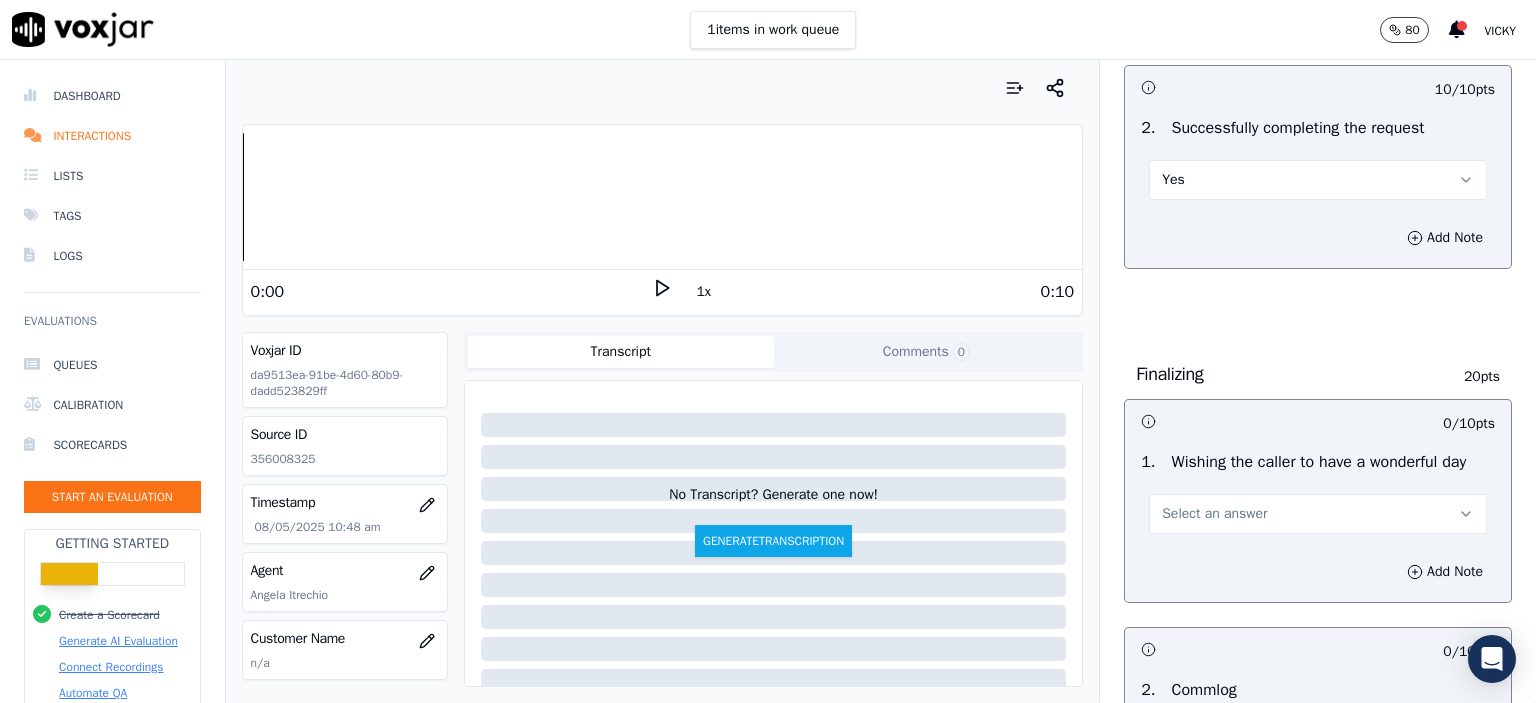 scroll, scrollTop: 1200, scrollLeft: 0, axis: vertical 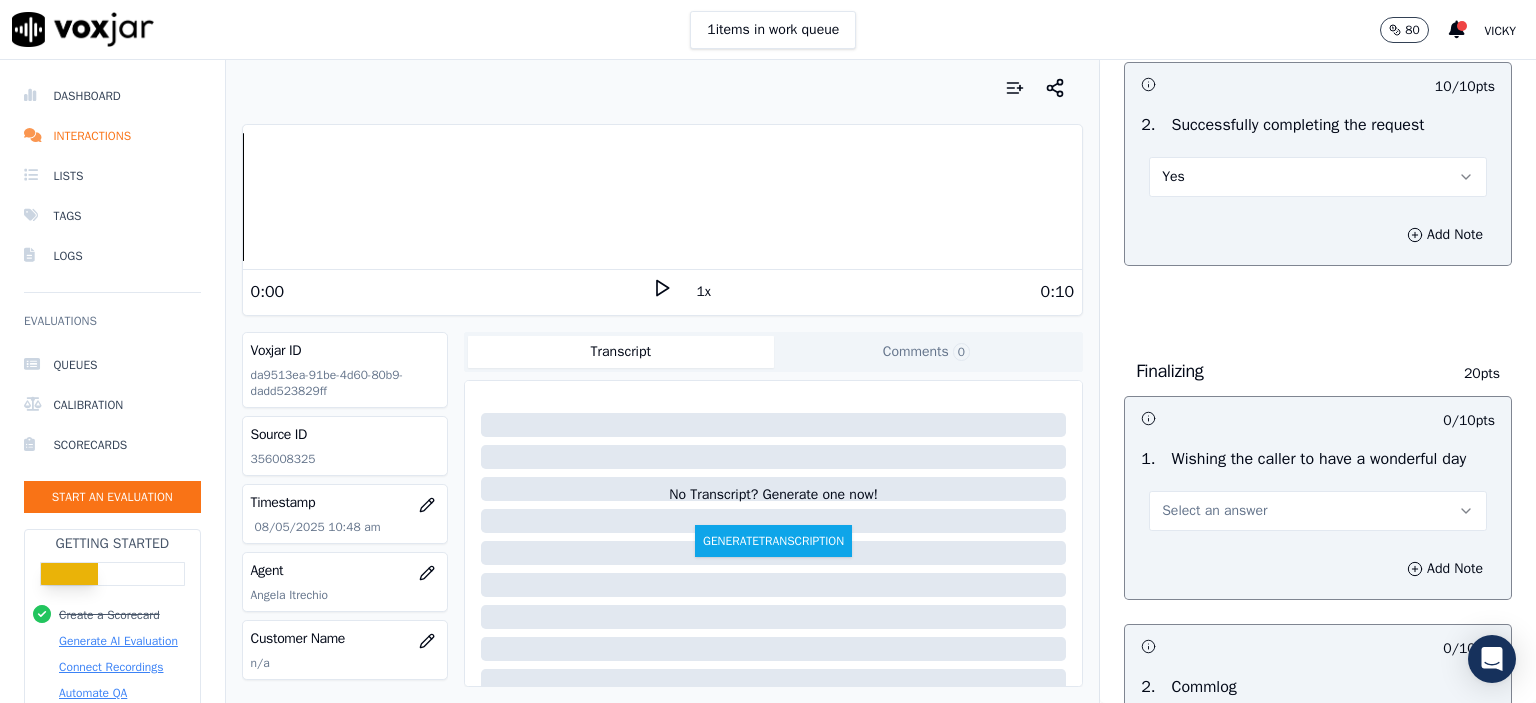 click on "Select an answer" at bounding box center (1214, 511) 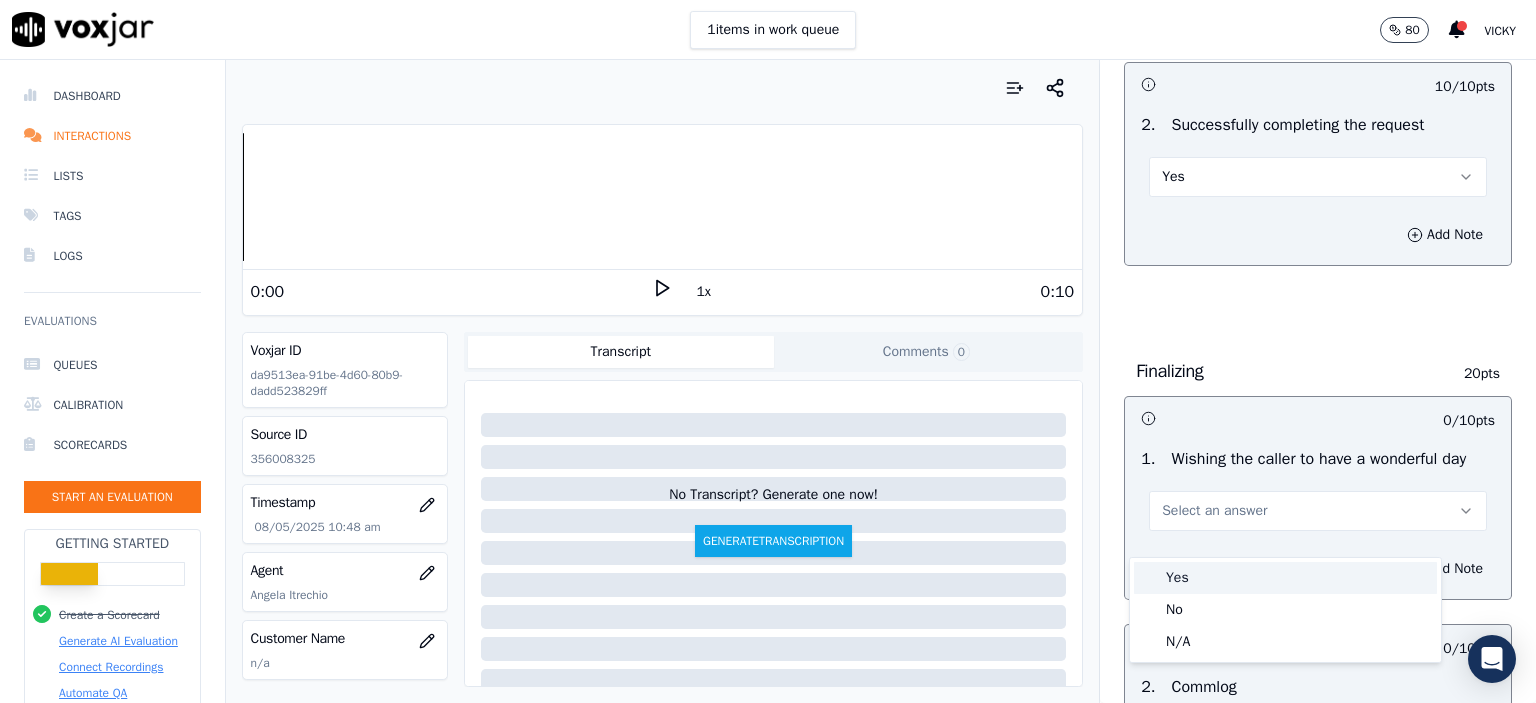 click on "Yes" at bounding box center [1285, 578] 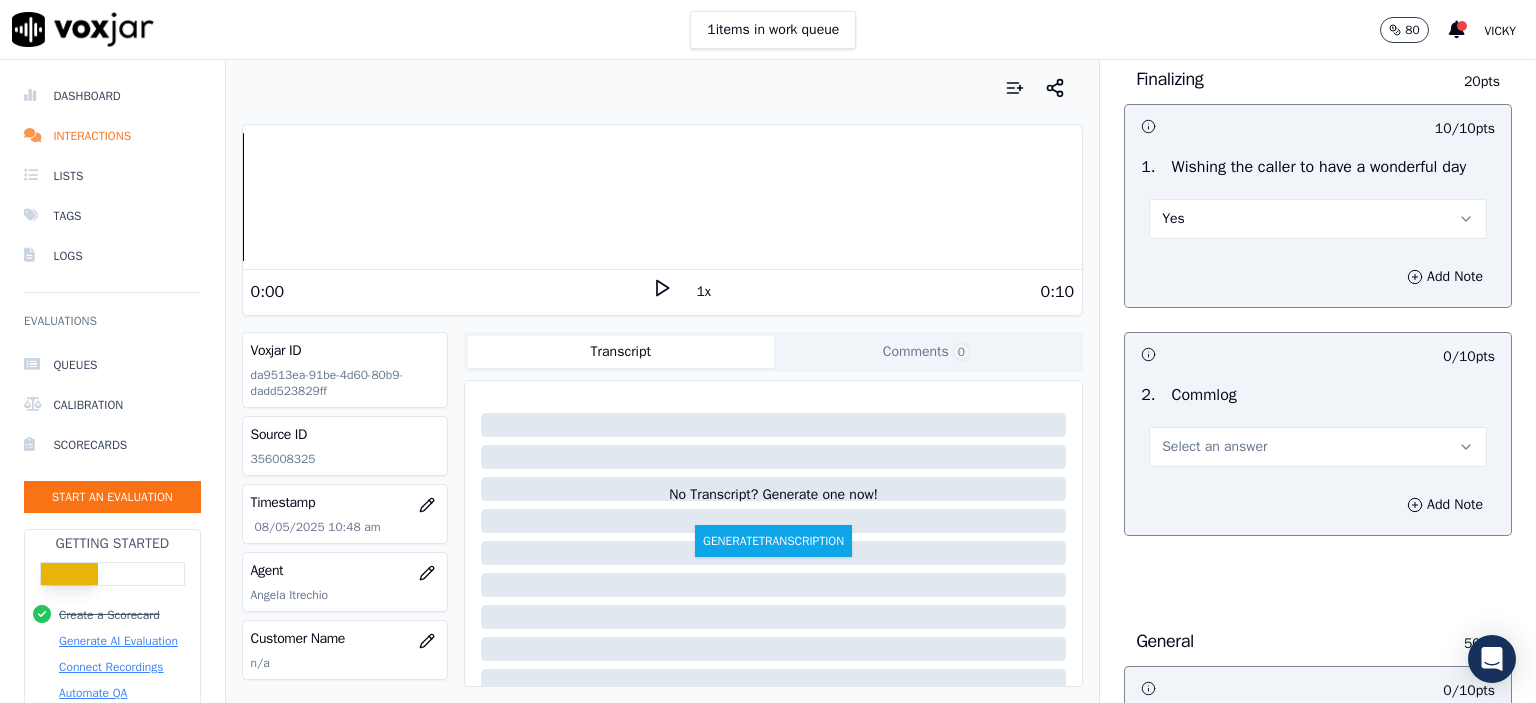 scroll, scrollTop: 1500, scrollLeft: 0, axis: vertical 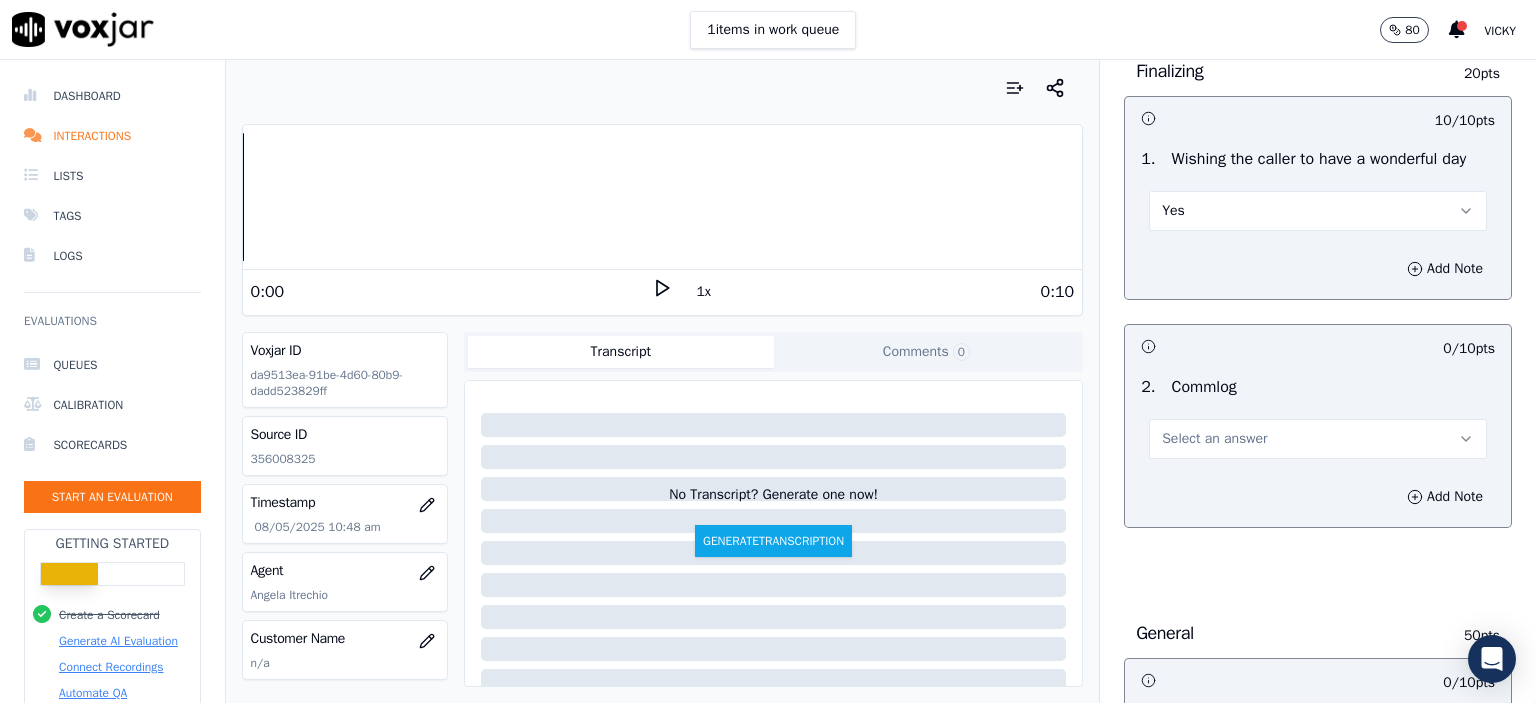 click on "Select an answer" at bounding box center (1214, 439) 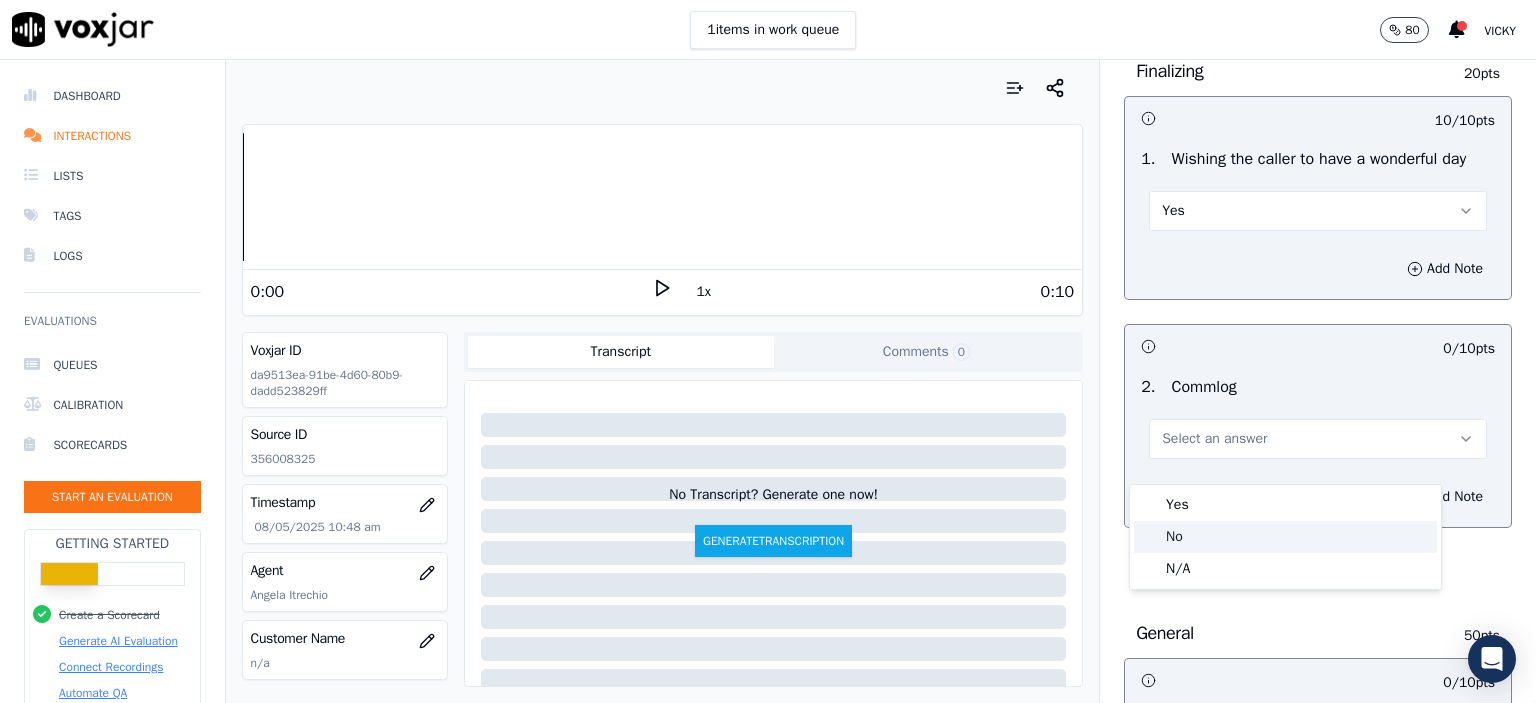 click on "No" 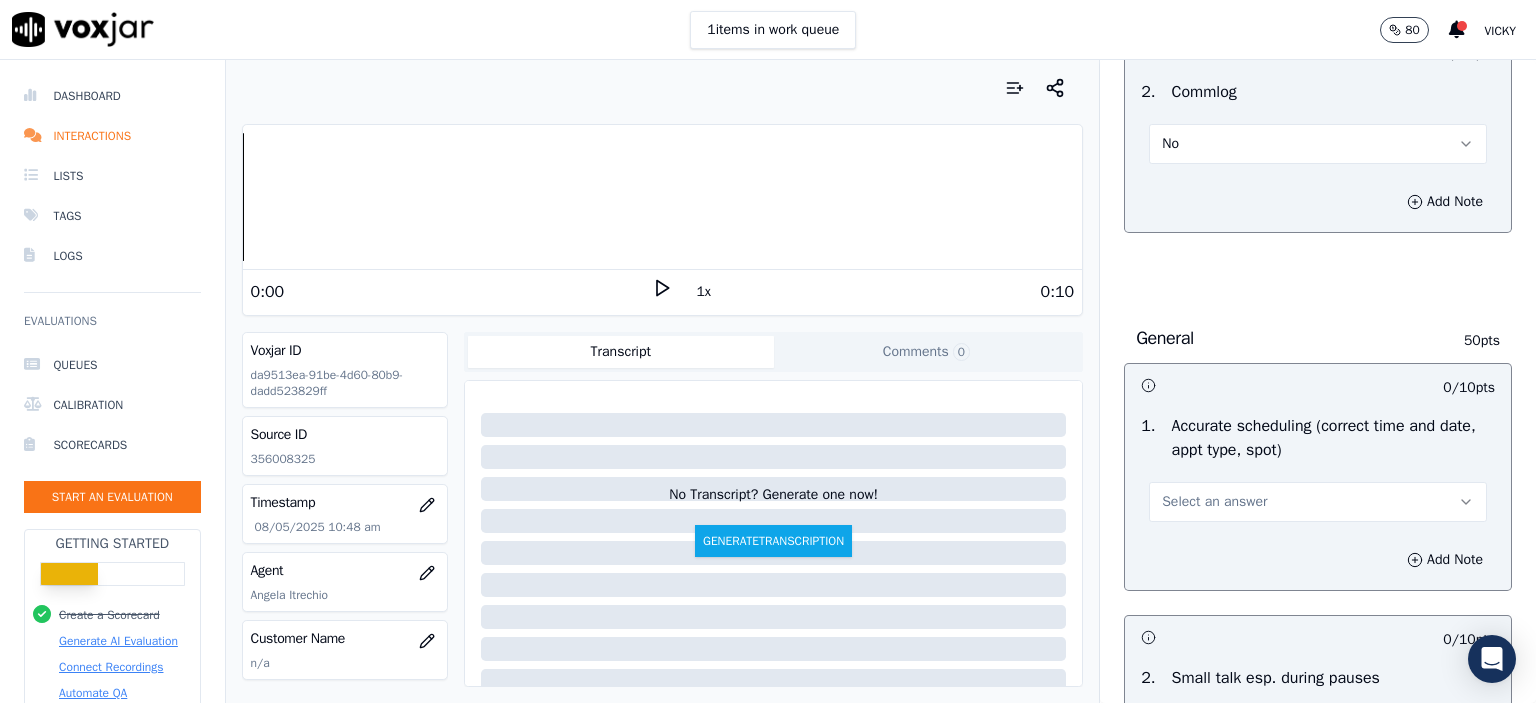 scroll, scrollTop: 1800, scrollLeft: 0, axis: vertical 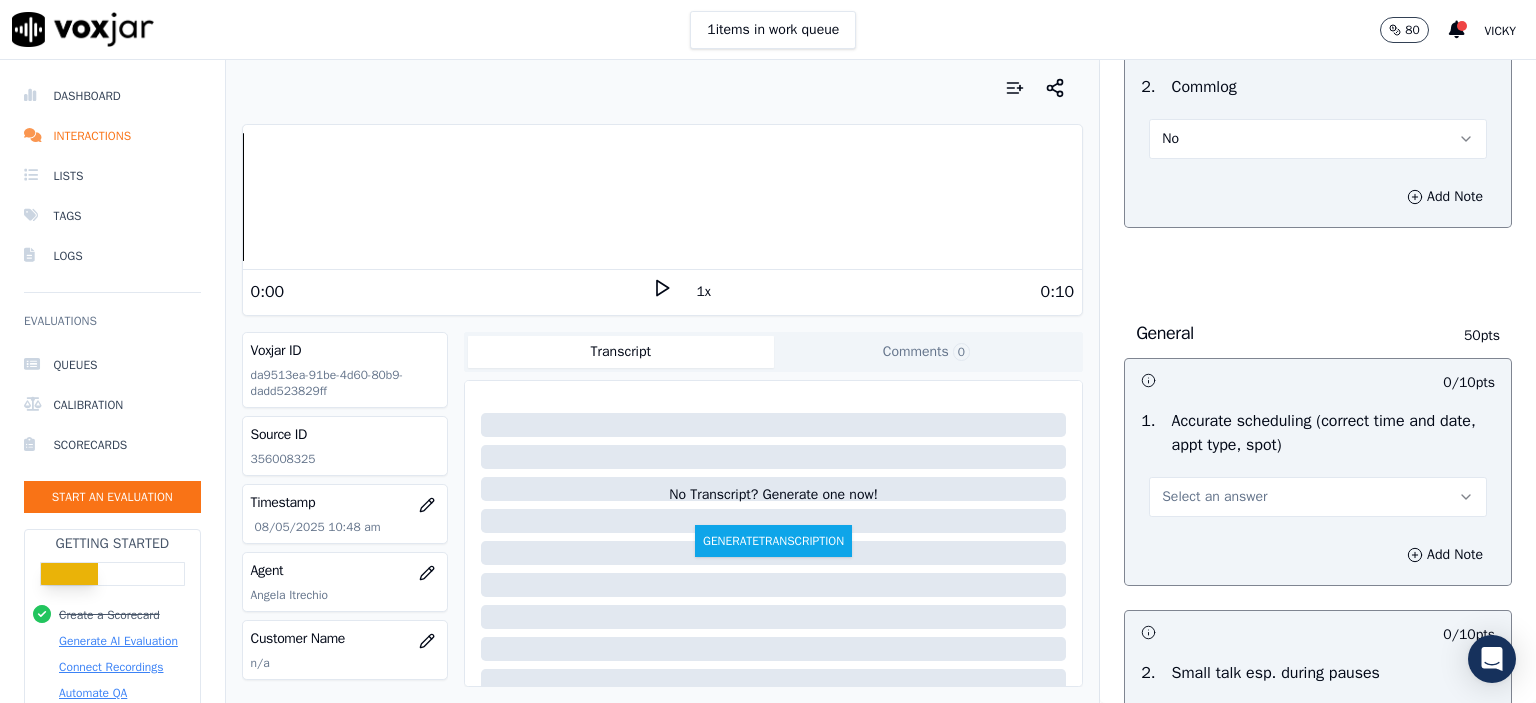 click on "Select an answer" at bounding box center [1214, 497] 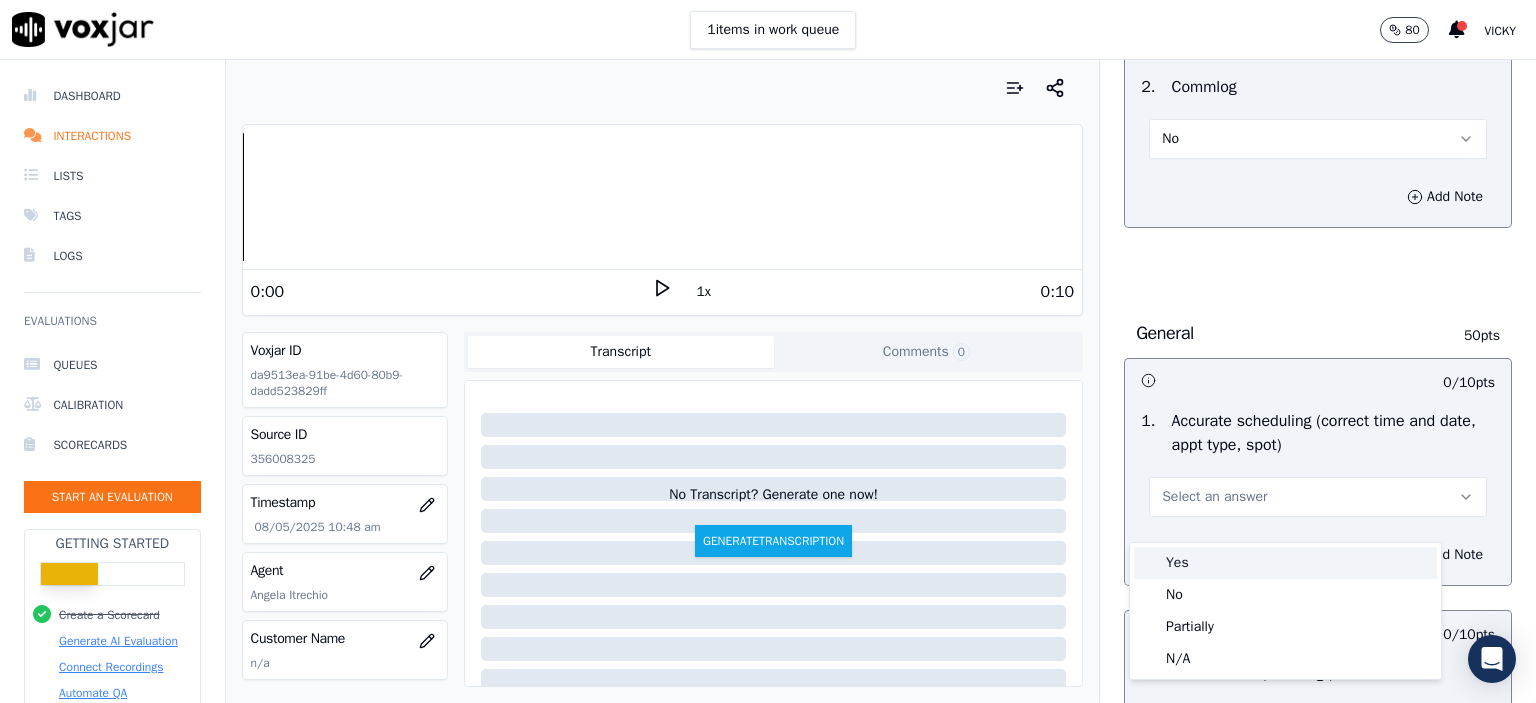 click on "Yes" at bounding box center (1285, 563) 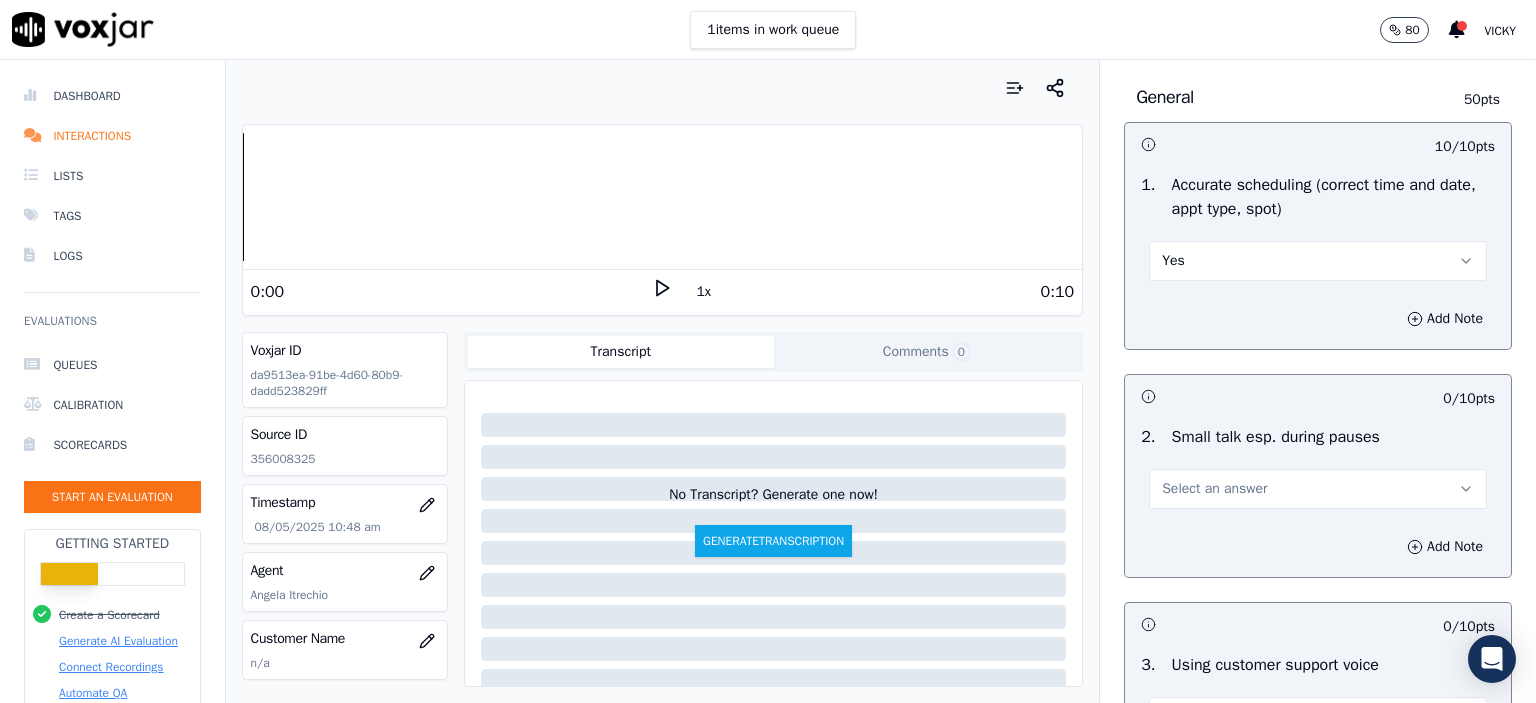 scroll, scrollTop: 2100, scrollLeft: 0, axis: vertical 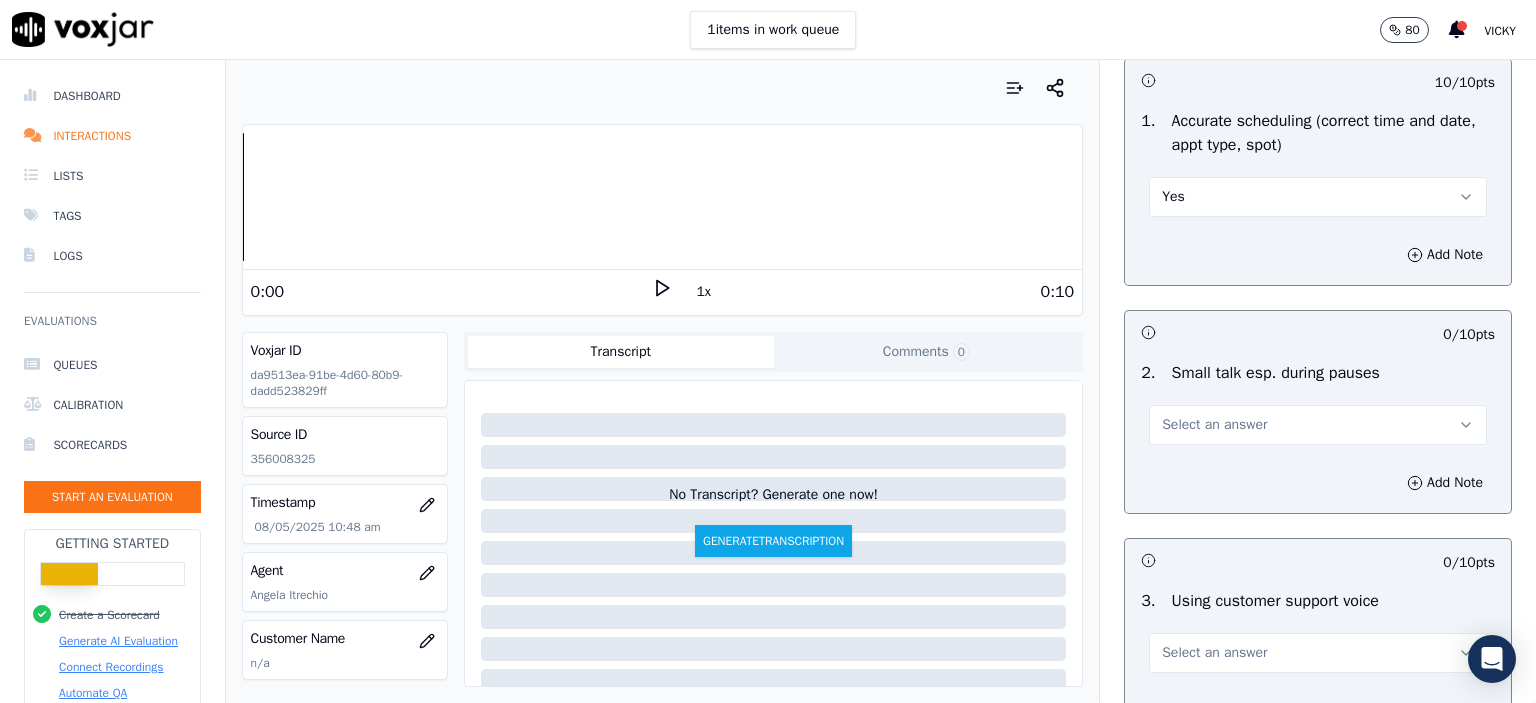 click on "Select an answer" at bounding box center [1214, 425] 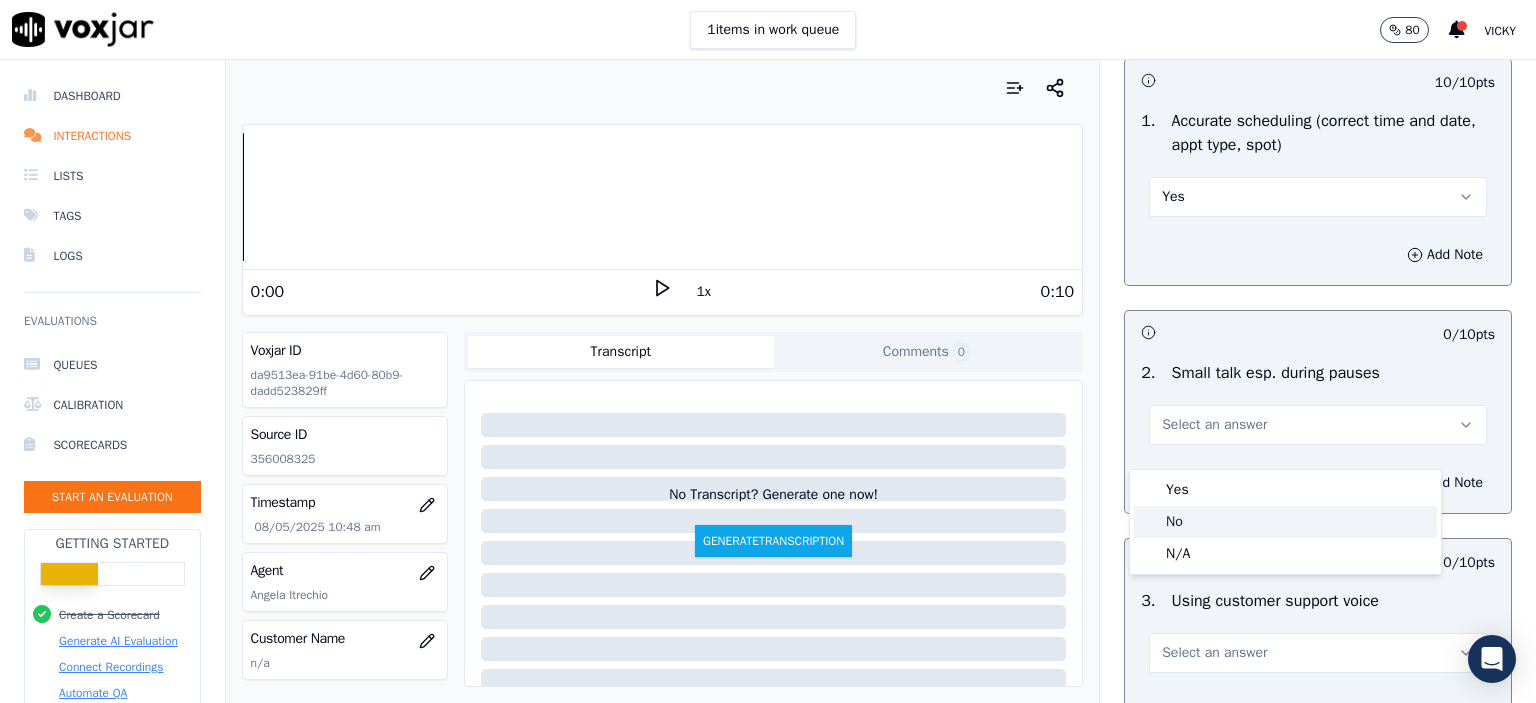 click on "No" 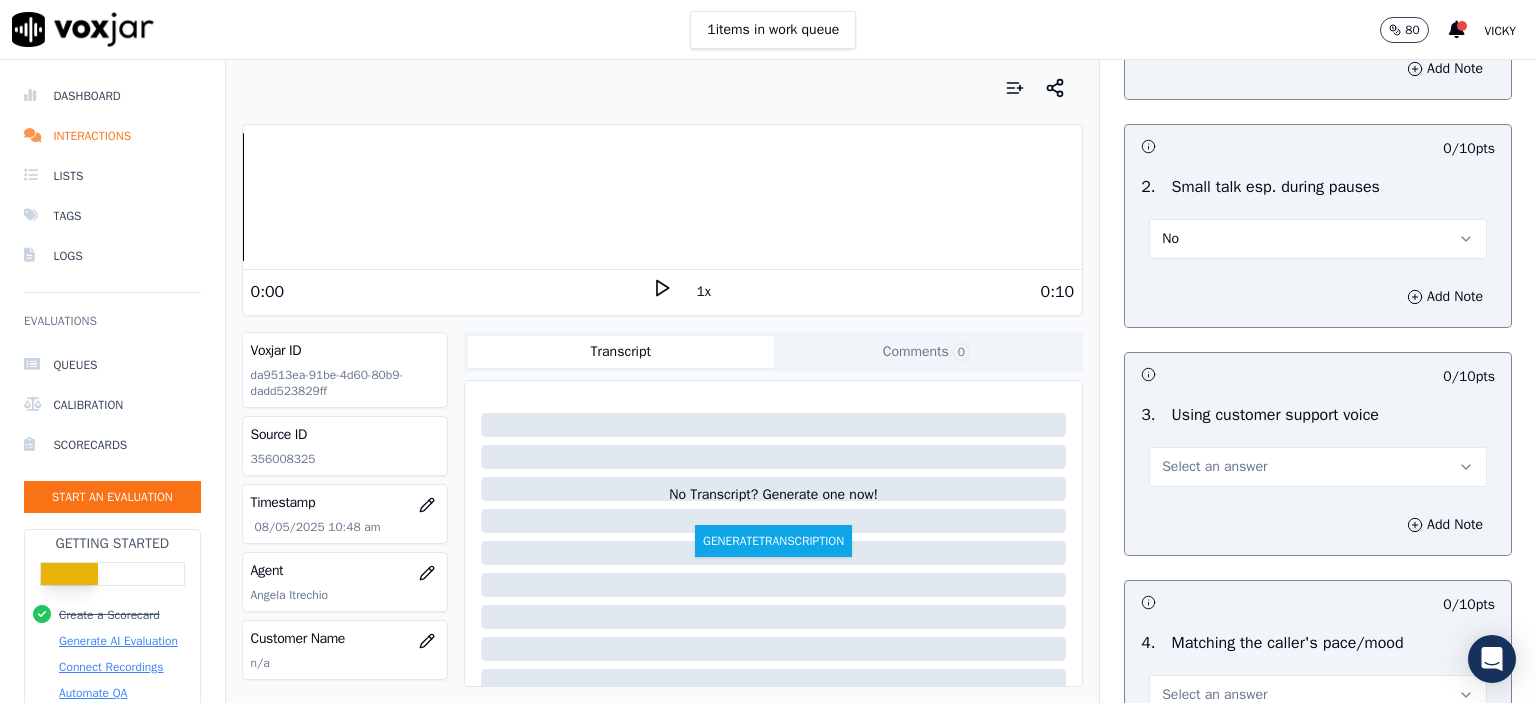 scroll, scrollTop: 2300, scrollLeft: 0, axis: vertical 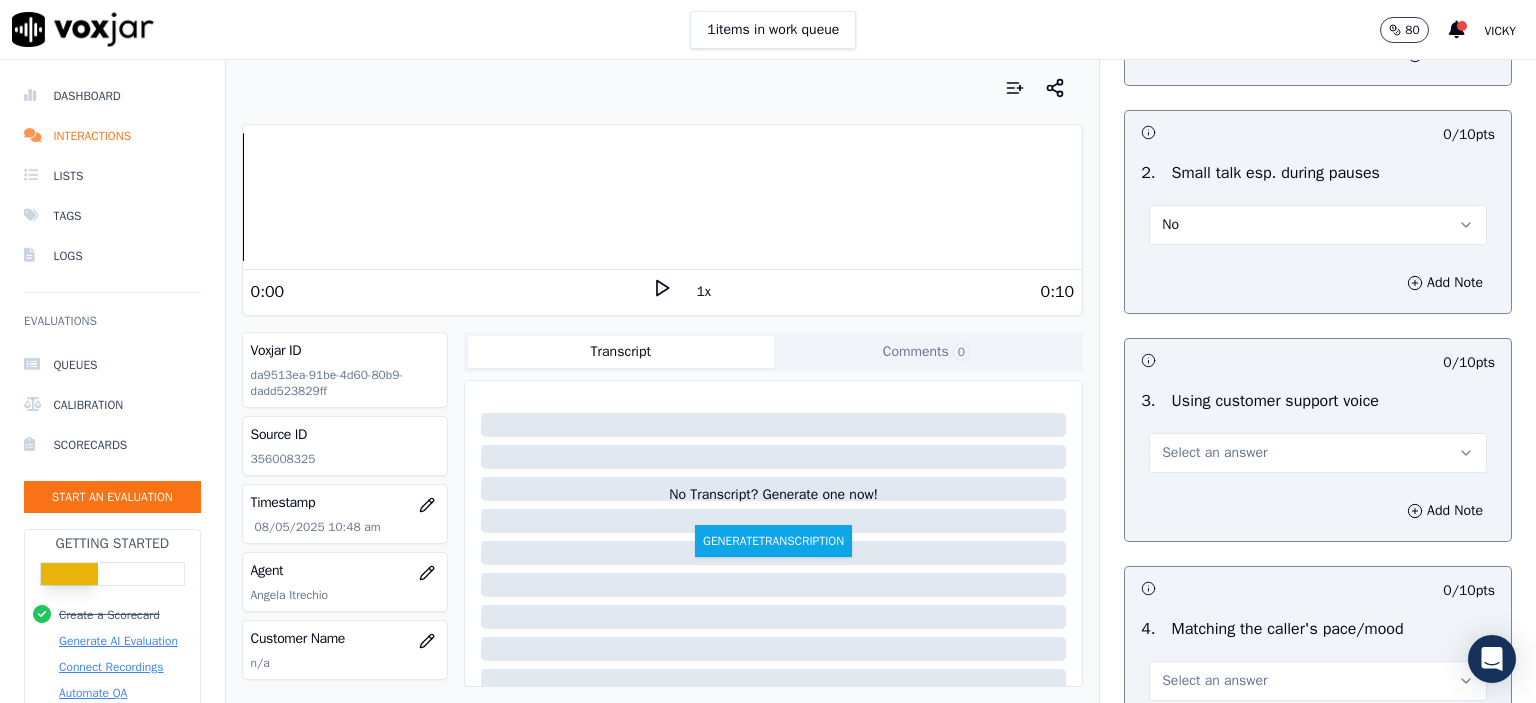 click on "Select an answer" at bounding box center [1214, 453] 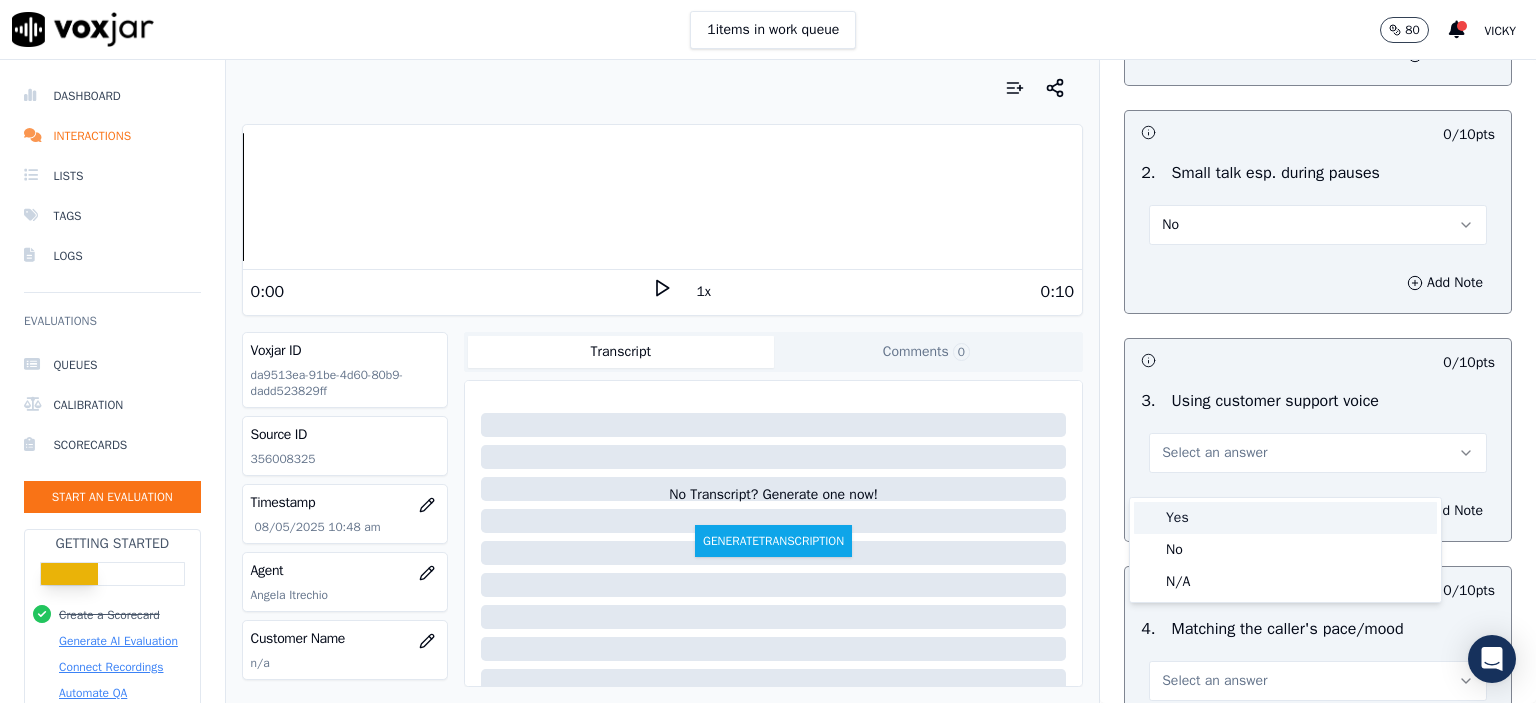 click on "Yes" at bounding box center (1285, 518) 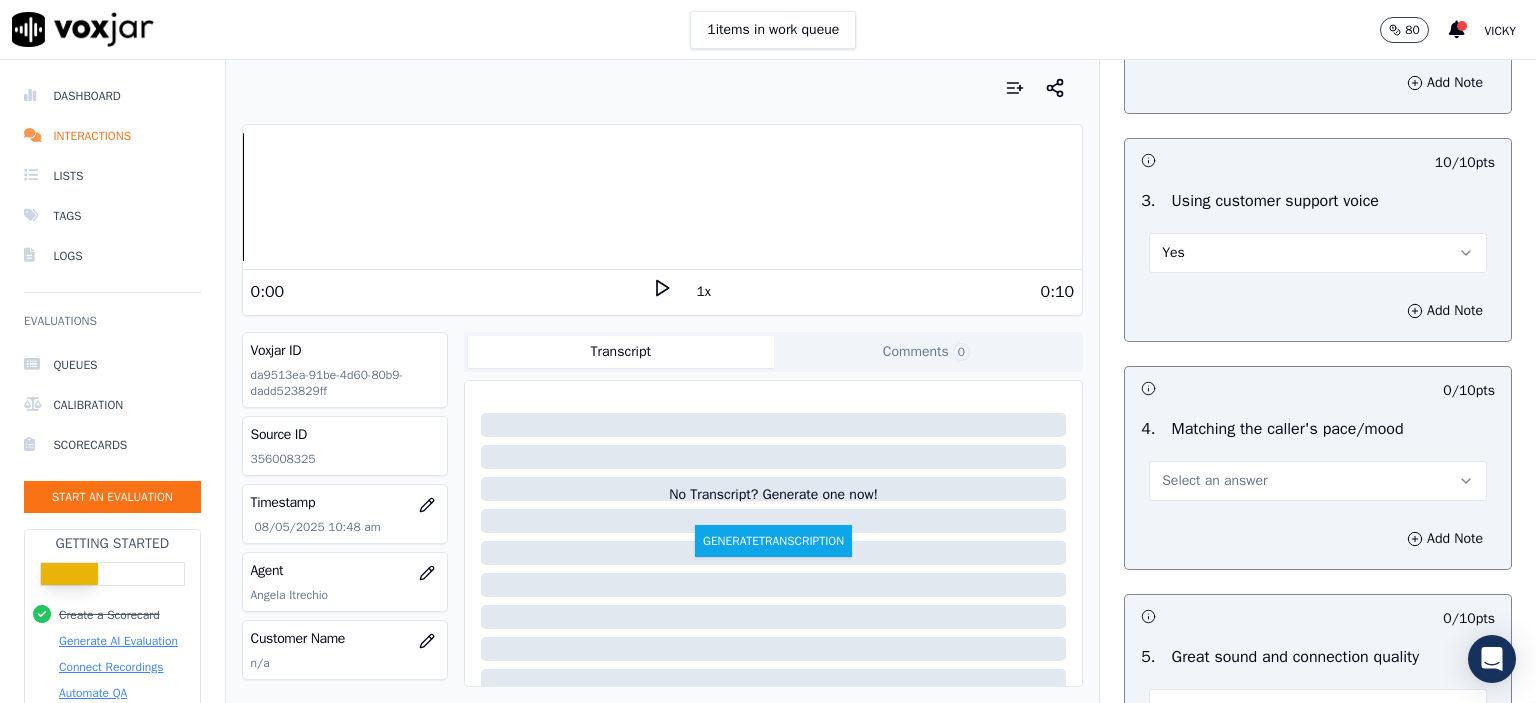 click on "Select an answer" at bounding box center (1318, 481) 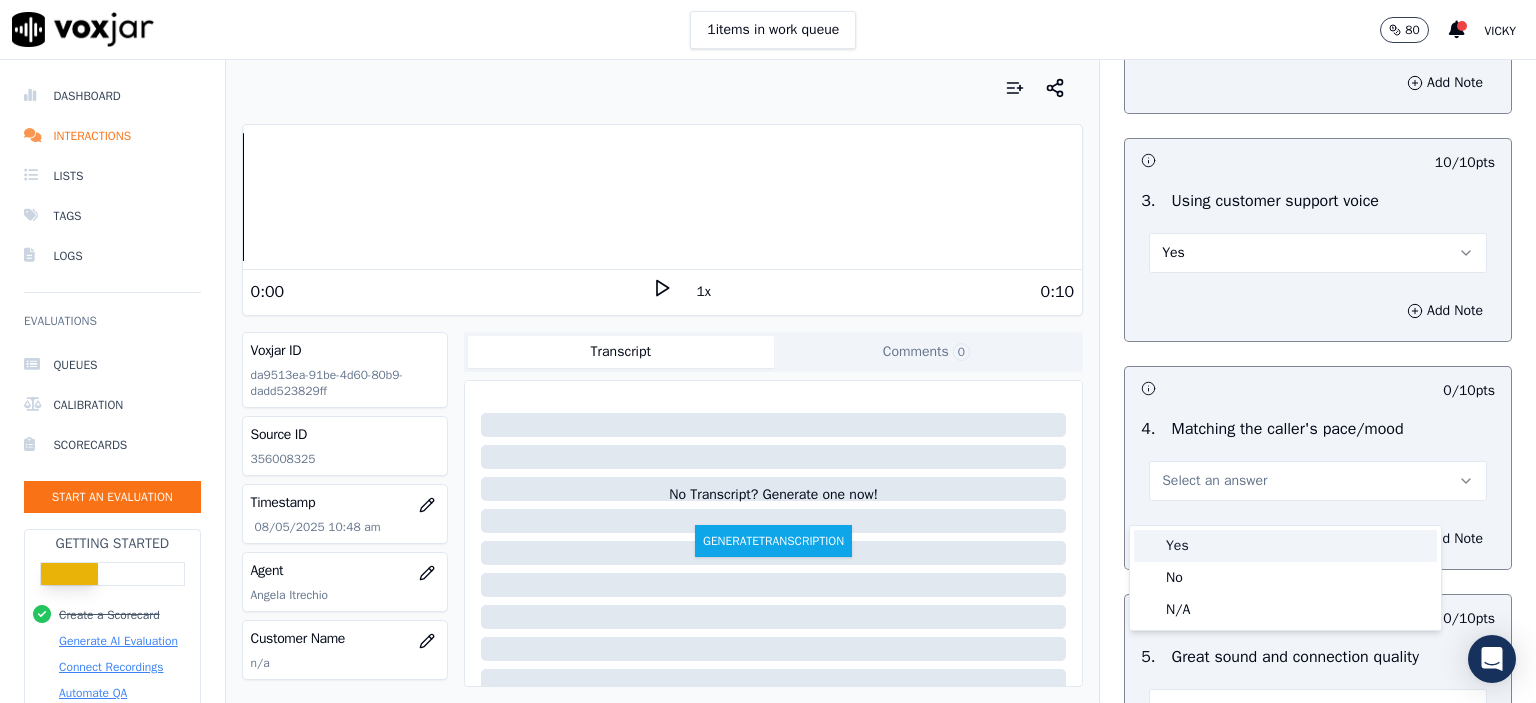 click on "Yes" at bounding box center [1285, 546] 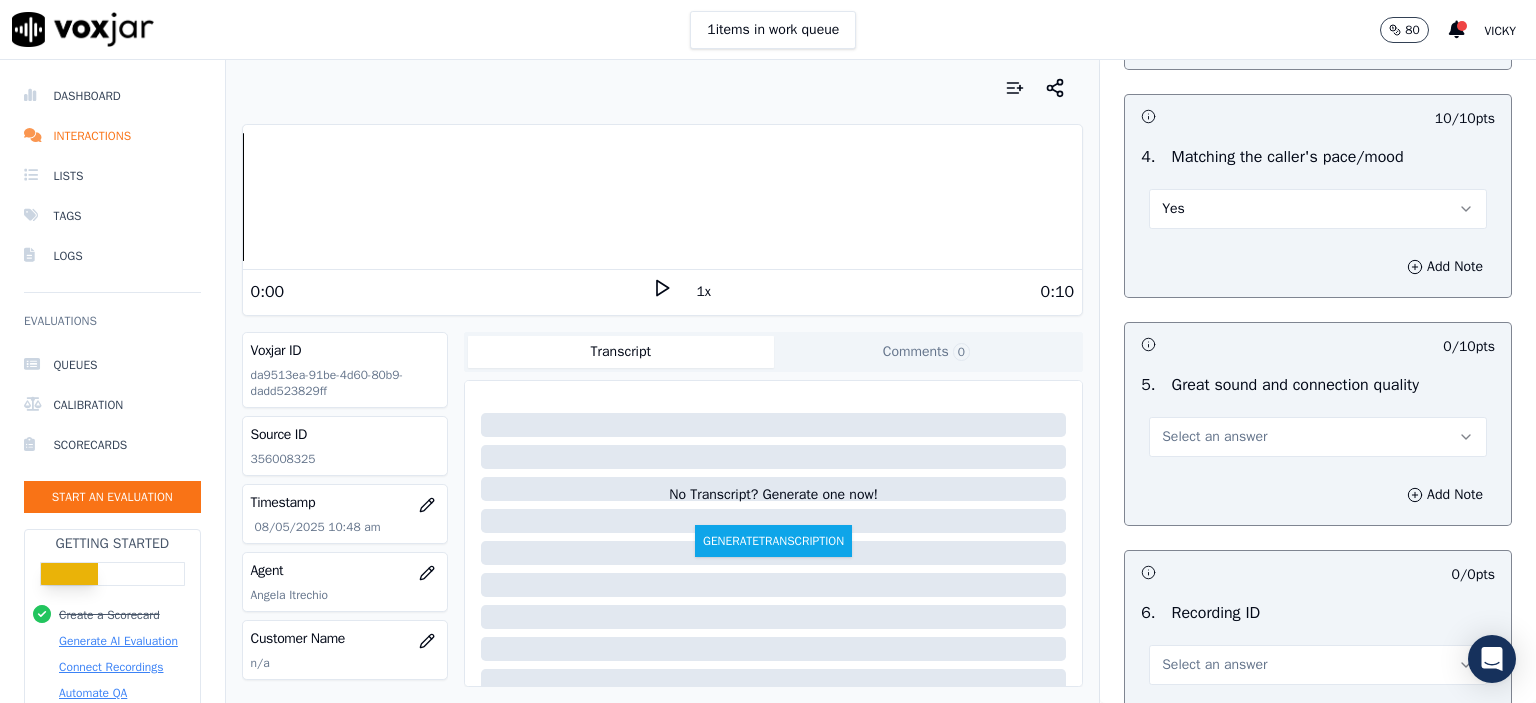 scroll, scrollTop: 2800, scrollLeft: 0, axis: vertical 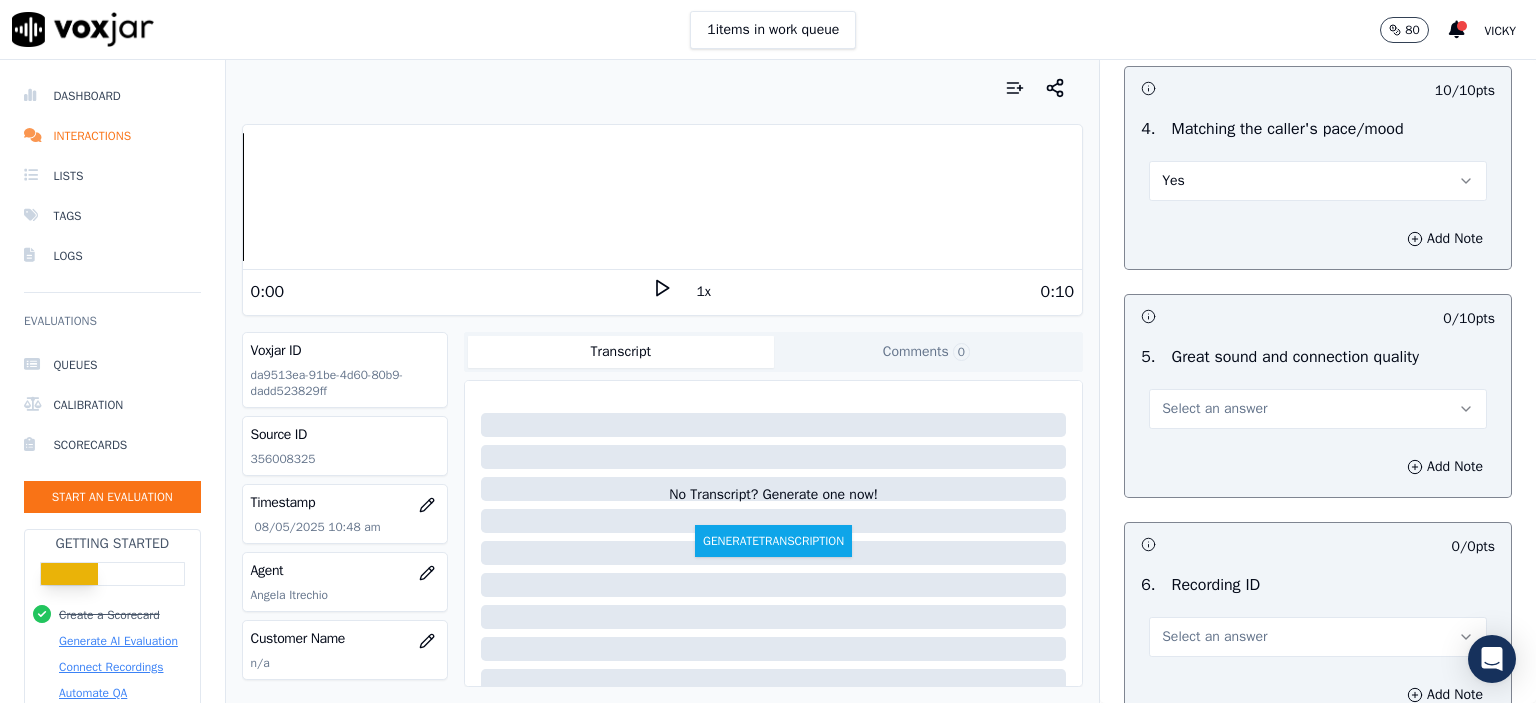 click on "Select an answer" at bounding box center [1214, 409] 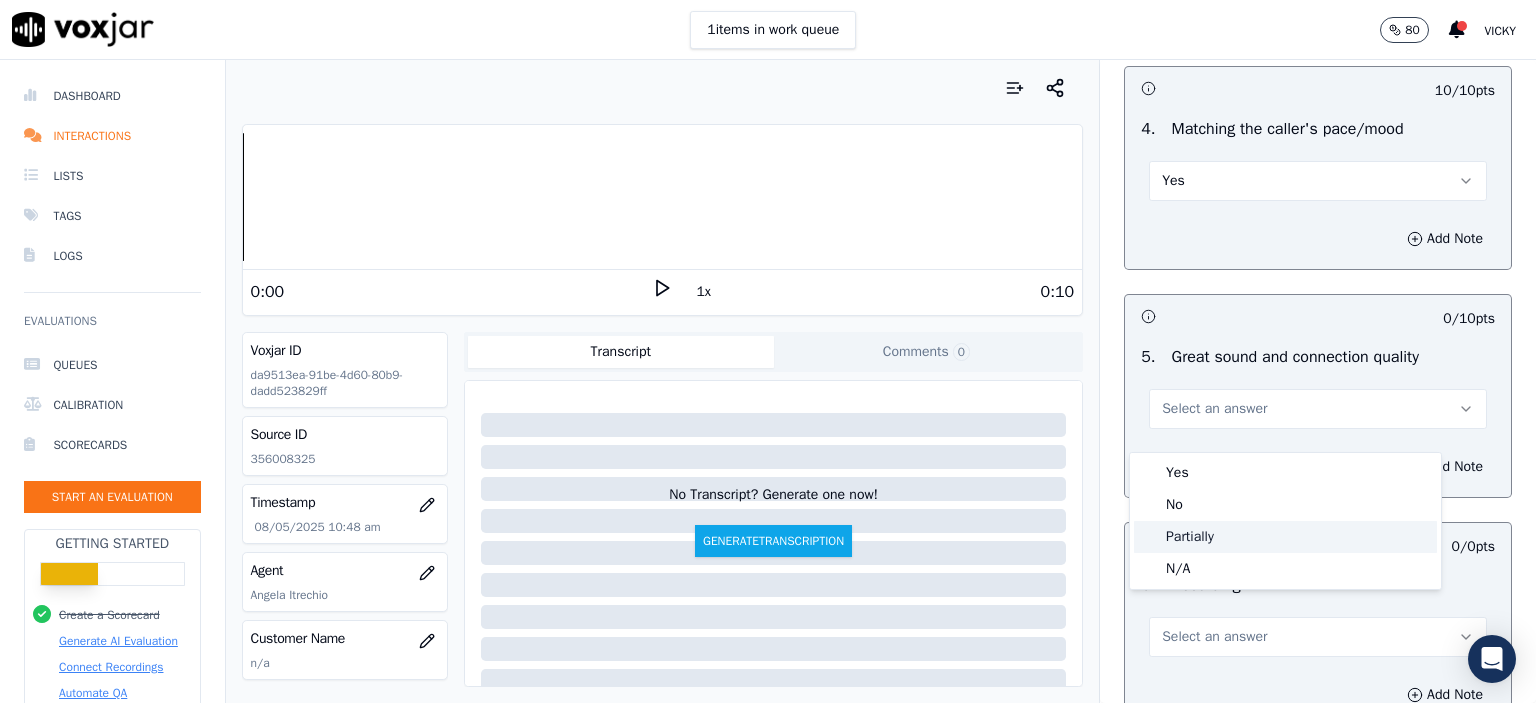 click on "Partially" 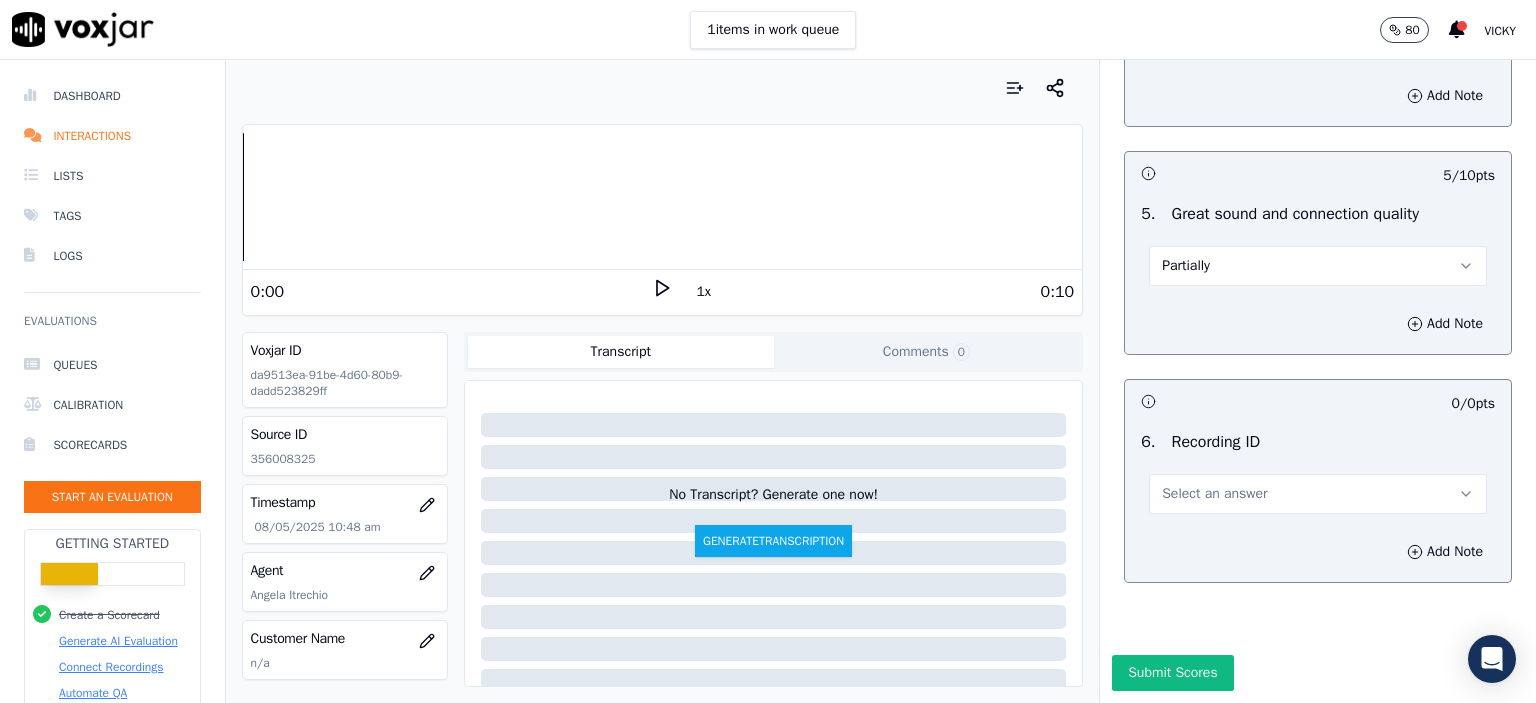 scroll, scrollTop: 3000, scrollLeft: 0, axis: vertical 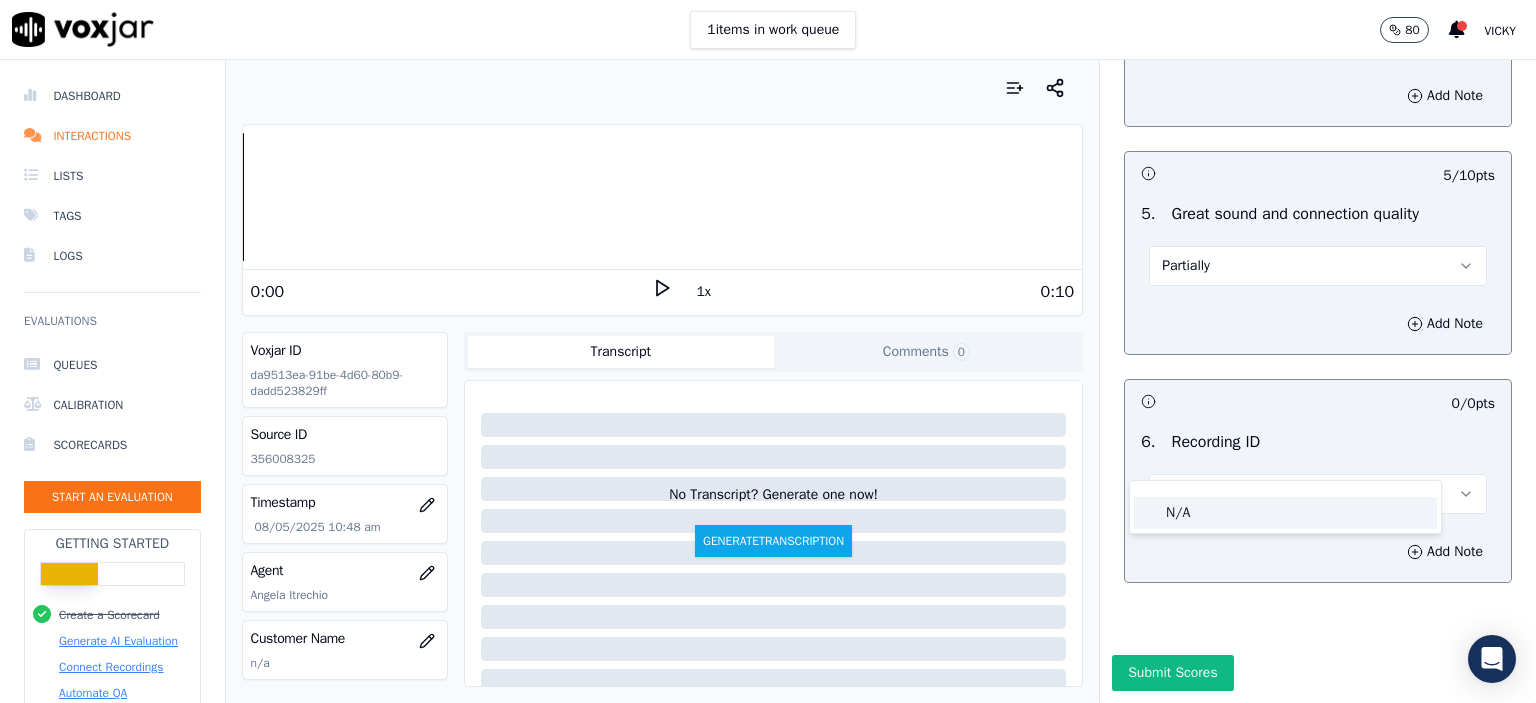 click on "N/A" 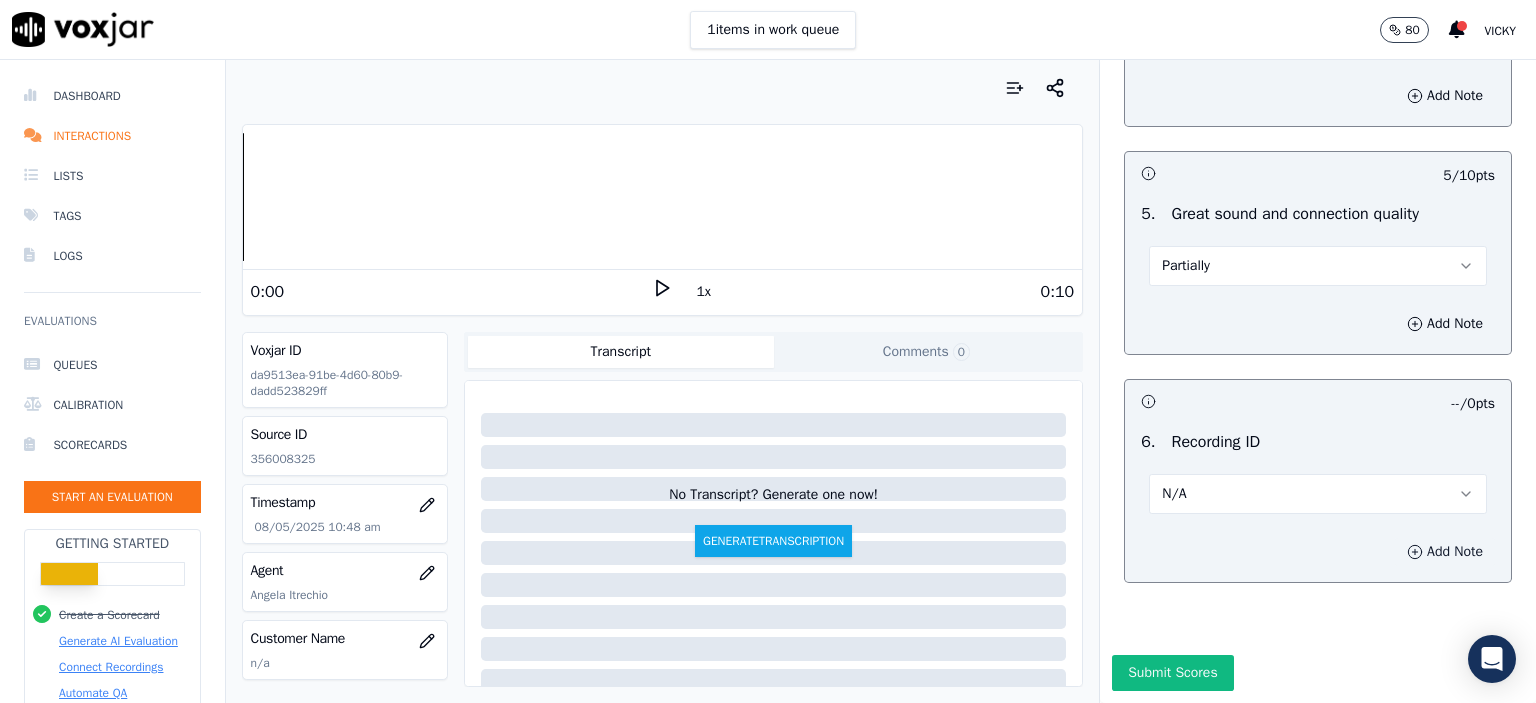 click on "Add Note" at bounding box center [1445, 552] 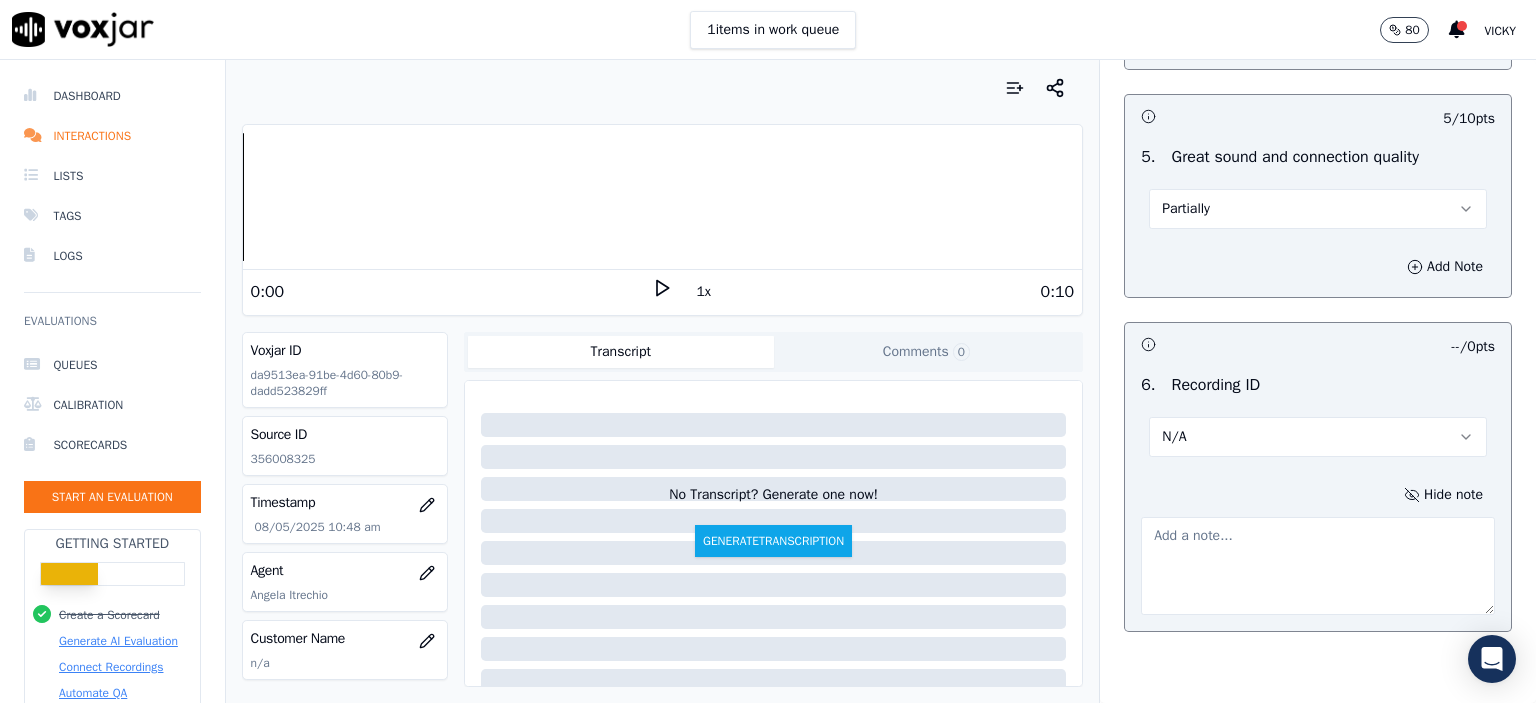 click on "356008325" 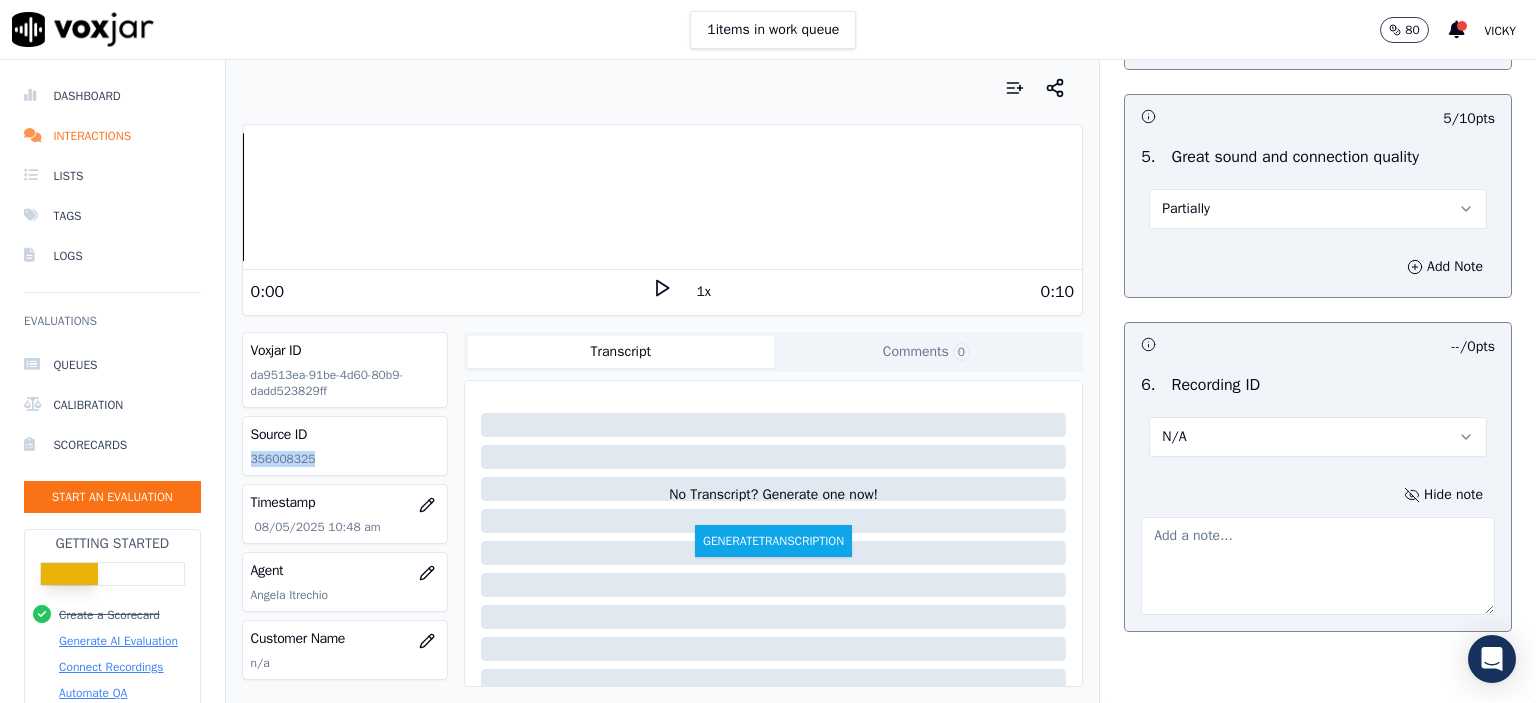 click on "356008325" 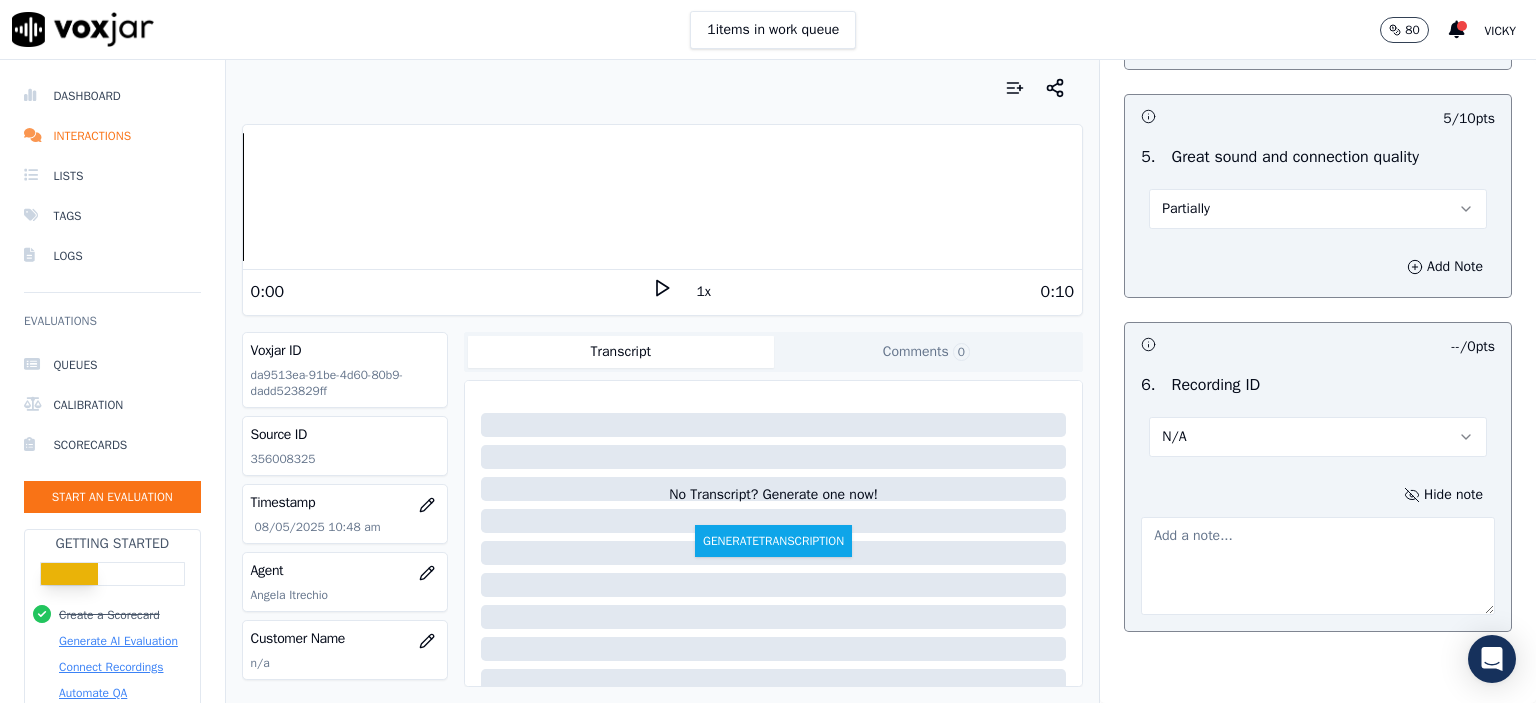click at bounding box center (1318, 566) 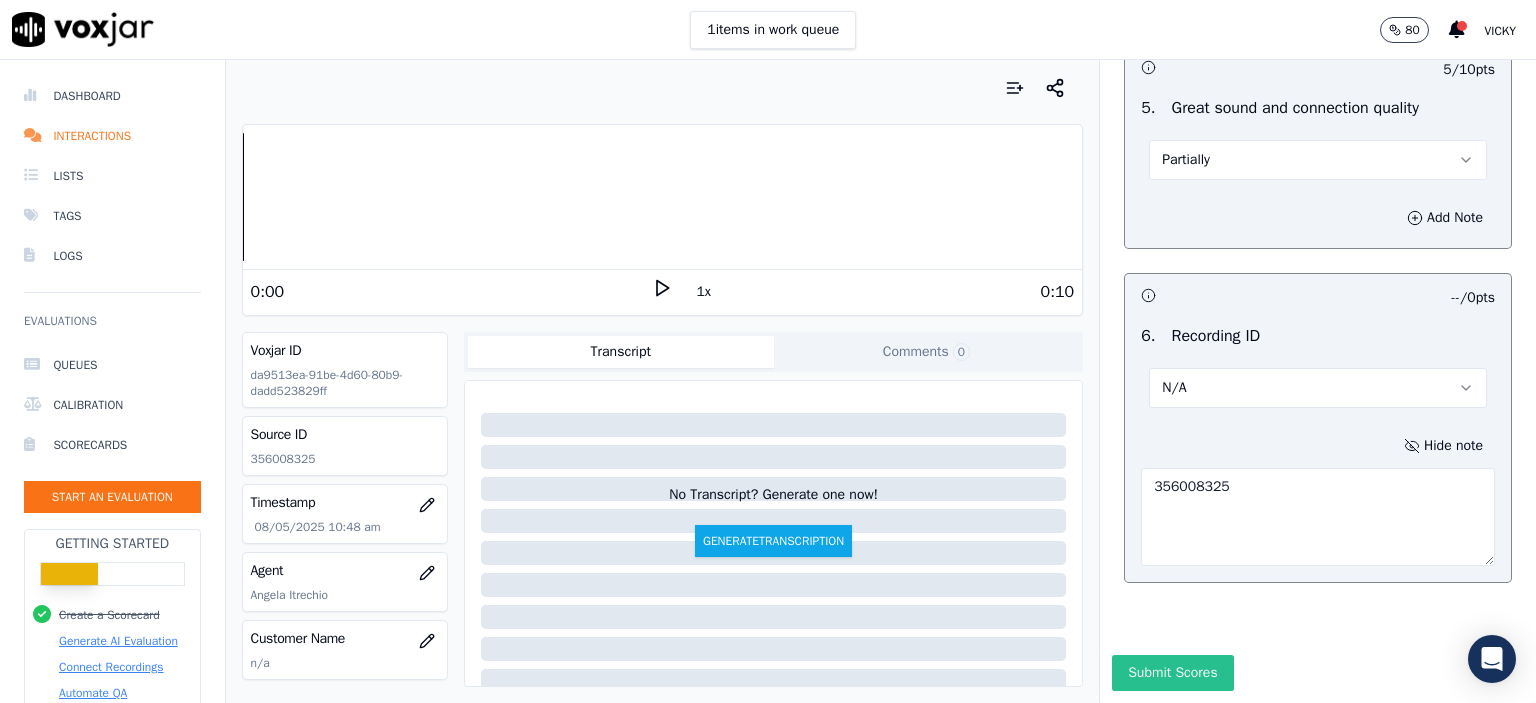 scroll, scrollTop: 3112, scrollLeft: 0, axis: vertical 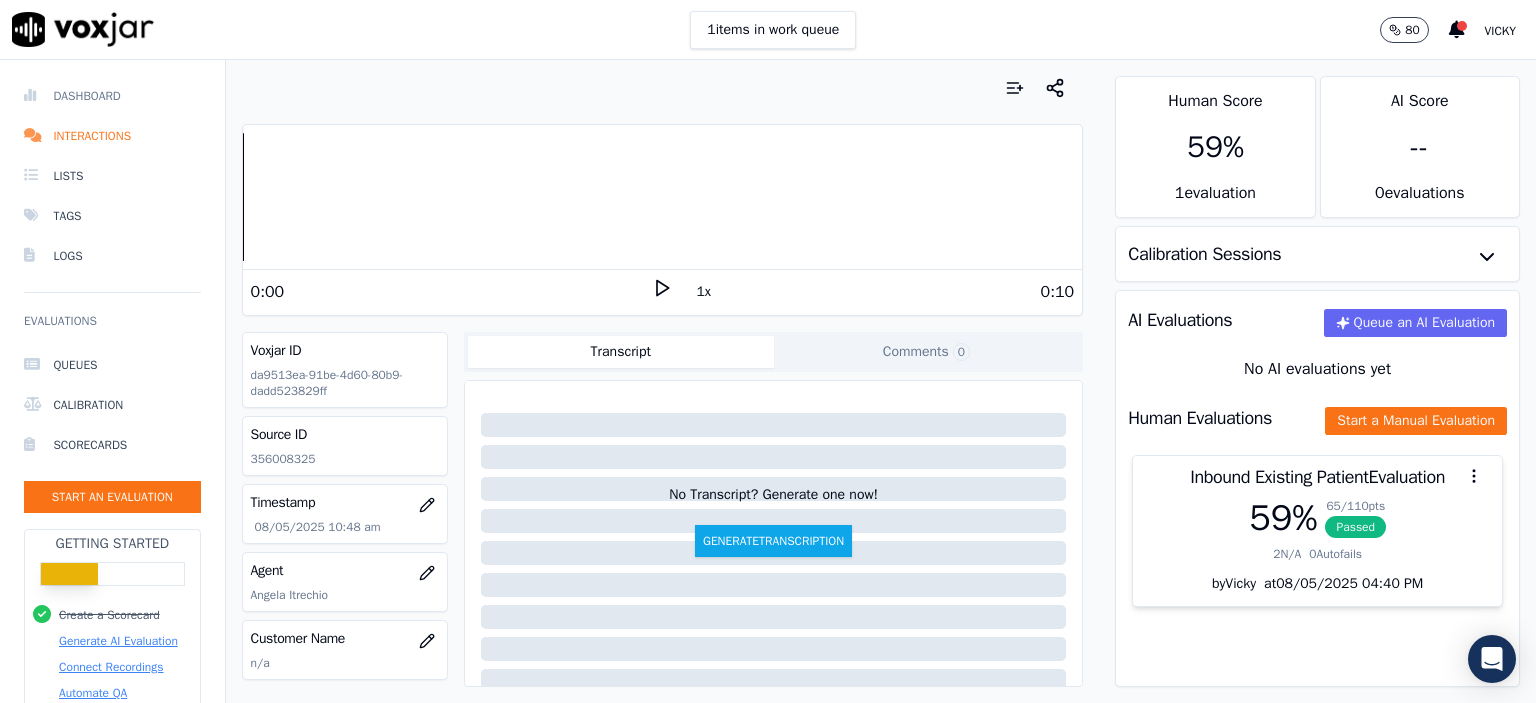 click on "Dashboard" at bounding box center [112, 96] 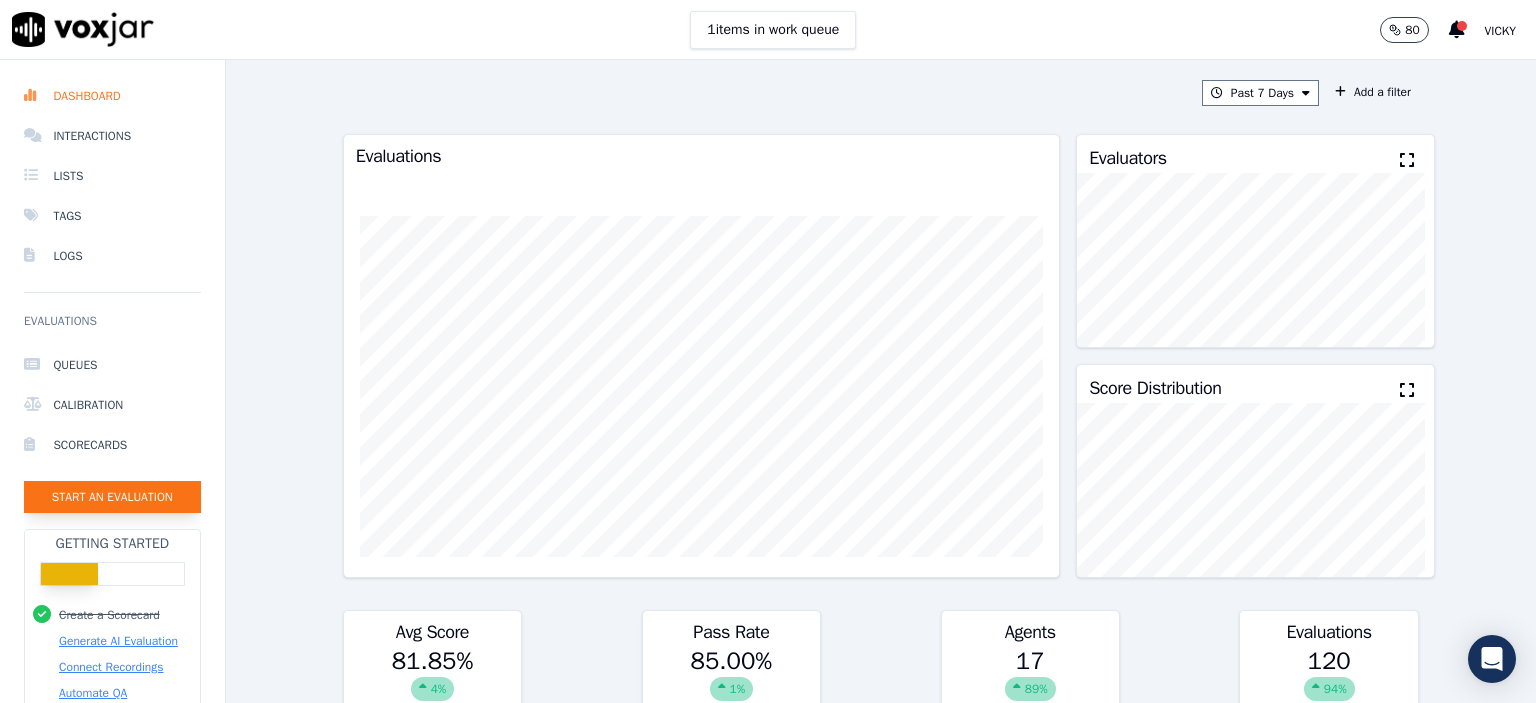click on "Start an Evaluation" 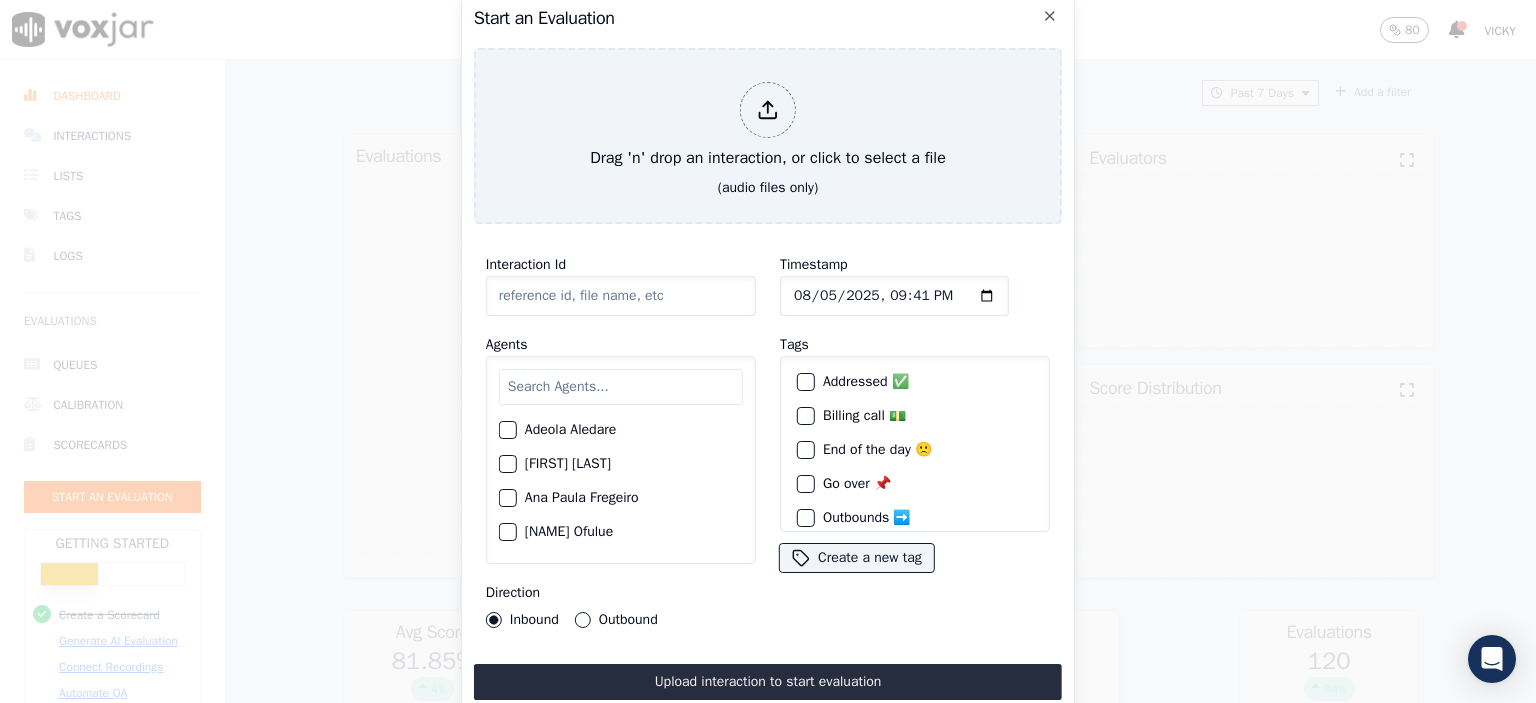 click on "Interaction Id" 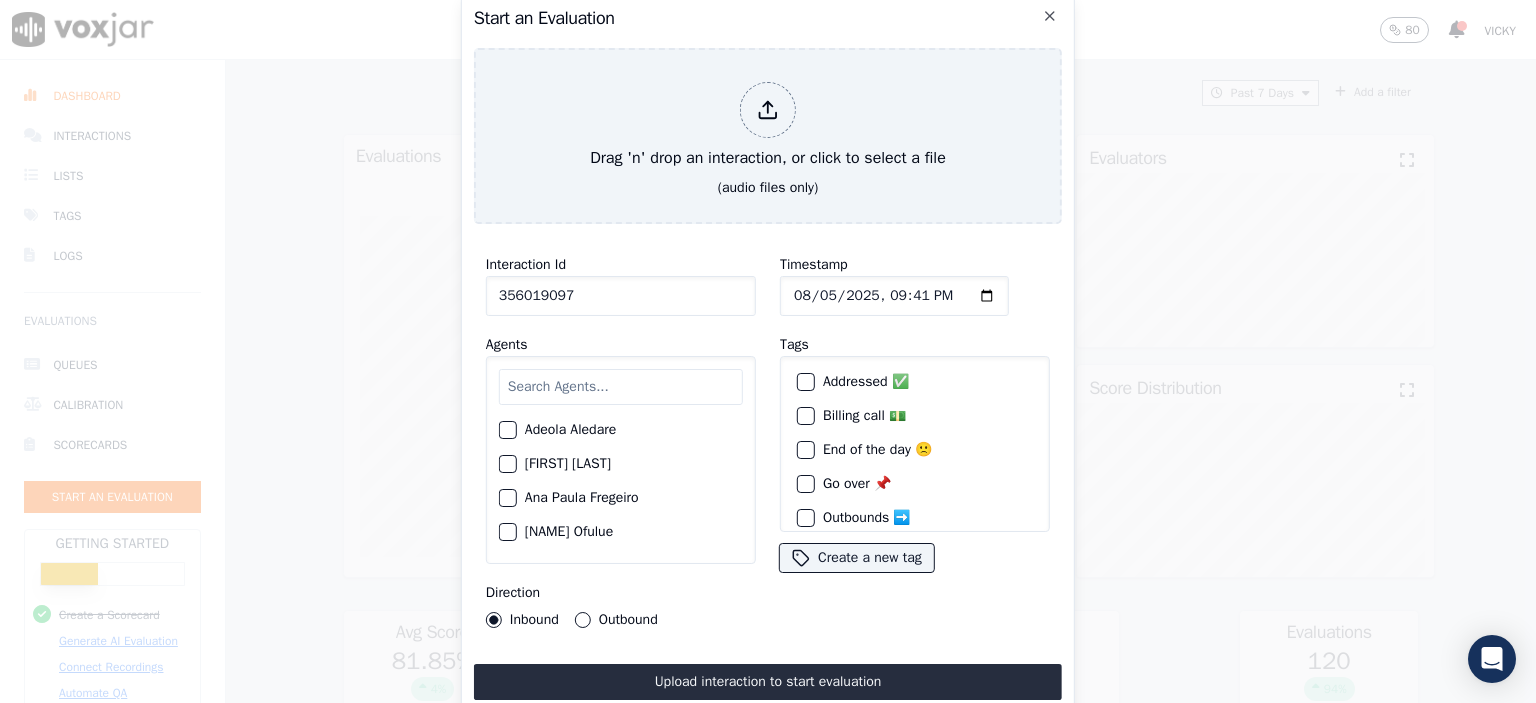 type on "356019097" 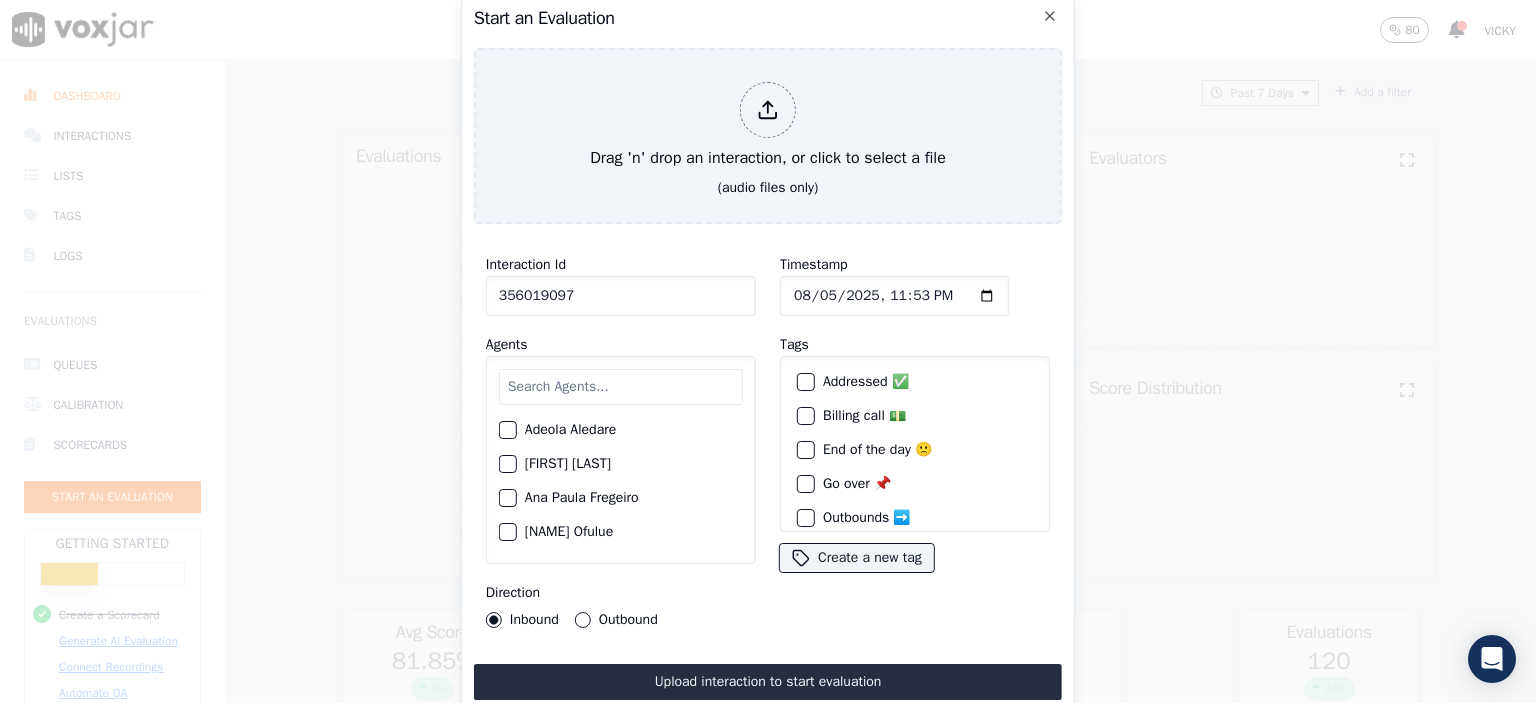 type on "2025-08-05T11:53" 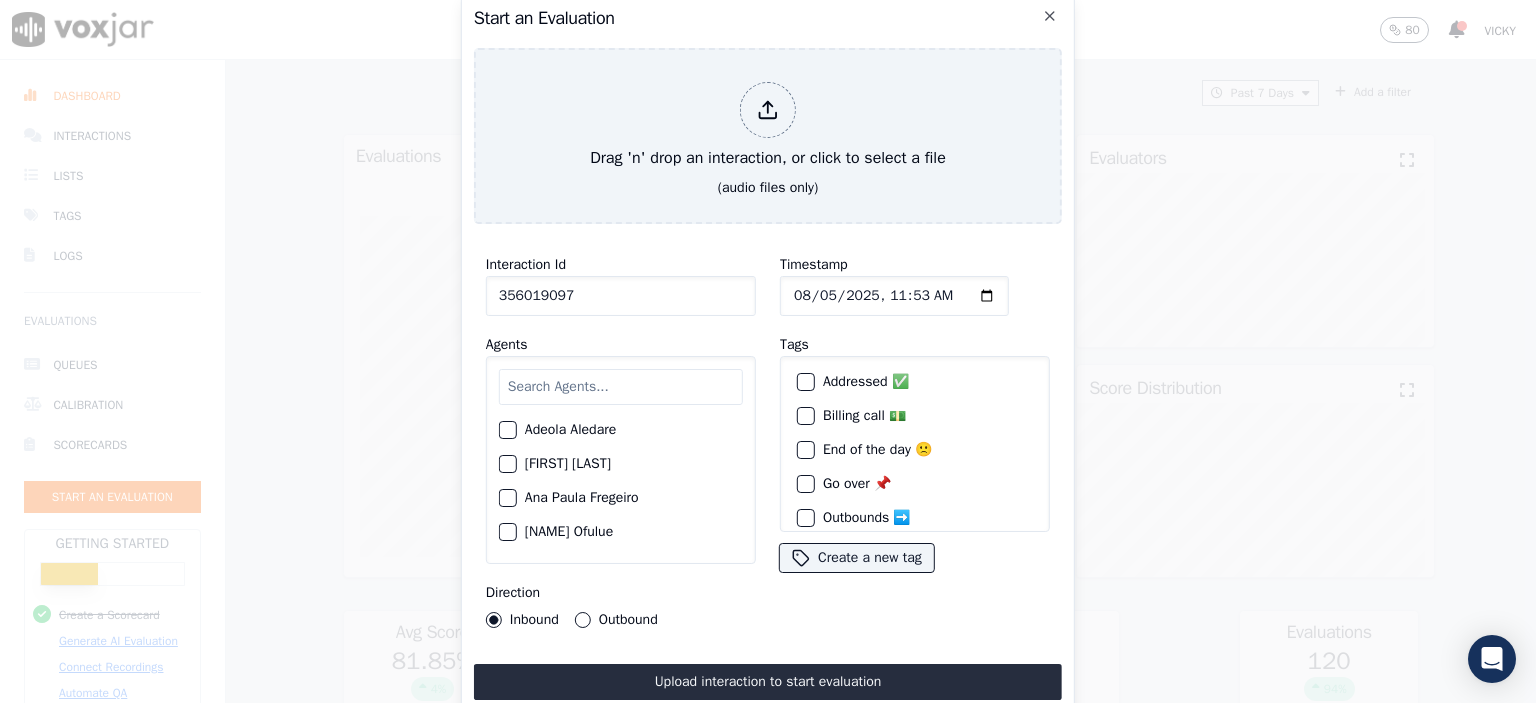 click at bounding box center [621, 387] 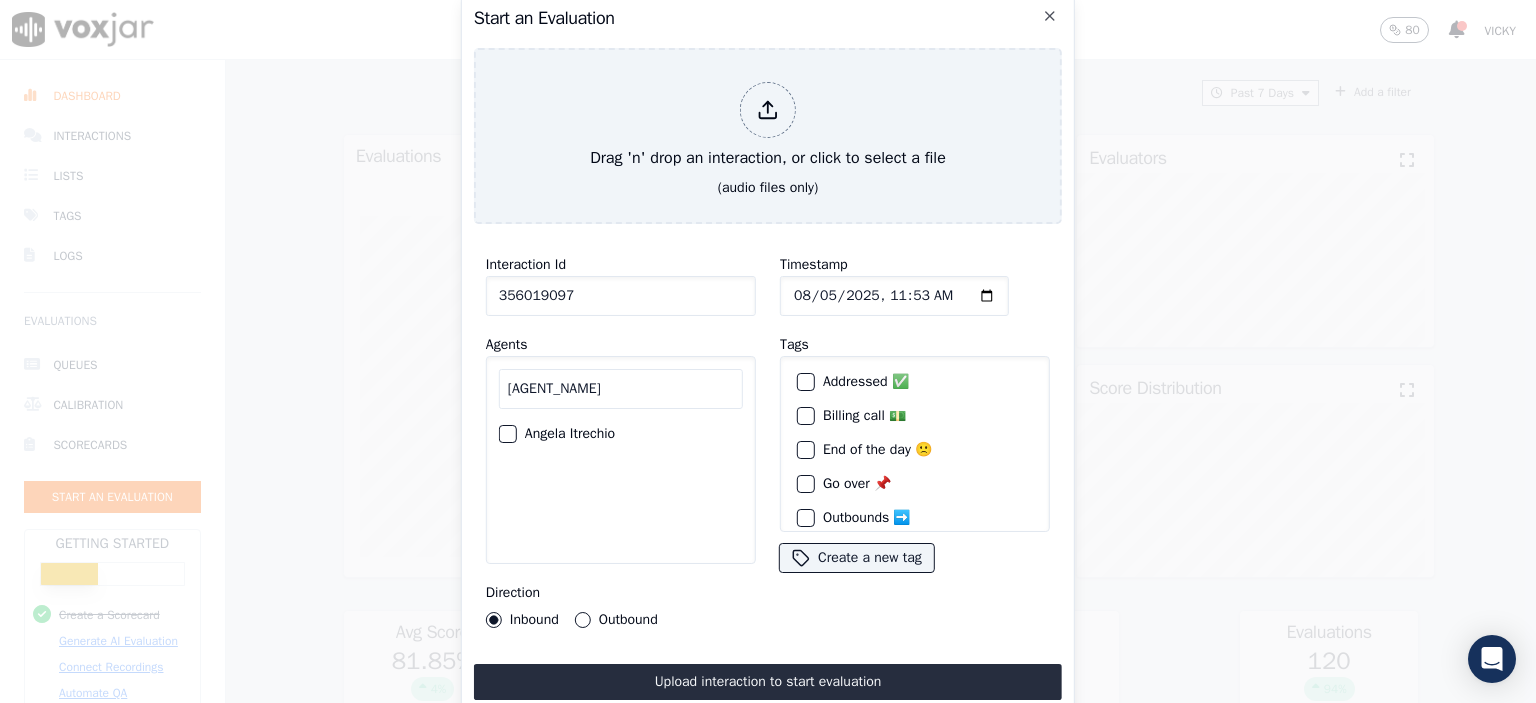 type on "[AGENT_NAME]" 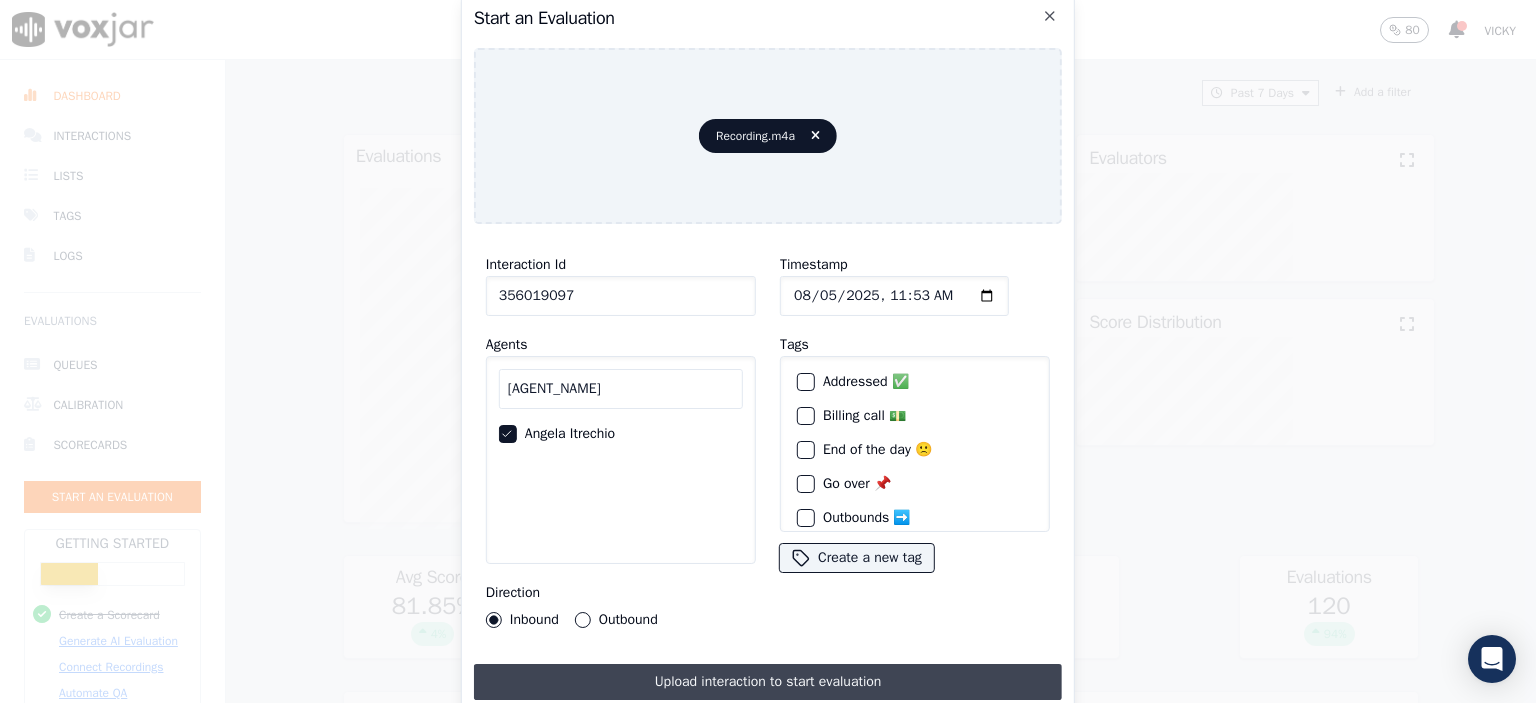 click on "Upload interaction to start evaluation" at bounding box center [768, 682] 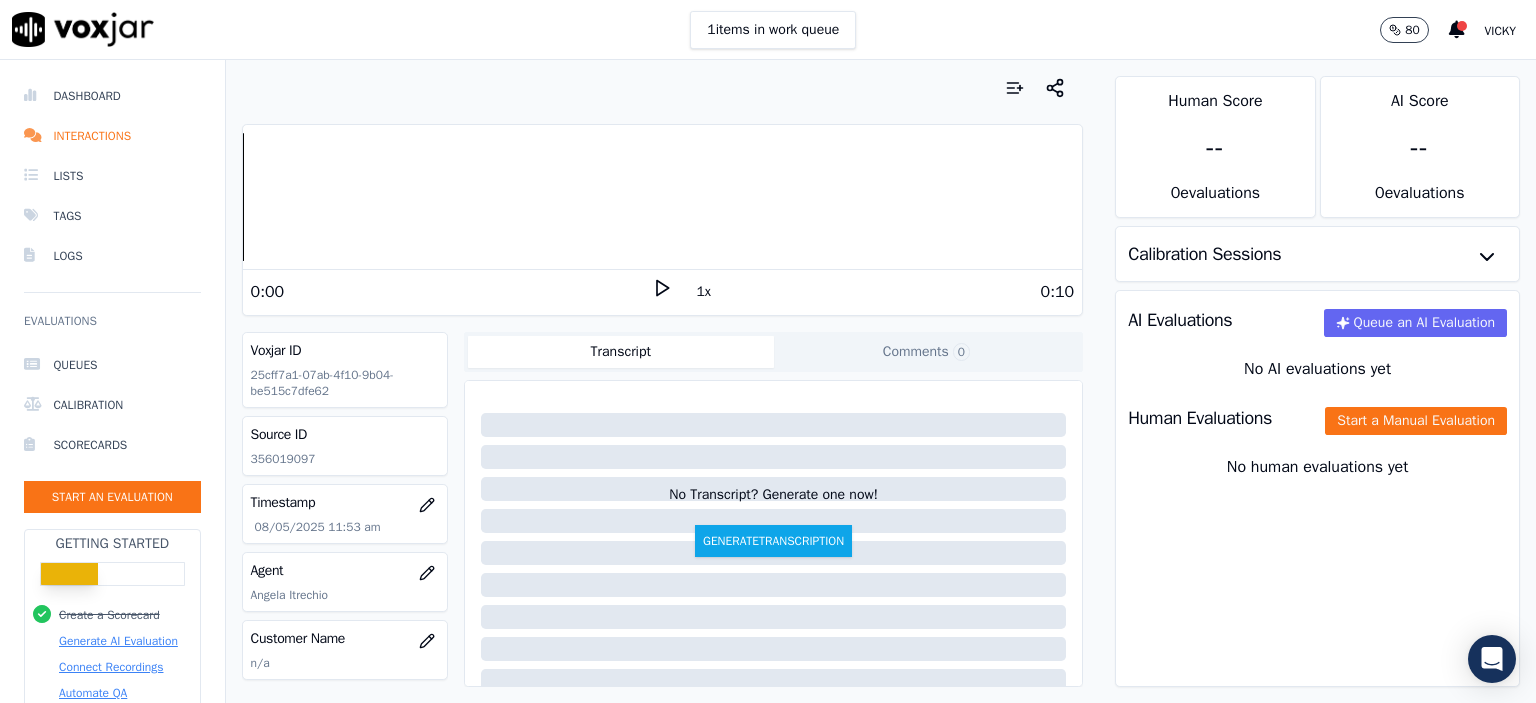 click on "Human Evaluations   Start a Manual Evaluation" at bounding box center (1317, 418) 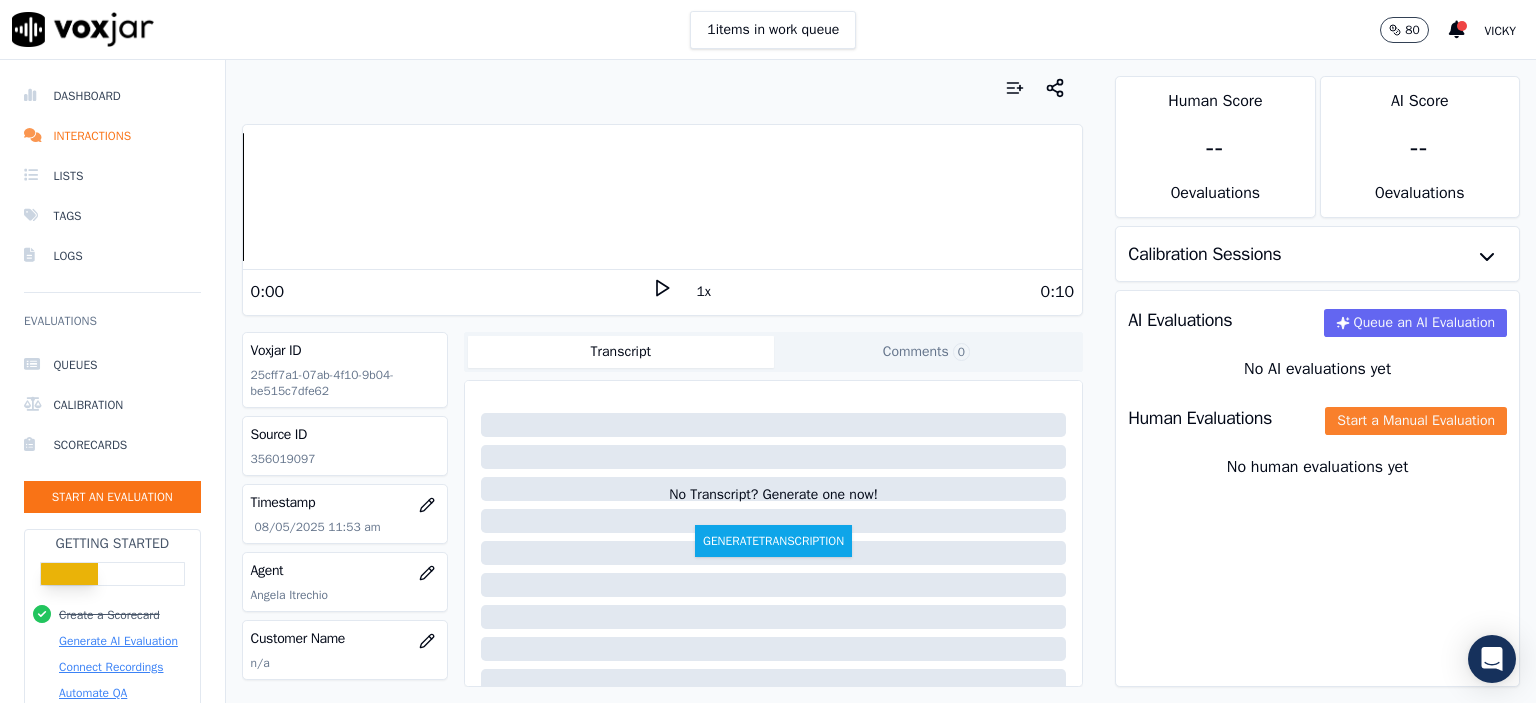 click on "Start a Manual Evaluation" 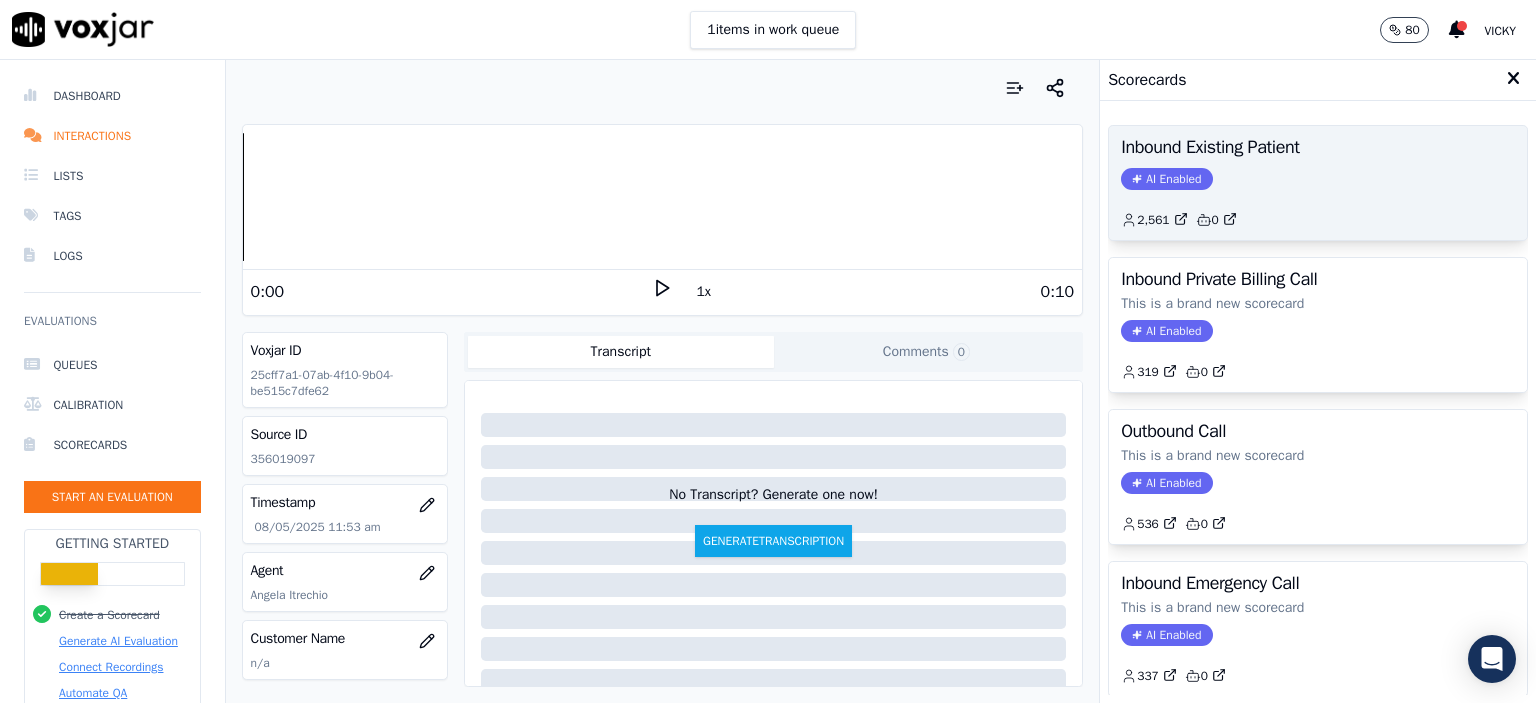 click on "2,561         0" 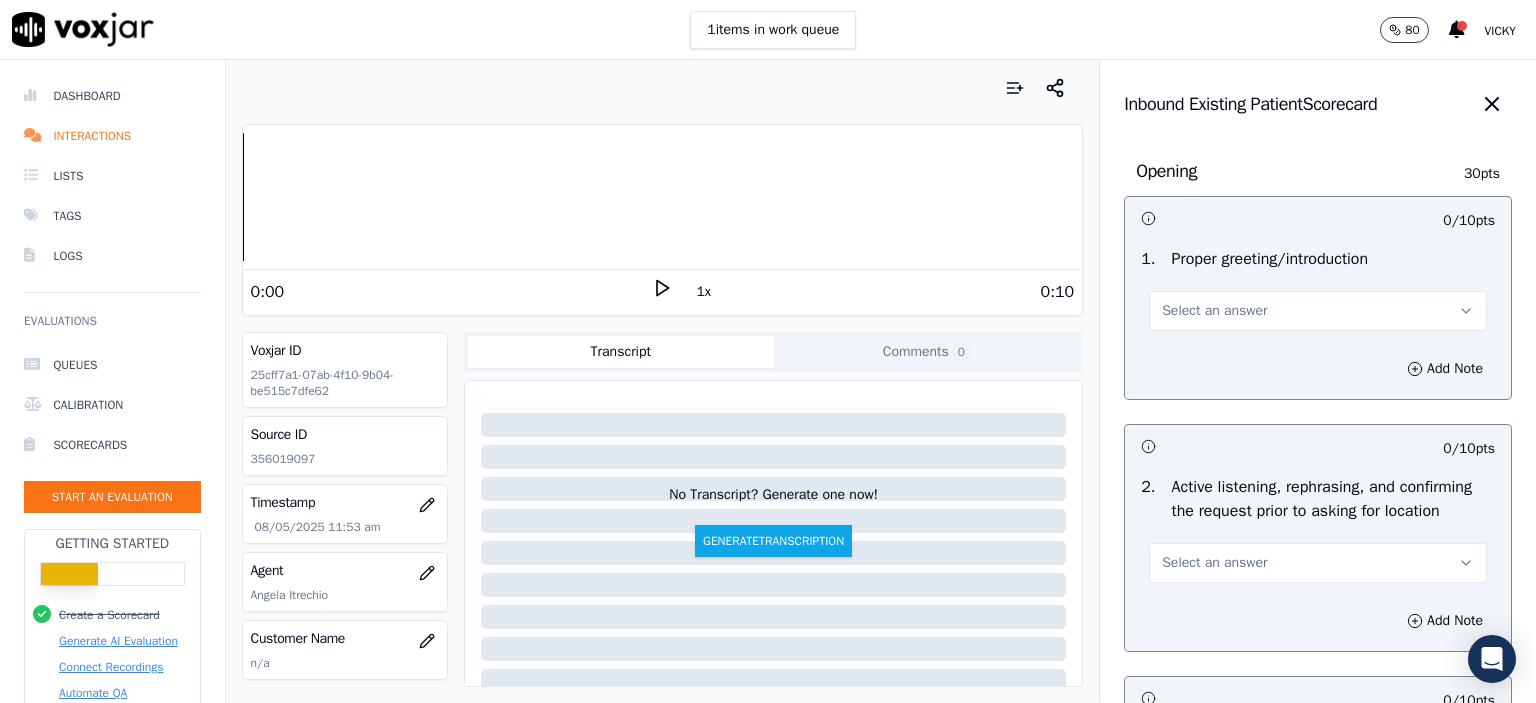 click on "Select an answer" at bounding box center (1318, 311) 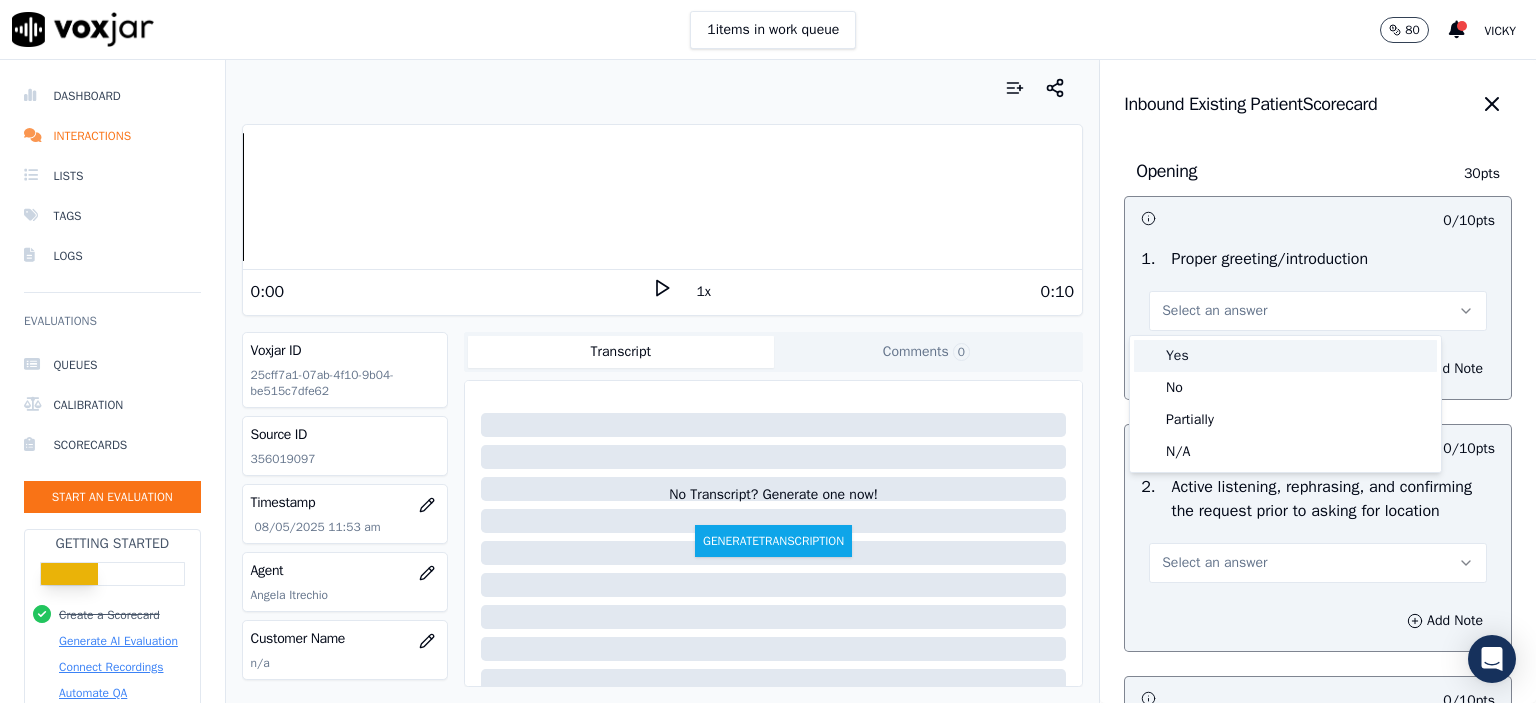 click on "Yes" at bounding box center [1285, 356] 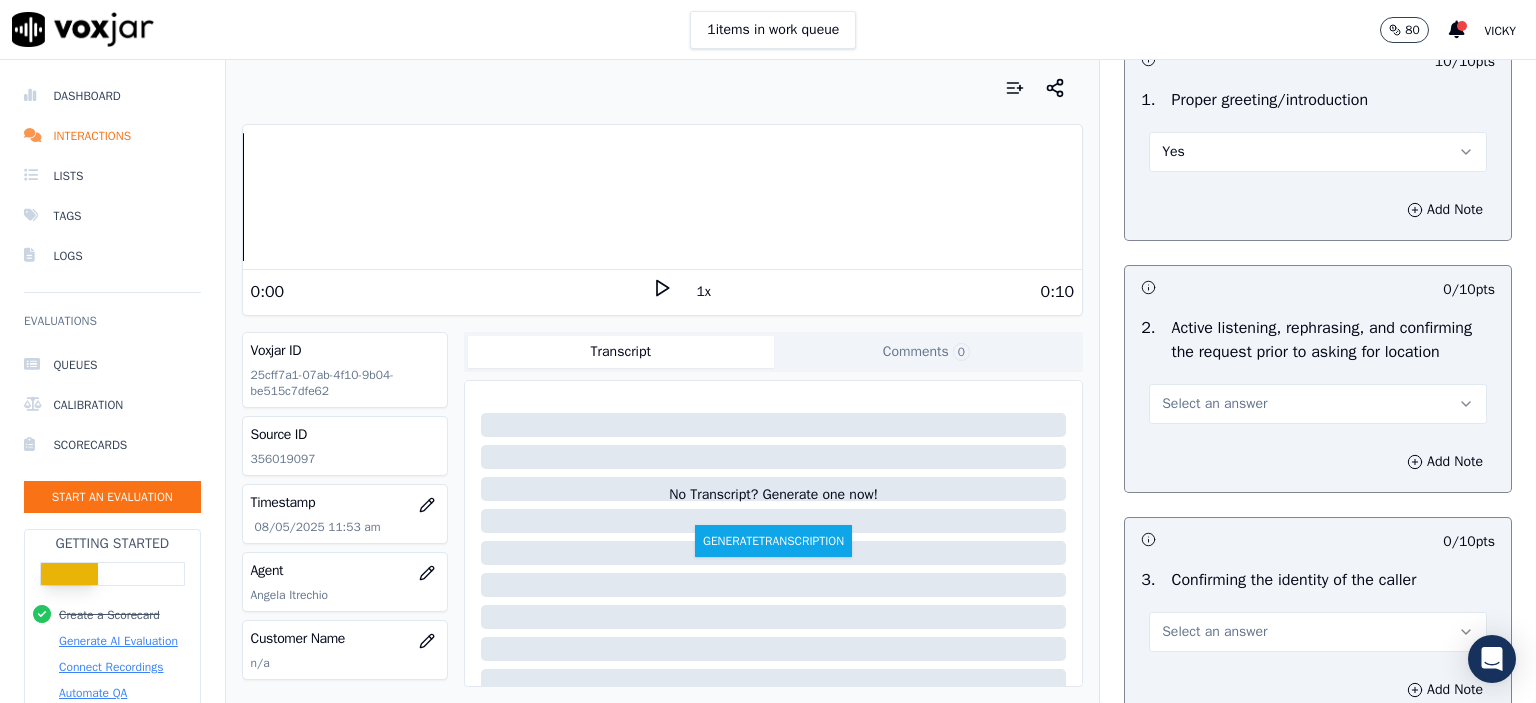 scroll, scrollTop: 200, scrollLeft: 0, axis: vertical 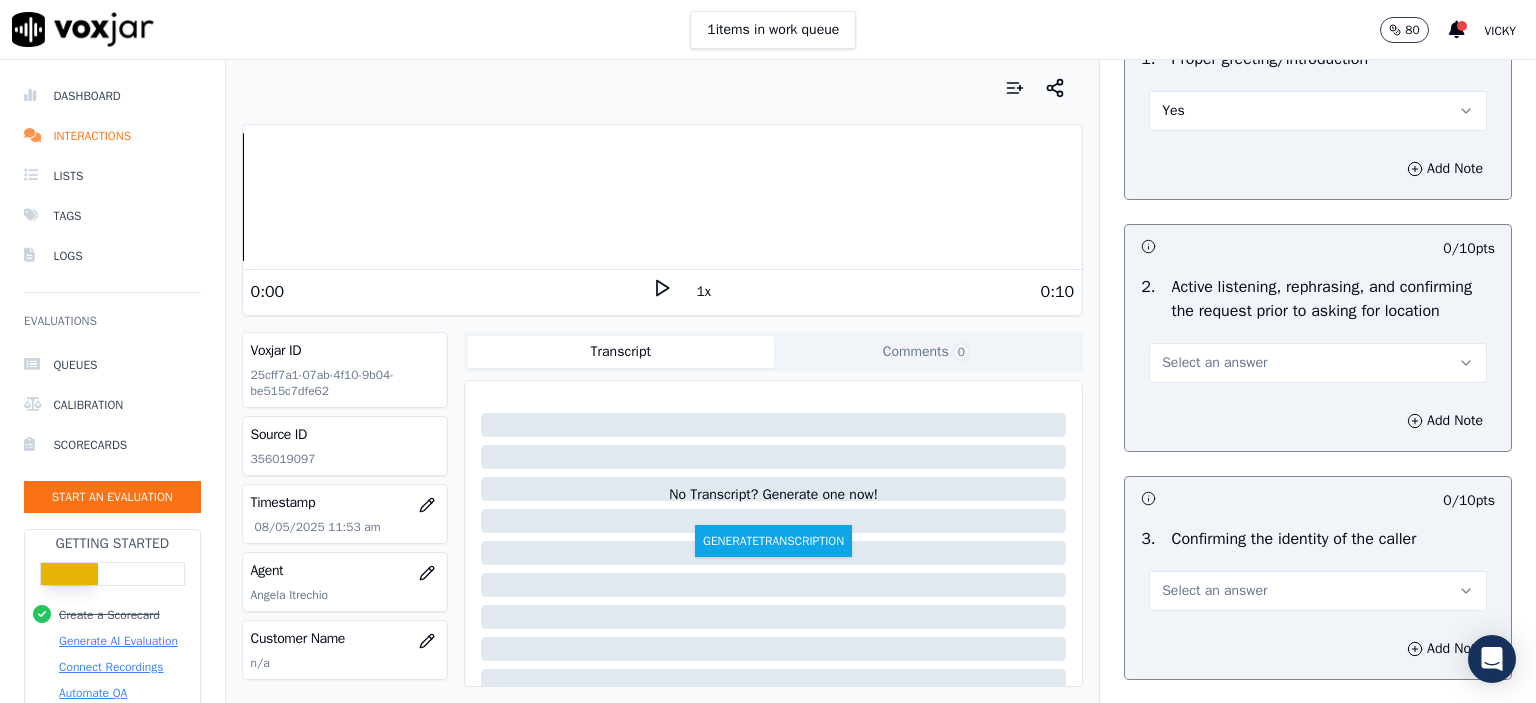 click on "Select an answer" at bounding box center (1318, 363) 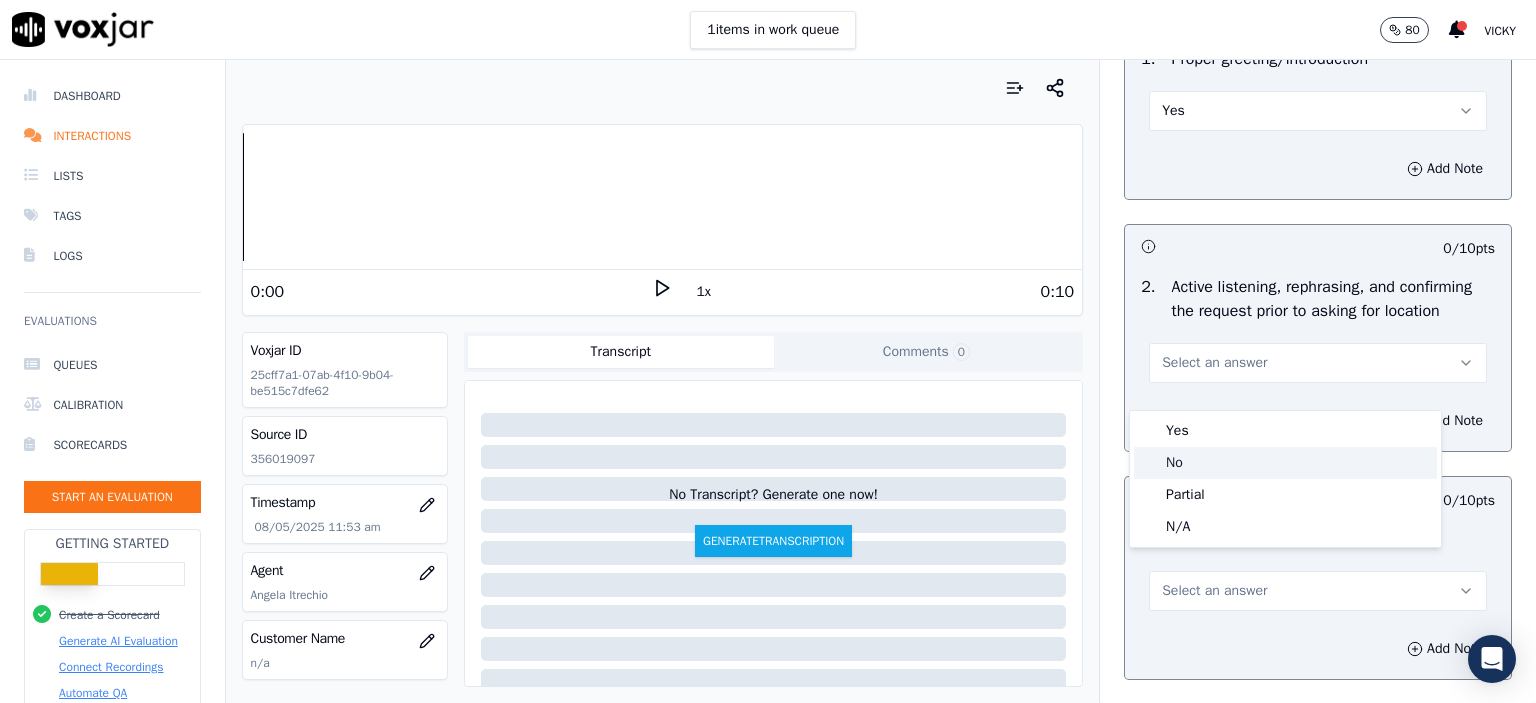 click on "No" 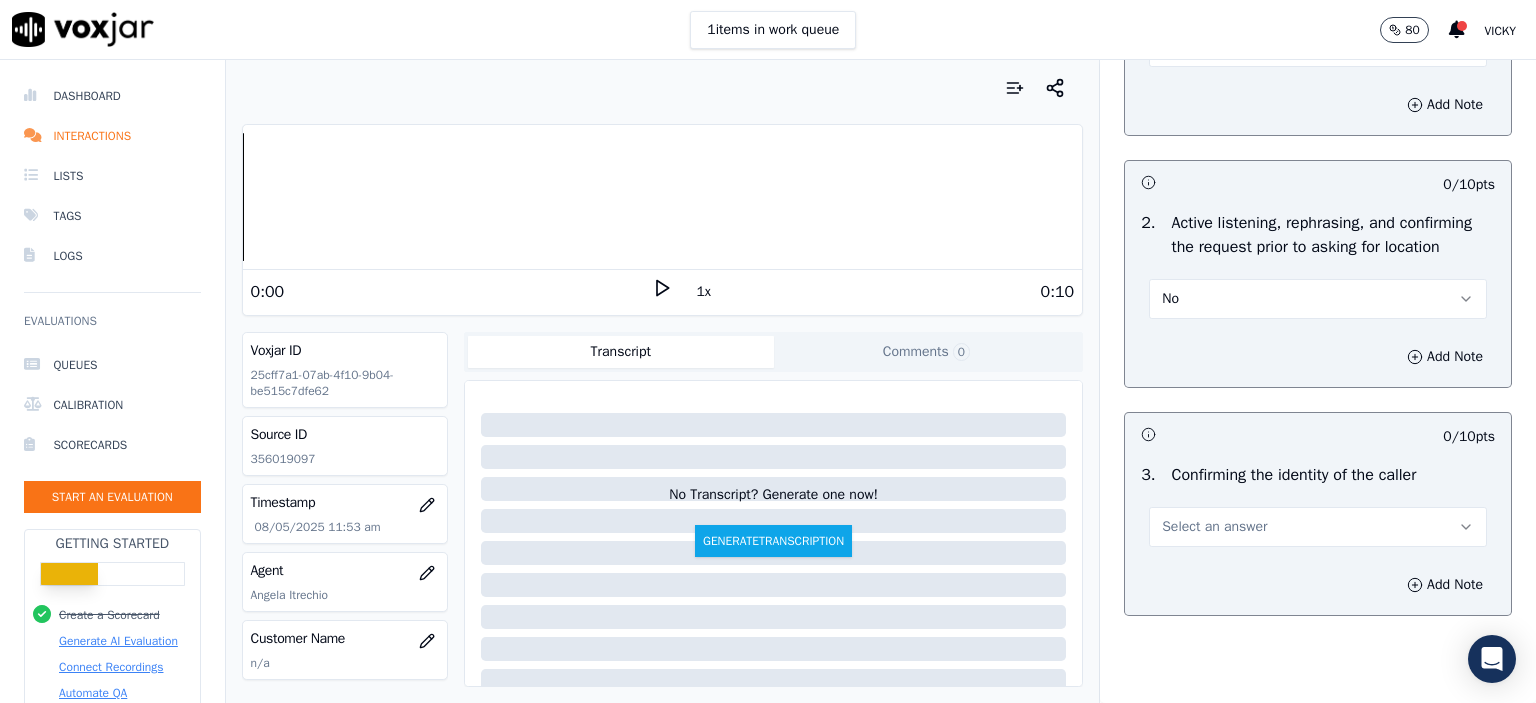 scroll, scrollTop: 500, scrollLeft: 0, axis: vertical 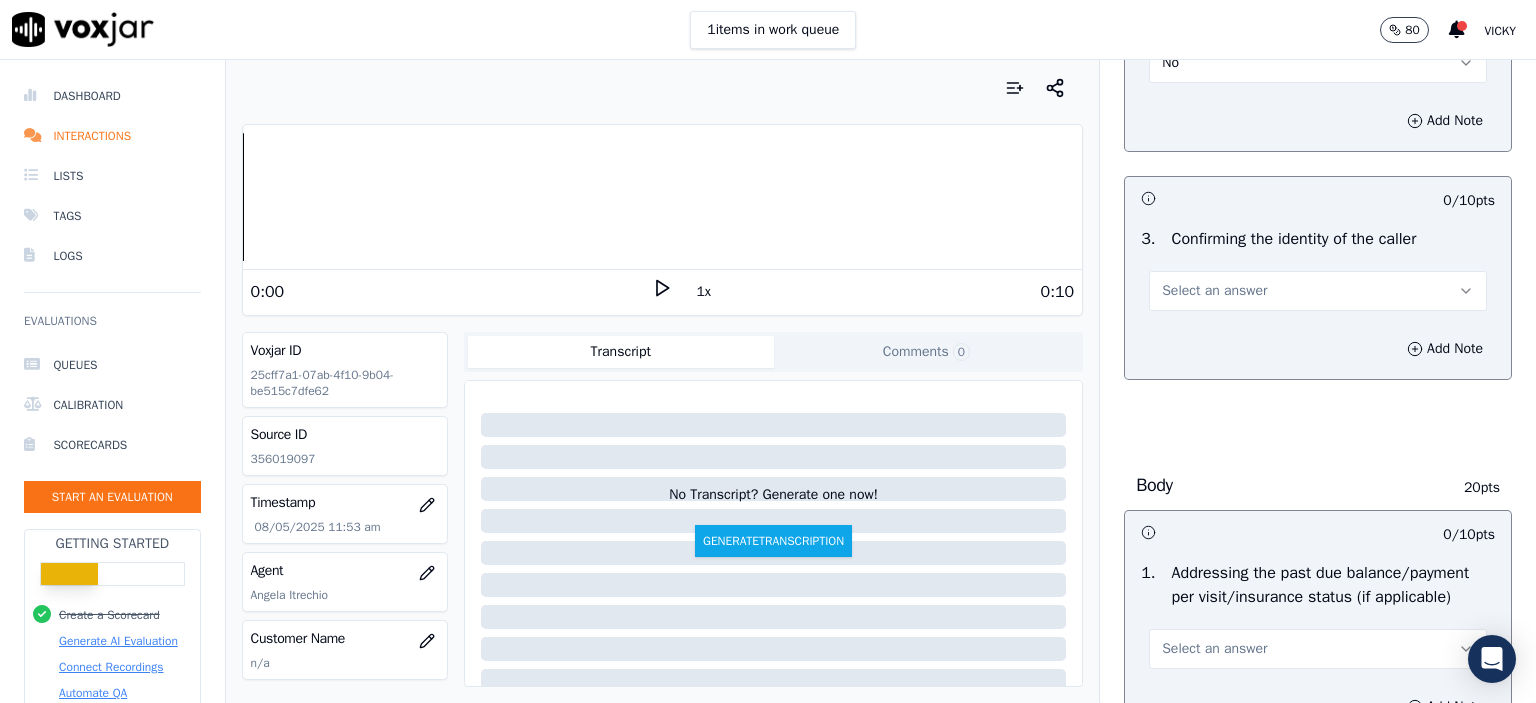 click on "Select an answer" at bounding box center [1318, 291] 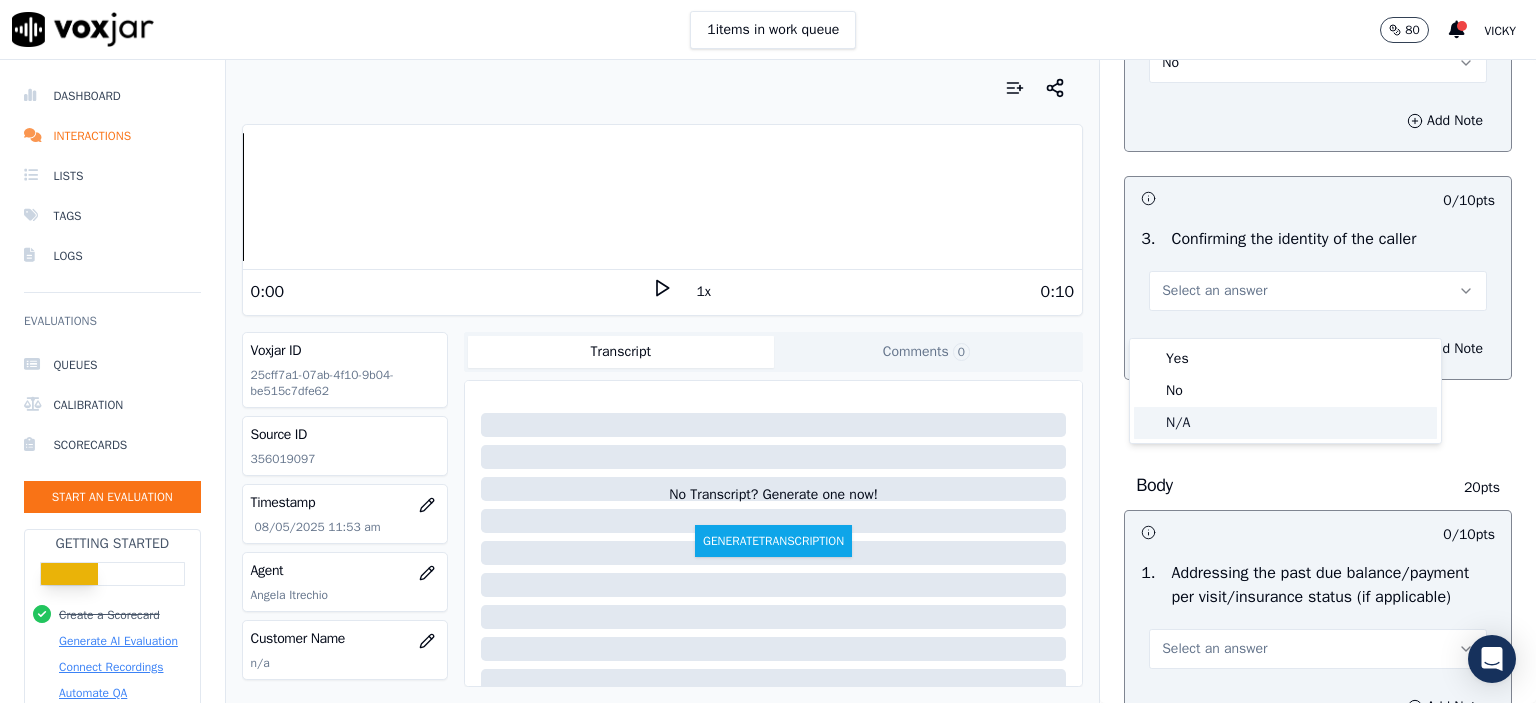 click on "N/A" 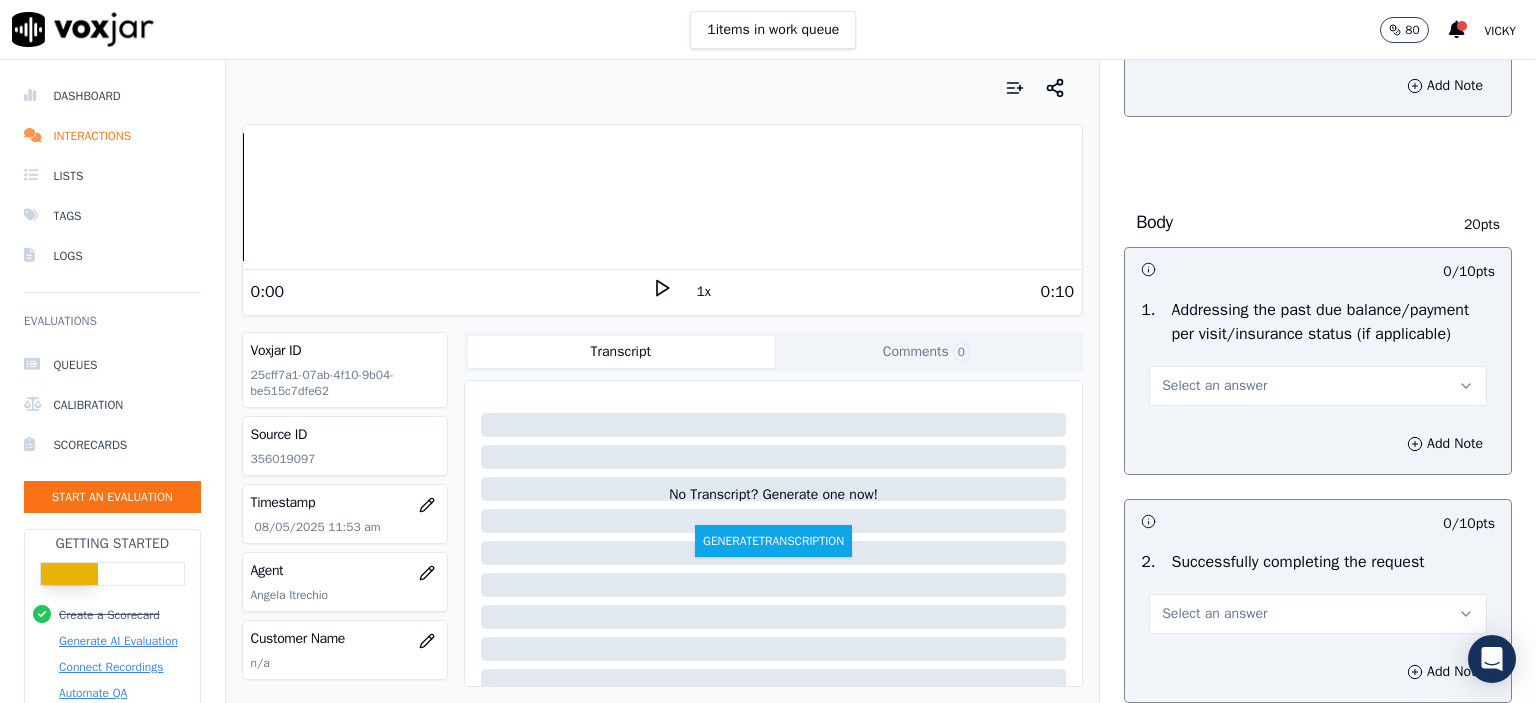 scroll, scrollTop: 800, scrollLeft: 0, axis: vertical 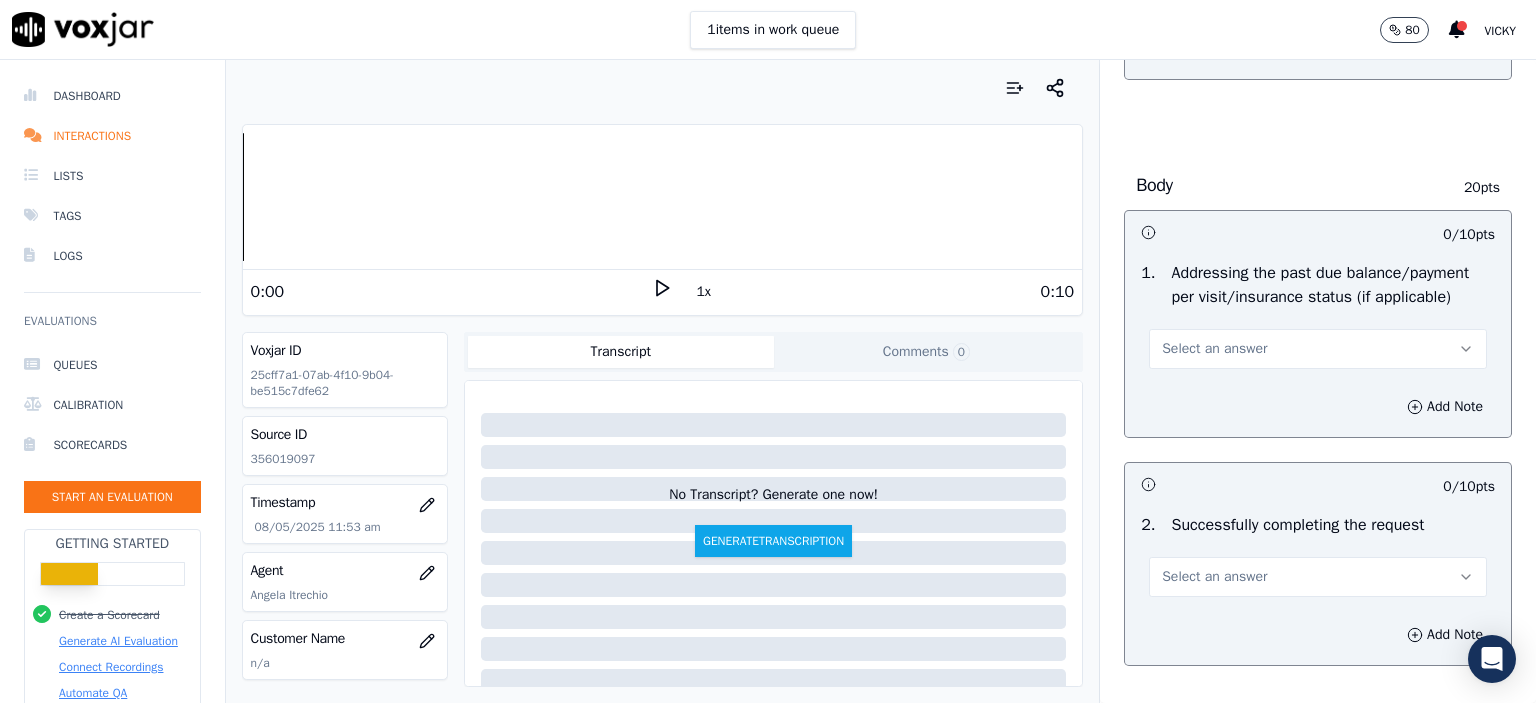 click on "Select an answer" at bounding box center (1318, 349) 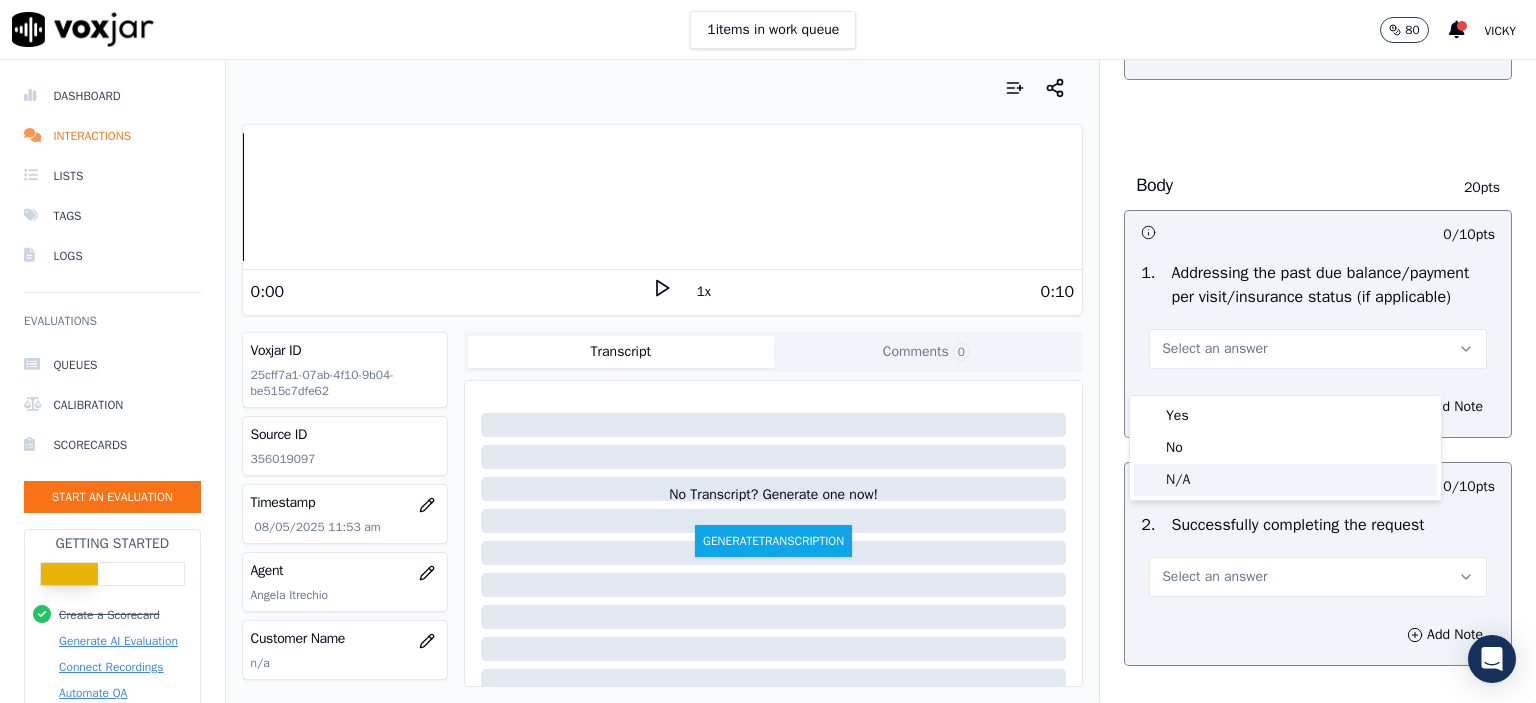 click on "N/A" 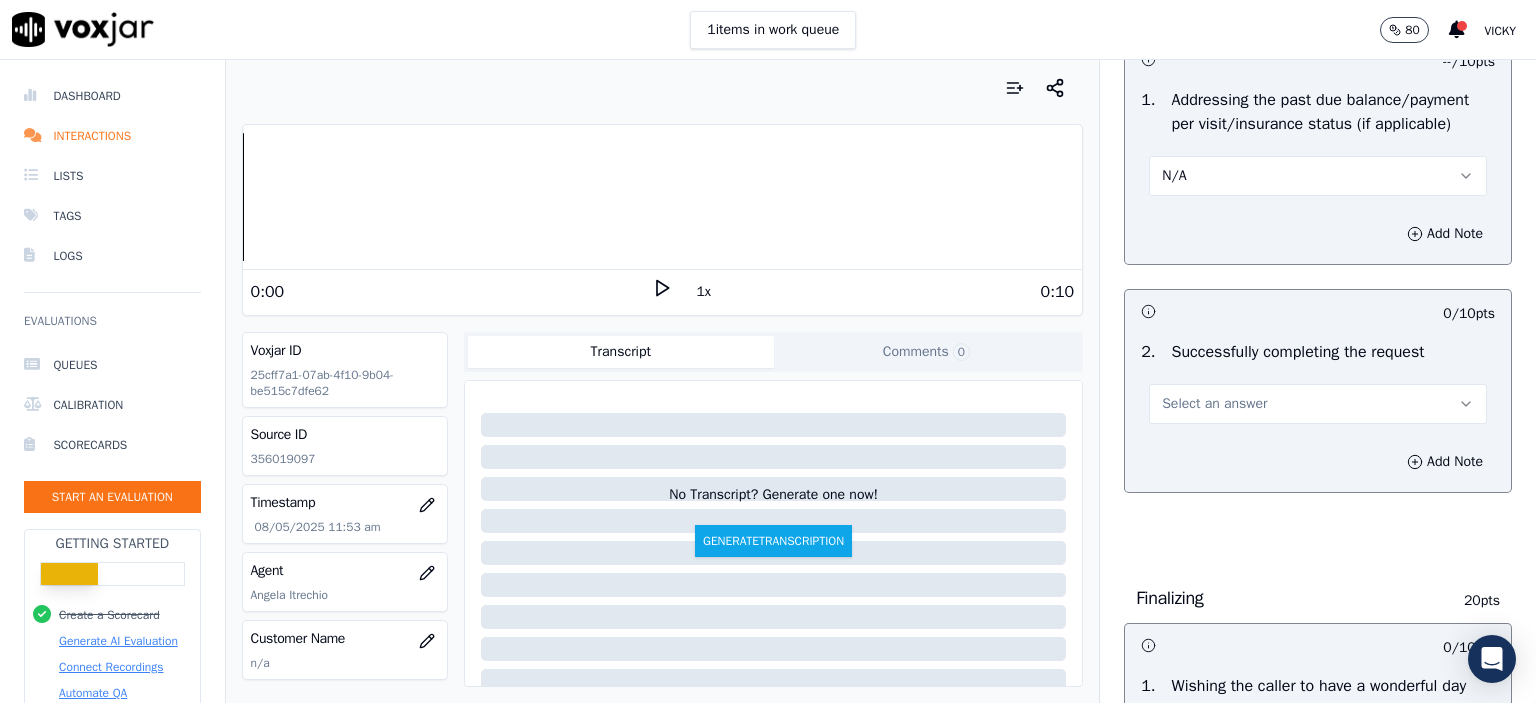 scroll, scrollTop: 1000, scrollLeft: 0, axis: vertical 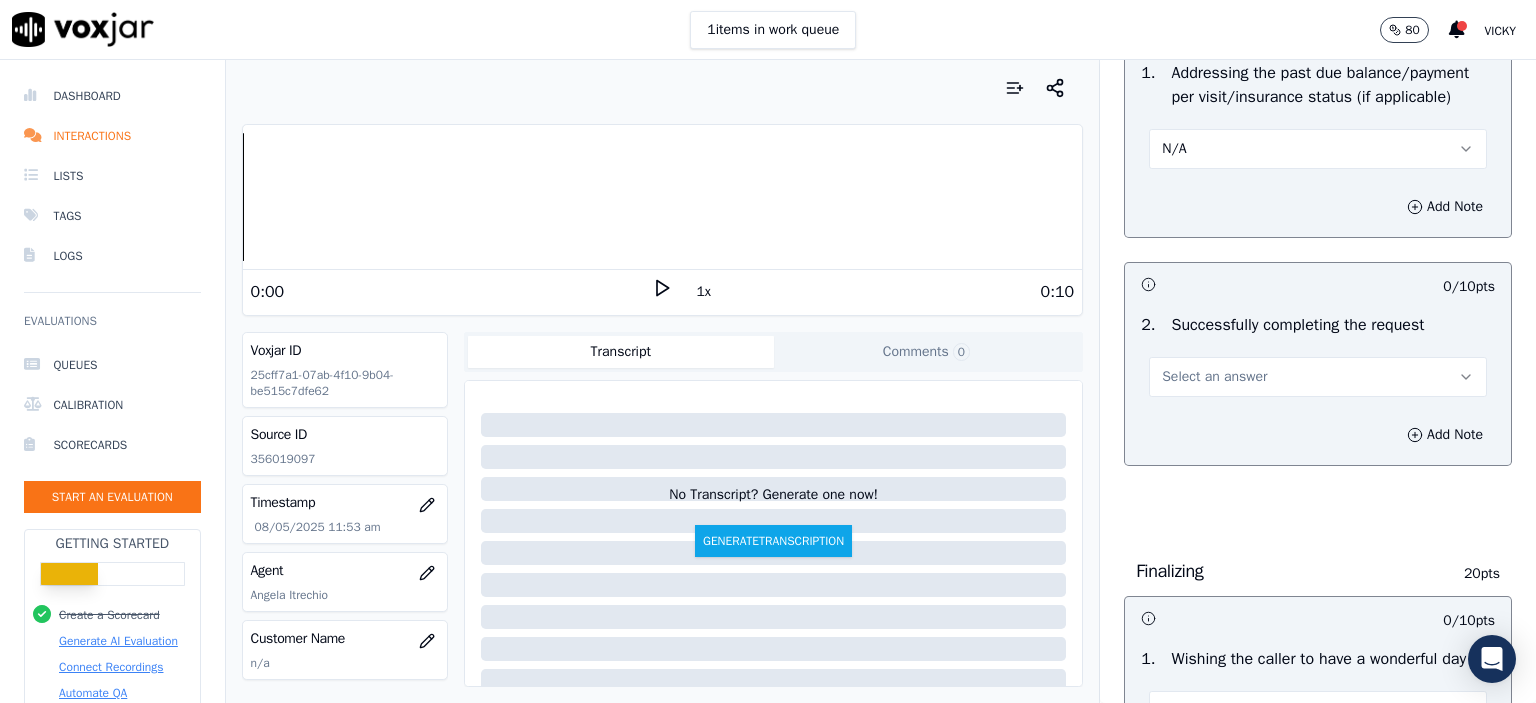click on "Select an answer" at bounding box center [1214, 377] 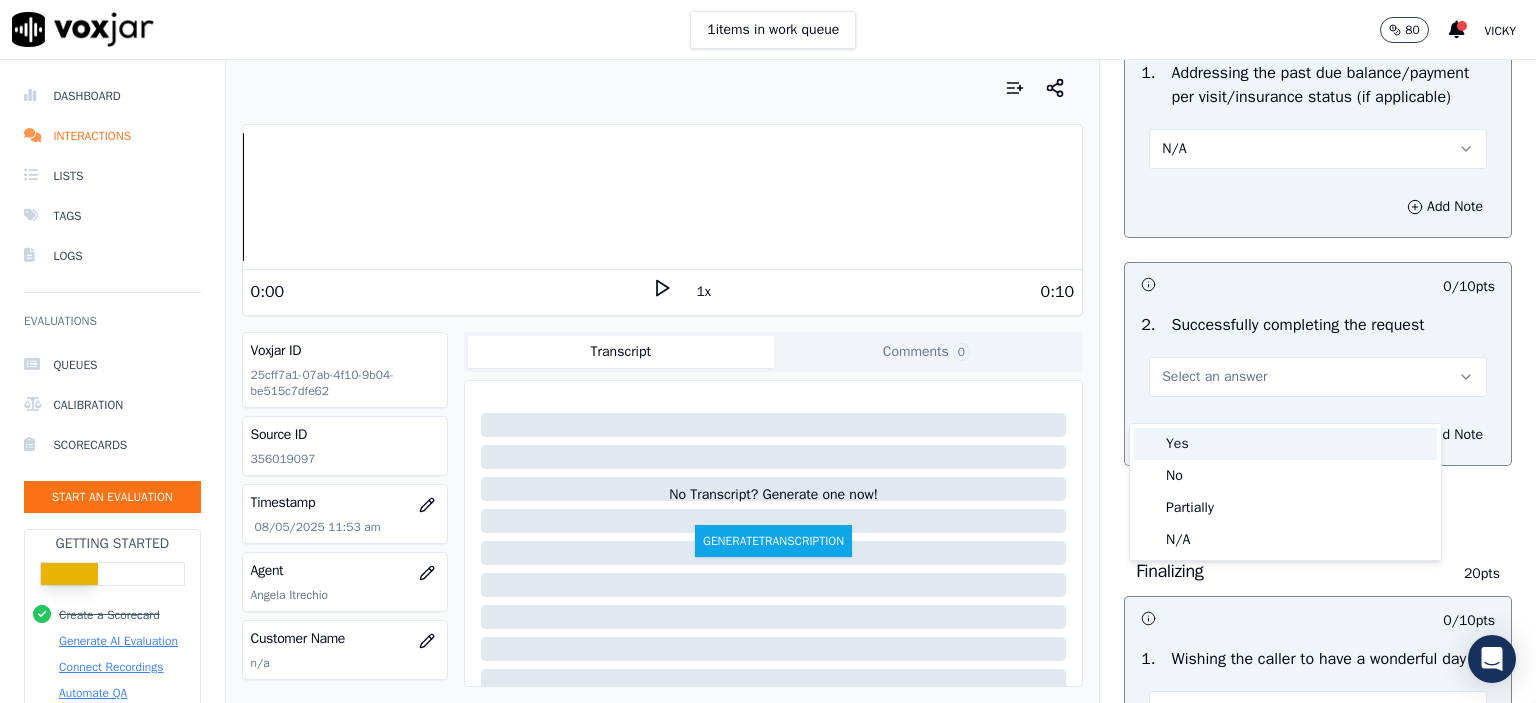 click on "Yes" at bounding box center [1285, 444] 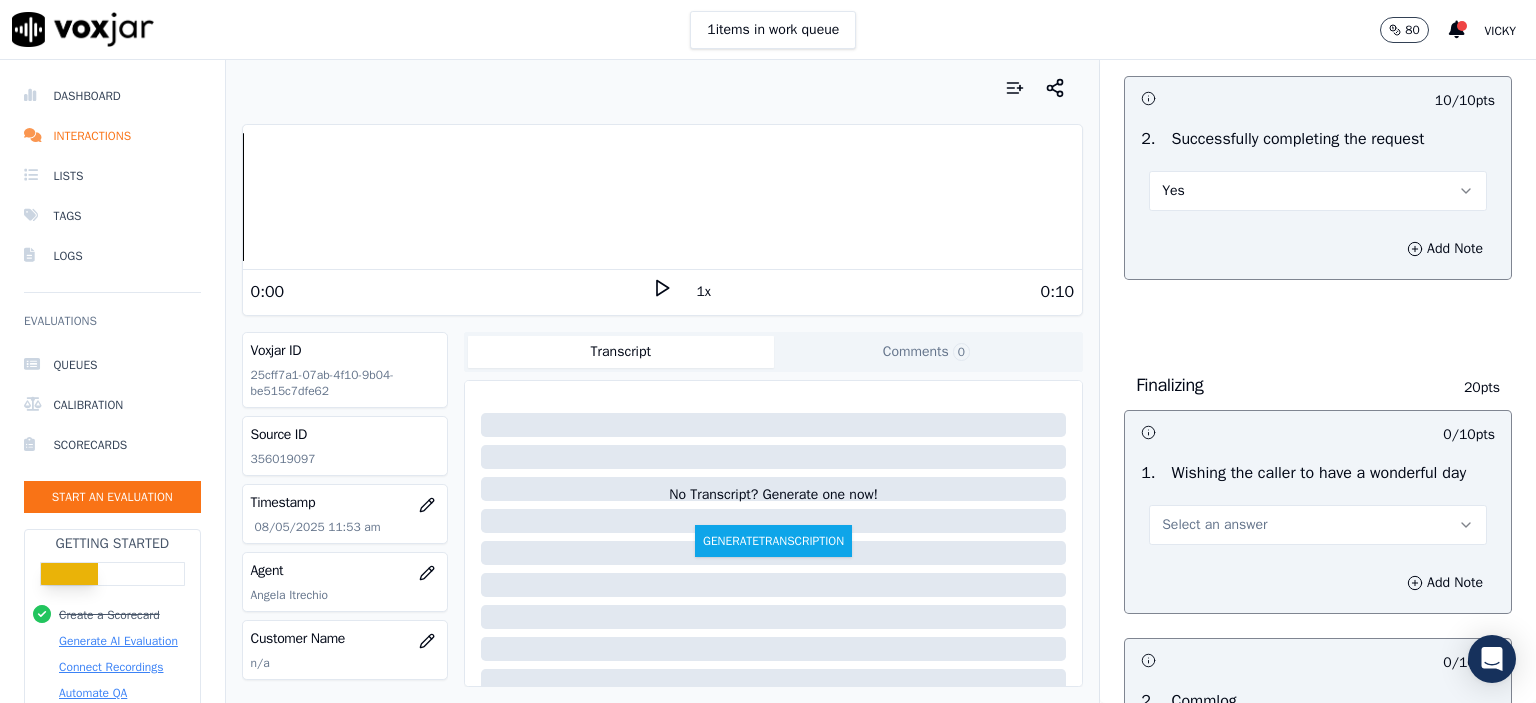 scroll, scrollTop: 1200, scrollLeft: 0, axis: vertical 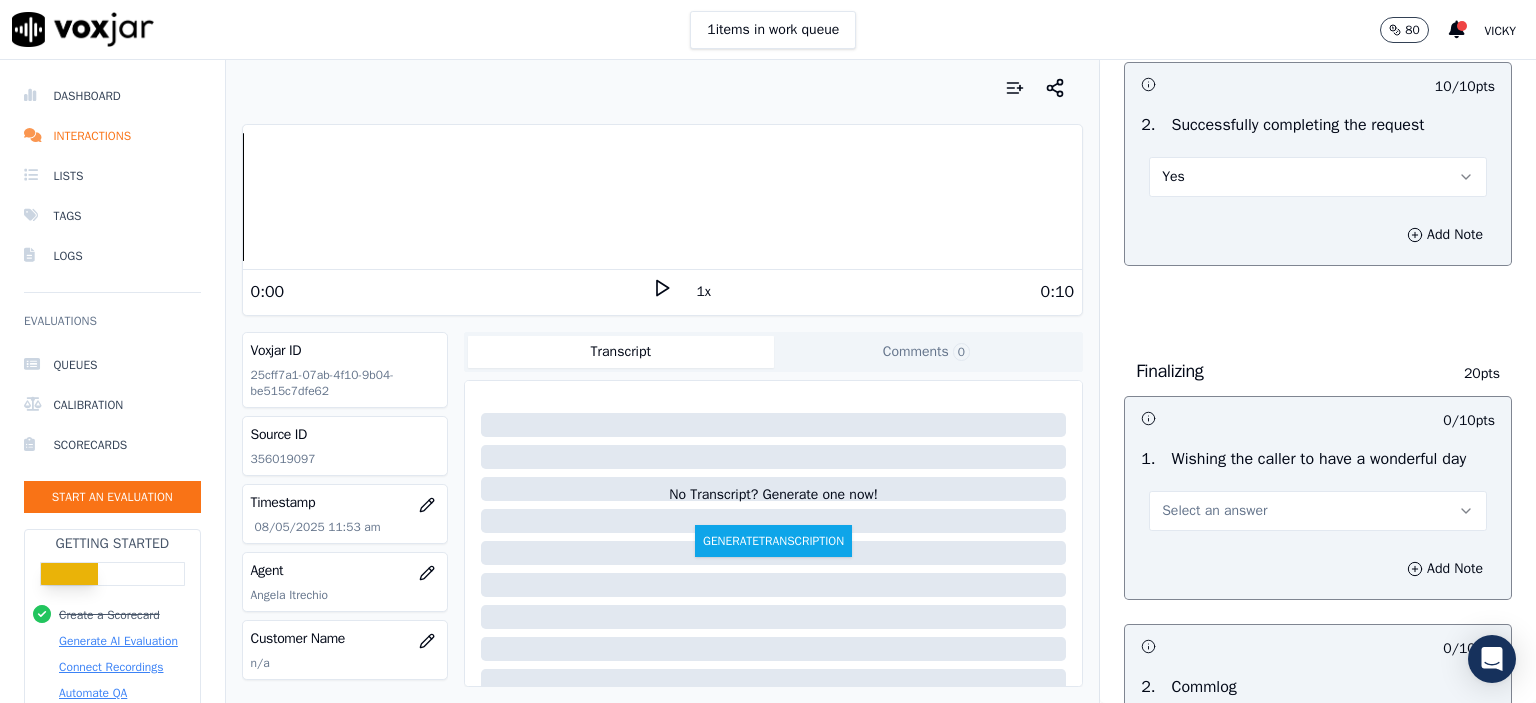 click on "Select an answer" at bounding box center [1214, 511] 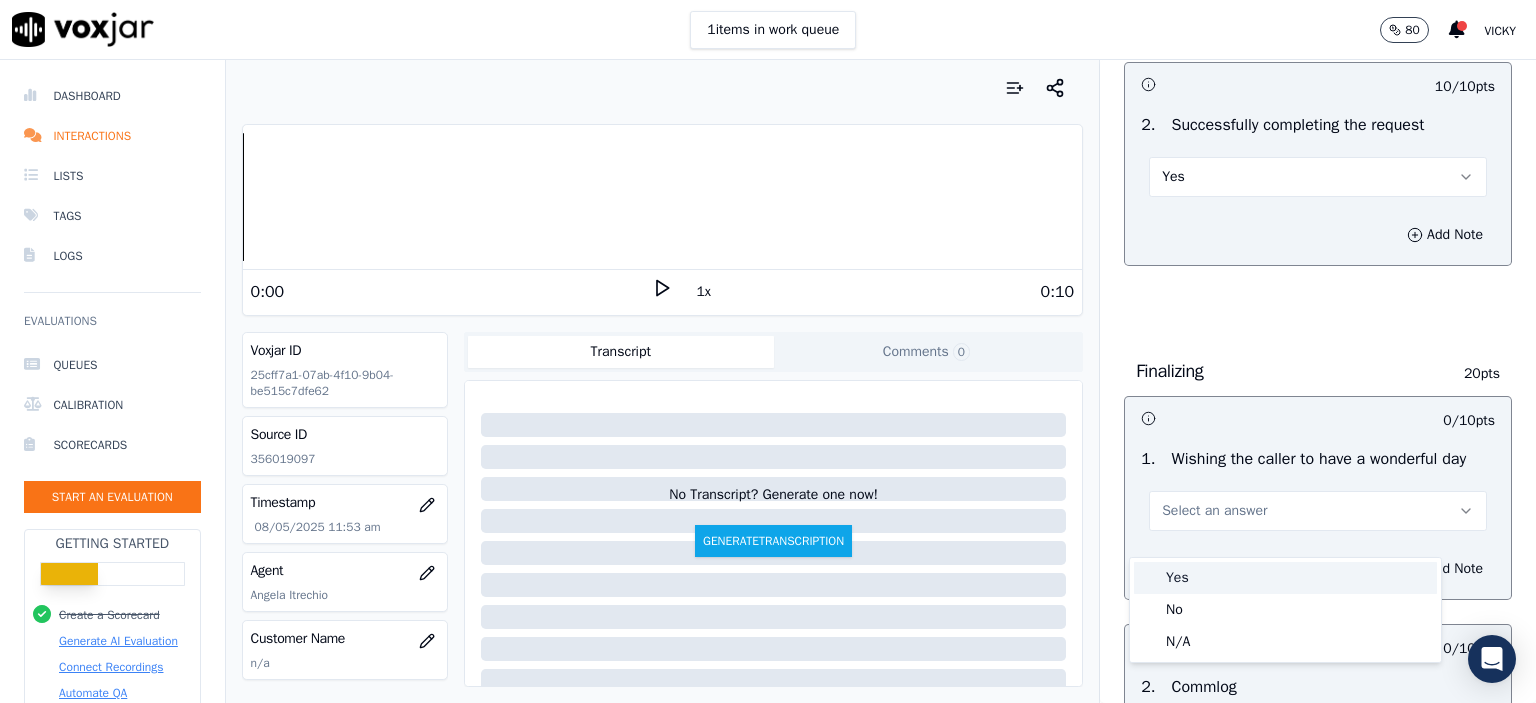 click on "Yes" at bounding box center (1285, 578) 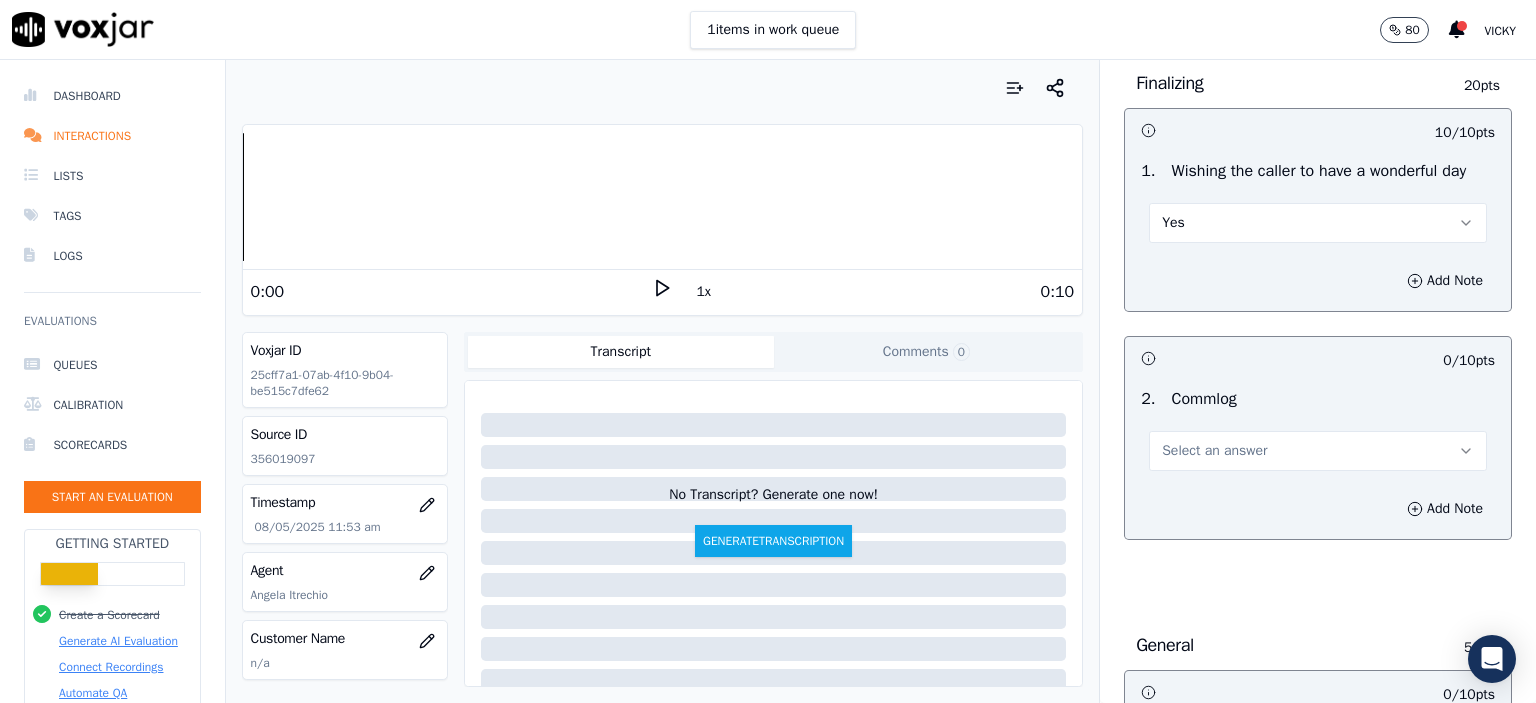 scroll, scrollTop: 1500, scrollLeft: 0, axis: vertical 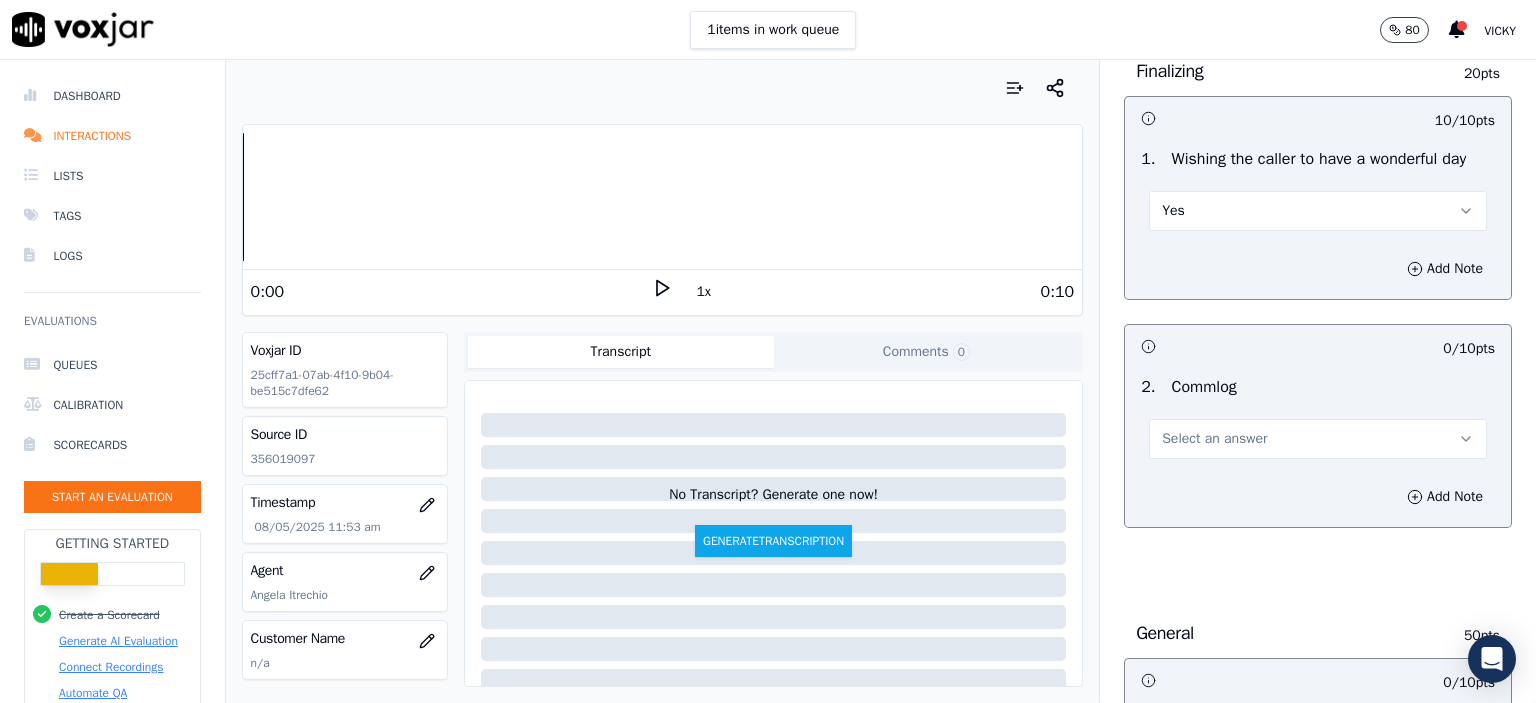 click on "Select an answer" at bounding box center [1318, 439] 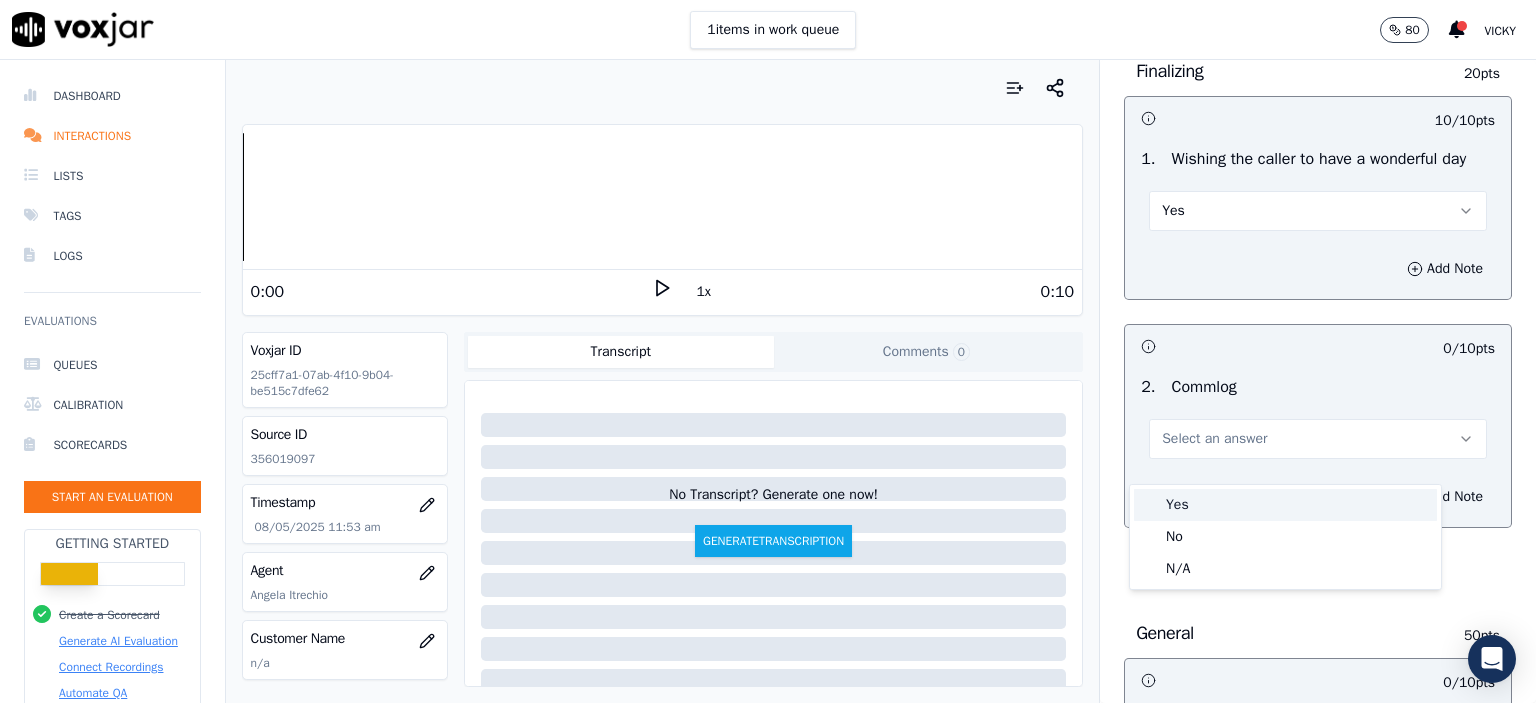 click on "Yes" at bounding box center (1285, 505) 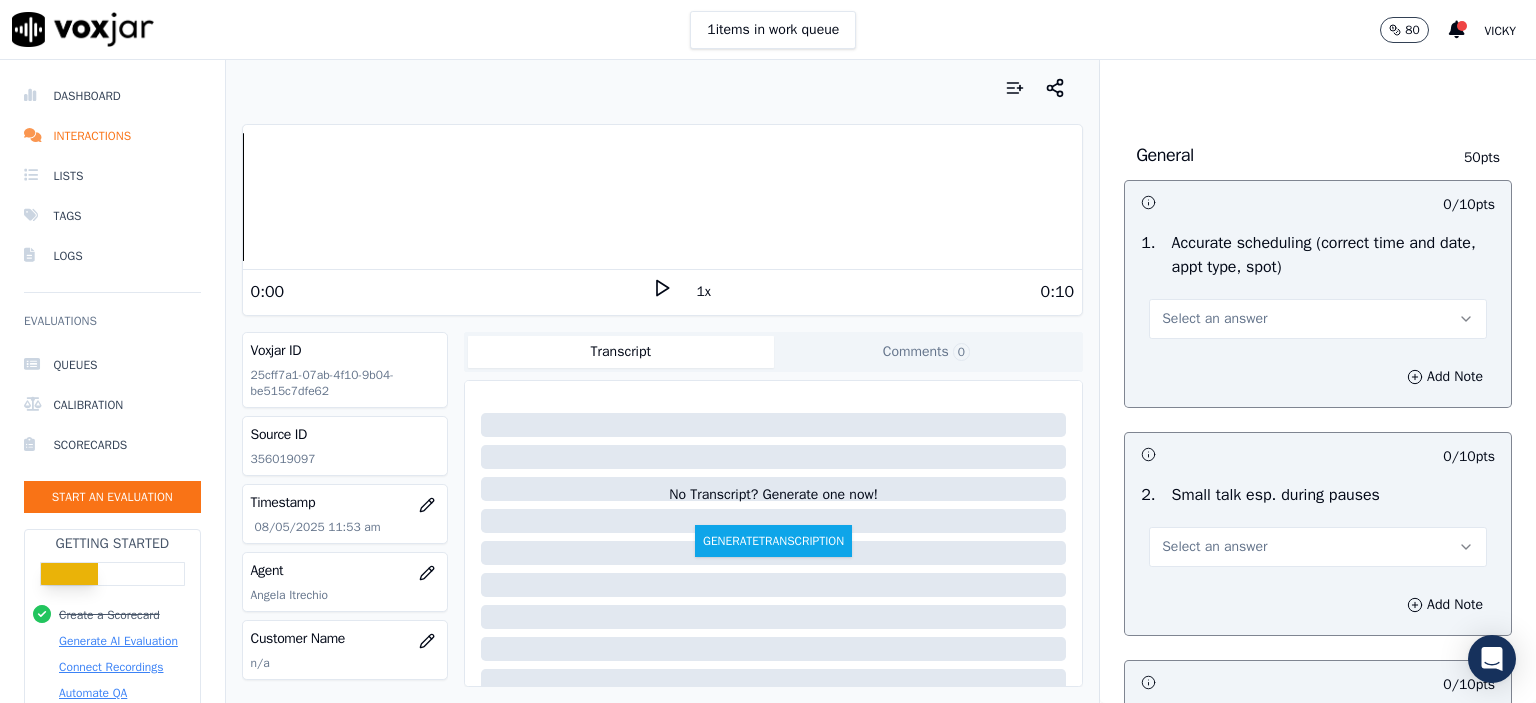 scroll, scrollTop: 2000, scrollLeft: 0, axis: vertical 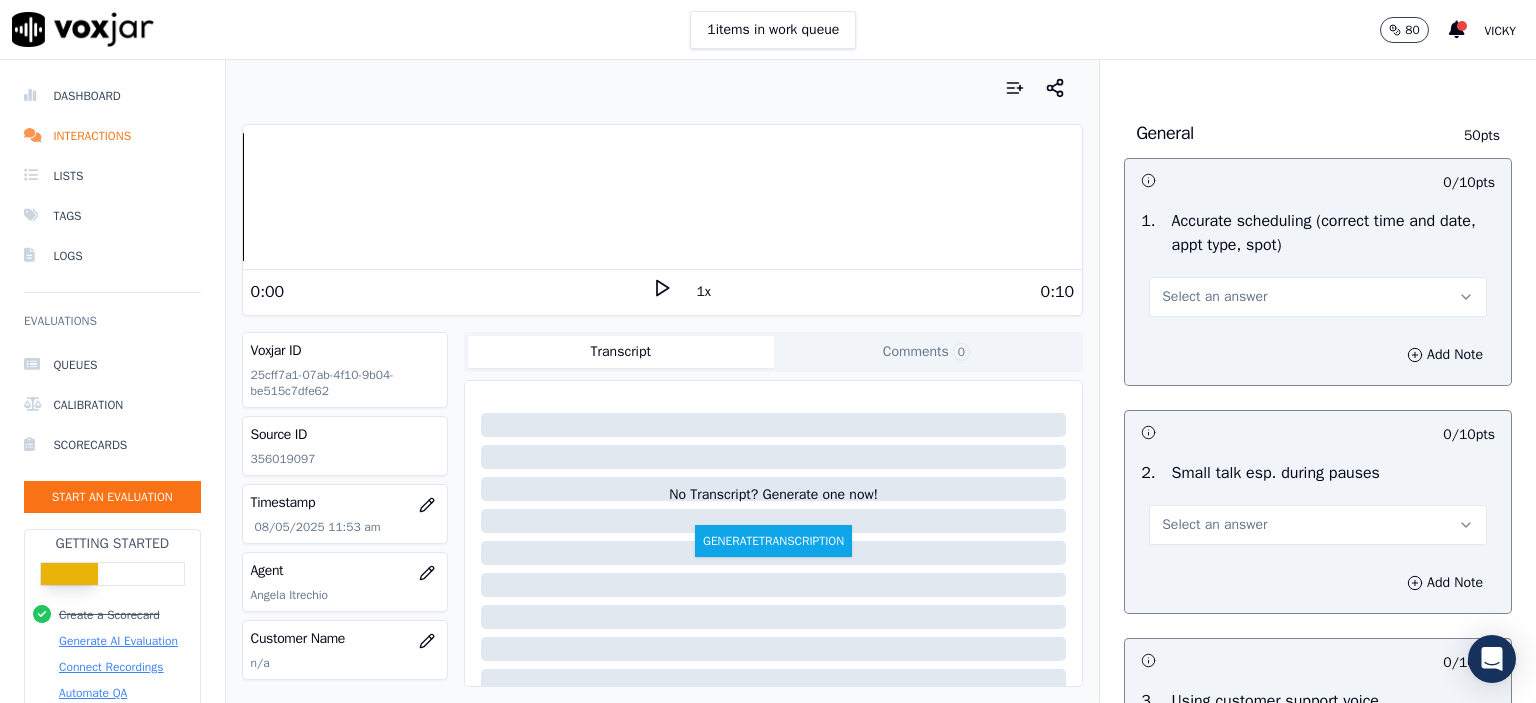 click on "Select an answer" at bounding box center [1318, 297] 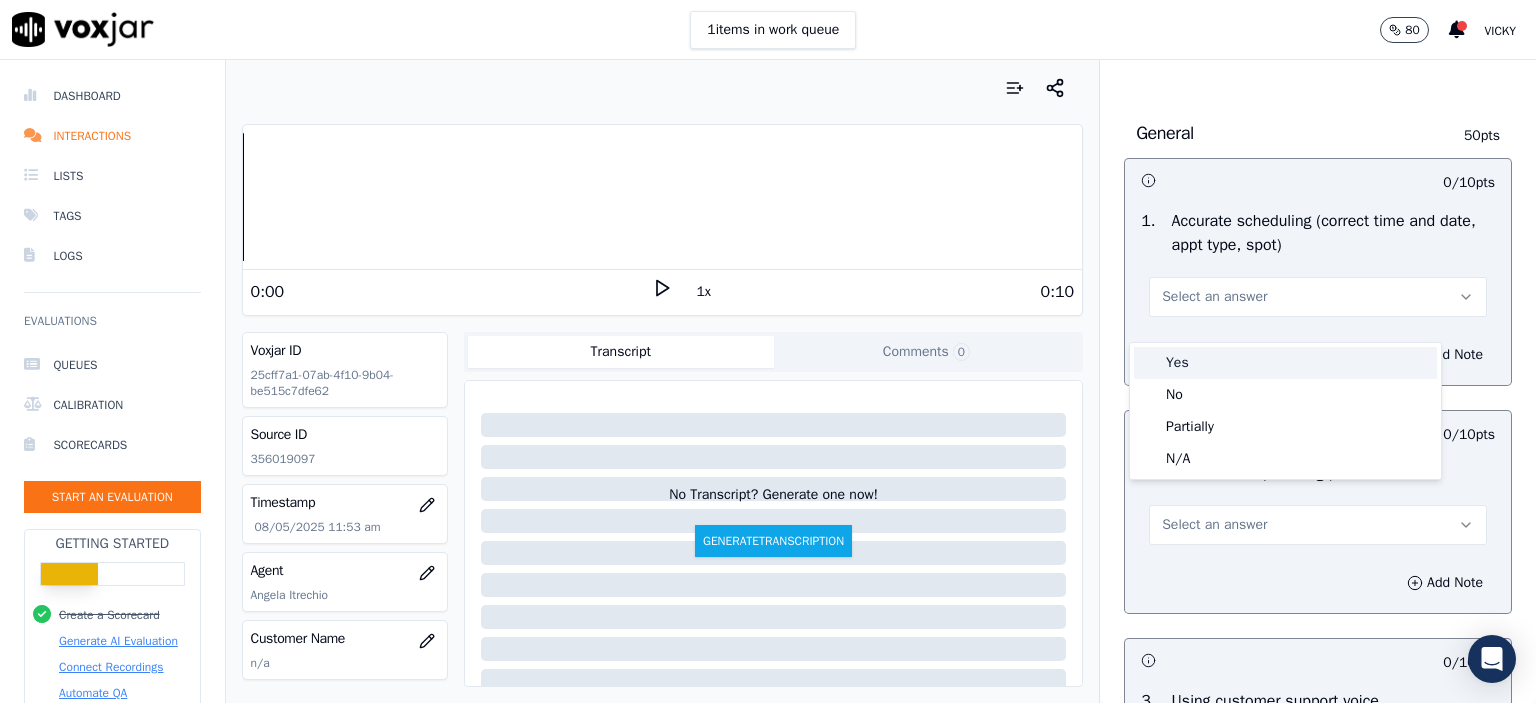 click on "Yes" at bounding box center [1285, 363] 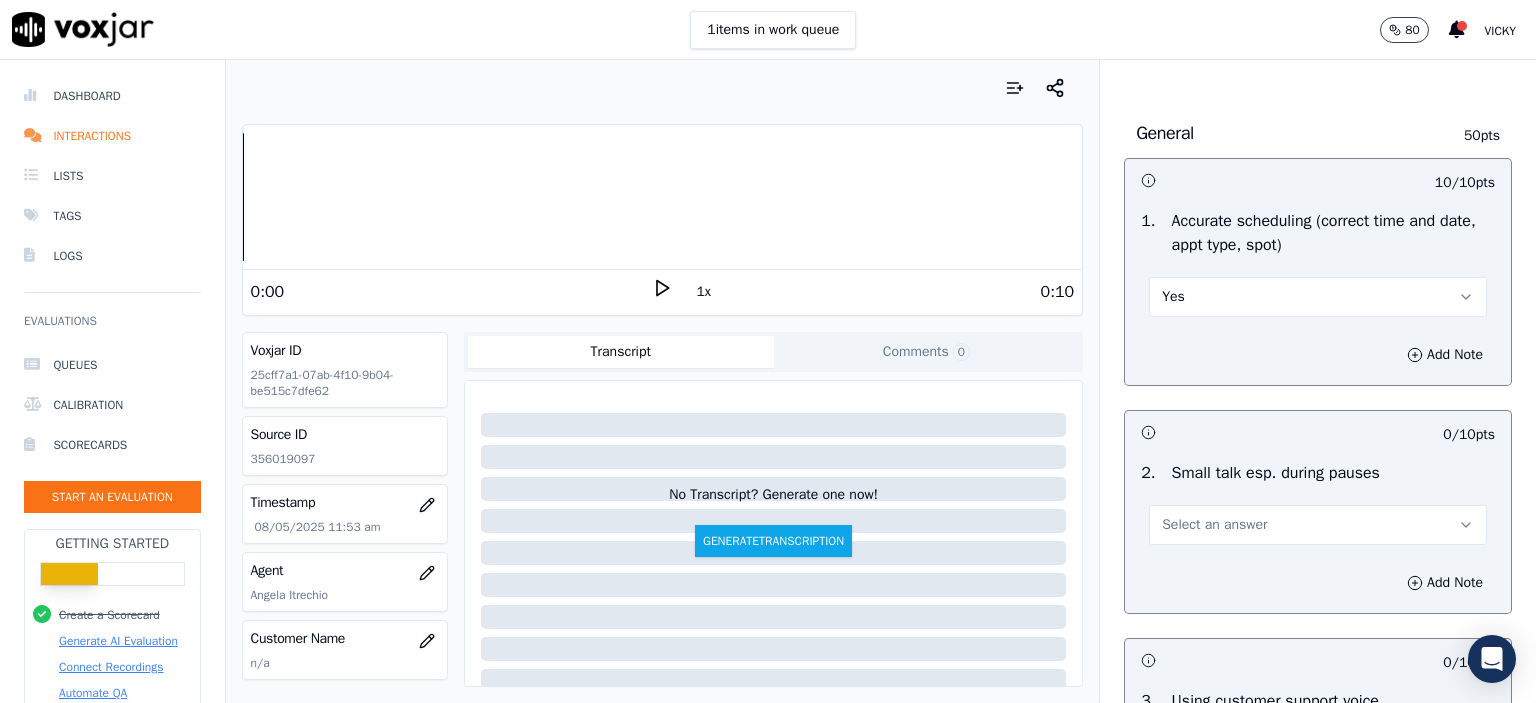 click on "Yes" at bounding box center [1318, 287] 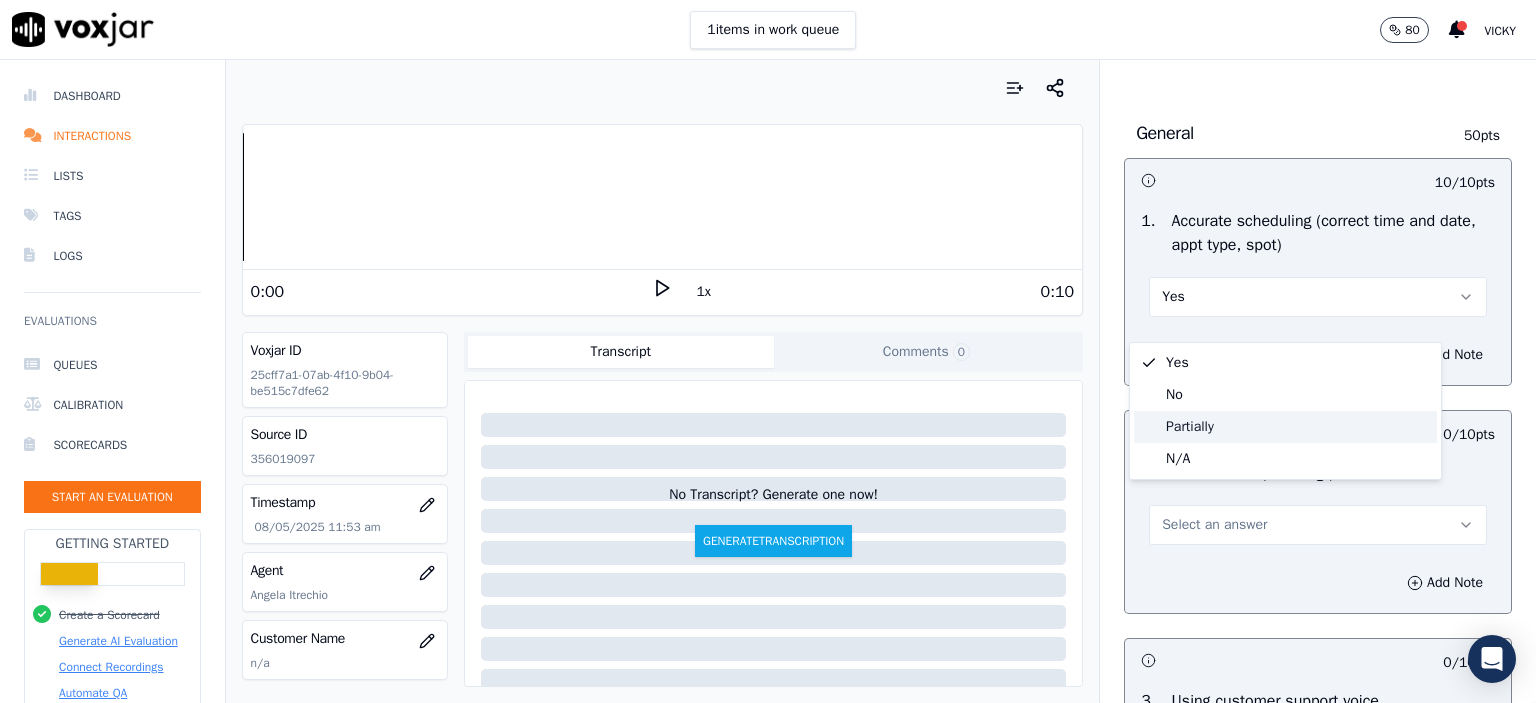 click on "N/A" 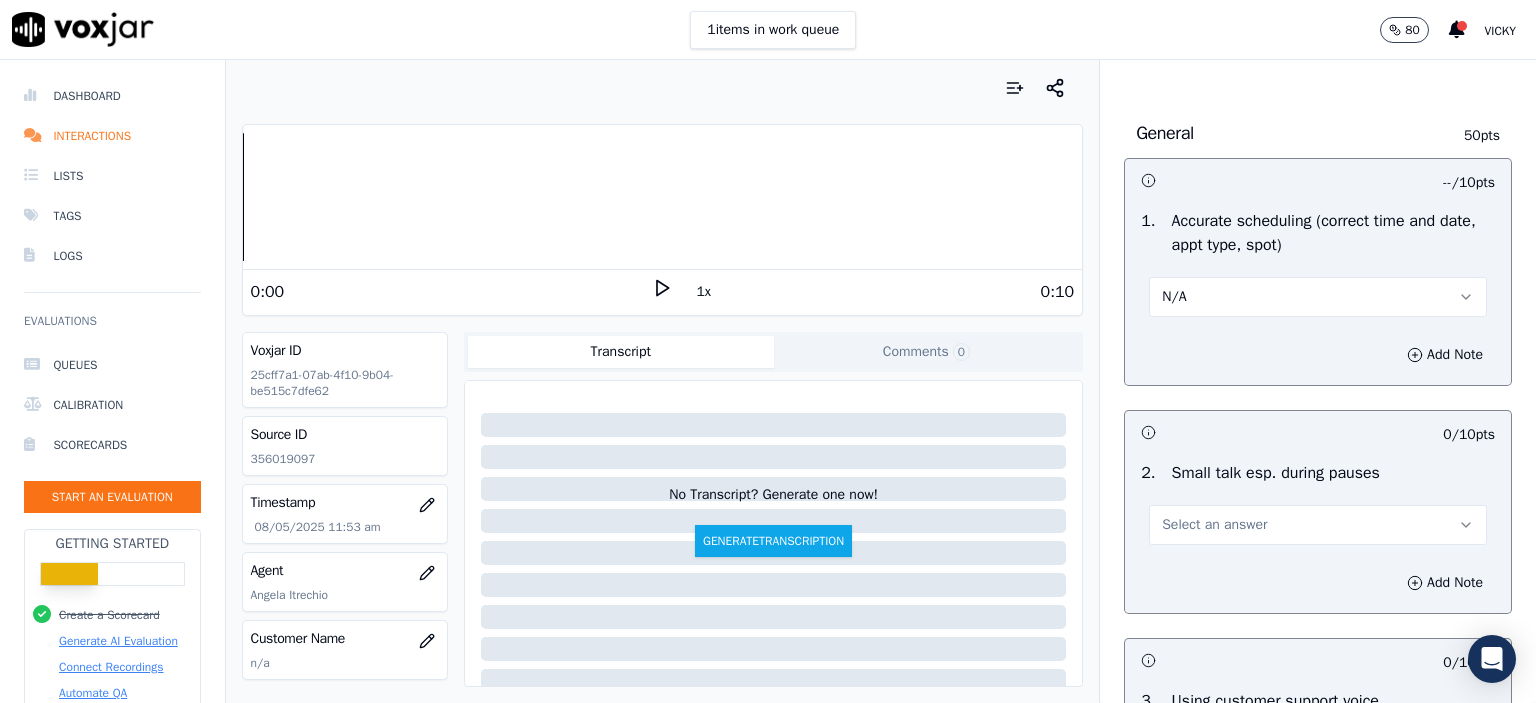 click on "Select an answer" at bounding box center (1214, 525) 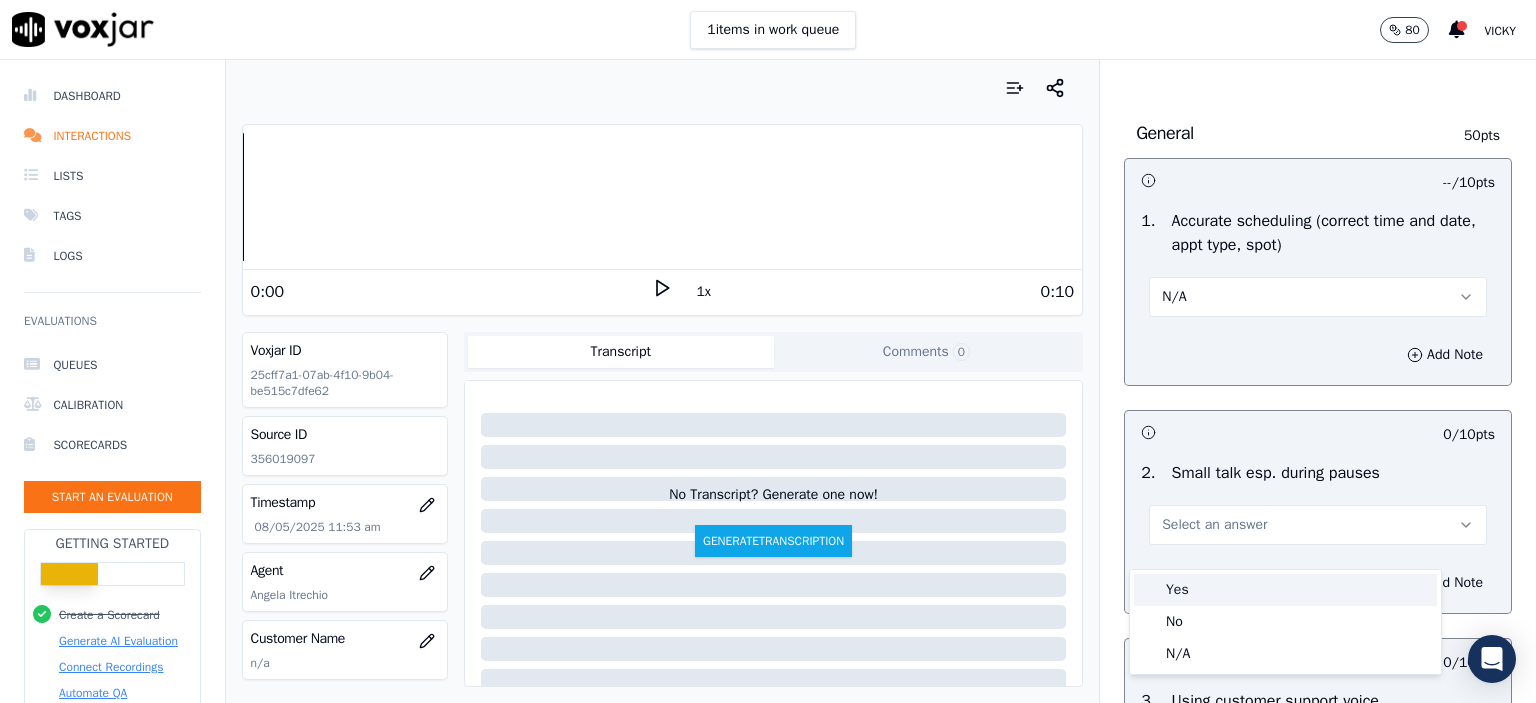 click on "No" 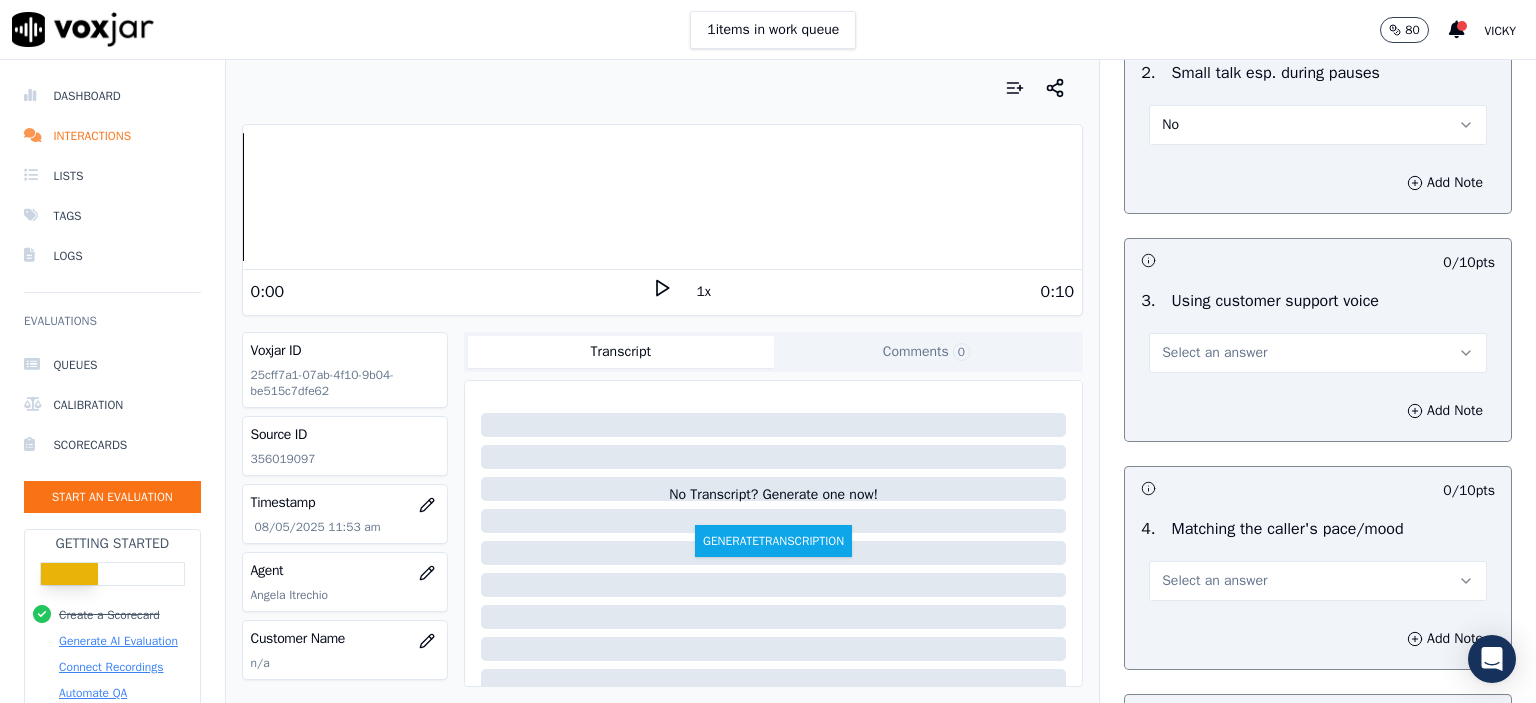 click on "Select an answer" at bounding box center (1318, 353) 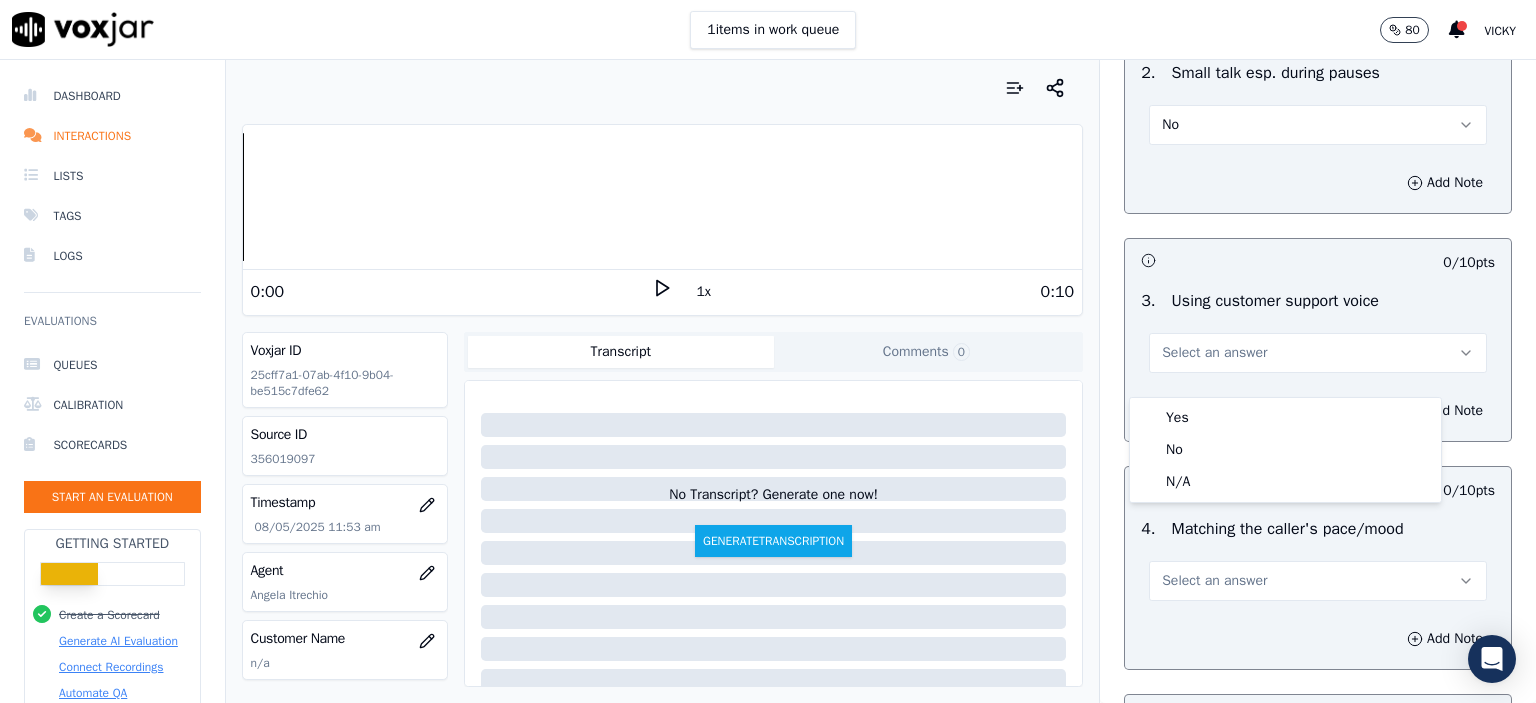 click on "Yes" at bounding box center [1285, 418] 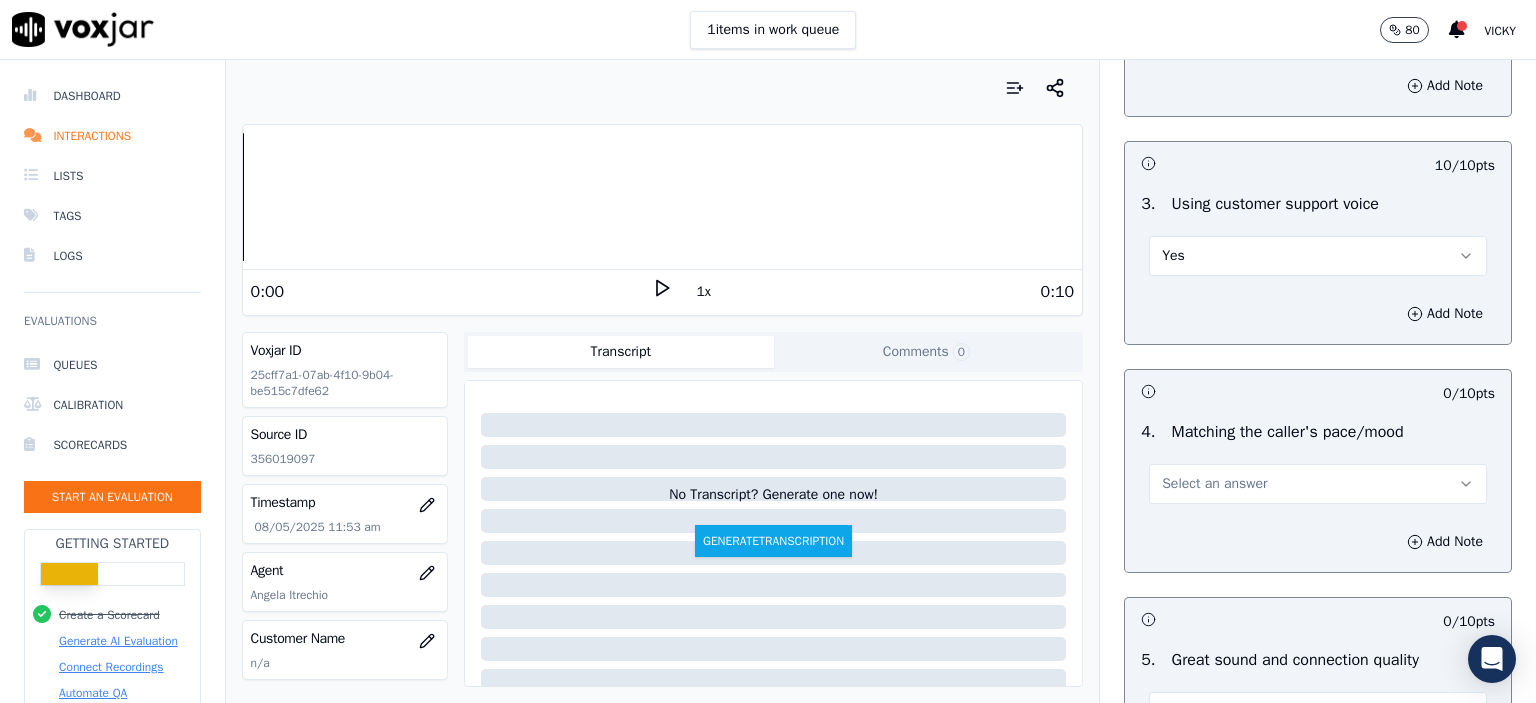 scroll, scrollTop: 2700, scrollLeft: 0, axis: vertical 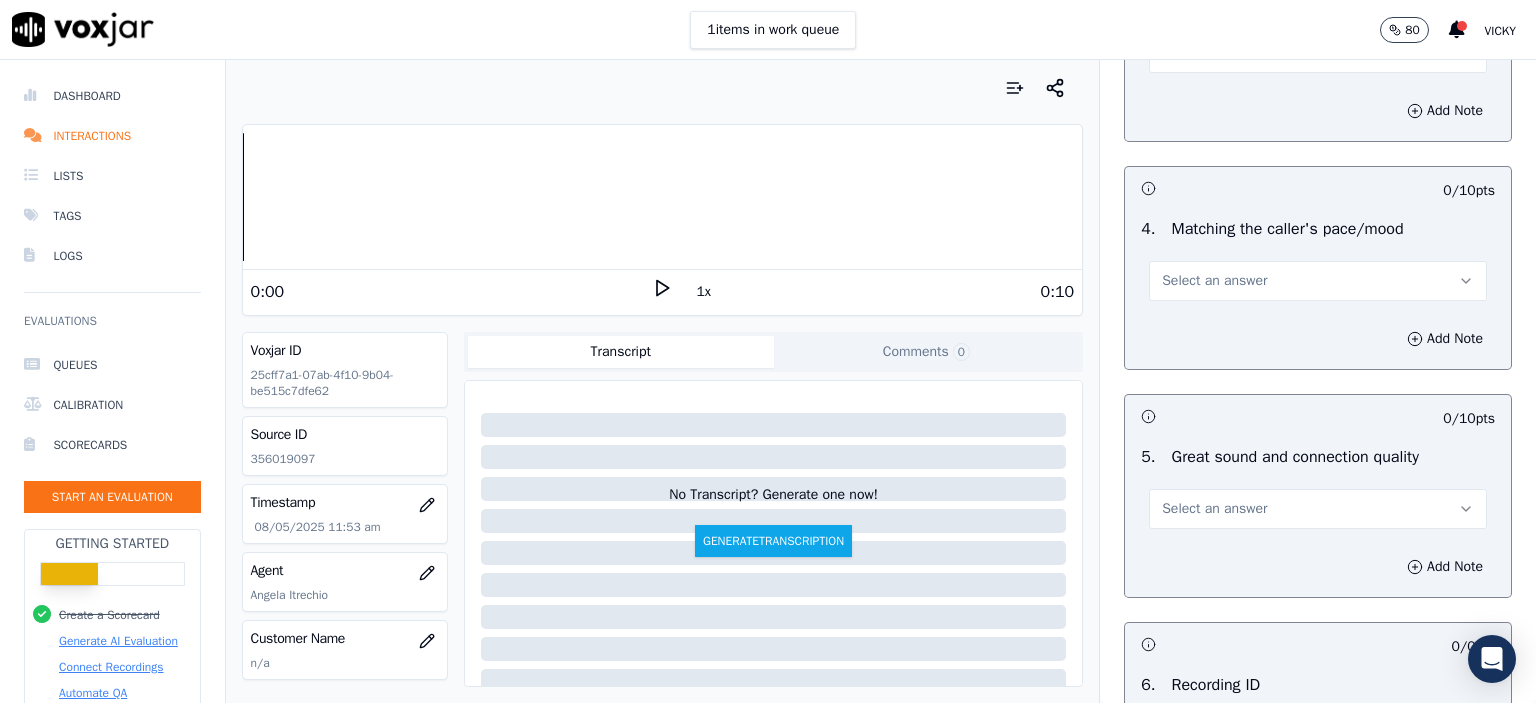 click on "Select an answer" at bounding box center [1318, 281] 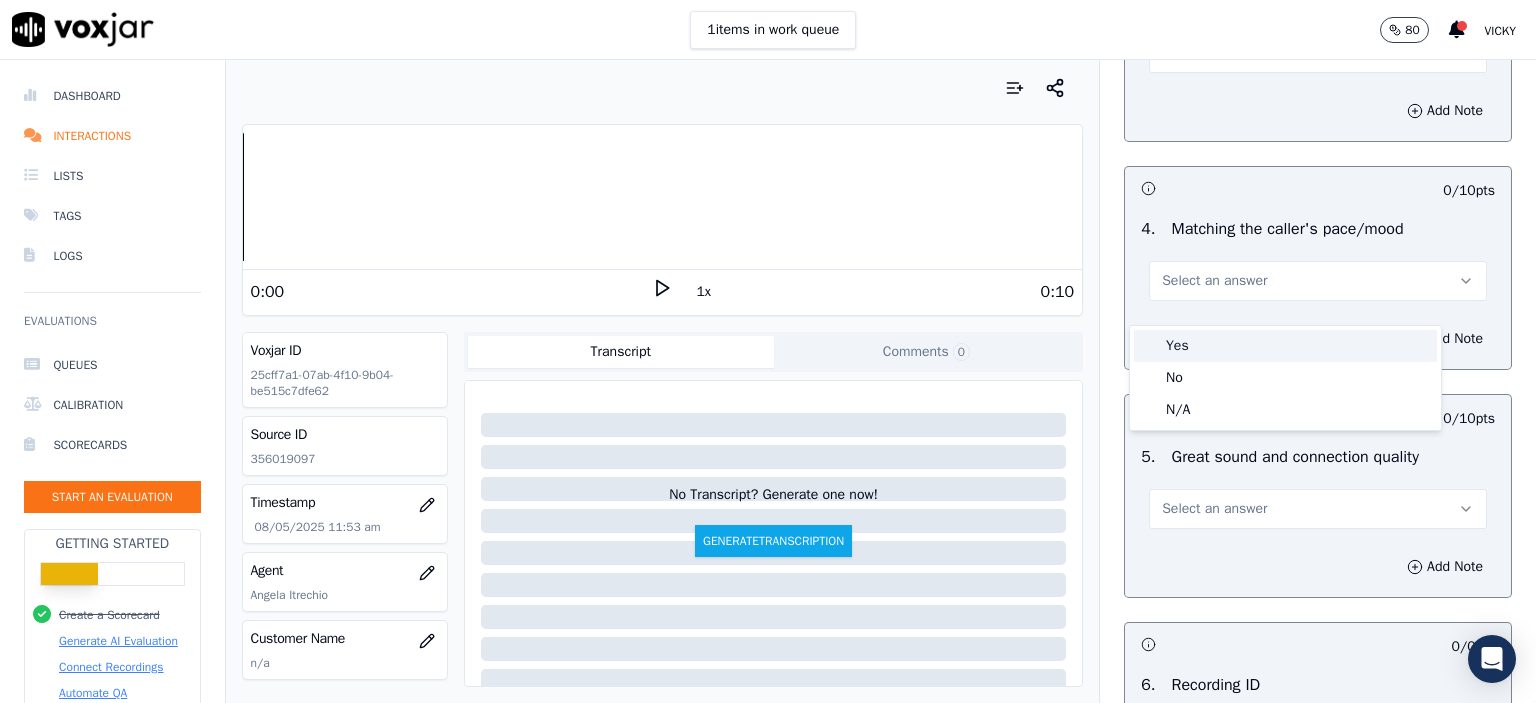 click on "Yes" at bounding box center (1285, 346) 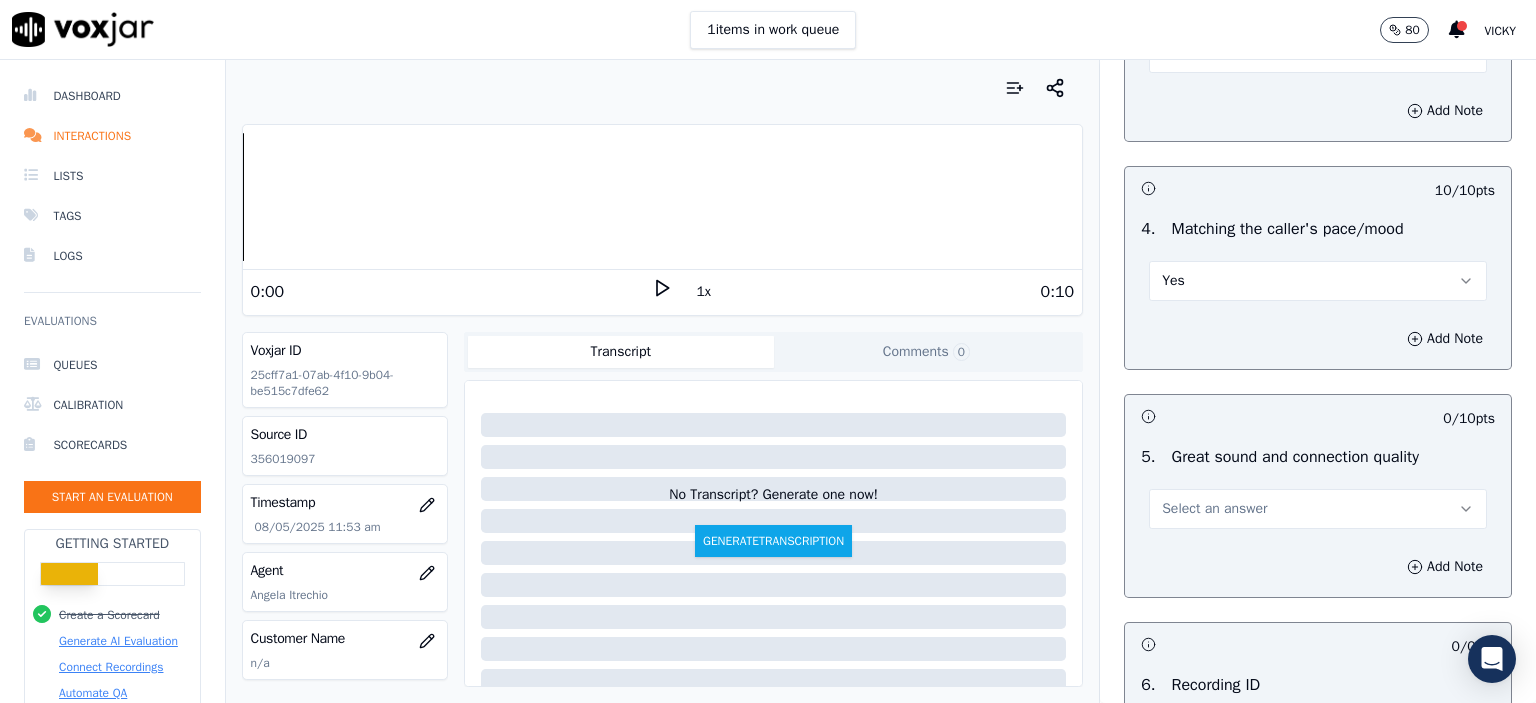 drag, startPoint x: 1228, startPoint y: 527, endPoint x: 1219, endPoint y: 547, distance: 21.931713 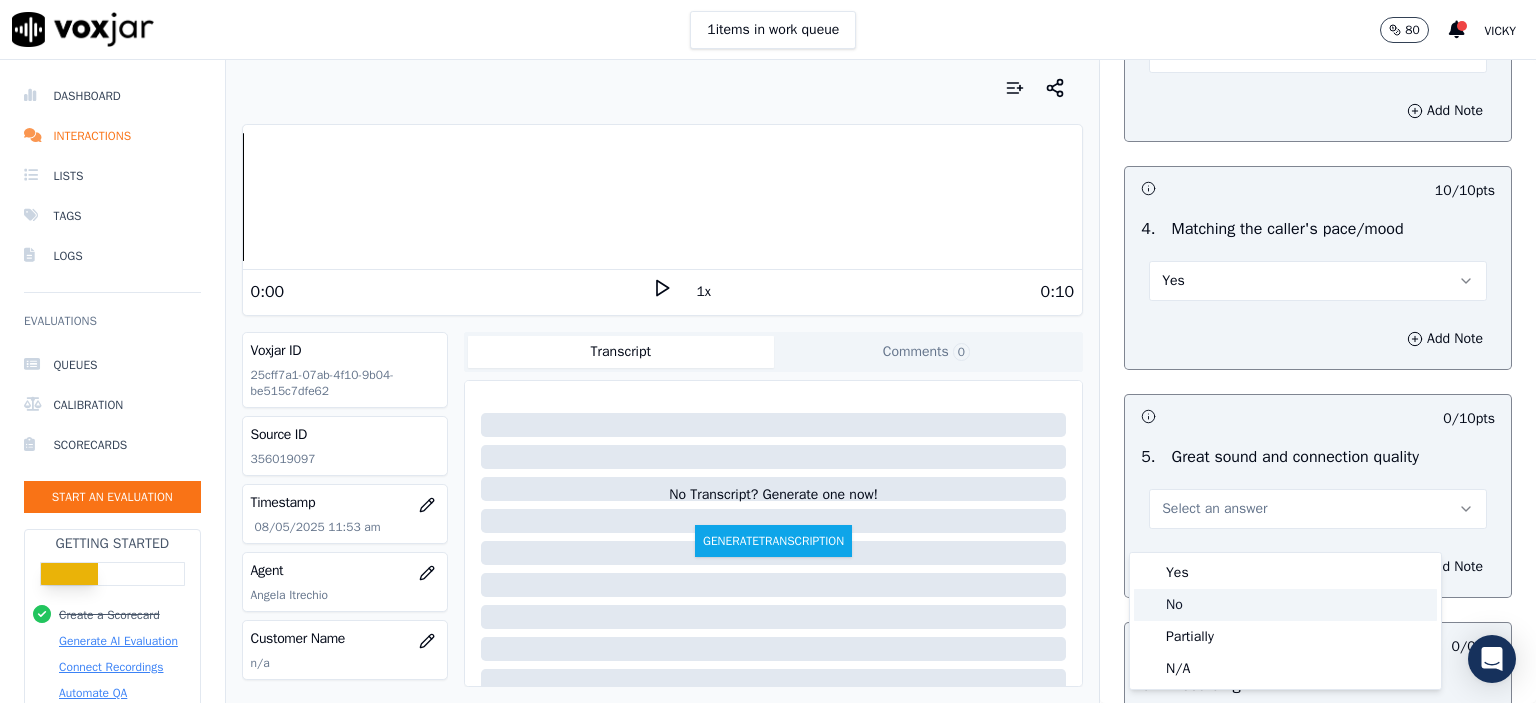 click on "No" 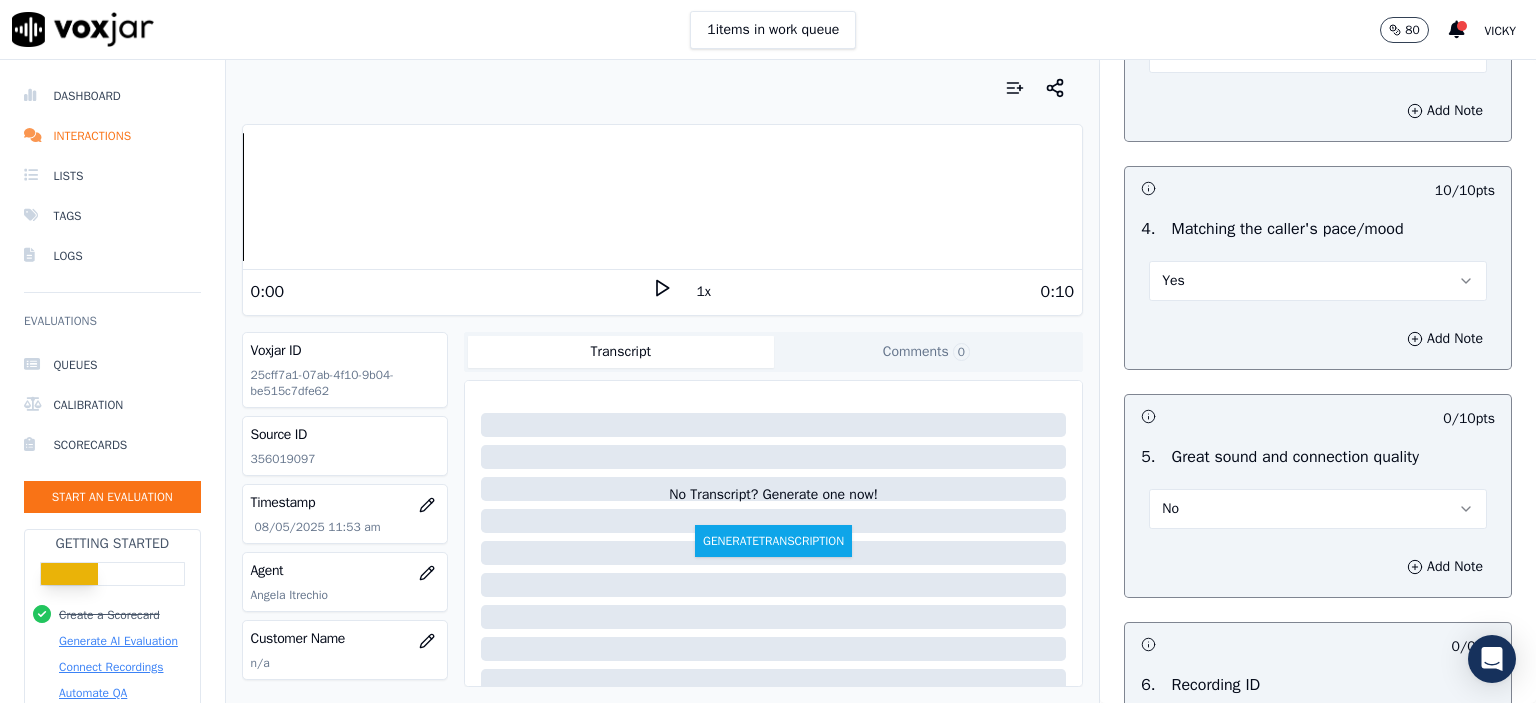 drag, startPoint x: 1192, startPoint y: 608, endPoint x: 1229, endPoint y: 511, distance: 103.81715 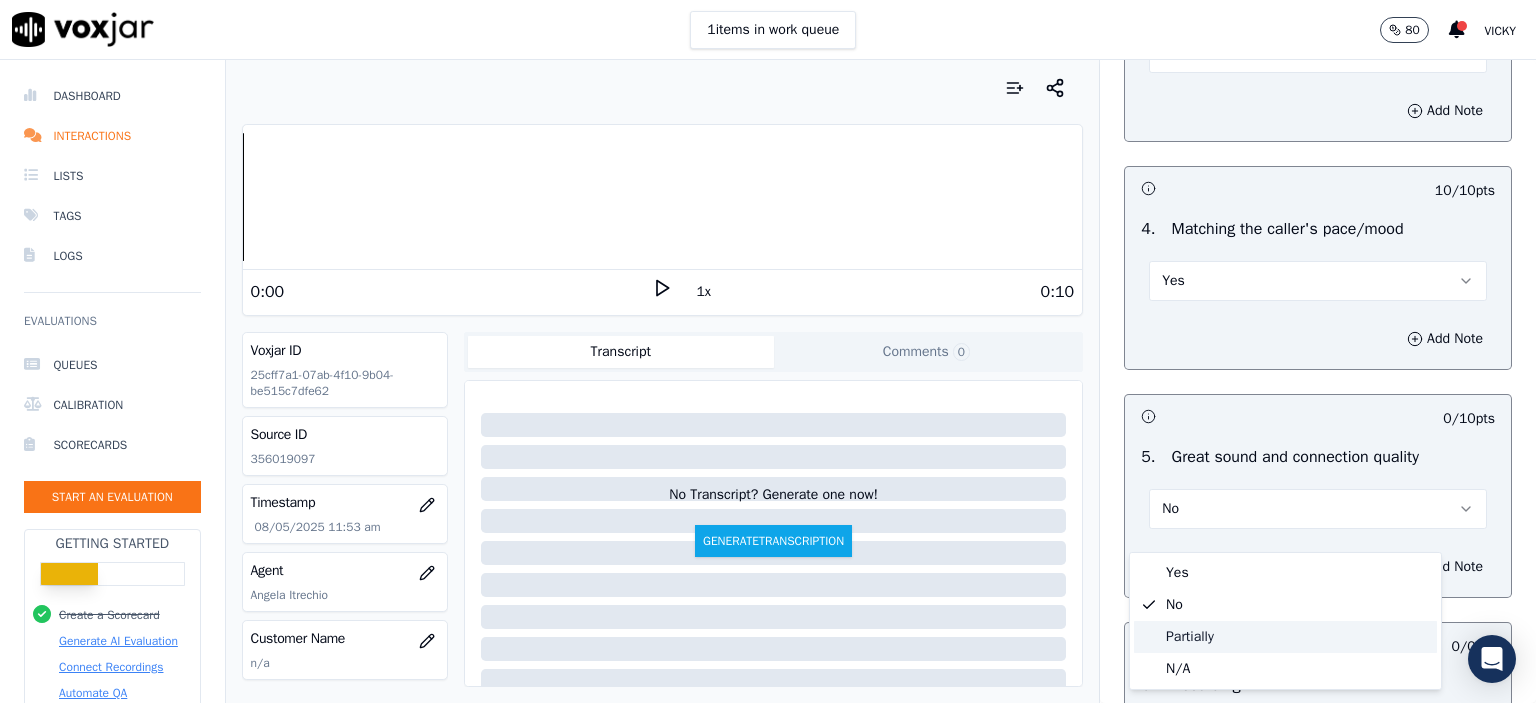 drag, startPoint x: 1203, startPoint y: 638, endPoint x: 1211, endPoint y: 623, distance: 17 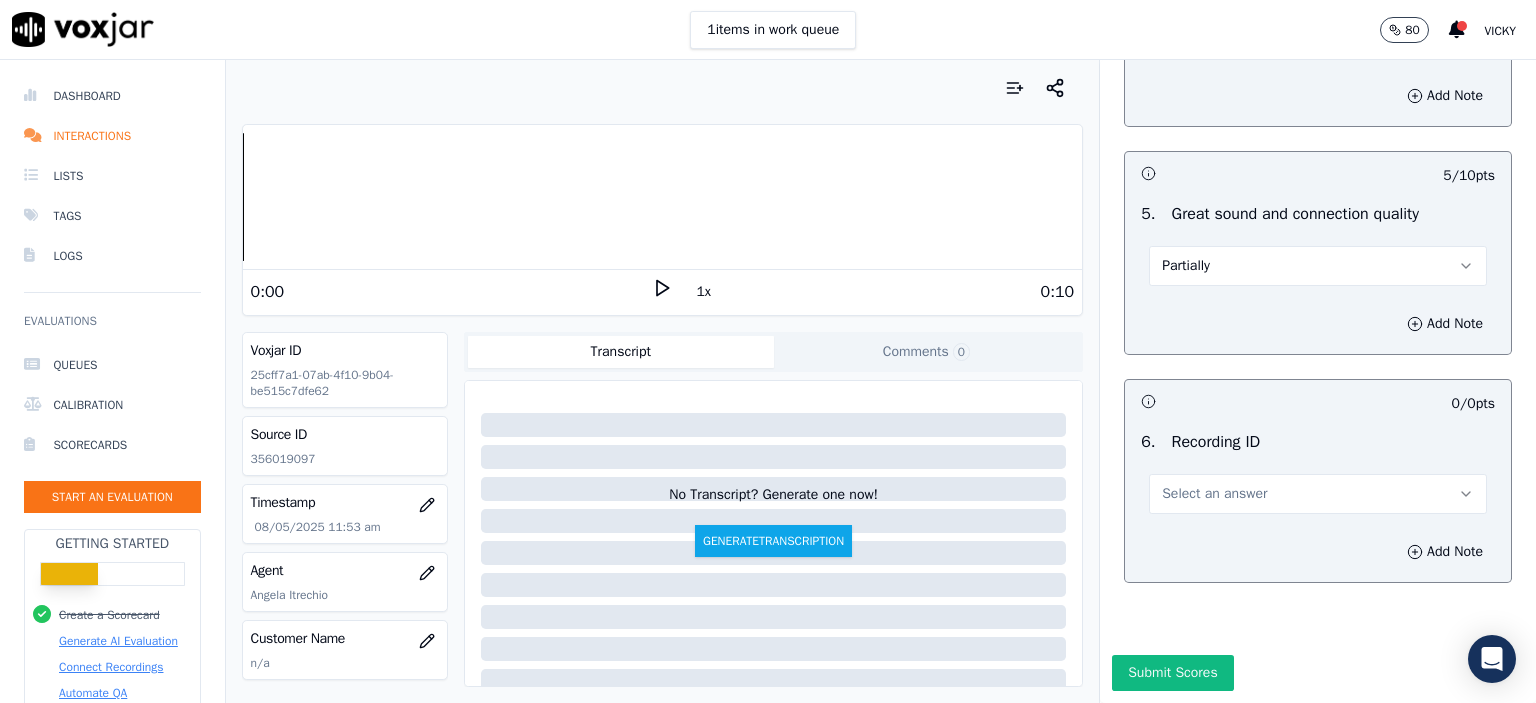 scroll, scrollTop: 3000, scrollLeft: 0, axis: vertical 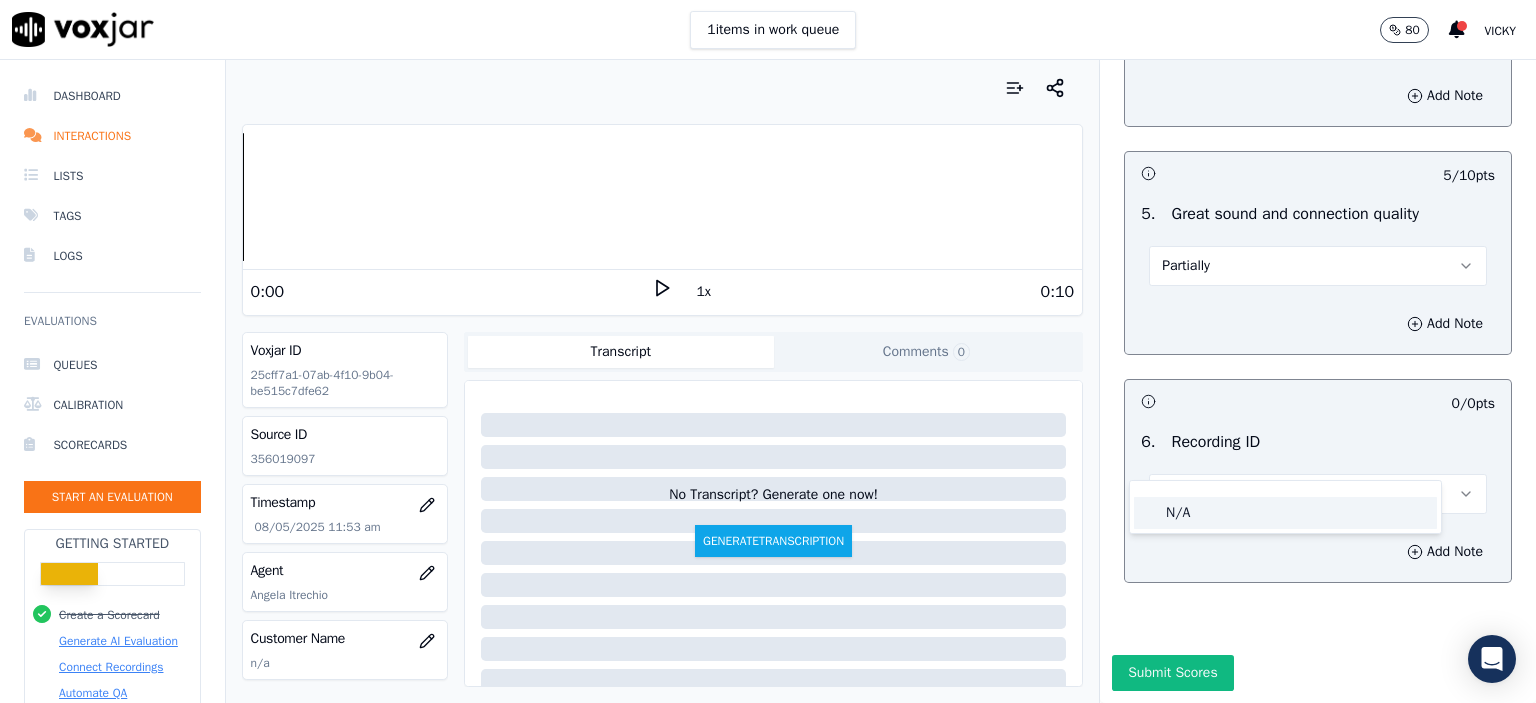 click on "N/A" 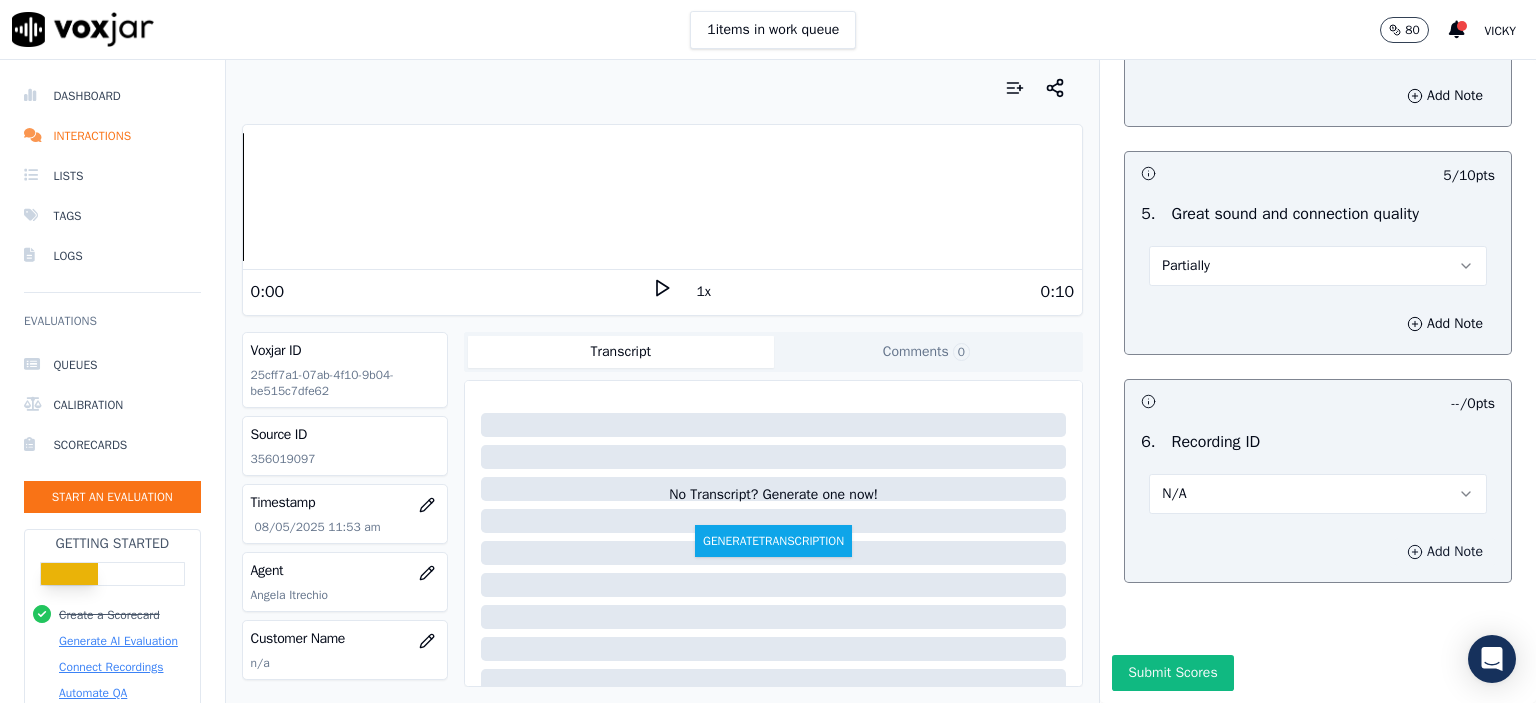 click 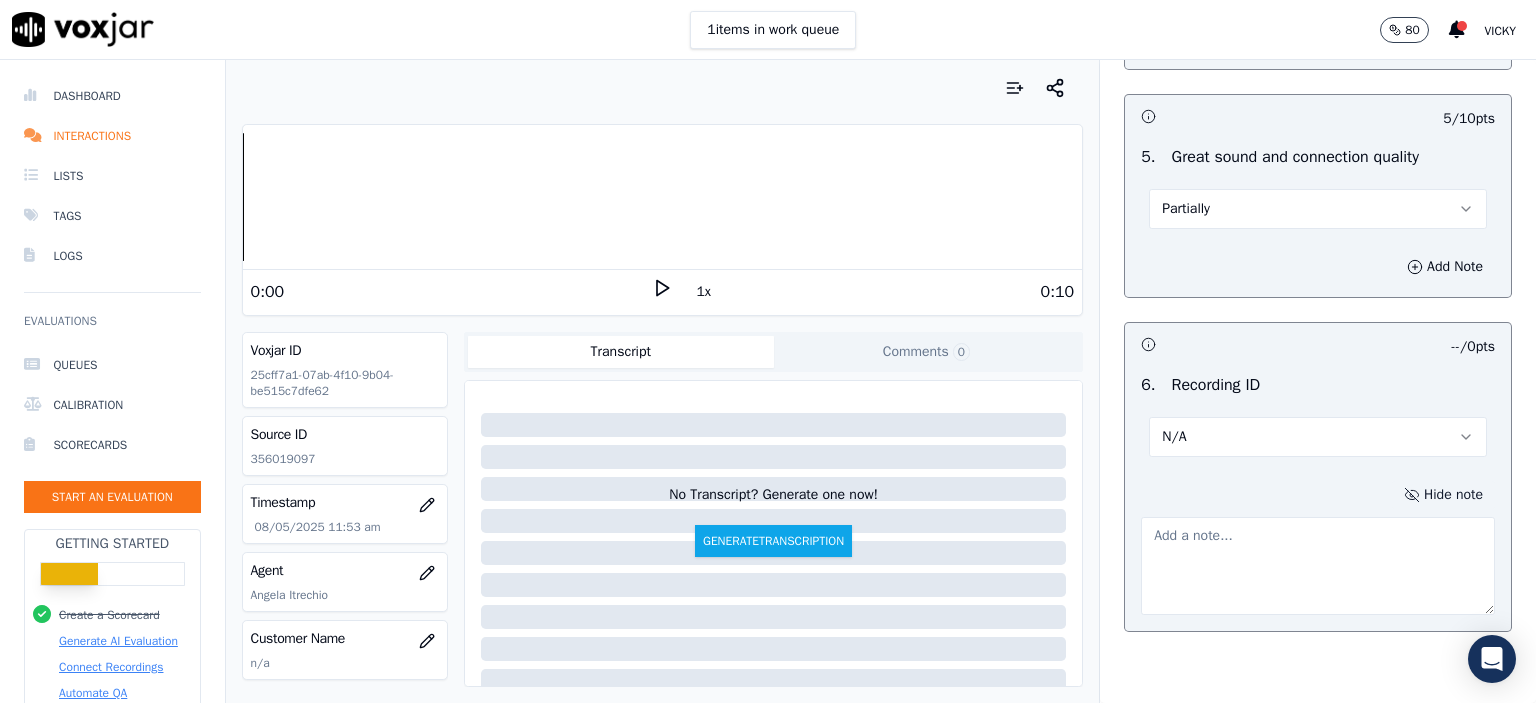 click on "356019097" 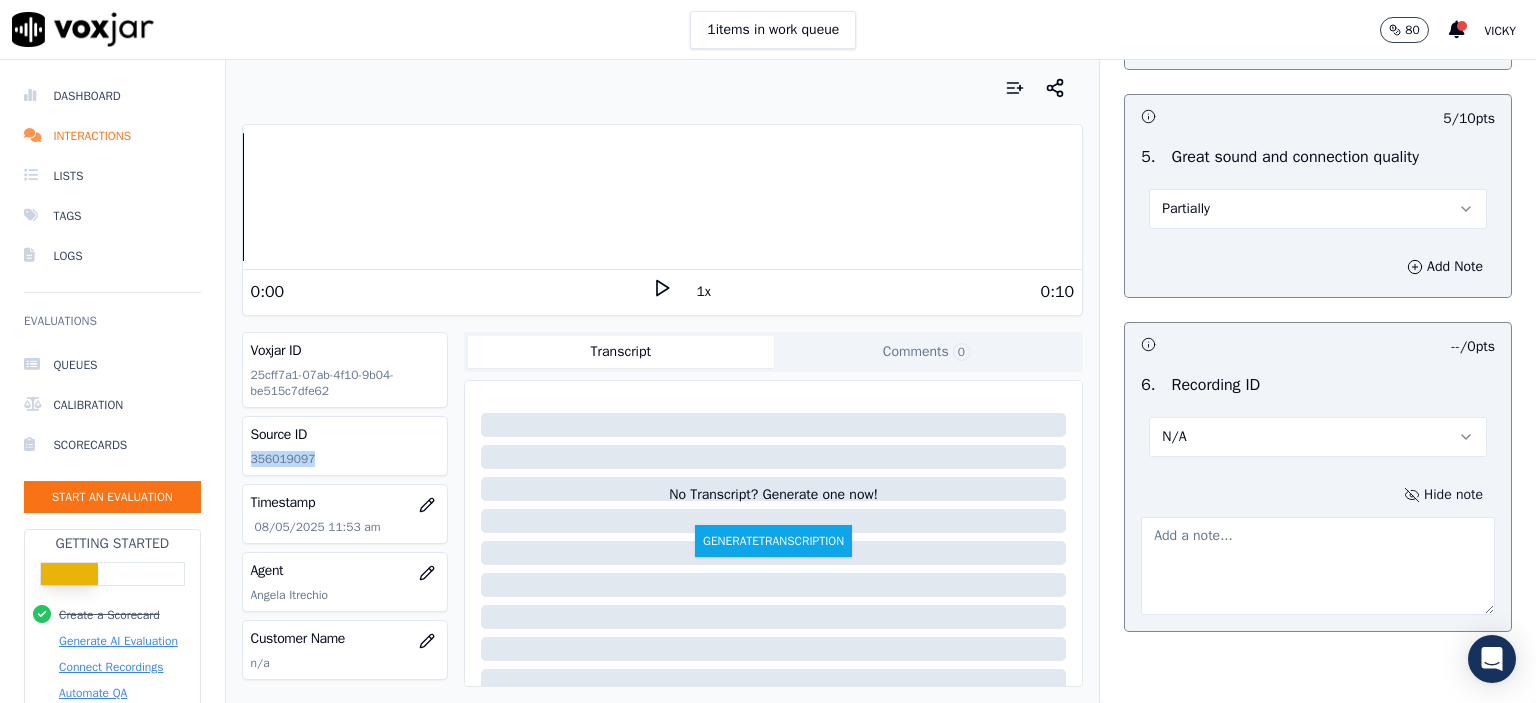 click on "356019097" 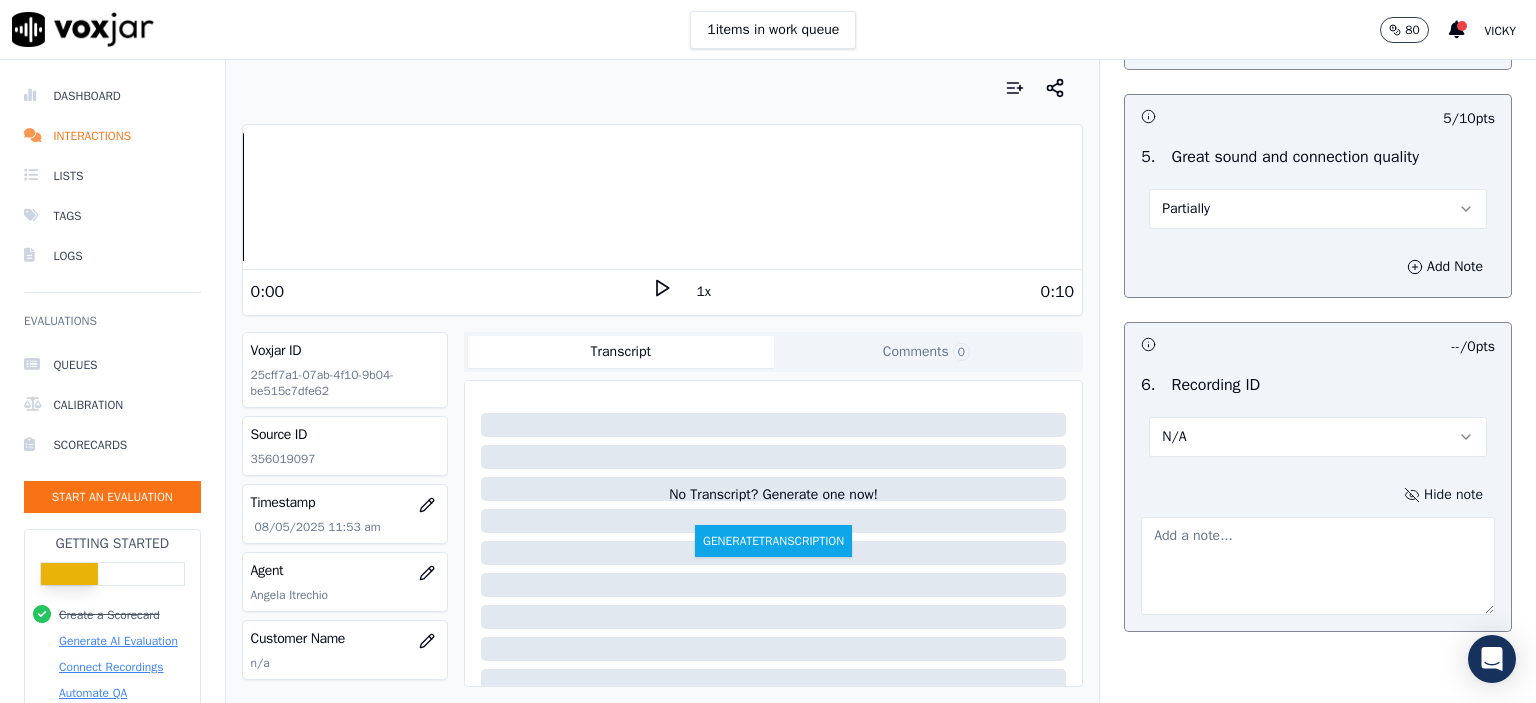 click at bounding box center (1318, 566) 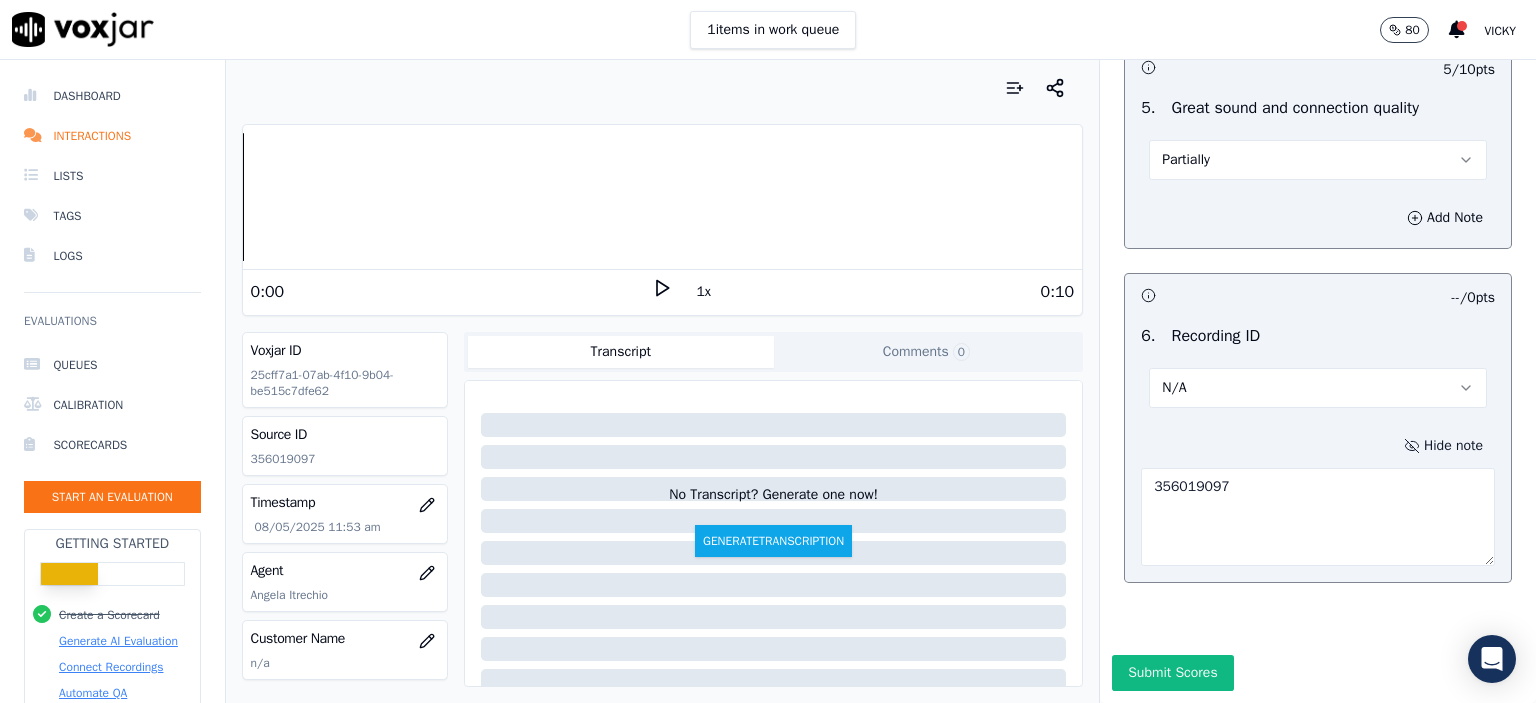 scroll, scrollTop: 3112, scrollLeft: 0, axis: vertical 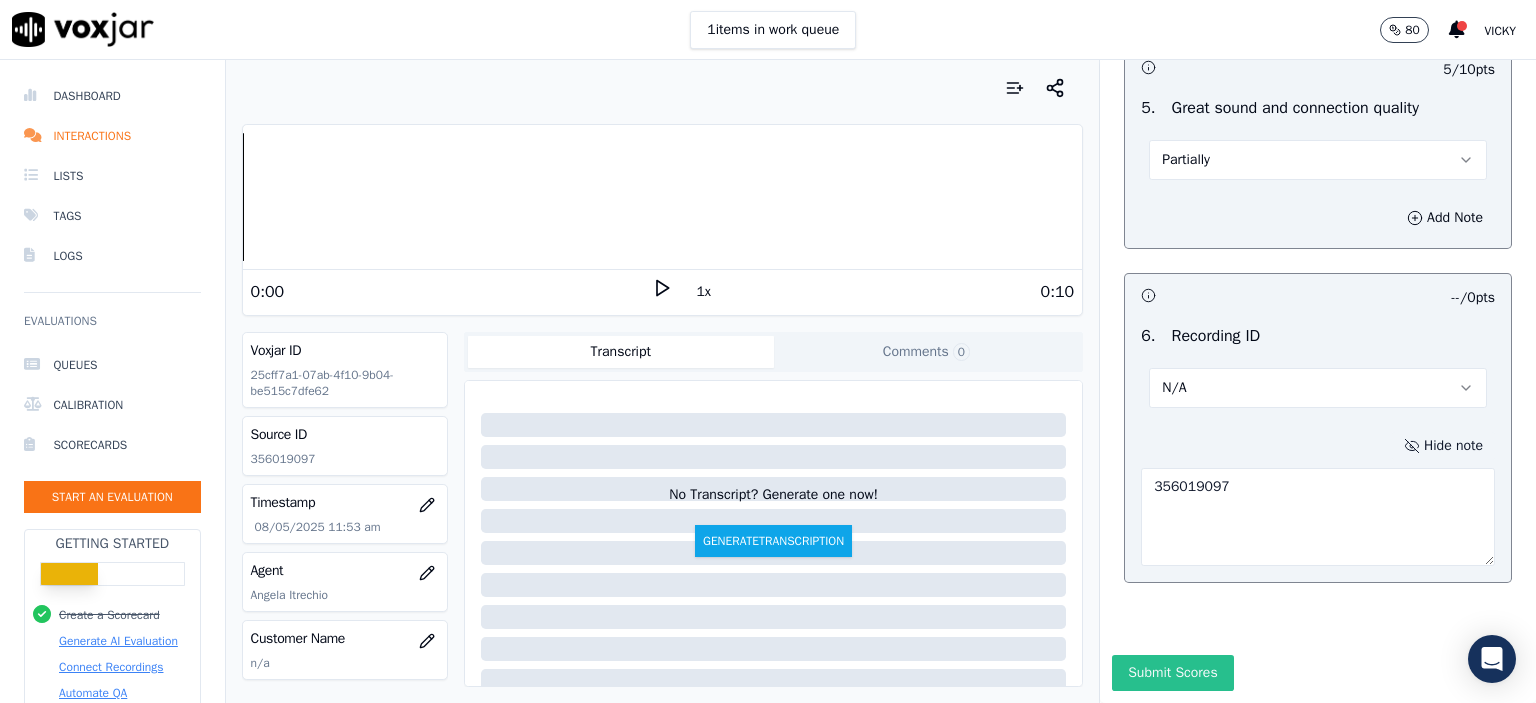 type on "356019097" 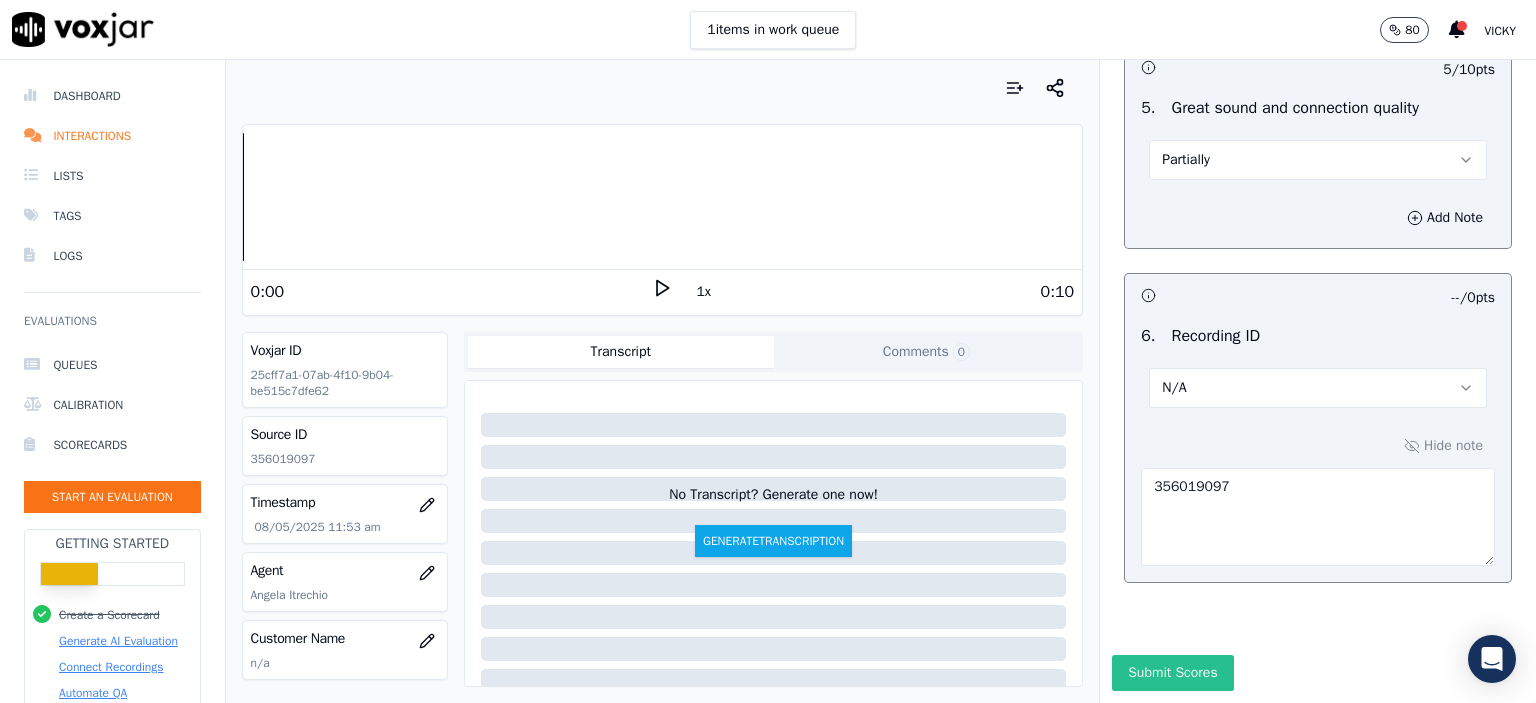 click on "Submit Scores" at bounding box center (1172, 673) 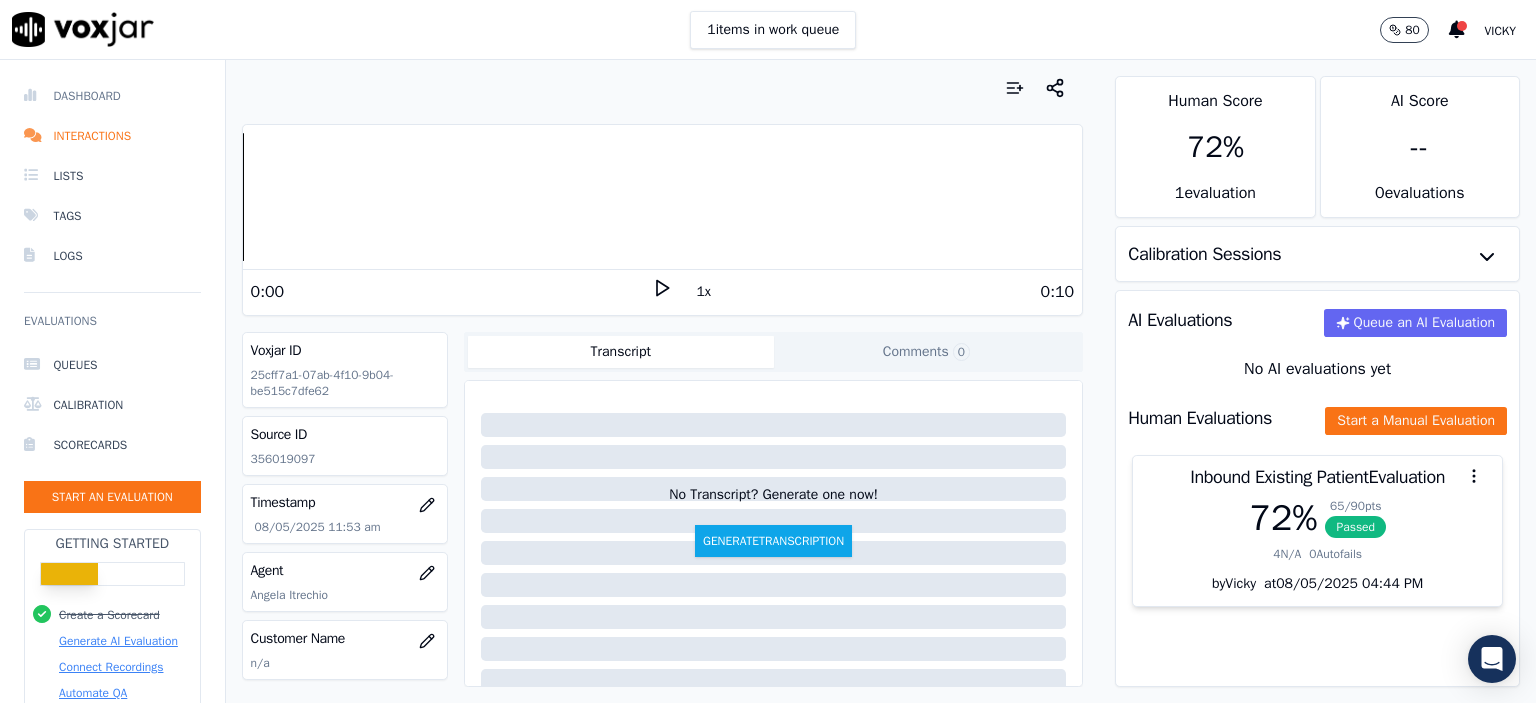 click on "Dashboard" at bounding box center [112, 96] 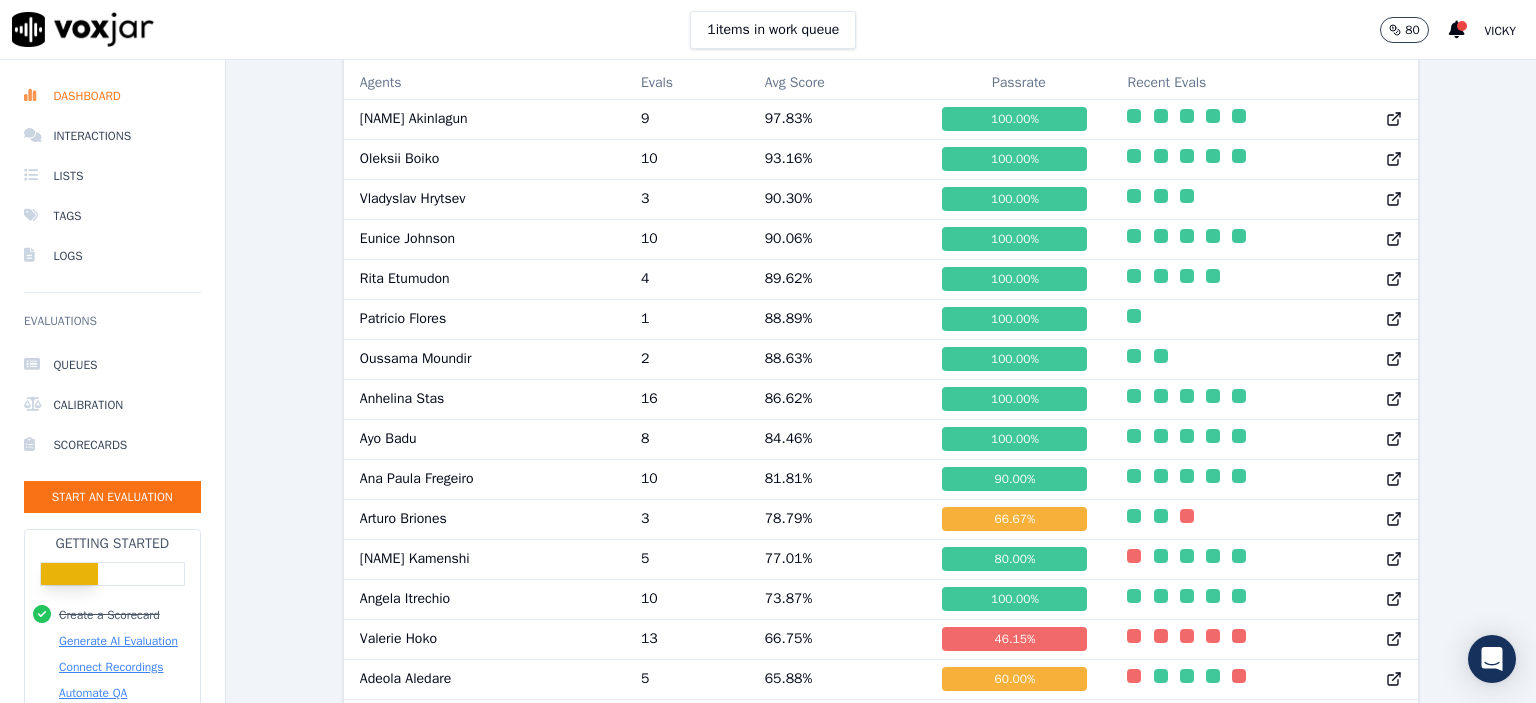 scroll, scrollTop: 1218, scrollLeft: 0, axis: vertical 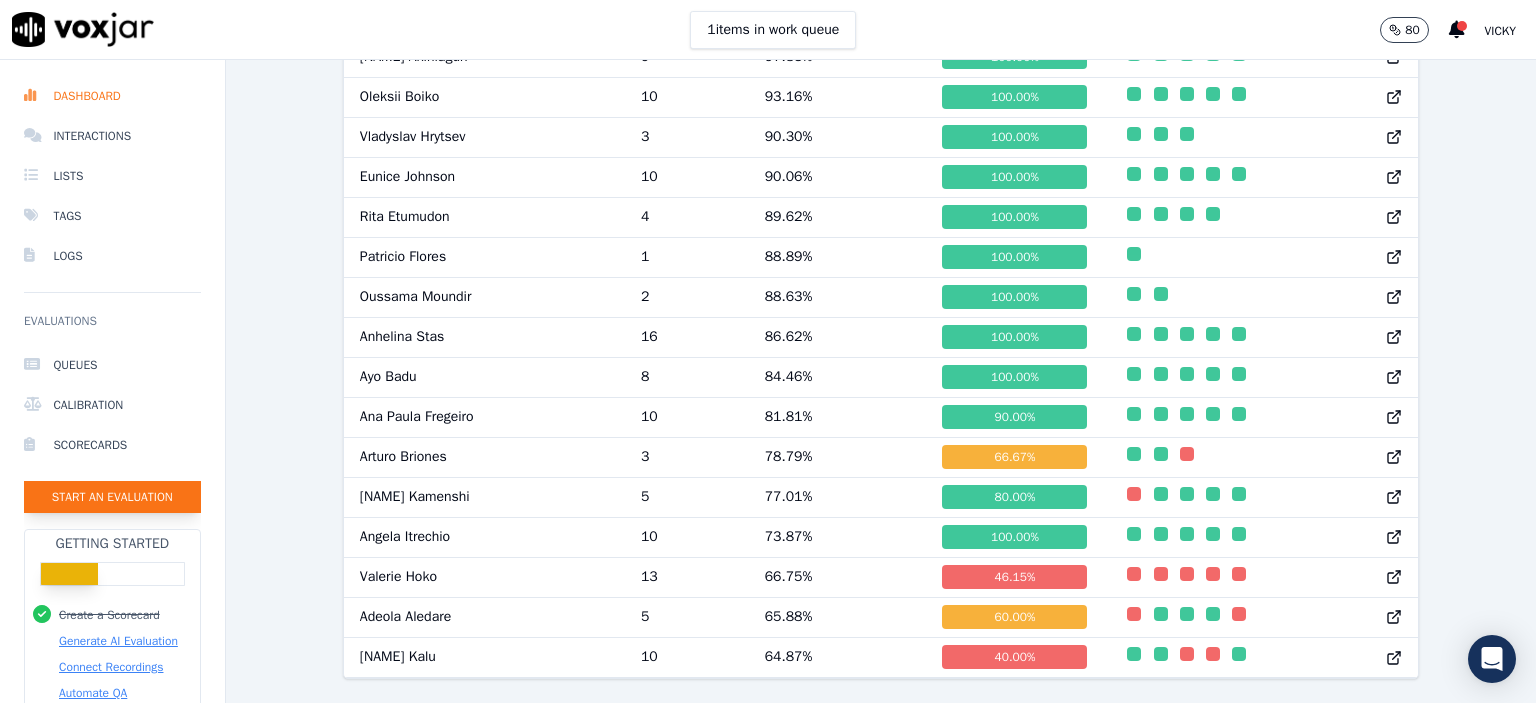 click on "Start an Evaluation" 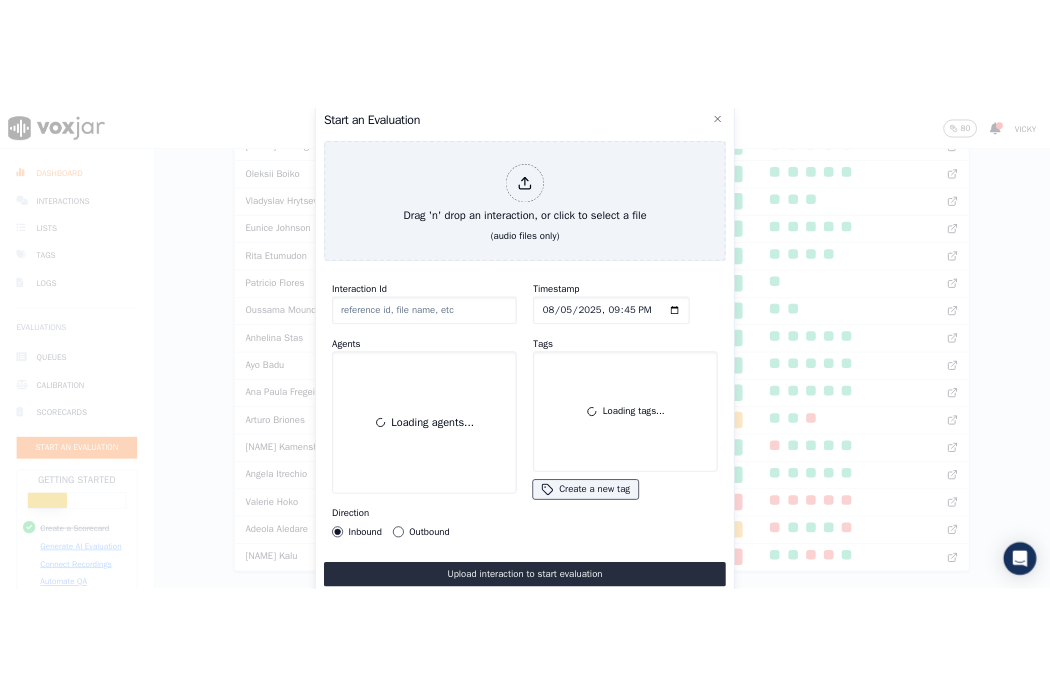 scroll, scrollTop: 122, scrollLeft: 0, axis: vertical 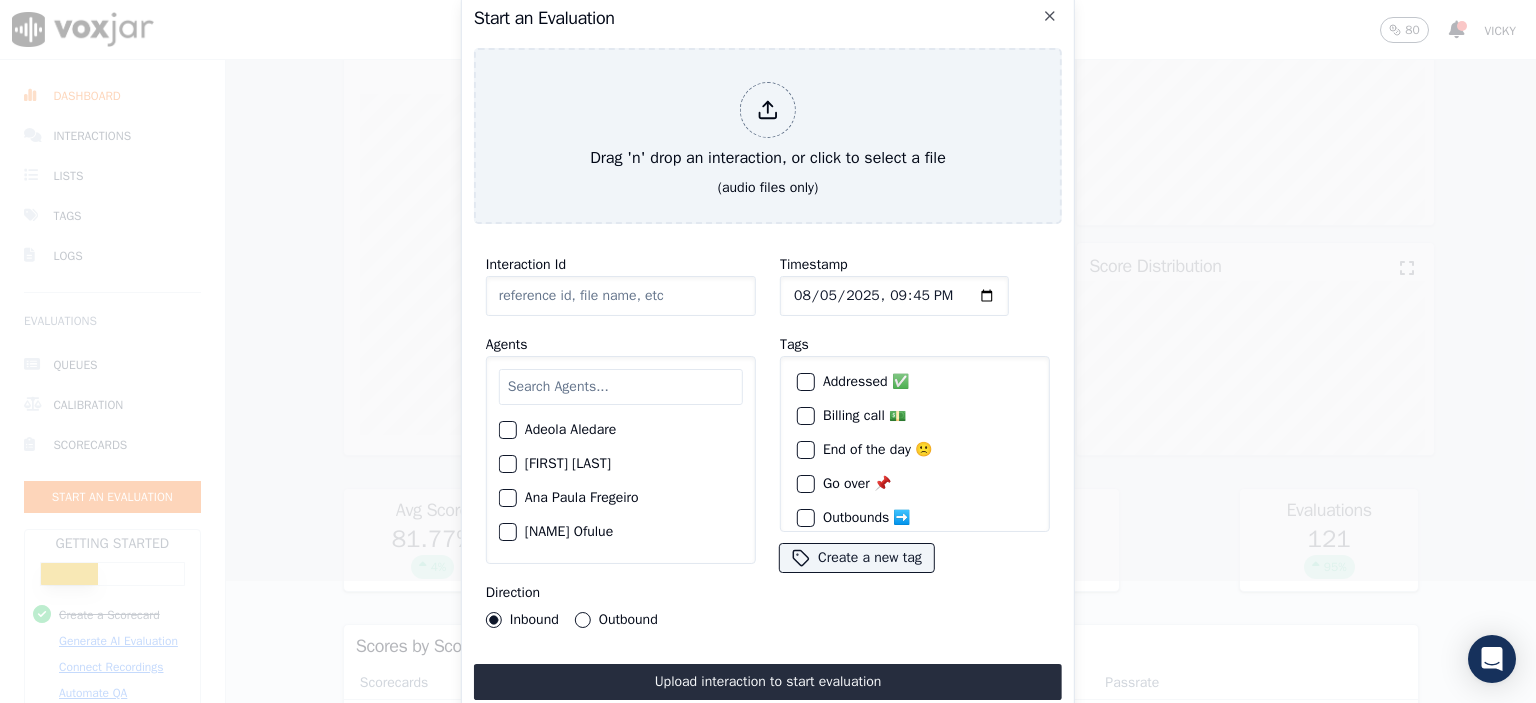 click on "Interaction Id" 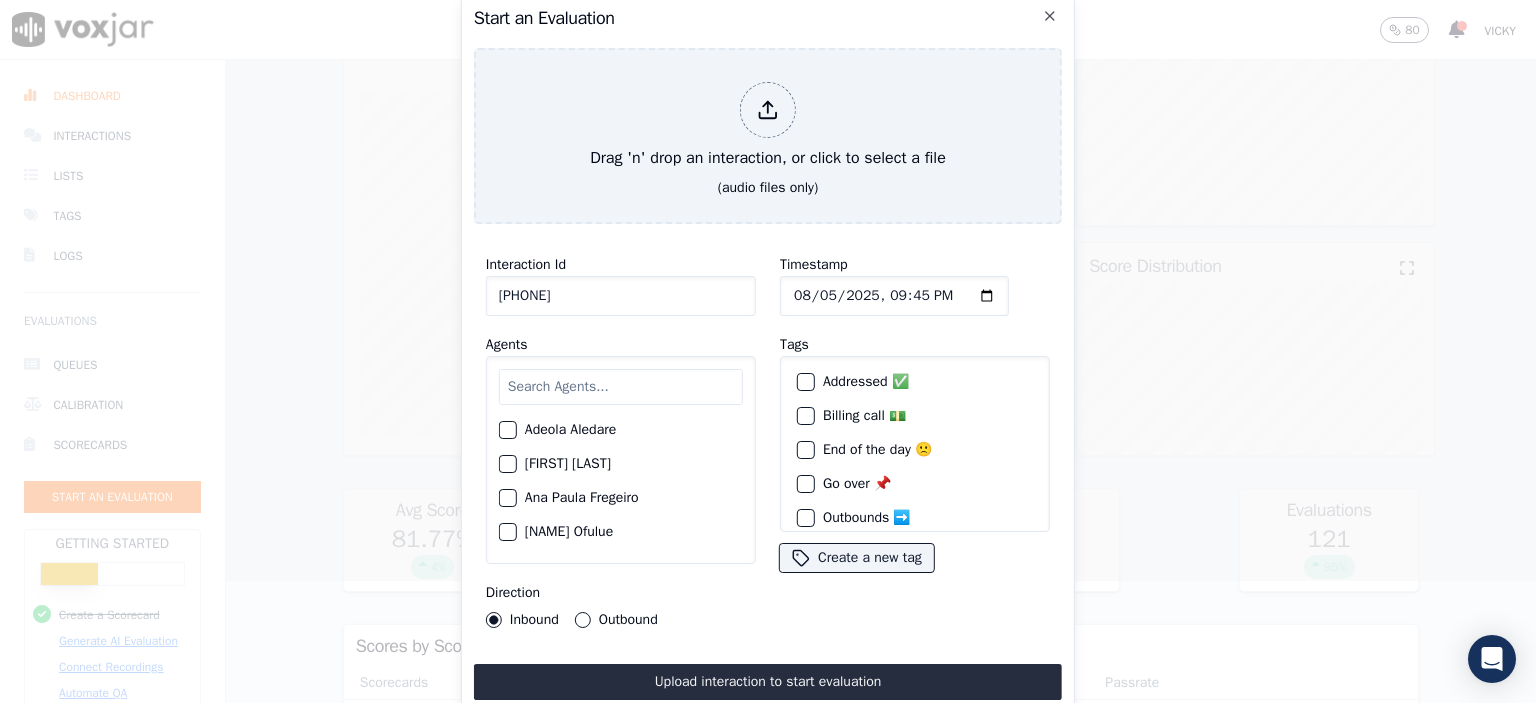 type on "[PHONE]" 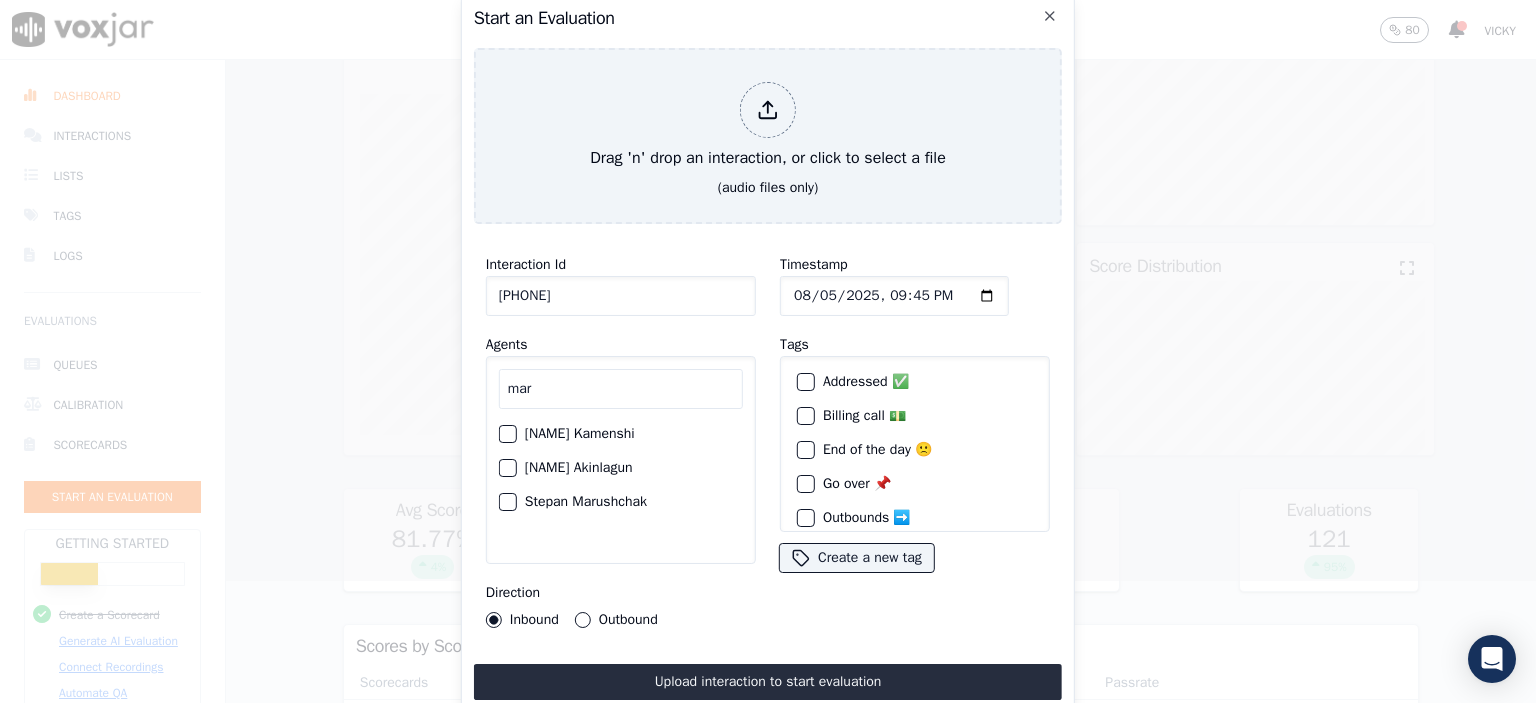 type on "mar" 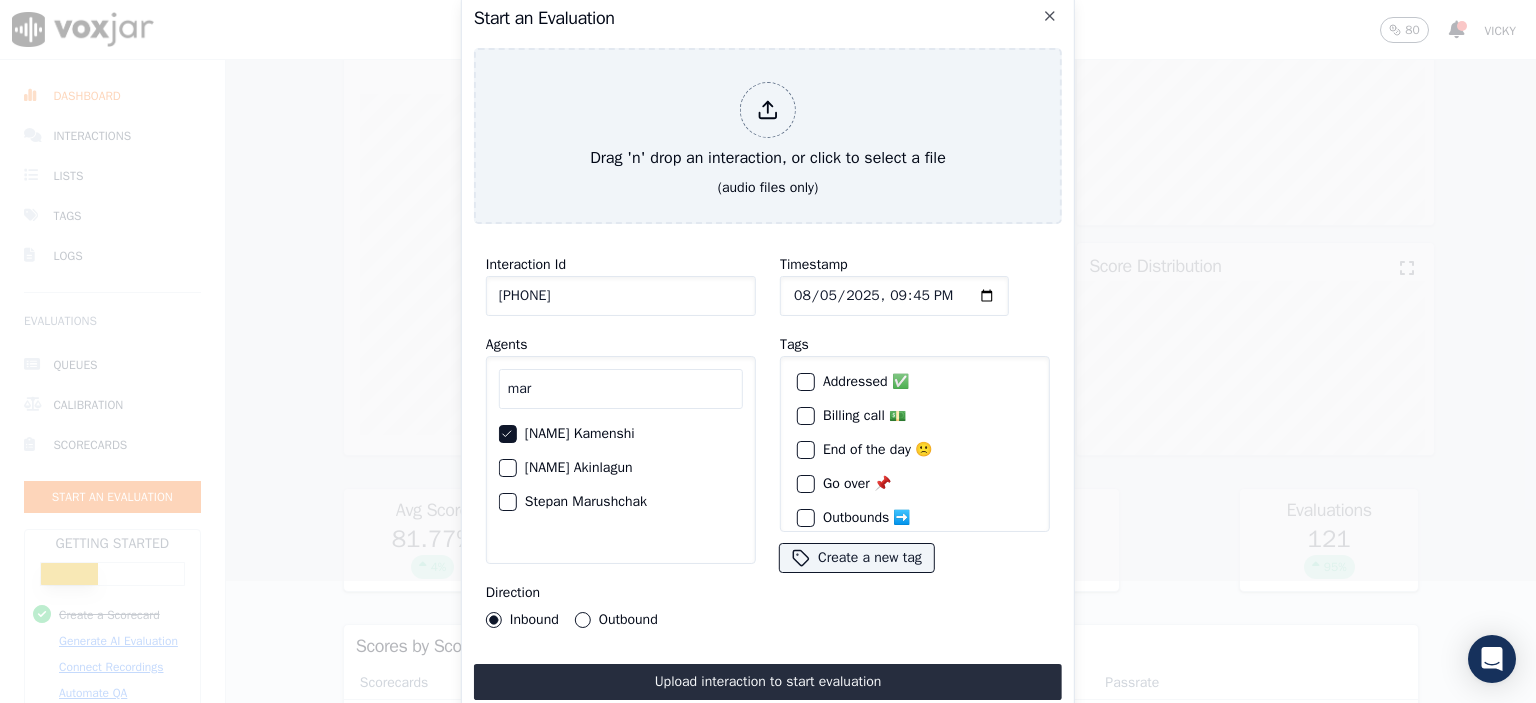 click on "Timestamp" 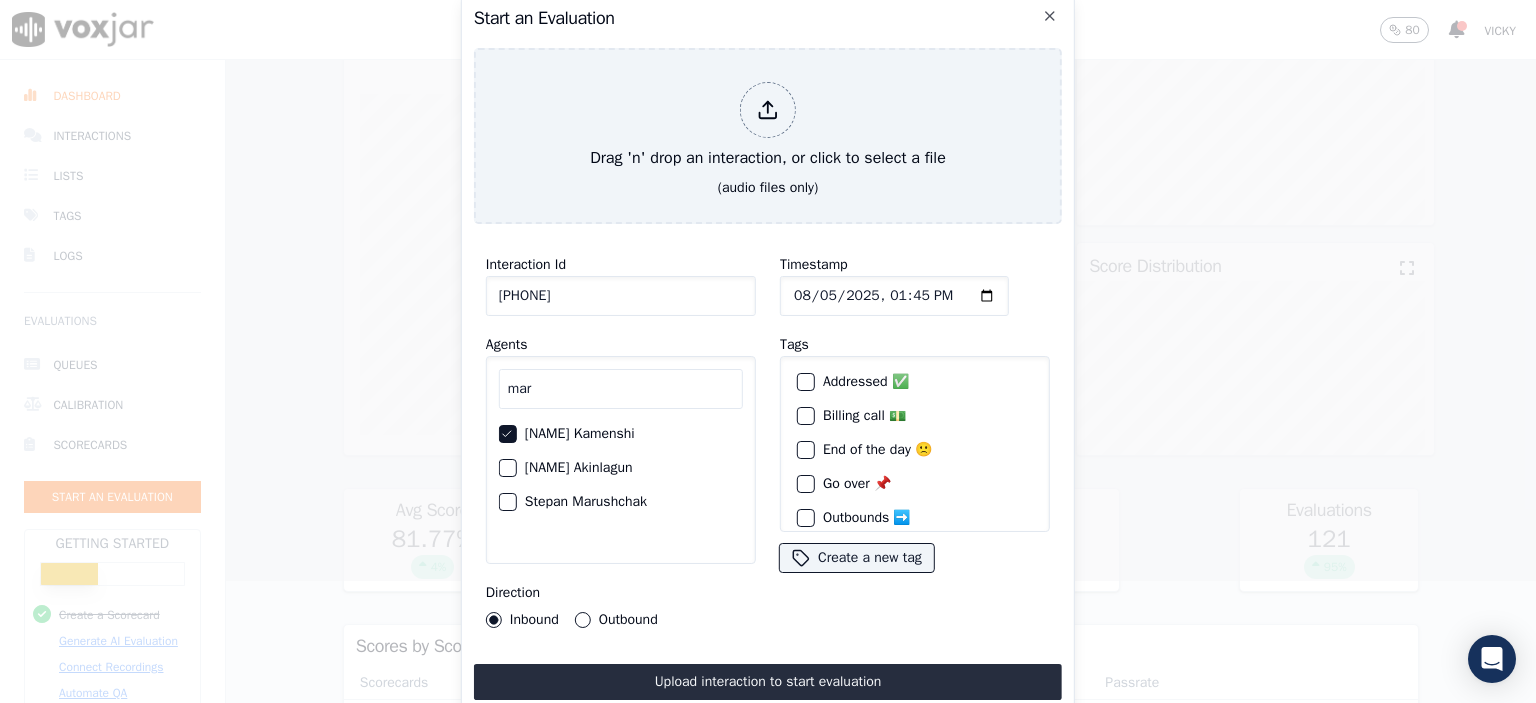 click on "Timestamp" 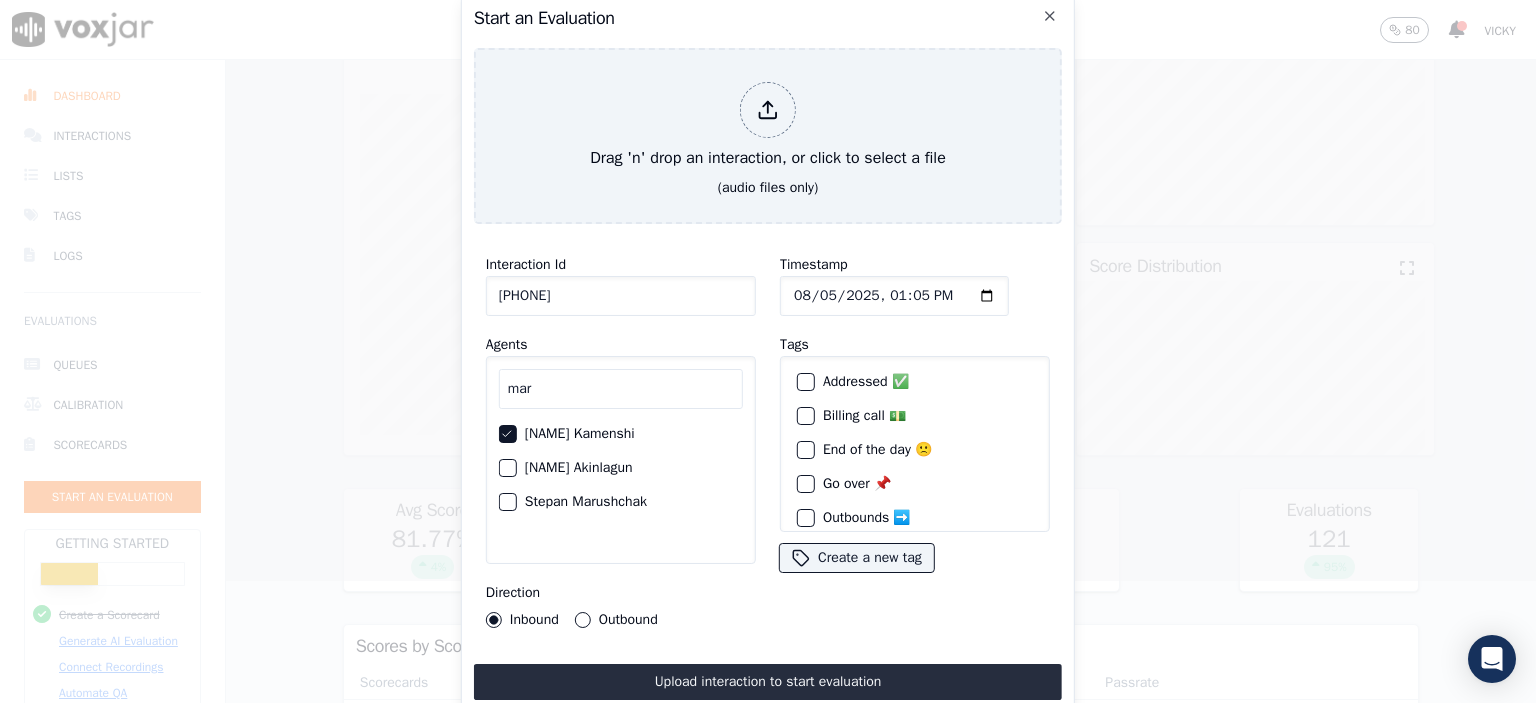 type on "2025-08-05T13:53" 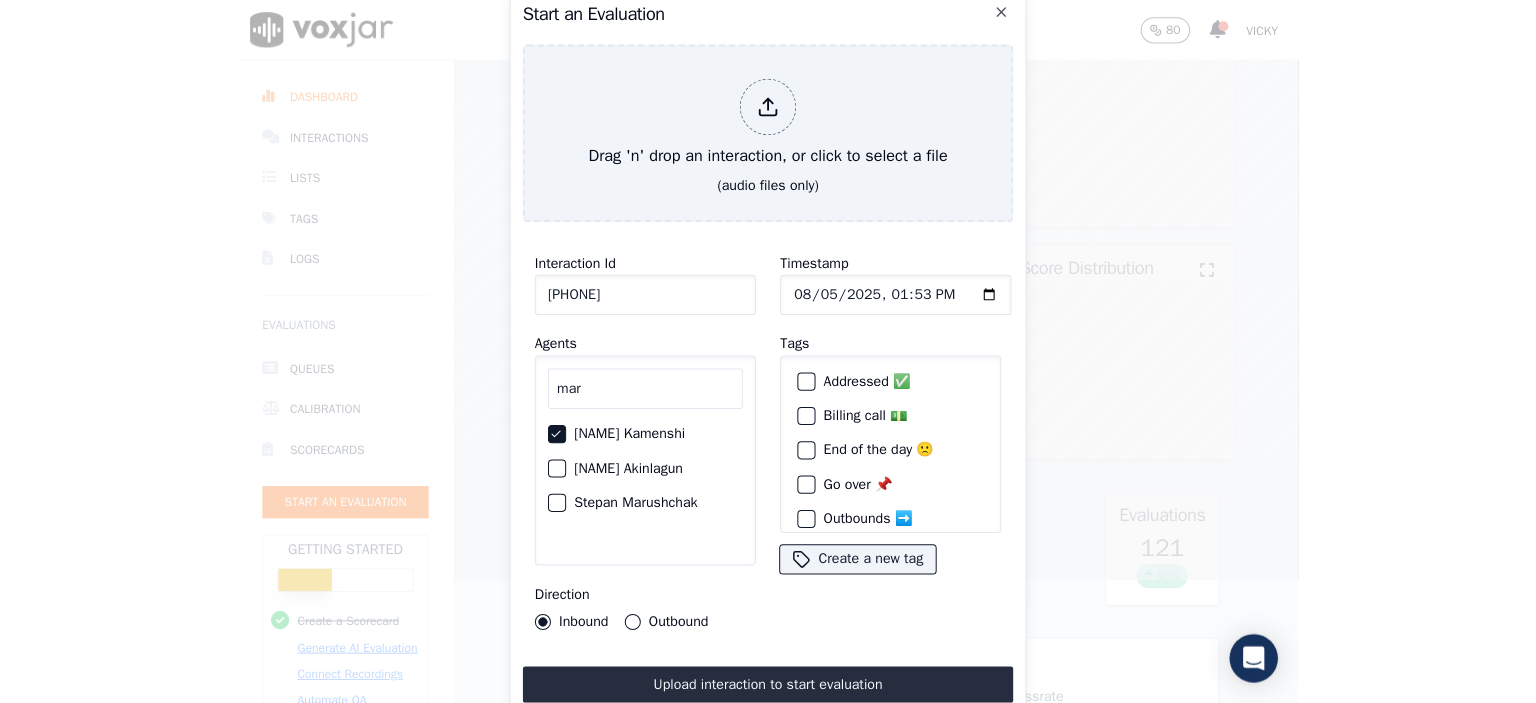 scroll, scrollTop: 56, scrollLeft: 0, axis: vertical 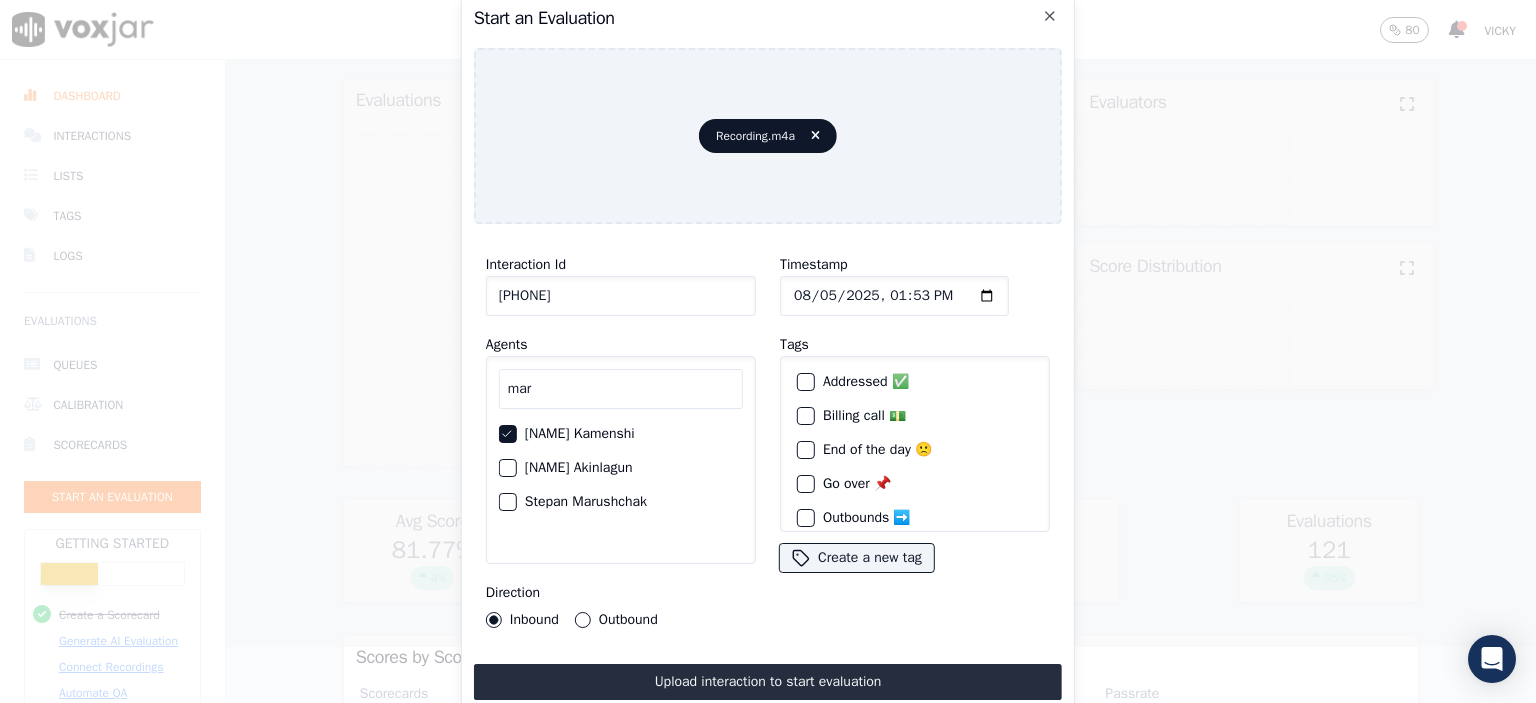 click on "Upload interaction to start evaluation" at bounding box center [768, 682] 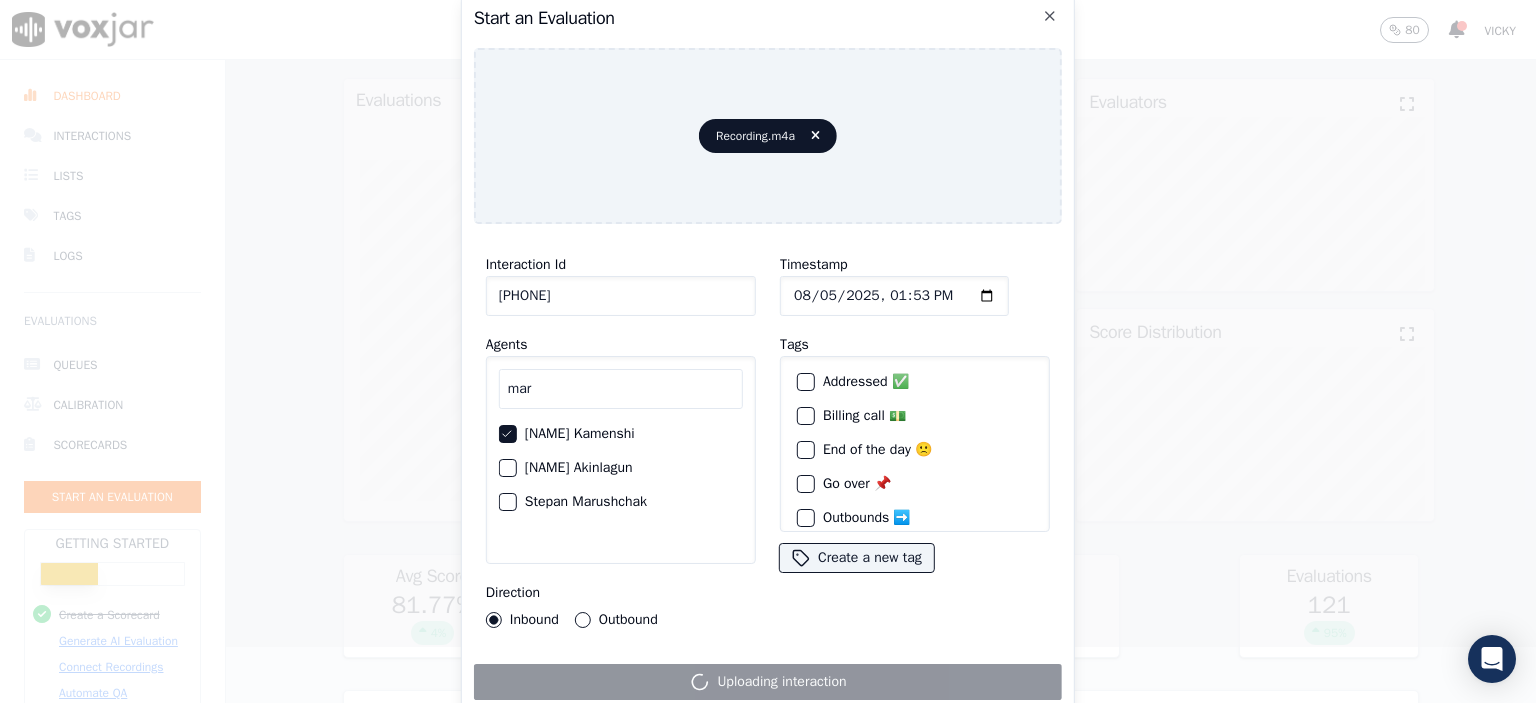 scroll, scrollTop: 0, scrollLeft: 0, axis: both 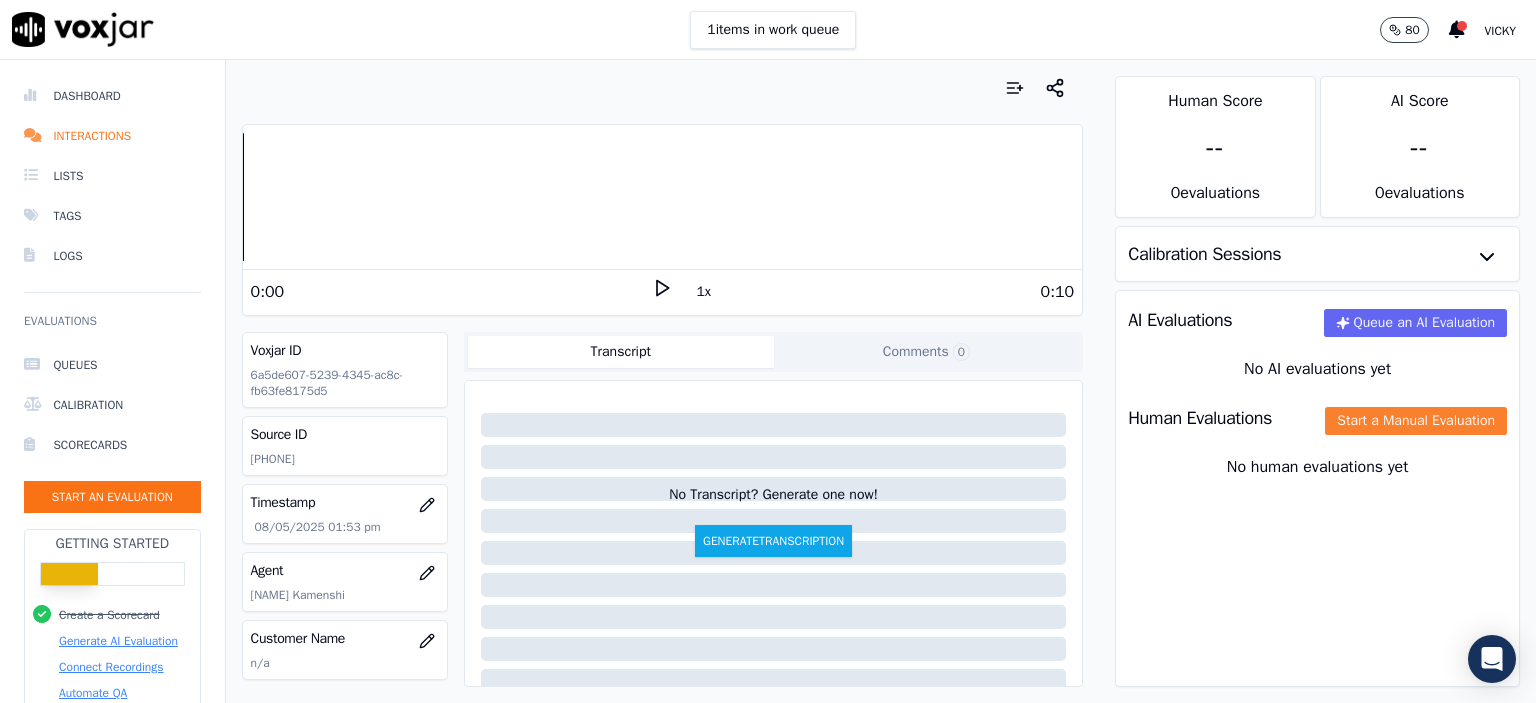 click on "Start a Manual Evaluation" 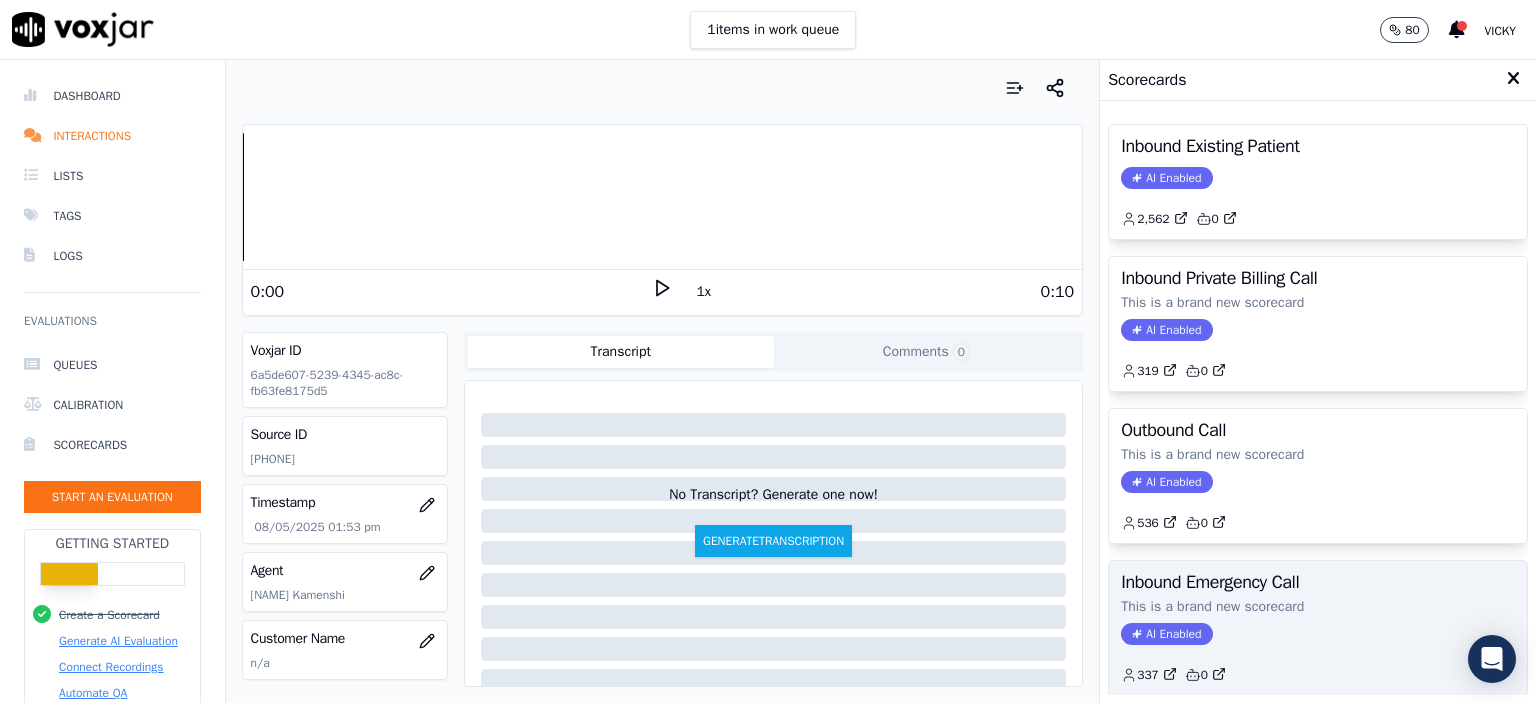 scroll, scrollTop: 0, scrollLeft: 0, axis: both 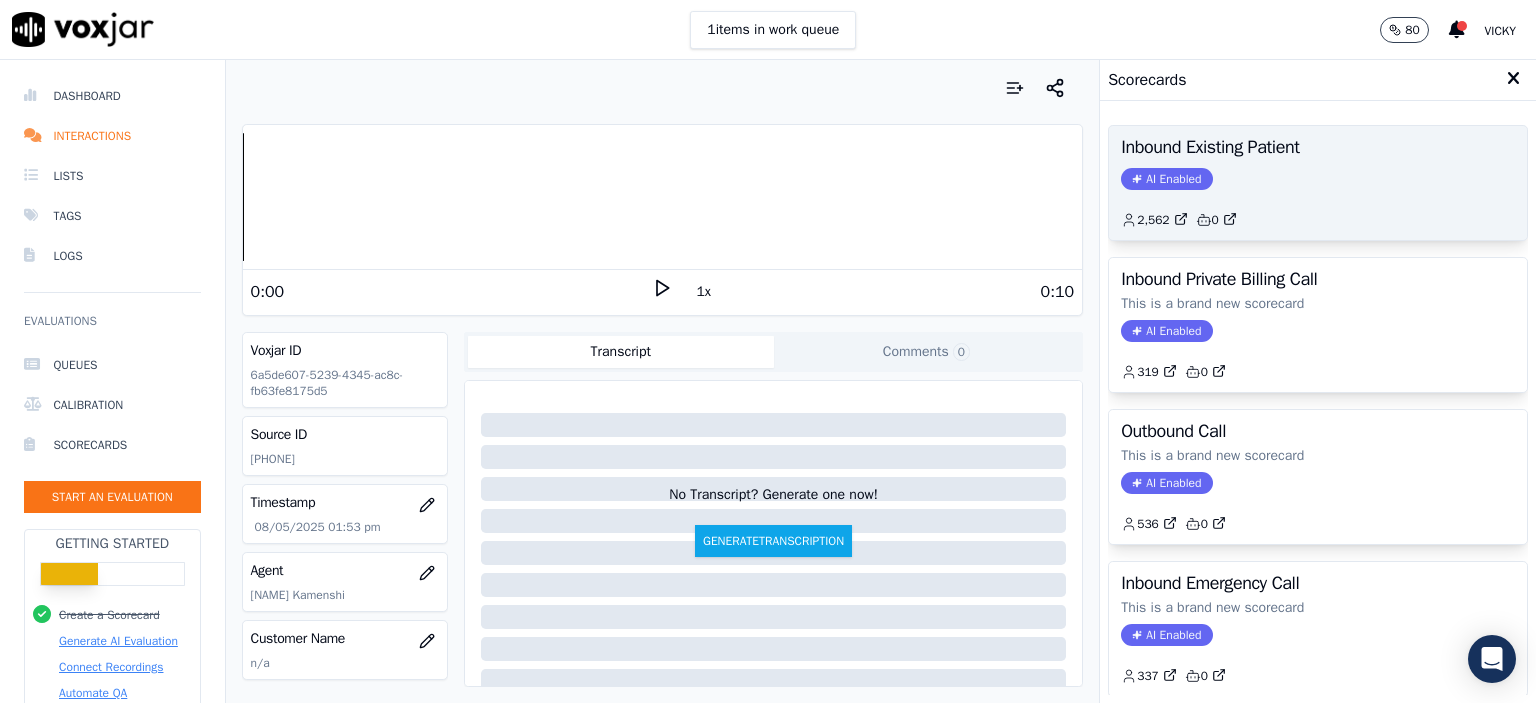 click on "2,562         0" 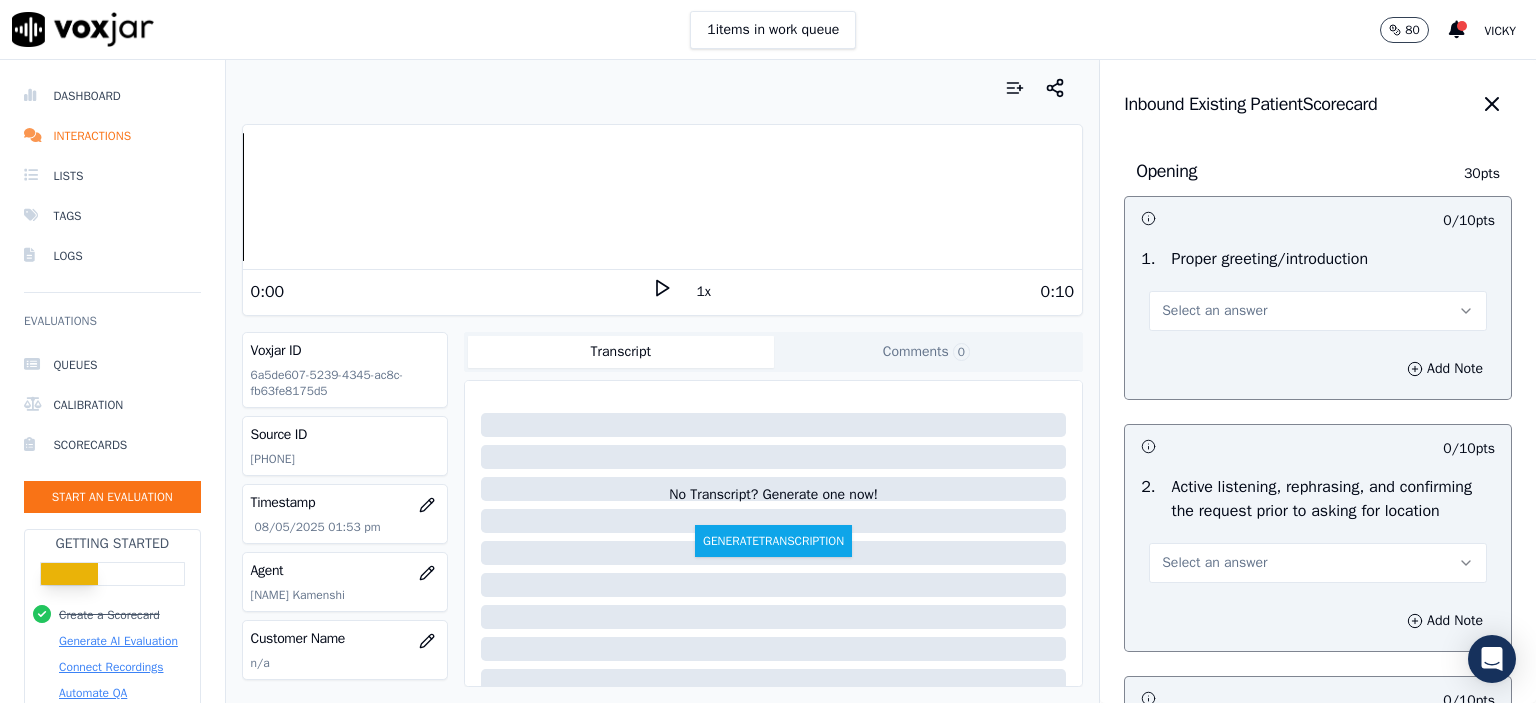 click on "Select an answer" at bounding box center [1214, 311] 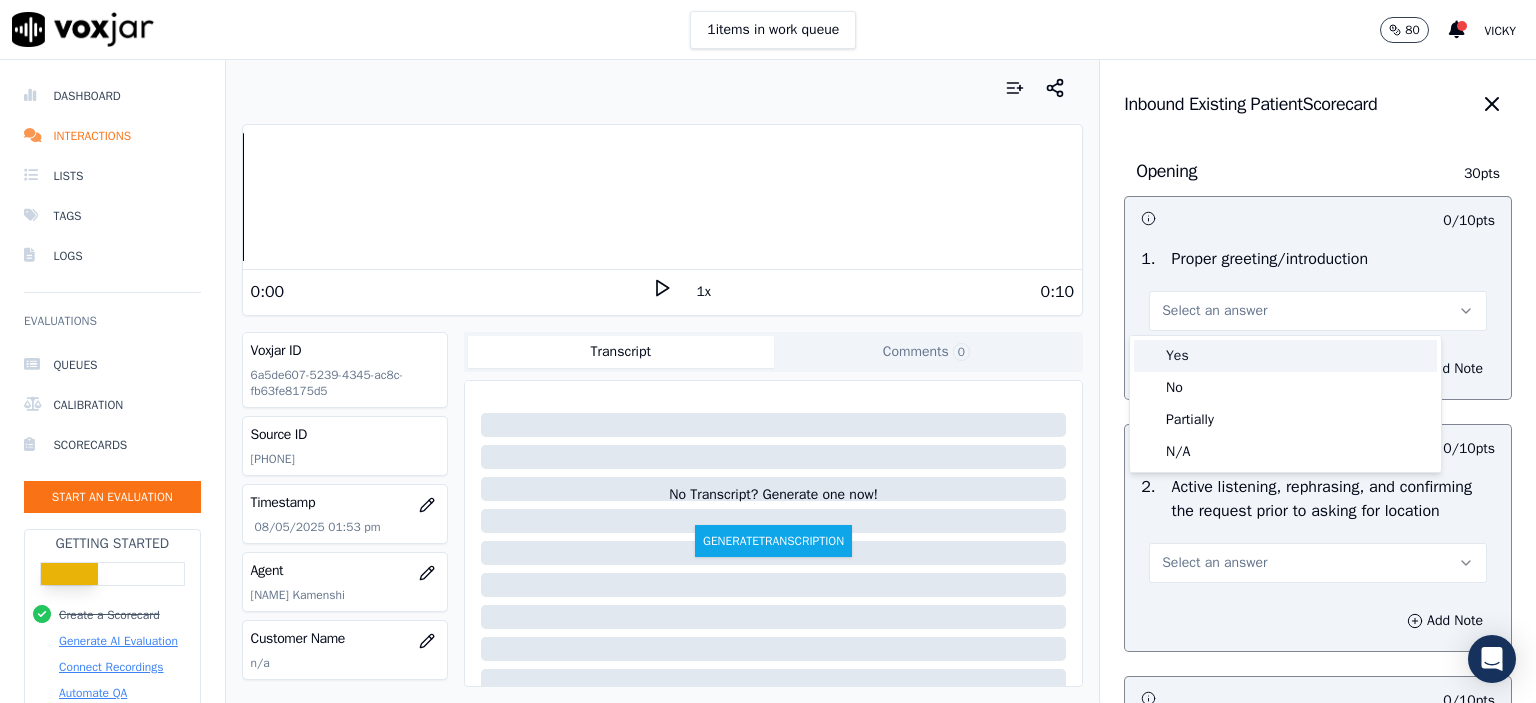 click on "Yes" at bounding box center [1285, 356] 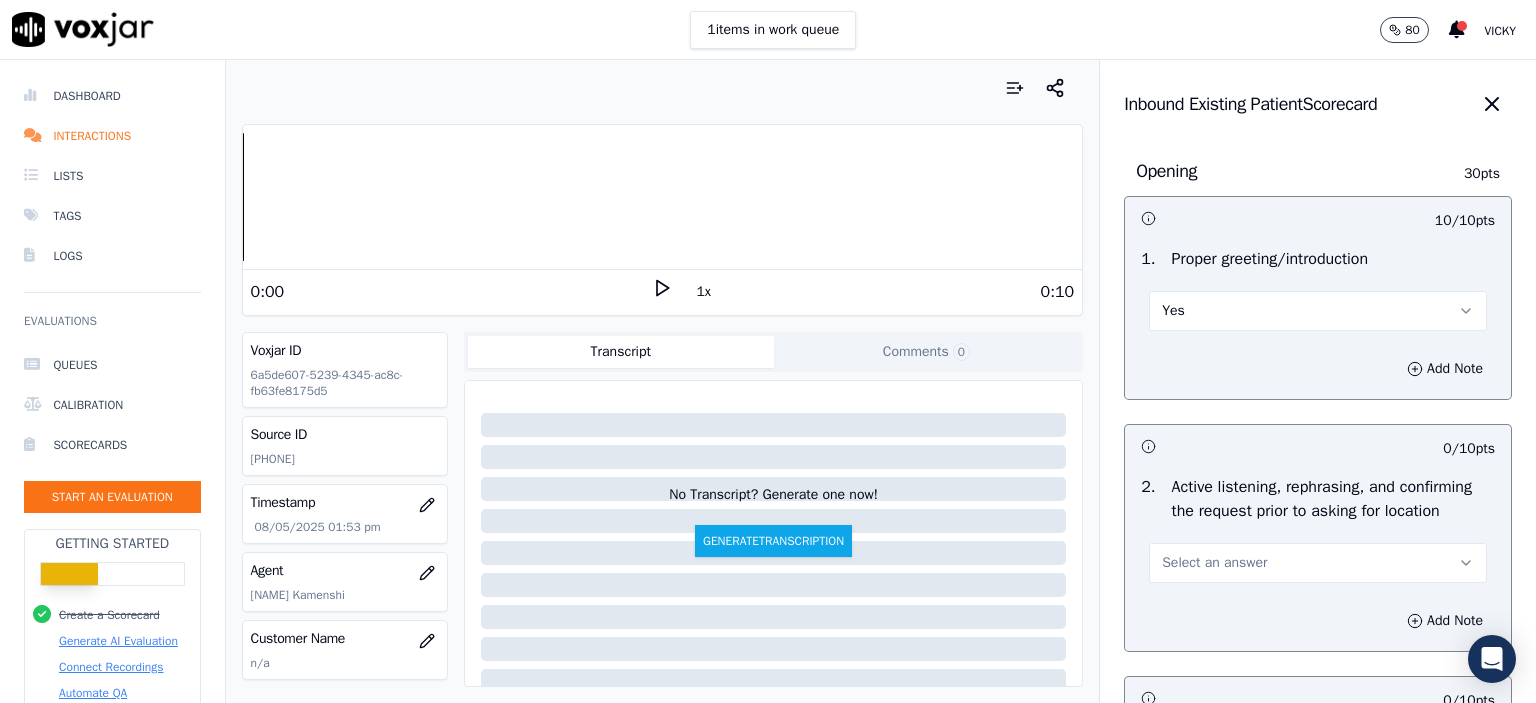 click on "Select an answer" at bounding box center (1318, 563) 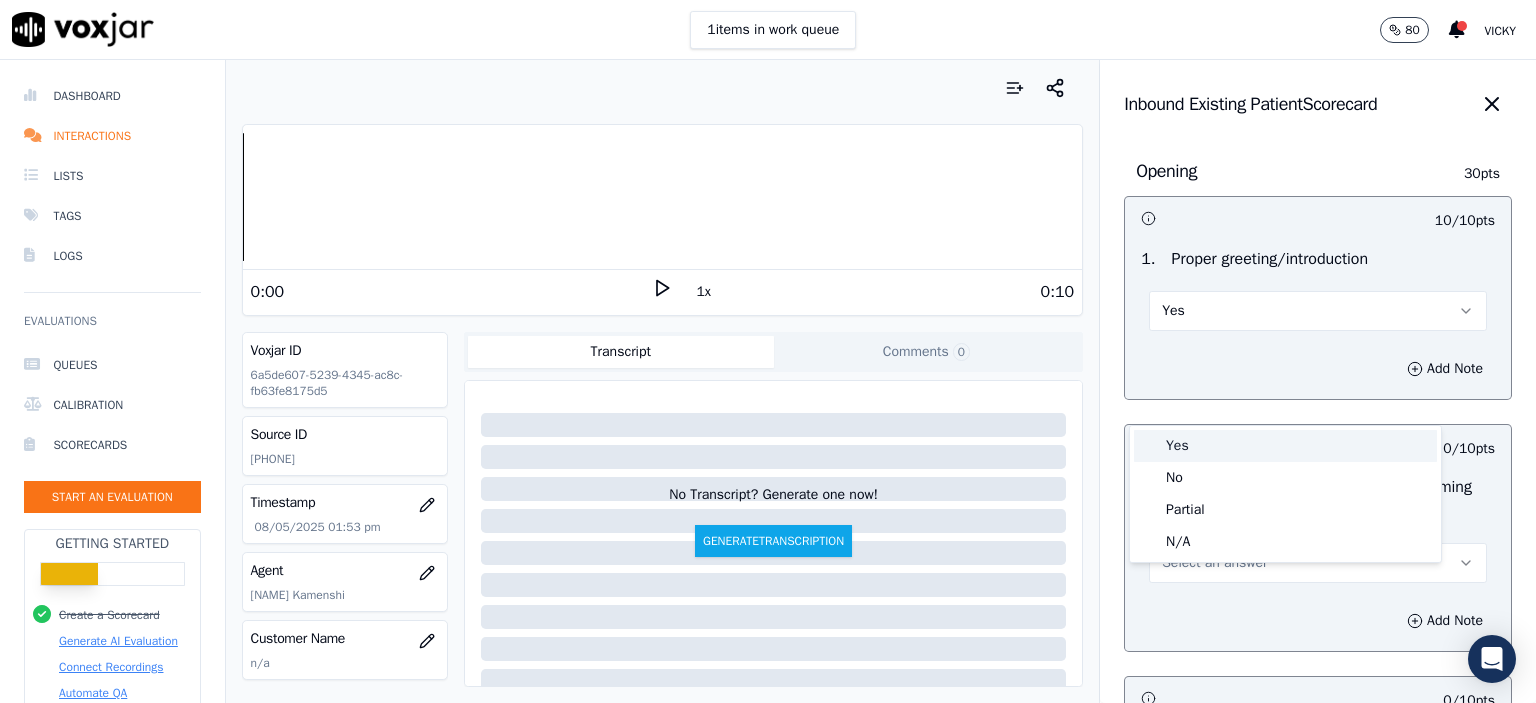 click on "Yes" at bounding box center (1285, 446) 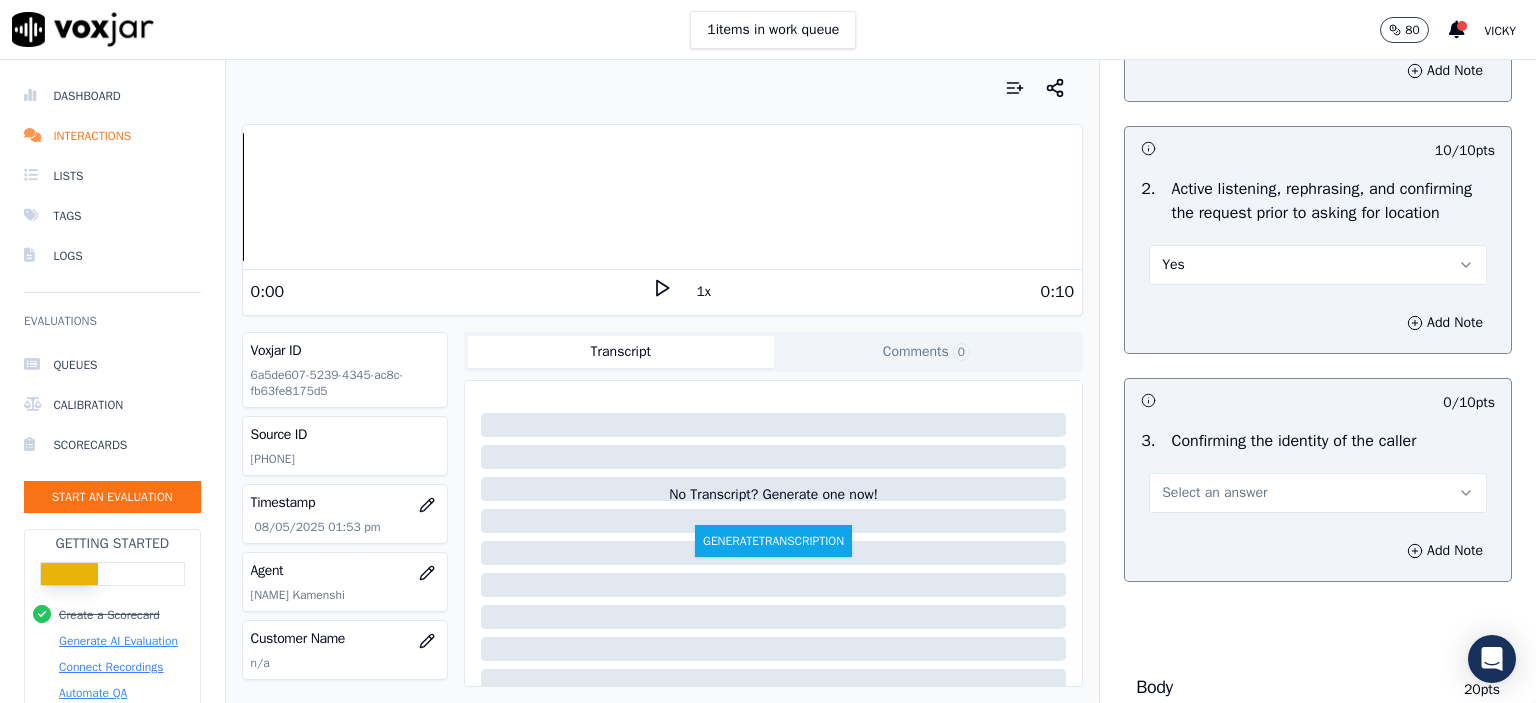 scroll, scrollTop: 300, scrollLeft: 0, axis: vertical 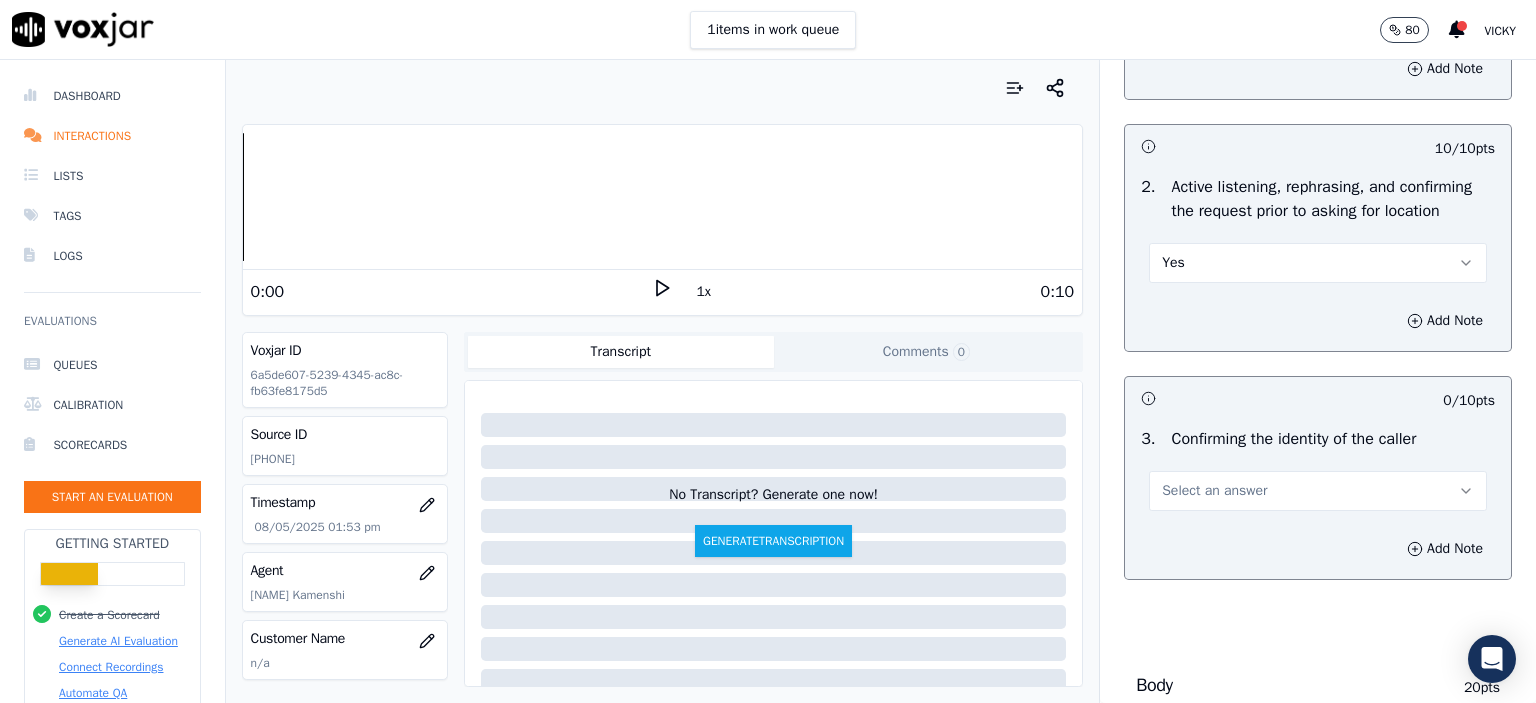 click on "Yes" at bounding box center [1318, 263] 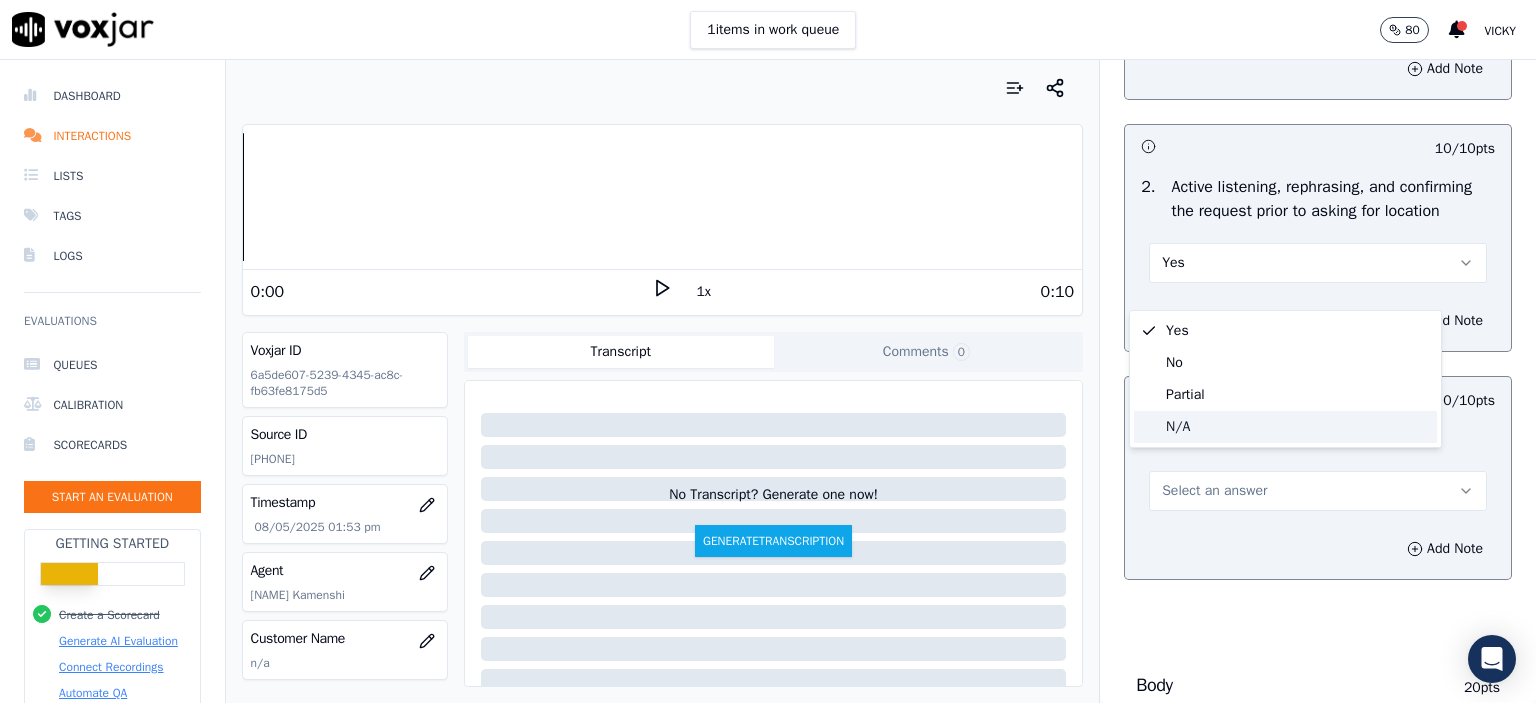click on "N/A" 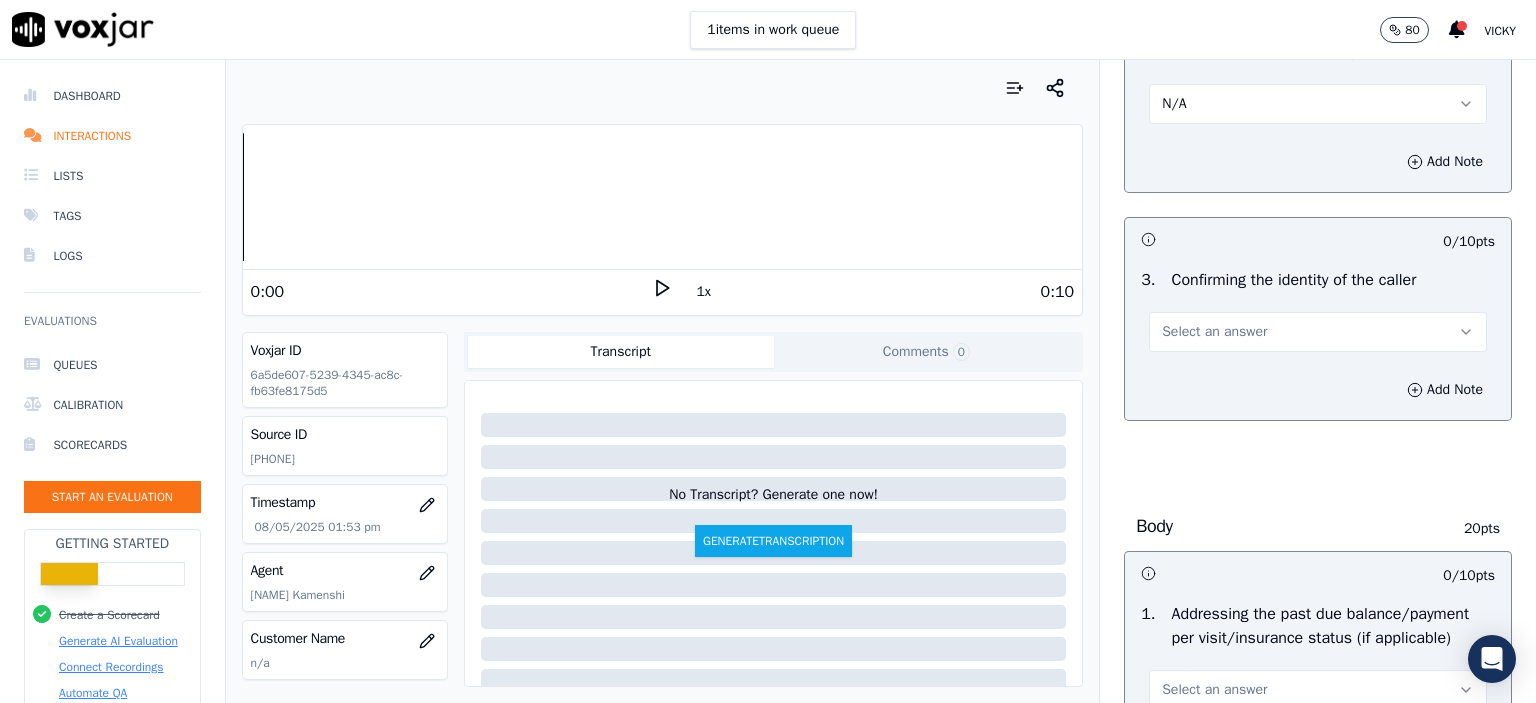 scroll, scrollTop: 500, scrollLeft: 0, axis: vertical 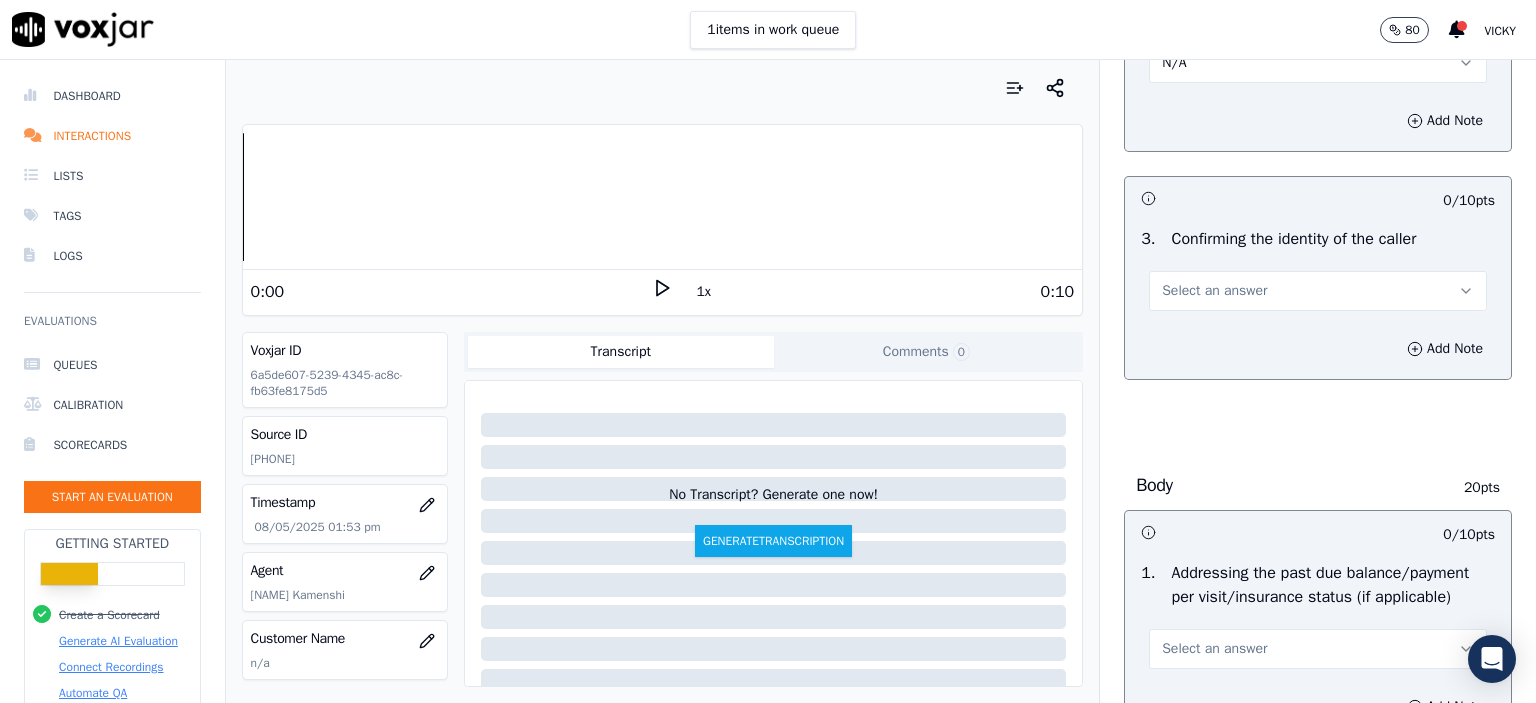 click on "Select an answer" at bounding box center (1318, 291) 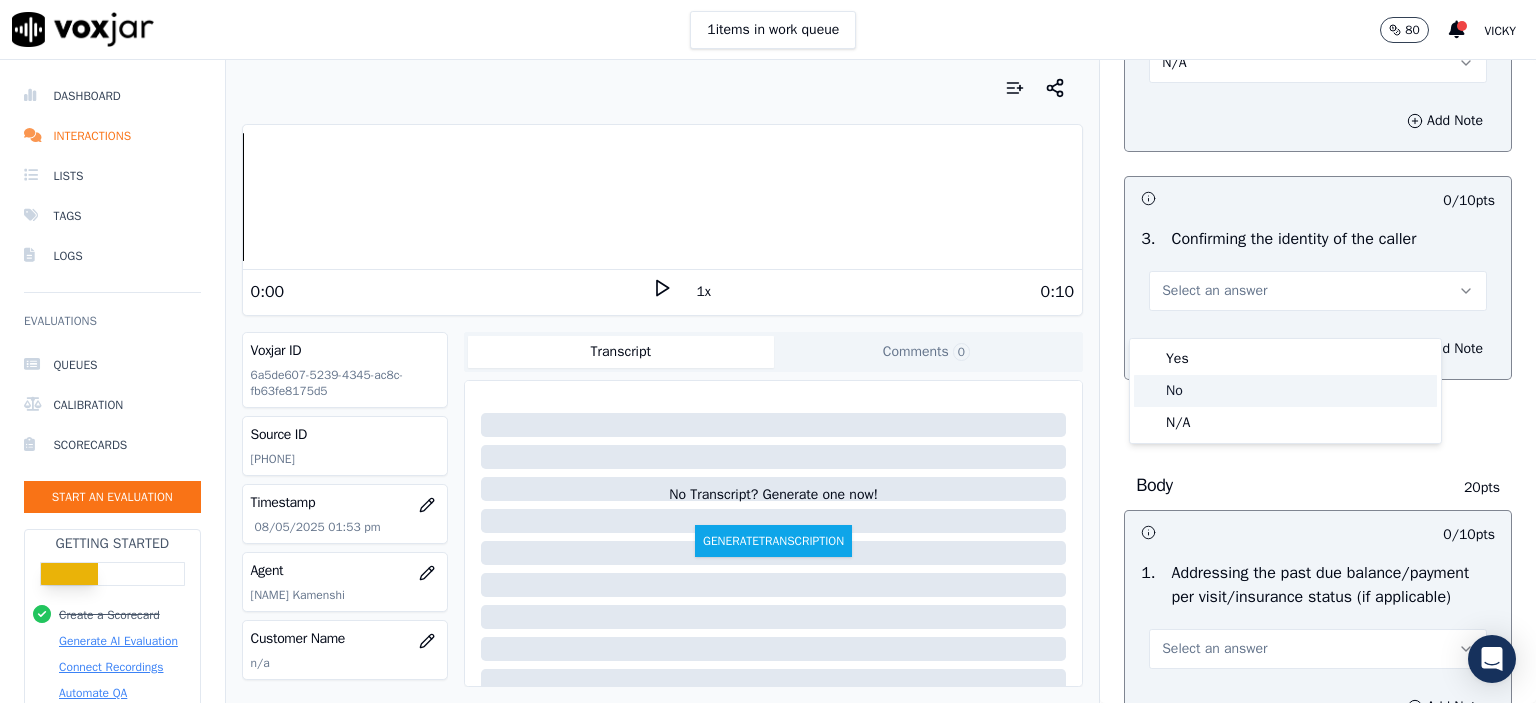 click on "No" 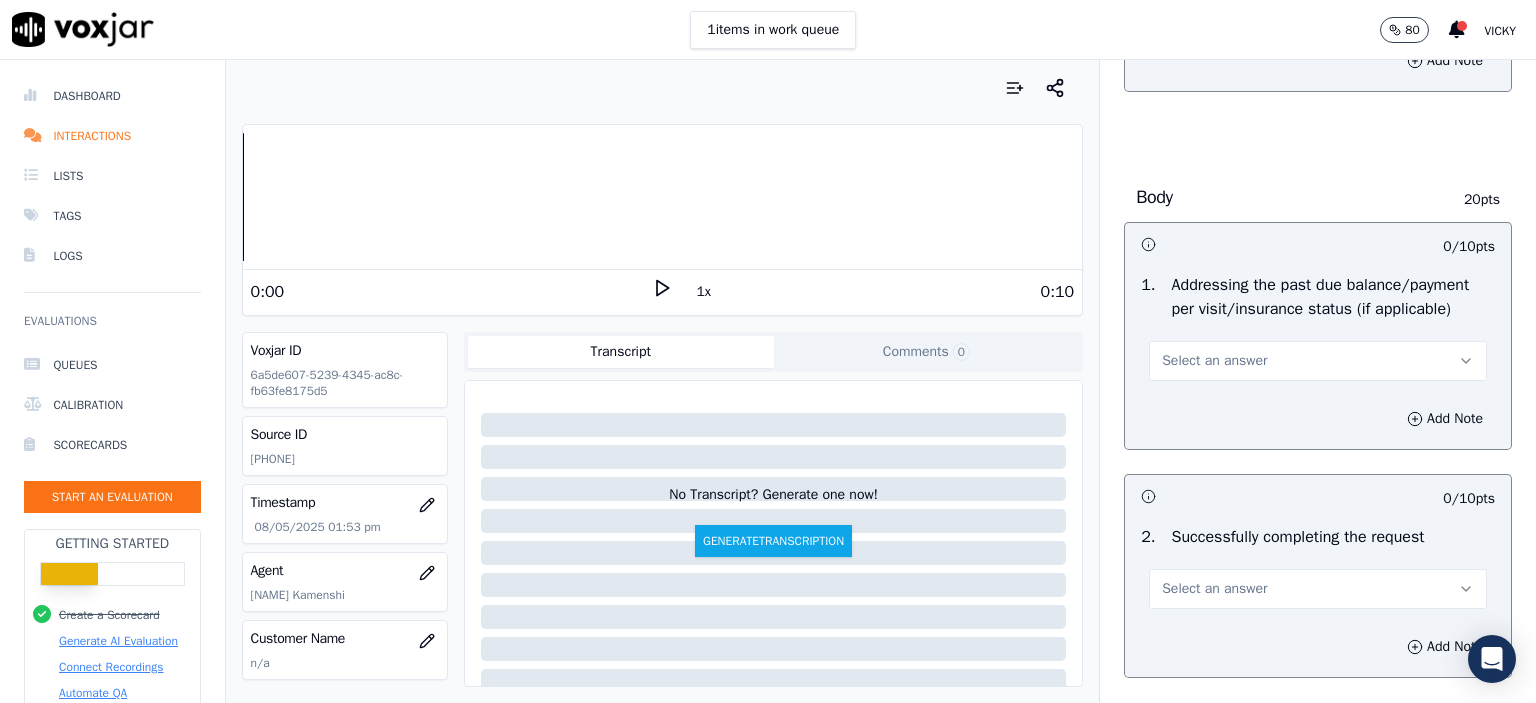 scroll, scrollTop: 800, scrollLeft: 0, axis: vertical 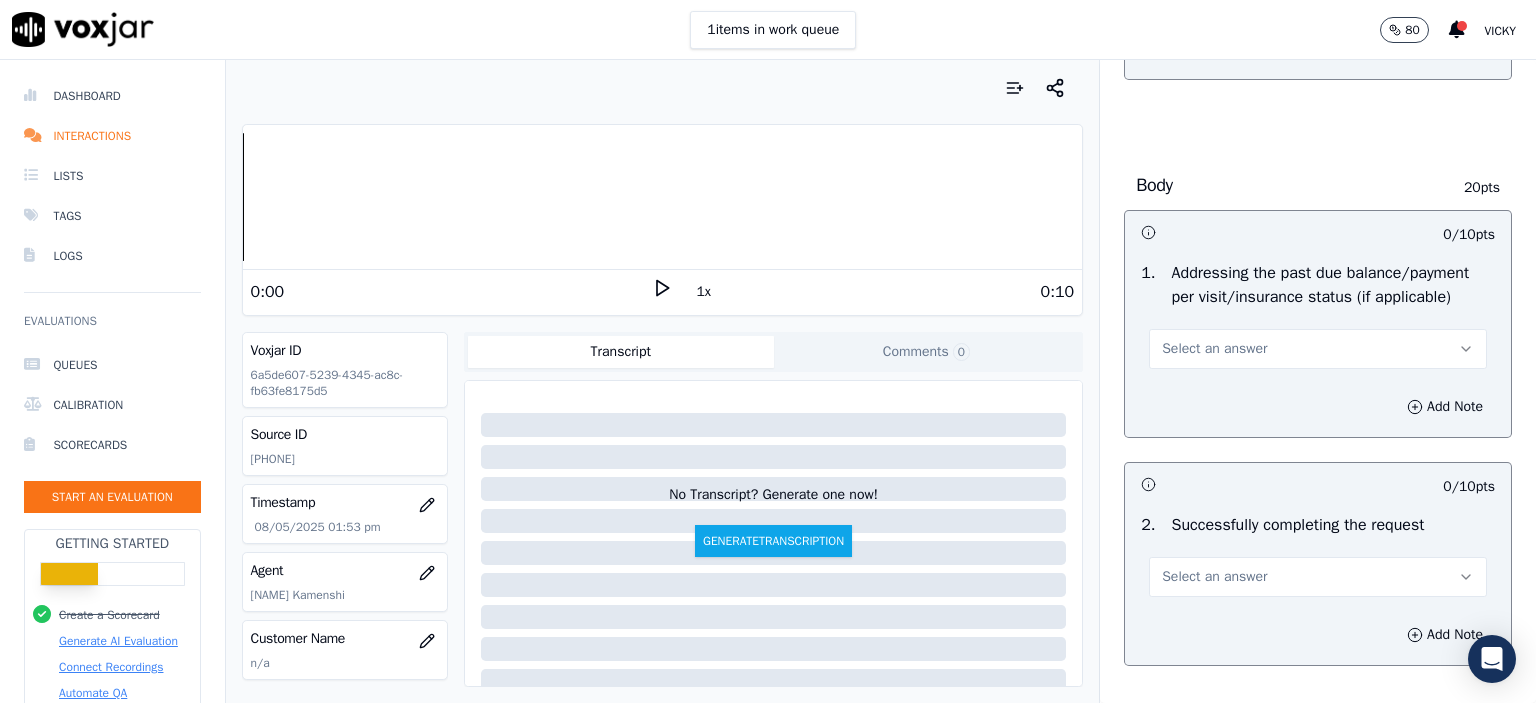 click on "Select an answer" at bounding box center [1318, 349] 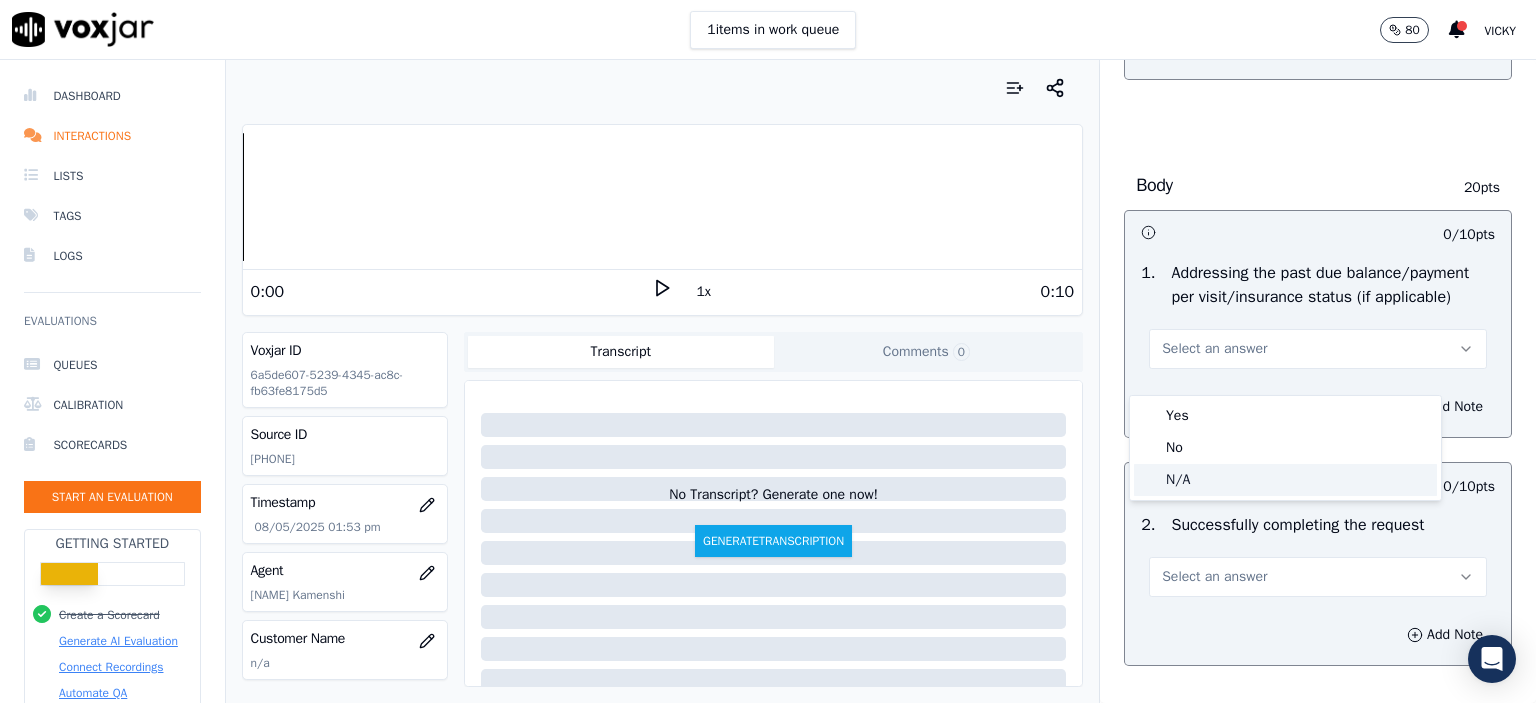 click on "N/A" 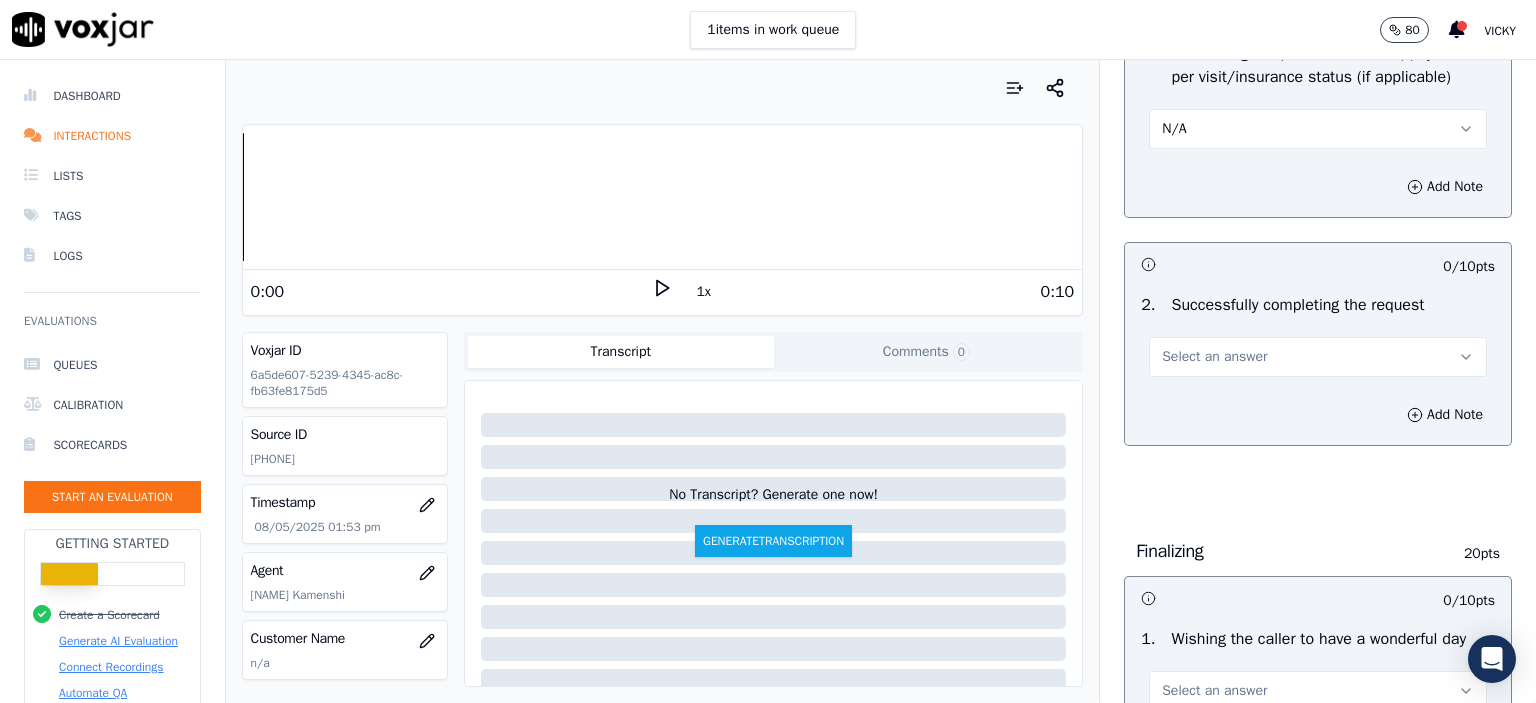 scroll, scrollTop: 900, scrollLeft: 0, axis: vertical 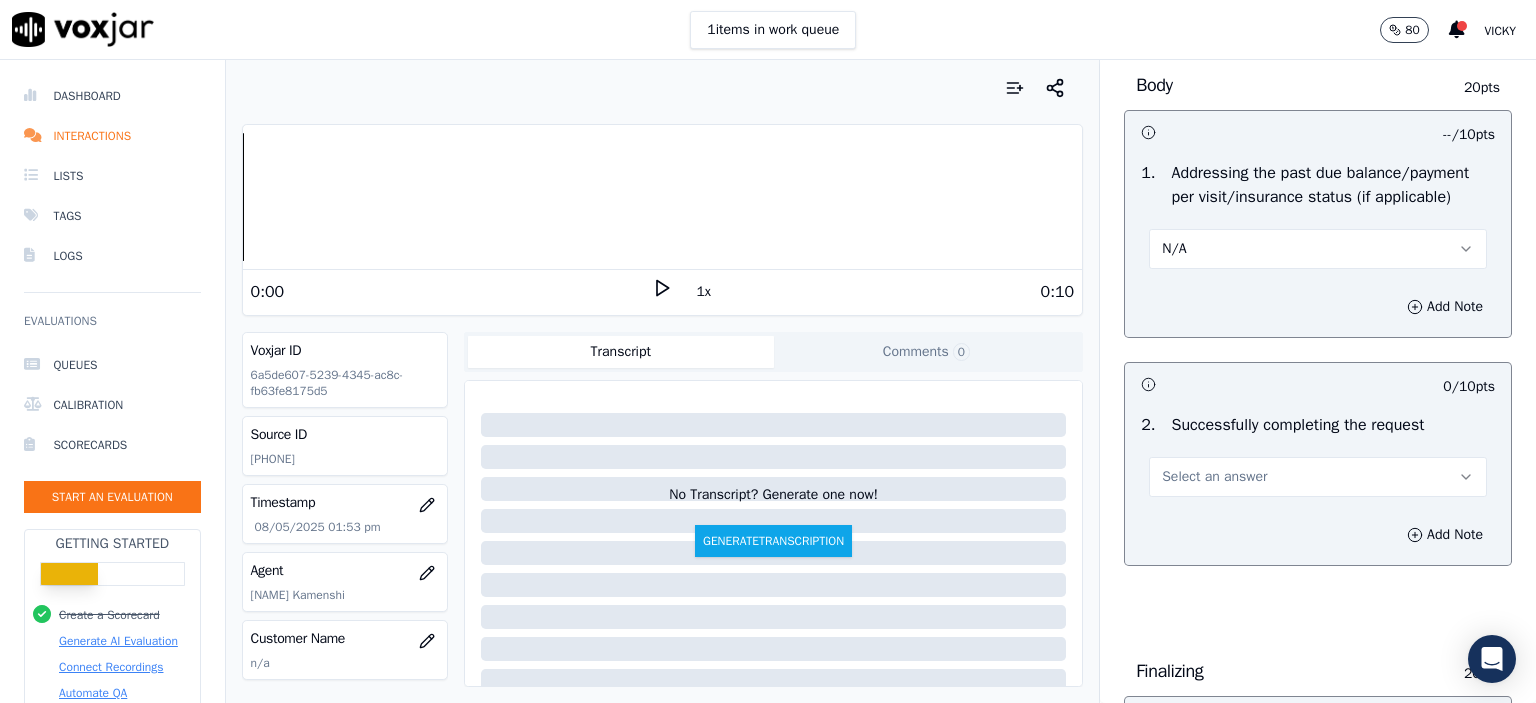 click on "Select an answer" at bounding box center (1214, 477) 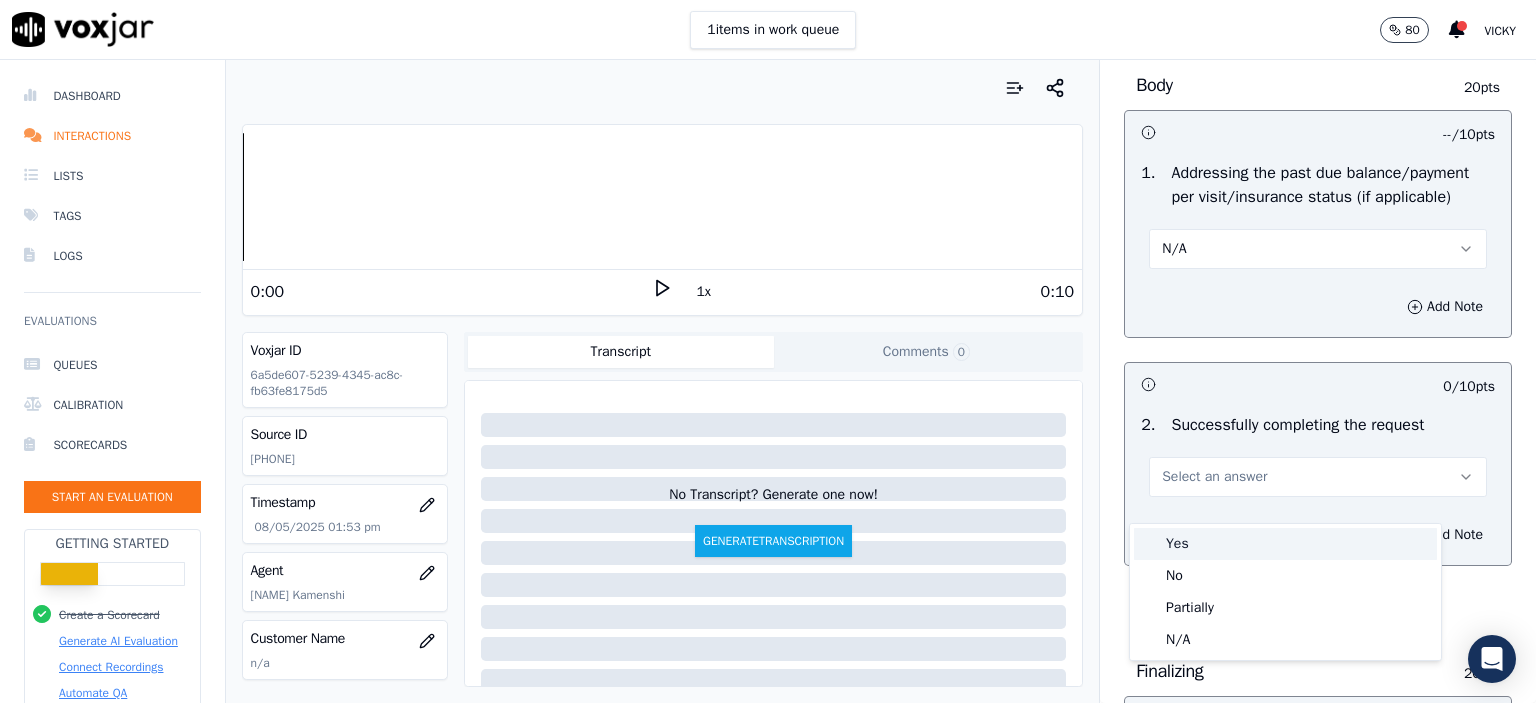click on "Yes" at bounding box center [1285, 544] 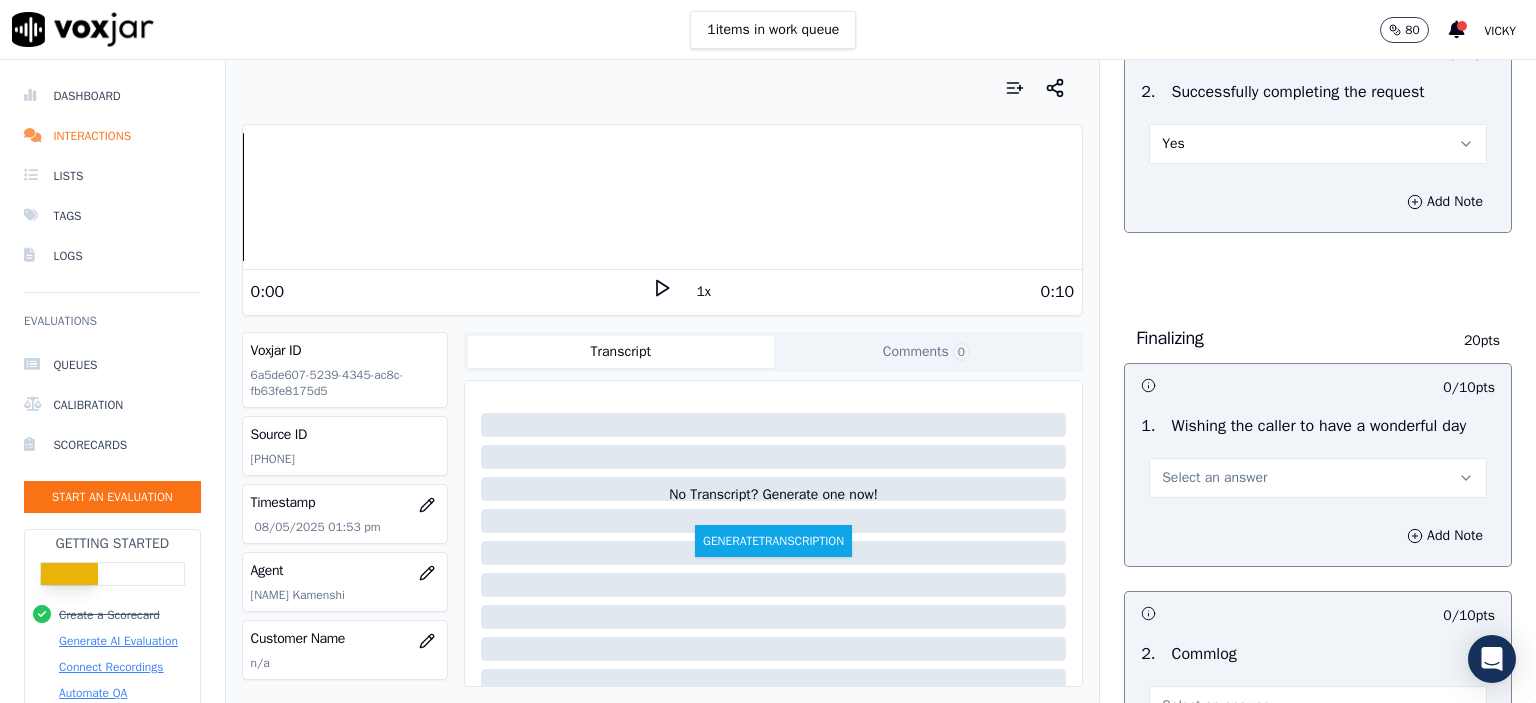 scroll, scrollTop: 1300, scrollLeft: 0, axis: vertical 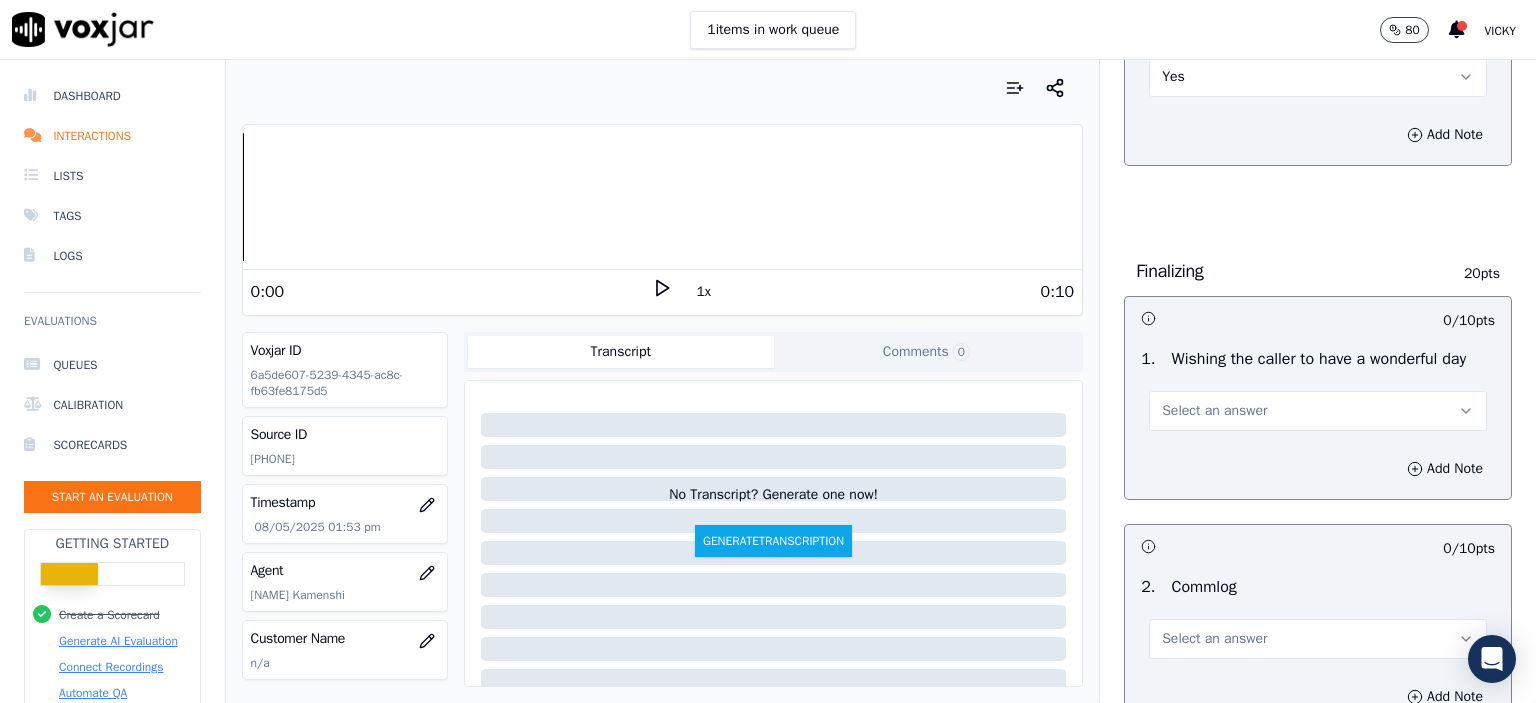 click on "Select an answer" at bounding box center [1318, 411] 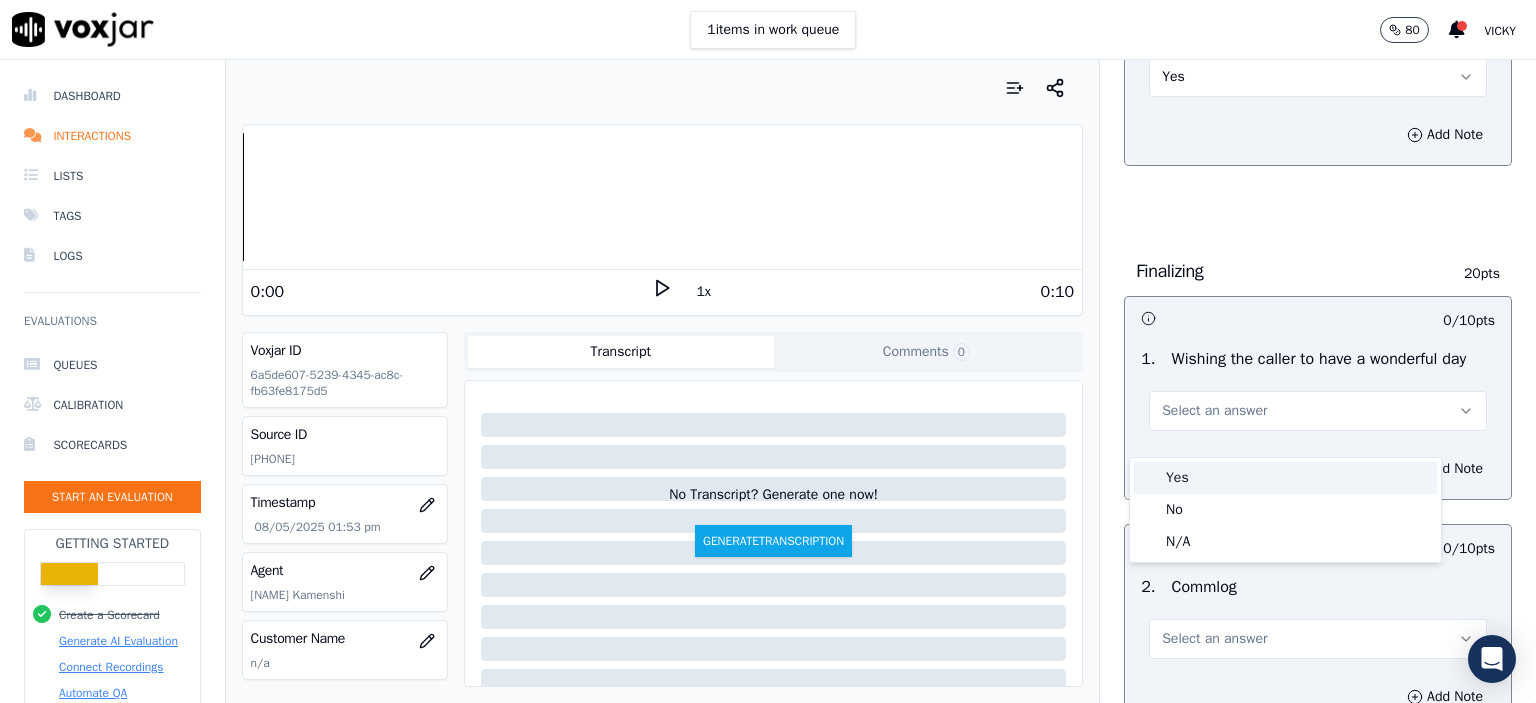 click on "Yes" at bounding box center (1285, 478) 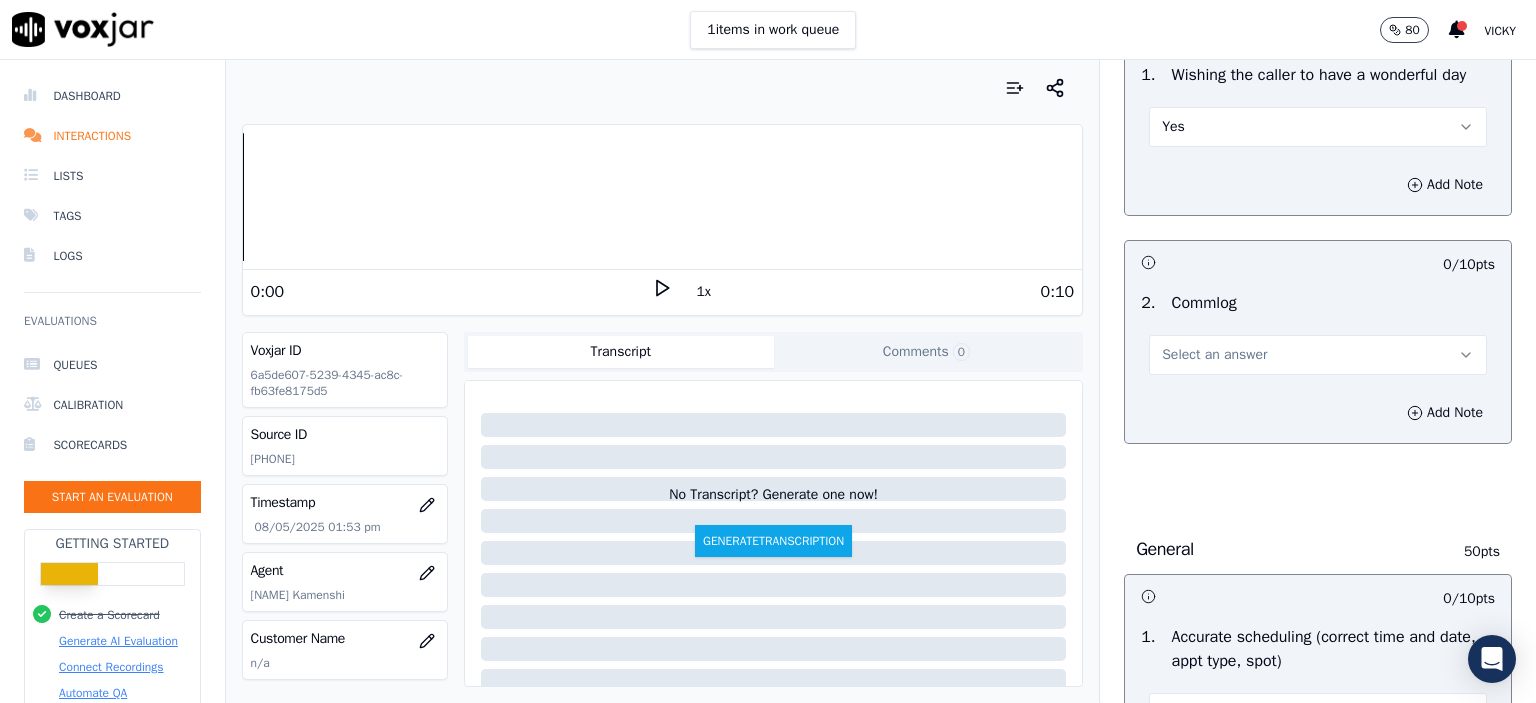 scroll, scrollTop: 1600, scrollLeft: 0, axis: vertical 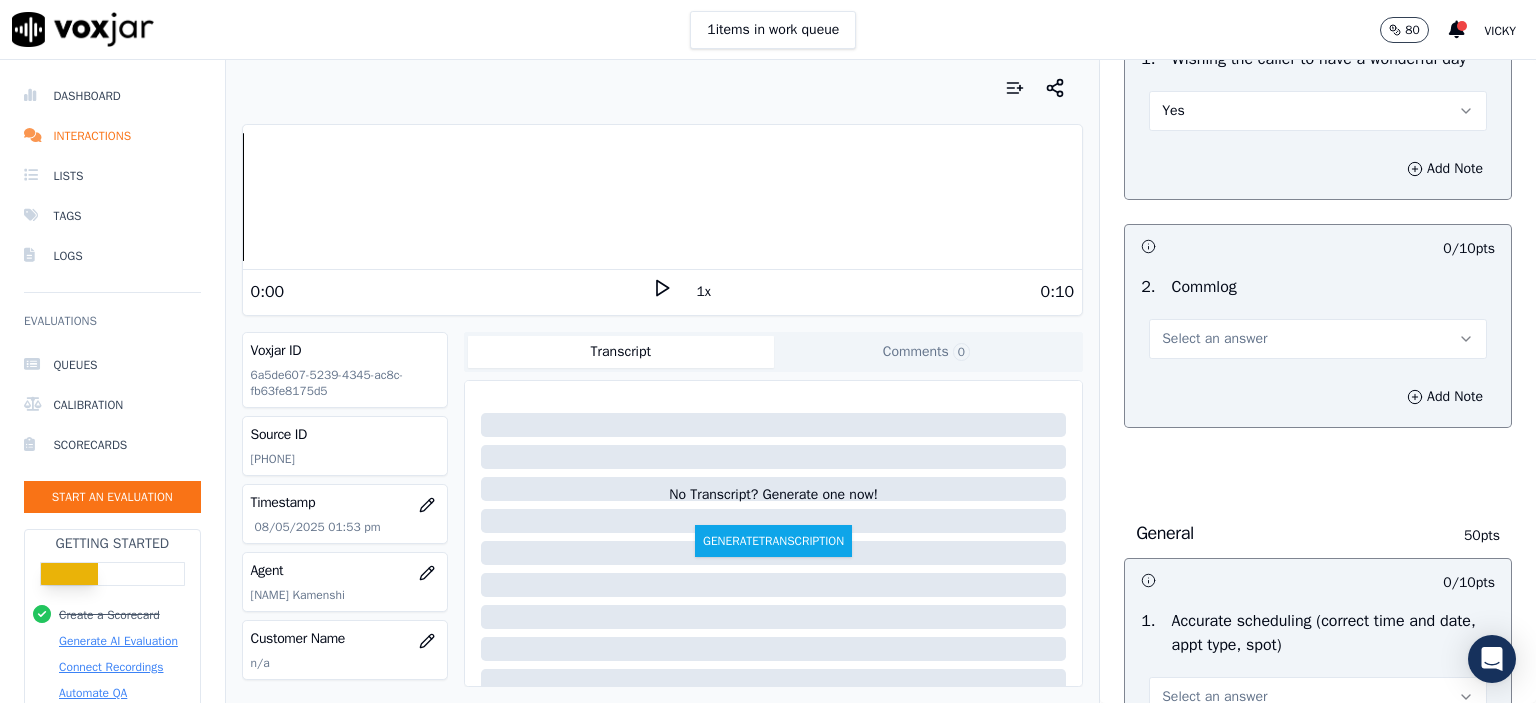 click on "Select an answer" at bounding box center [1318, 339] 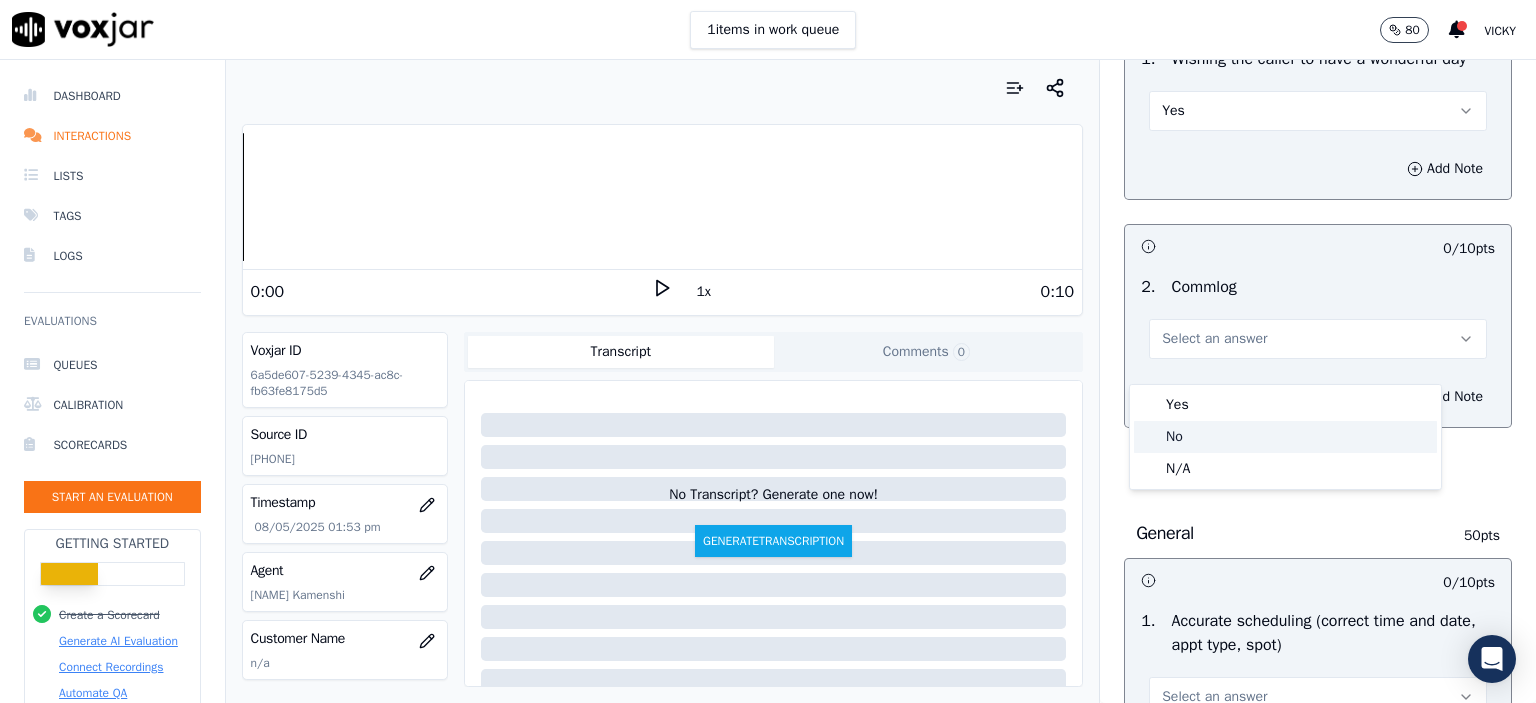 click on "No" 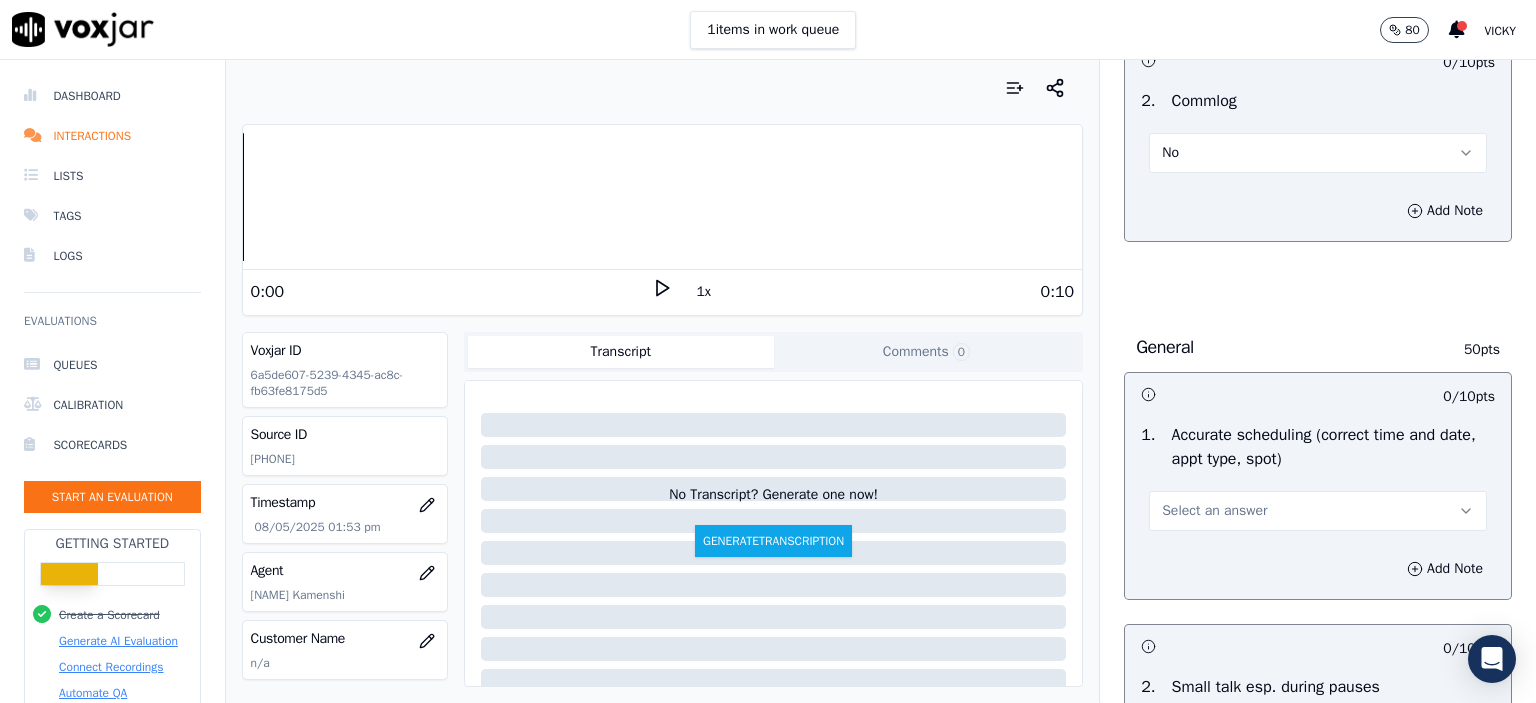 scroll, scrollTop: 1800, scrollLeft: 0, axis: vertical 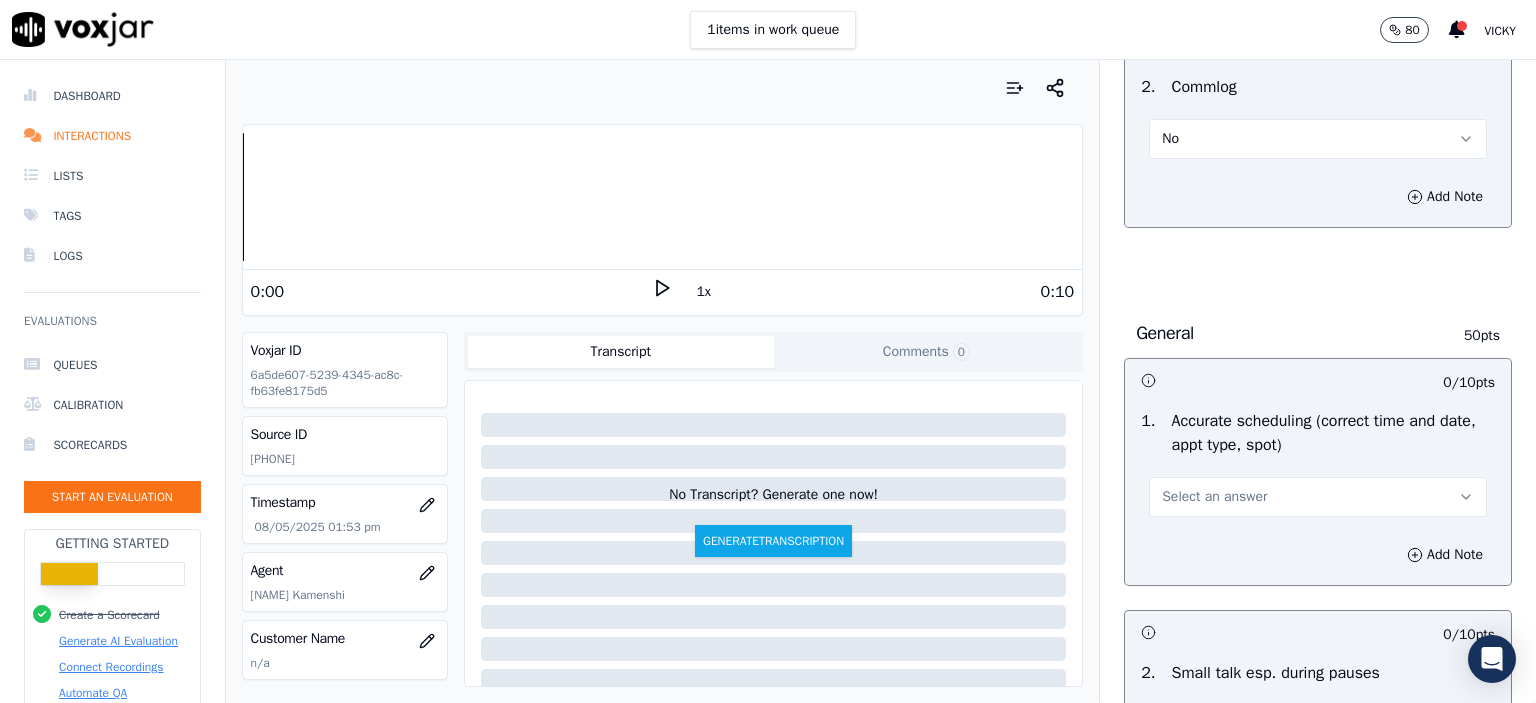 click on "Select an answer" at bounding box center (1318, 497) 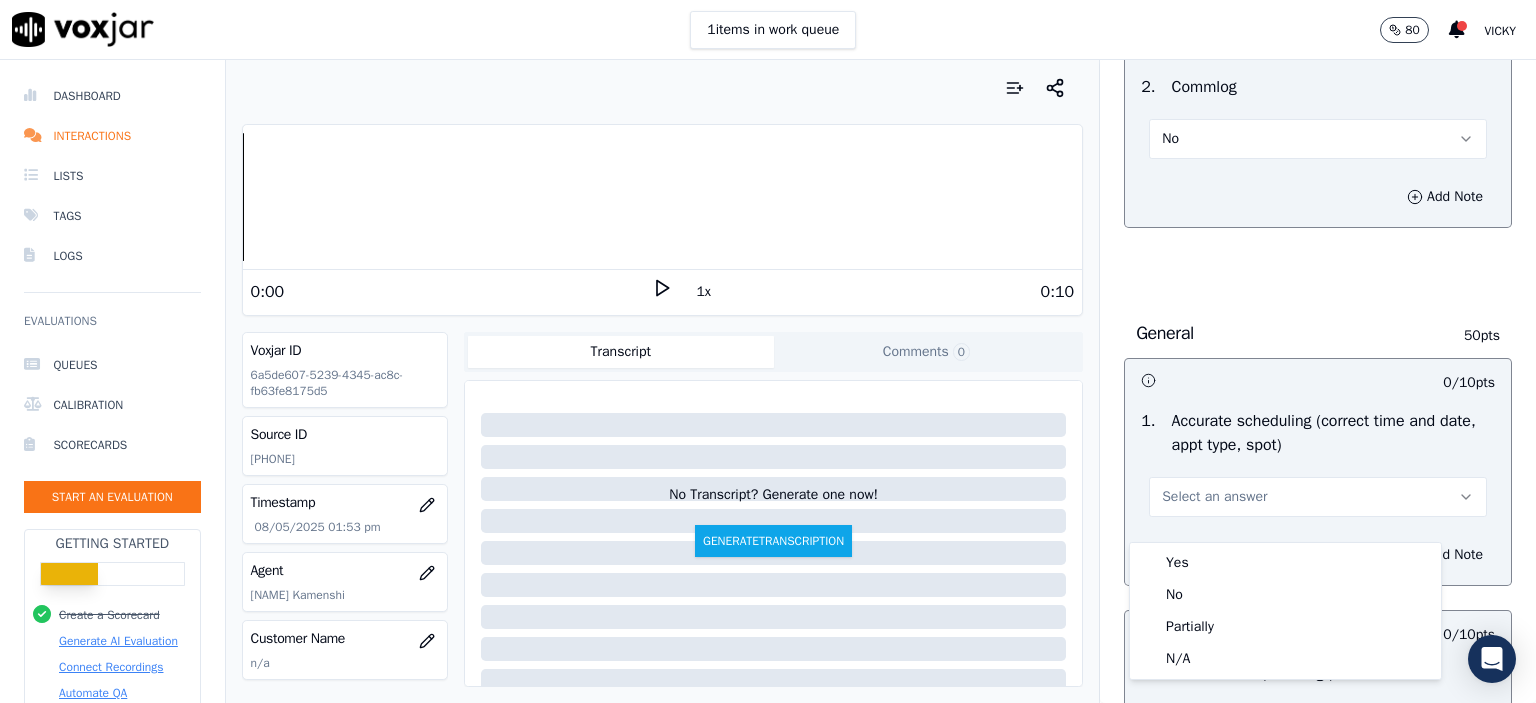click on "Yes" at bounding box center [1285, 563] 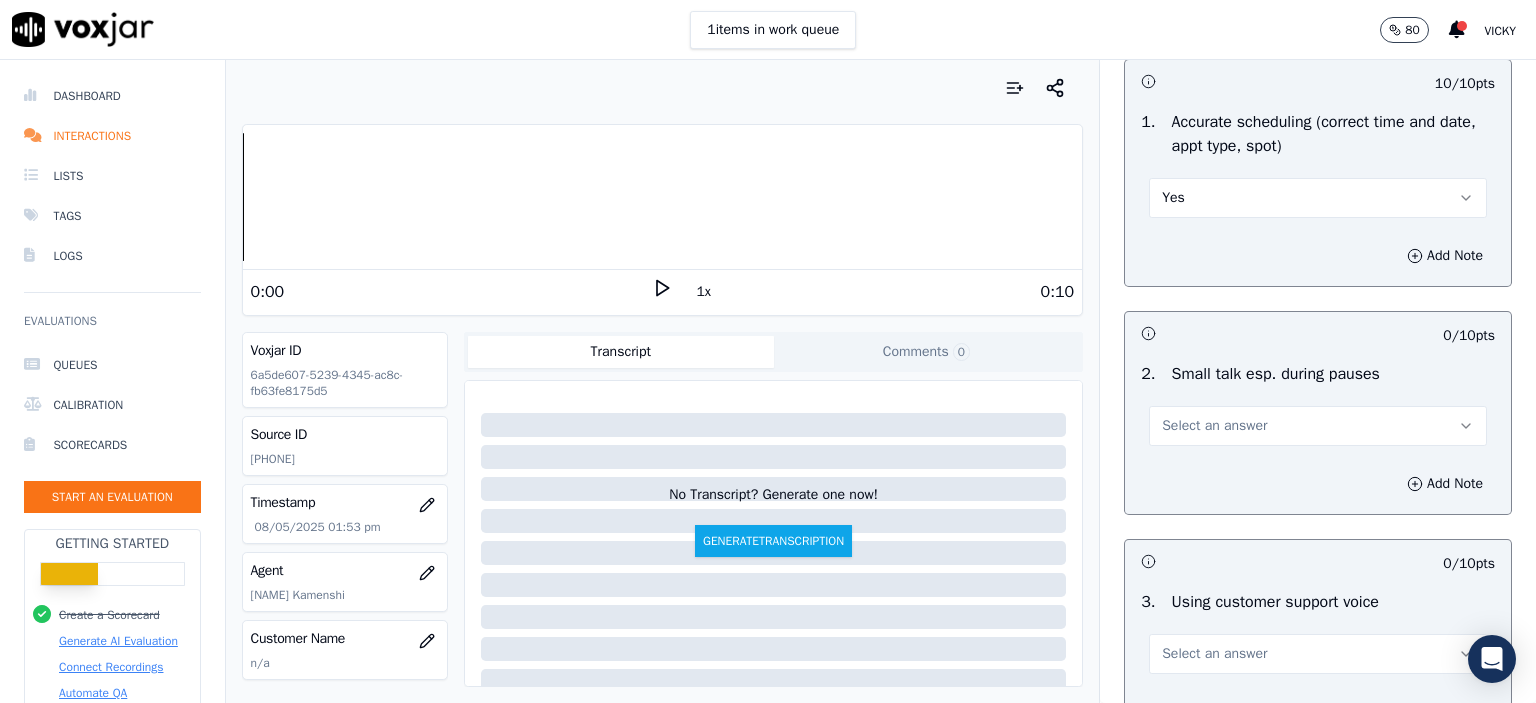 scroll, scrollTop: 2100, scrollLeft: 0, axis: vertical 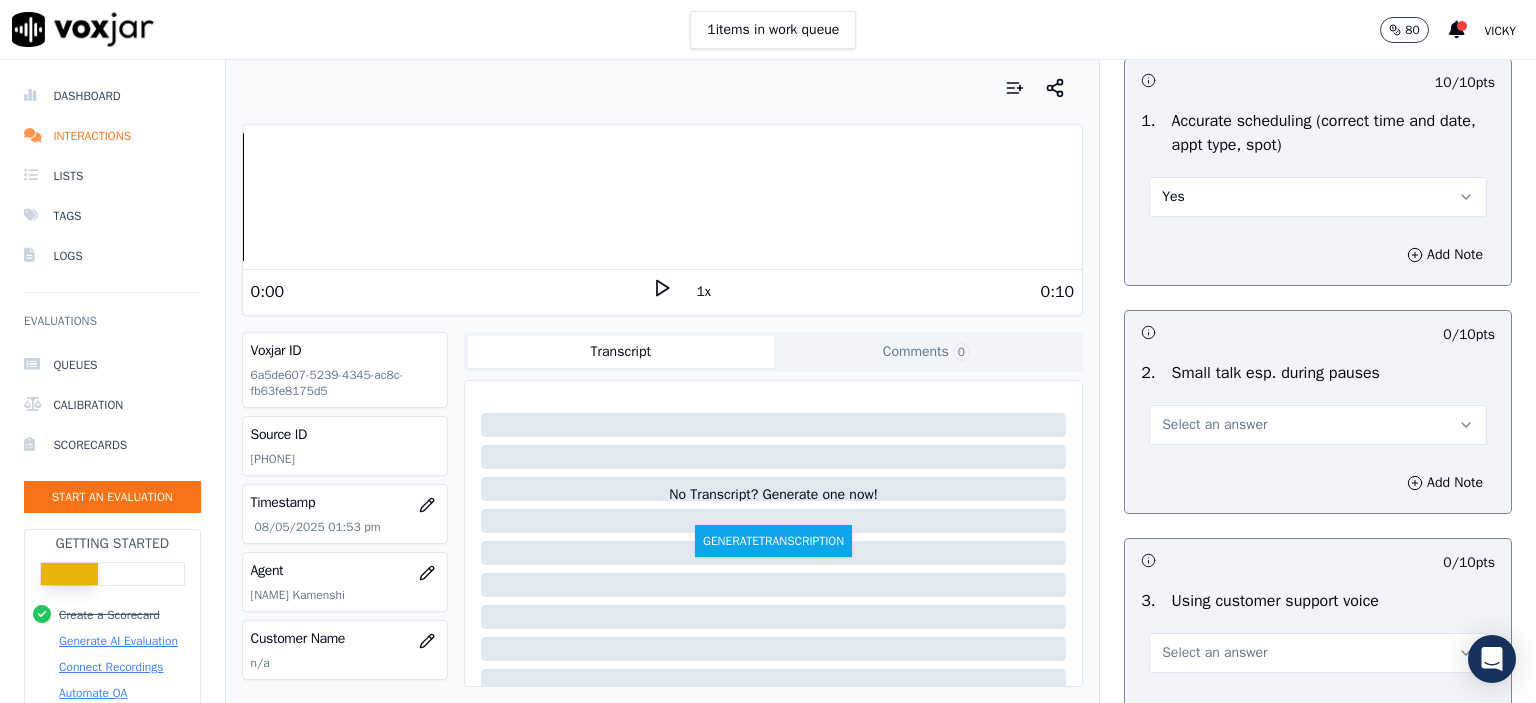 click on "Select an answer" at bounding box center [1318, 425] 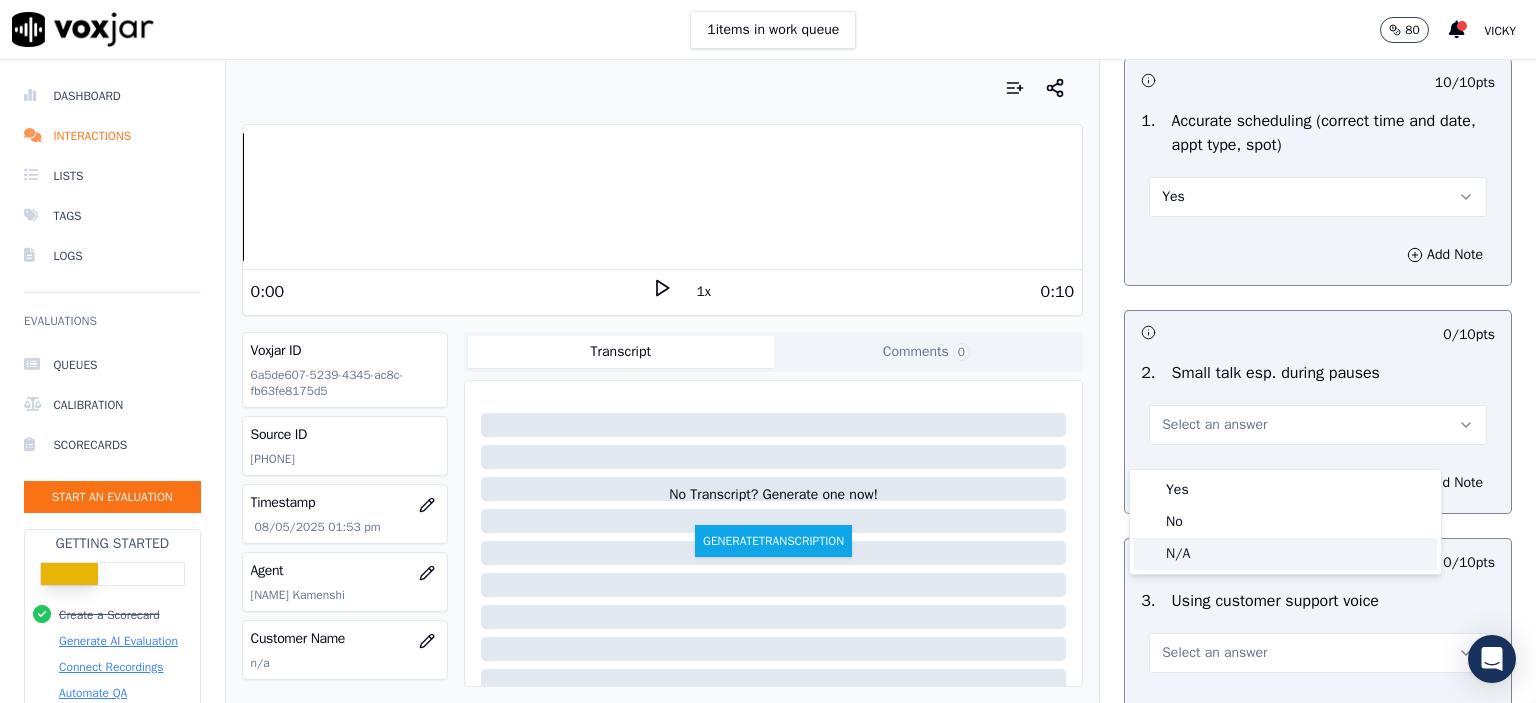 click on "N/A" 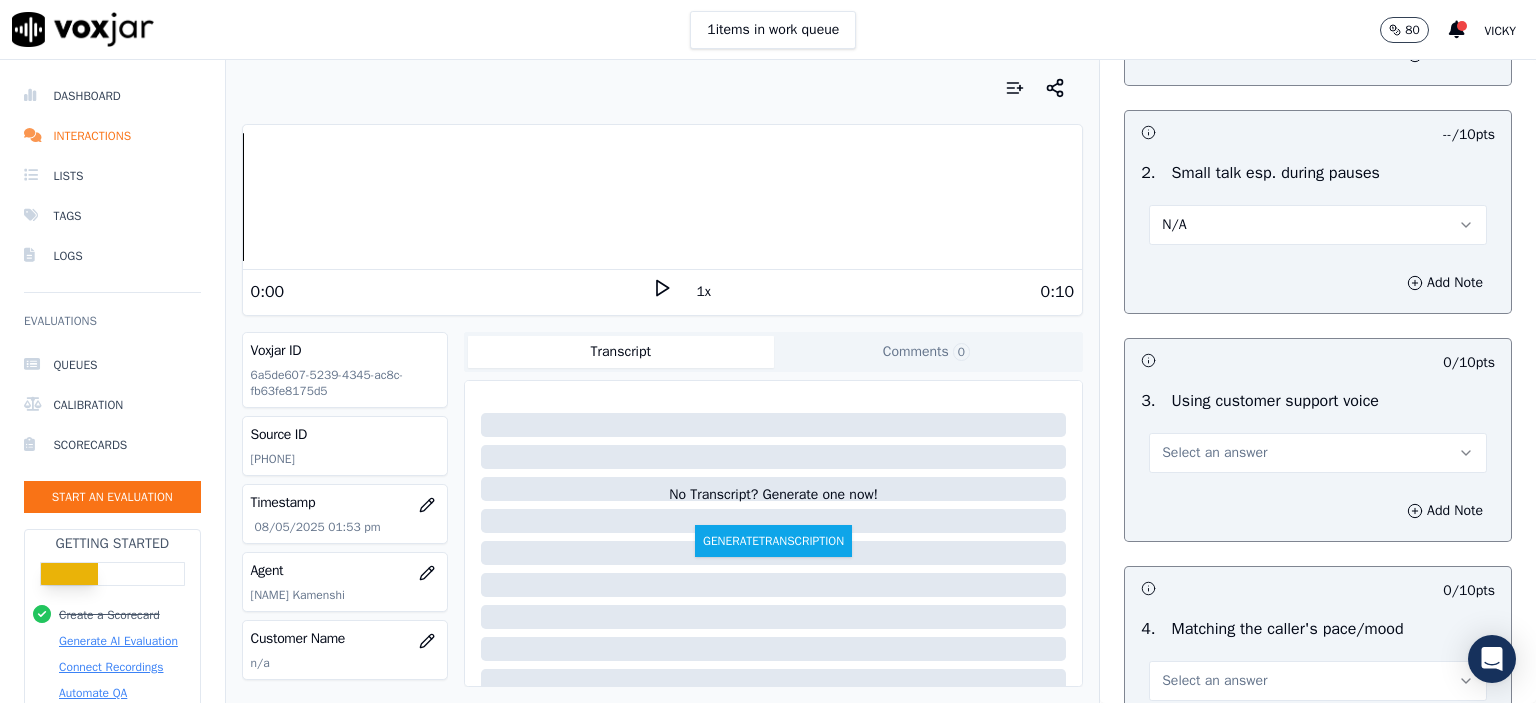 click on "Select an answer" at bounding box center [1318, 453] 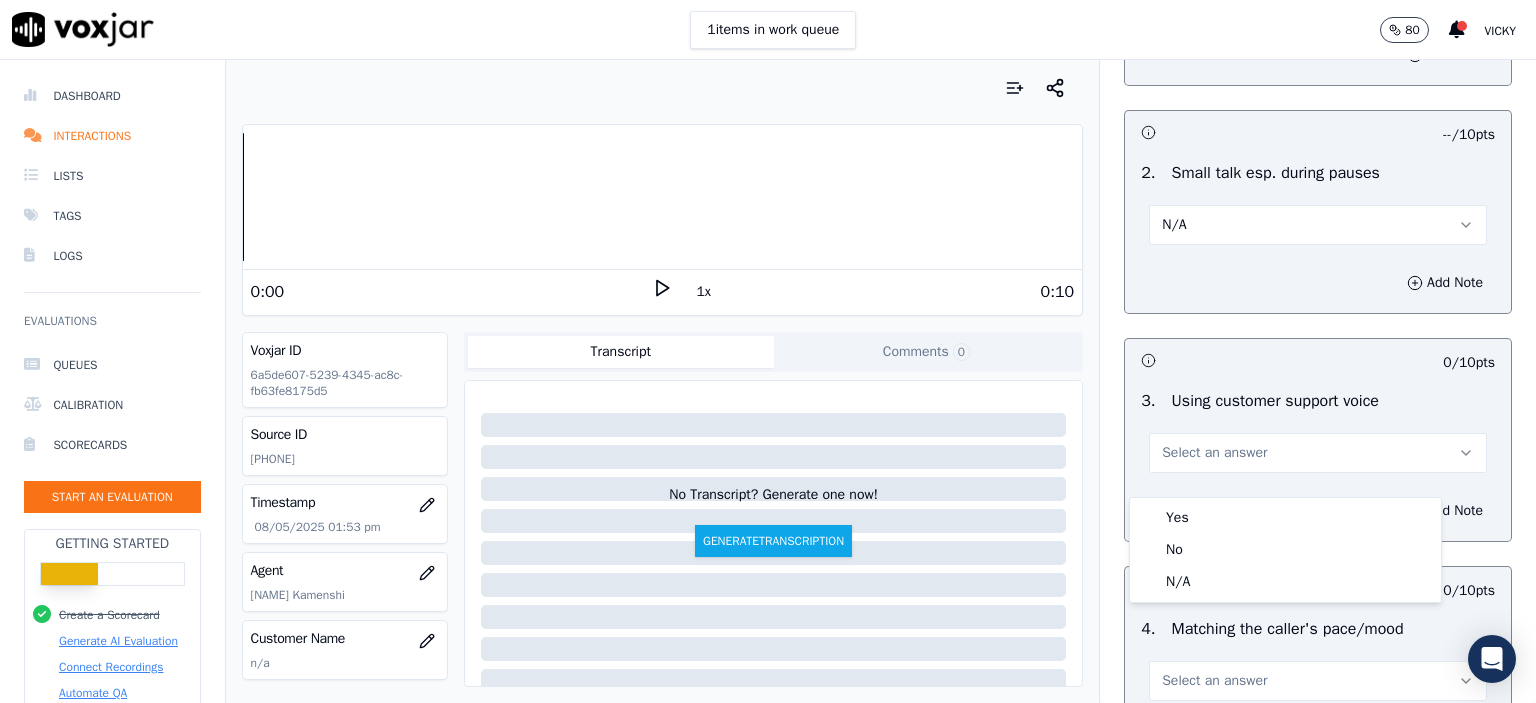 click on "Yes" at bounding box center (1285, 518) 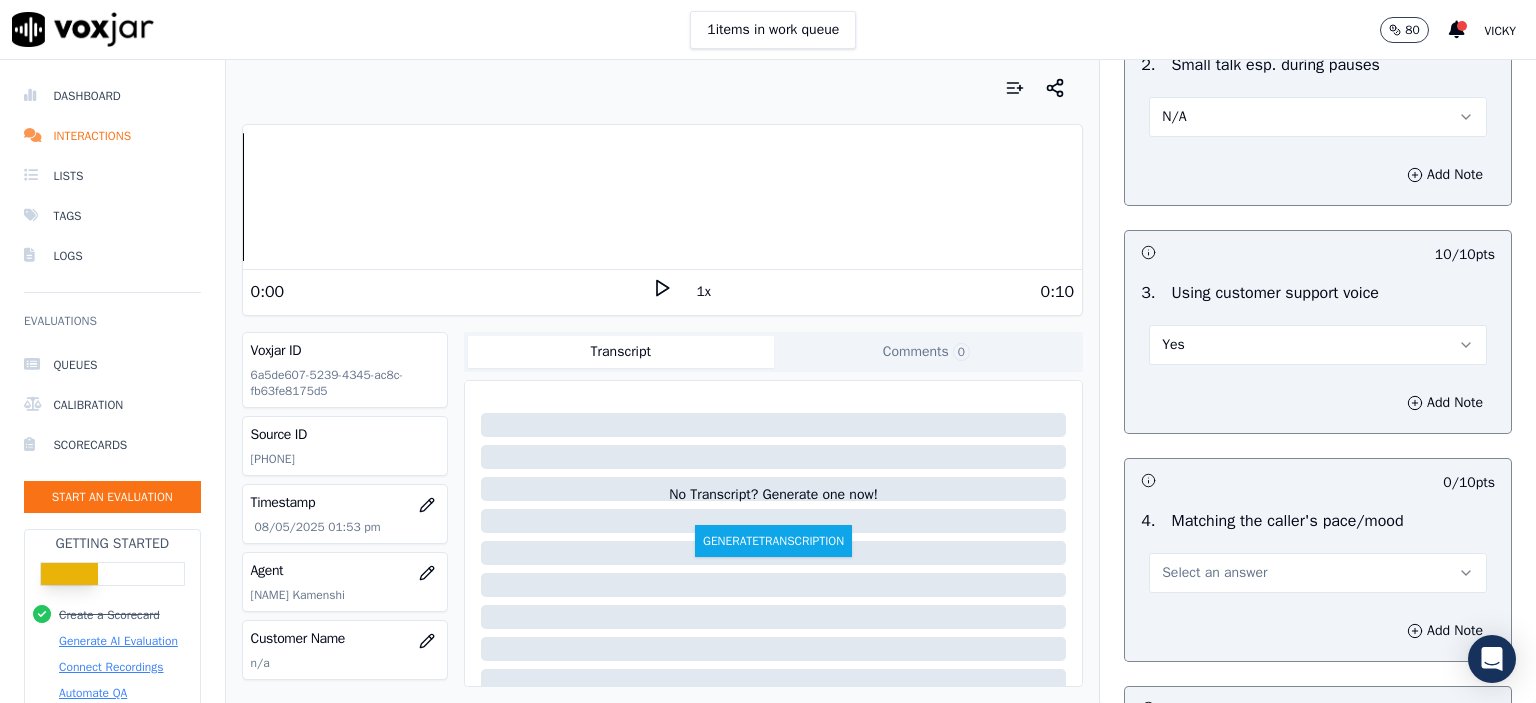 scroll, scrollTop: 2600, scrollLeft: 0, axis: vertical 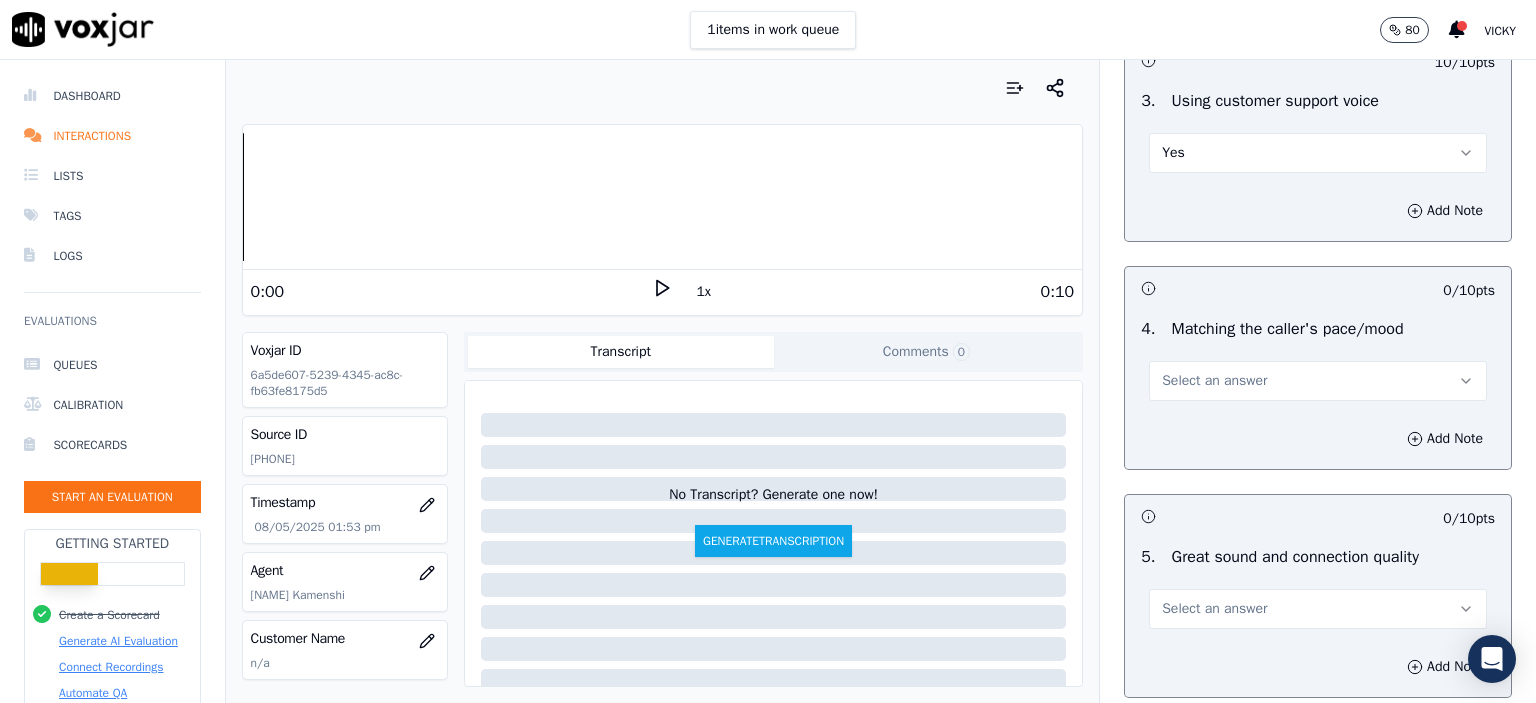 click on "Select an answer" at bounding box center (1318, 381) 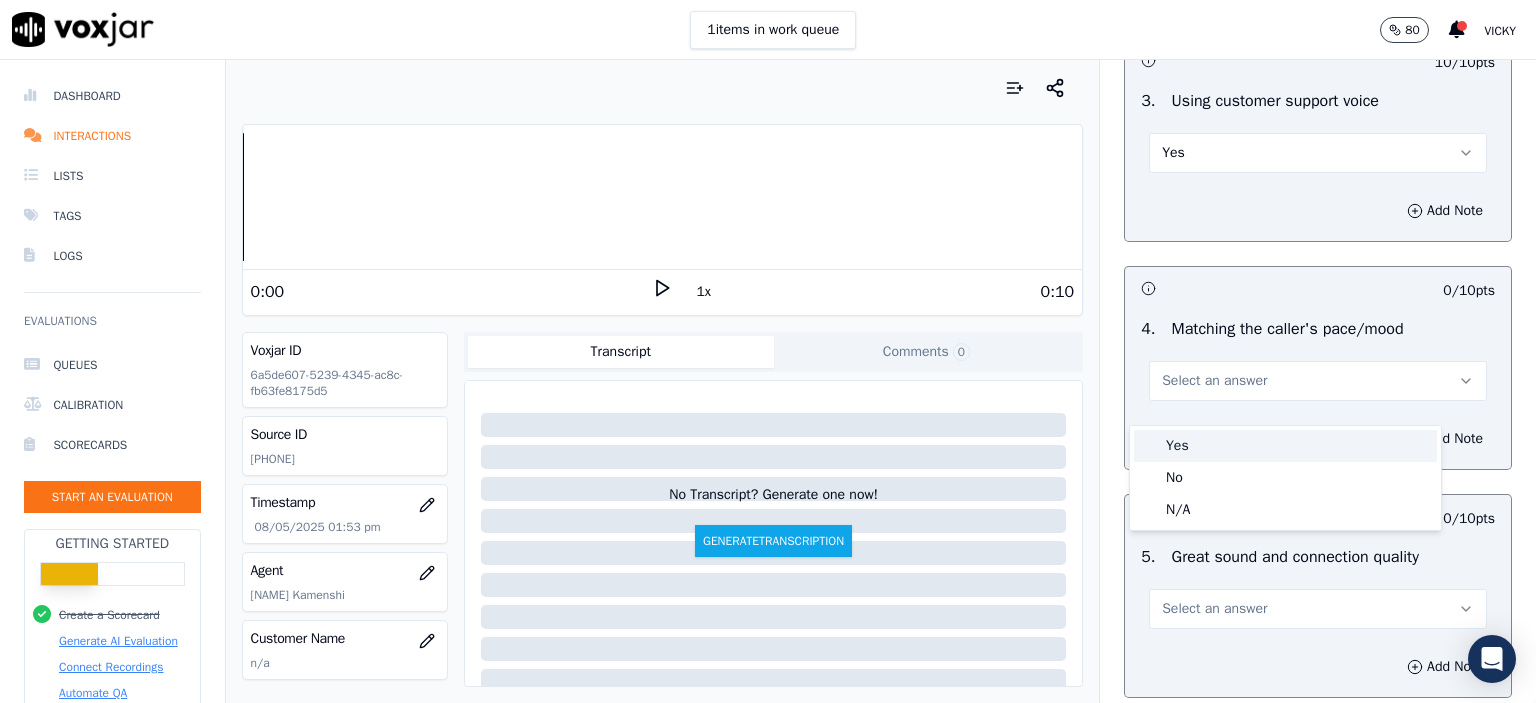 click on "Yes" at bounding box center (1285, 446) 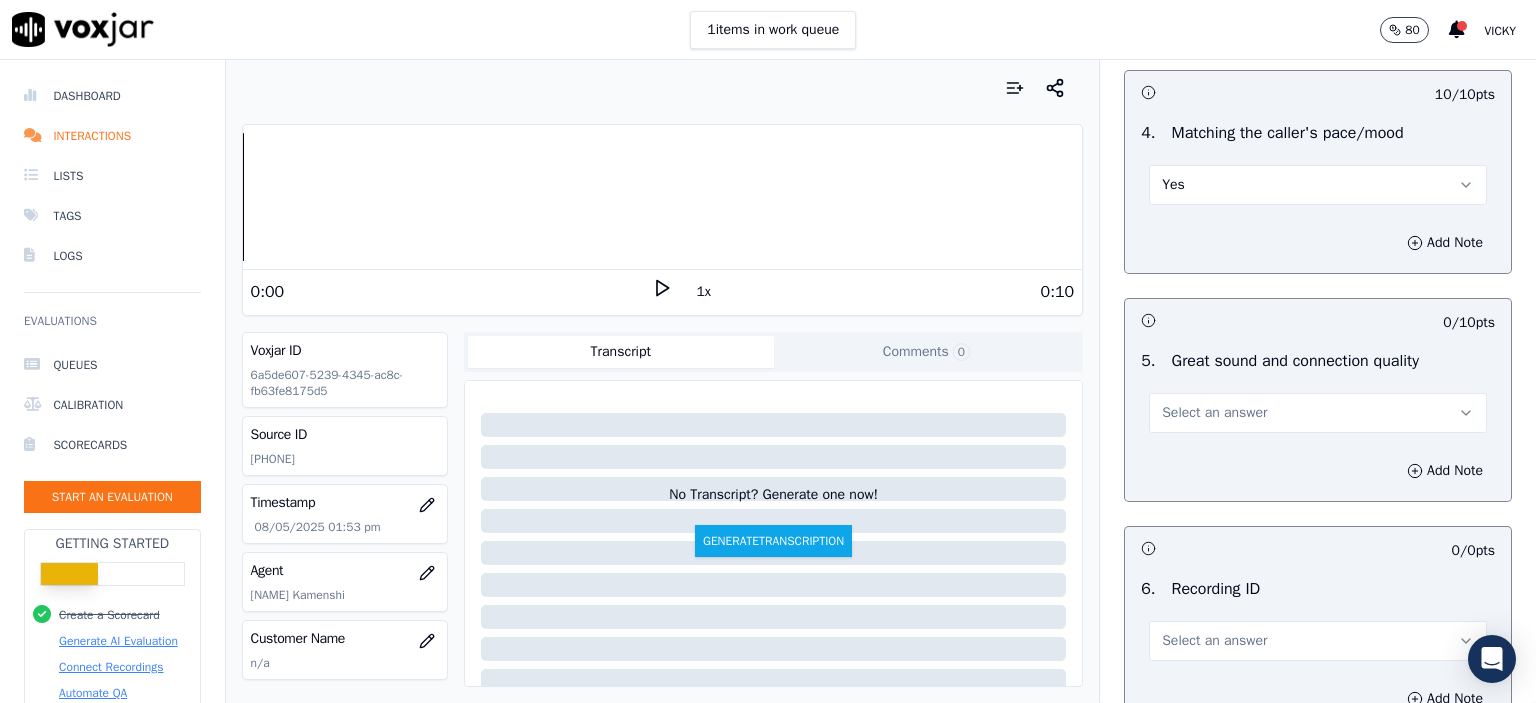 scroll, scrollTop: 2800, scrollLeft: 0, axis: vertical 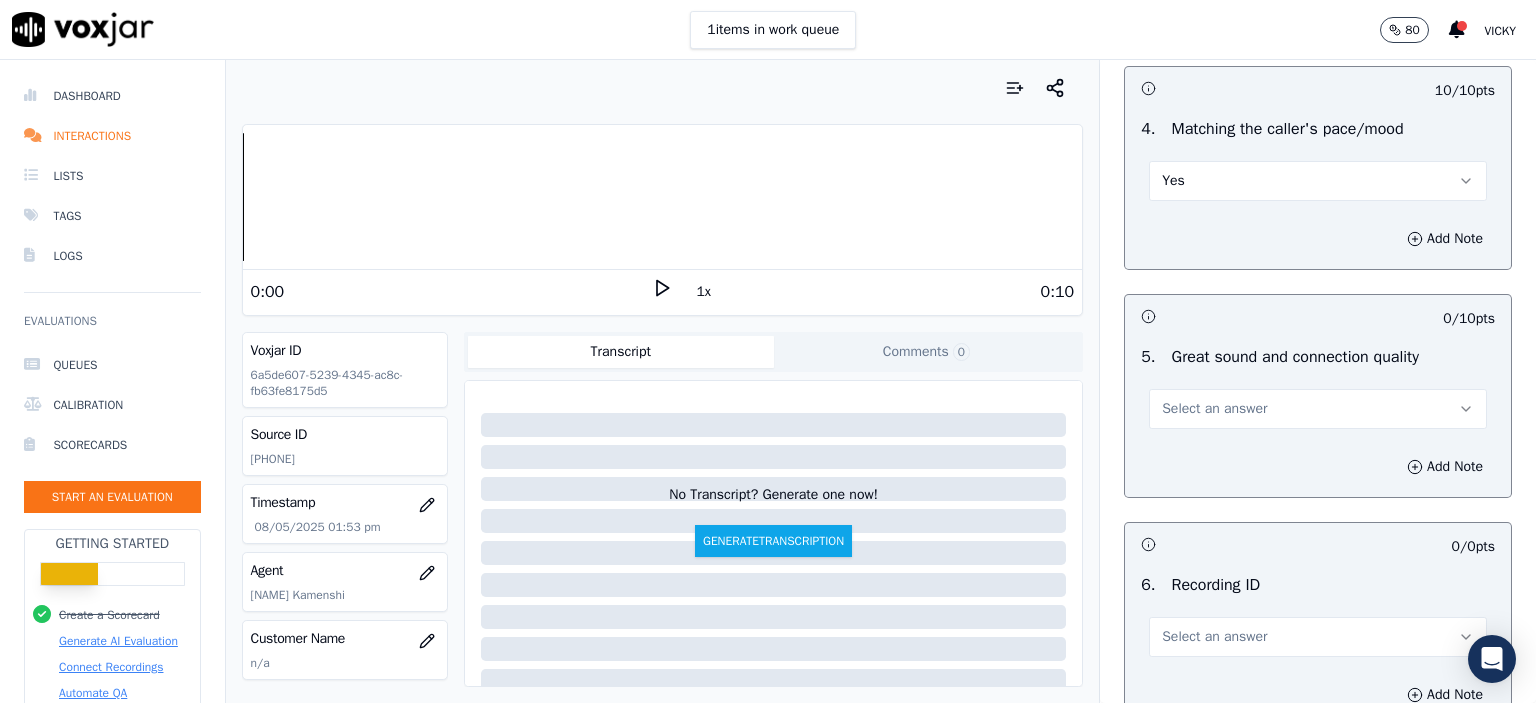 click on "Select an answer" at bounding box center (1318, 409) 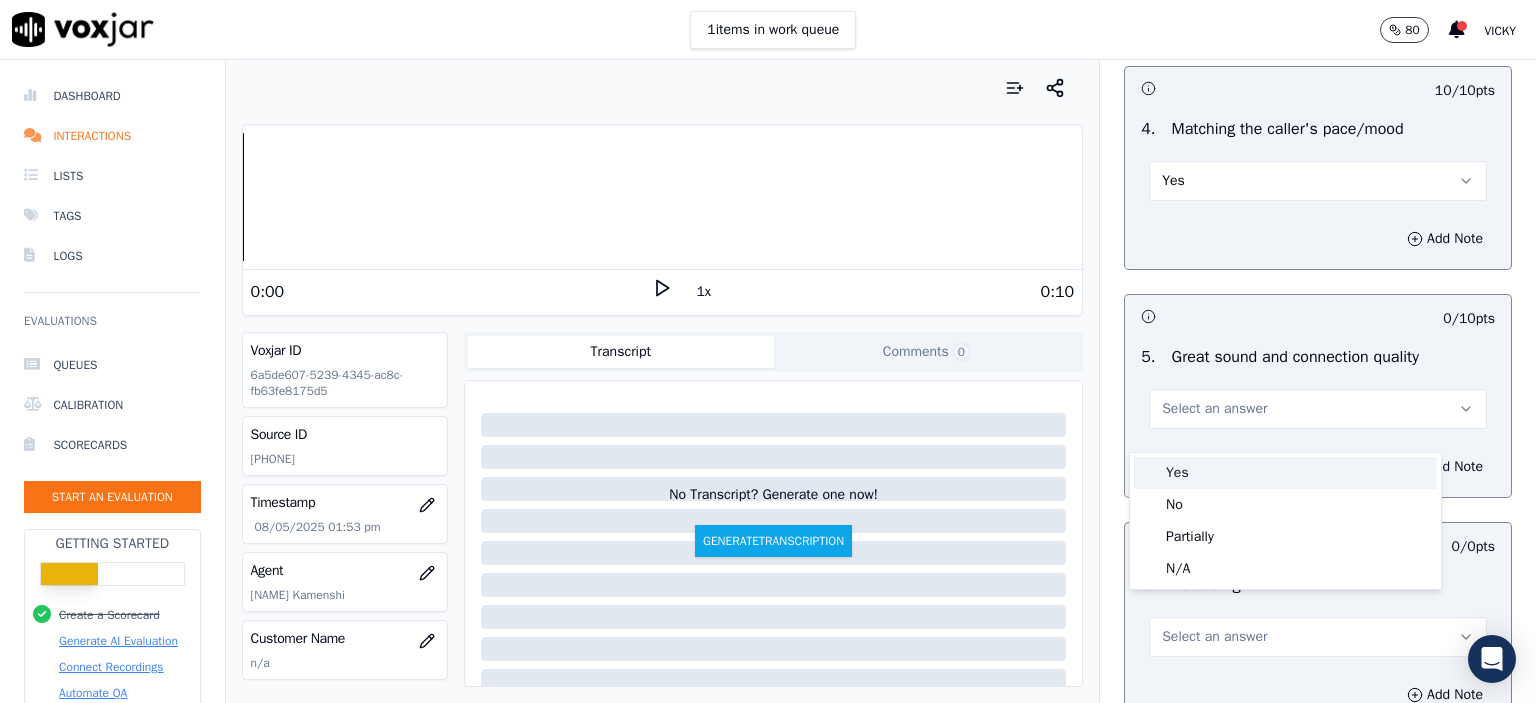 click on "No" 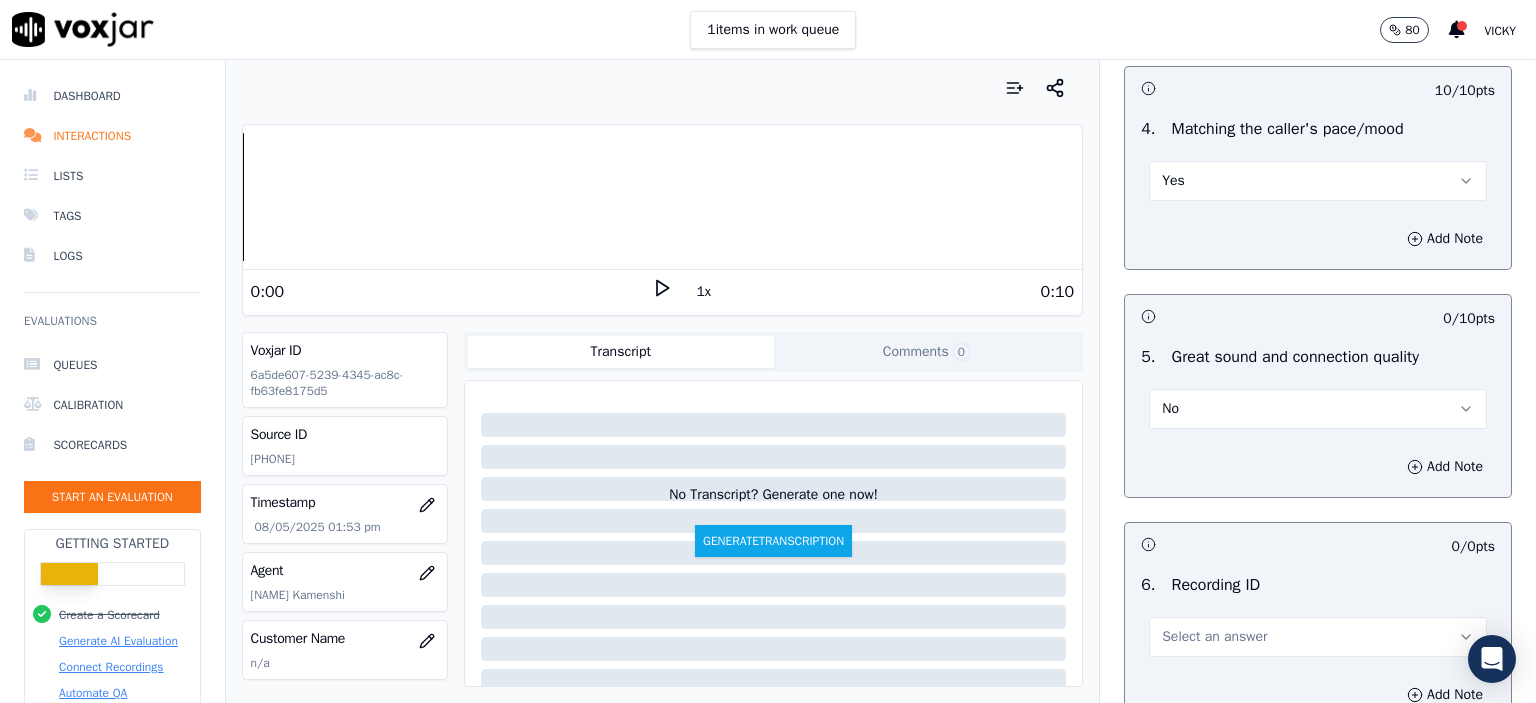 click on "No" at bounding box center [1318, 409] 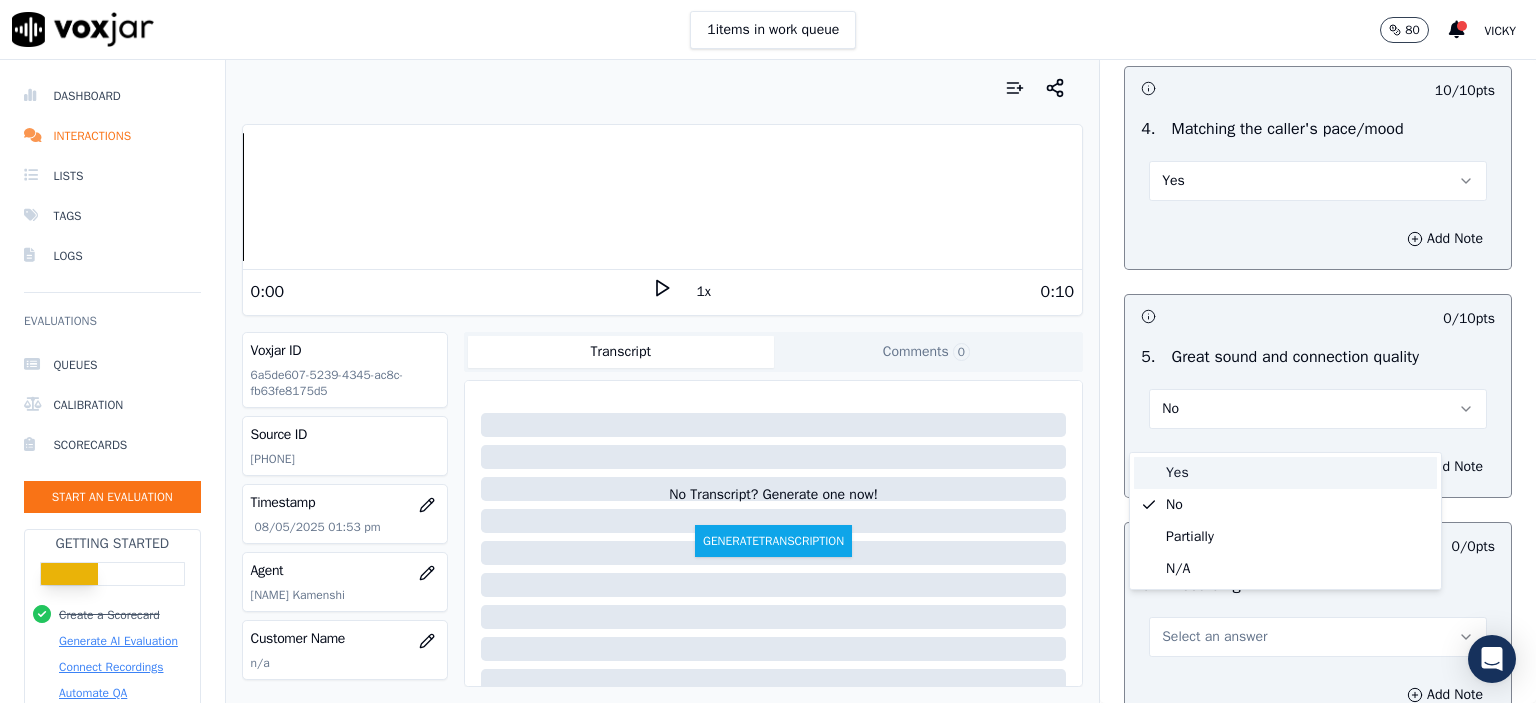 click on "Yes" at bounding box center [1285, 473] 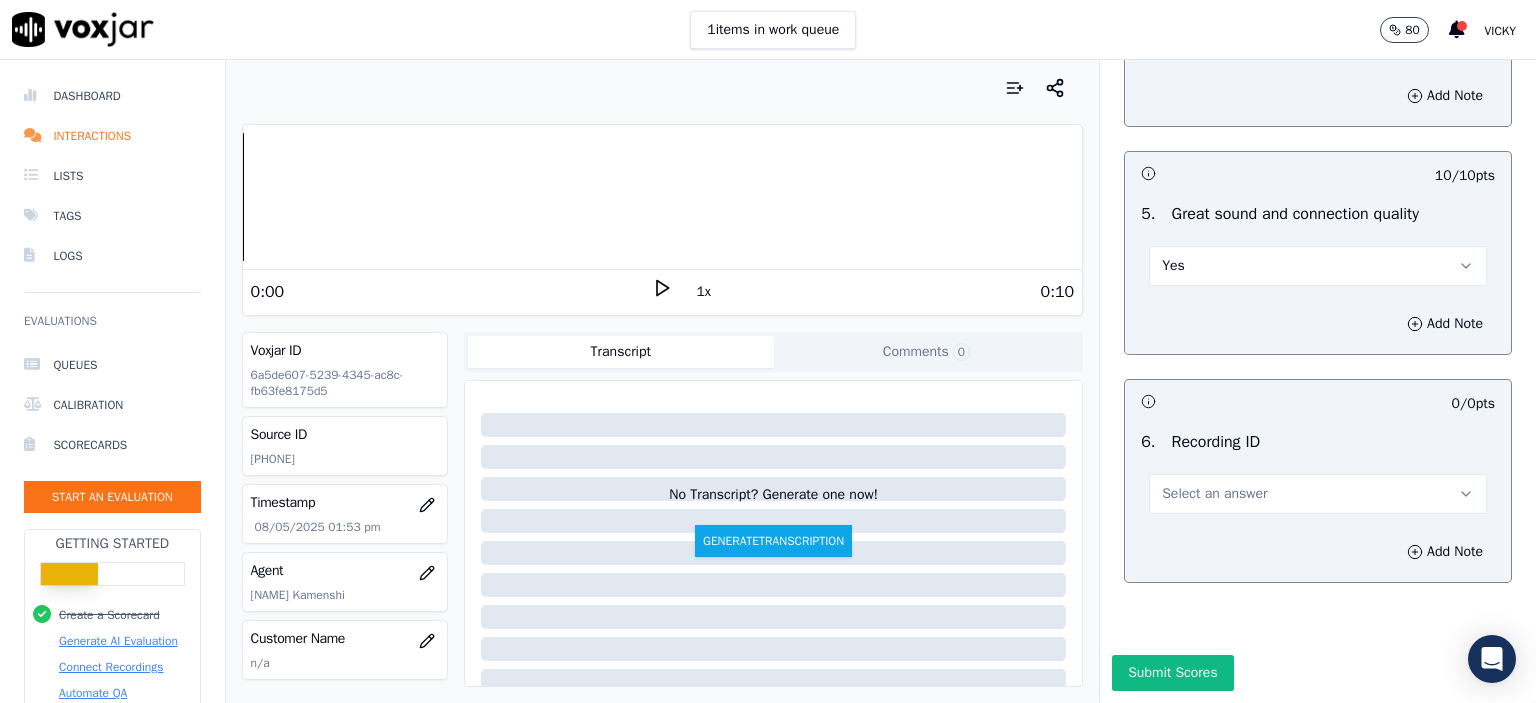 scroll, scrollTop: 3007, scrollLeft: 0, axis: vertical 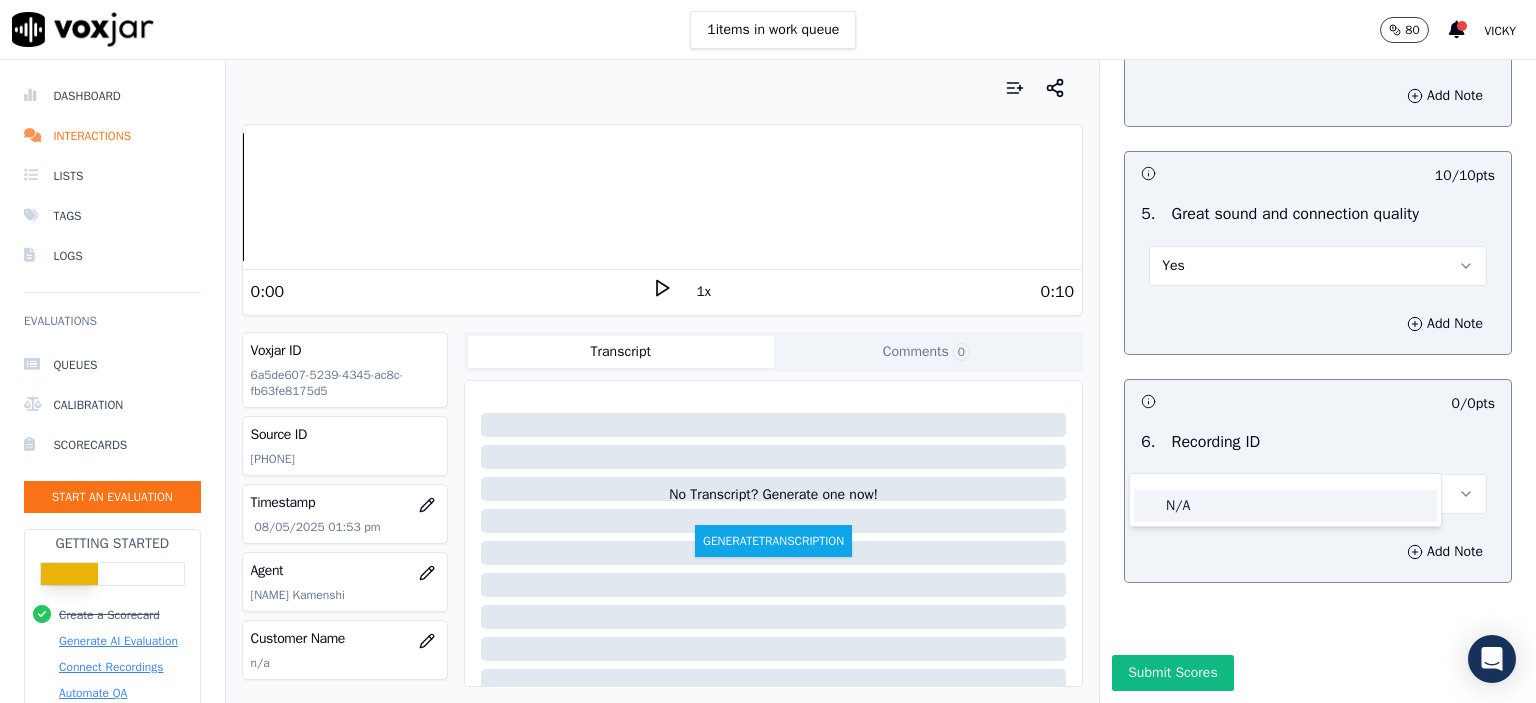 click on "N/A" 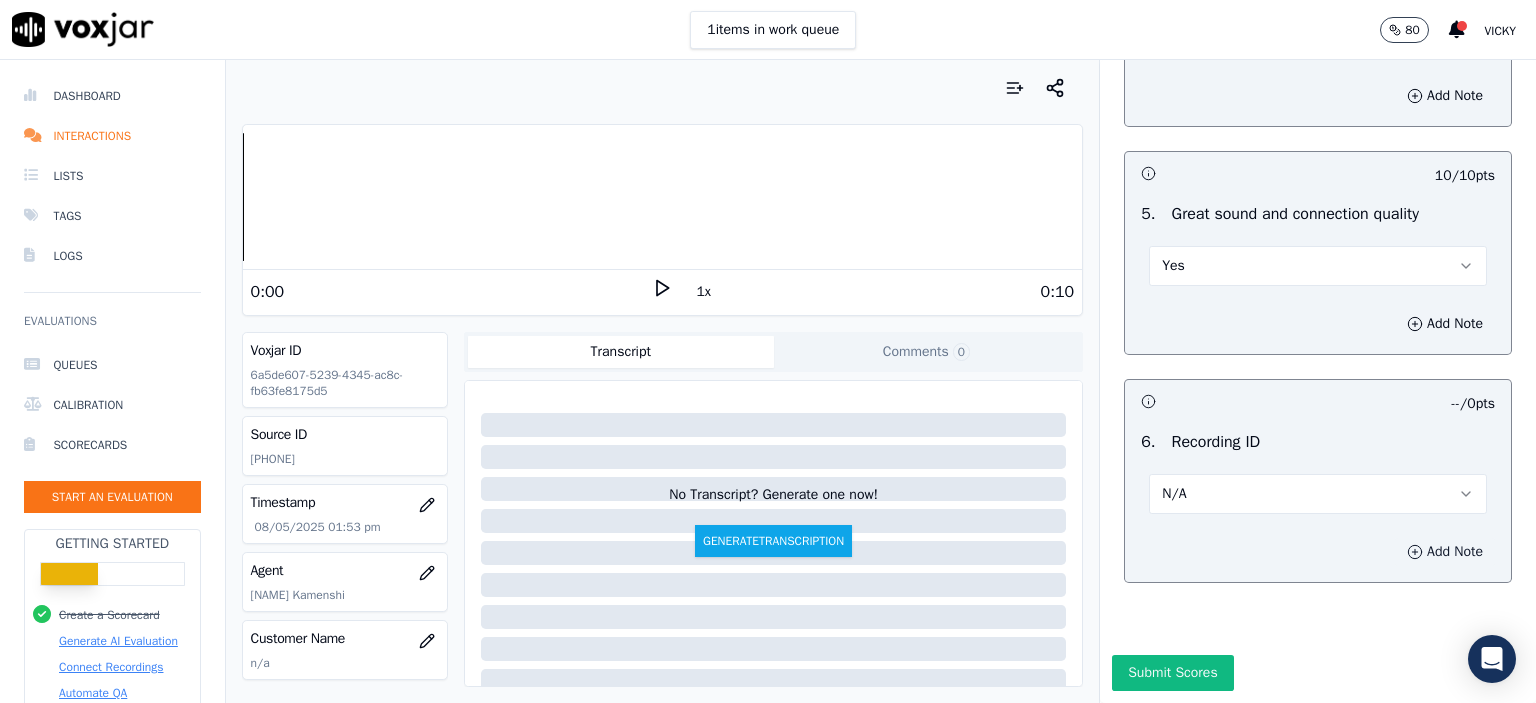 click on "Add Note" at bounding box center (1445, 552) 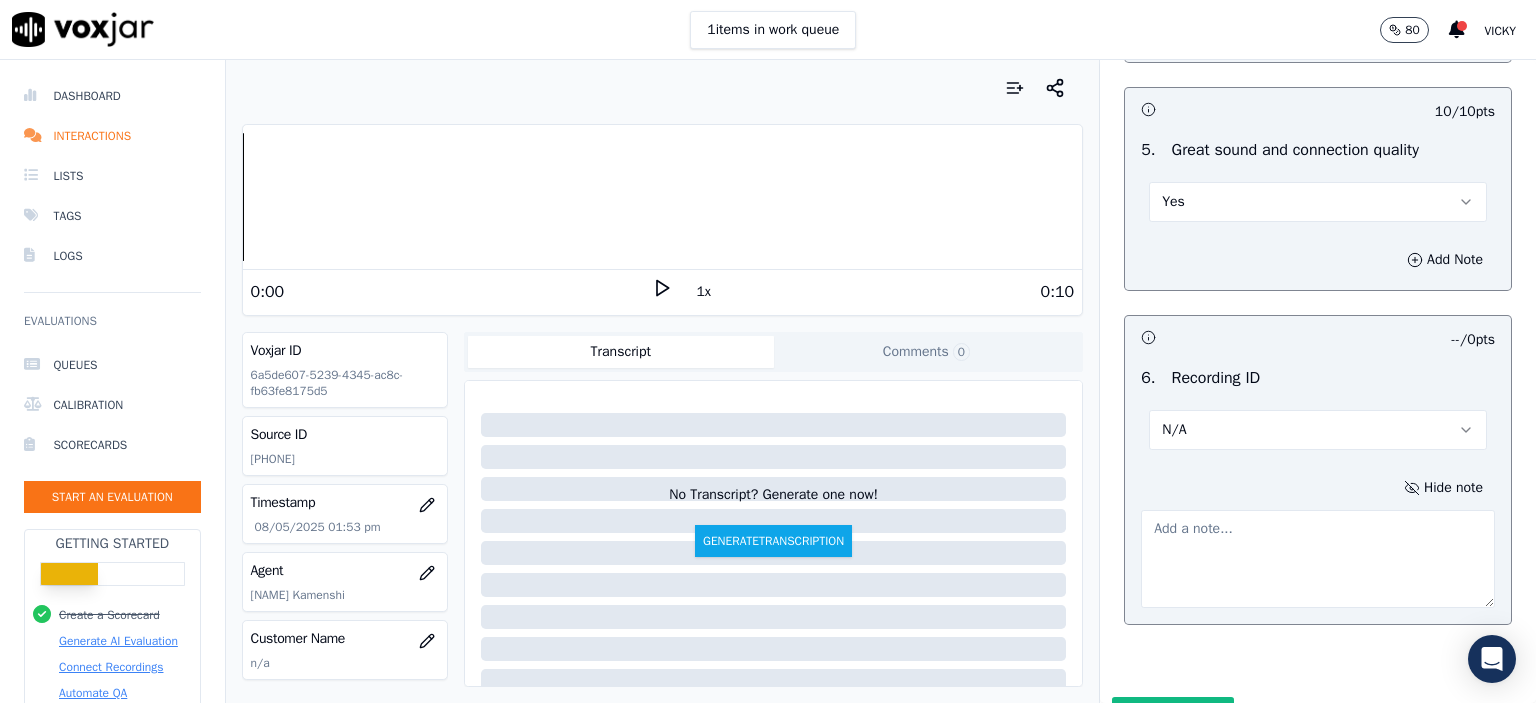 click on "[PHONE]" 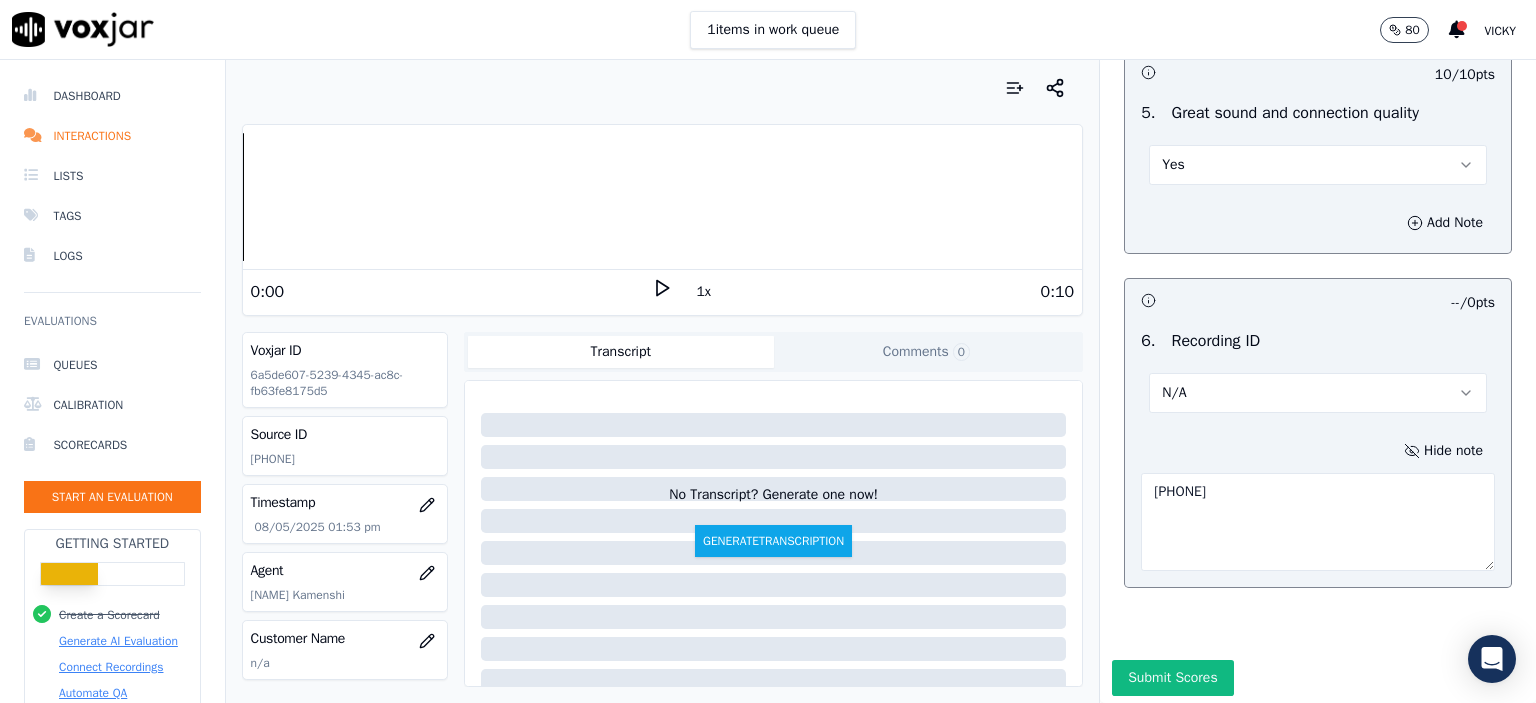 scroll, scrollTop: 3112, scrollLeft: 0, axis: vertical 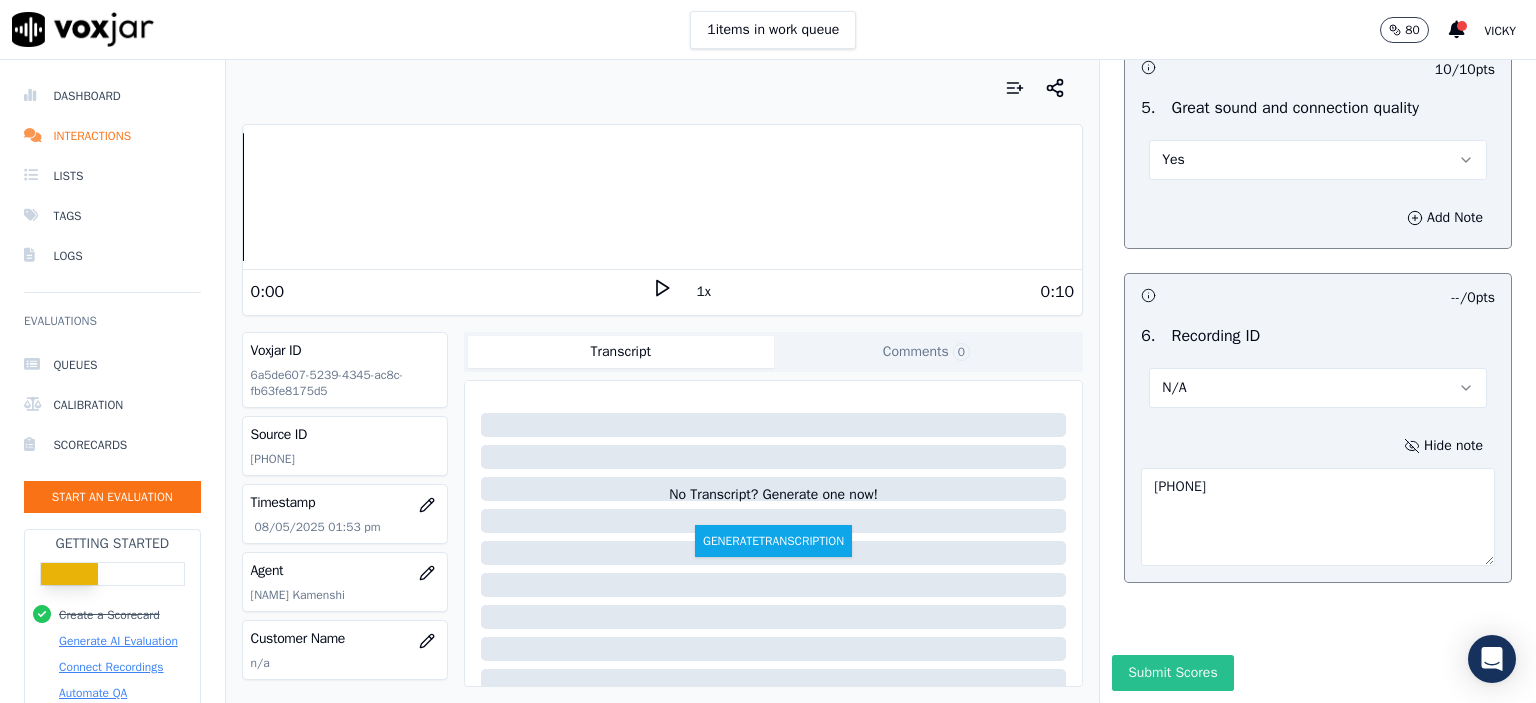 type on "[PHONE]" 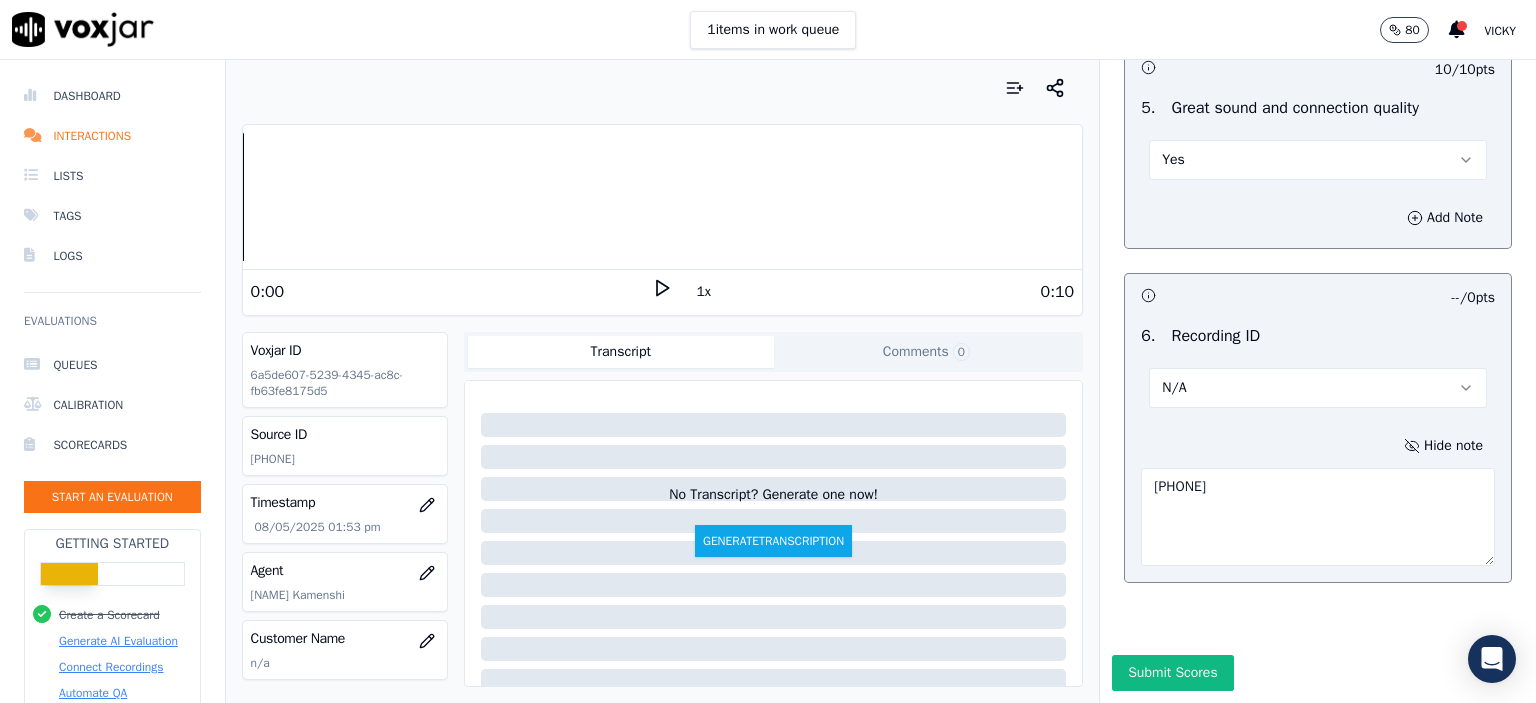 click on "Submit Scores" at bounding box center (1172, 673) 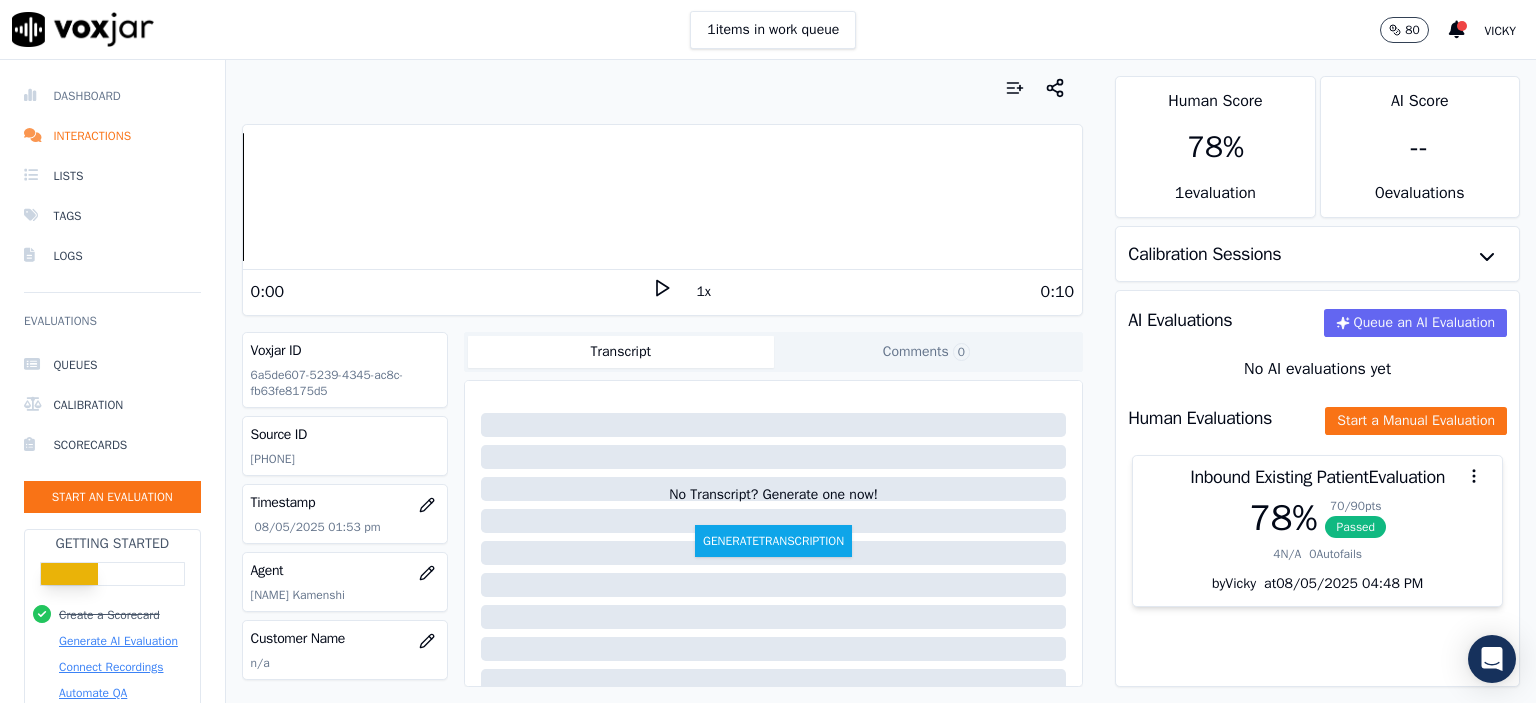 click on "Dashboard" at bounding box center (112, 96) 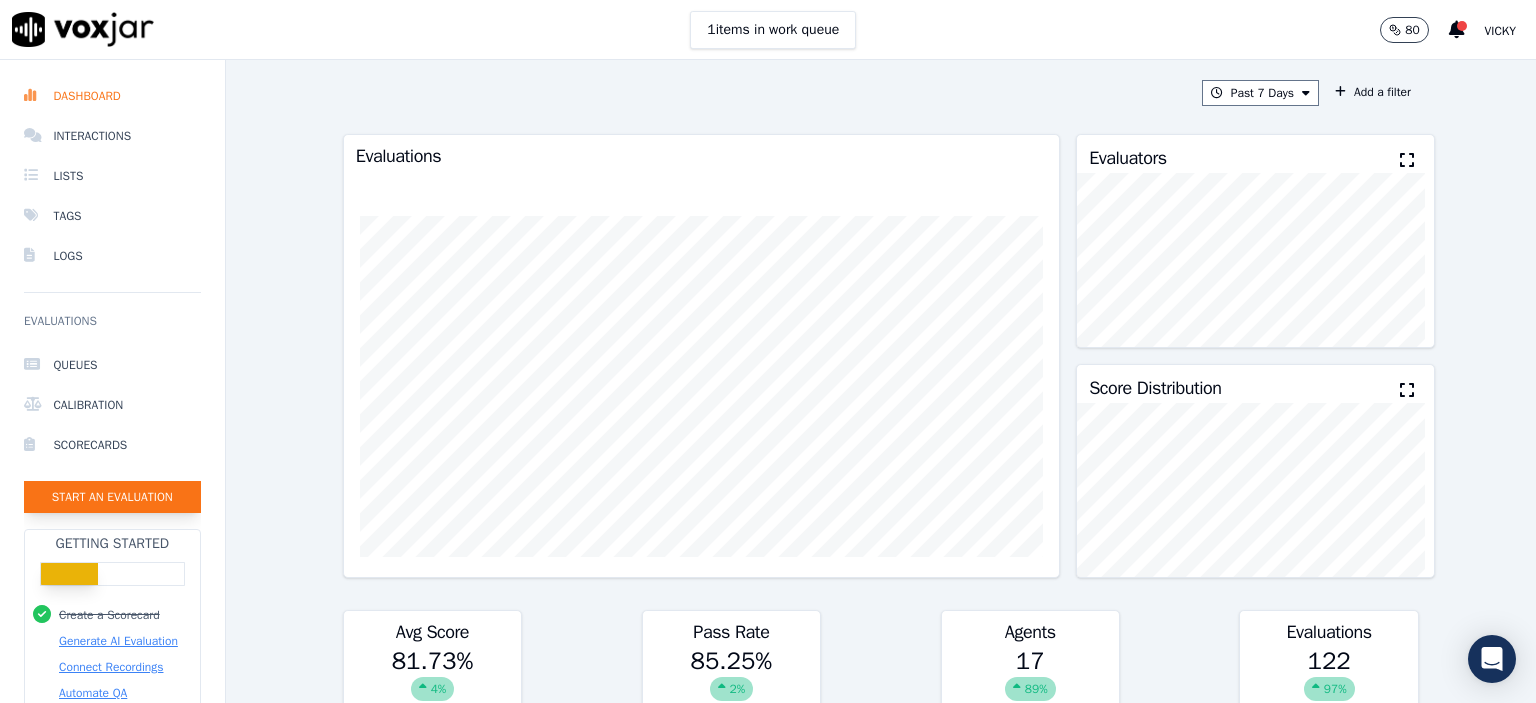 click on "Start an Evaluation" 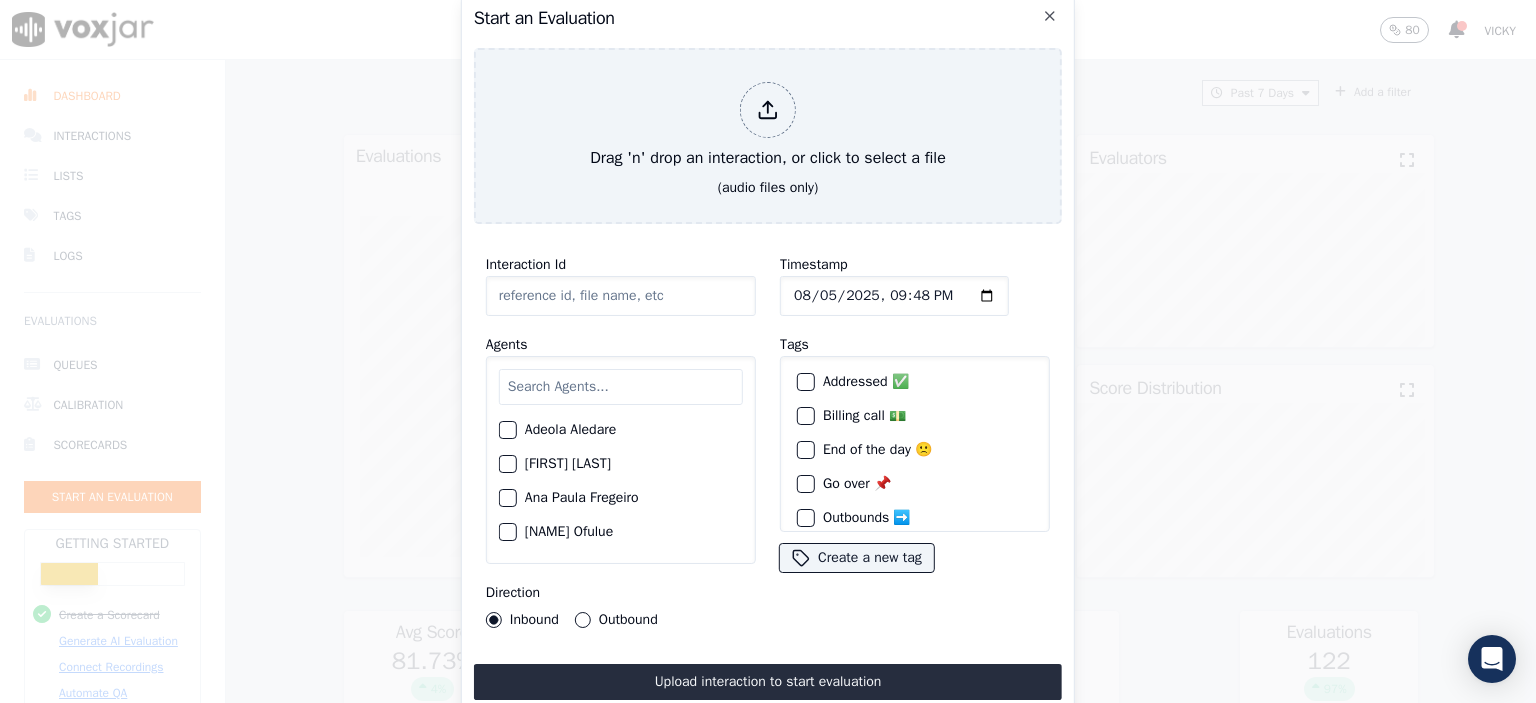 click on "Interaction Id" 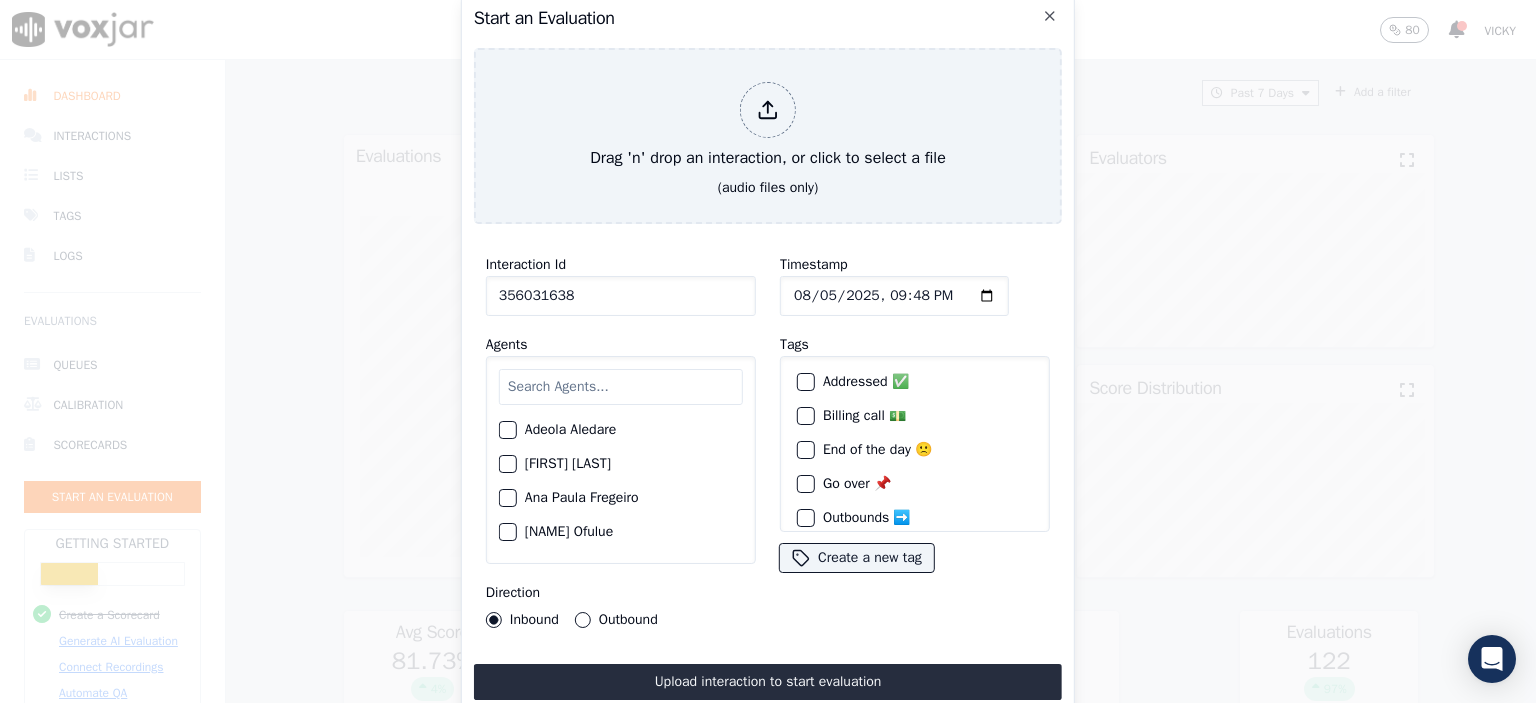 type on "356031638" 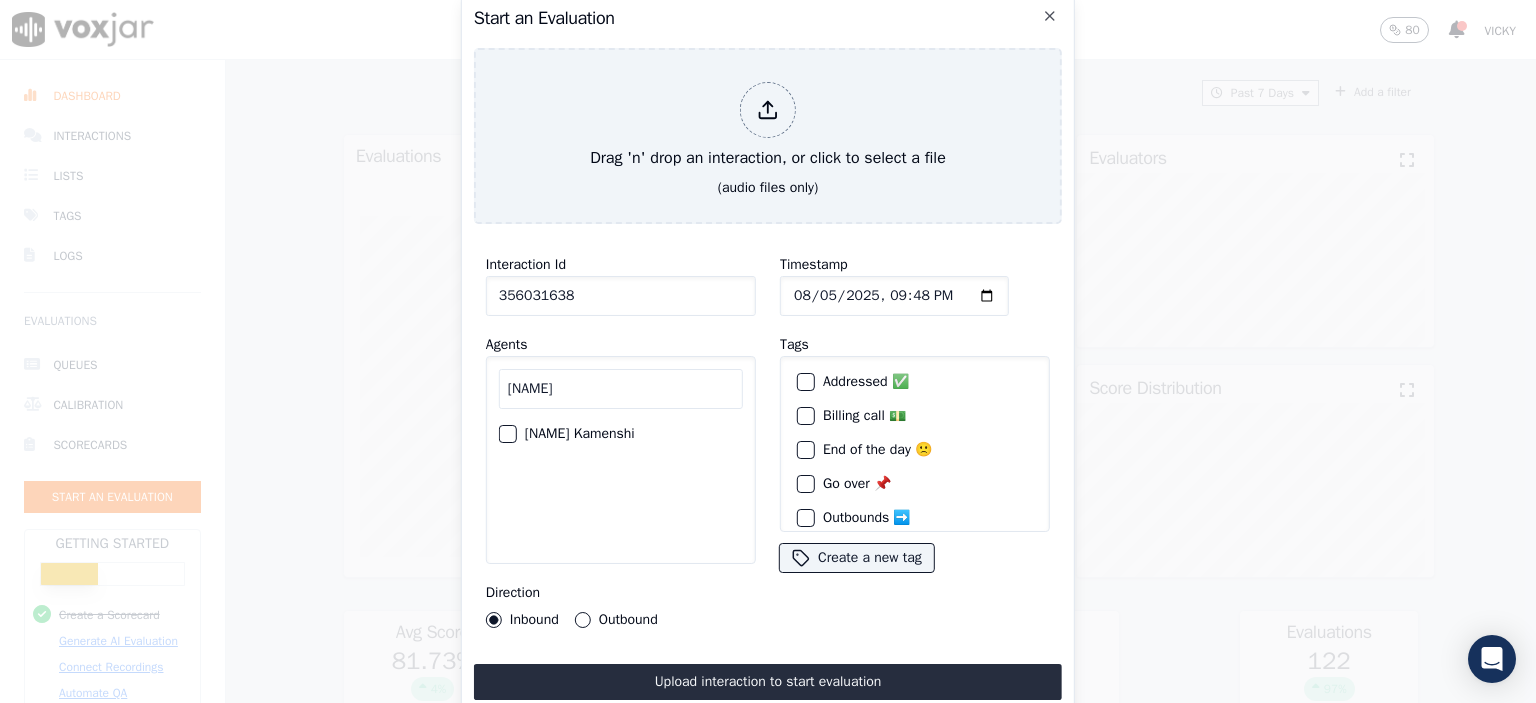 type on "[NAME]" 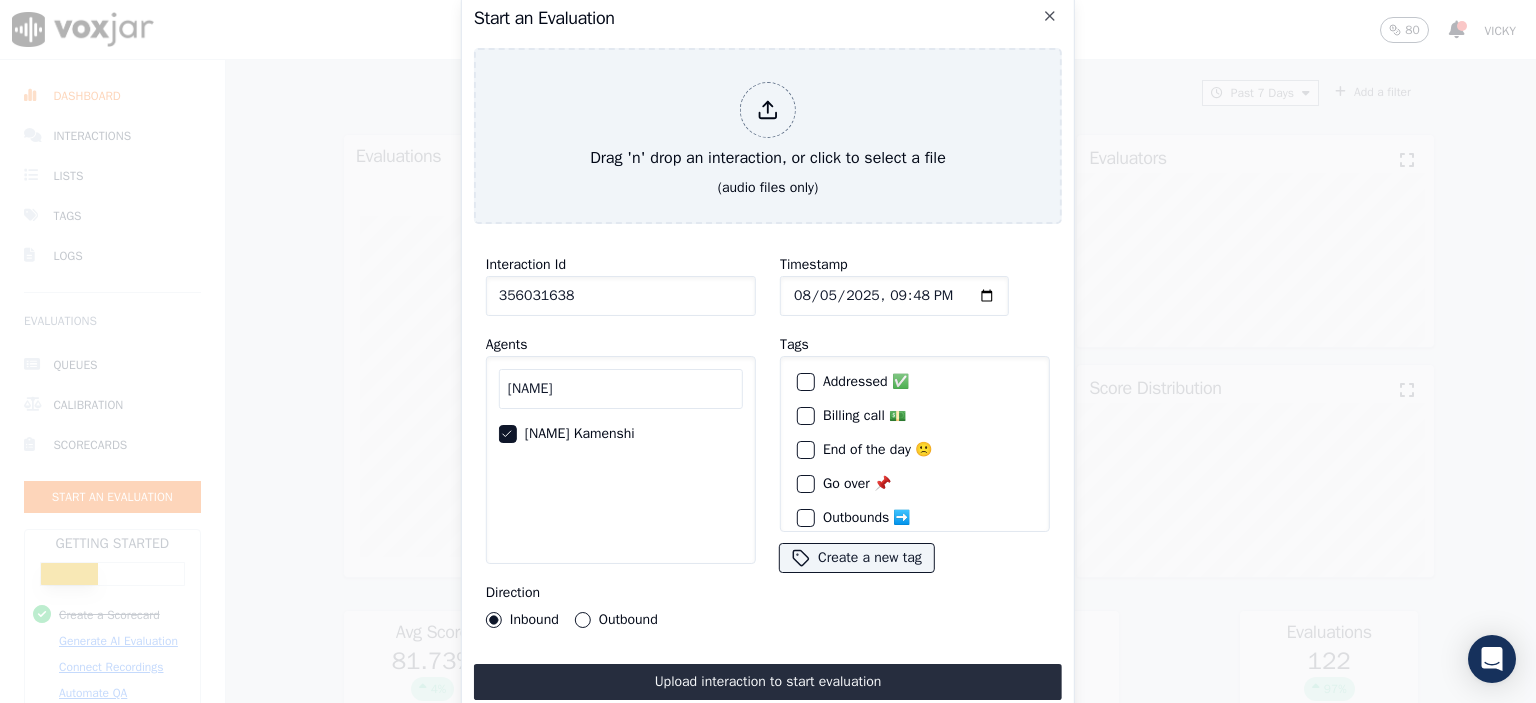 click on "Timestamp" 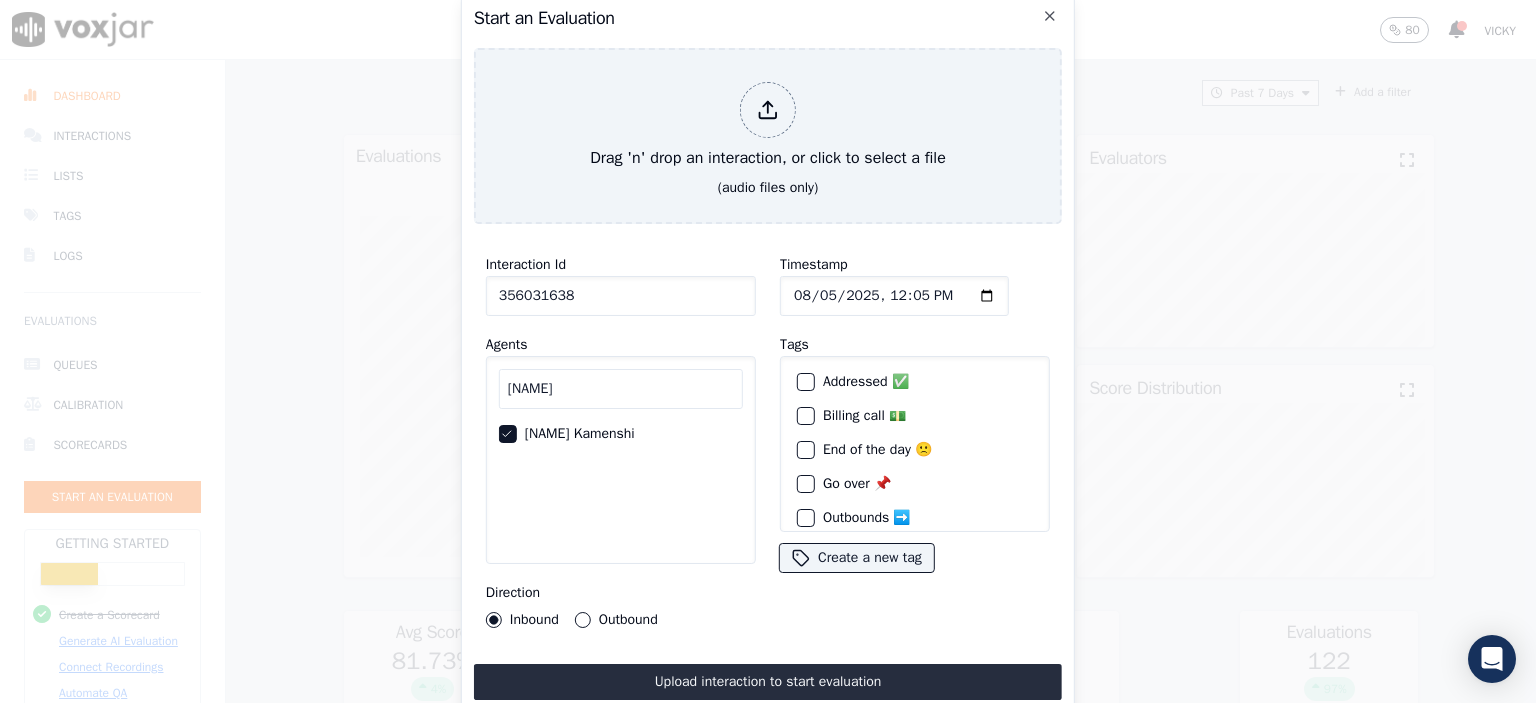 type on "2025-08-05T12:59" 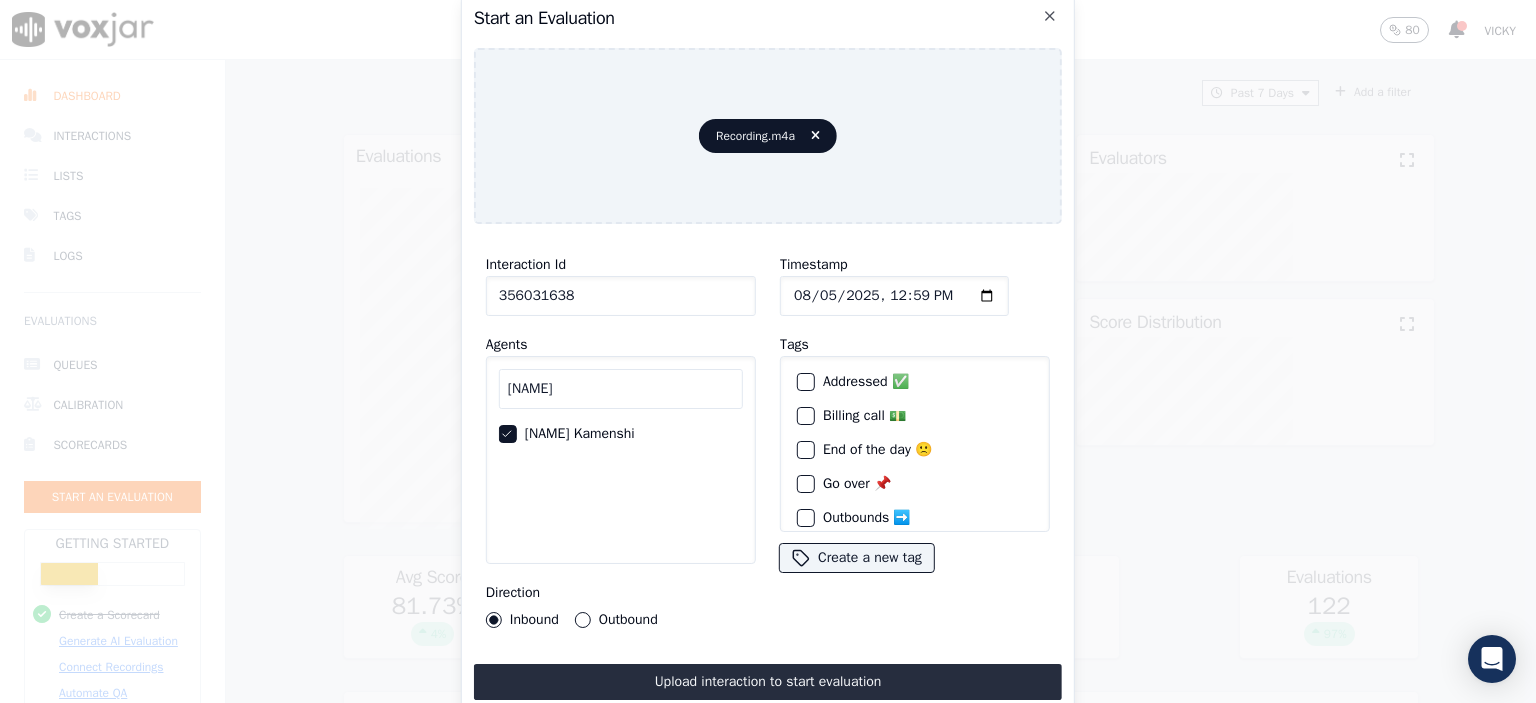 drag, startPoint x: 795, startPoint y: 671, endPoint x: 933, endPoint y: 128, distance: 560.26154 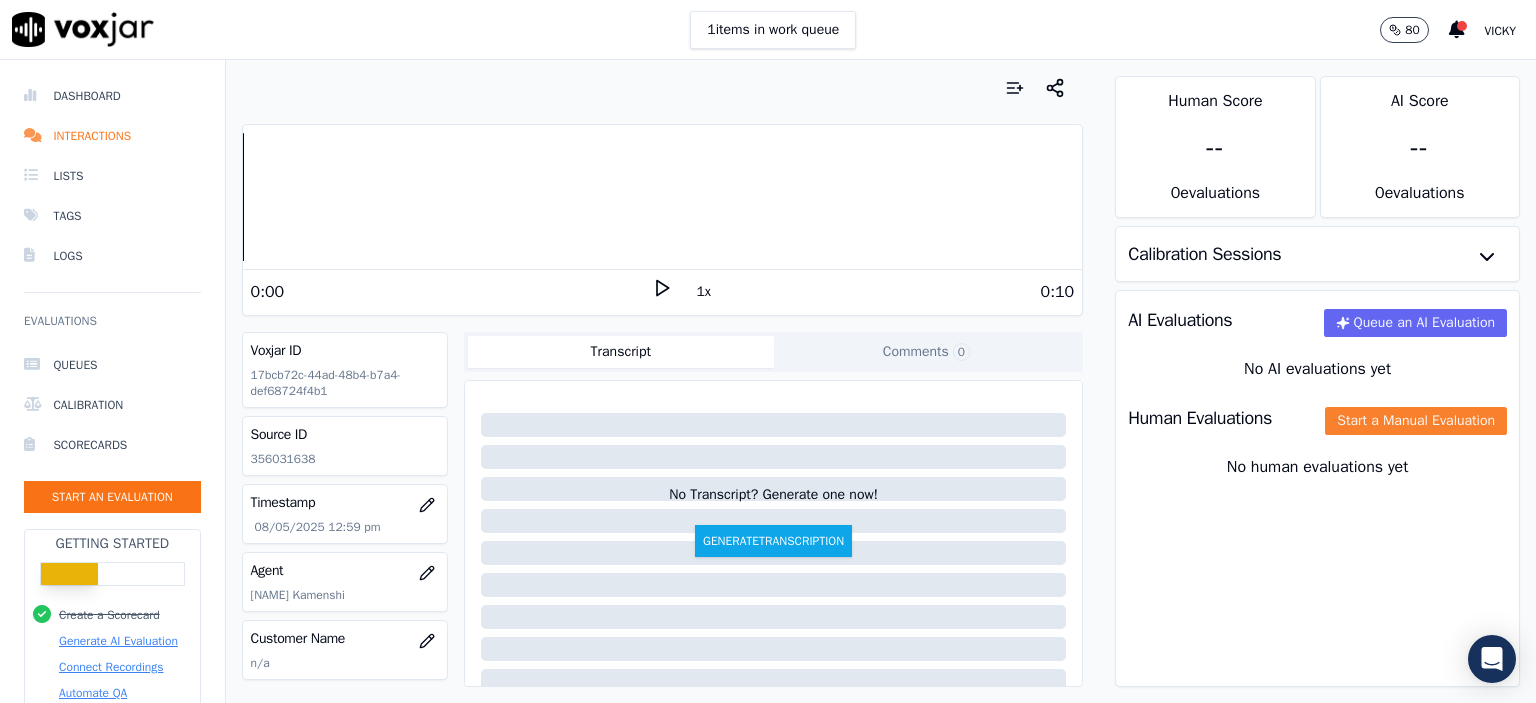 click on "Start a Manual Evaluation" 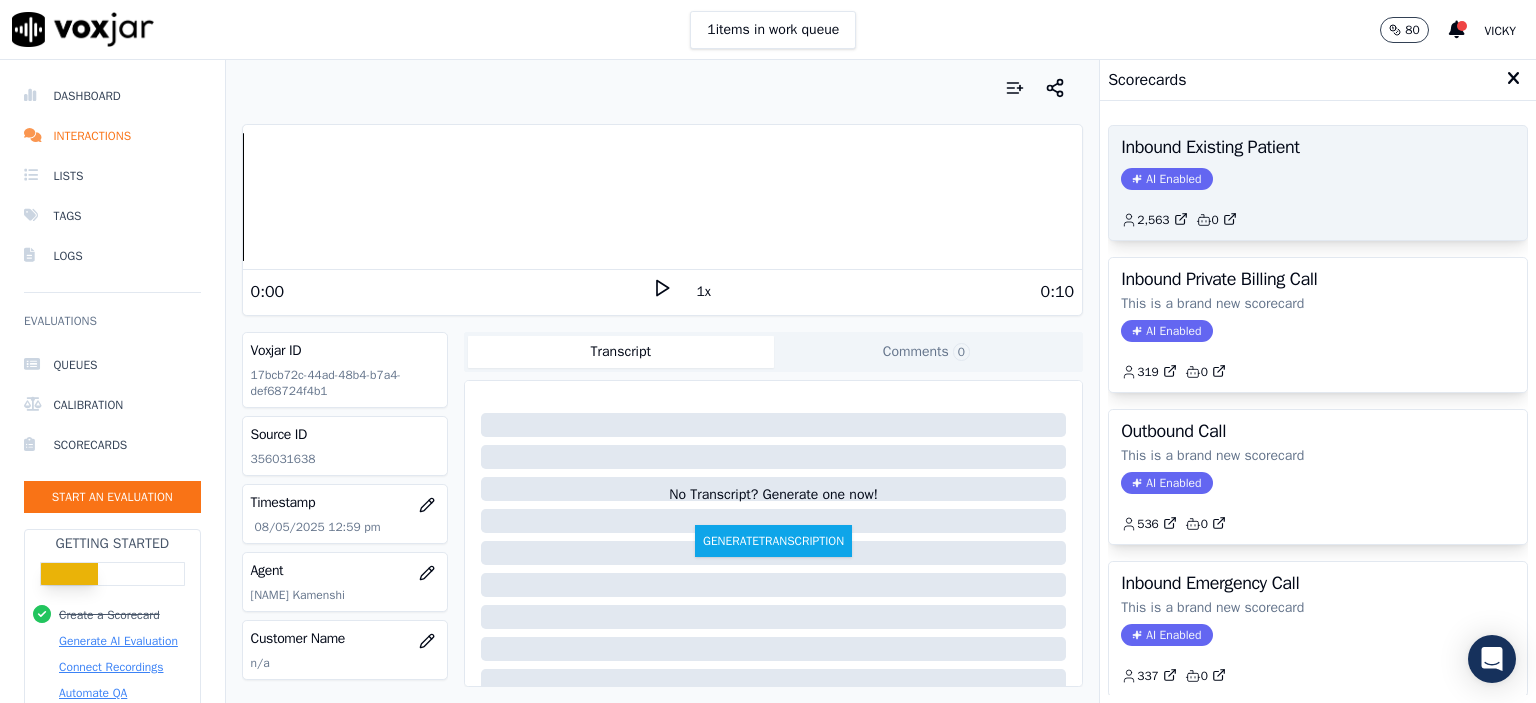 click on "2,563         0" 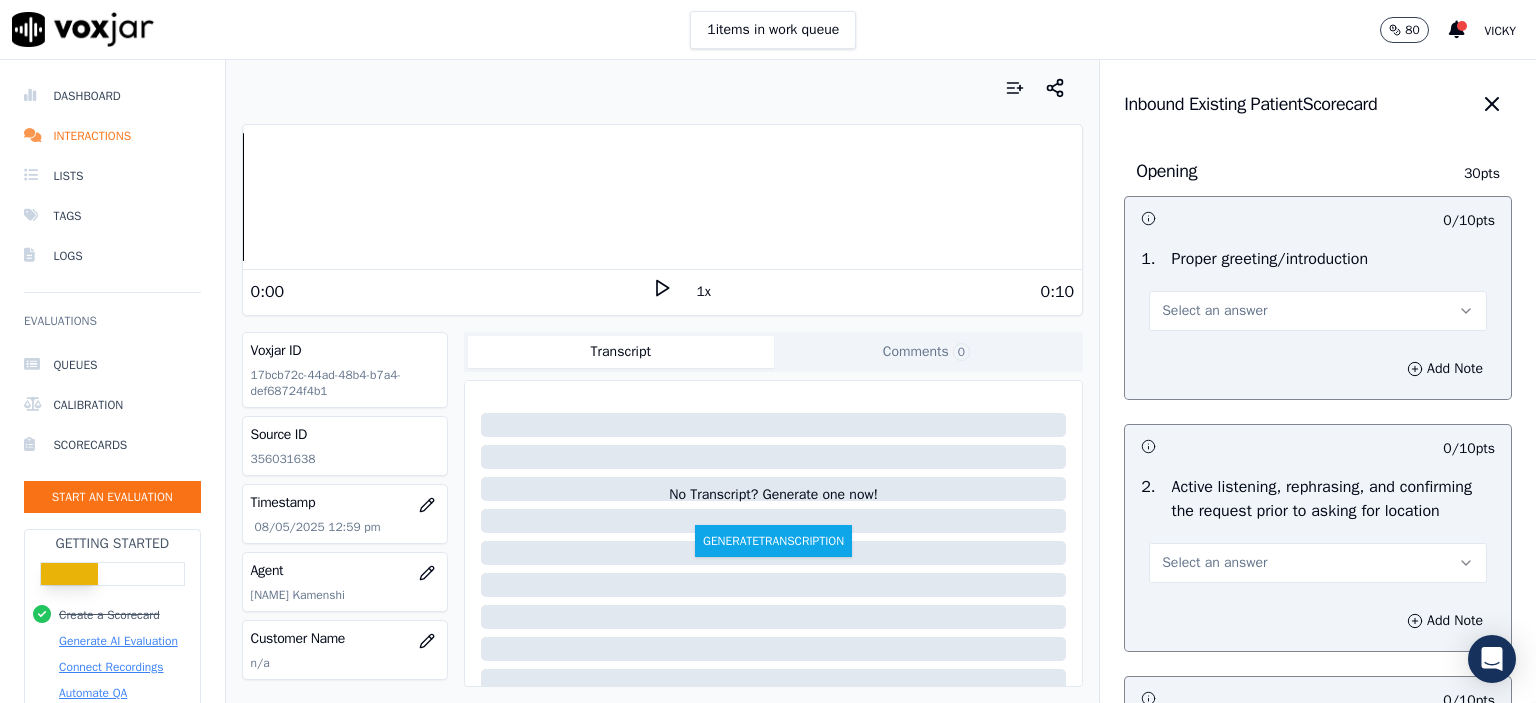 click on "Select an answer" at bounding box center [1214, 311] 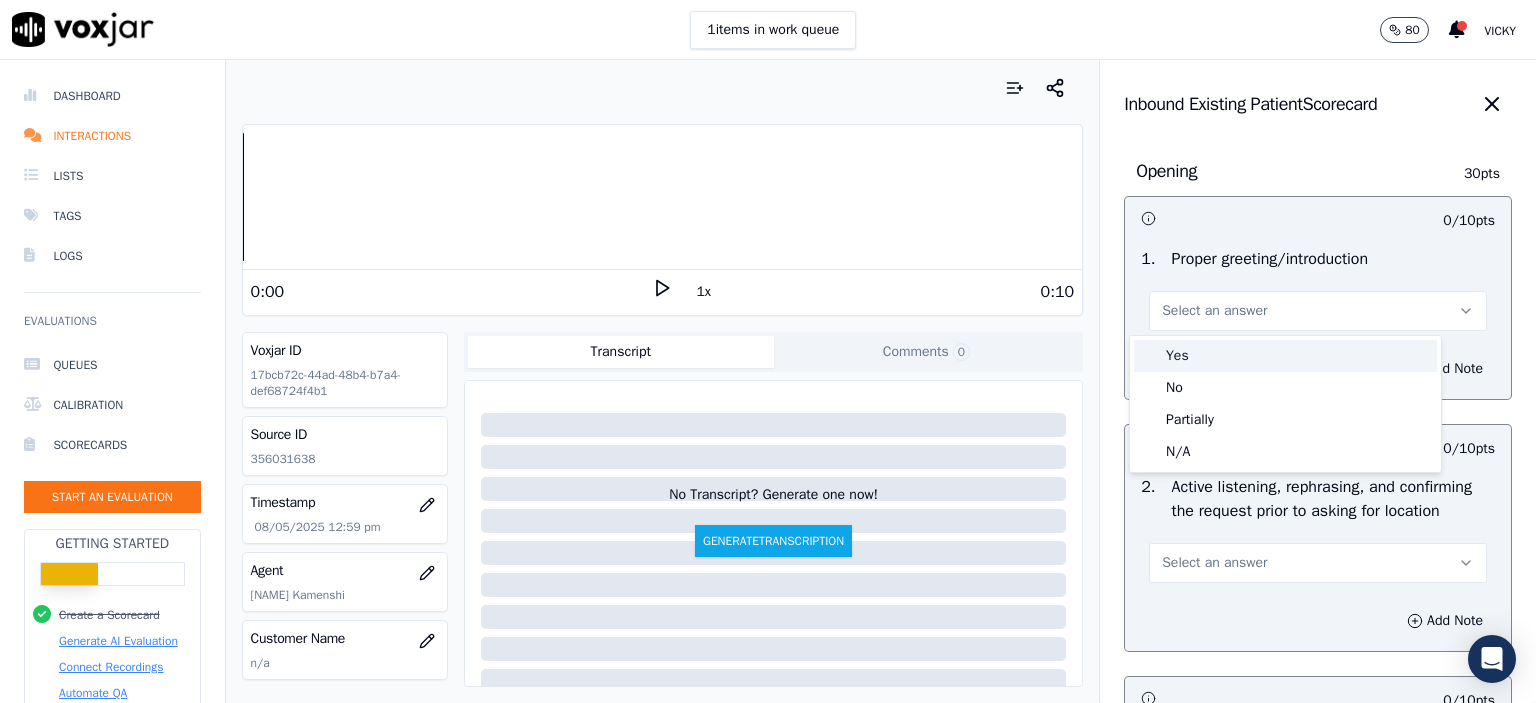 click on "Yes" at bounding box center [1285, 356] 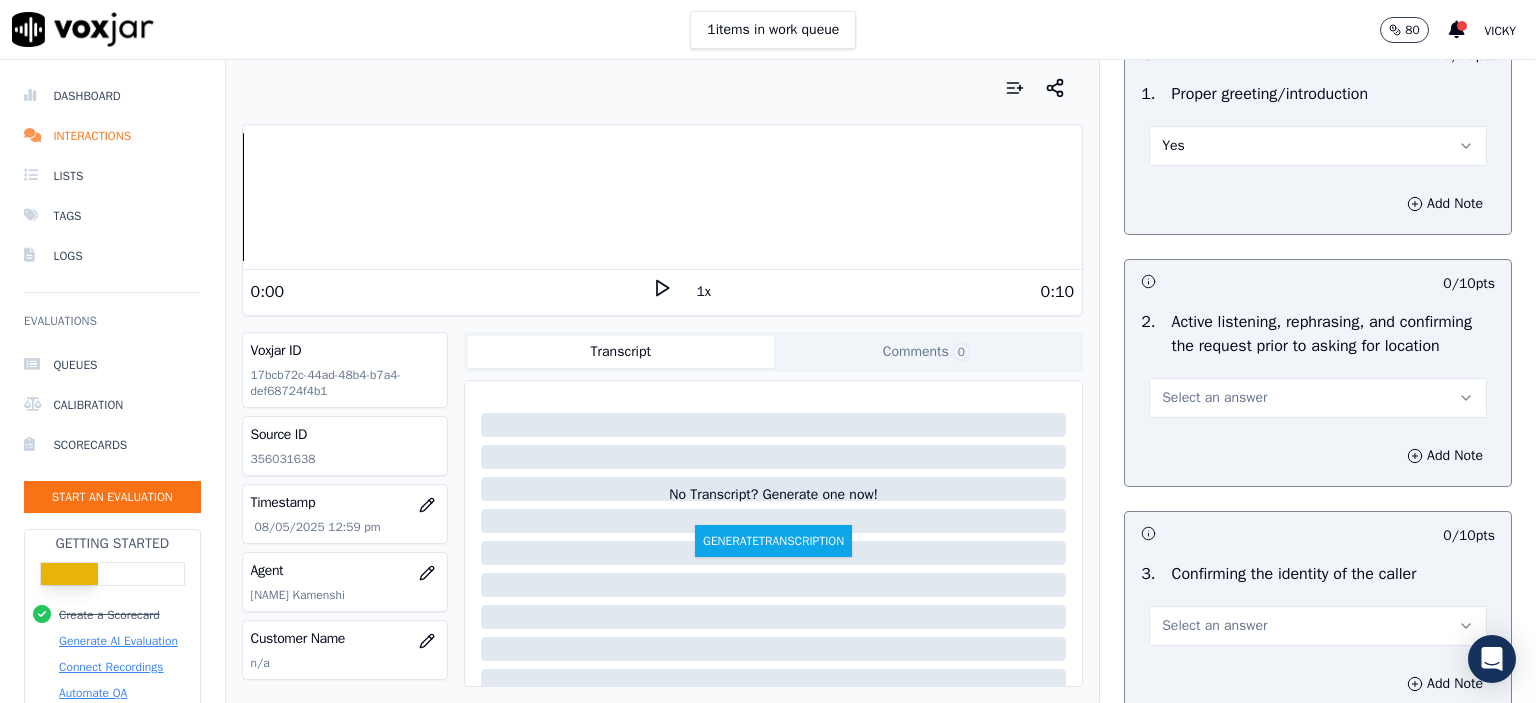 scroll, scrollTop: 200, scrollLeft: 0, axis: vertical 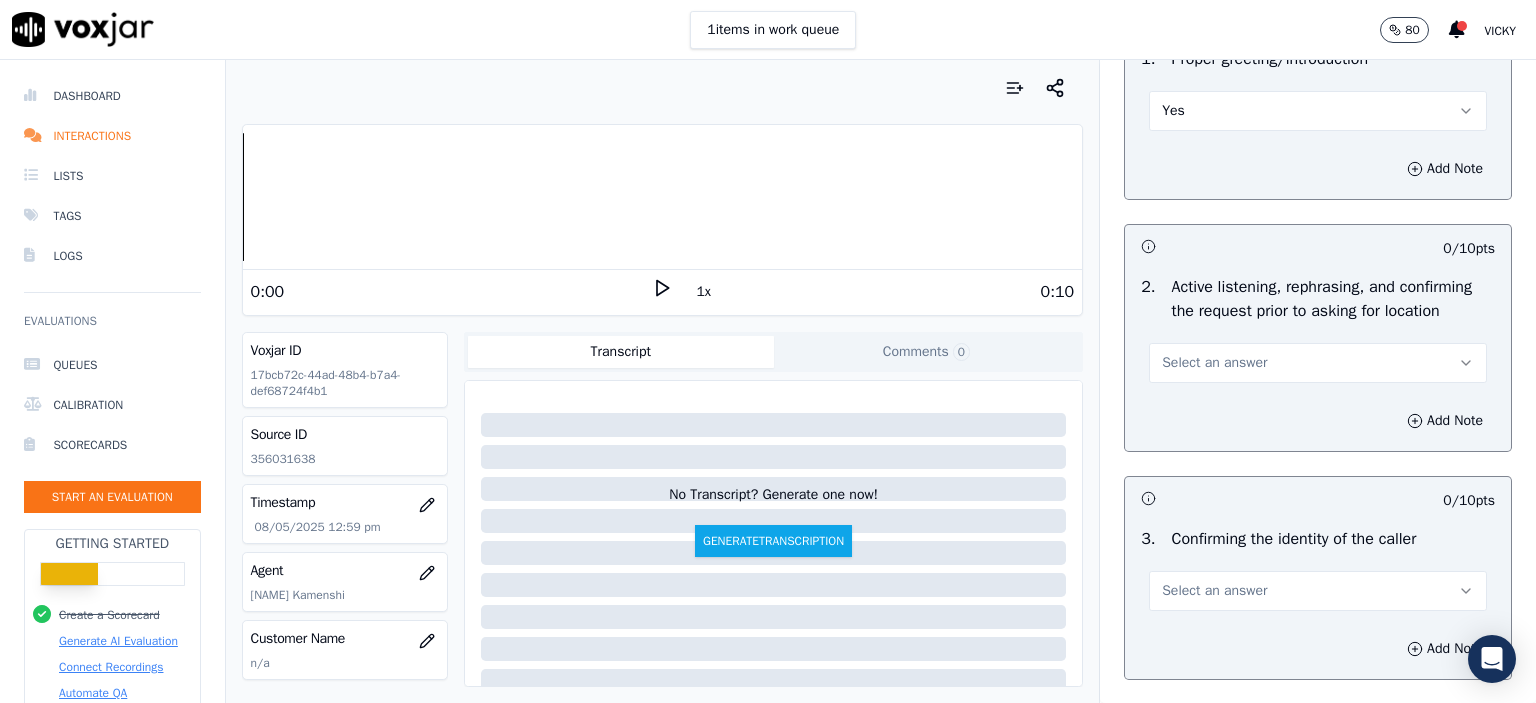 click on "Select an answer" at bounding box center [1318, 363] 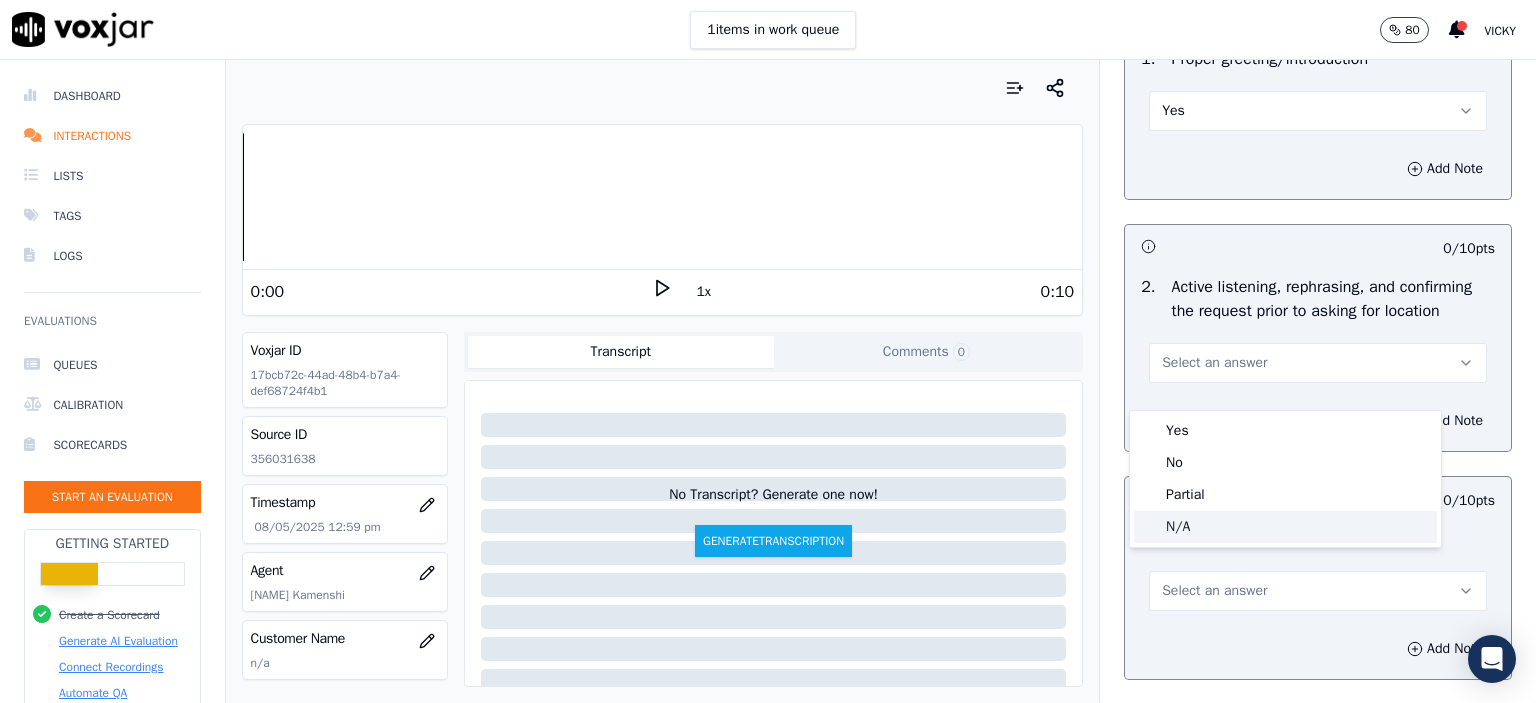 drag, startPoint x: 1228, startPoint y: 491, endPoint x: 1197, endPoint y: 523, distance: 44.553337 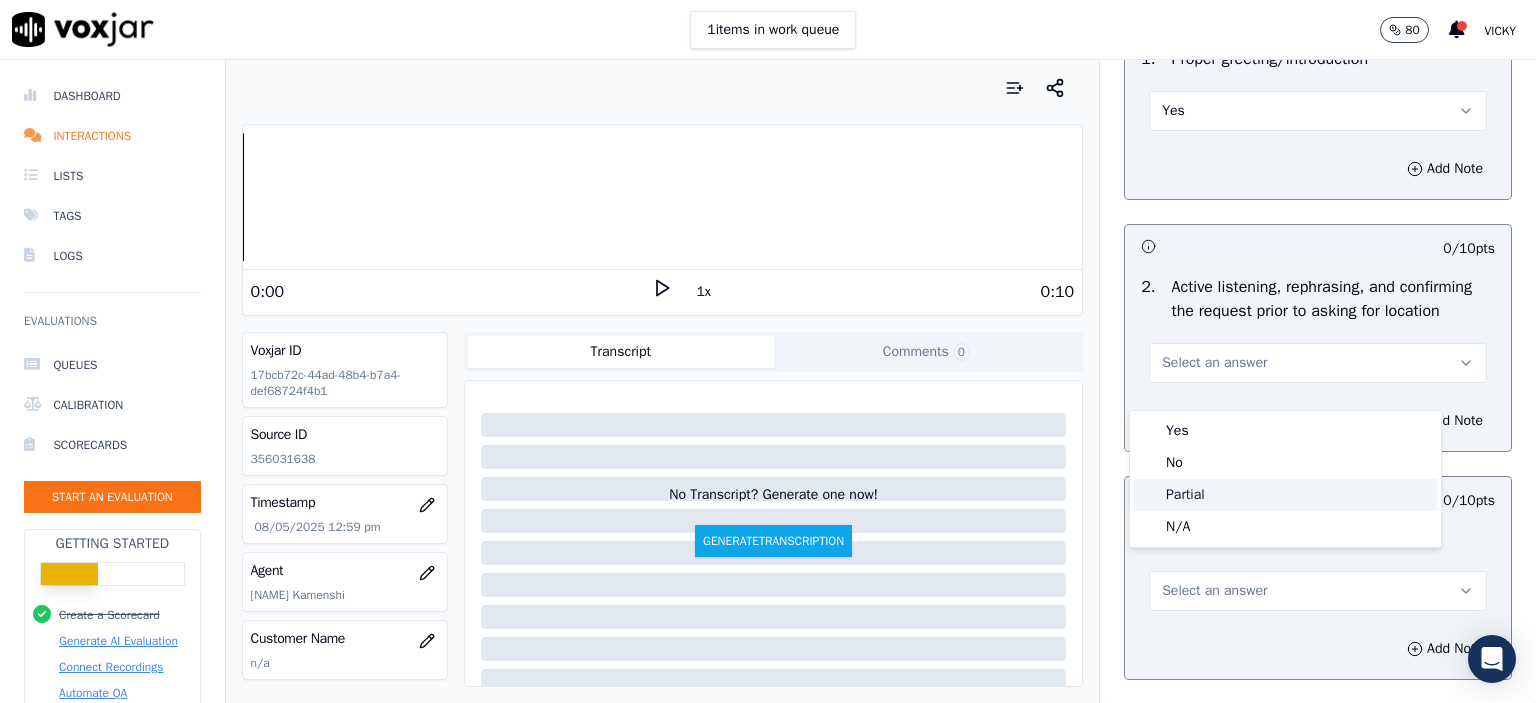 click on "Partial" 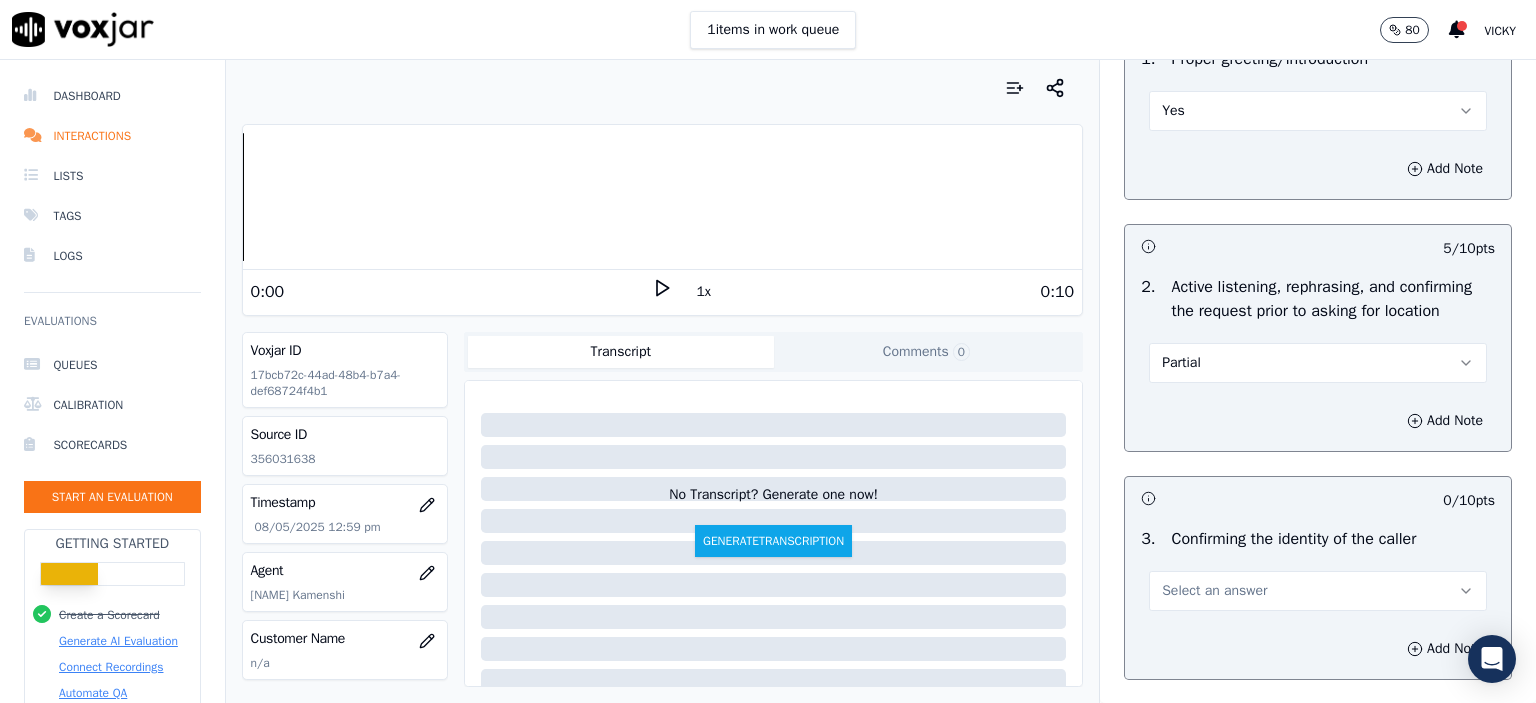 click on "Select an answer" at bounding box center [1318, 591] 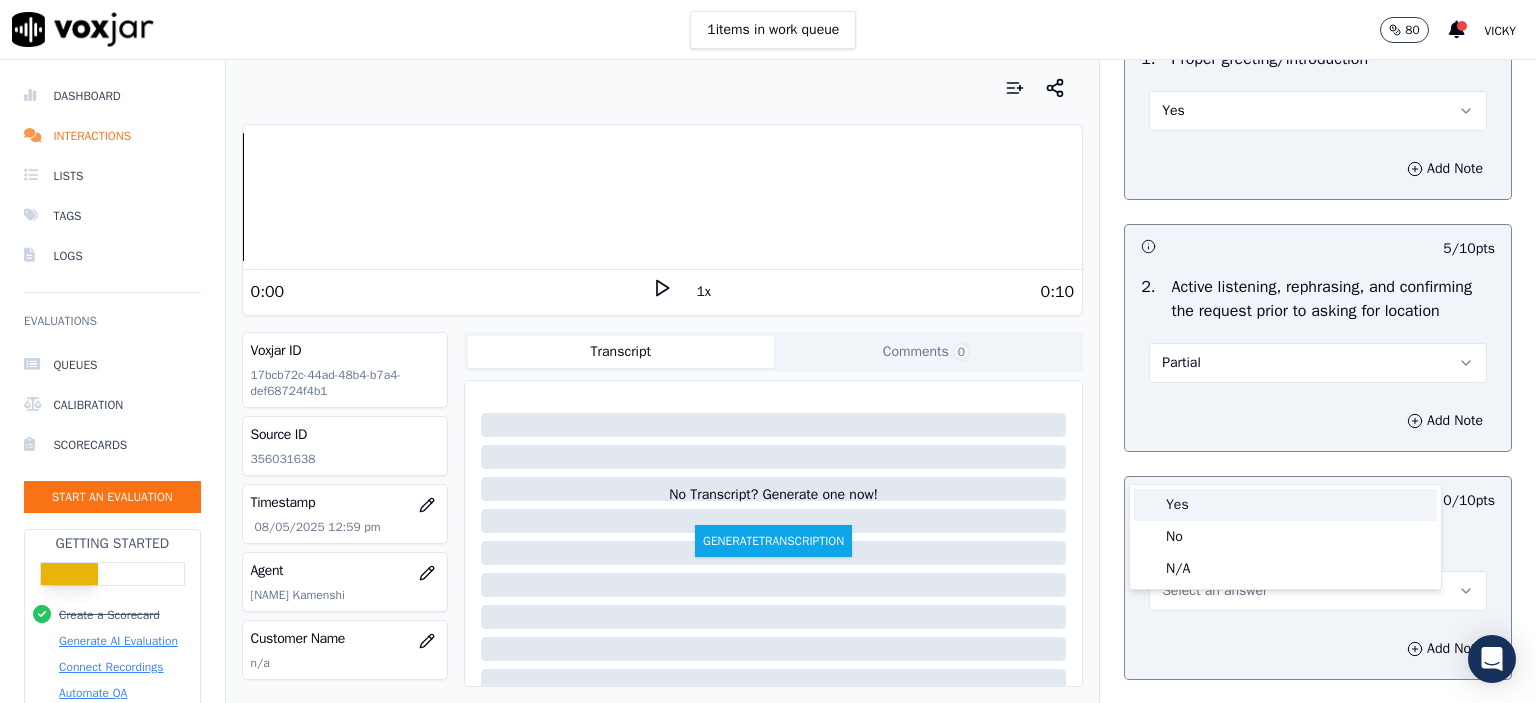 click on "Yes" at bounding box center (1285, 505) 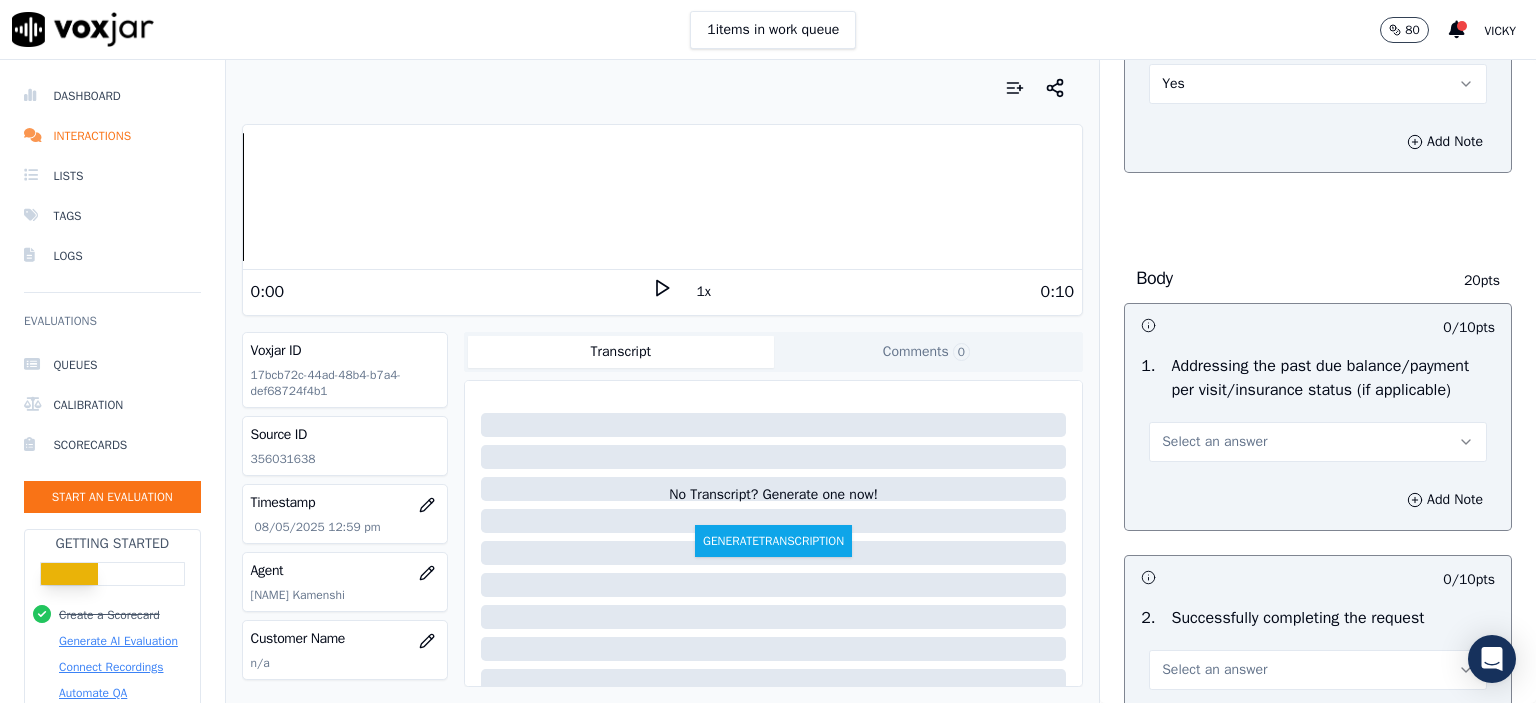 scroll, scrollTop: 800, scrollLeft: 0, axis: vertical 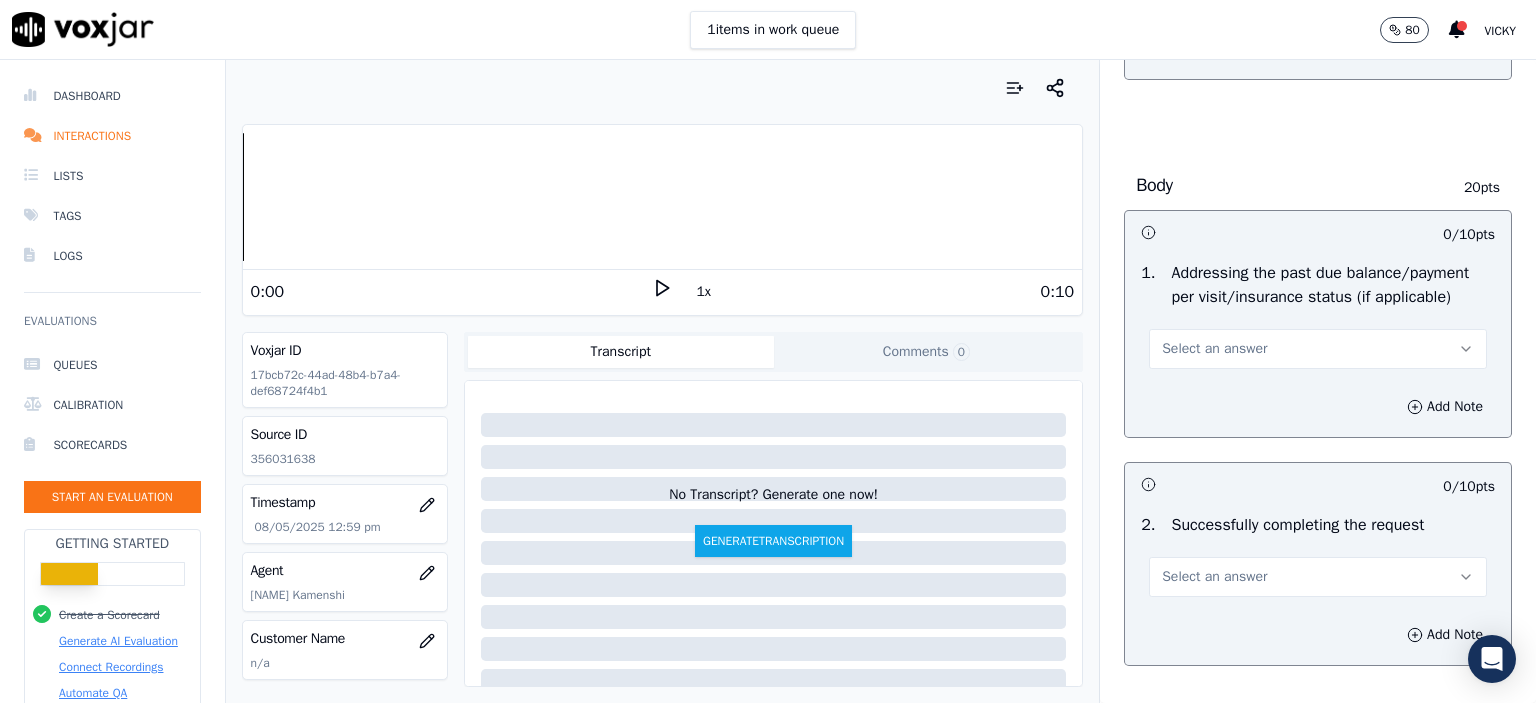 click on "Select an answer" at bounding box center (1214, 349) 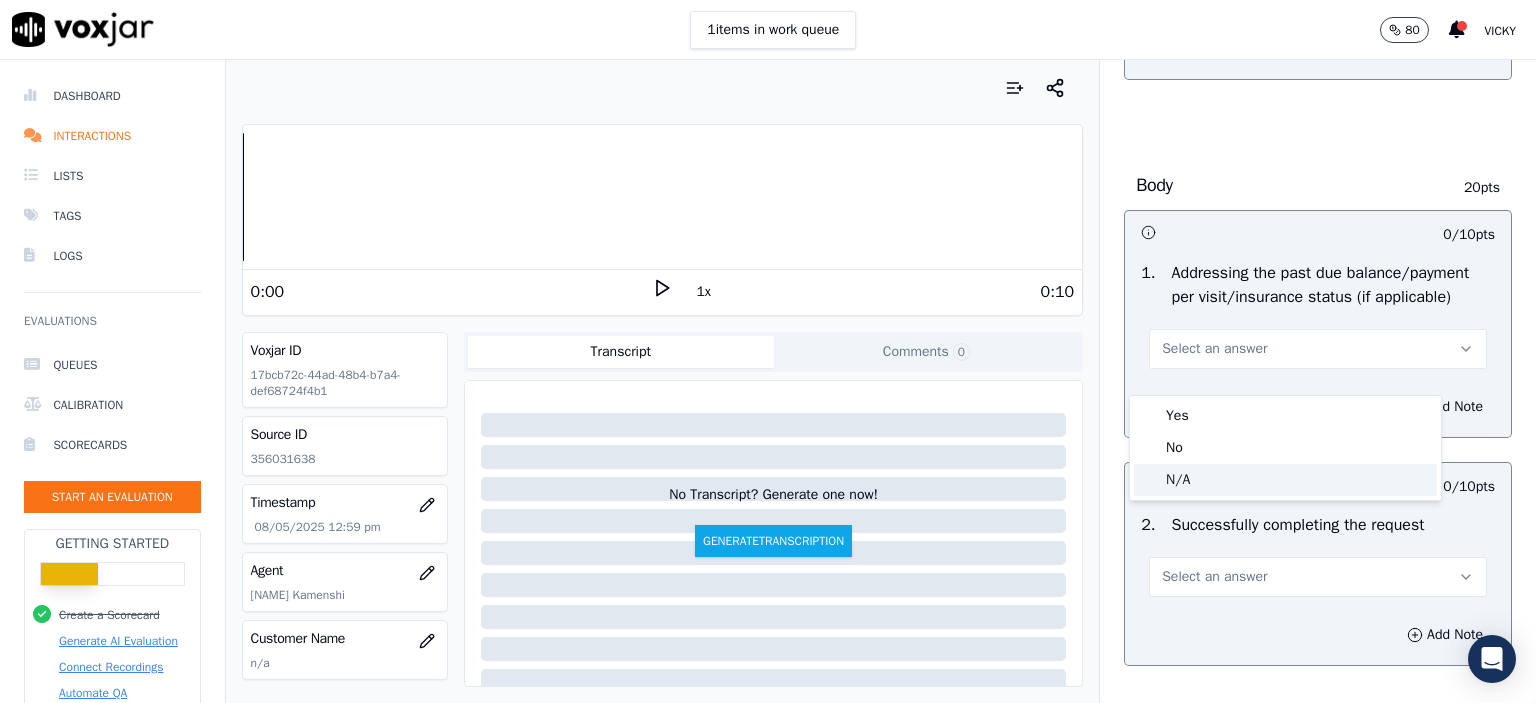 click on "N/A" 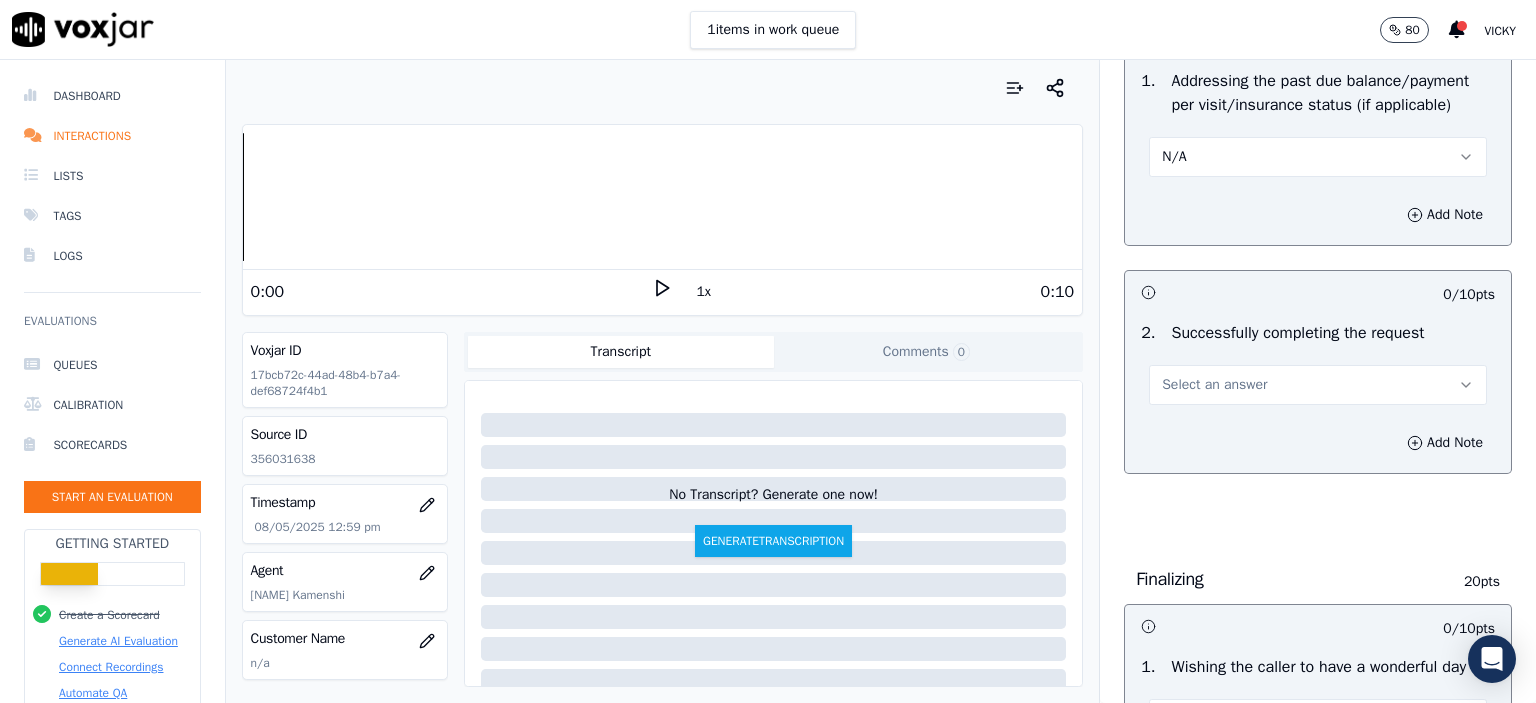 scroll, scrollTop: 1000, scrollLeft: 0, axis: vertical 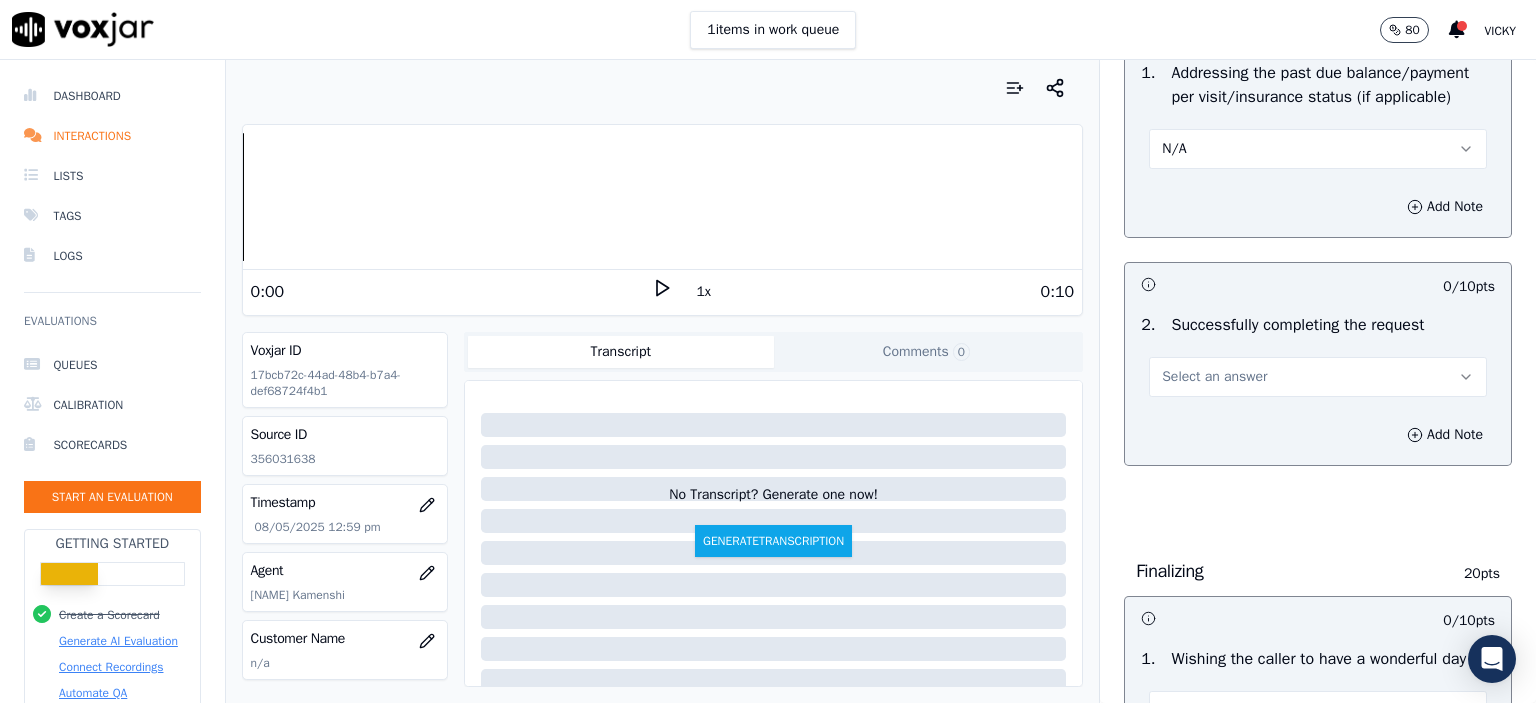click on "Select an answer" at bounding box center (1318, 377) 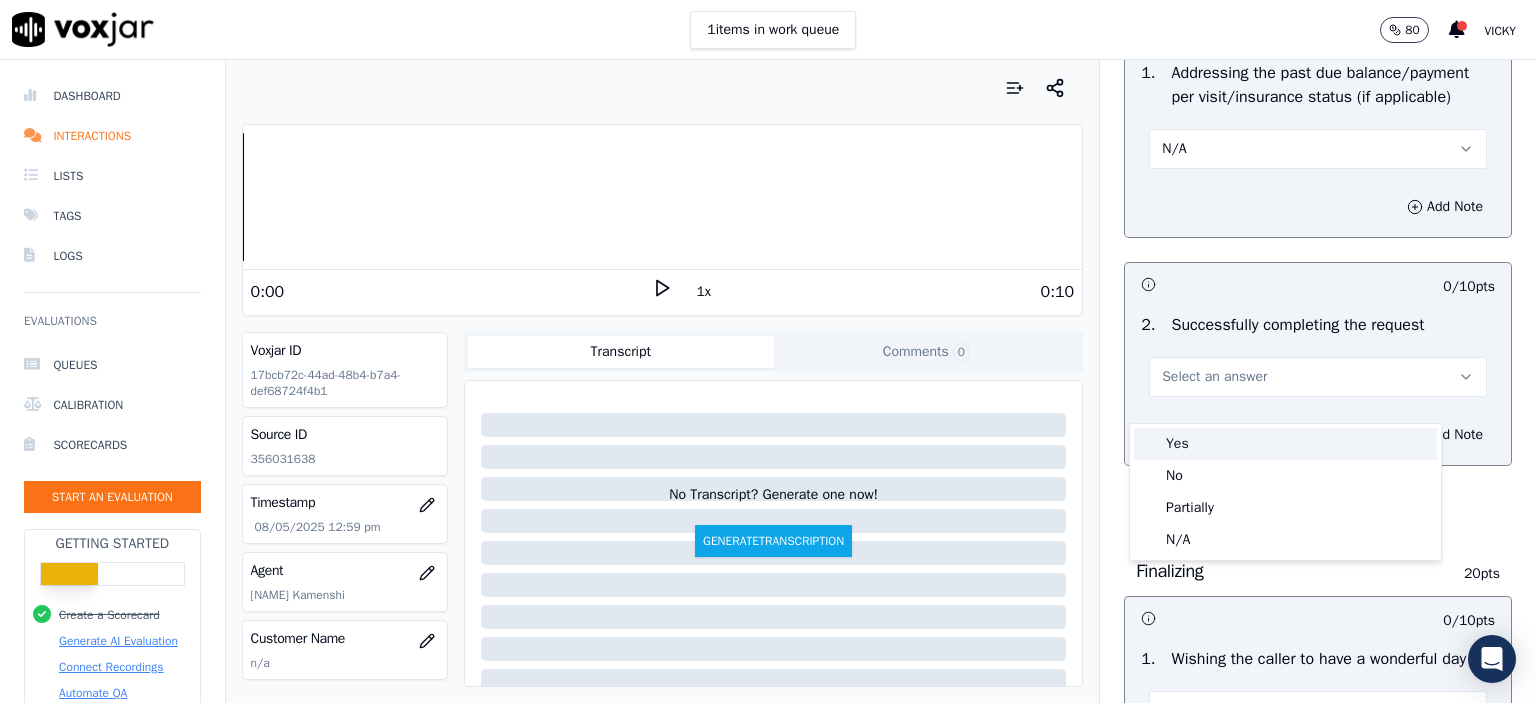 click on "Yes" at bounding box center (1285, 444) 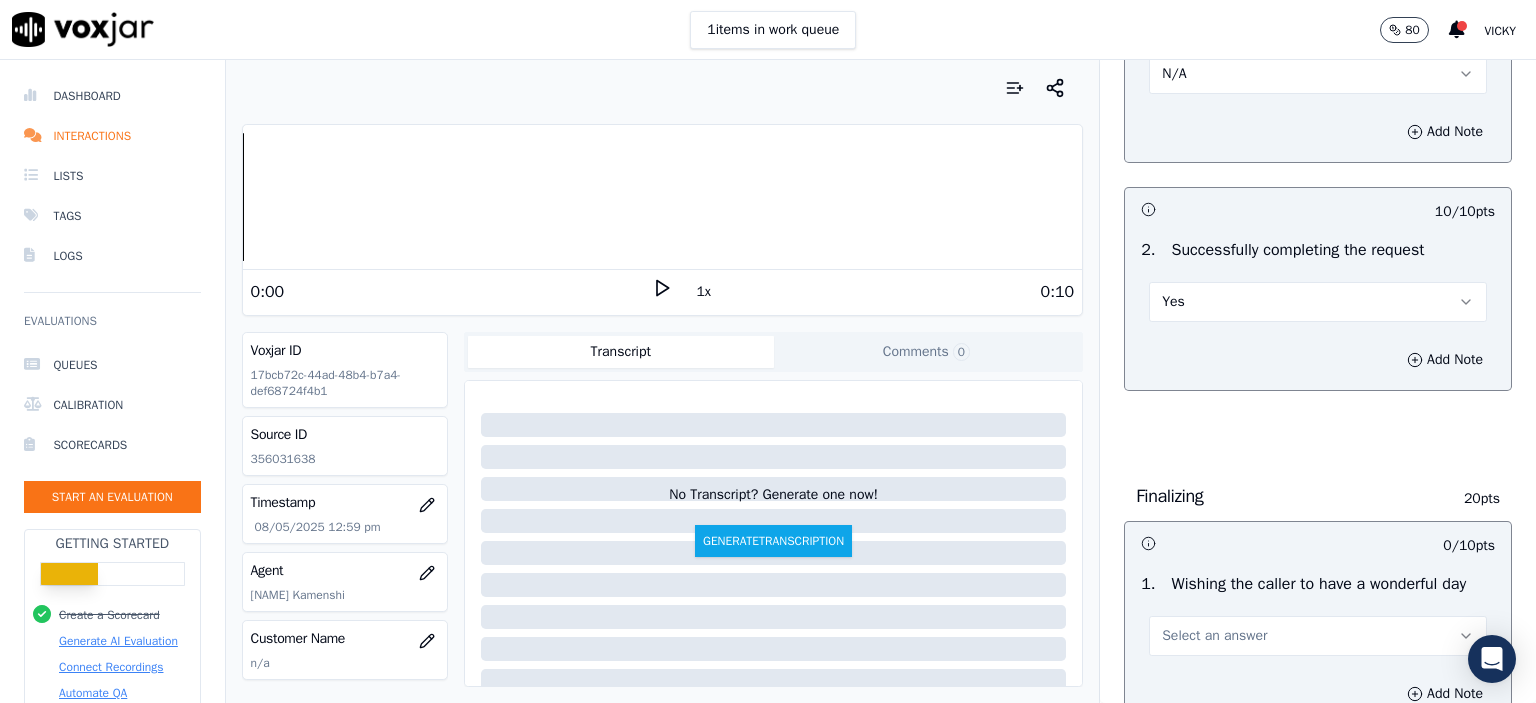 scroll, scrollTop: 1300, scrollLeft: 0, axis: vertical 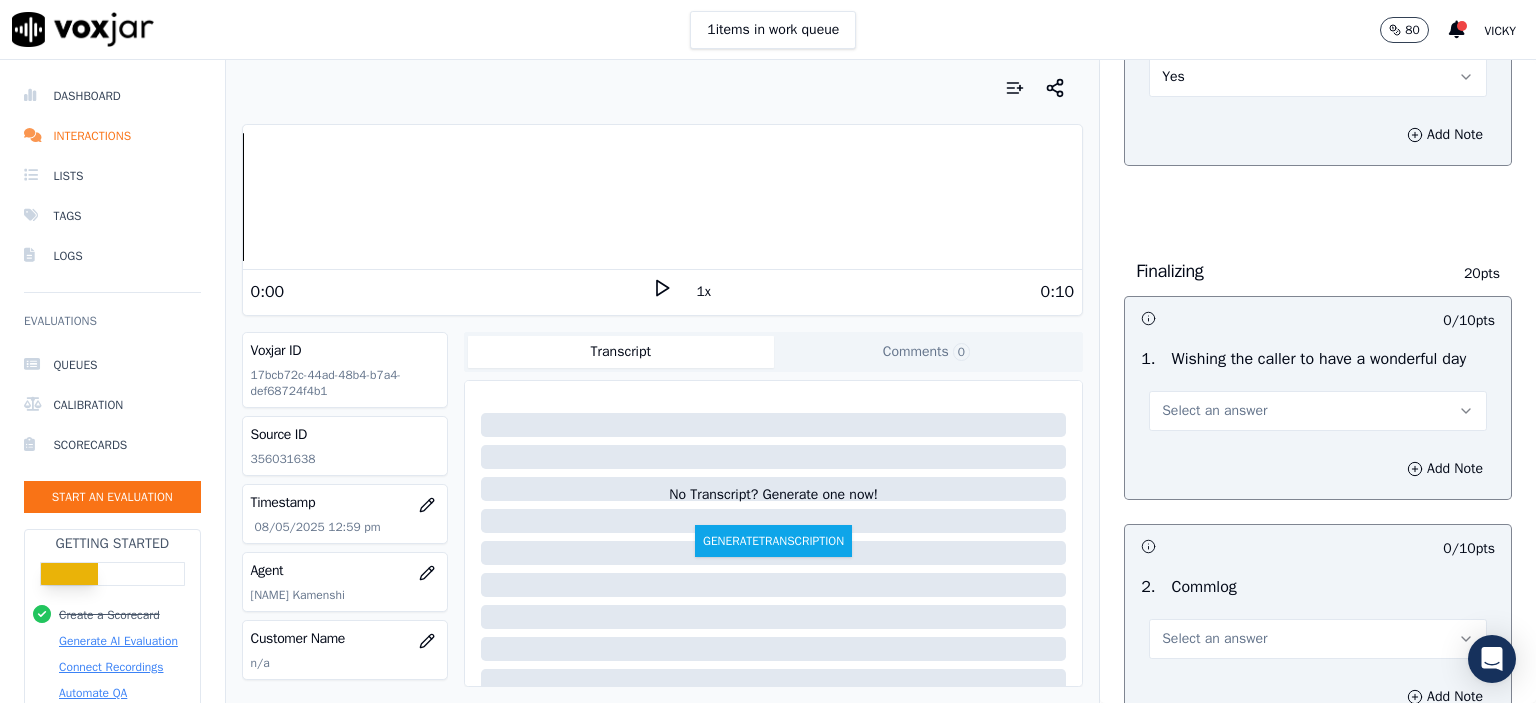 click on "Select an answer" at bounding box center [1318, 411] 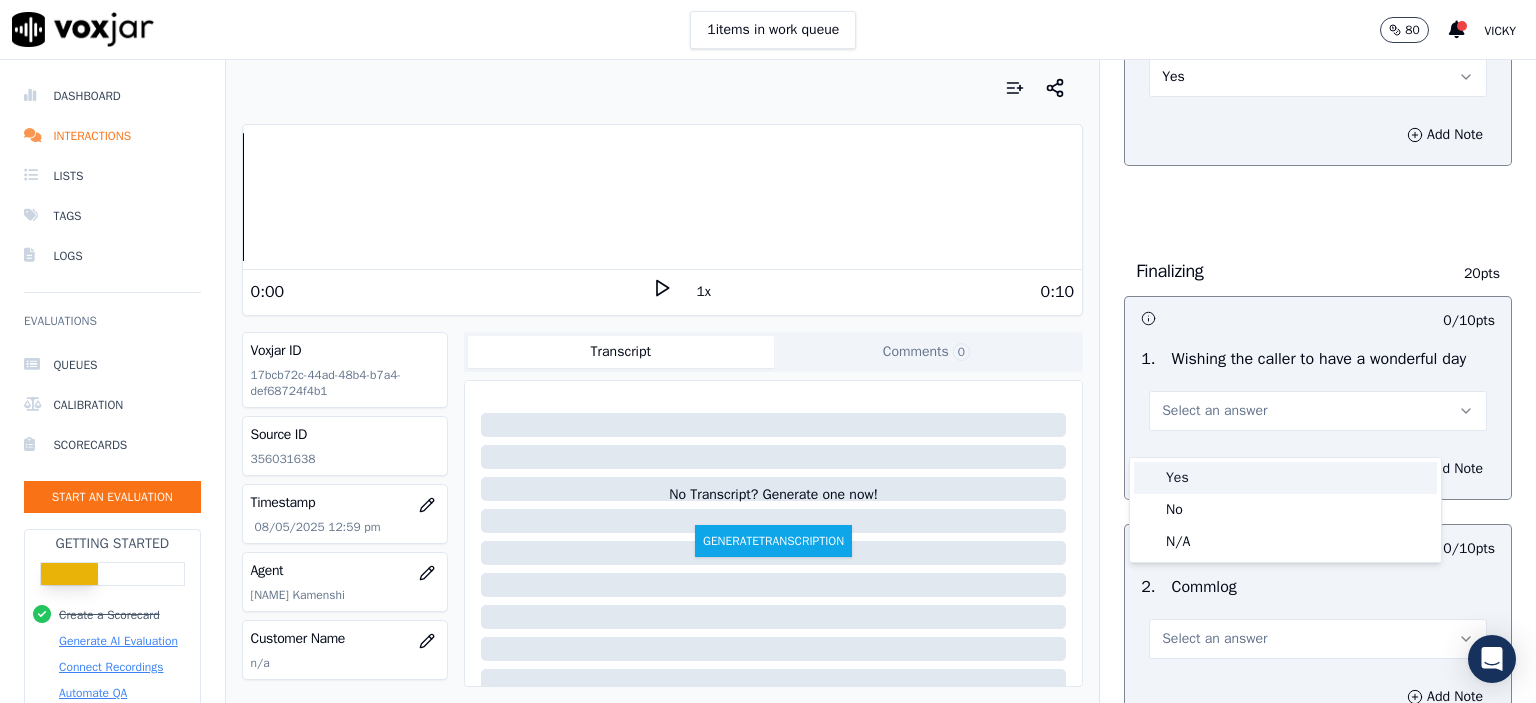 click on "Yes" at bounding box center (1285, 478) 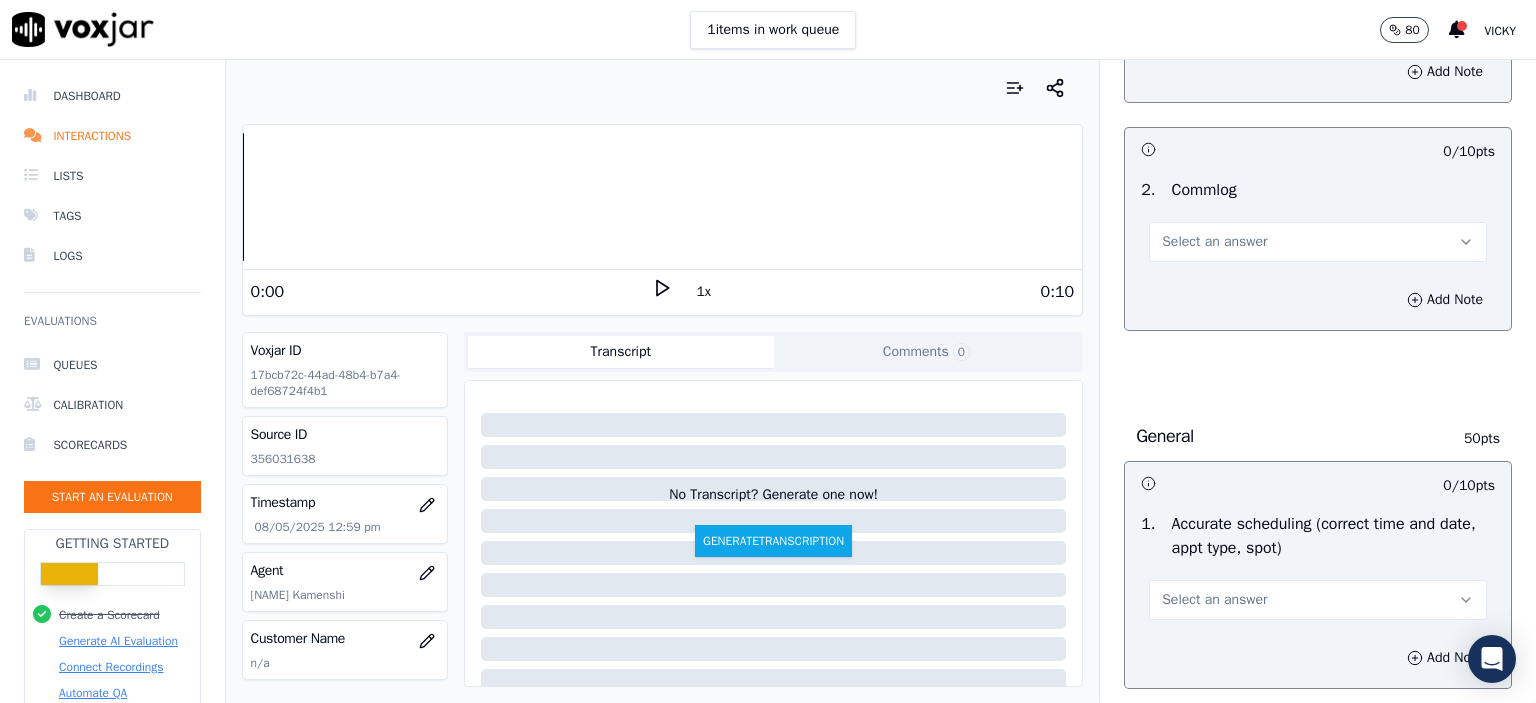 scroll, scrollTop: 1700, scrollLeft: 0, axis: vertical 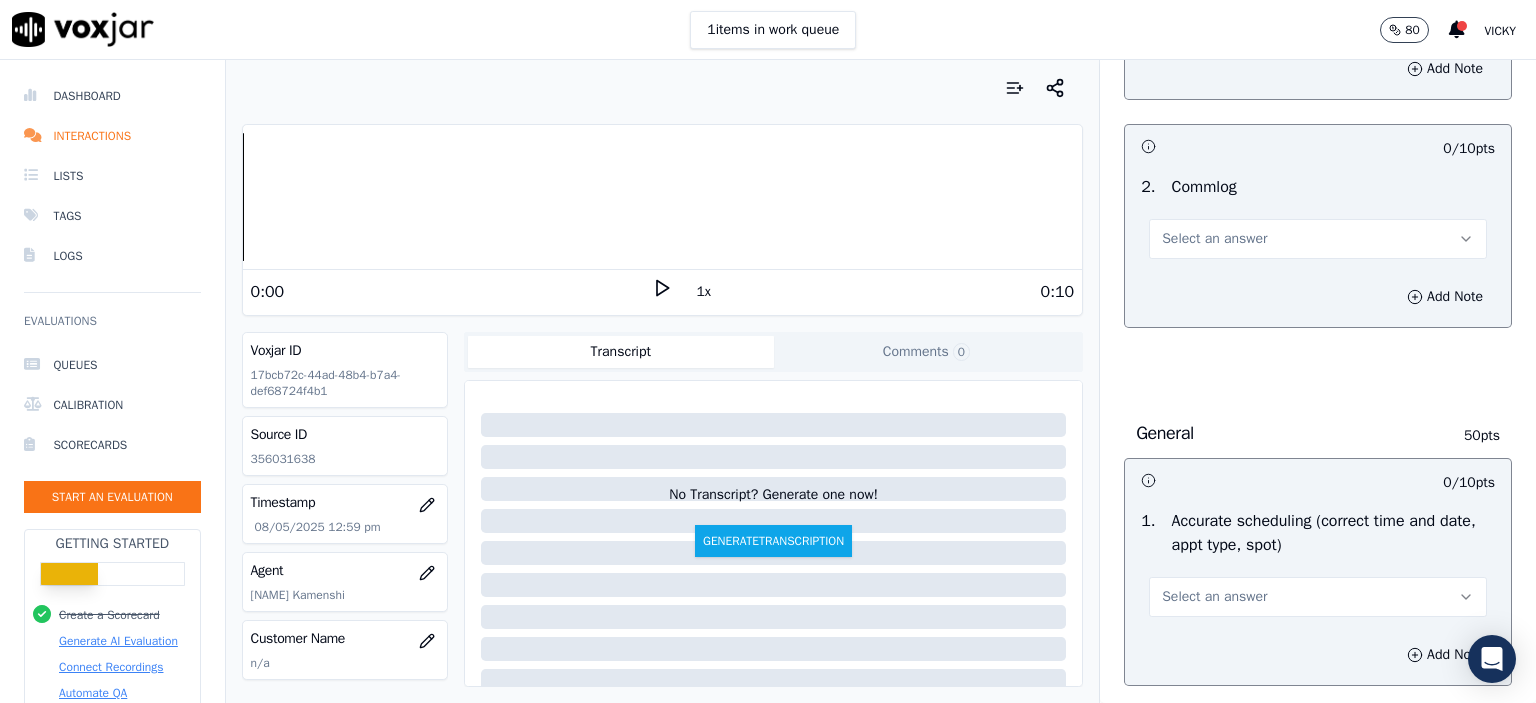 click on "Select an answer" at bounding box center (1214, 239) 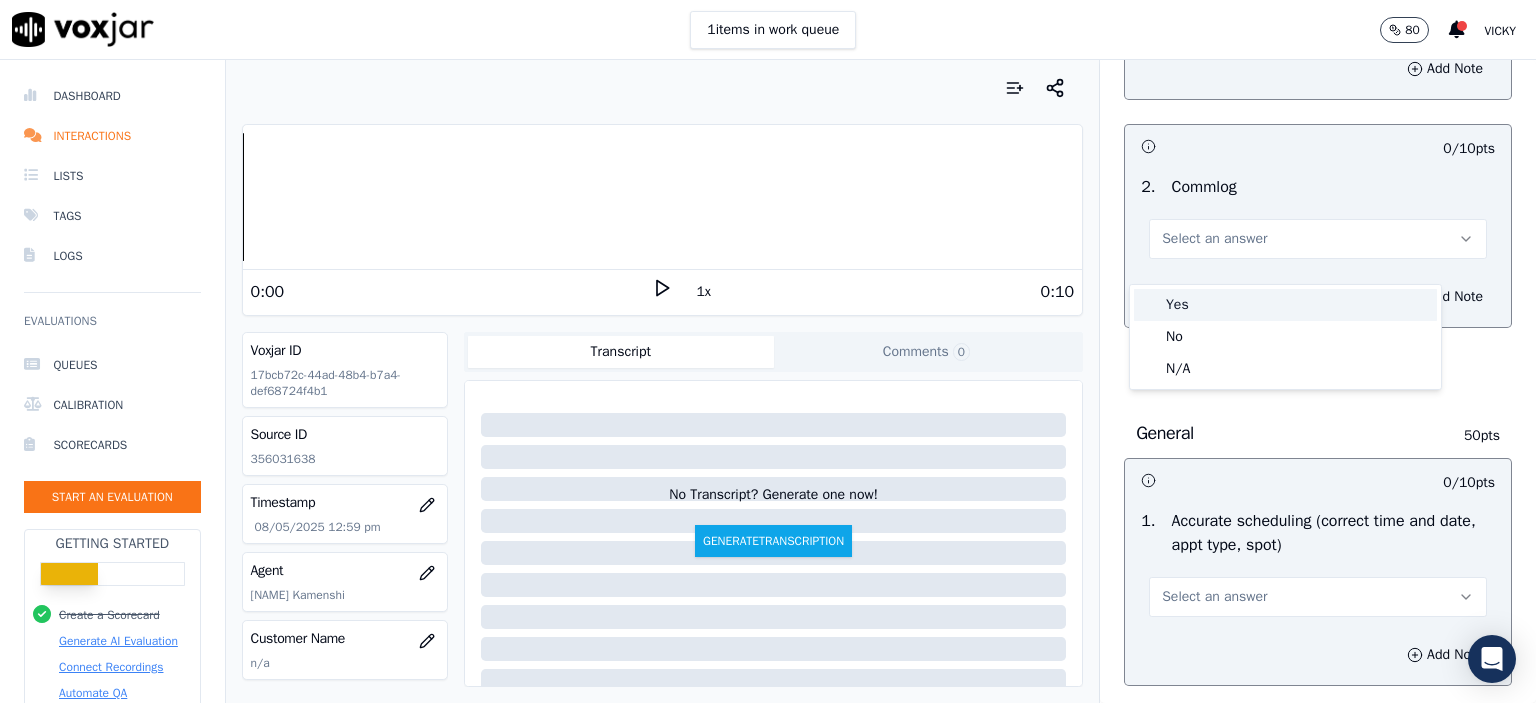 click on "Yes" at bounding box center (1285, 305) 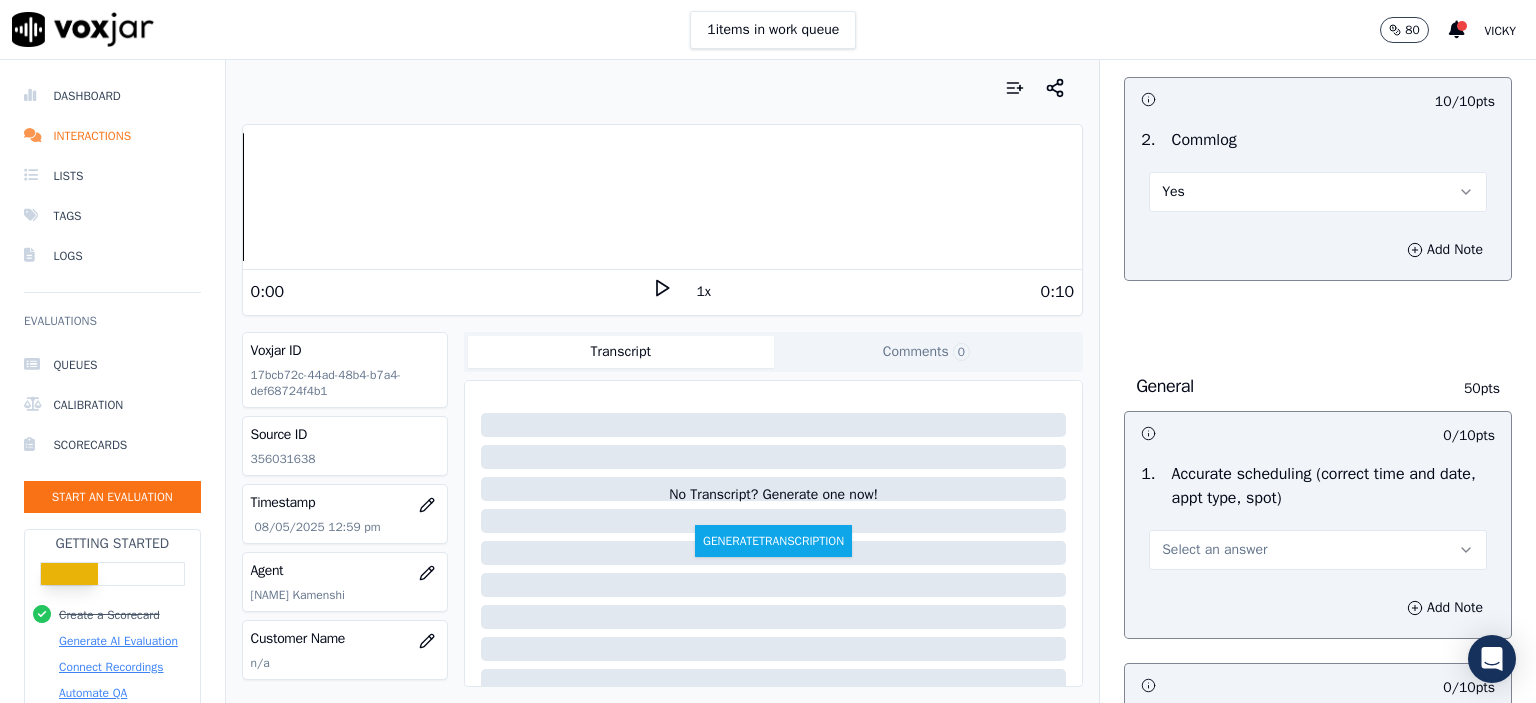 scroll, scrollTop: 1800, scrollLeft: 0, axis: vertical 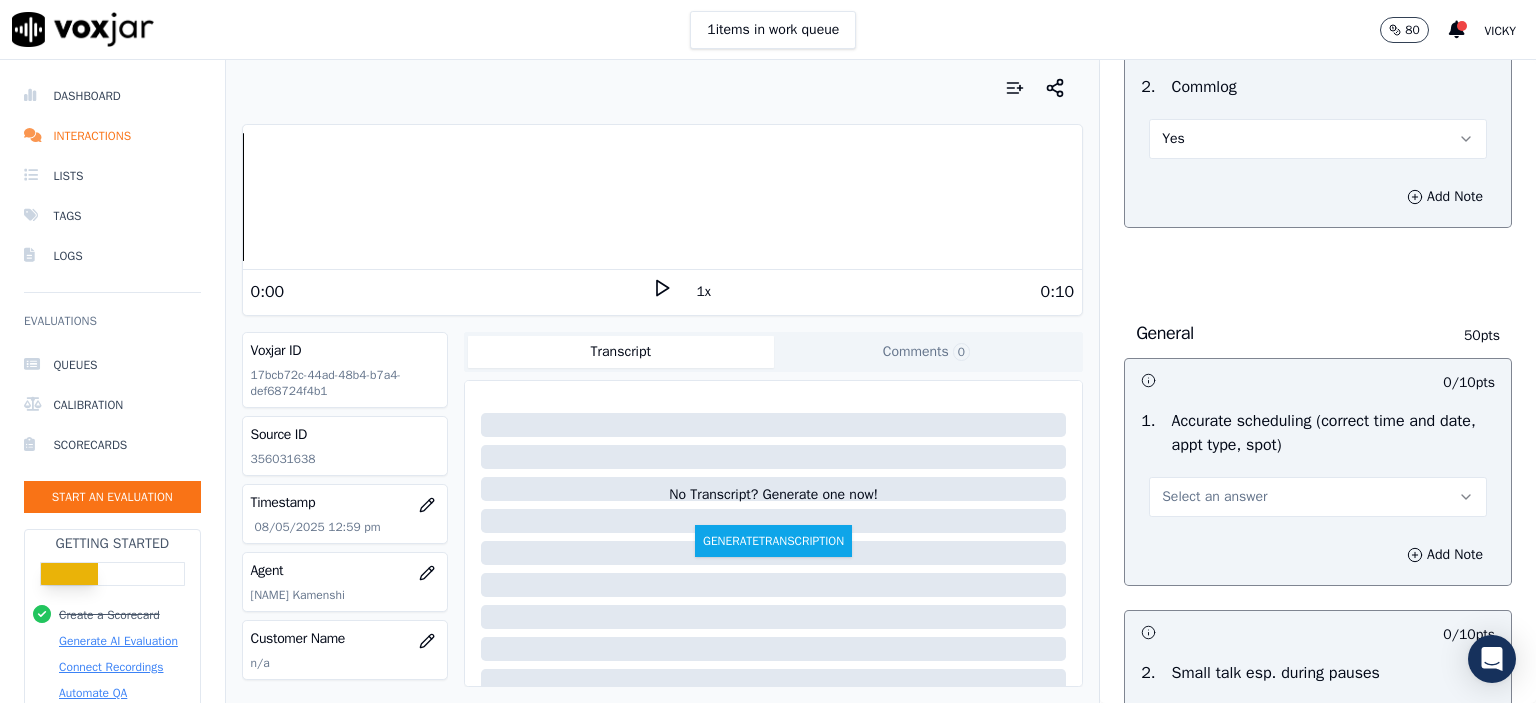click on "Yes" at bounding box center [1318, 139] 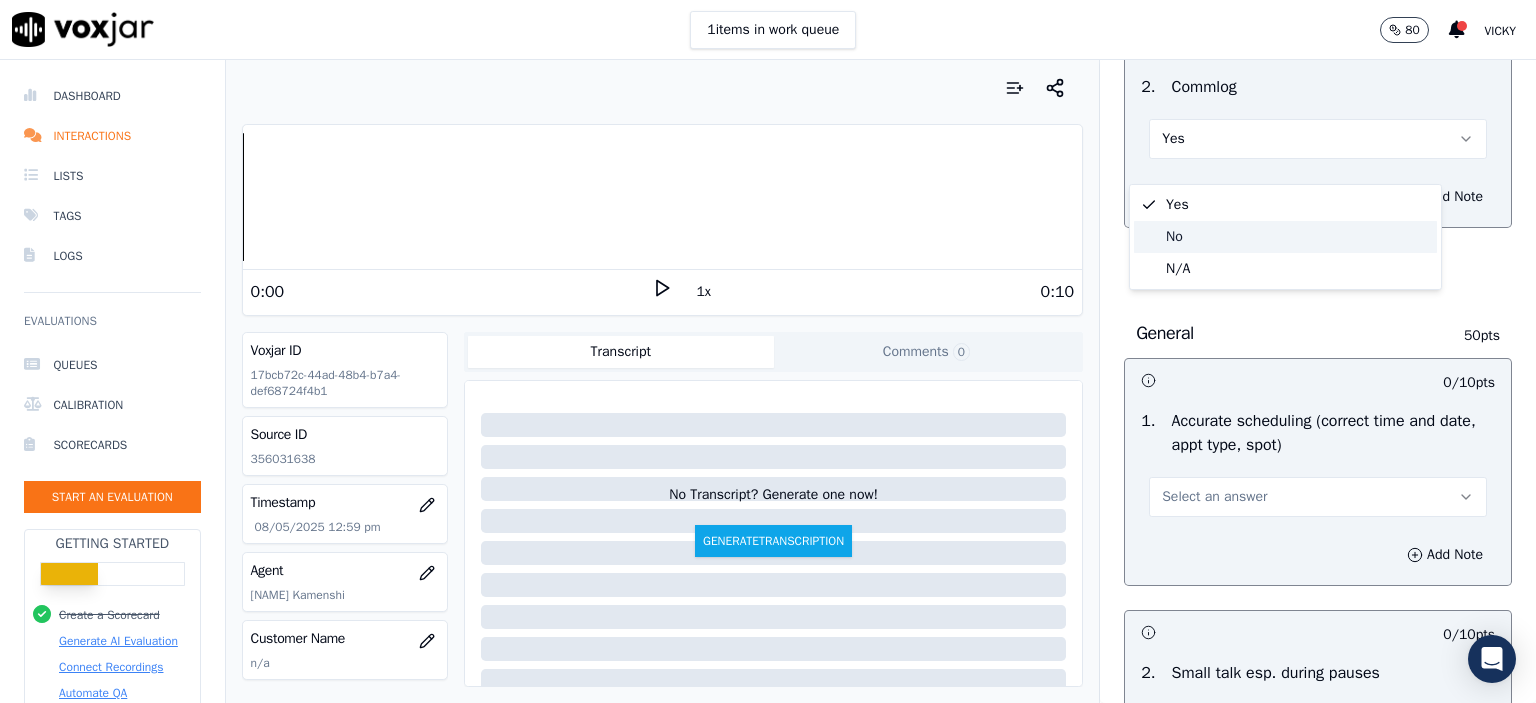 click on "No" 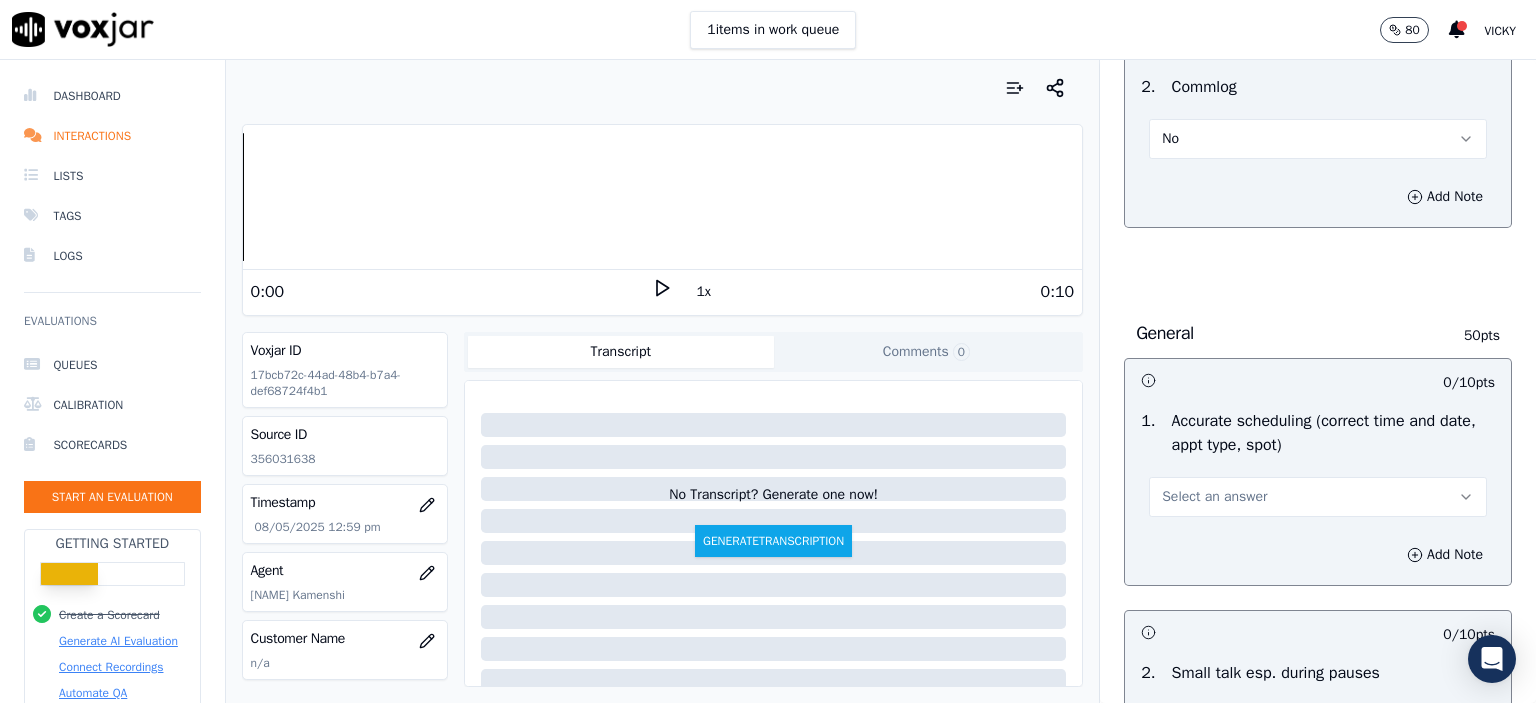 click on "Select an answer" at bounding box center [1318, 497] 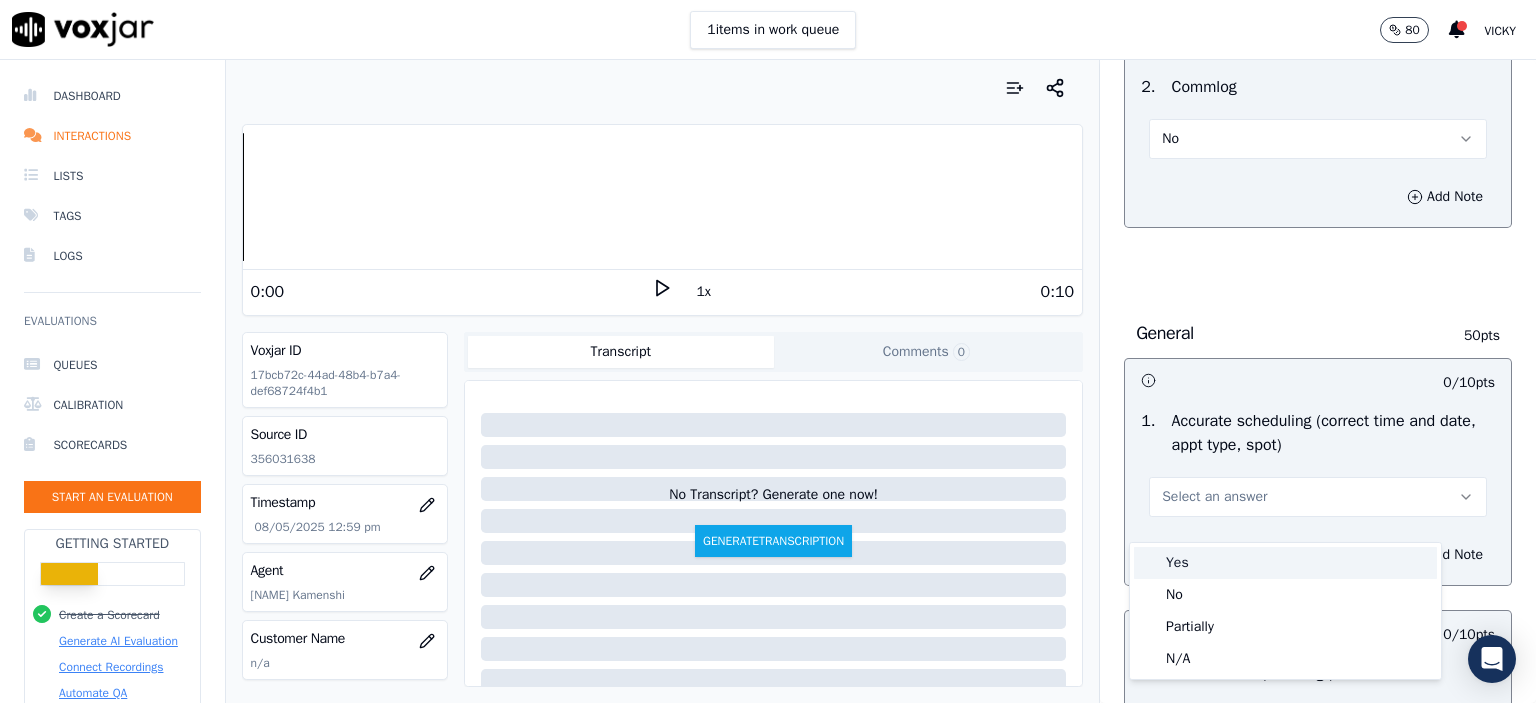 click on "Yes" at bounding box center (1285, 563) 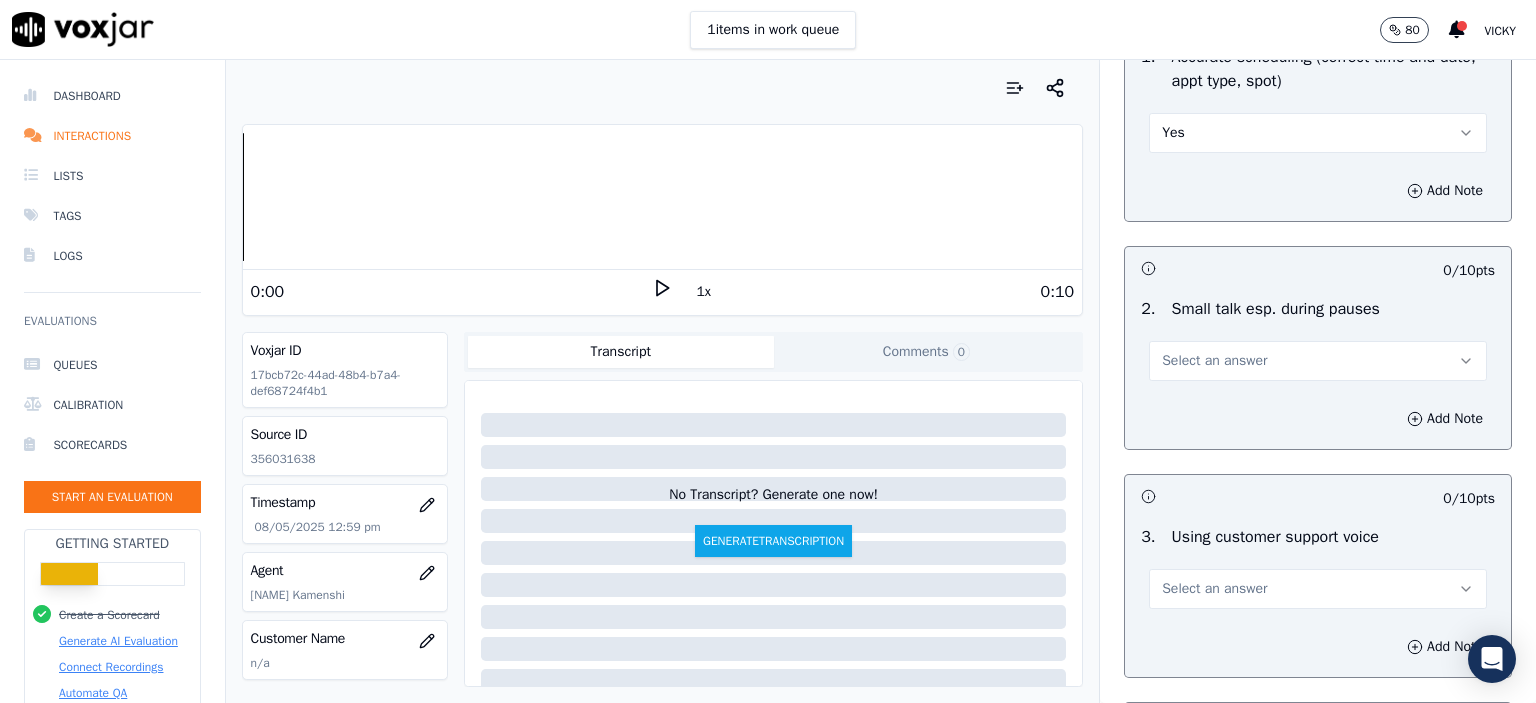 scroll, scrollTop: 2200, scrollLeft: 0, axis: vertical 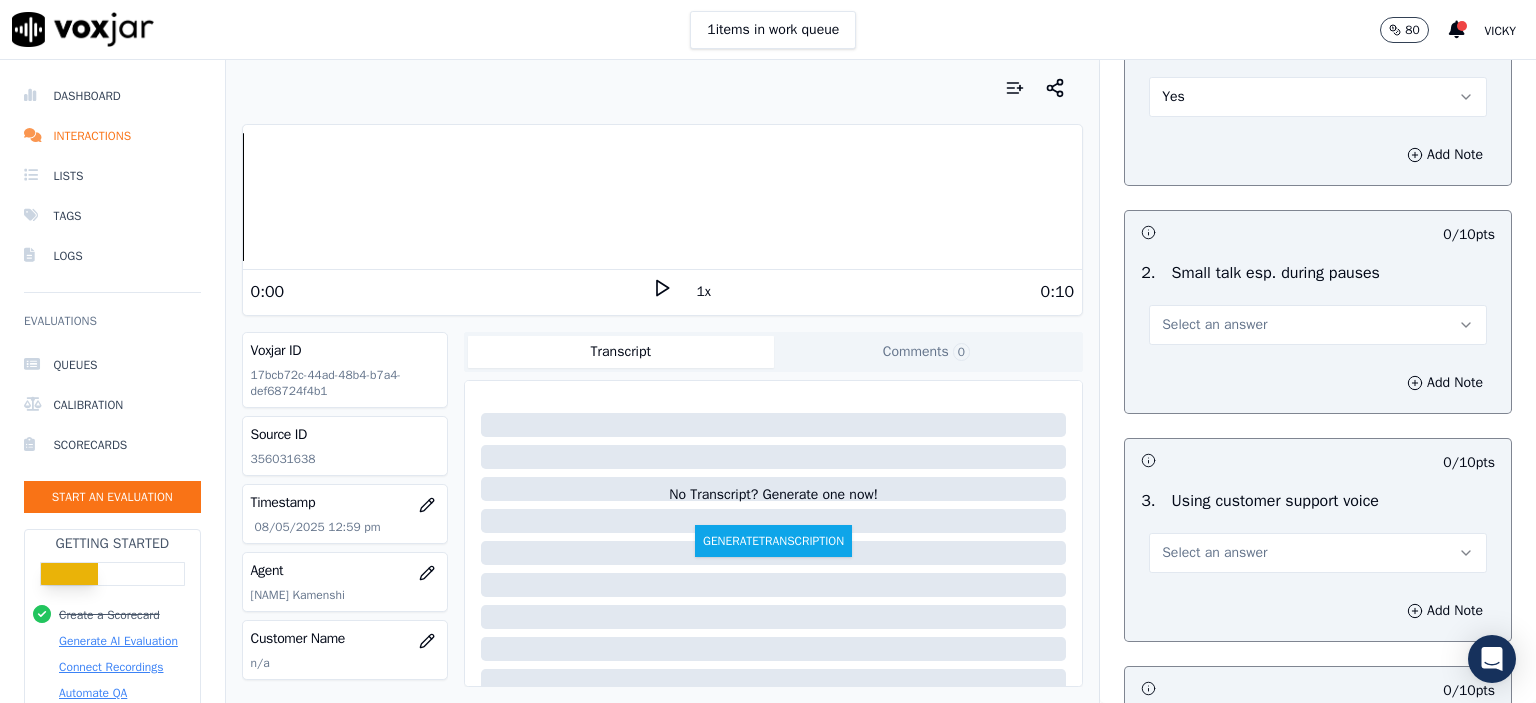 click on "Select an answer" at bounding box center (1318, 325) 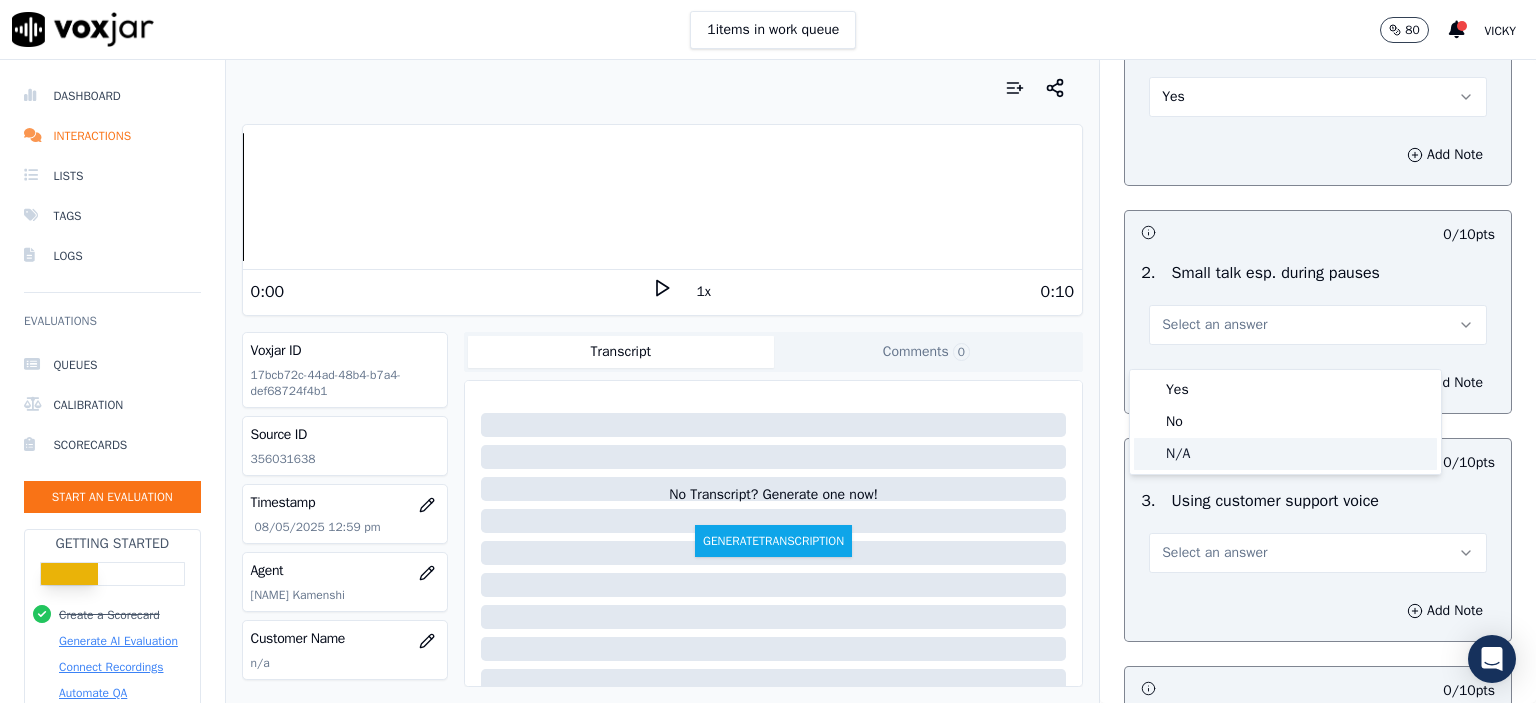 click on "N/A" 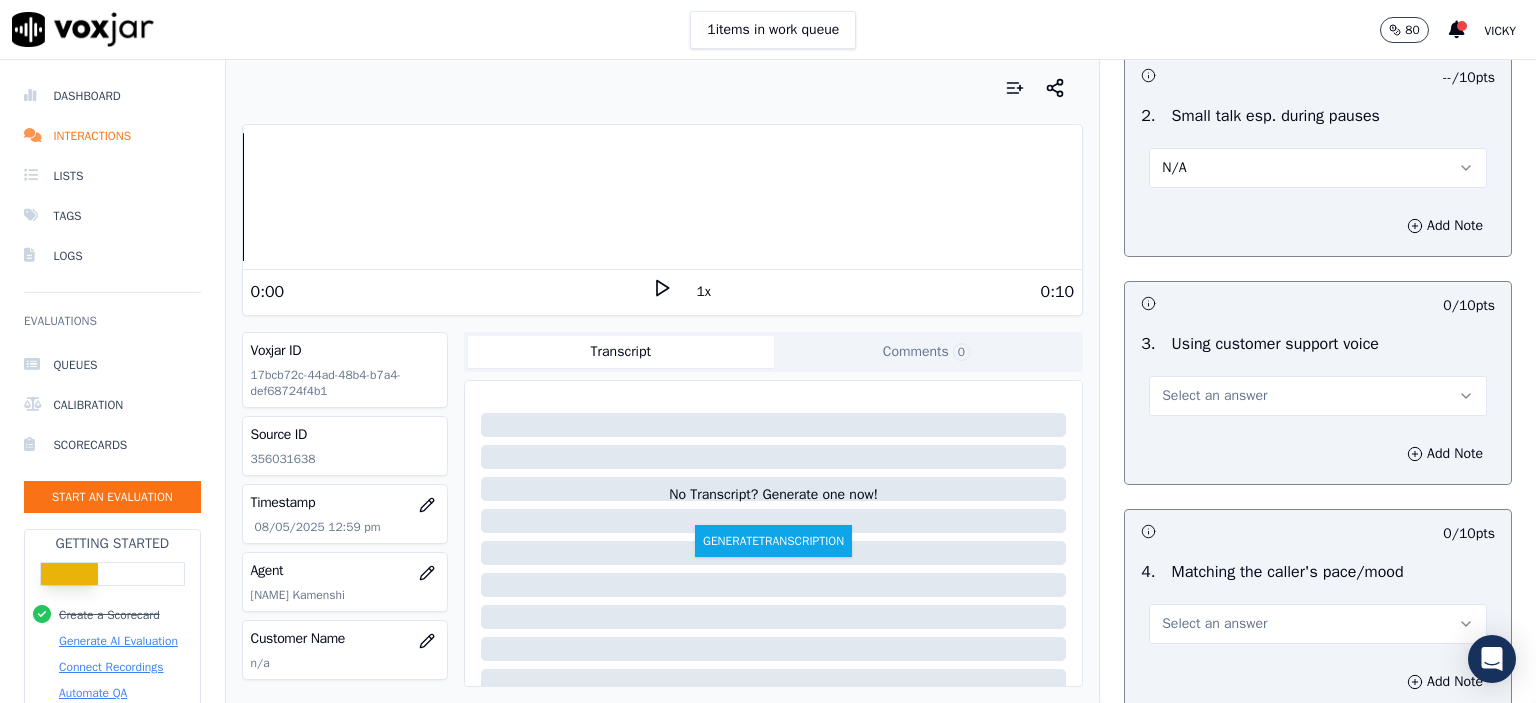 scroll, scrollTop: 2400, scrollLeft: 0, axis: vertical 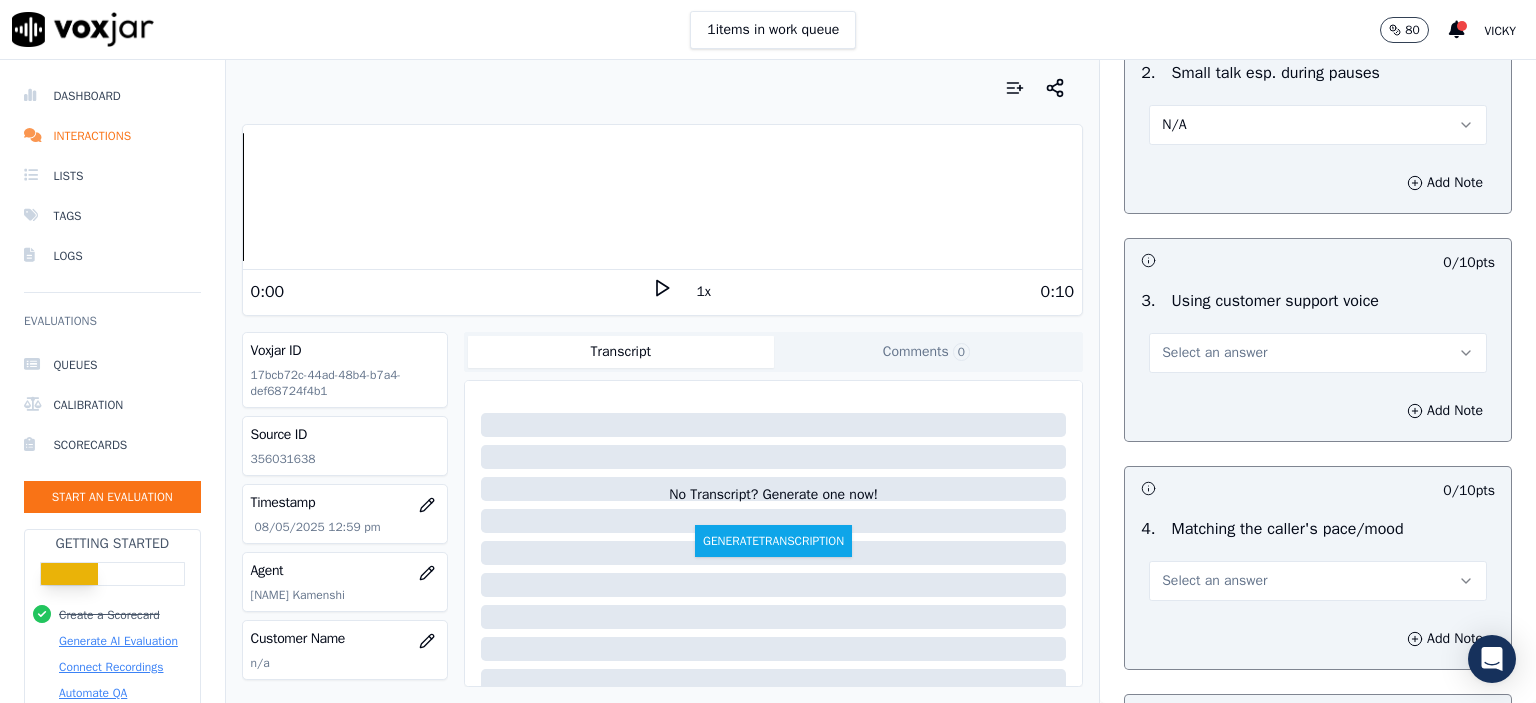 click on "Select an answer" at bounding box center (1214, 353) 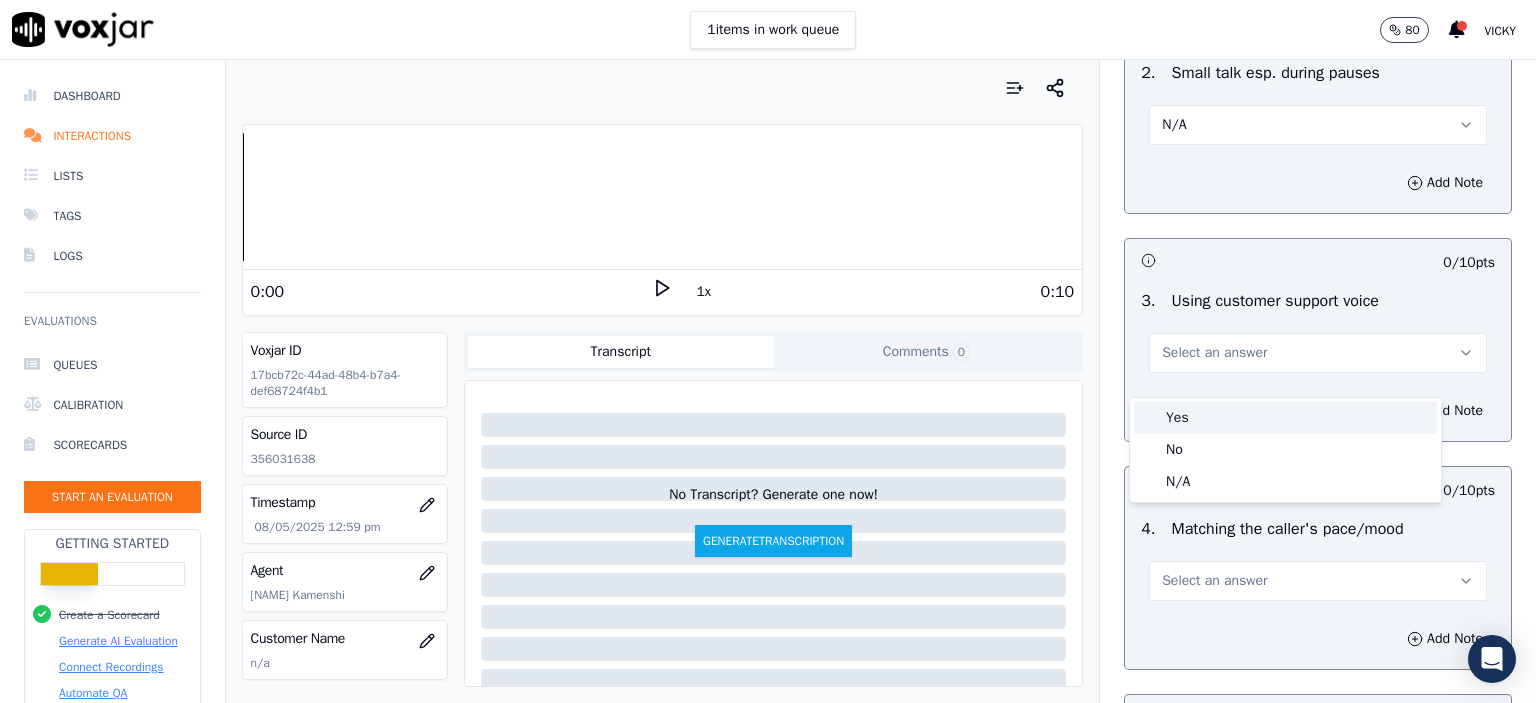 click on "Yes" at bounding box center (1285, 418) 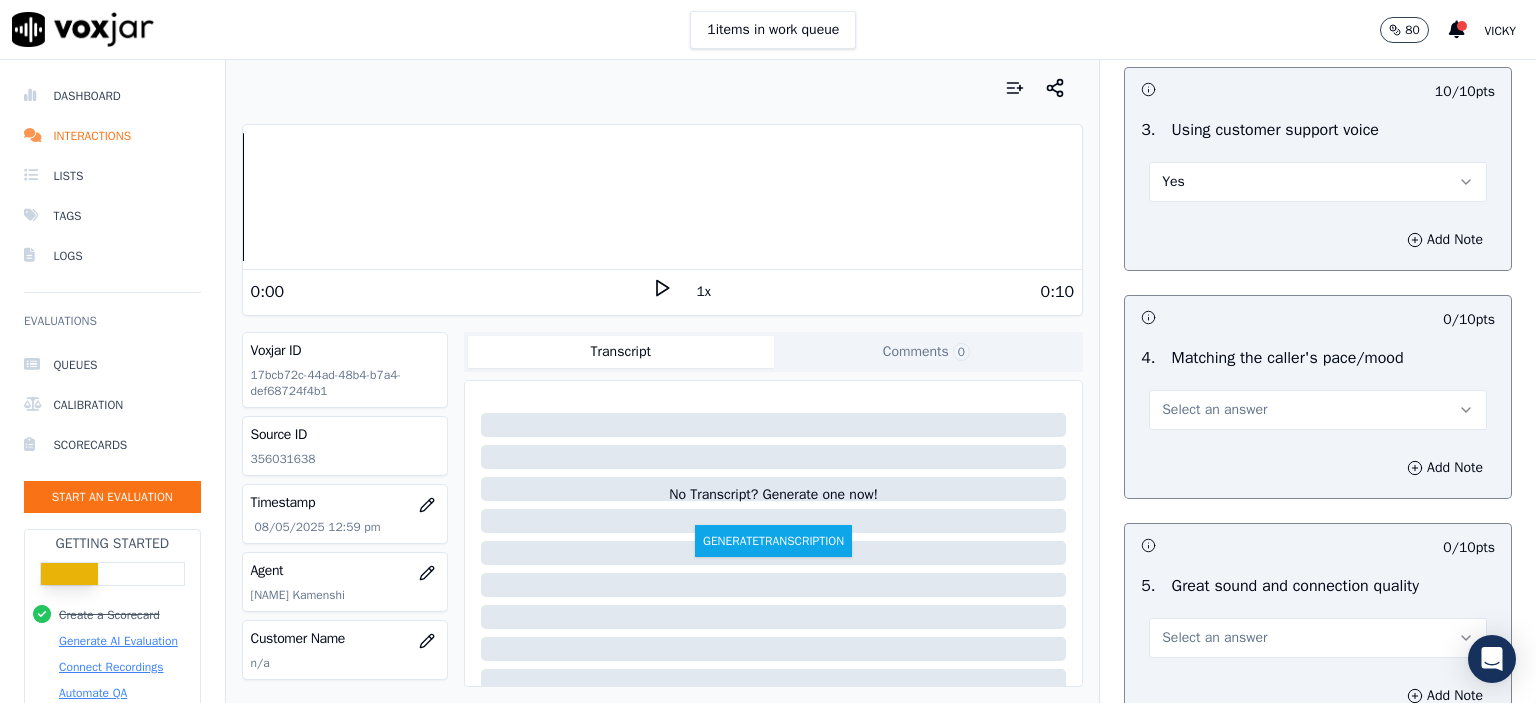 scroll, scrollTop: 2600, scrollLeft: 0, axis: vertical 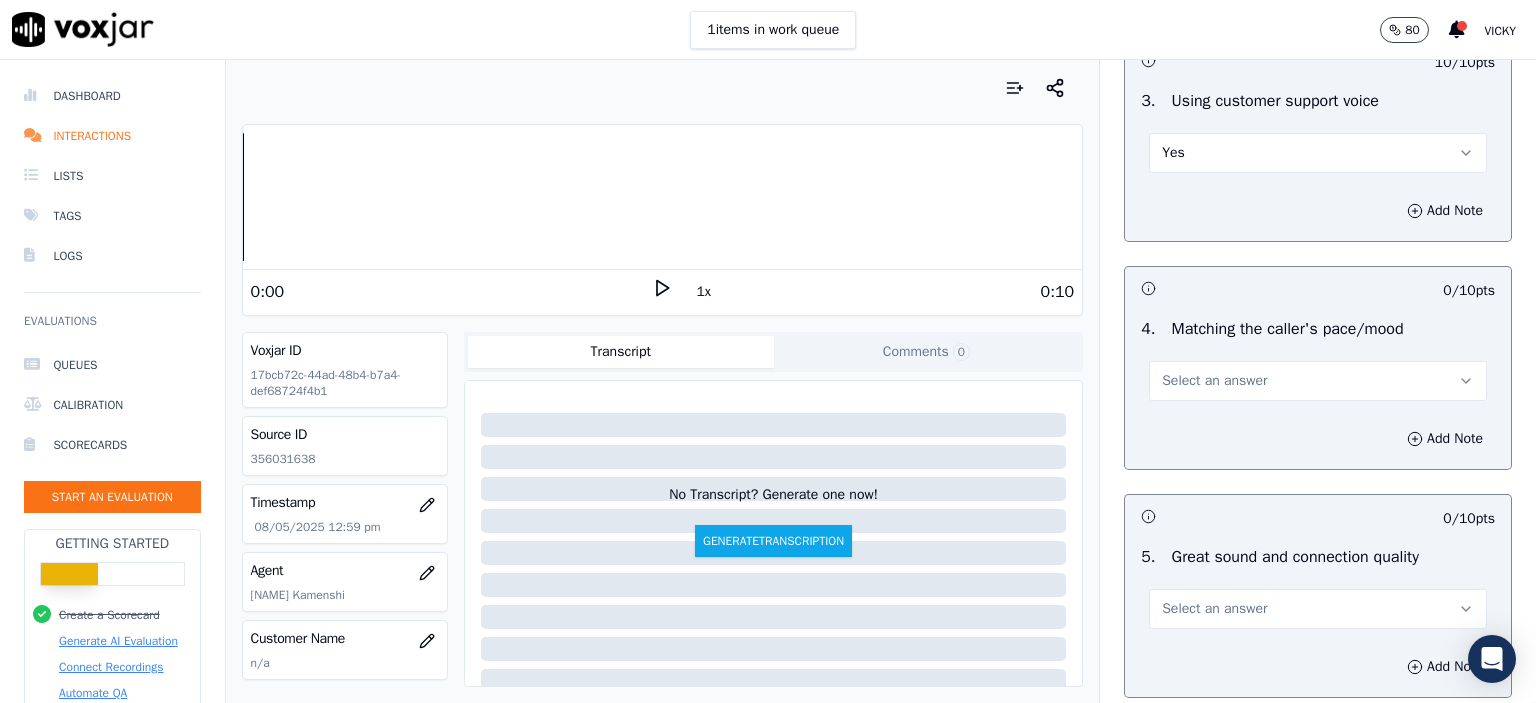 click on "Select an answer" at bounding box center [1214, 381] 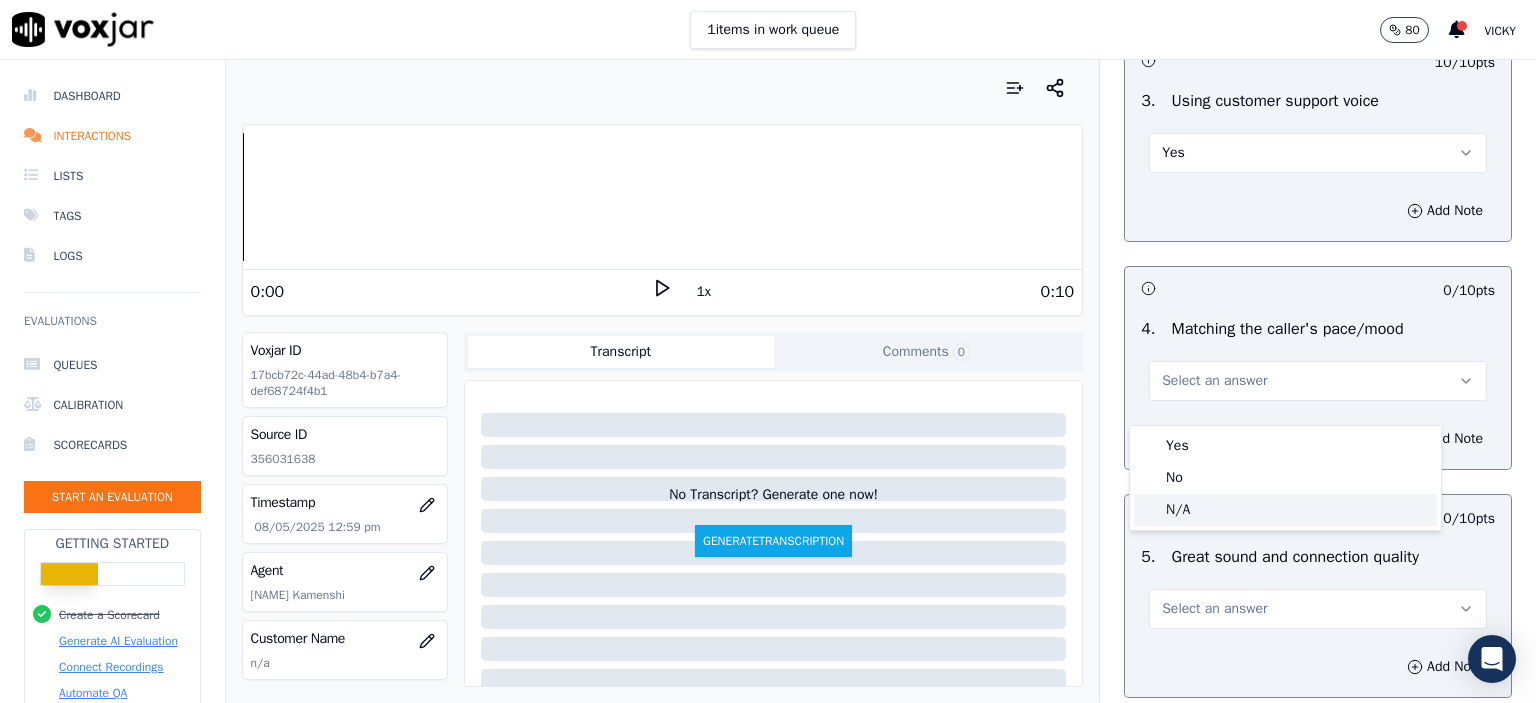 click on "N/A" 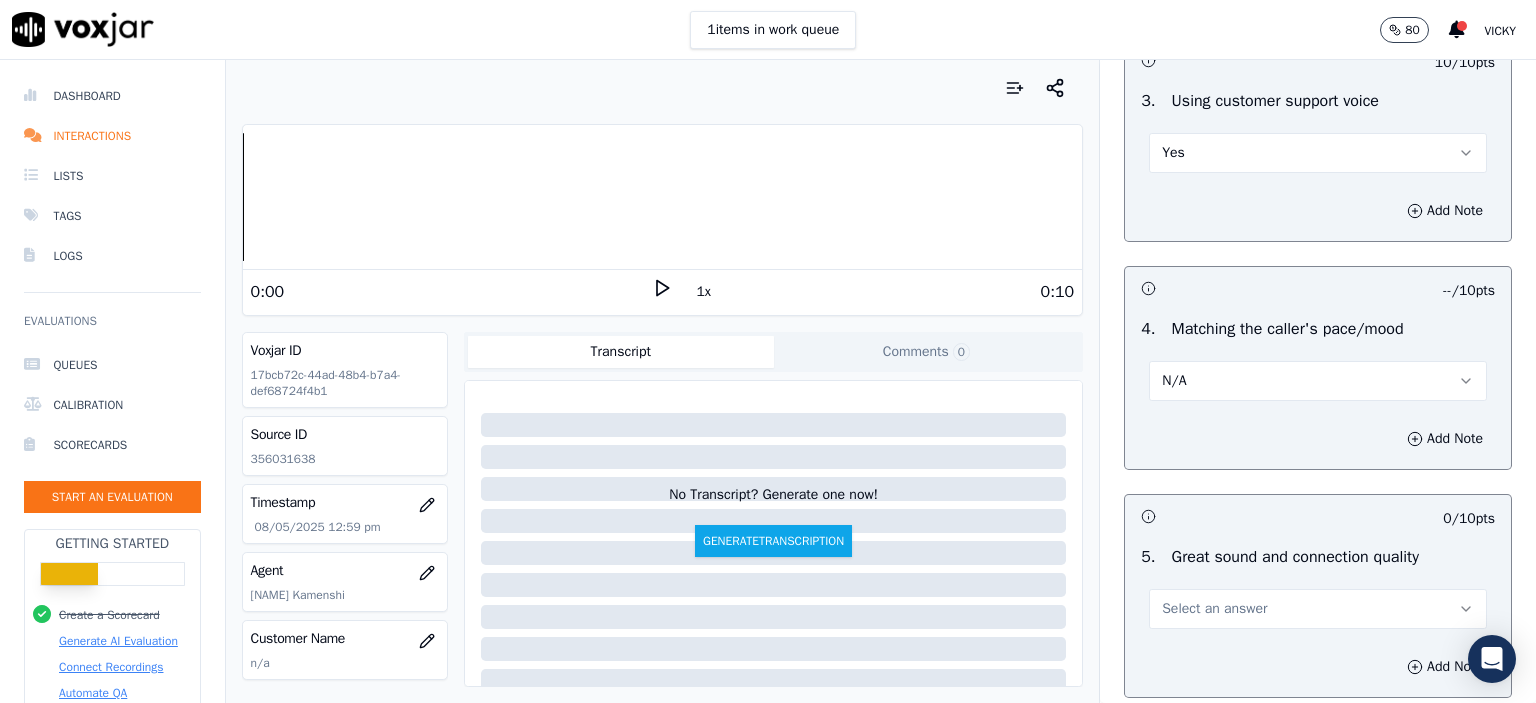 click on "N/A" at bounding box center (1318, 379) 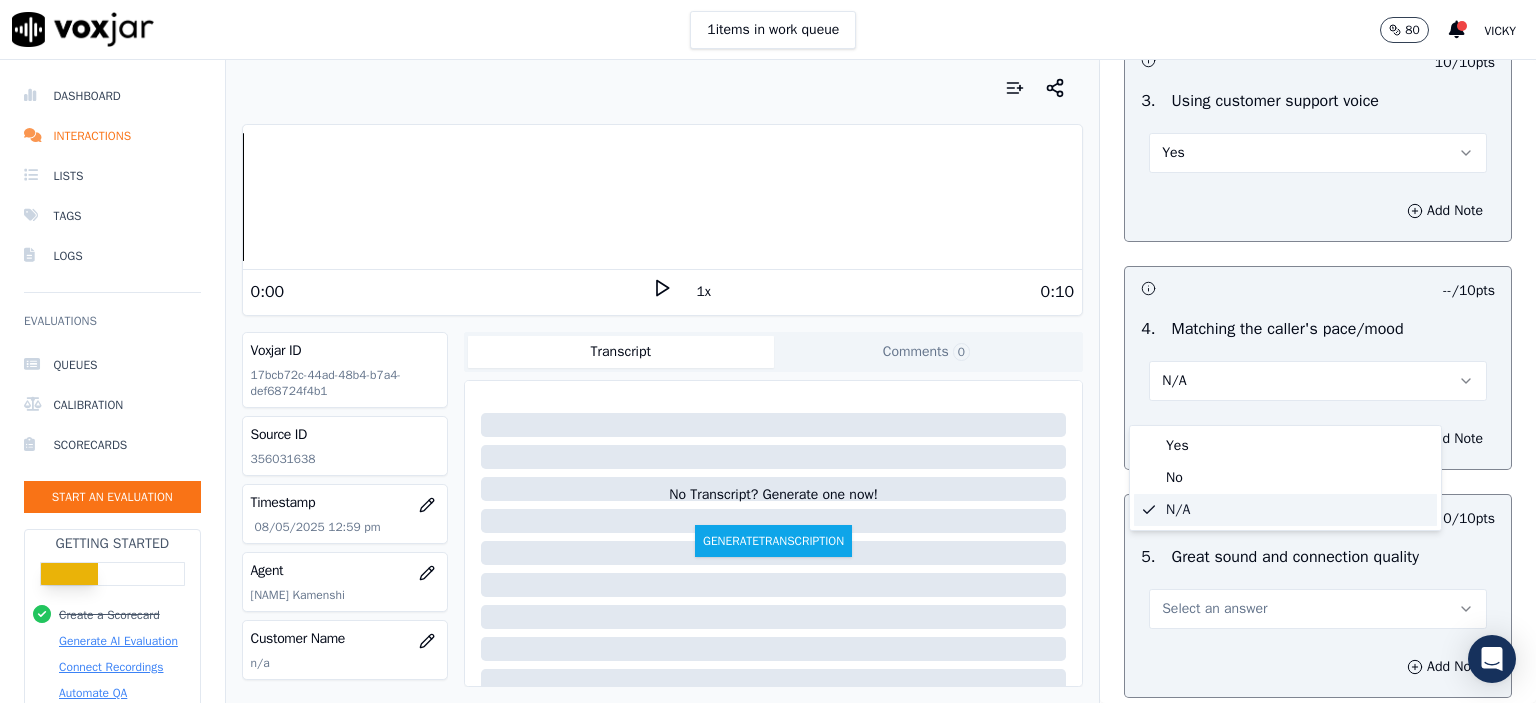 click on "Yes" at bounding box center [1285, 446] 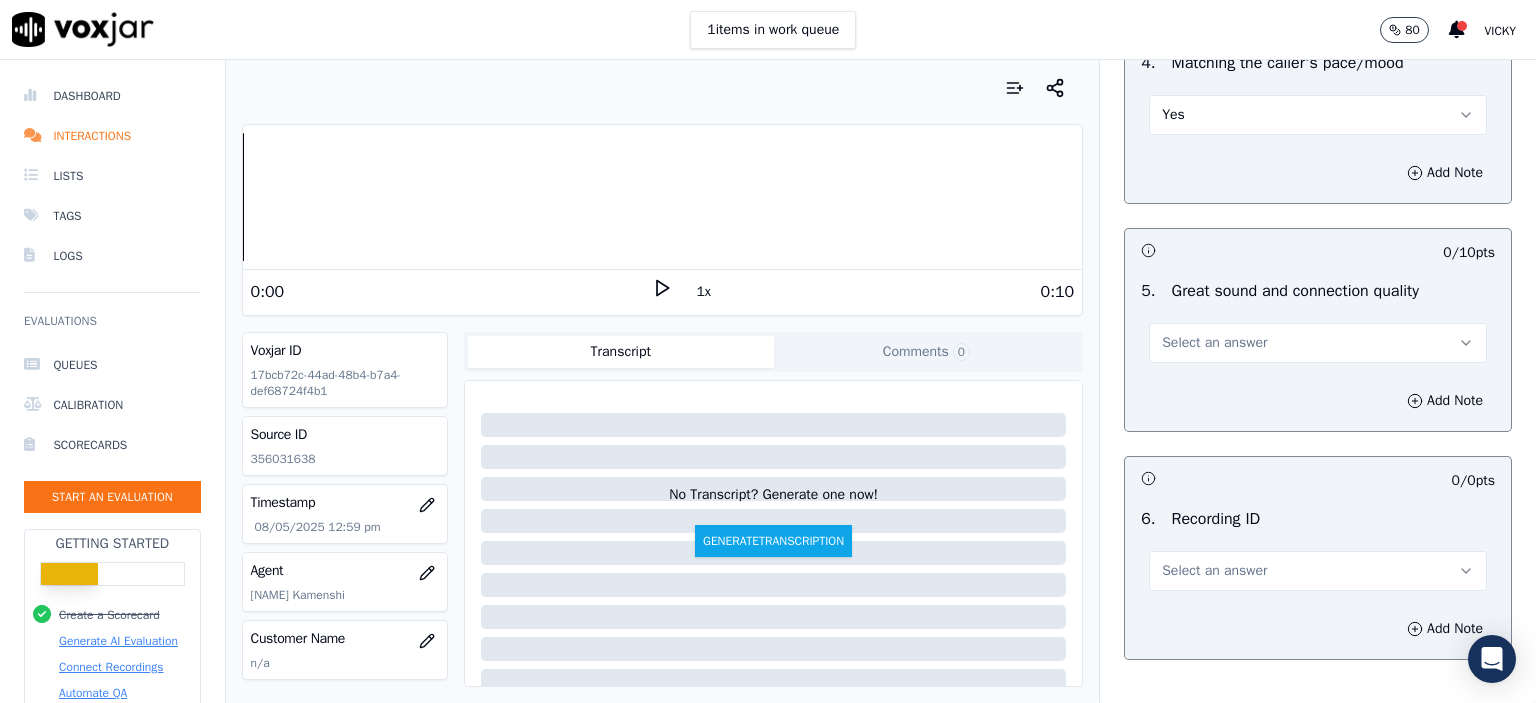 scroll, scrollTop: 2900, scrollLeft: 0, axis: vertical 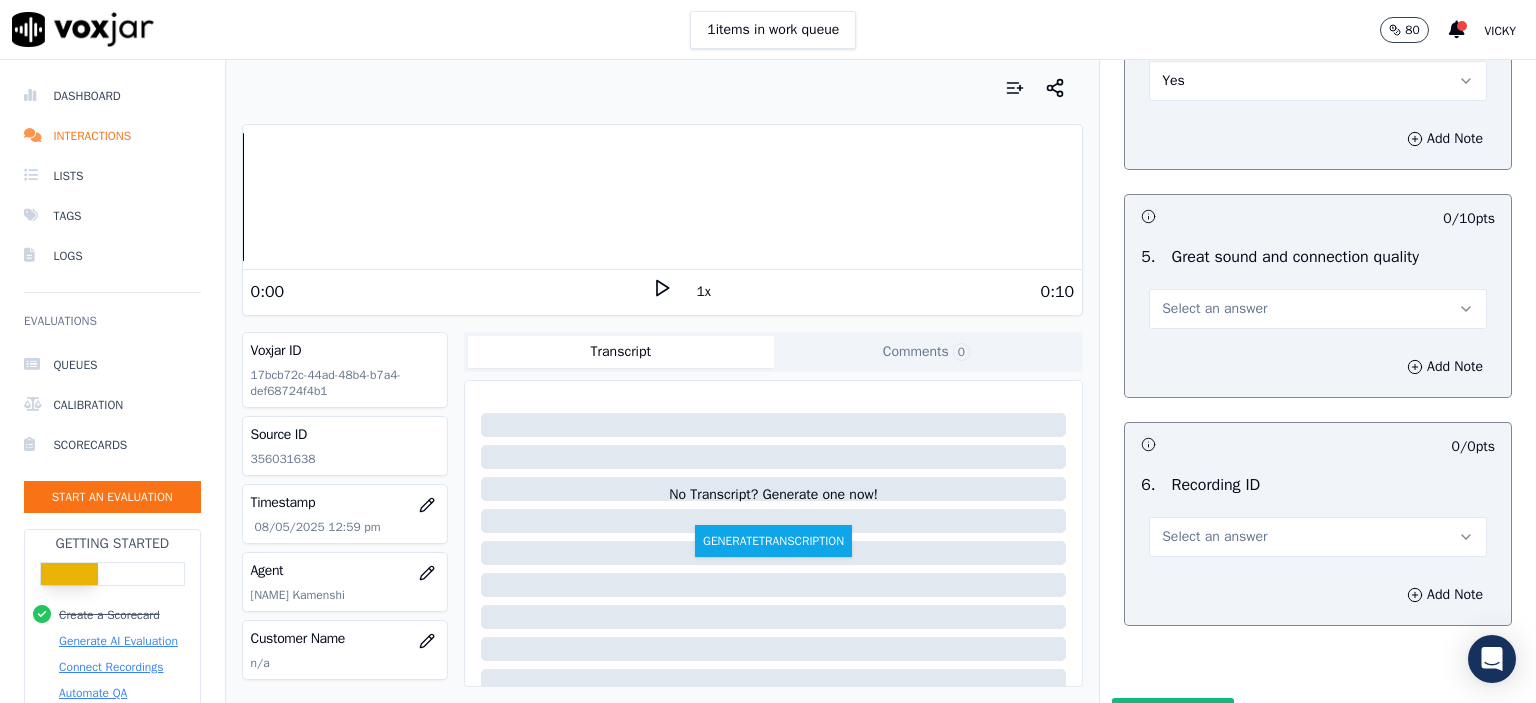 click on "Select an answer" at bounding box center [1214, 309] 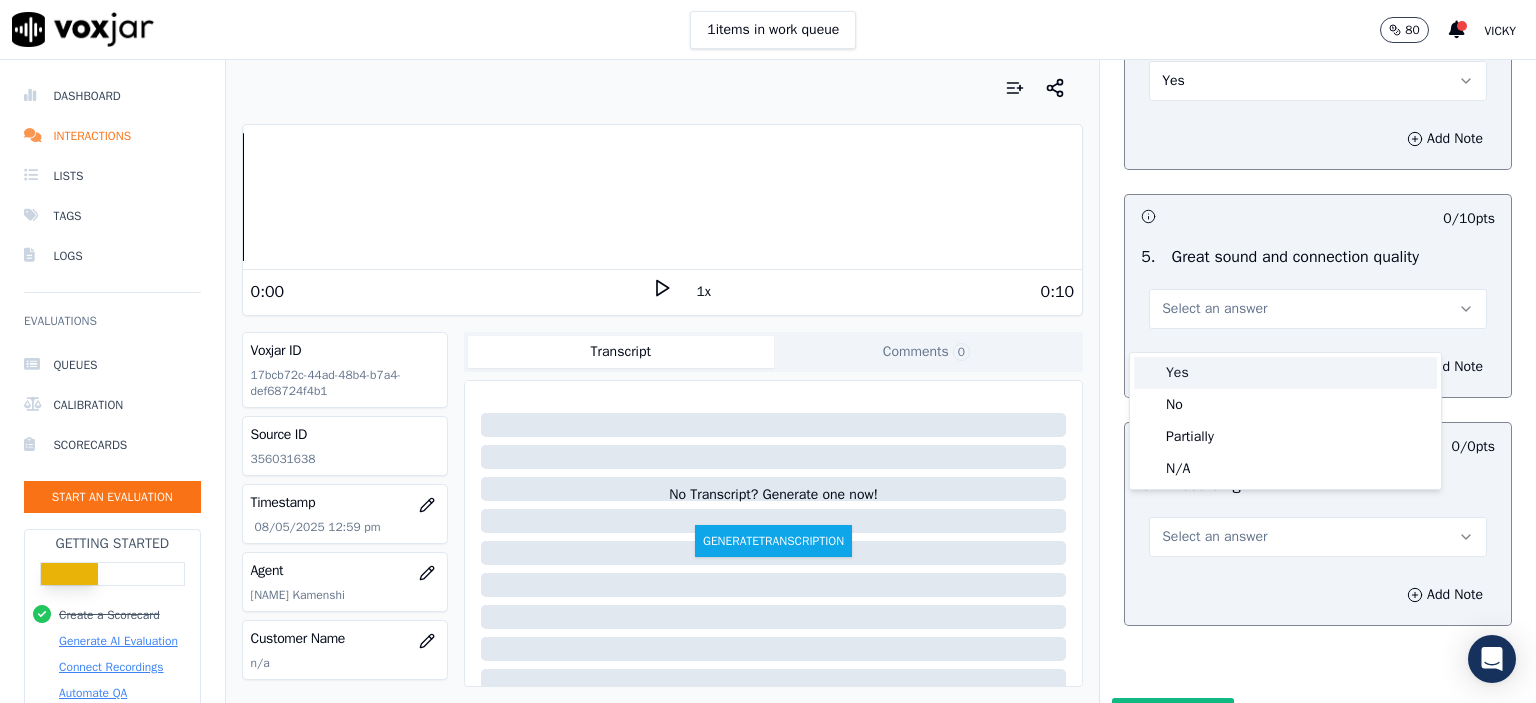click on "Yes" at bounding box center [1285, 373] 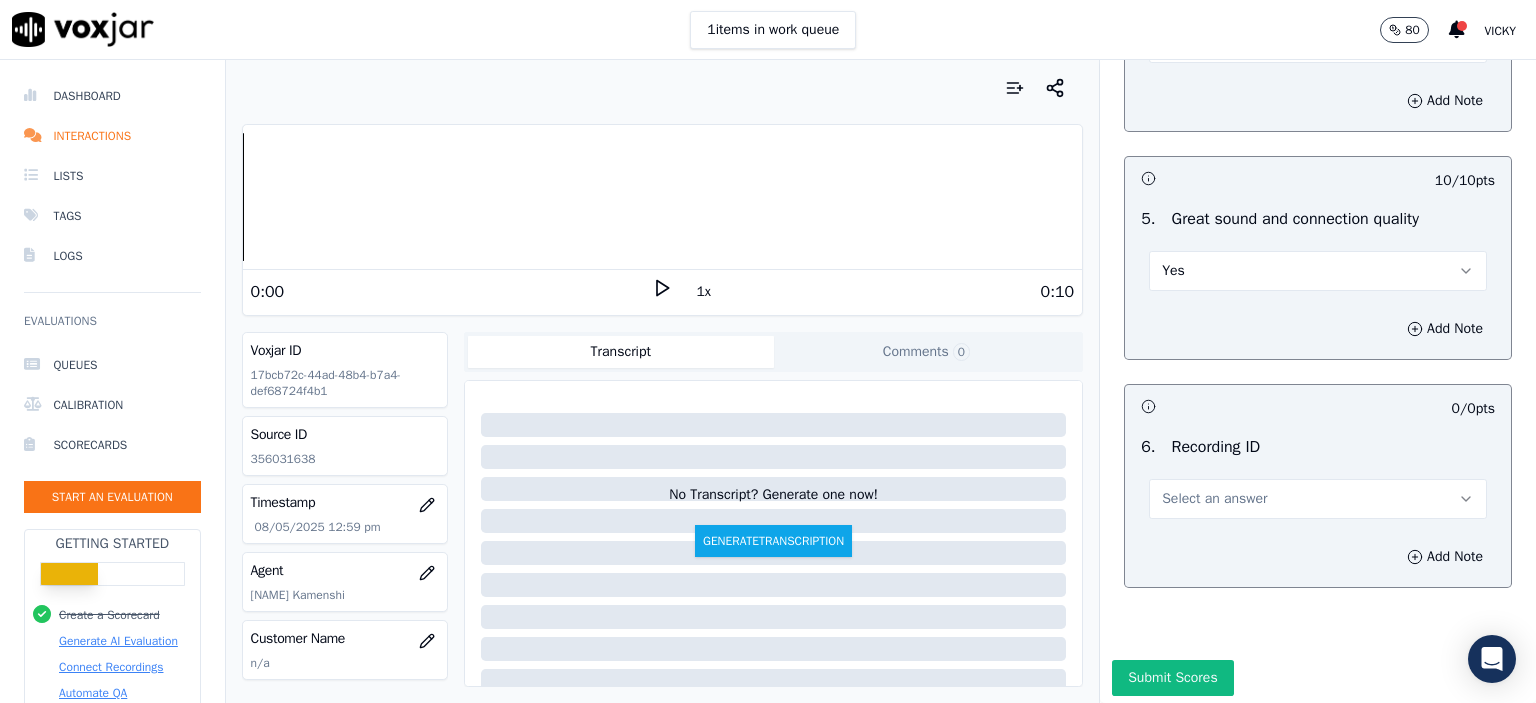 scroll, scrollTop: 3007, scrollLeft: 0, axis: vertical 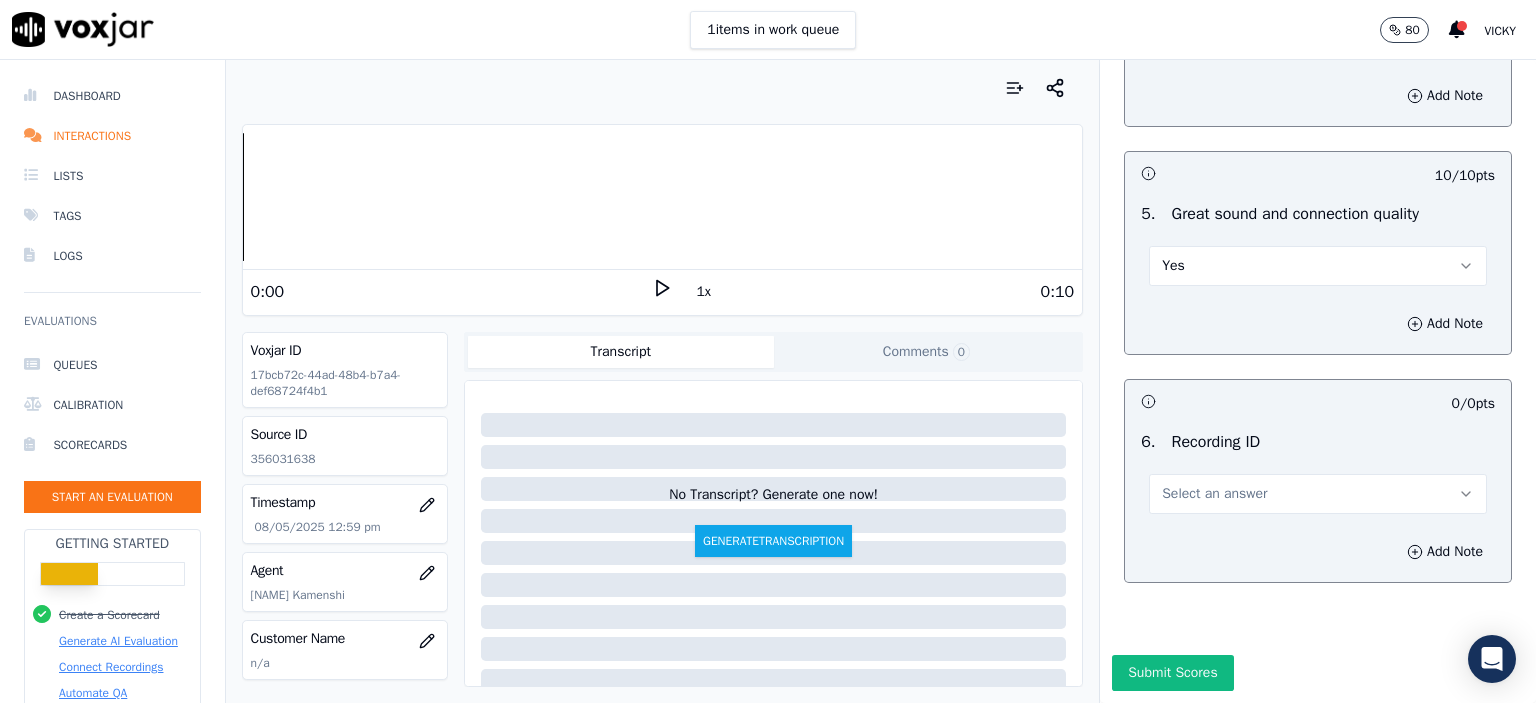 click on "Select an answer" at bounding box center (1318, 494) 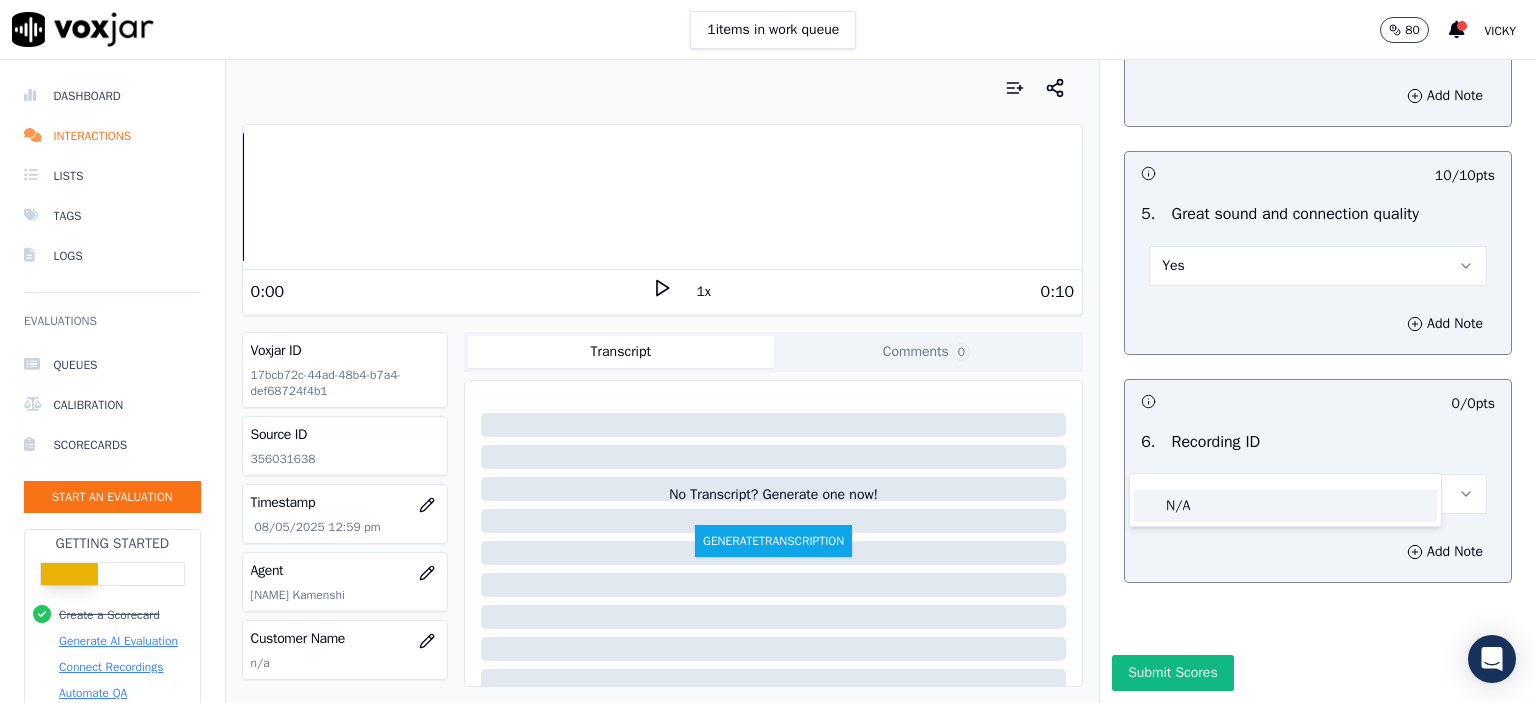 click on "N/A" 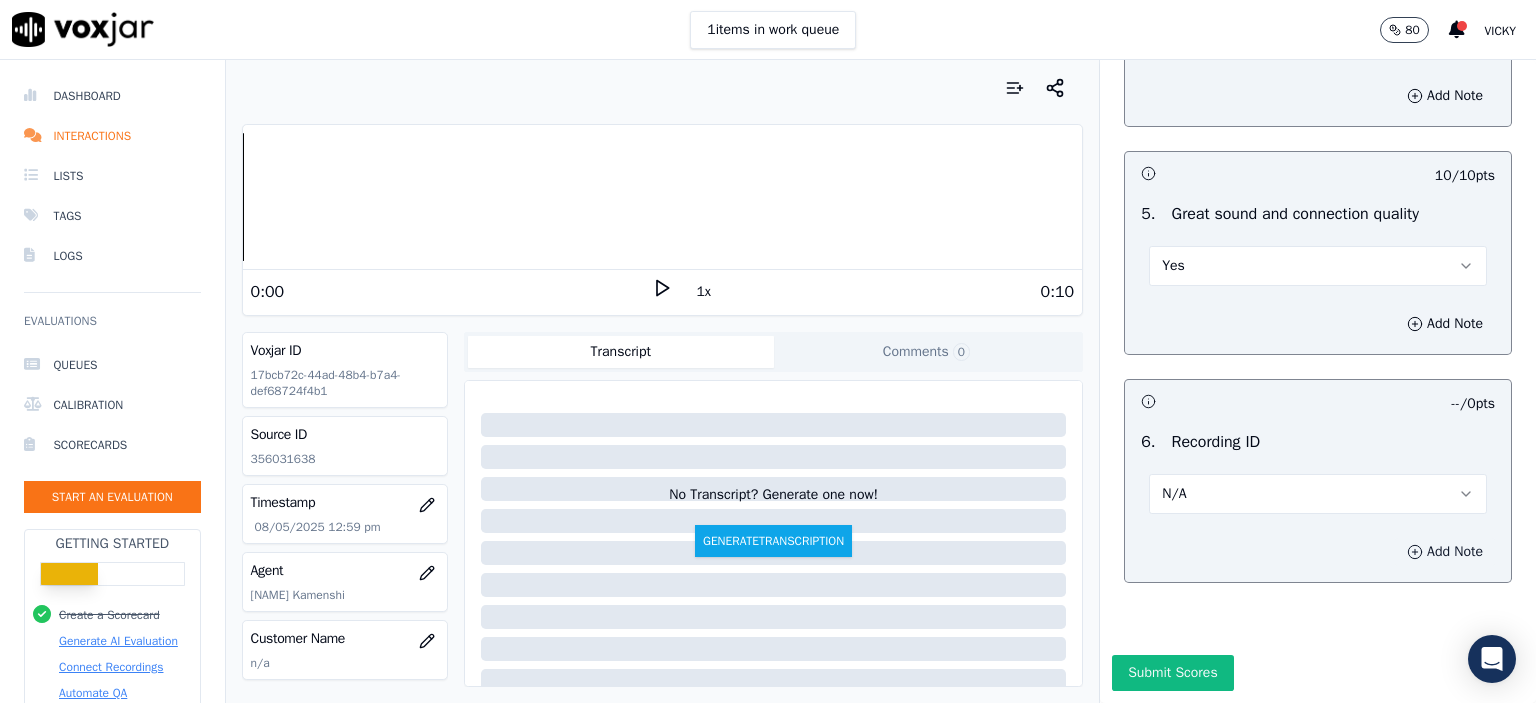 click on "Add Note" at bounding box center (1445, 552) 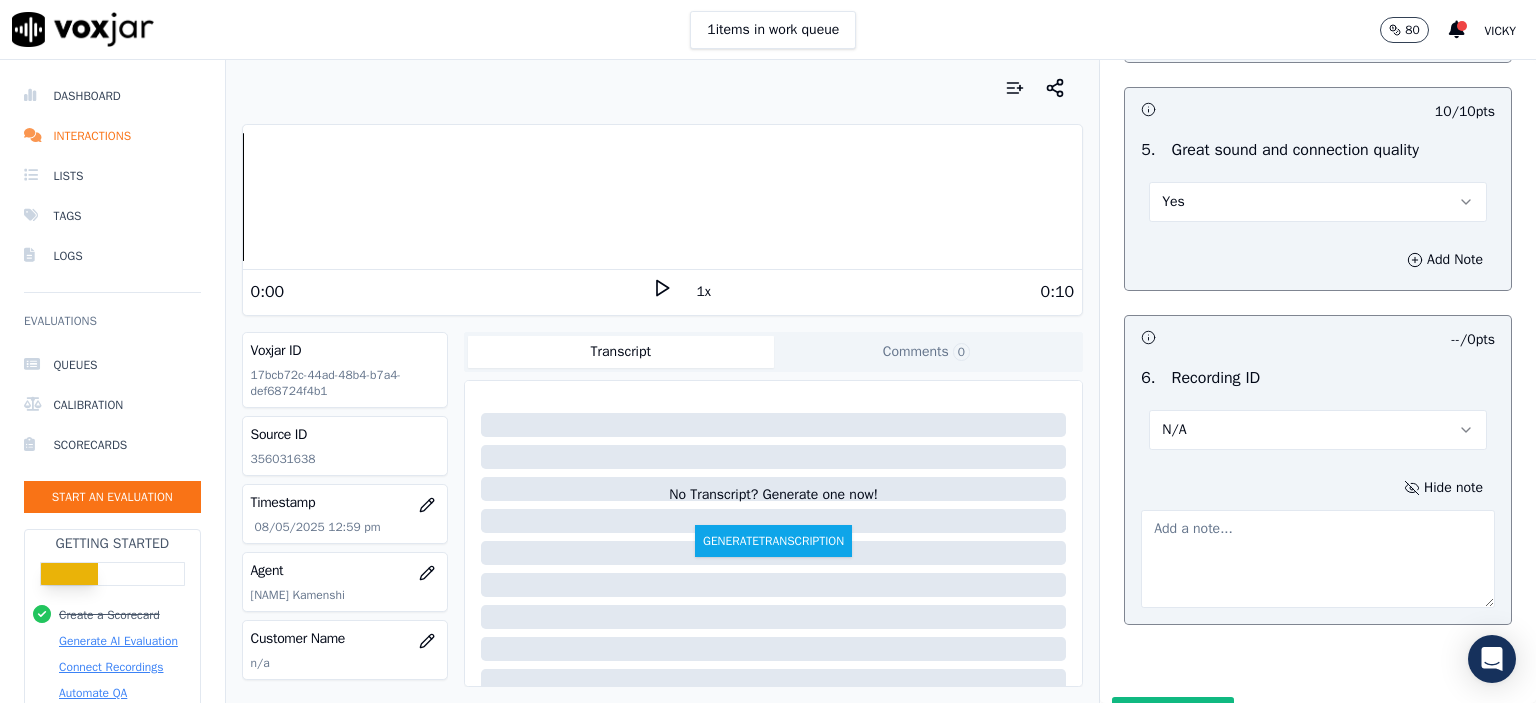 click on "356031638" 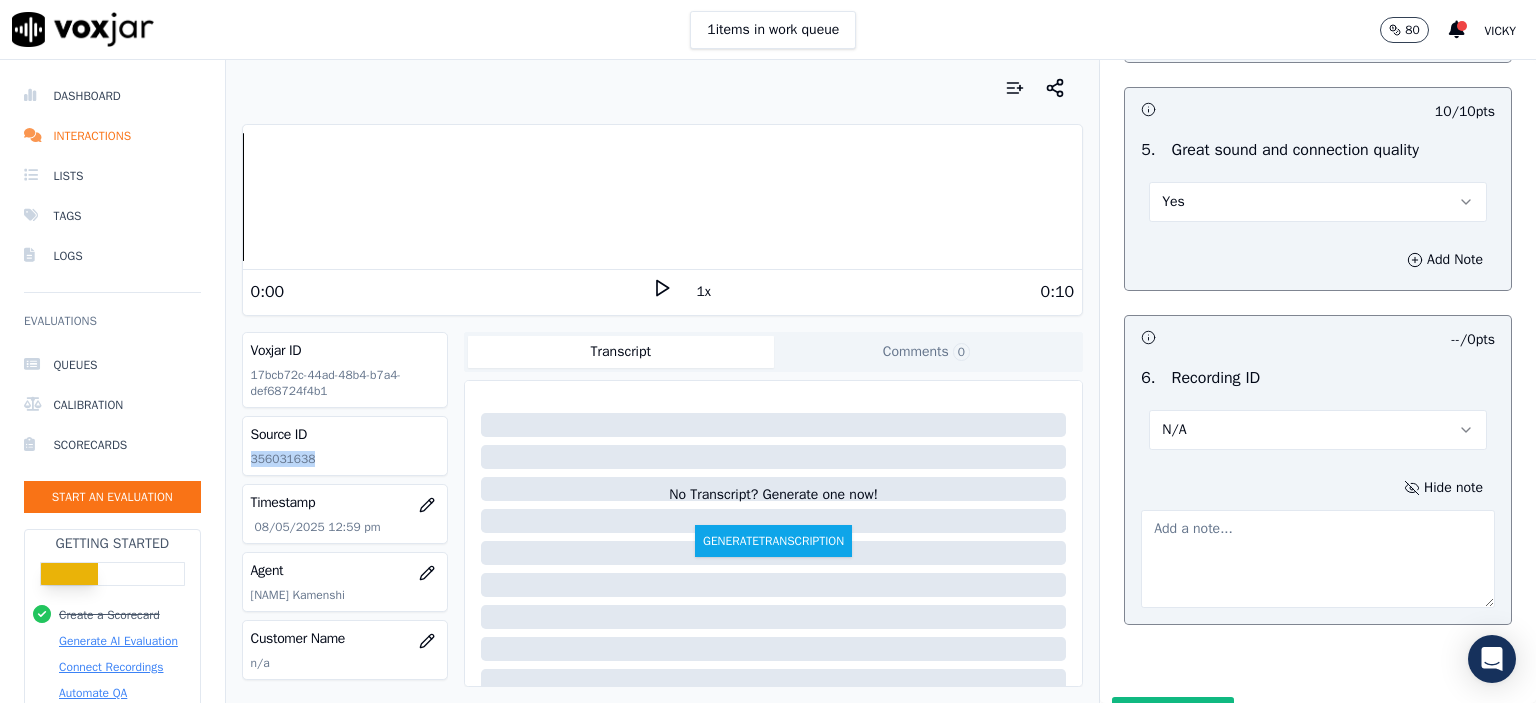 click on "356031638" 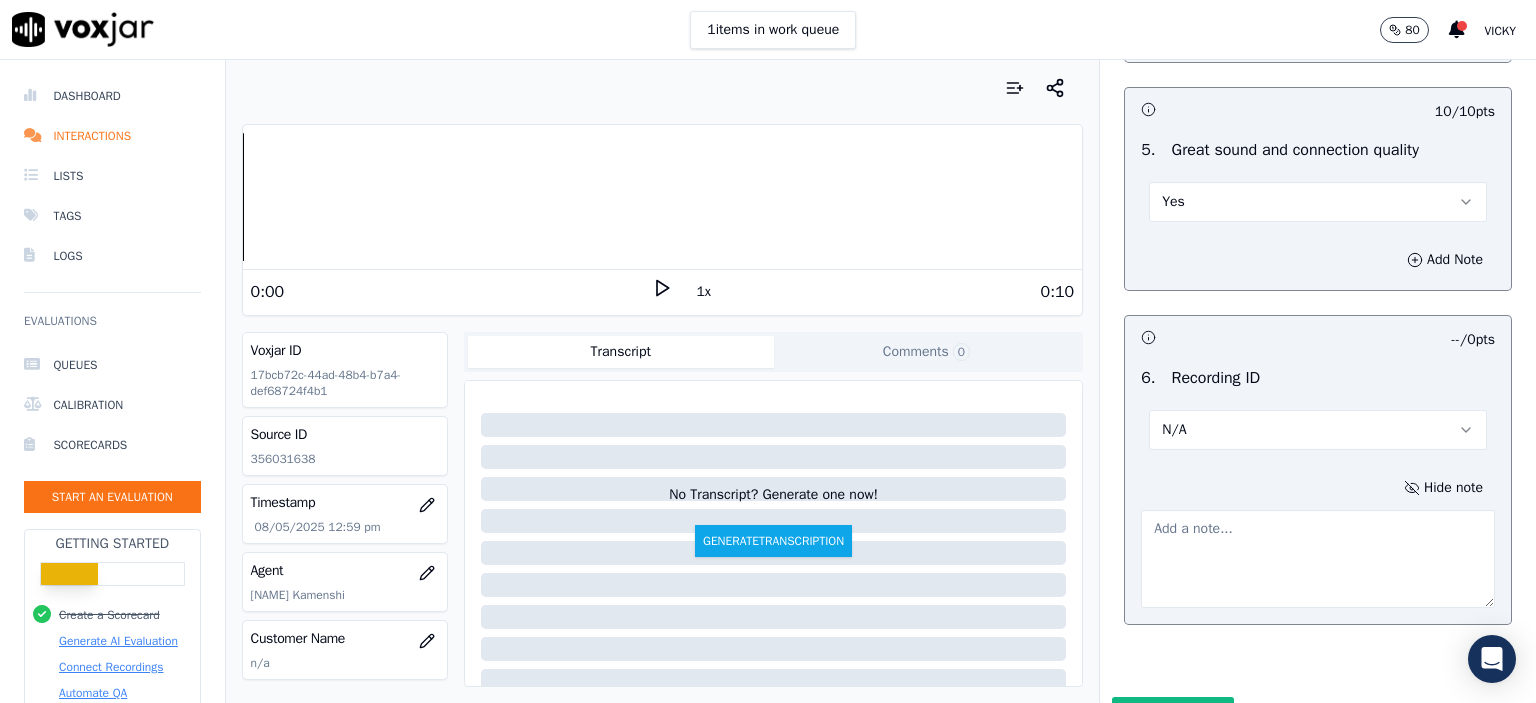click at bounding box center [1318, 559] 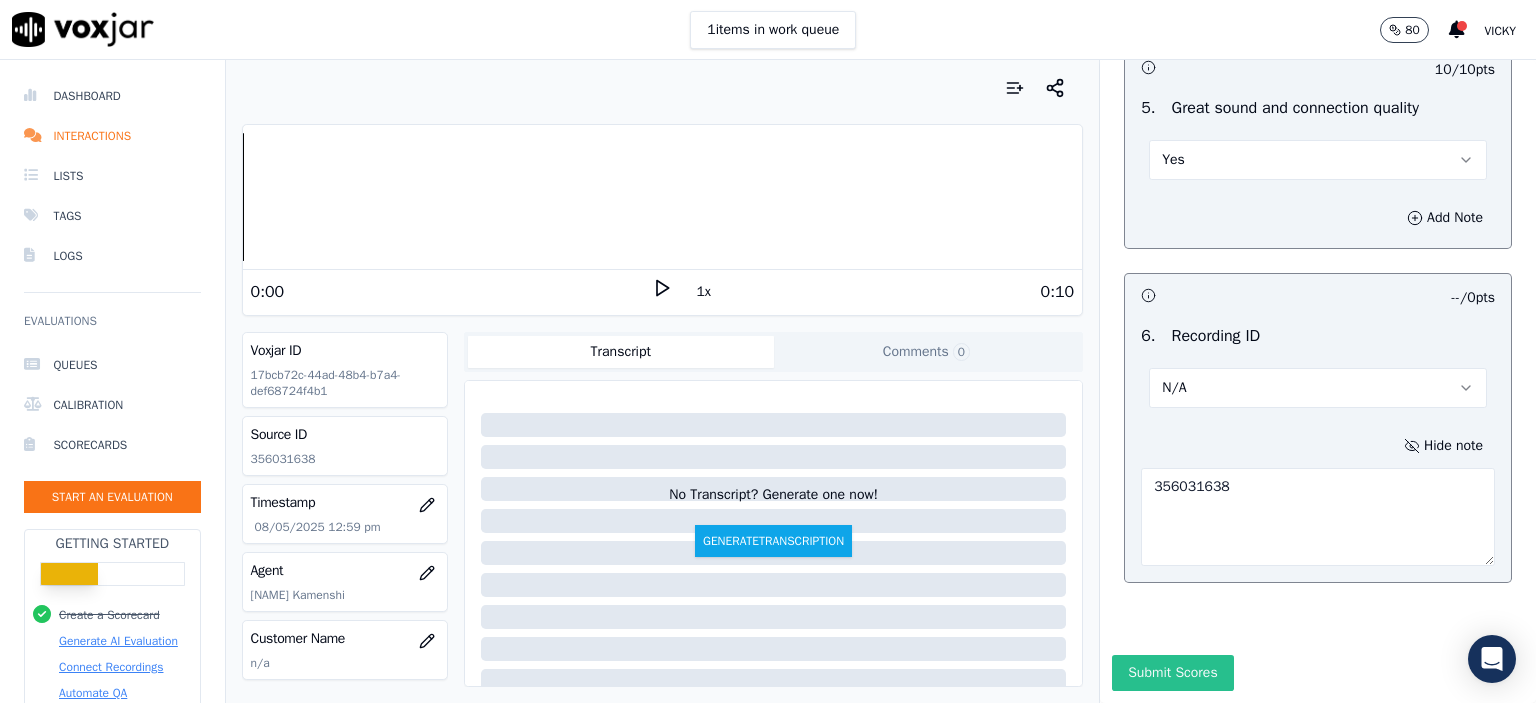 scroll, scrollTop: 3112, scrollLeft: 0, axis: vertical 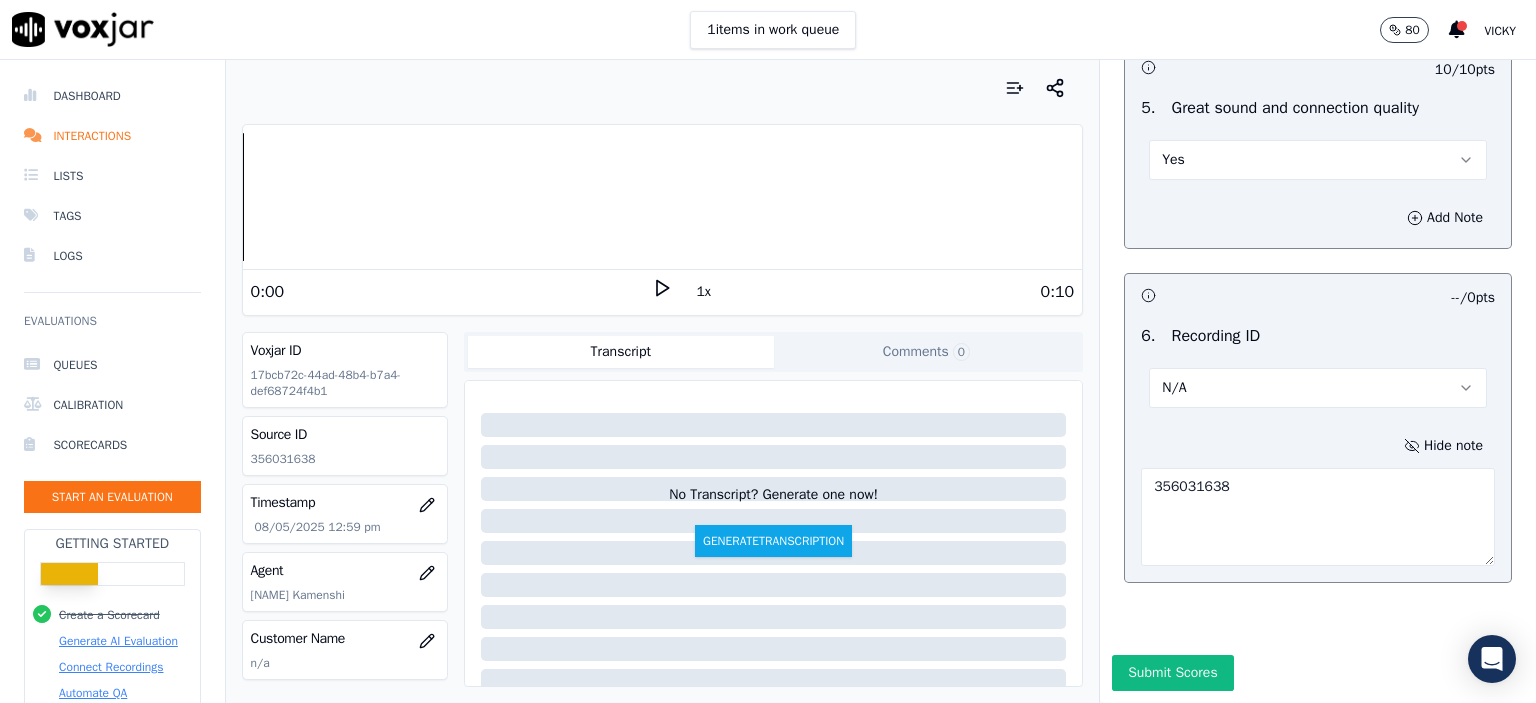 type on "356031638" 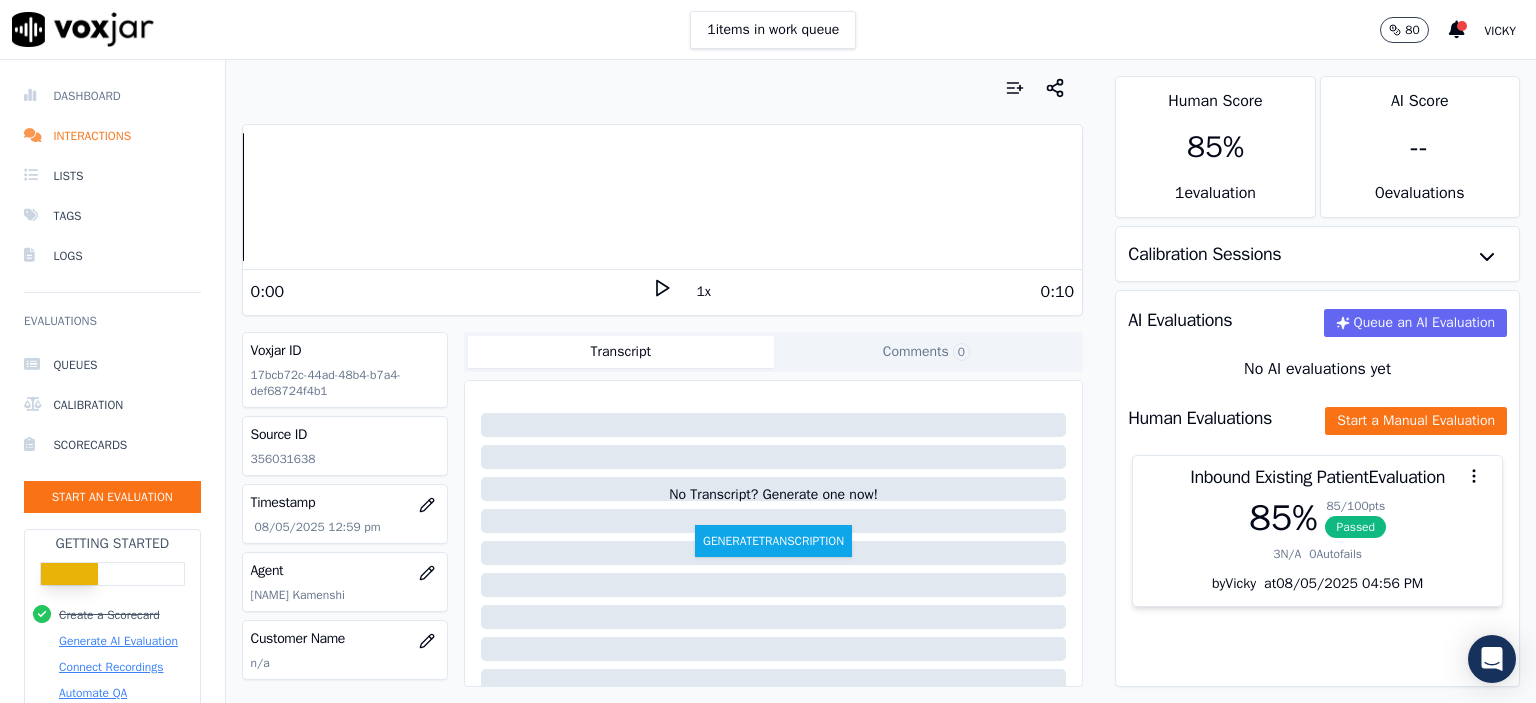 click on "Dashboard" at bounding box center (112, 96) 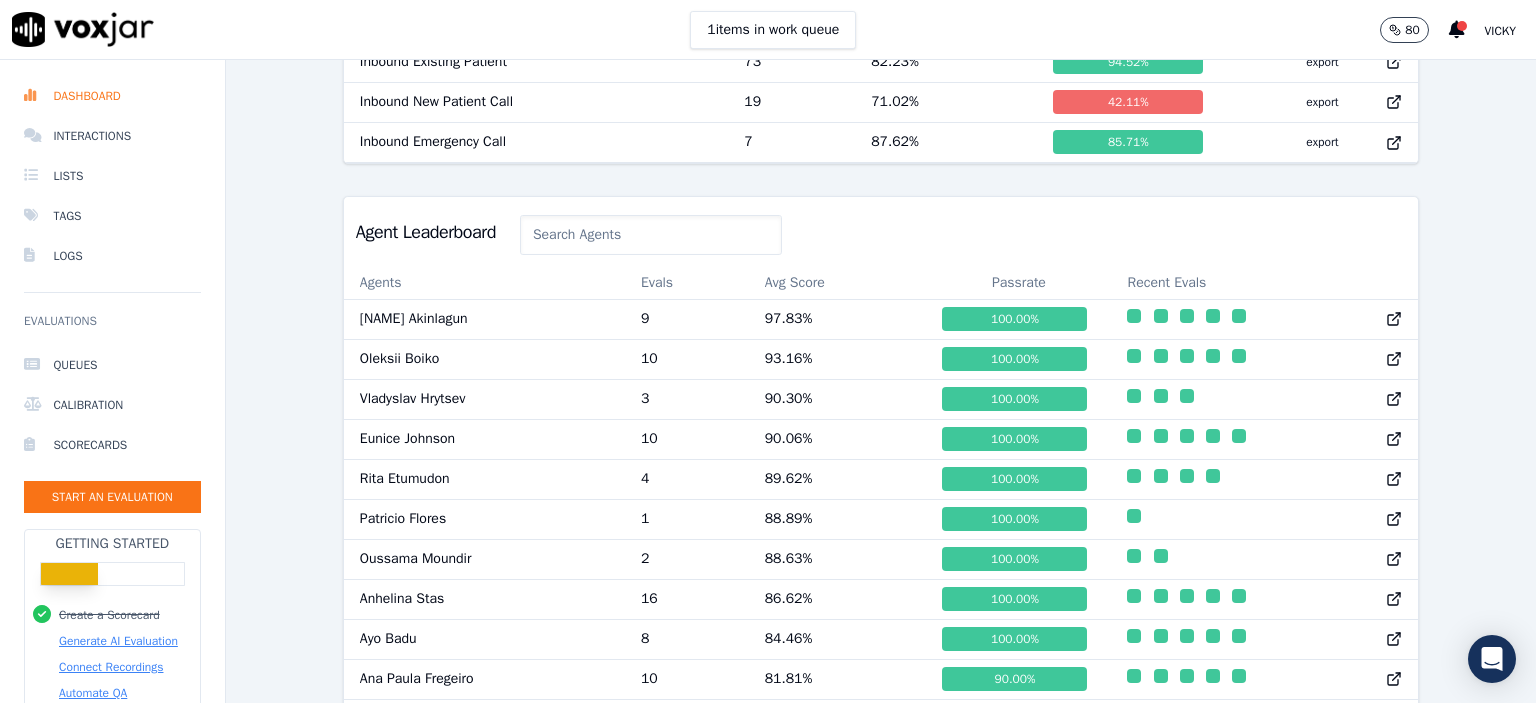 scroll, scrollTop: 900, scrollLeft: 0, axis: vertical 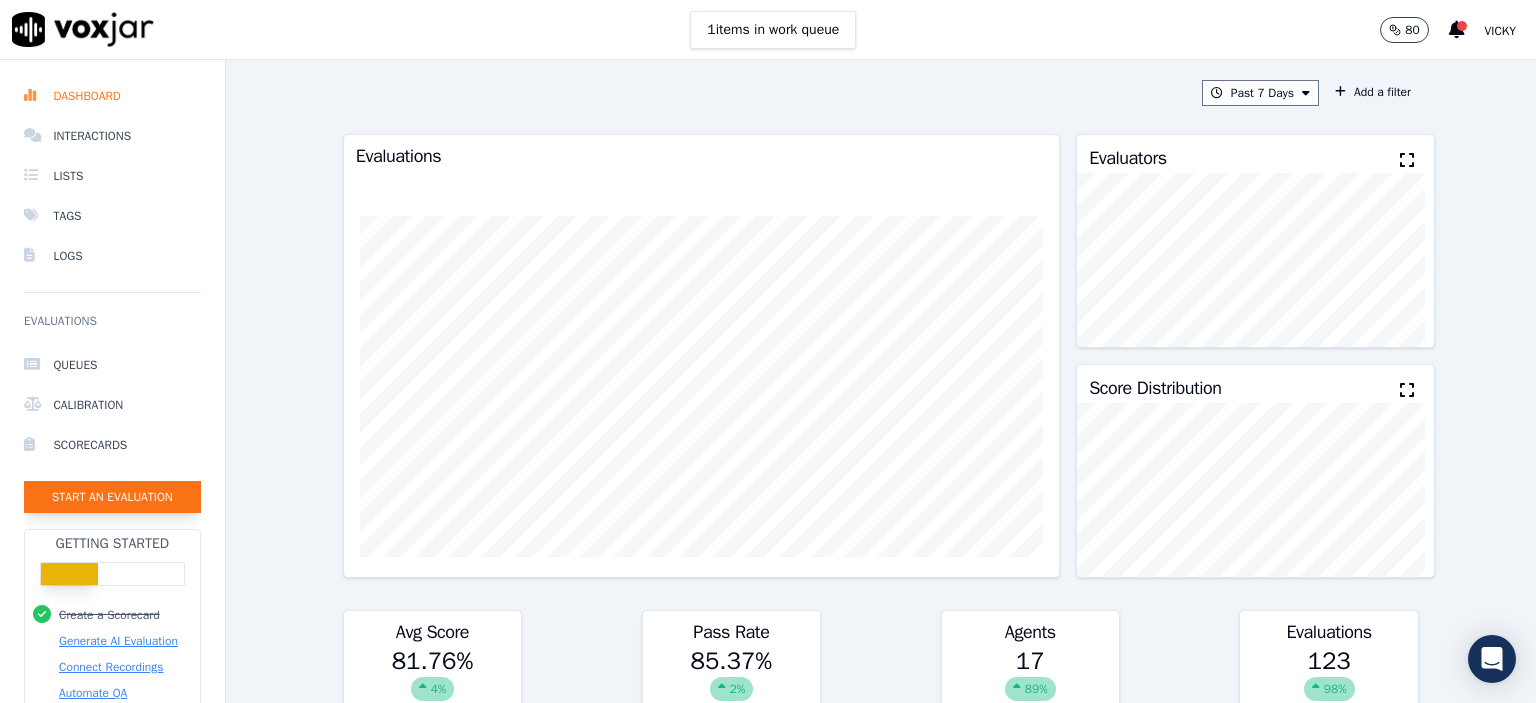 click on "Start an Evaluation" 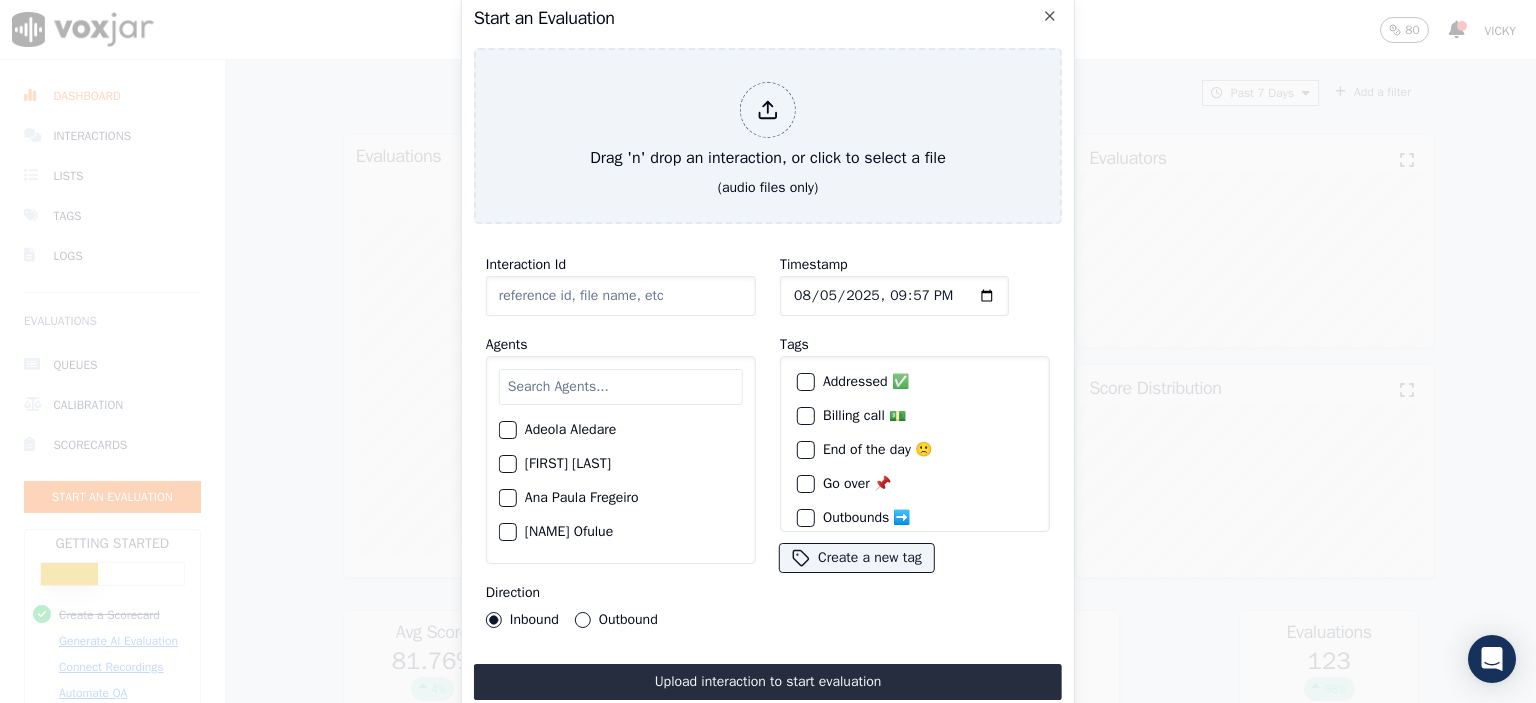 click on "Interaction Id" 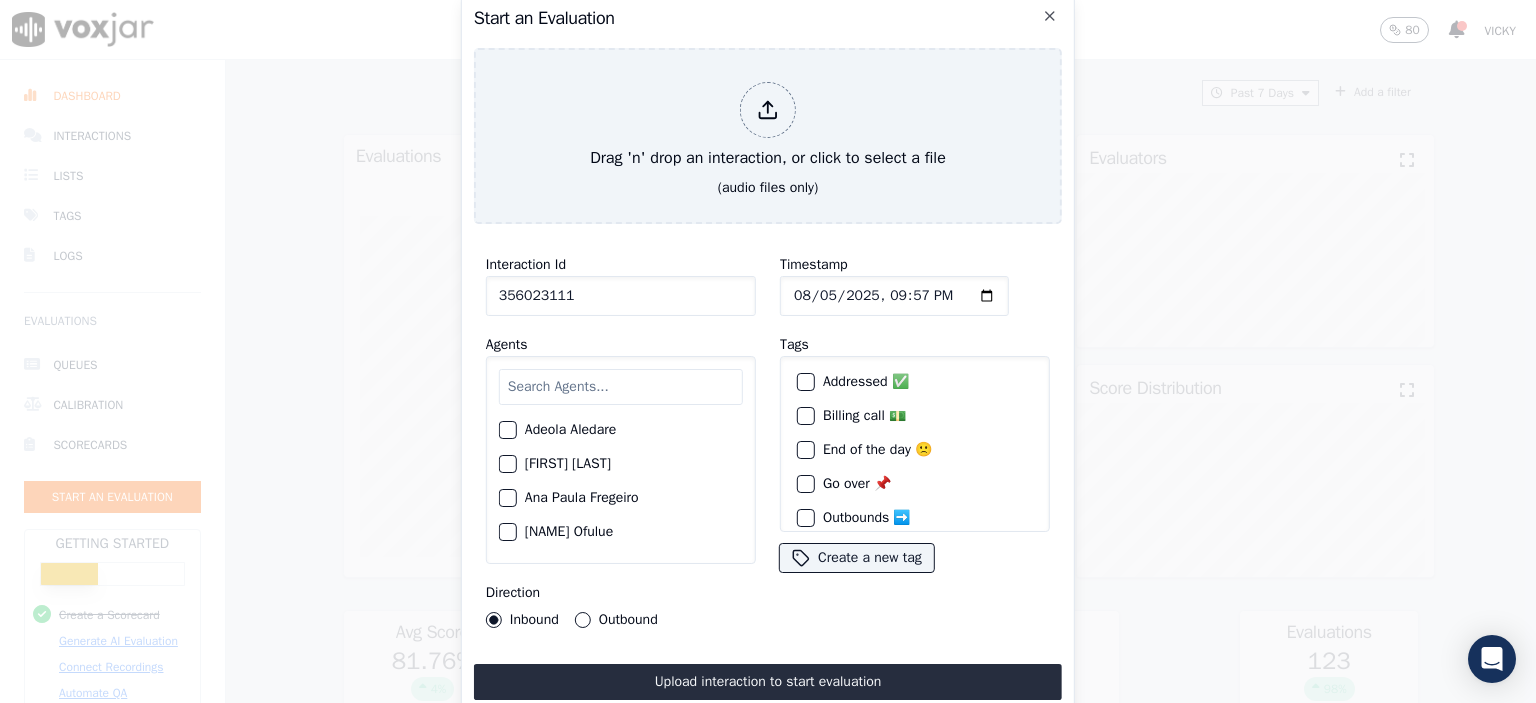 type on "356023111" 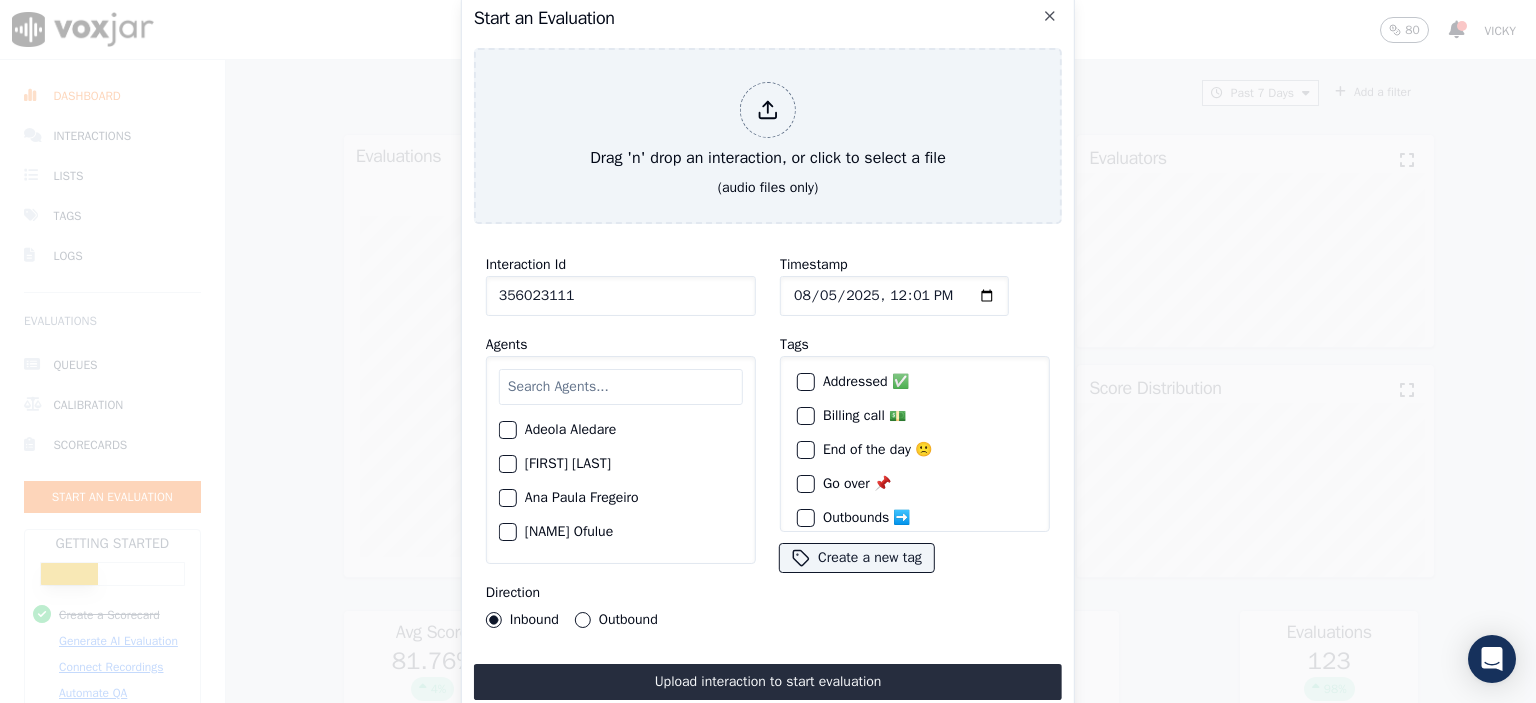 type on "2025-08-05T12:17" 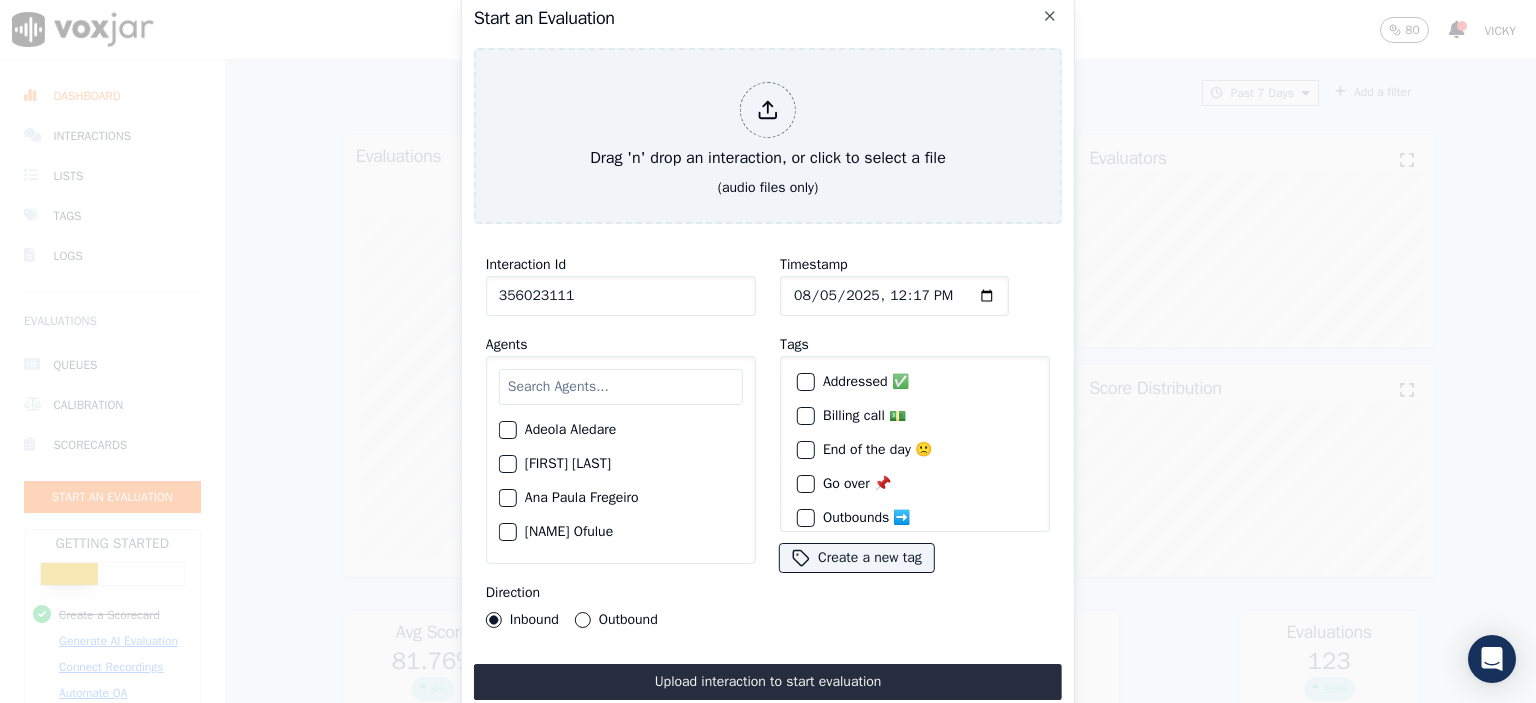 click at bounding box center (621, 387) 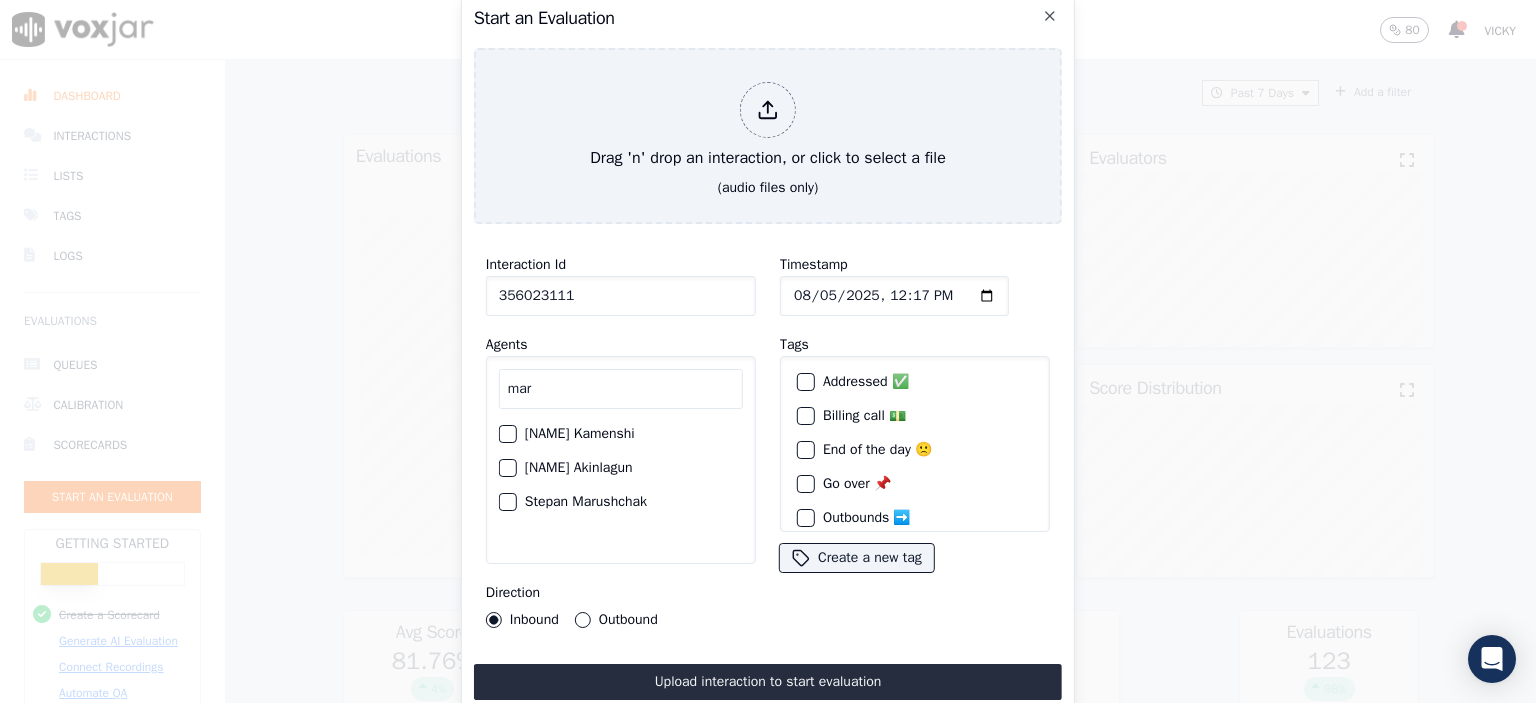 type on "mar" 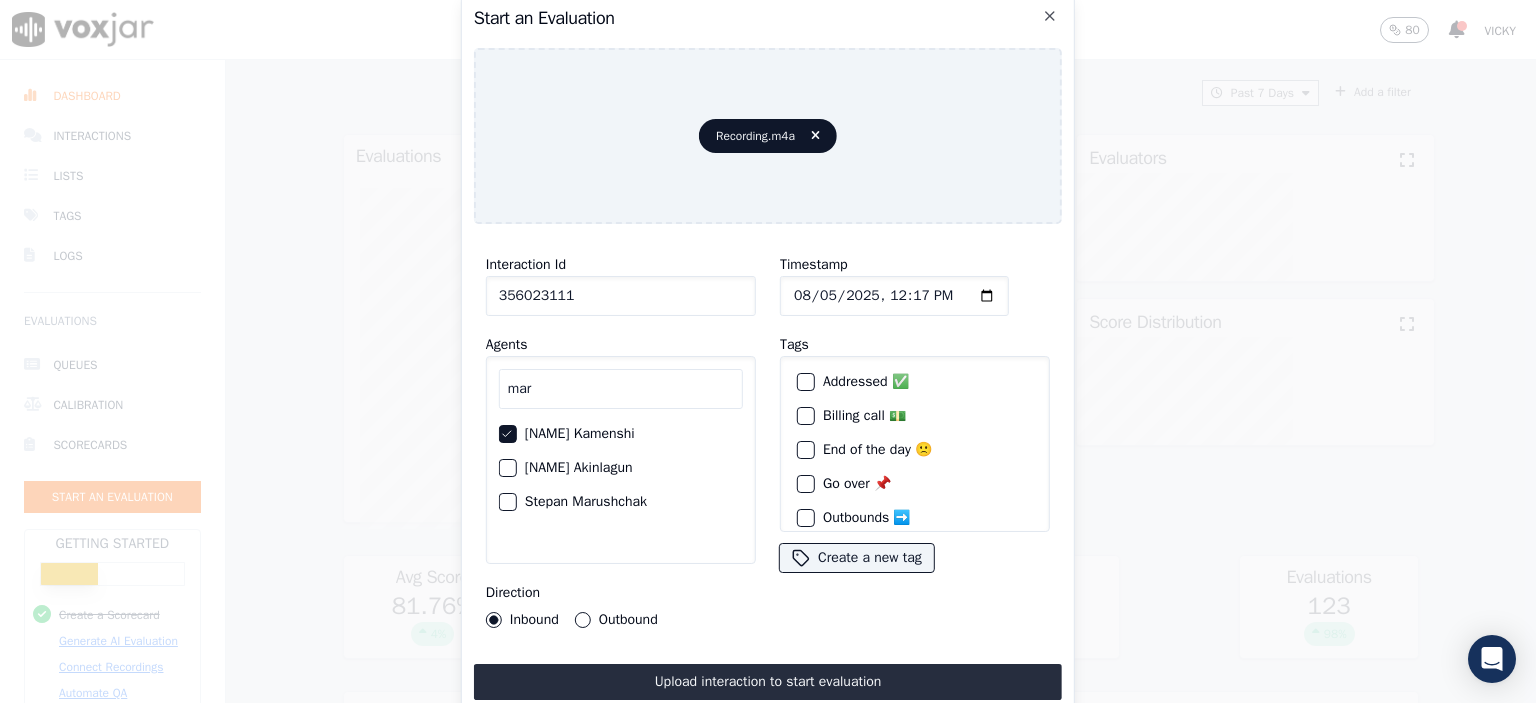 drag, startPoint x: 743, startPoint y: 675, endPoint x: 792, endPoint y: 282, distance: 396.04294 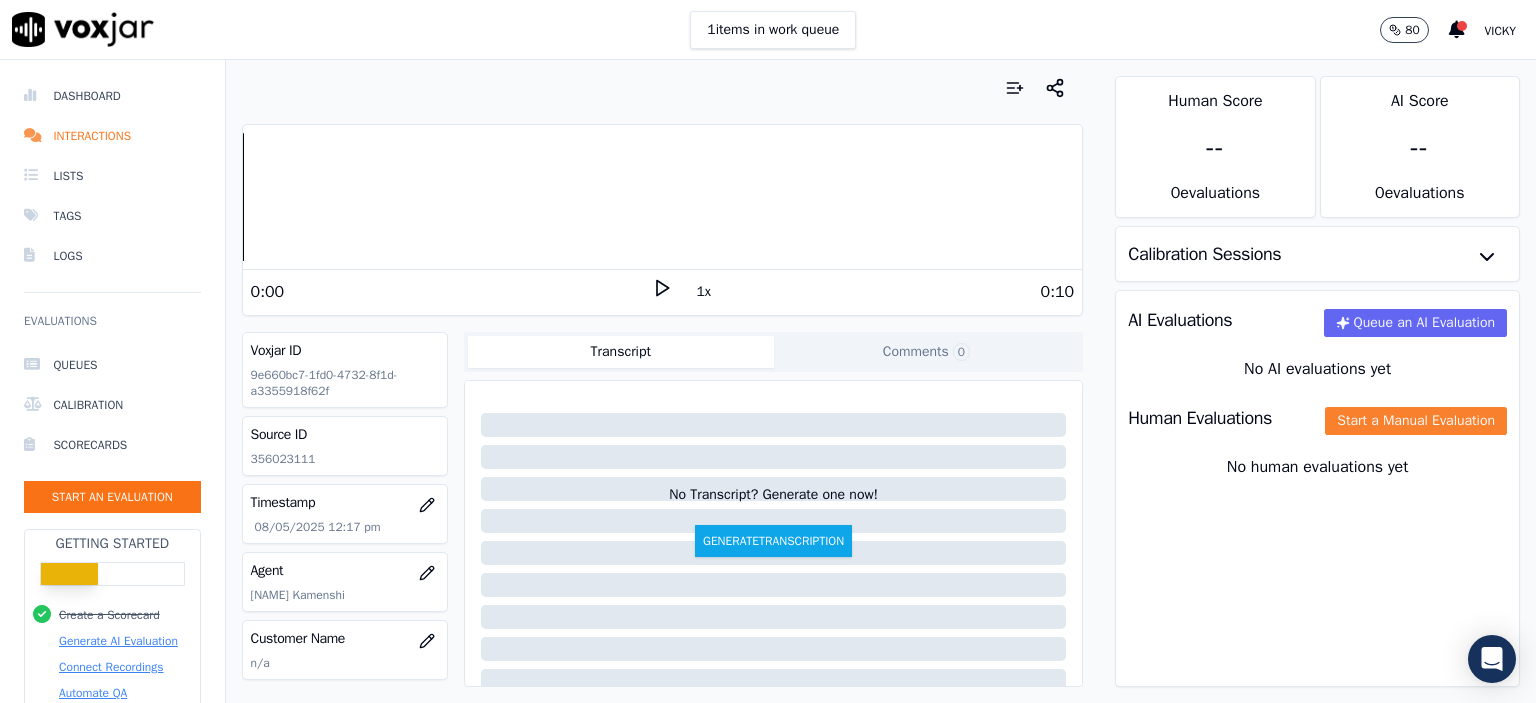 click on "Start a Manual Evaluation" 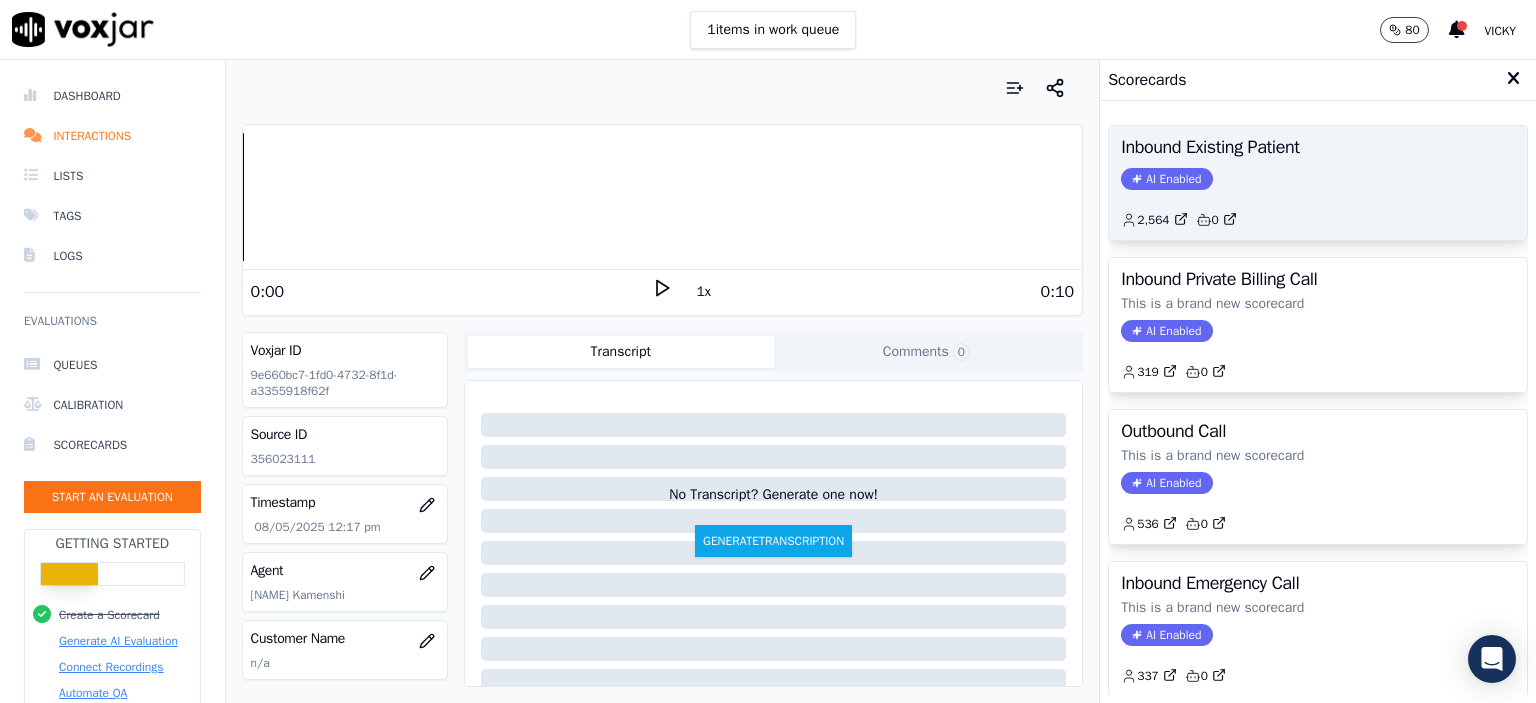 click on "AI Enabled" 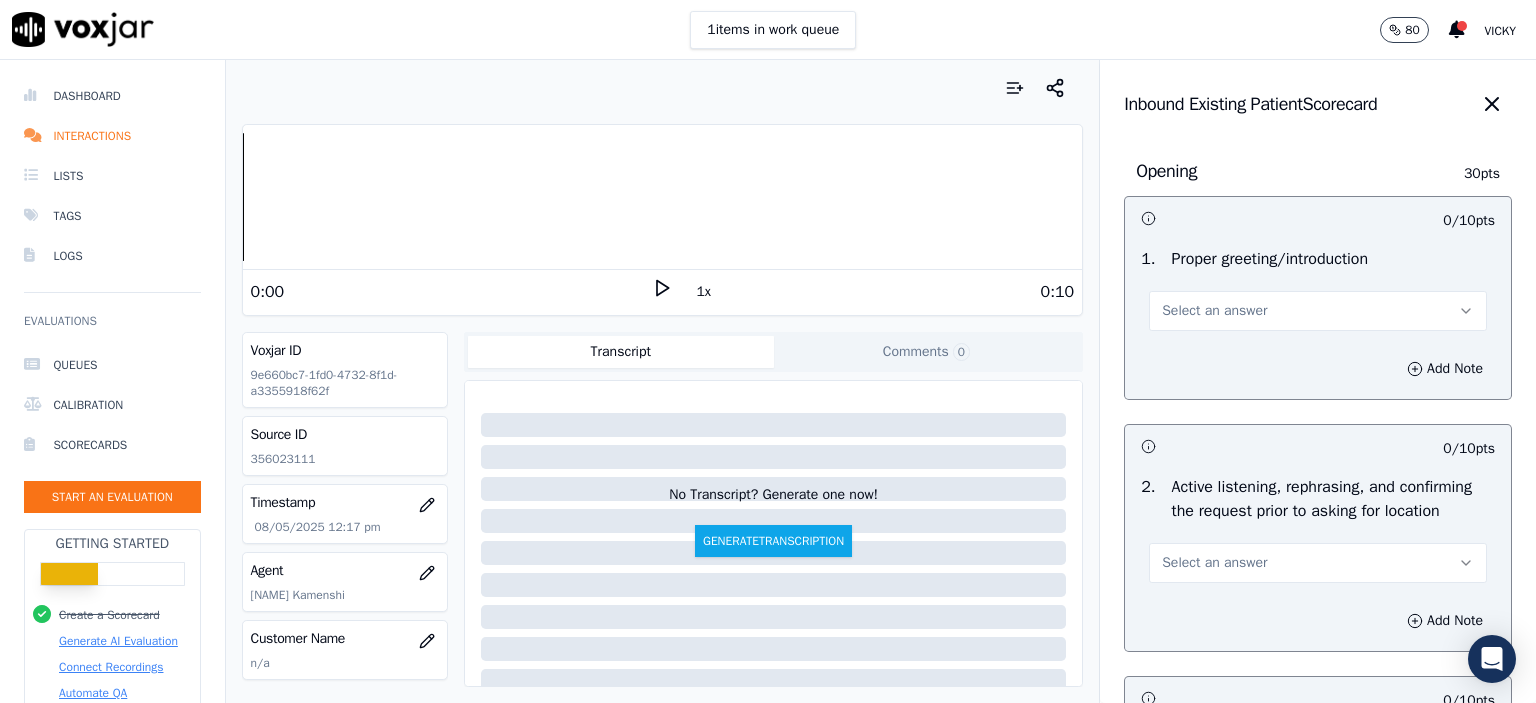 click on "Select an answer" at bounding box center (1318, 311) 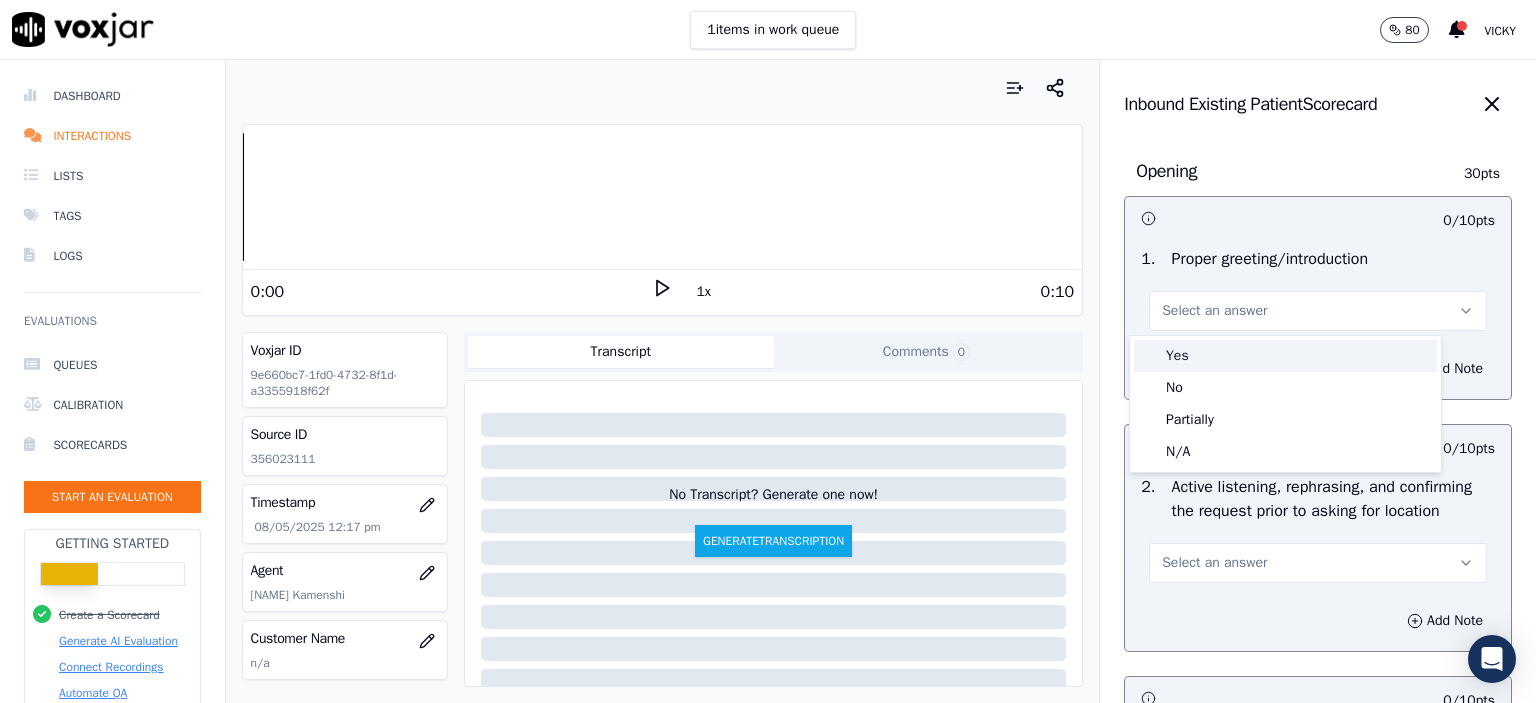 click on "Yes" at bounding box center [1285, 356] 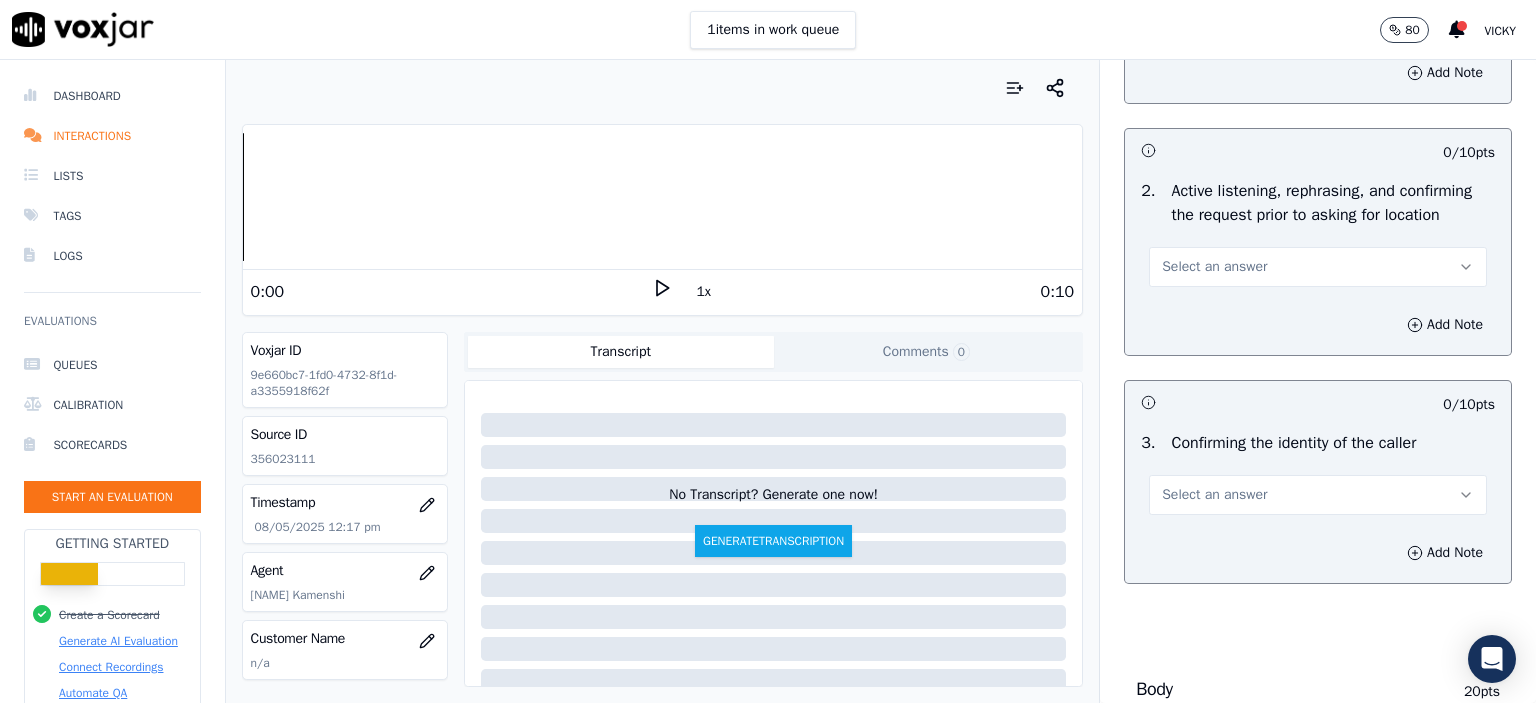 scroll, scrollTop: 300, scrollLeft: 0, axis: vertical 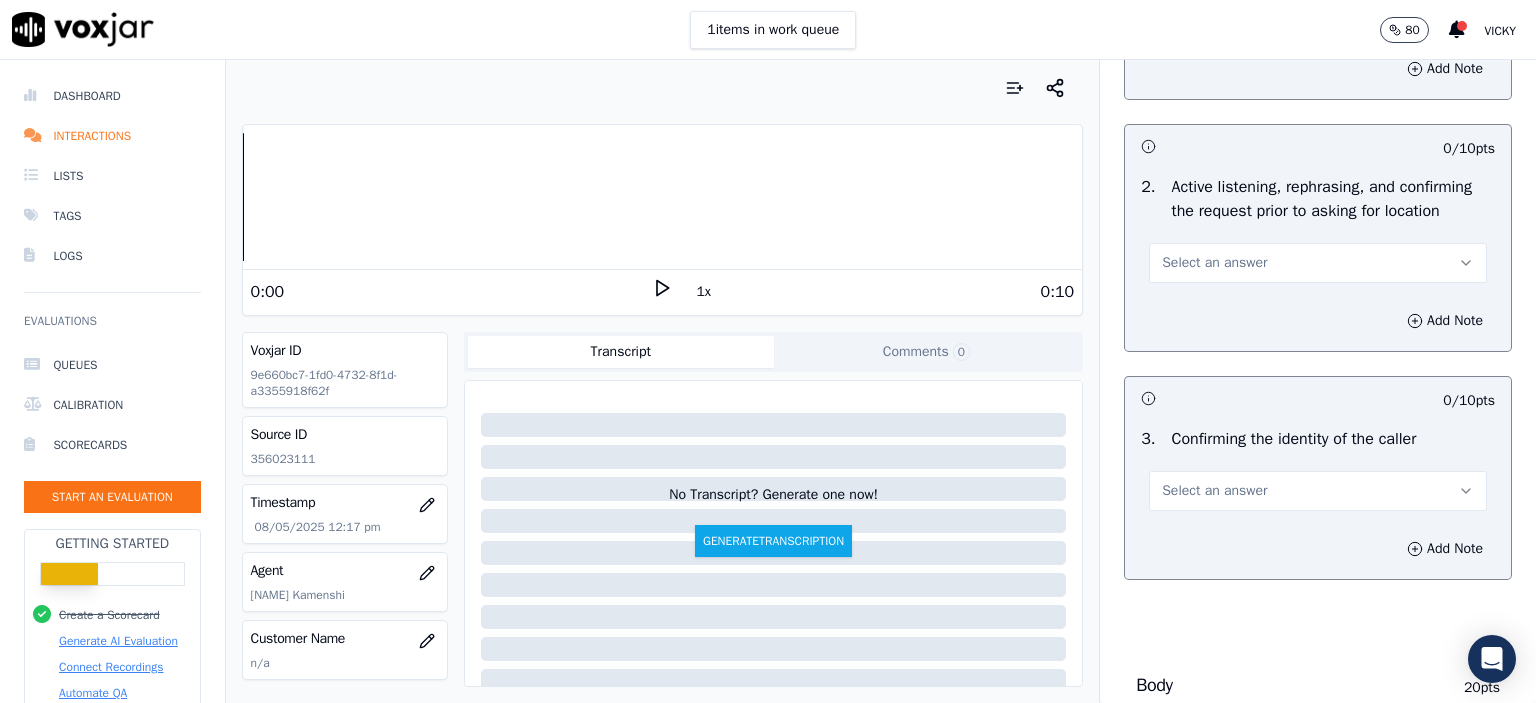 click on "Select an answer" at bounding box center [1318, 263] 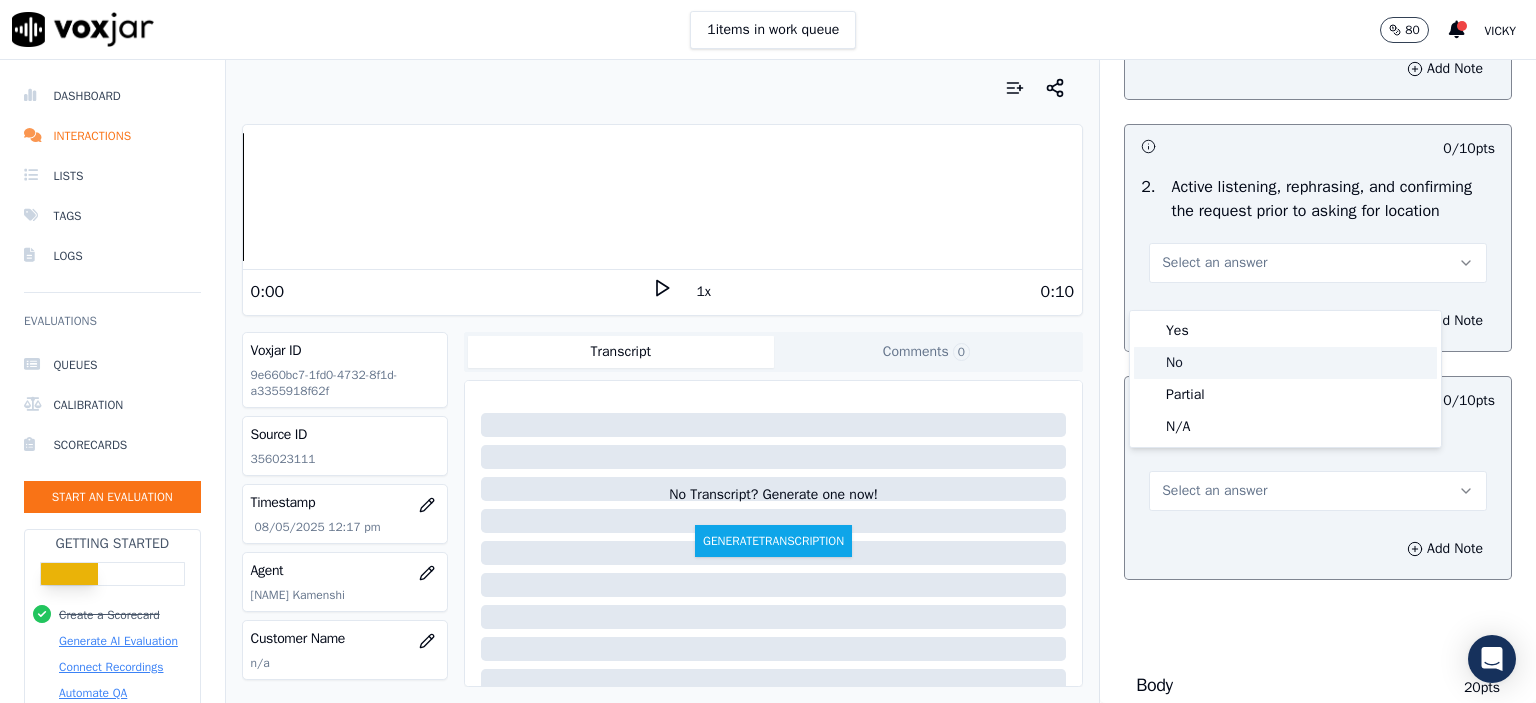 click on "No" 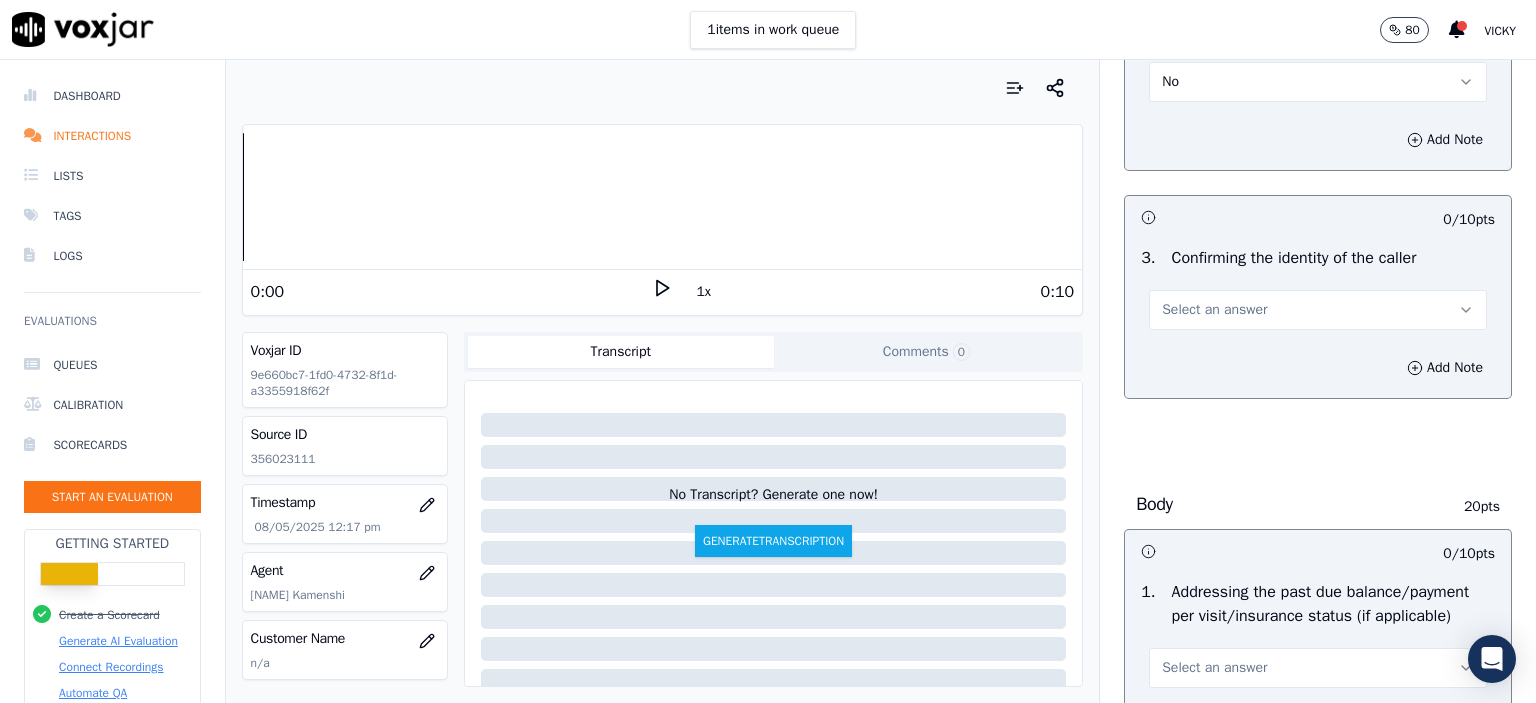 scroll, scrollTop: 500, scrollLeft: 0, axis: vertical 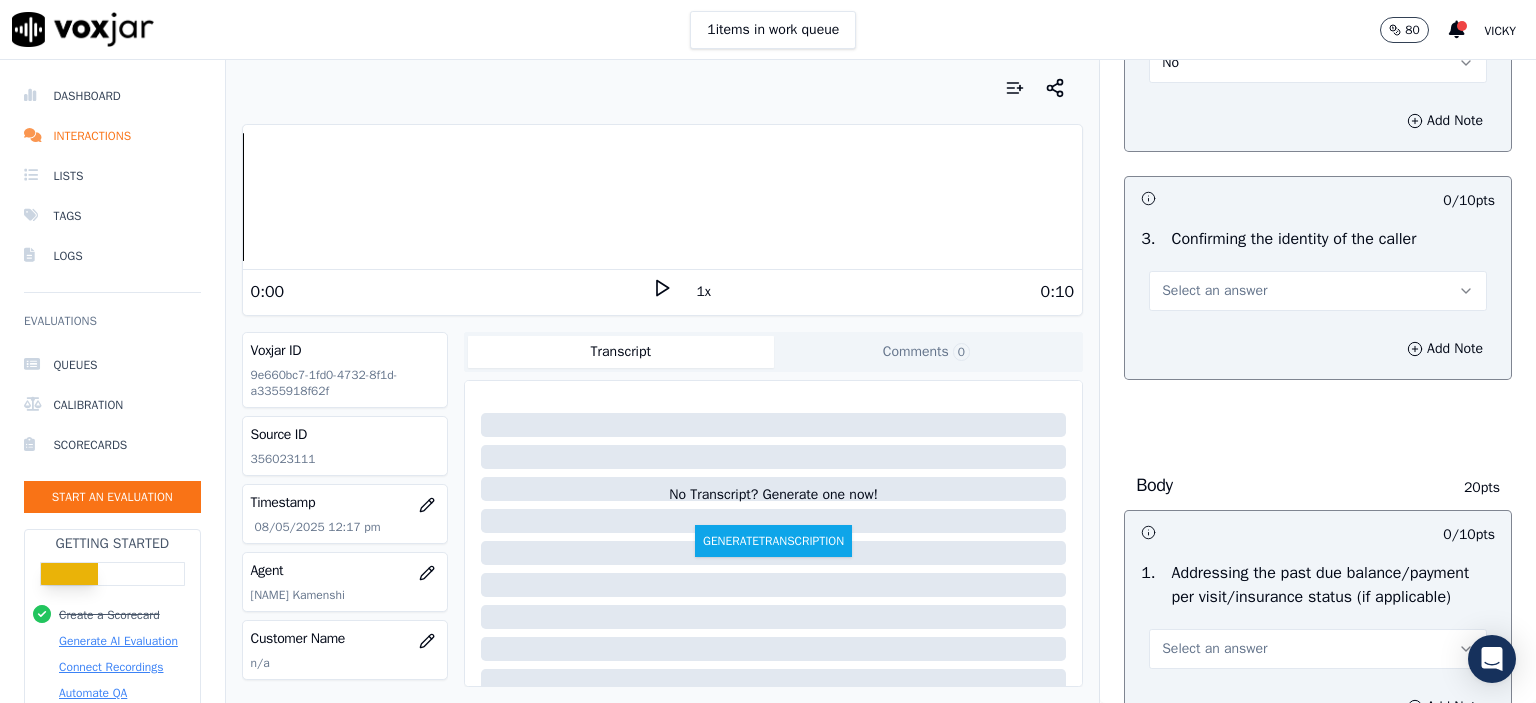 click on "Select an answer" at bounding box center (1214, 291) 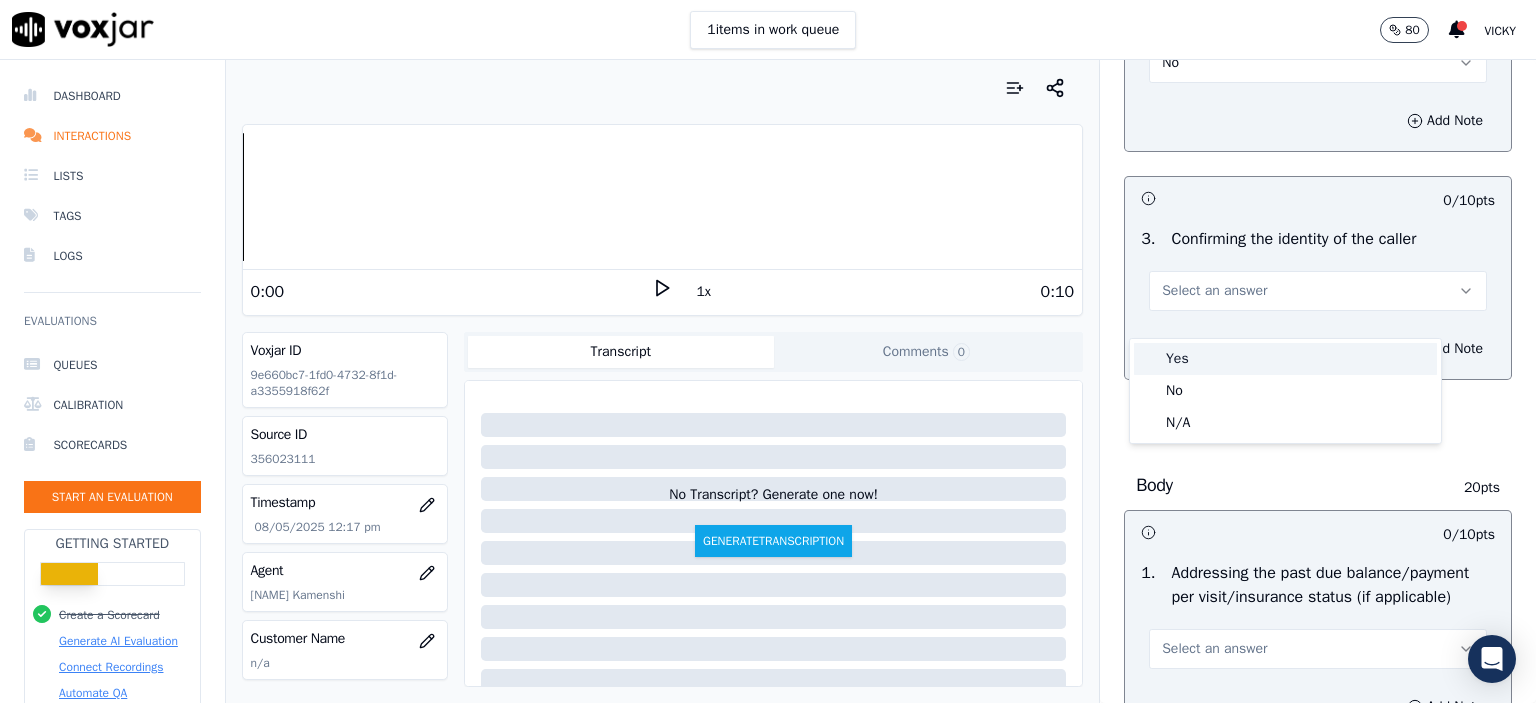 click on "Yes" at bounding box center [1285, 359] 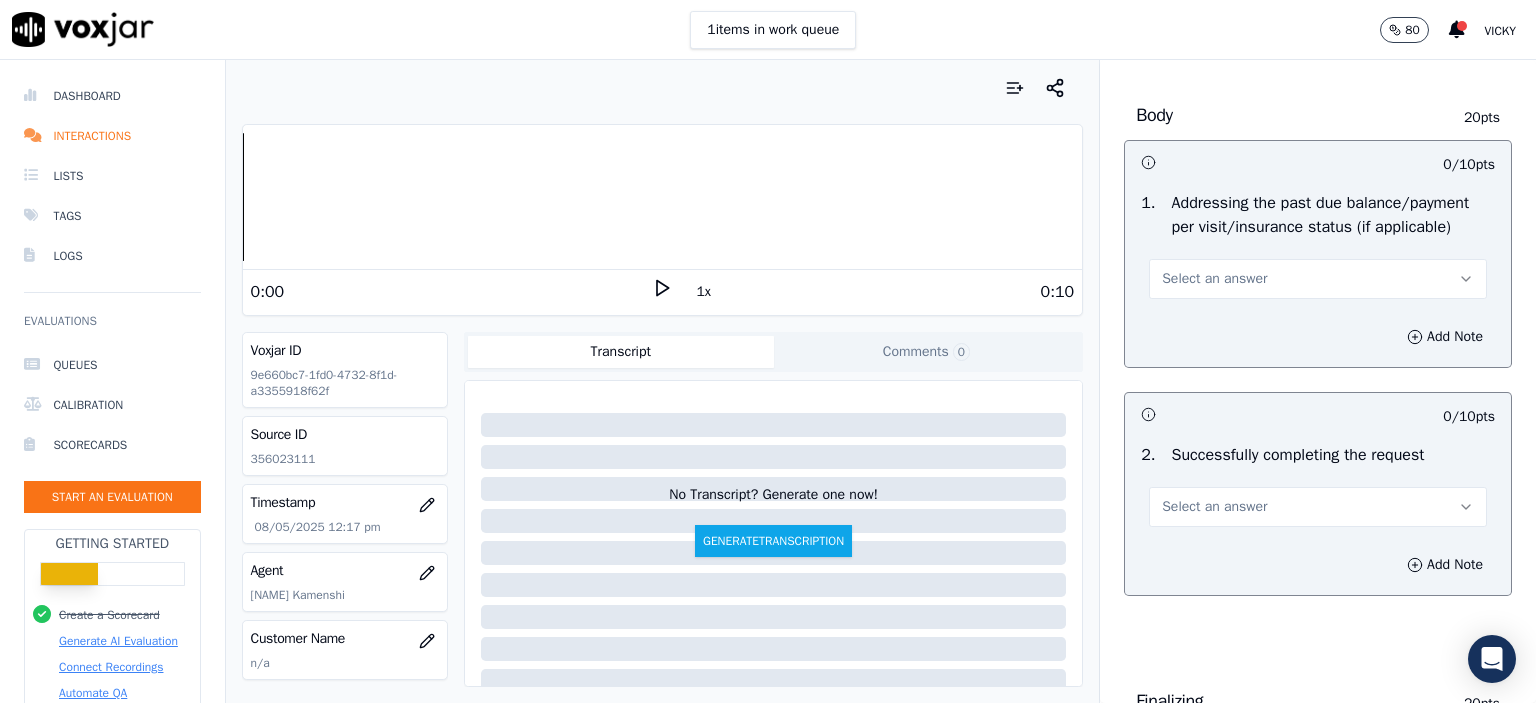 scroll, scrollTop: 900, scrollLeft: 0, axis: vertical 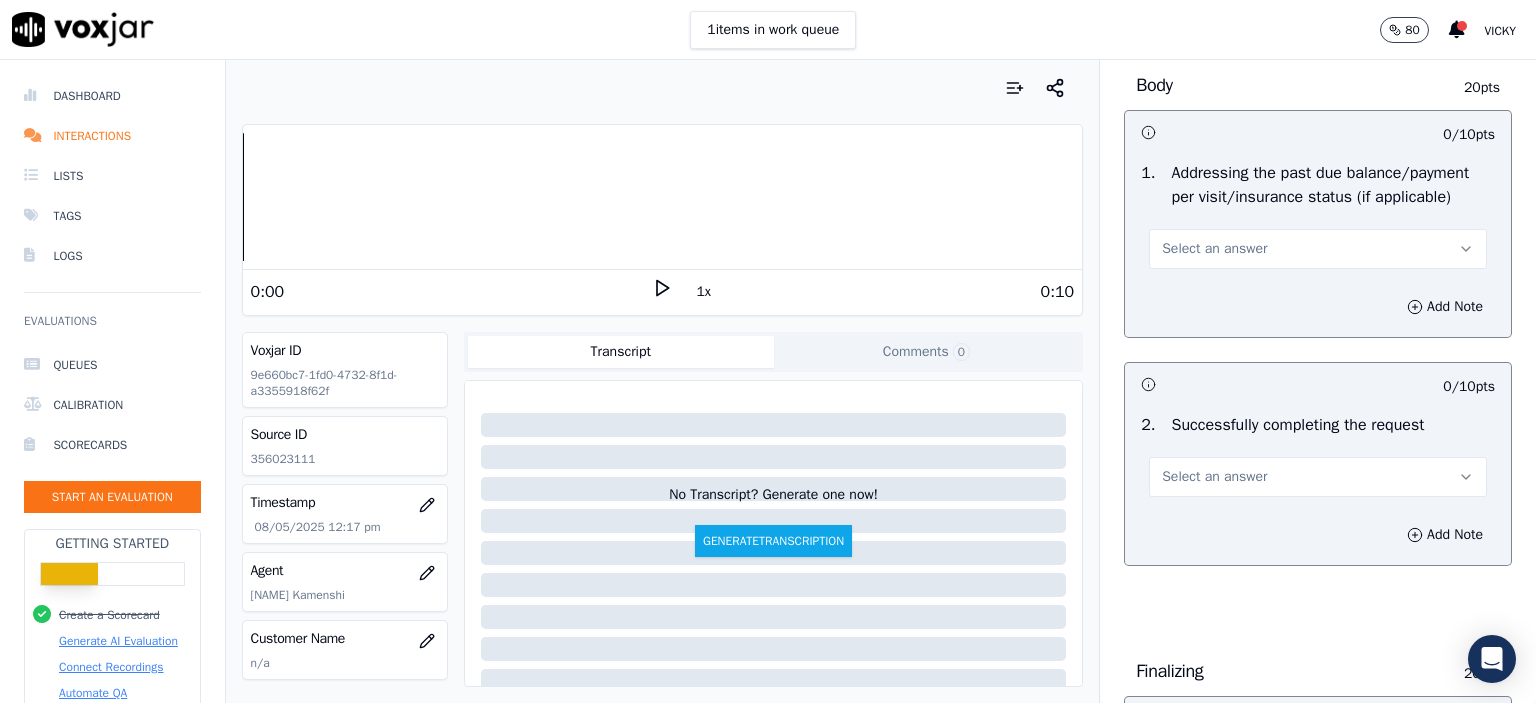 click on "Select an answer" at bounding box center [1318, 249] 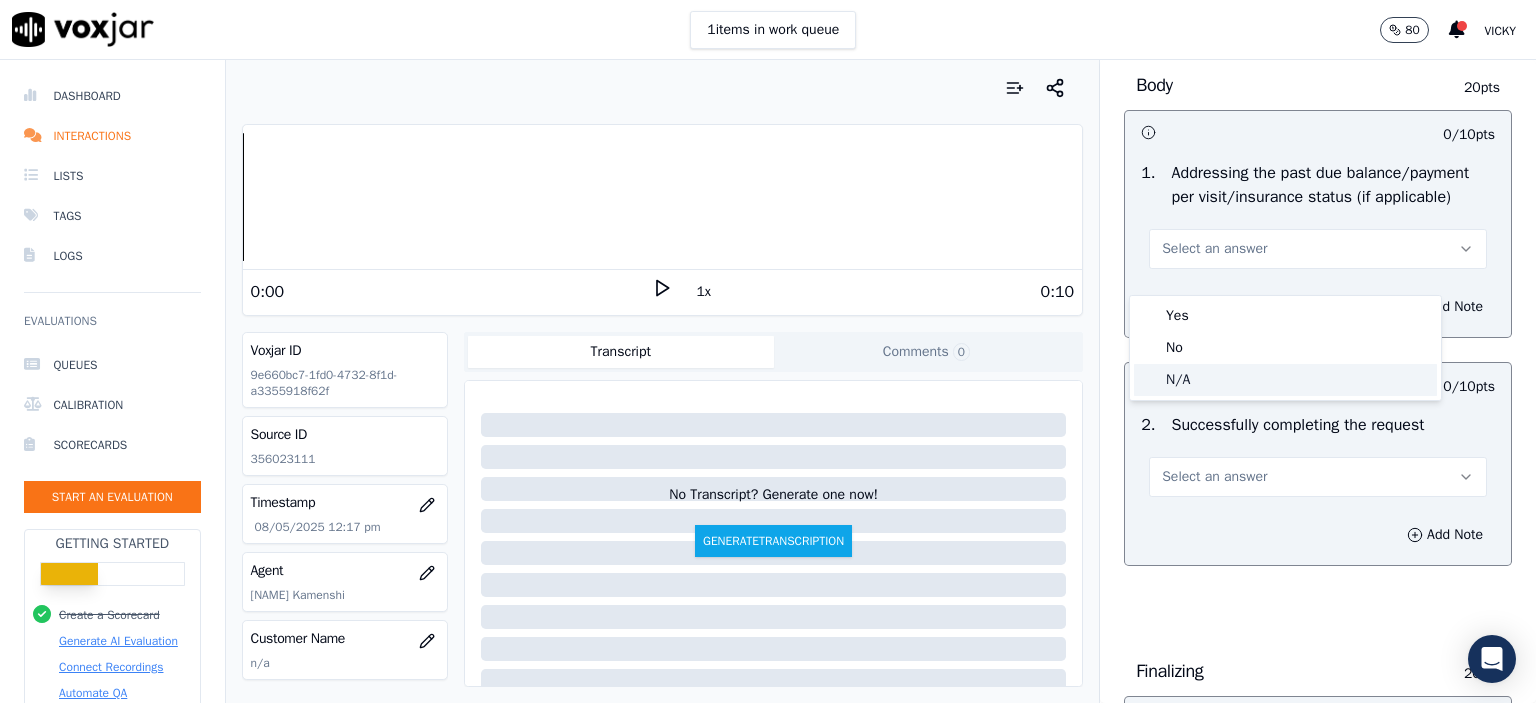 click on "N/A" 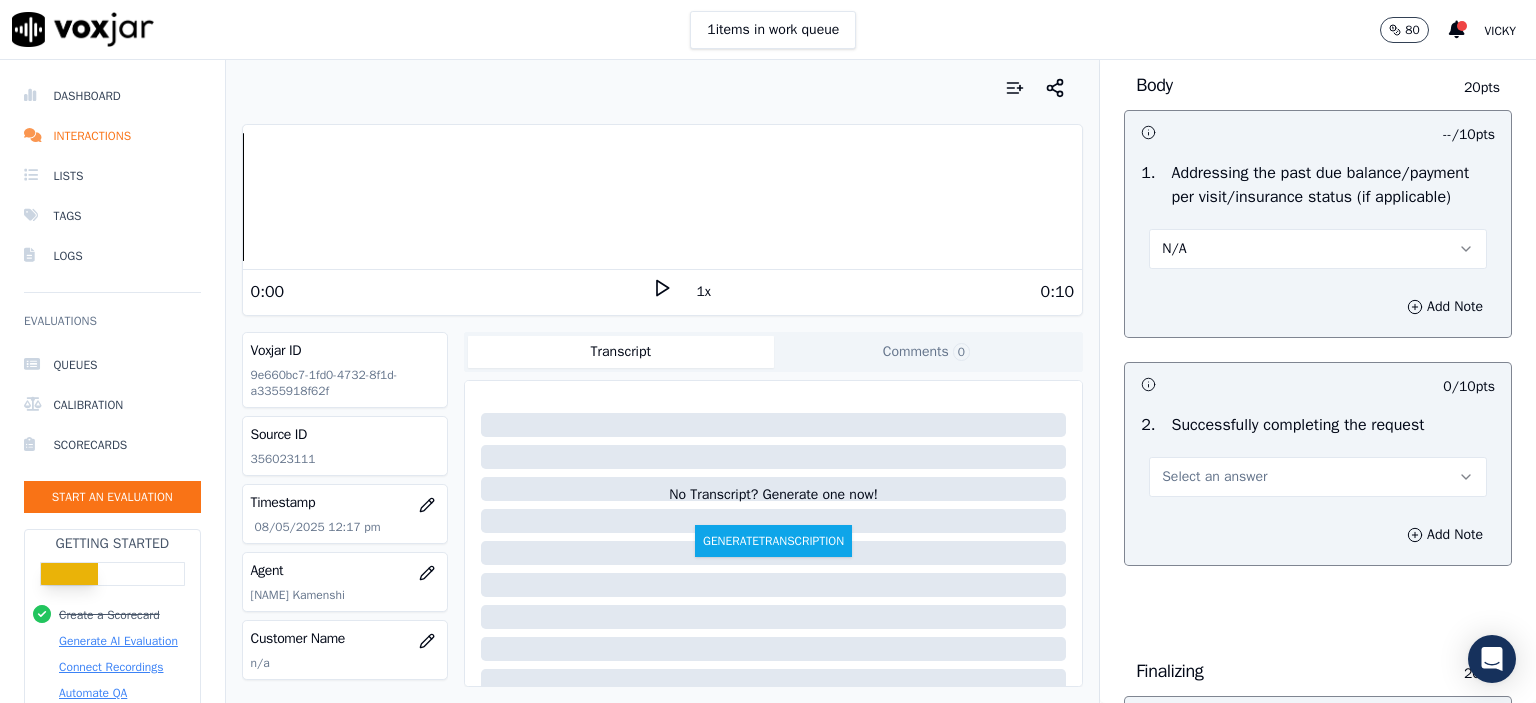 click on "Select an answer" at bounding box center (1318, 477) 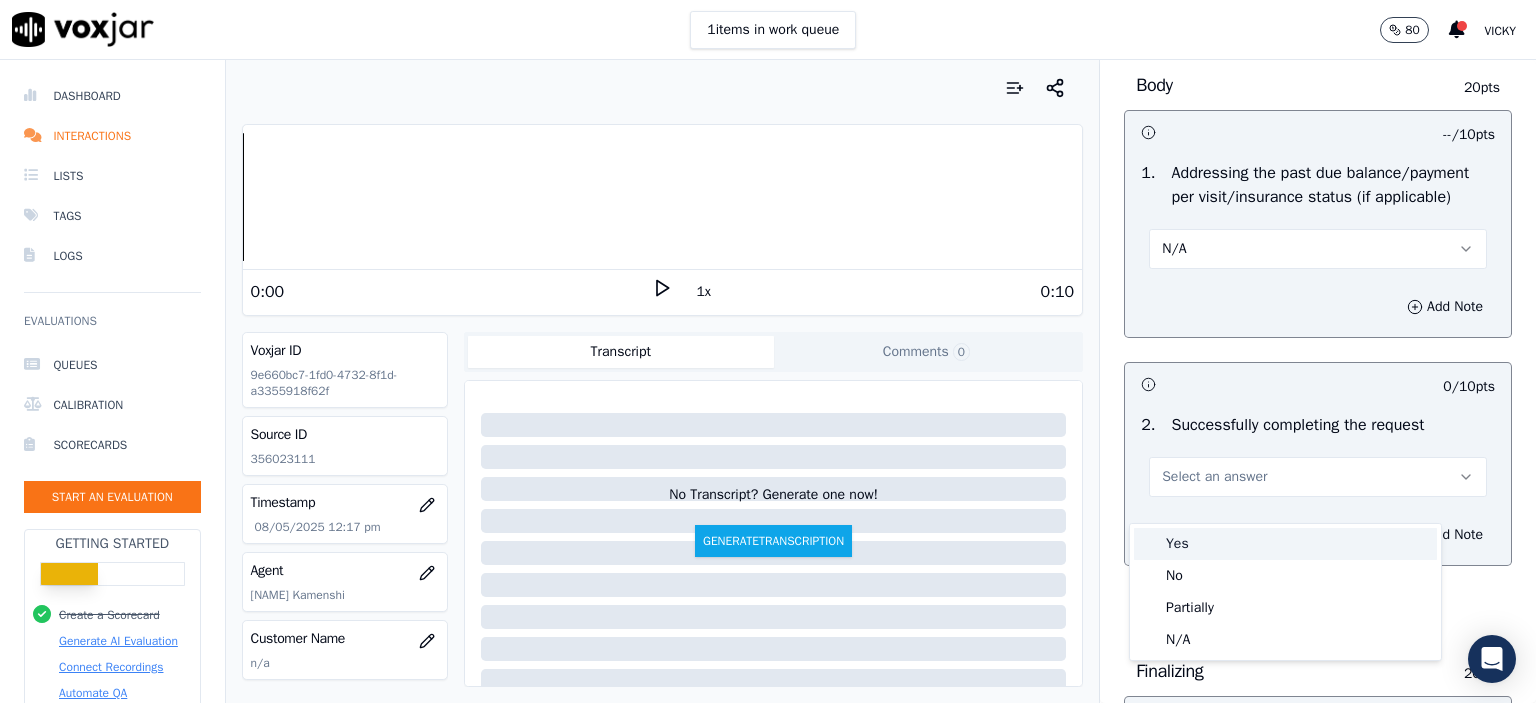 click on "Yes" at bounding box center (1285, 544) 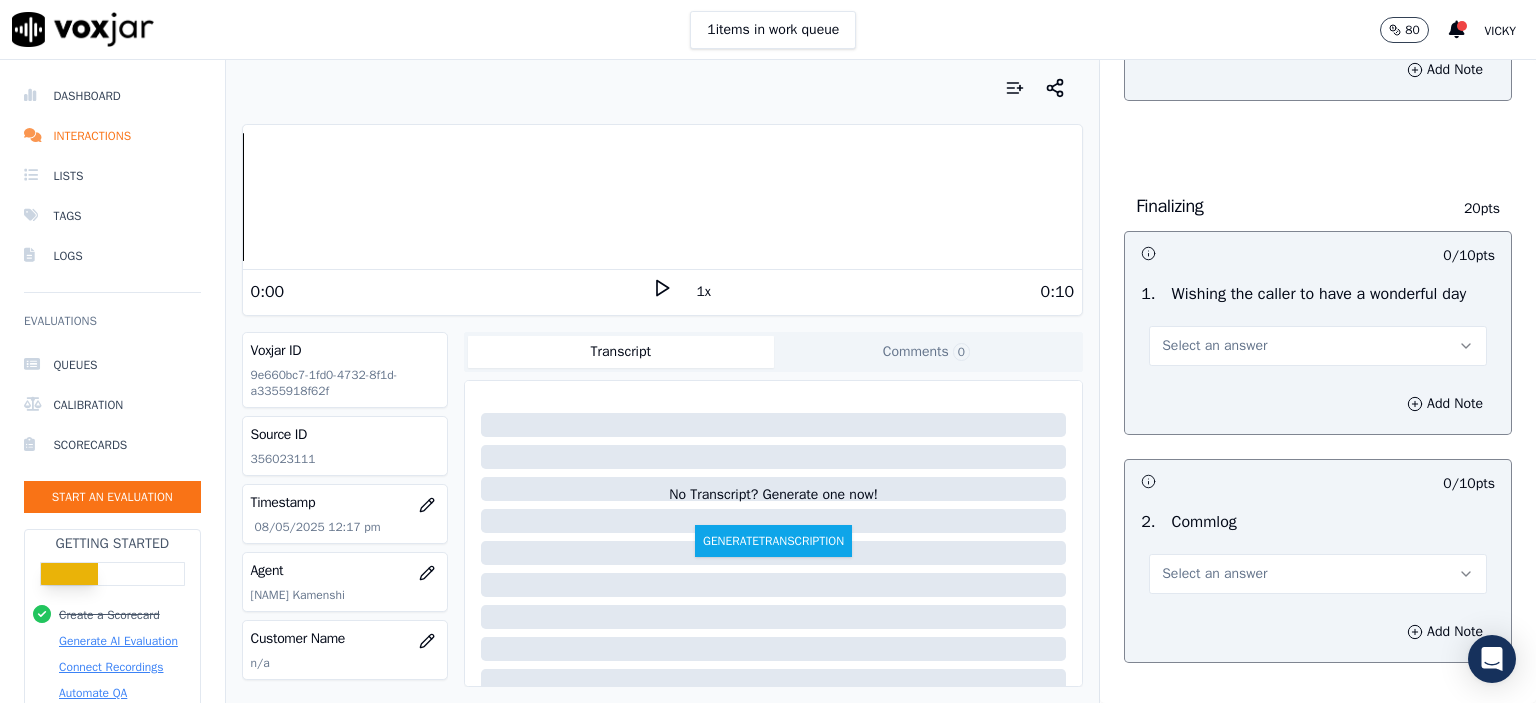 scroll, scrollTop: 1400, scrollLeft: 0, axis: vertical 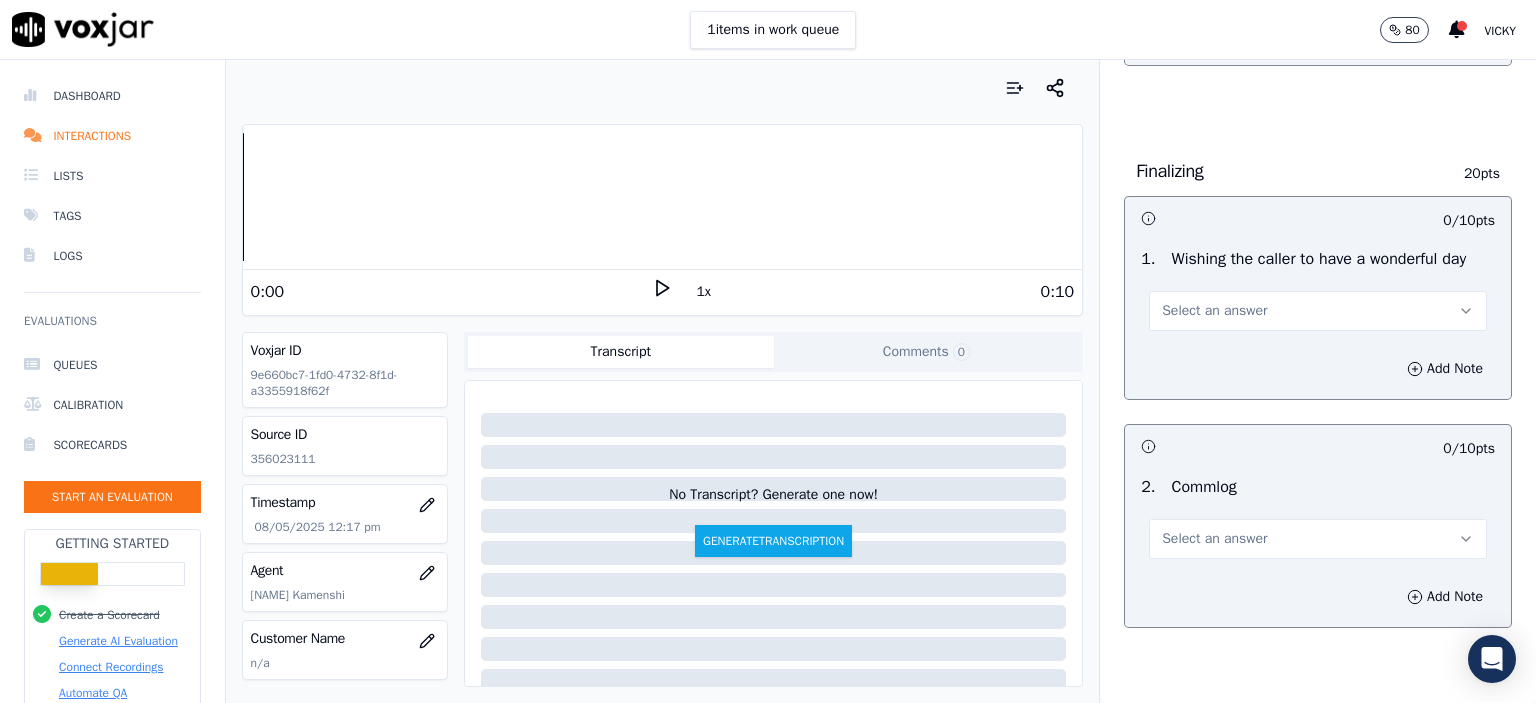 click on "Select an answer" at bounding box center [1214, 311] 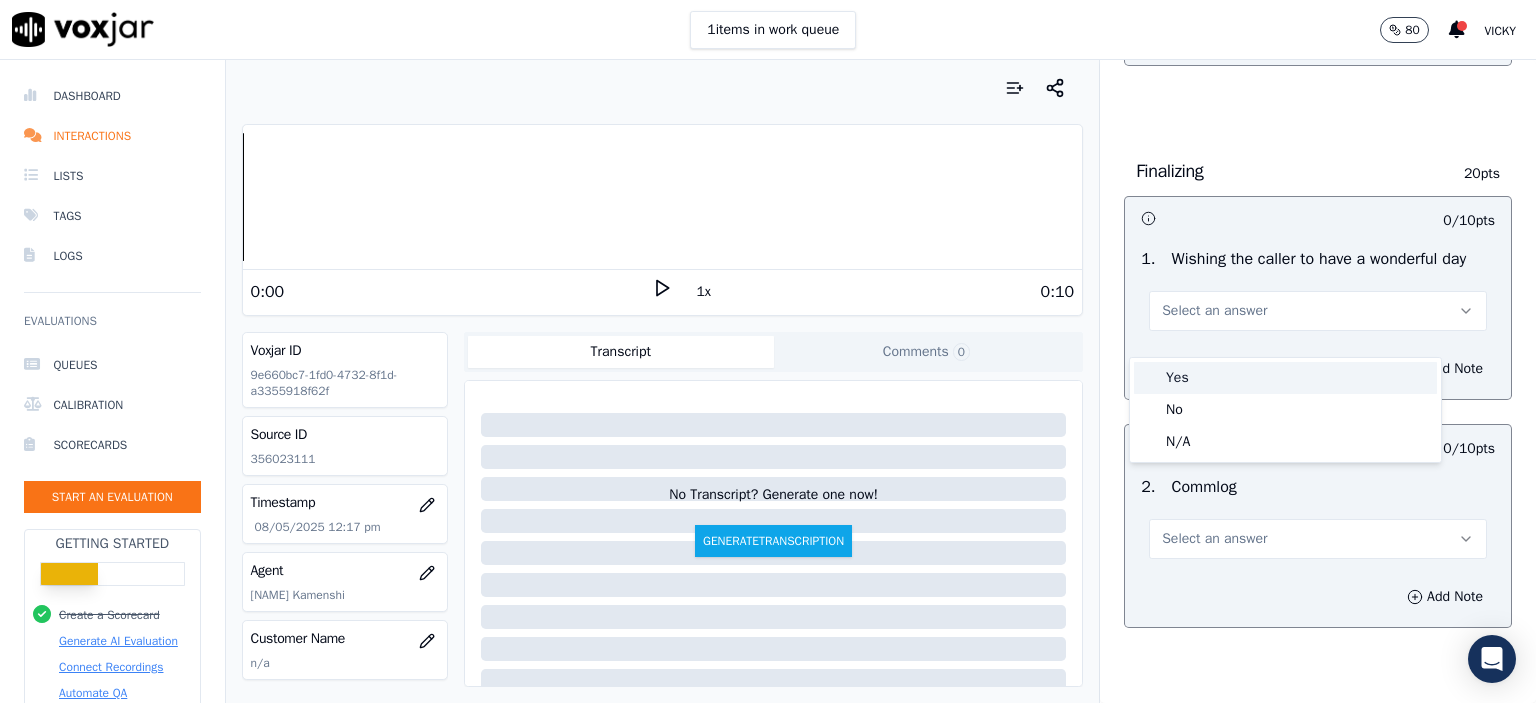 click on "Yes" at bounding box center [1285, 378] 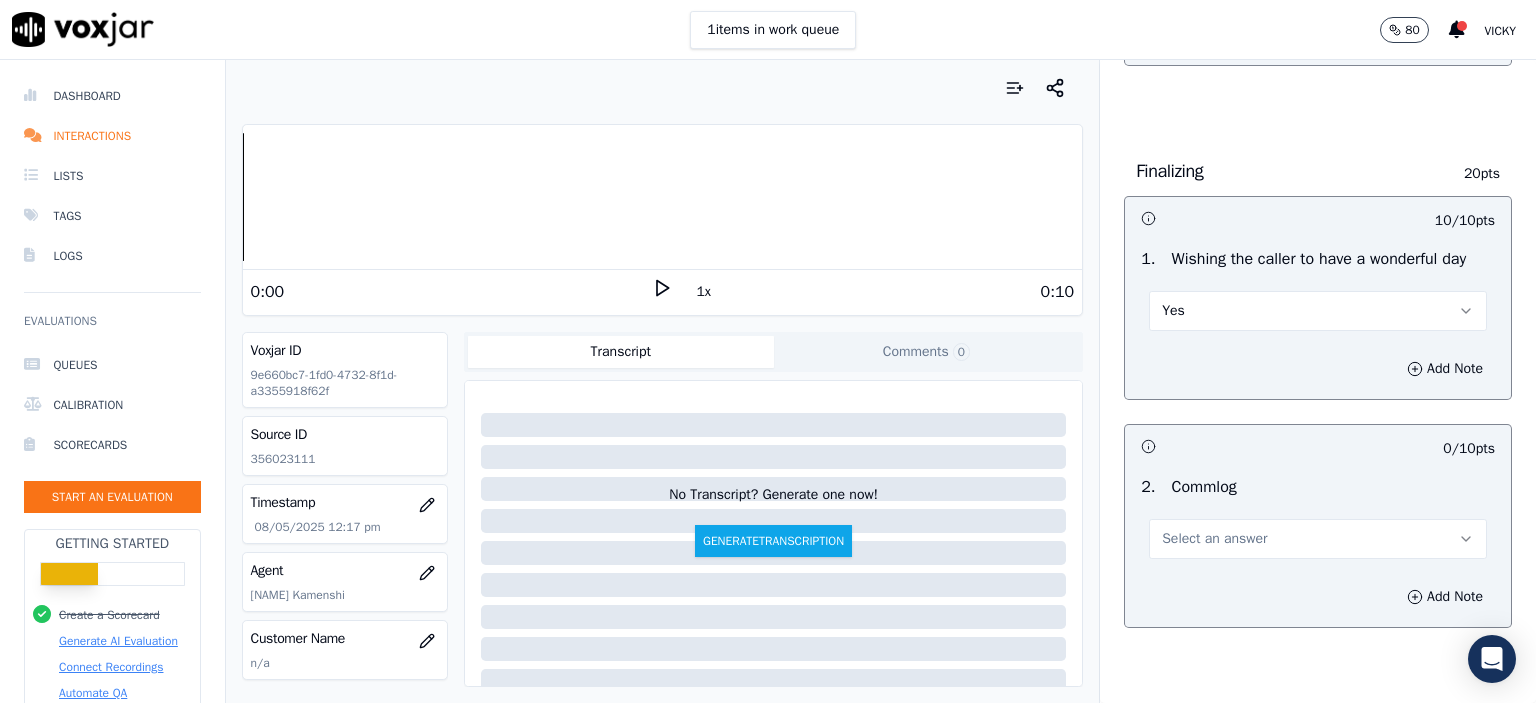 click on "Select an answer" at bounding box center (1214, 539) 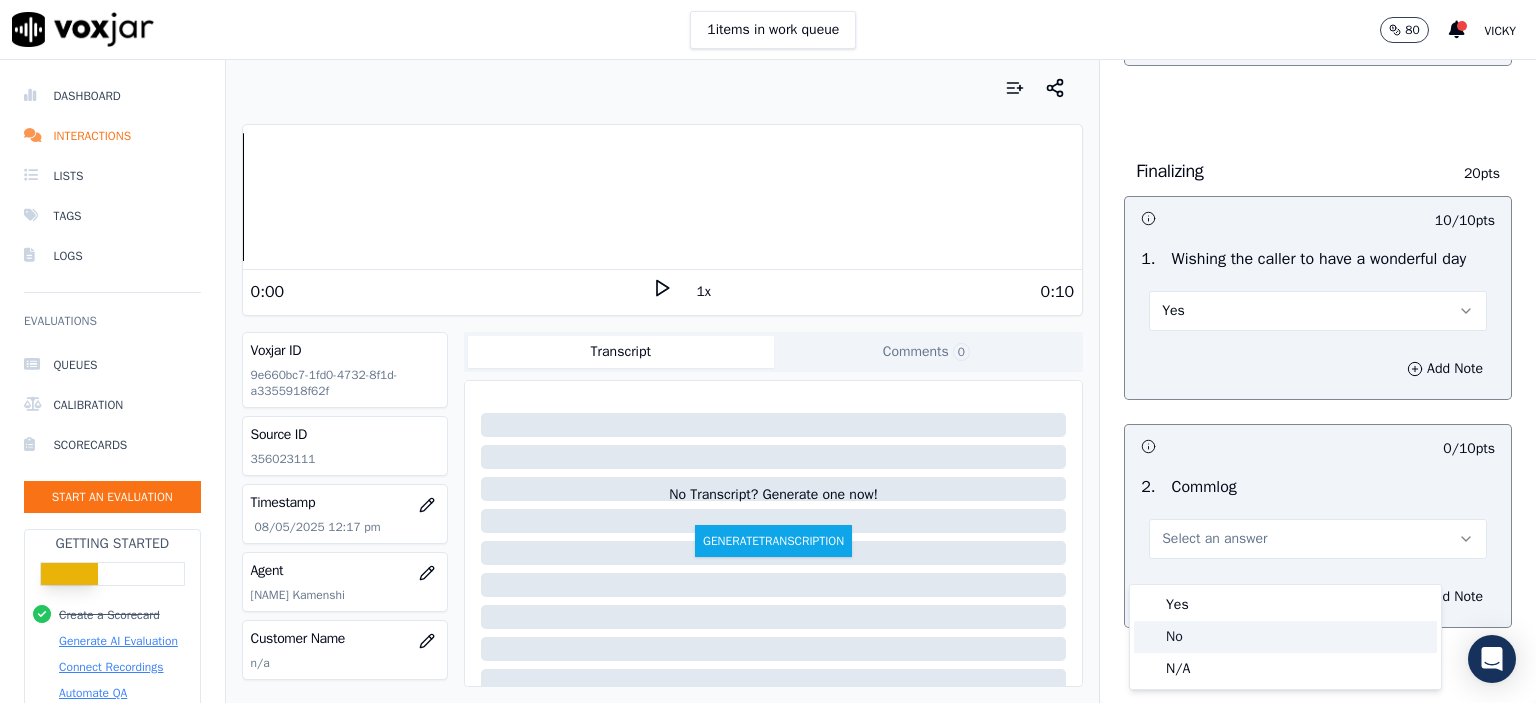 click on "No" 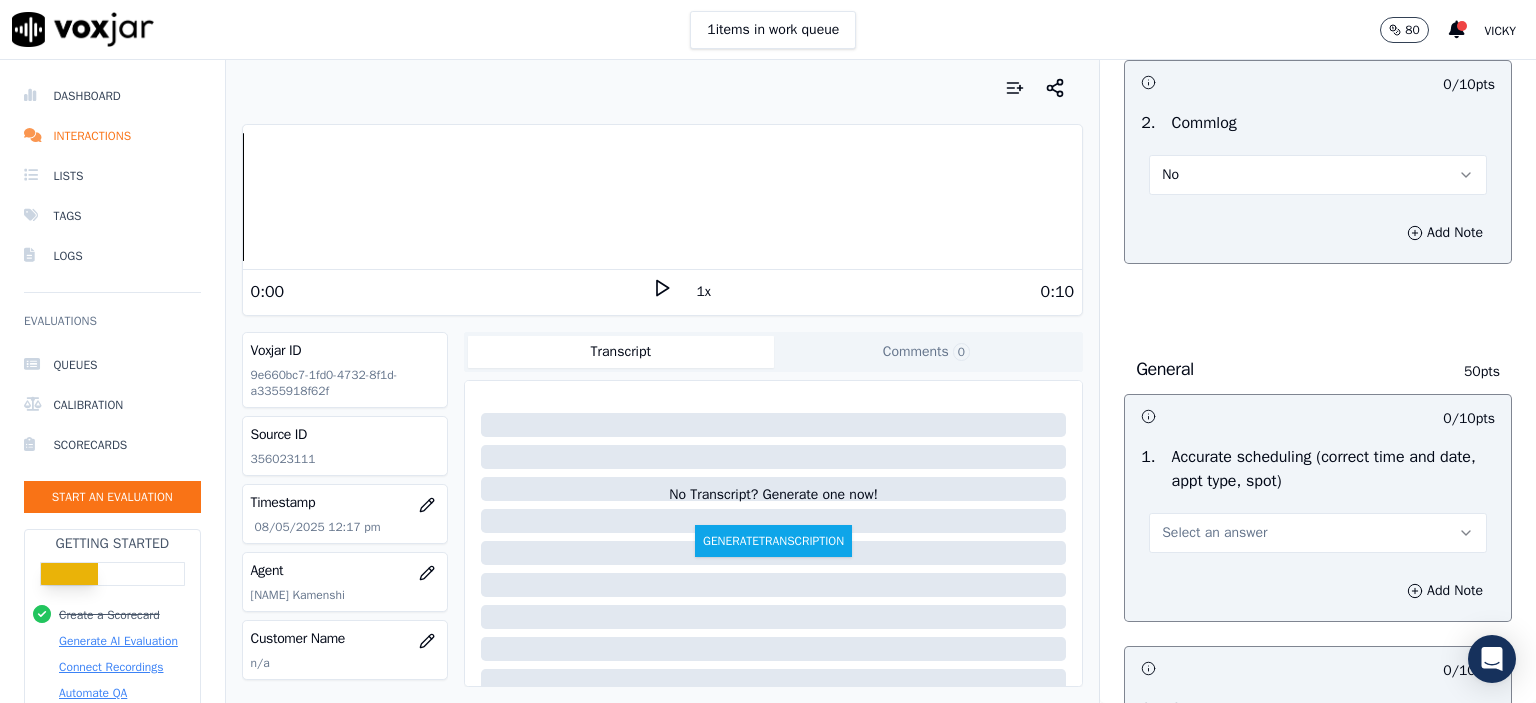 scroll, scrollTop: 1800, scrollLeft: 0, axis: vertical 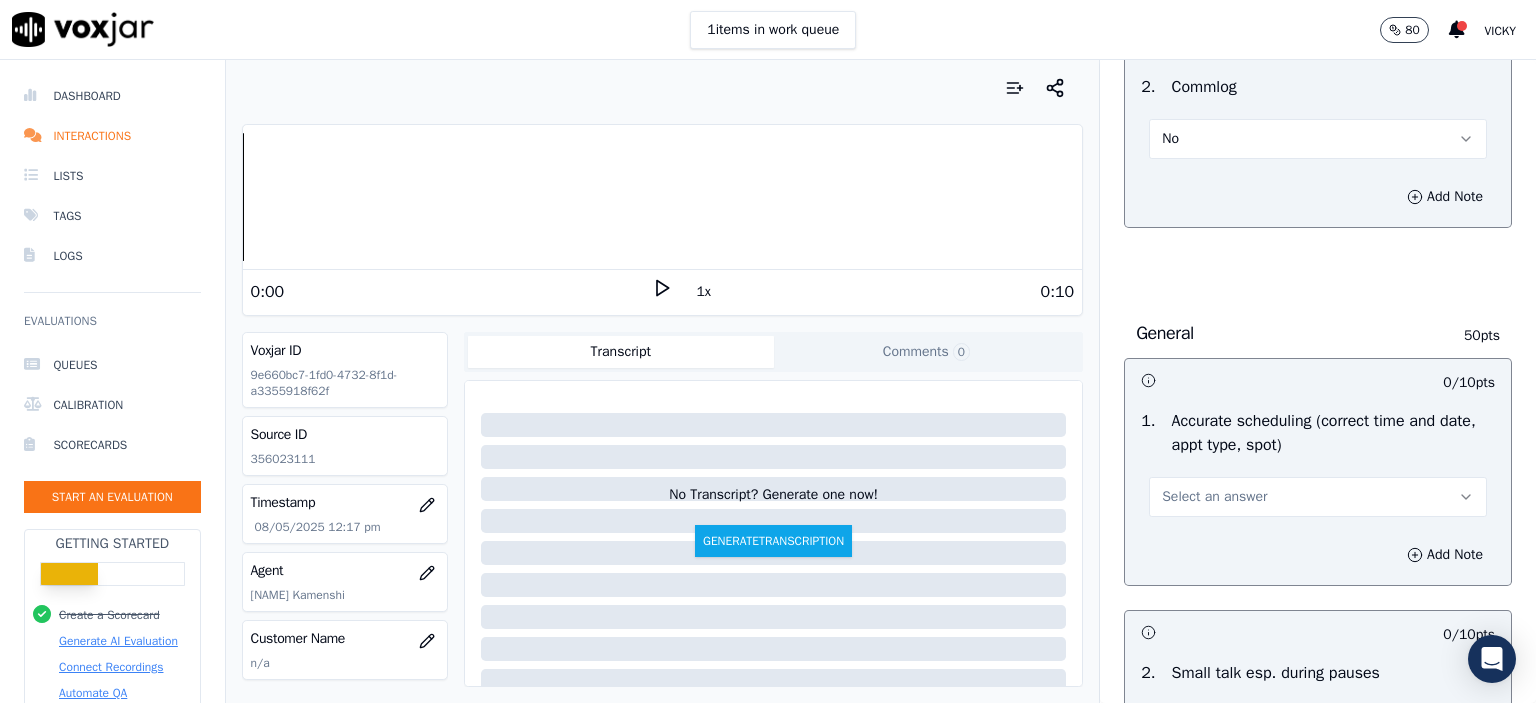 click on "Select an answer" at bounding box center [1214, 497] 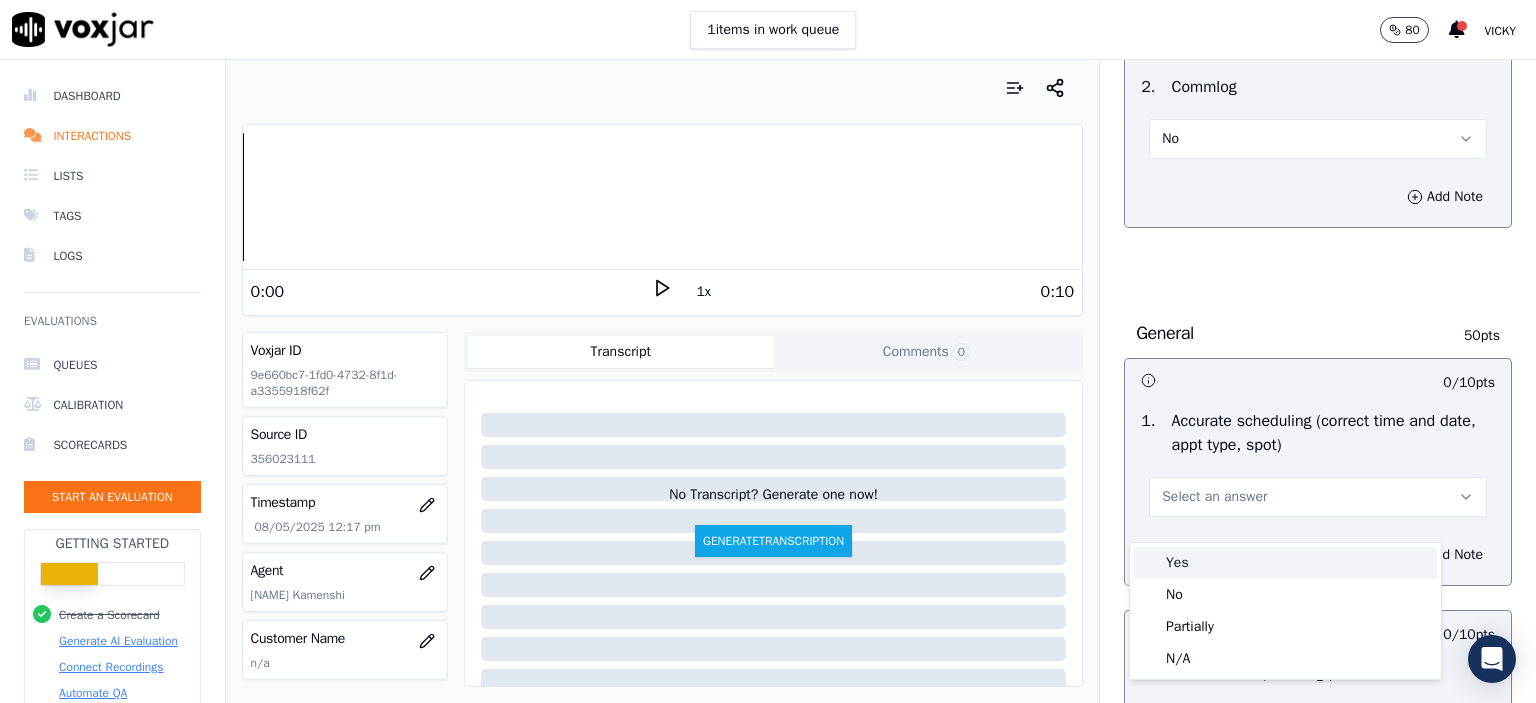 click on "Yes" at bounding box center [1285, 563] 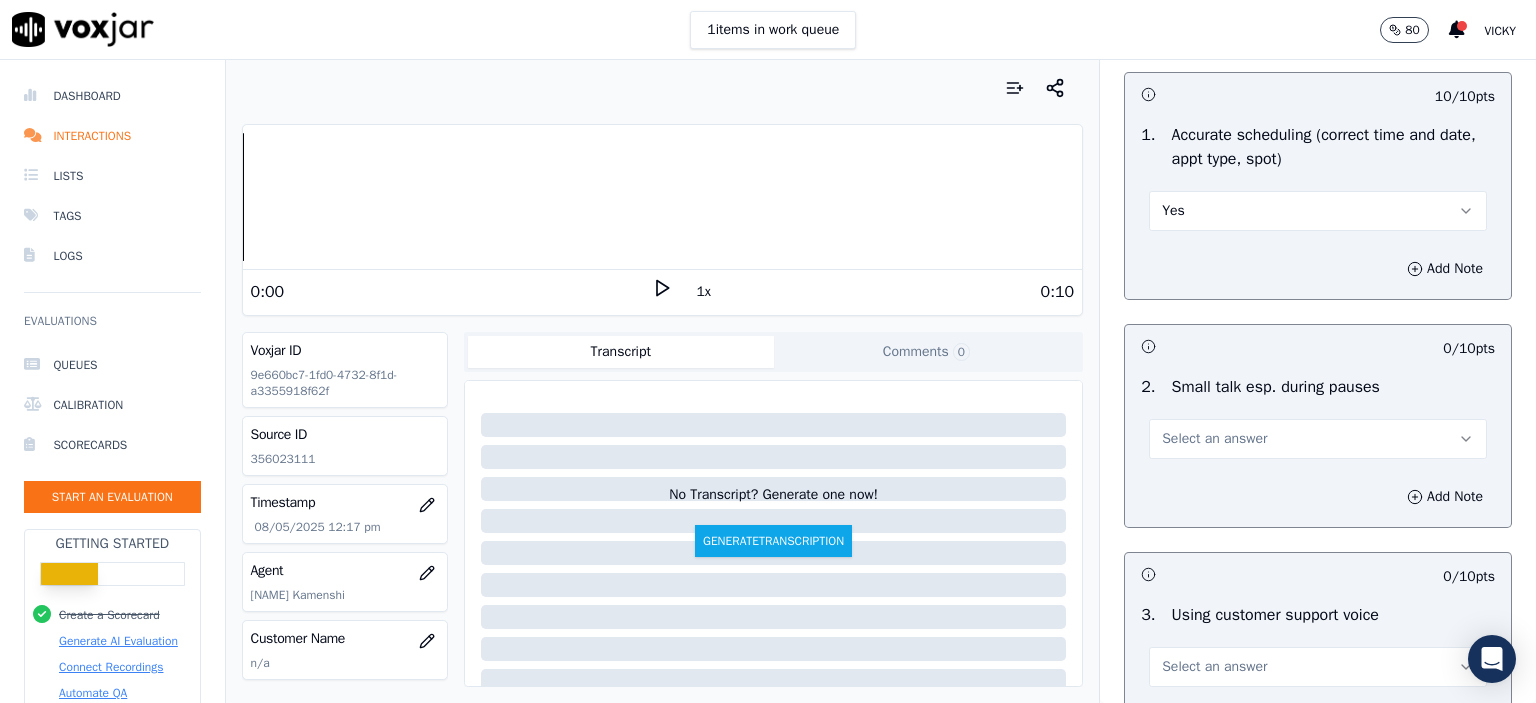 scroll, scrollTop: 2100, scrollLeft: 0, axis: vertical 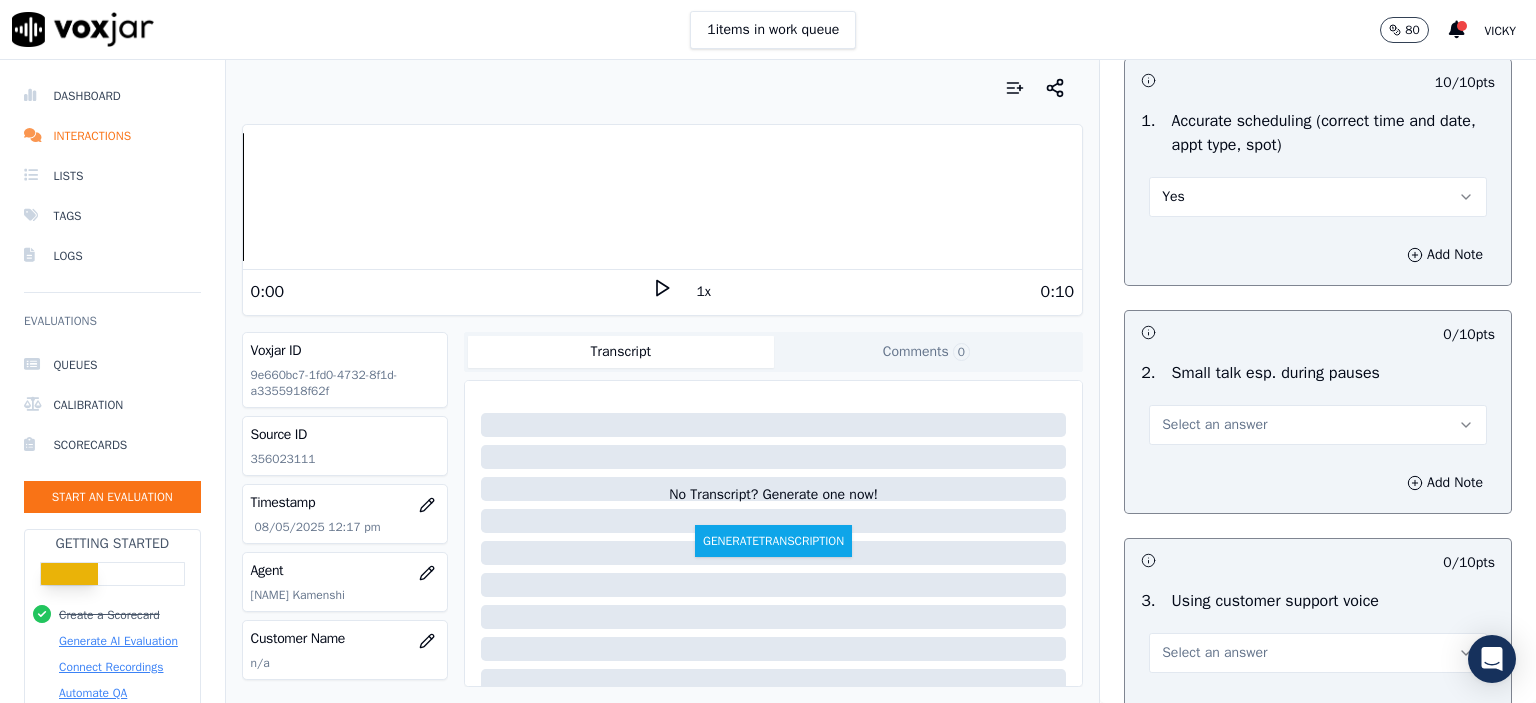 click on "Select an answer" at bounding box center [1214, 425] 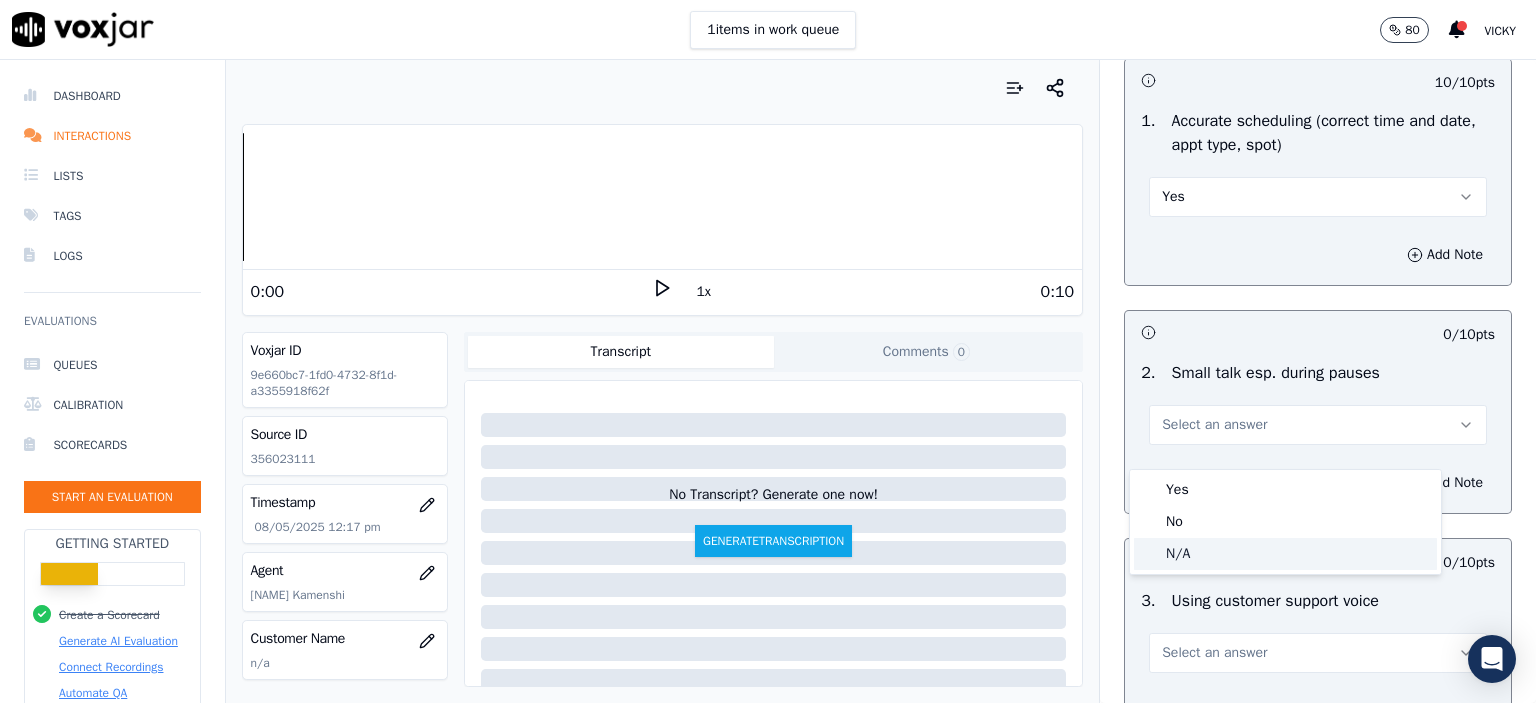 click on "N/A" 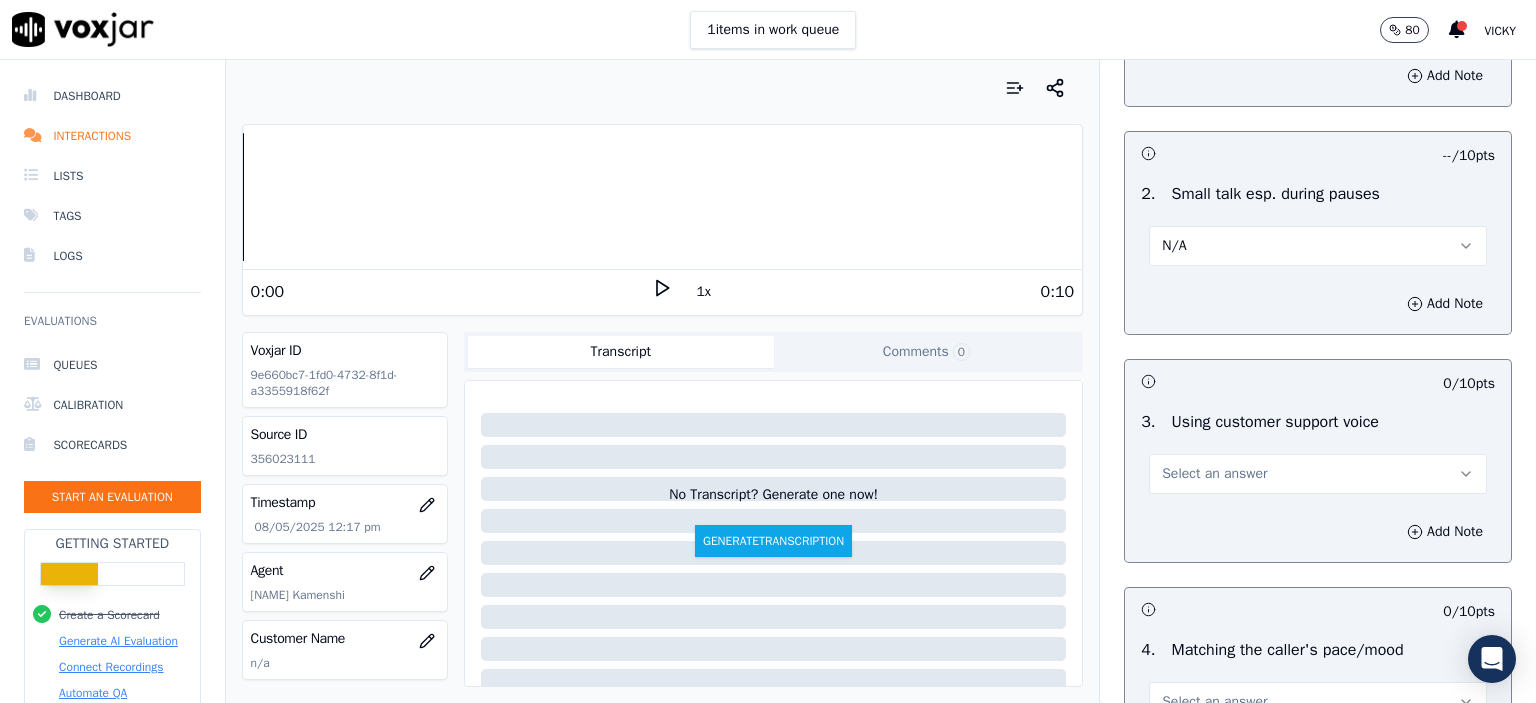 scroll, scrollTop: 2300, scrollLeft: 0, axis: vertical 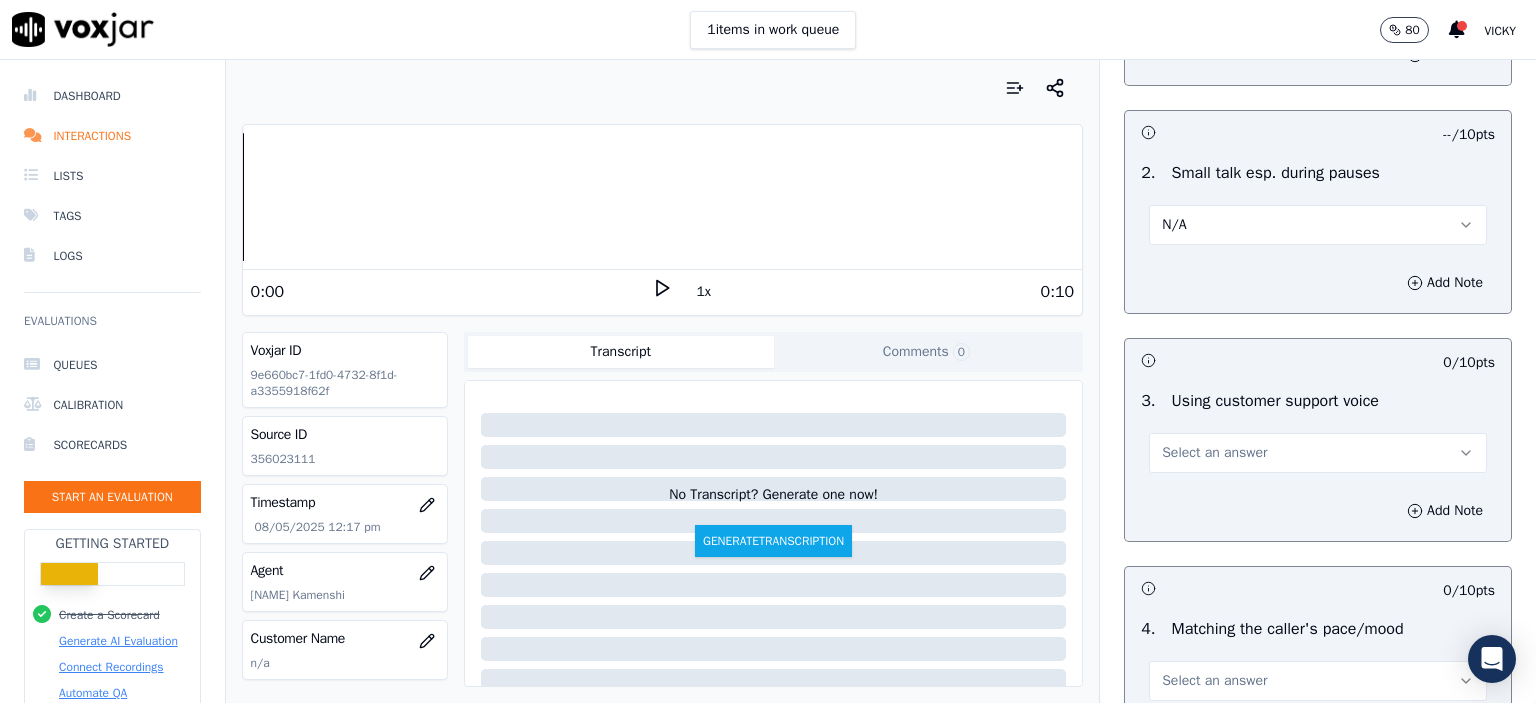click on "Select an answer" at bounding box center [1318, 453] 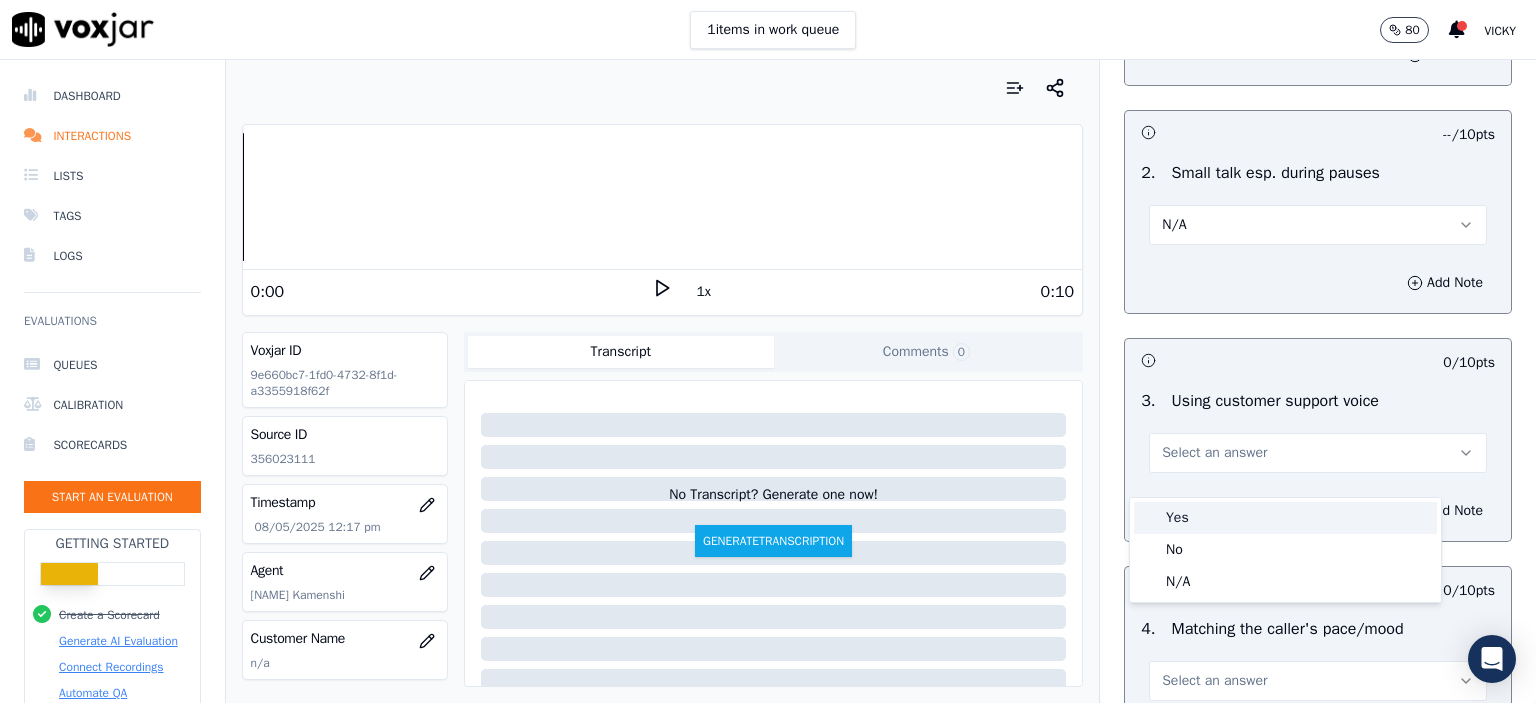 click on "Yes" at bounding box center (1285, 518) 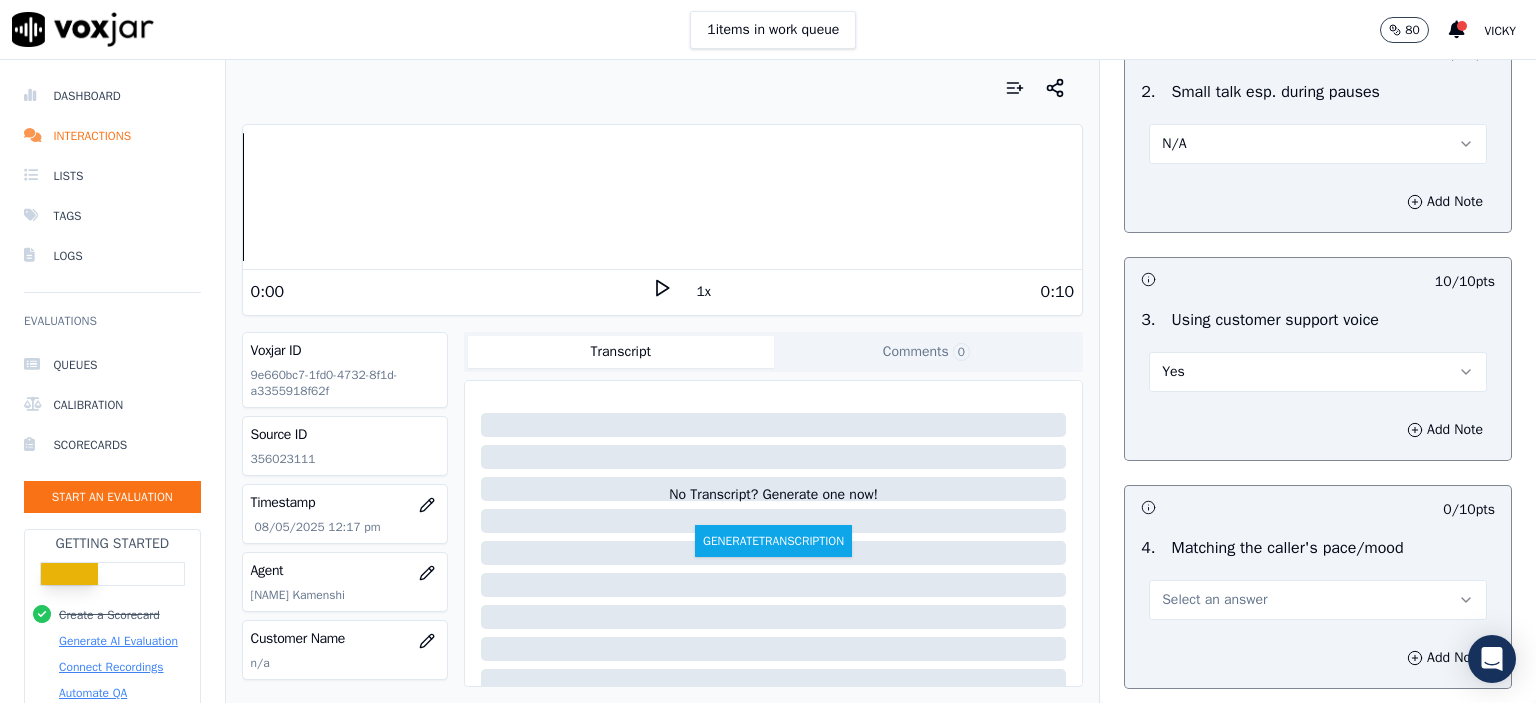 scroll, scrollTop: 2600, scrollLeft: 0, axis: vertical 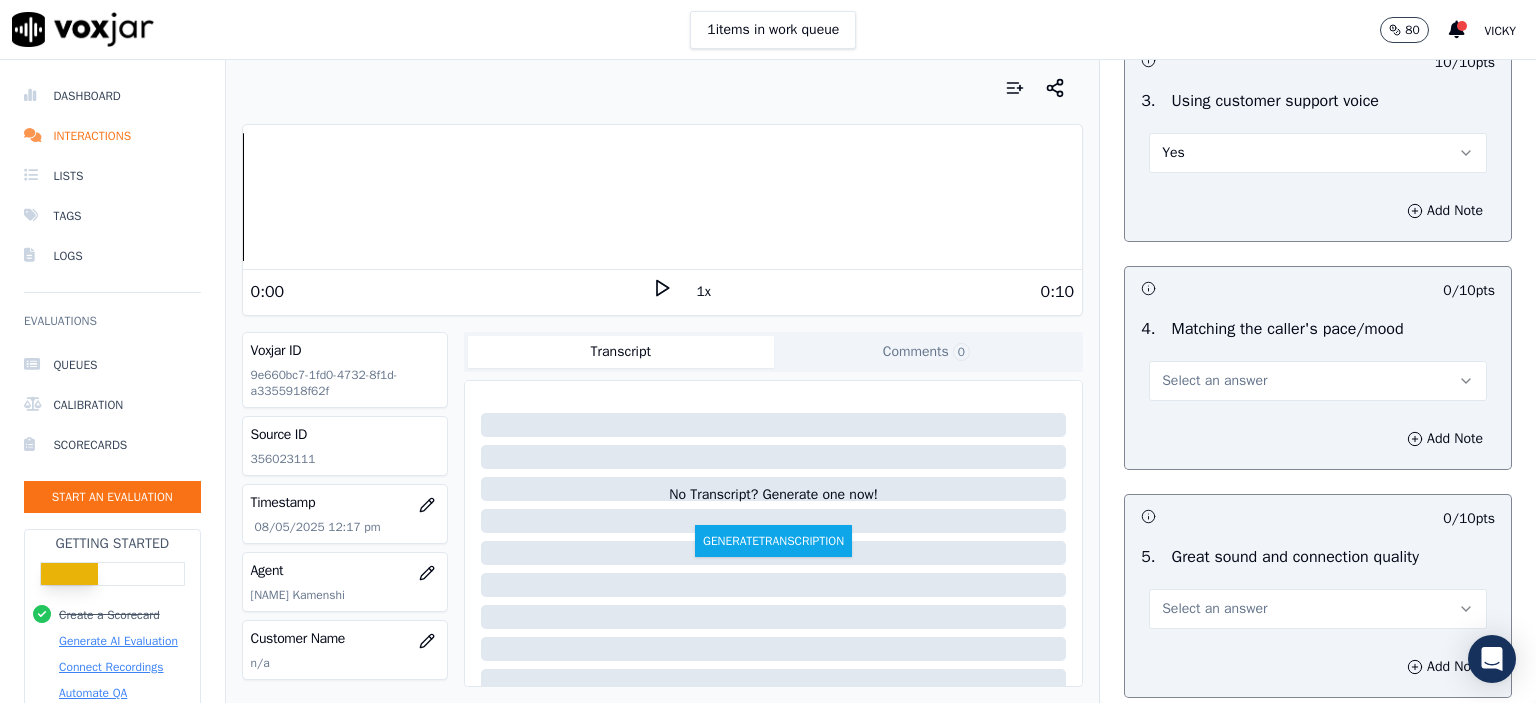 click on "Select an answer" at bounding box center [1214, 381] 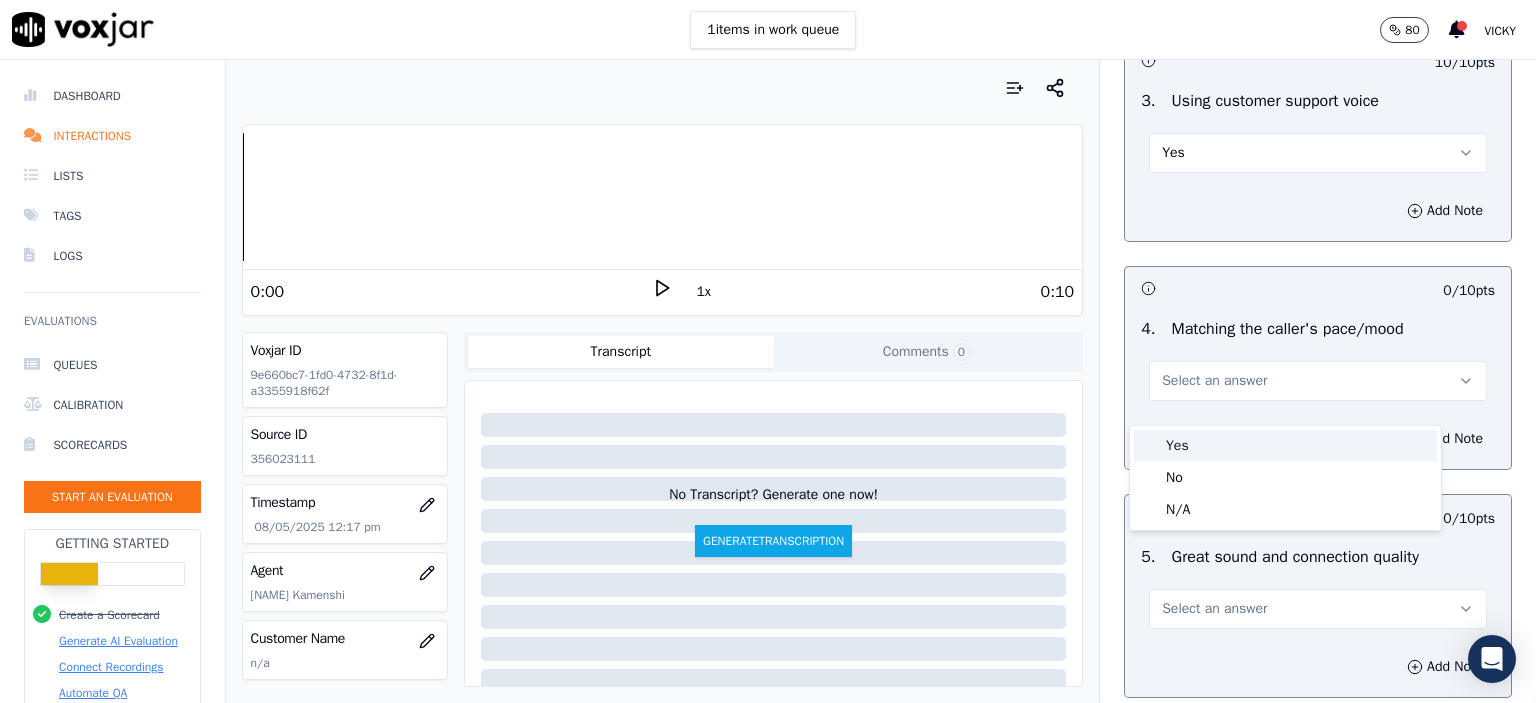 click on "Yes" at bounding box center (1285, 446) 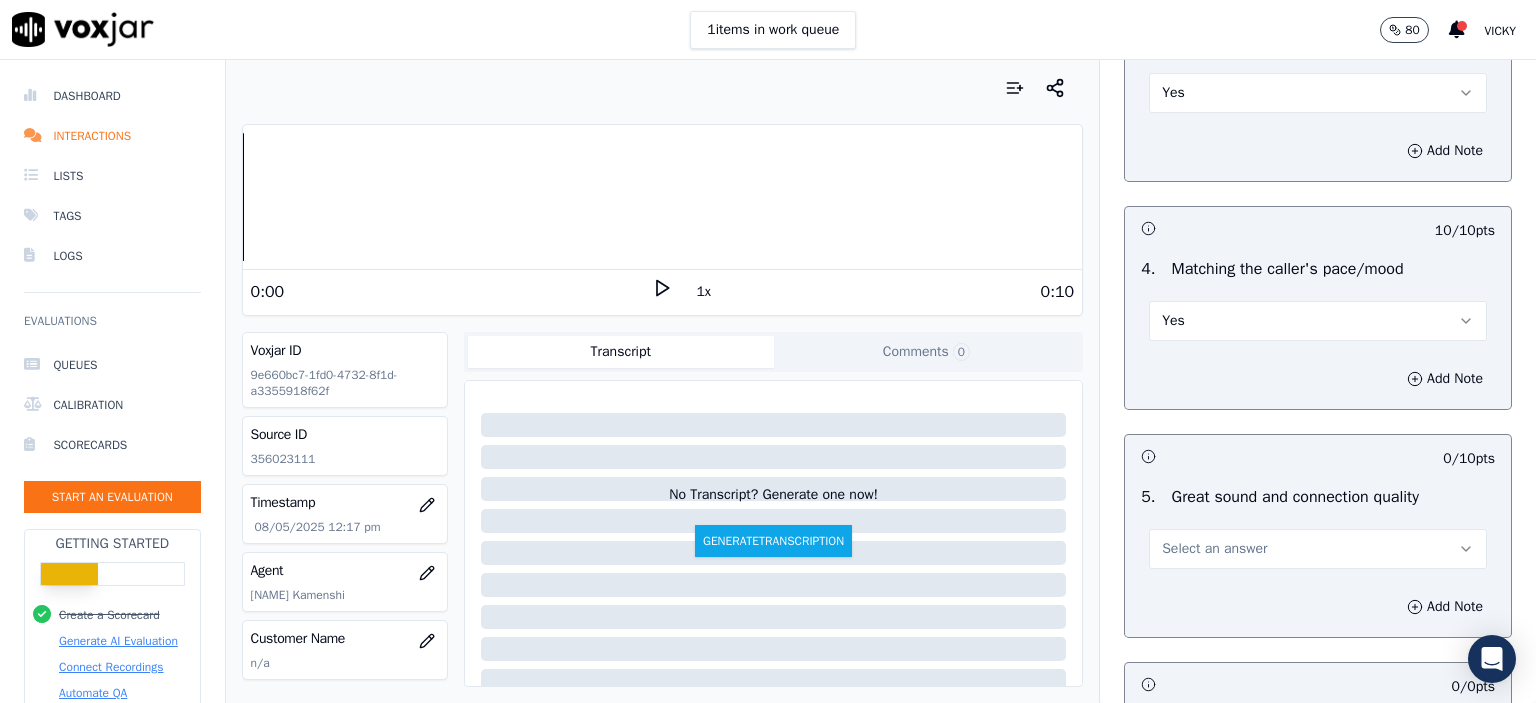 scroll, scrollTop: 2900, scrollLeft: 0, axis: vertical 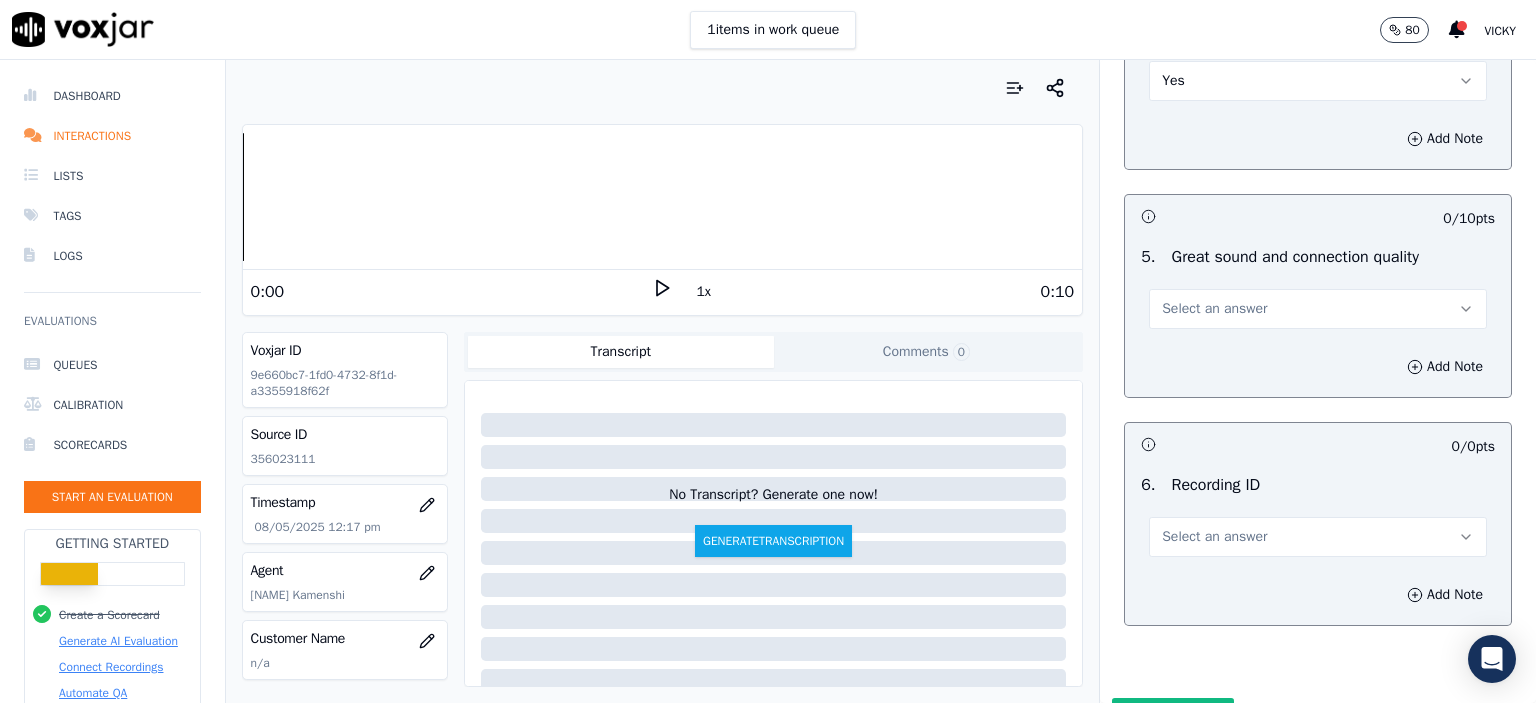 click on "Select an answer" at bounding box center (1214, 309) 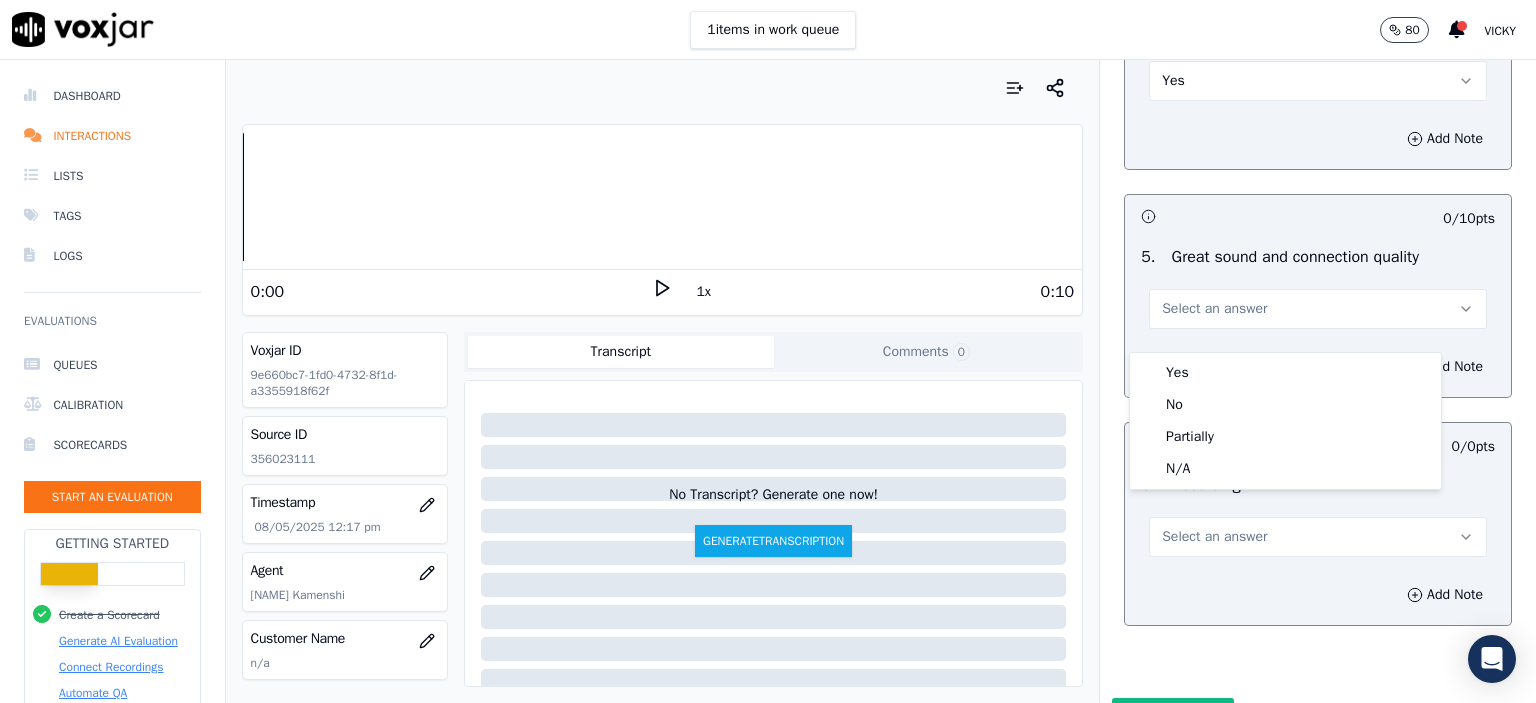 click on "Yes" at bounding box center [1285, 373] 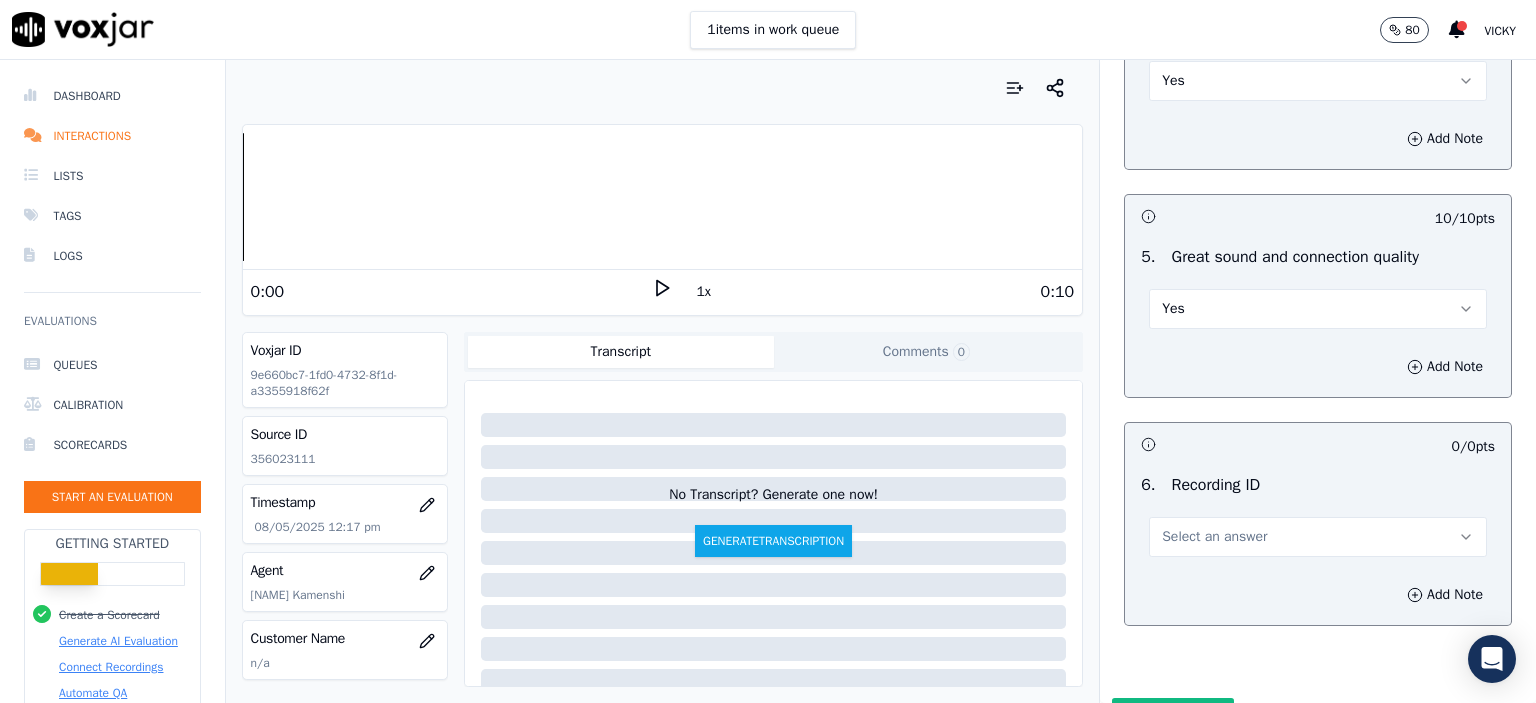 click on "Select an answer" at bounding box center [1214, 537] 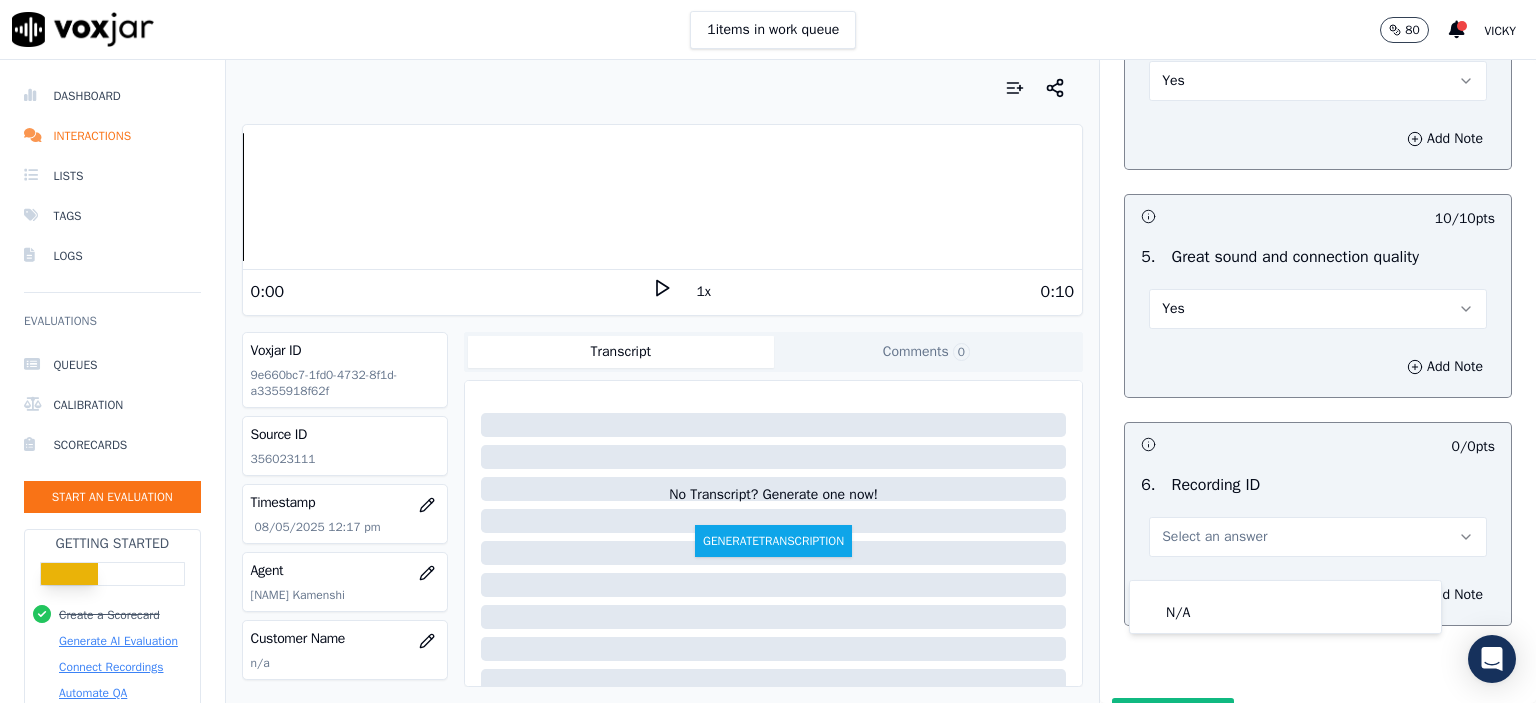 click on "N/A" at bounding box center (1285, 607) 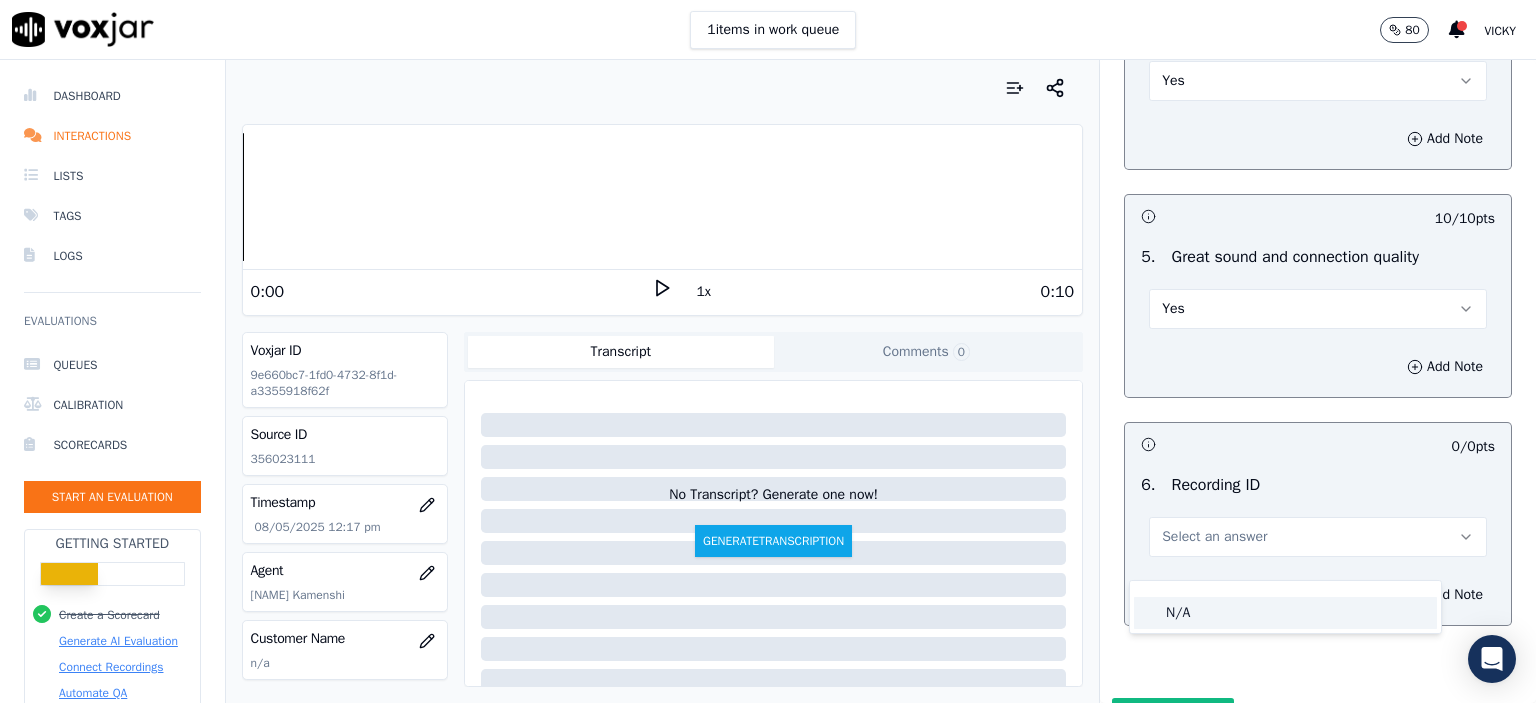 click on "N/A" 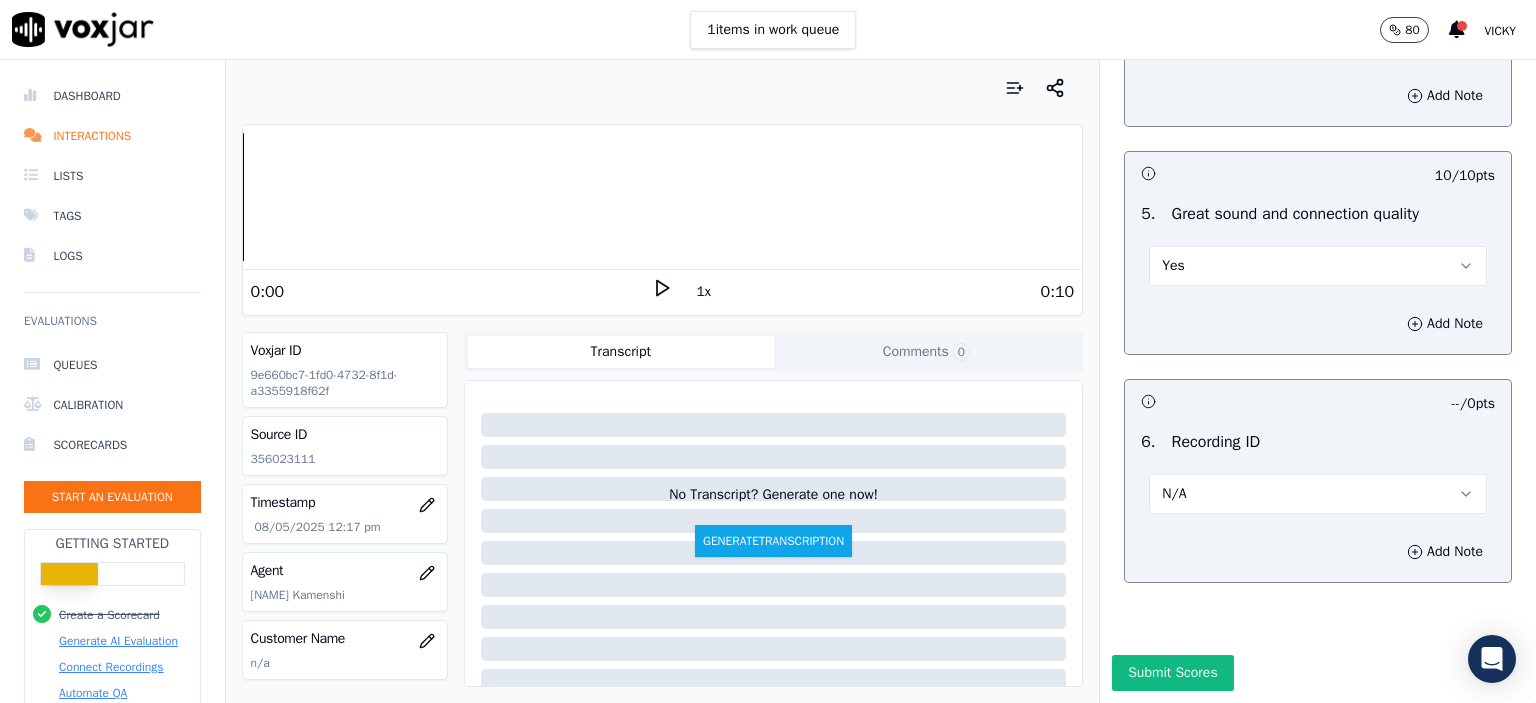 scroll, scrollTop: 3007, scrollLeft: 0, axis: vertical 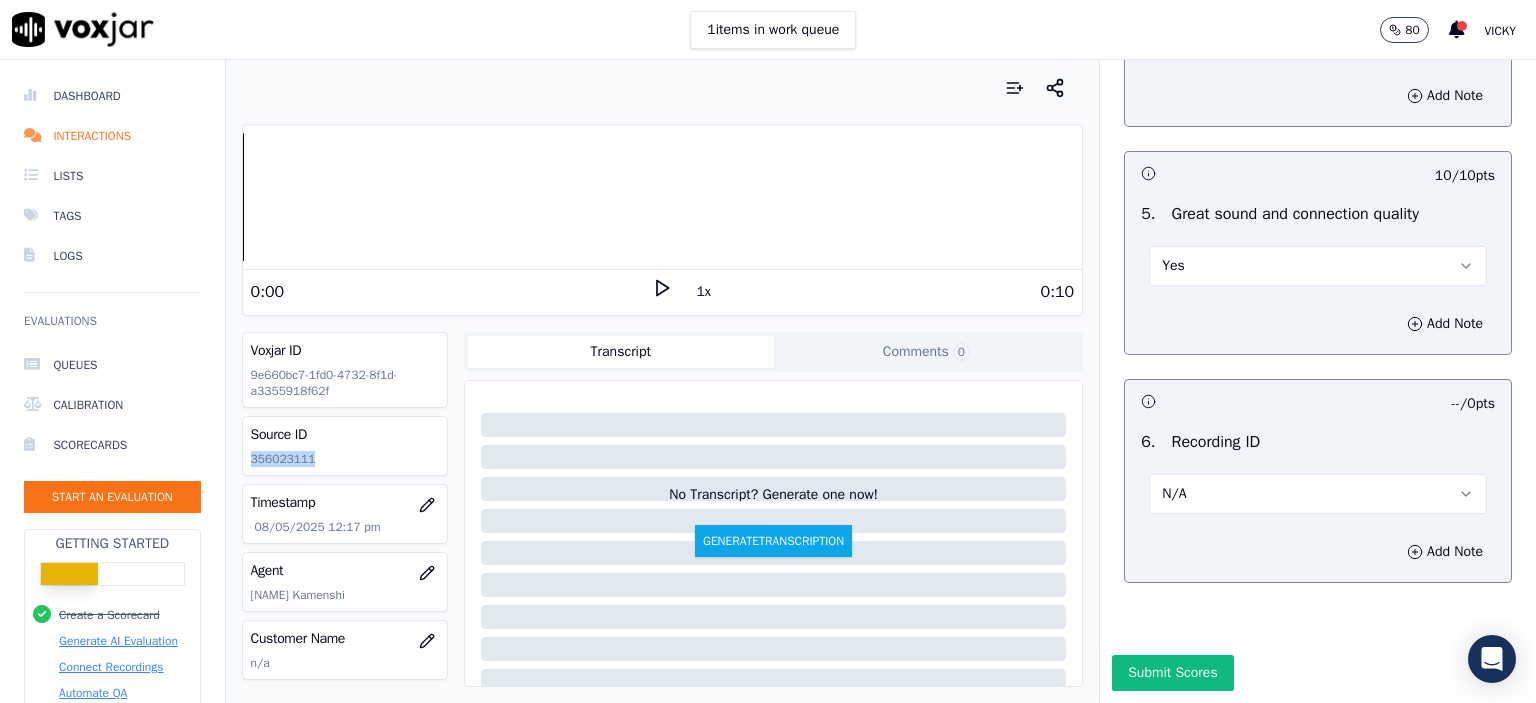click on "356023111" 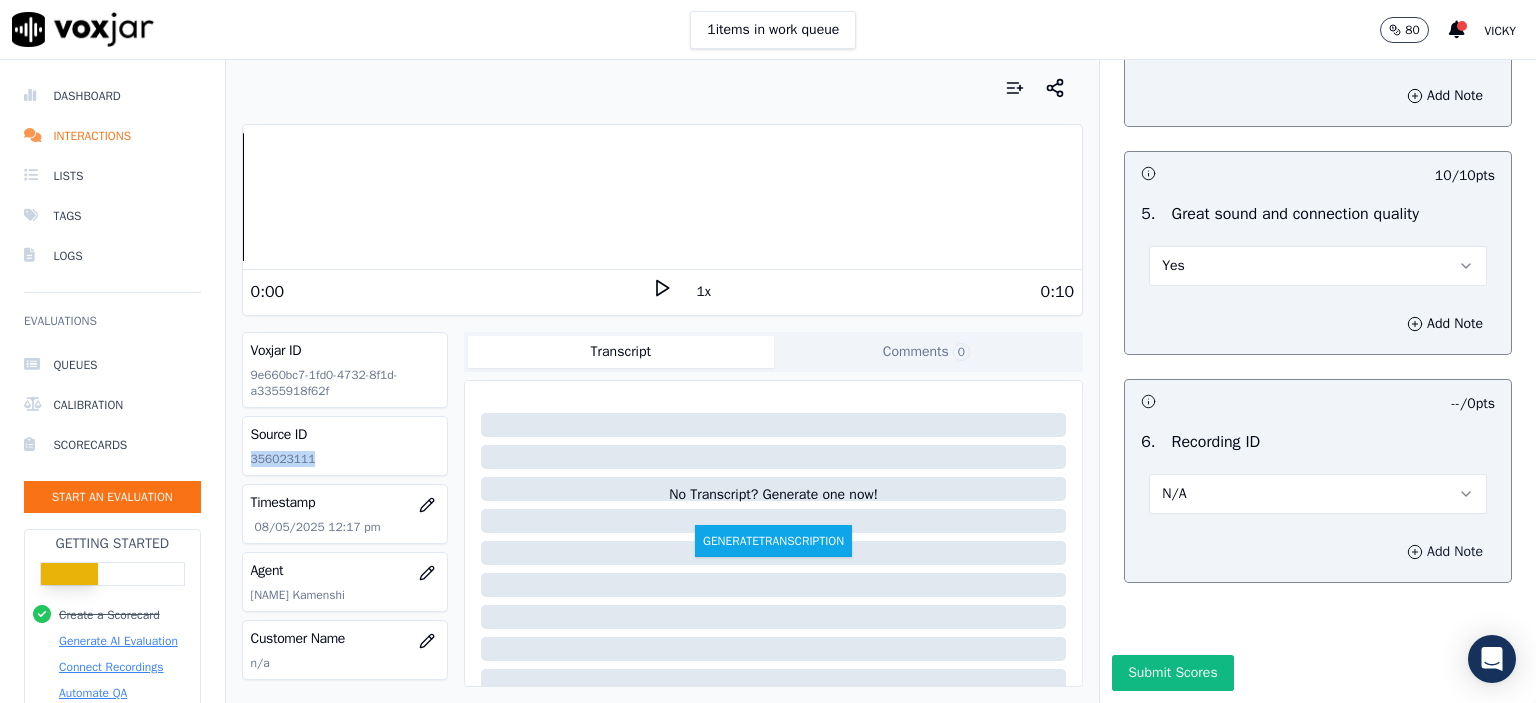 click on "Add Note" at bounding box center [1445, 552] 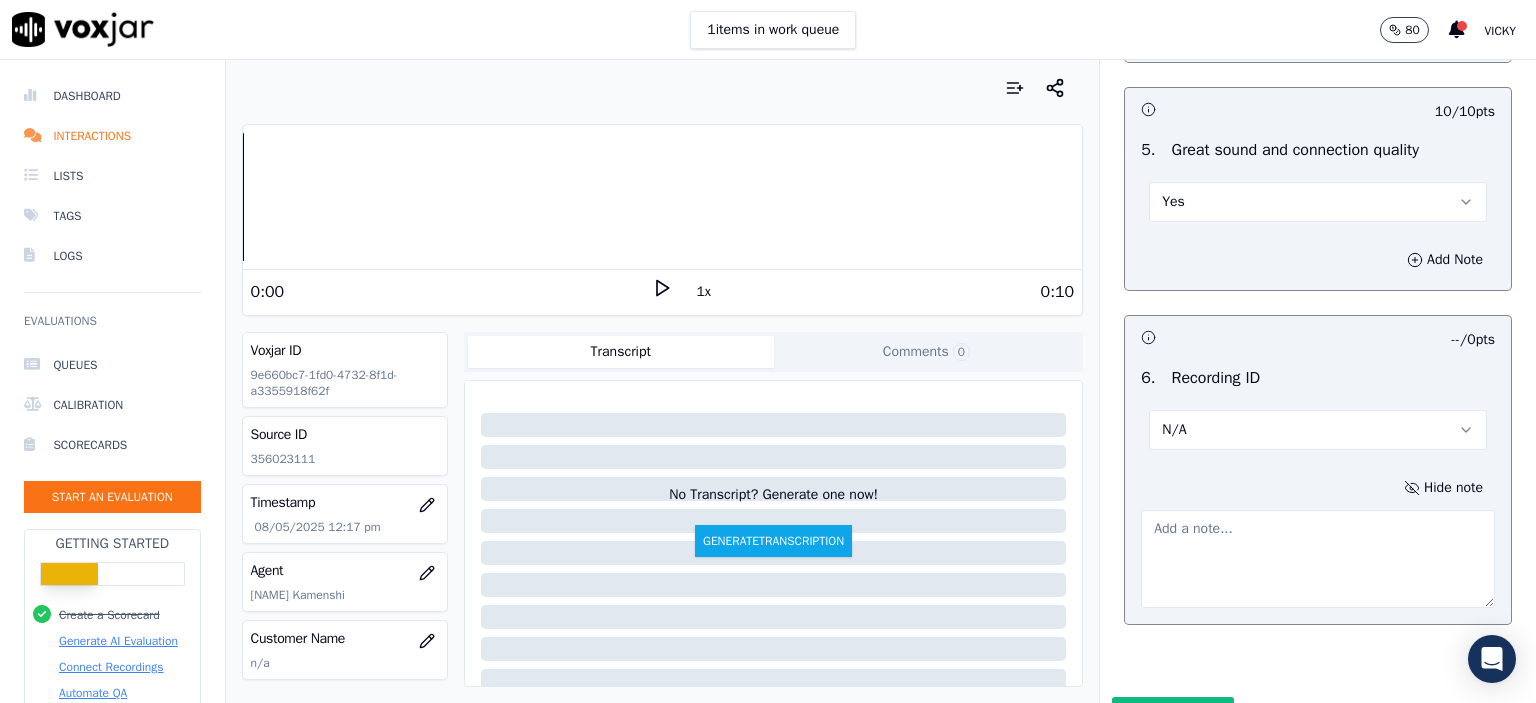 click at bounding box center [1318, 559] 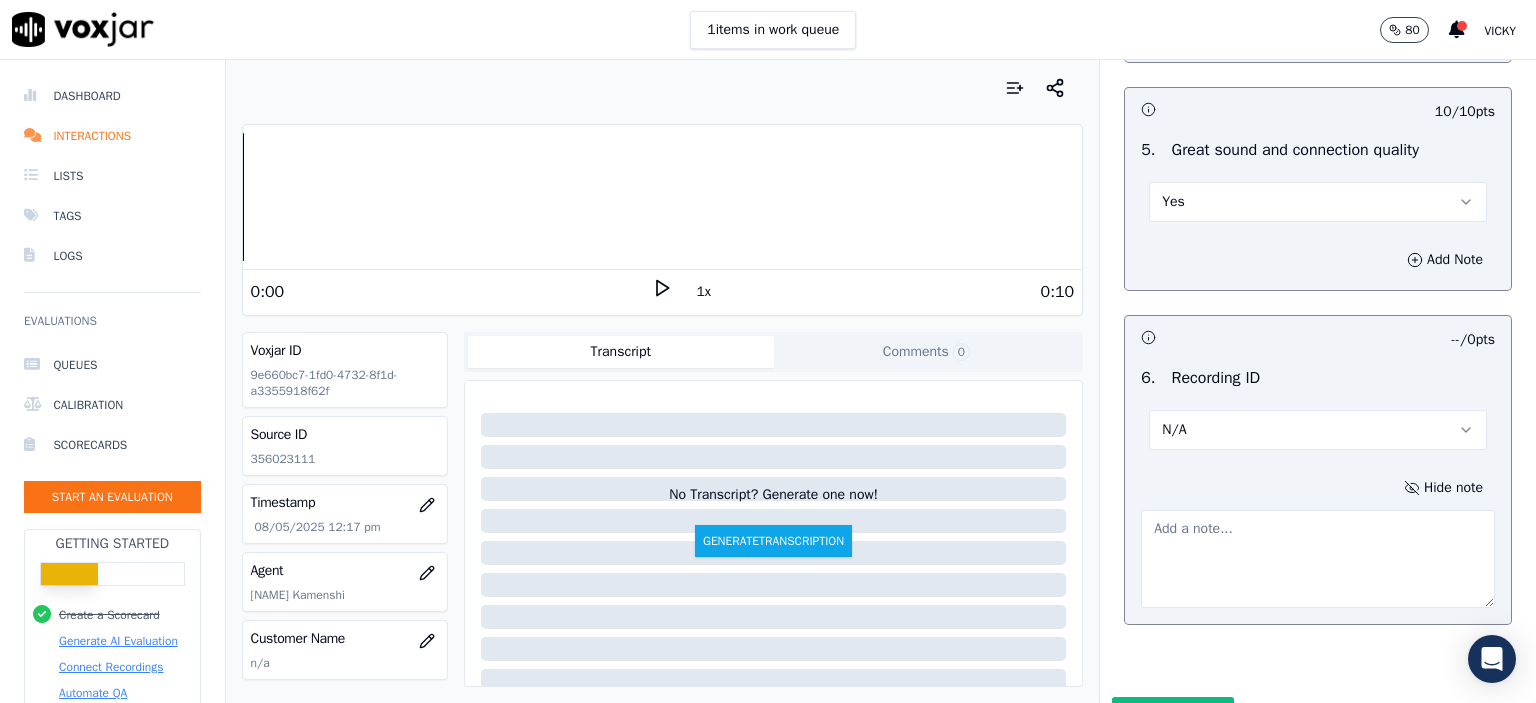 paste on "356023111" 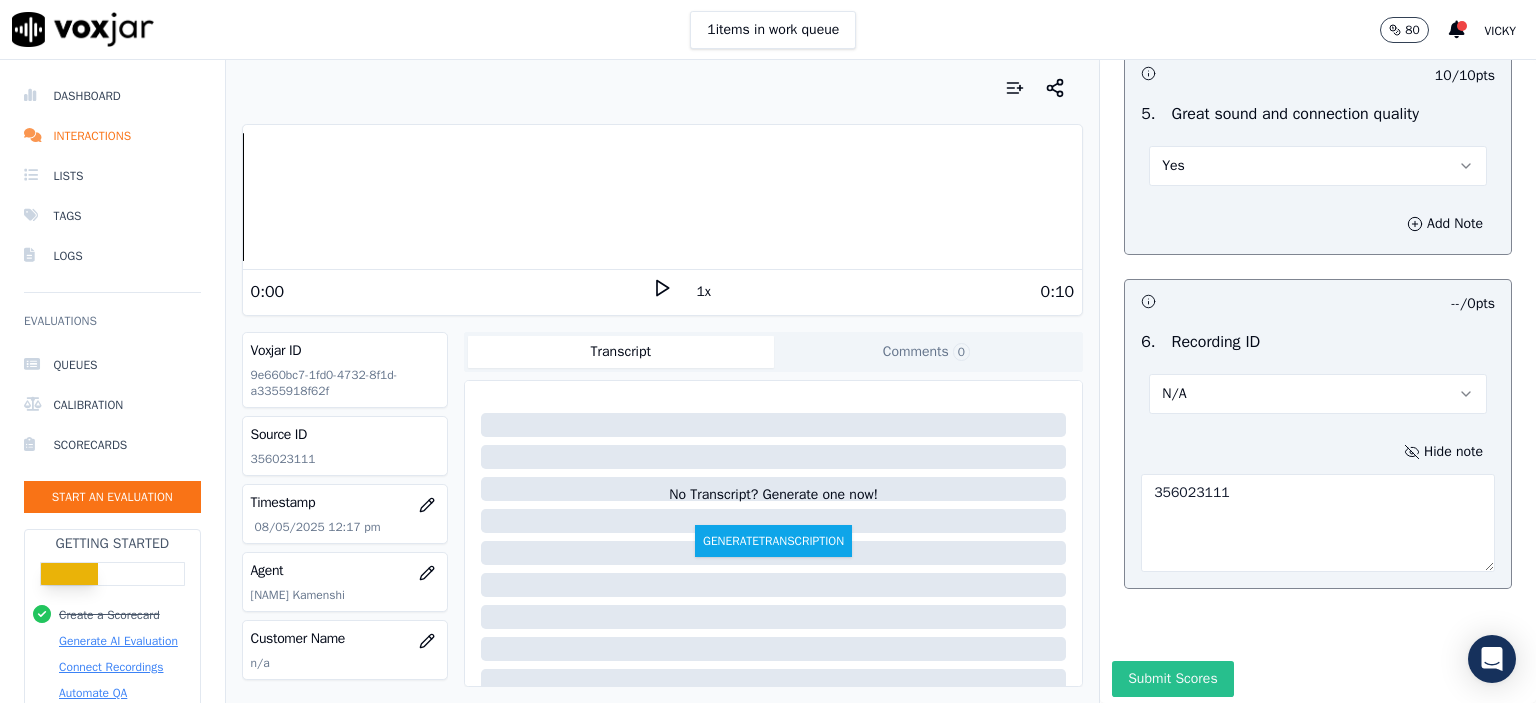 scroll, scrollTop: 3112, scrollLeft: 0, axis: vertical 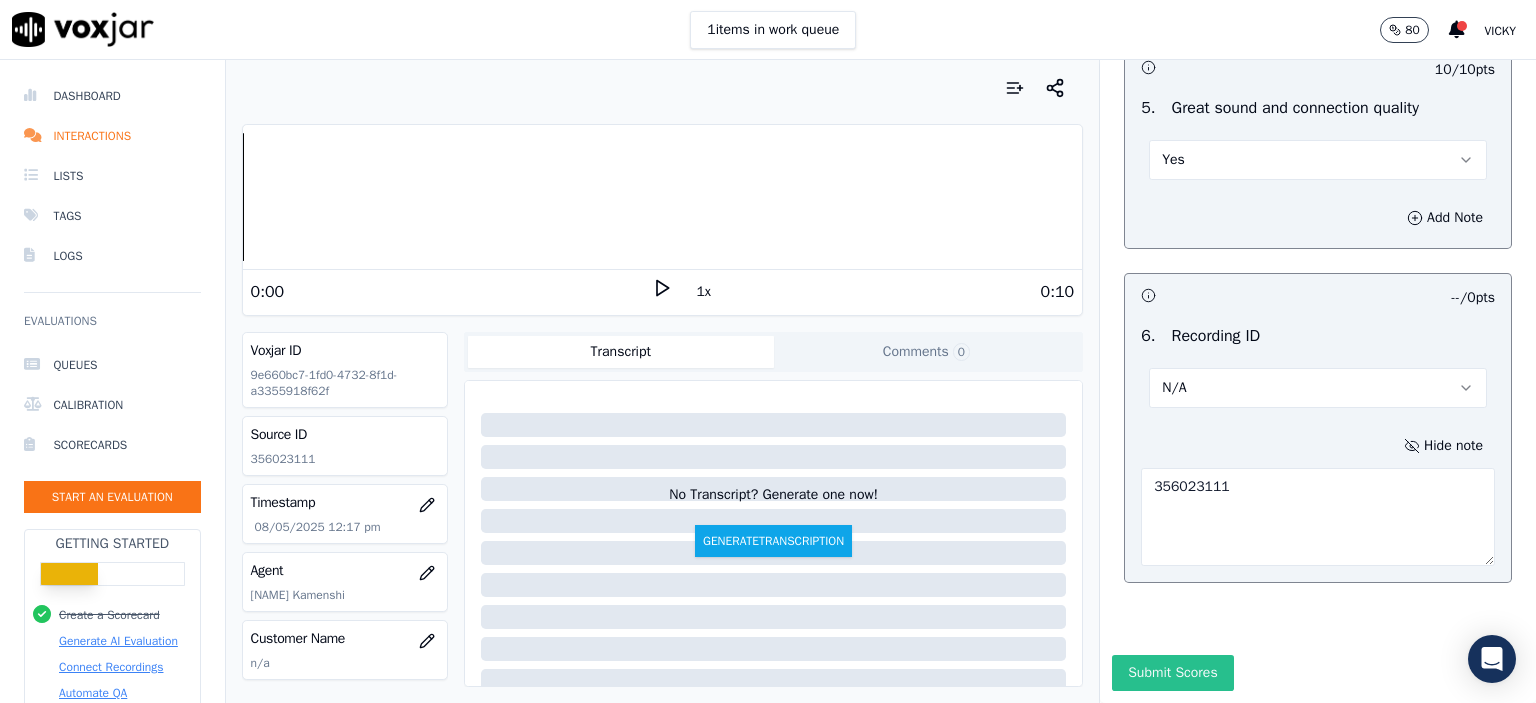 type on "356023111" 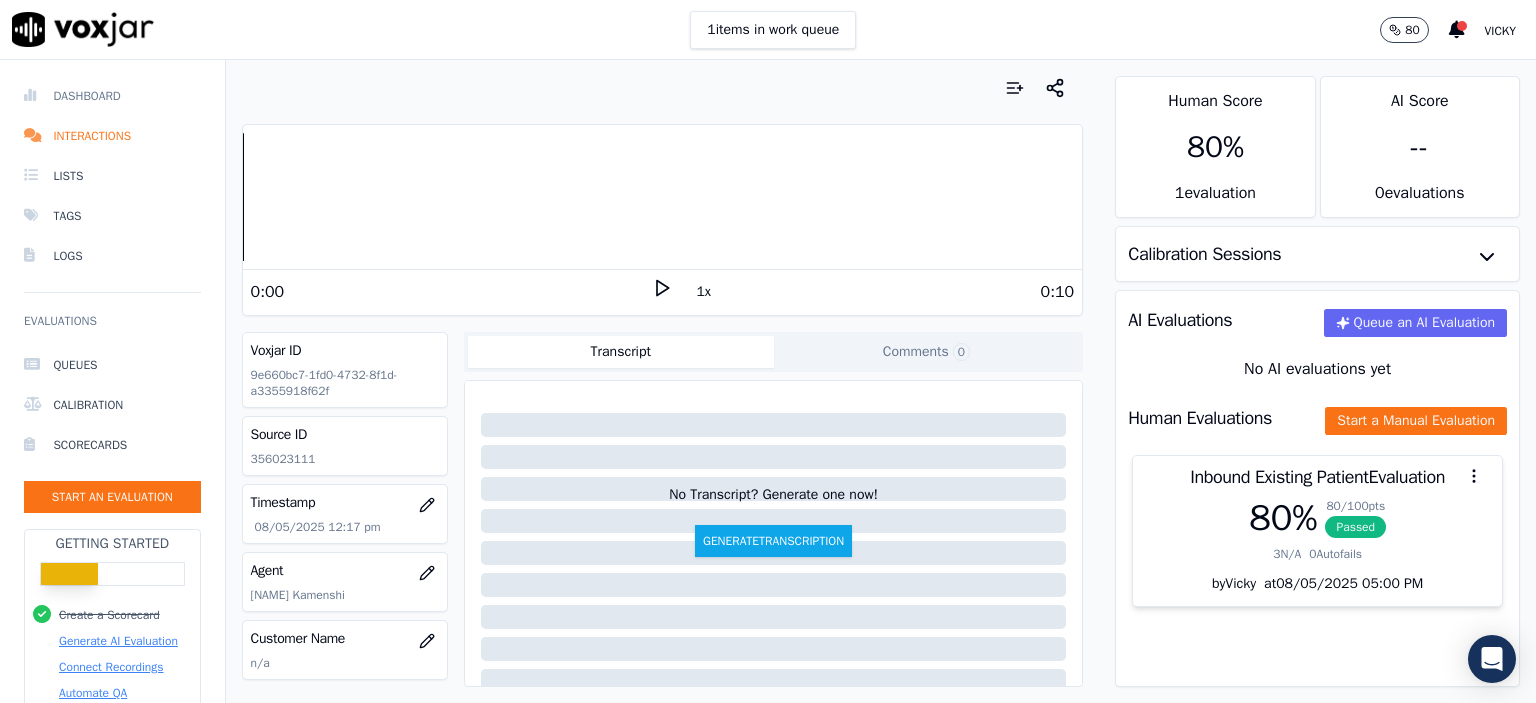 drag, startPoint x: 76, startPoint y: 83, endPoint x: 95, endPoint y: 86, distance: 19.235384 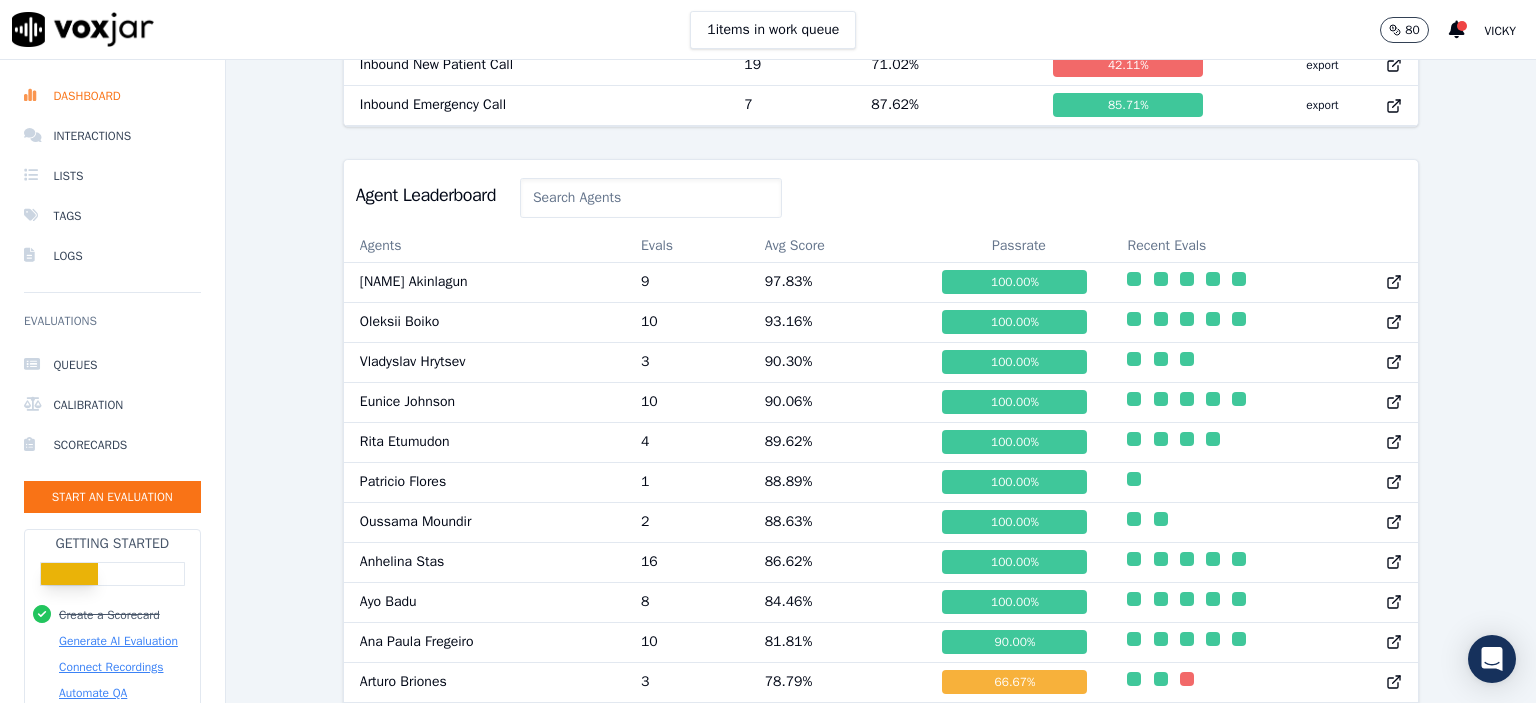 scroll, scrollTop: 1218, scrollLeft: 0, axis: vertical 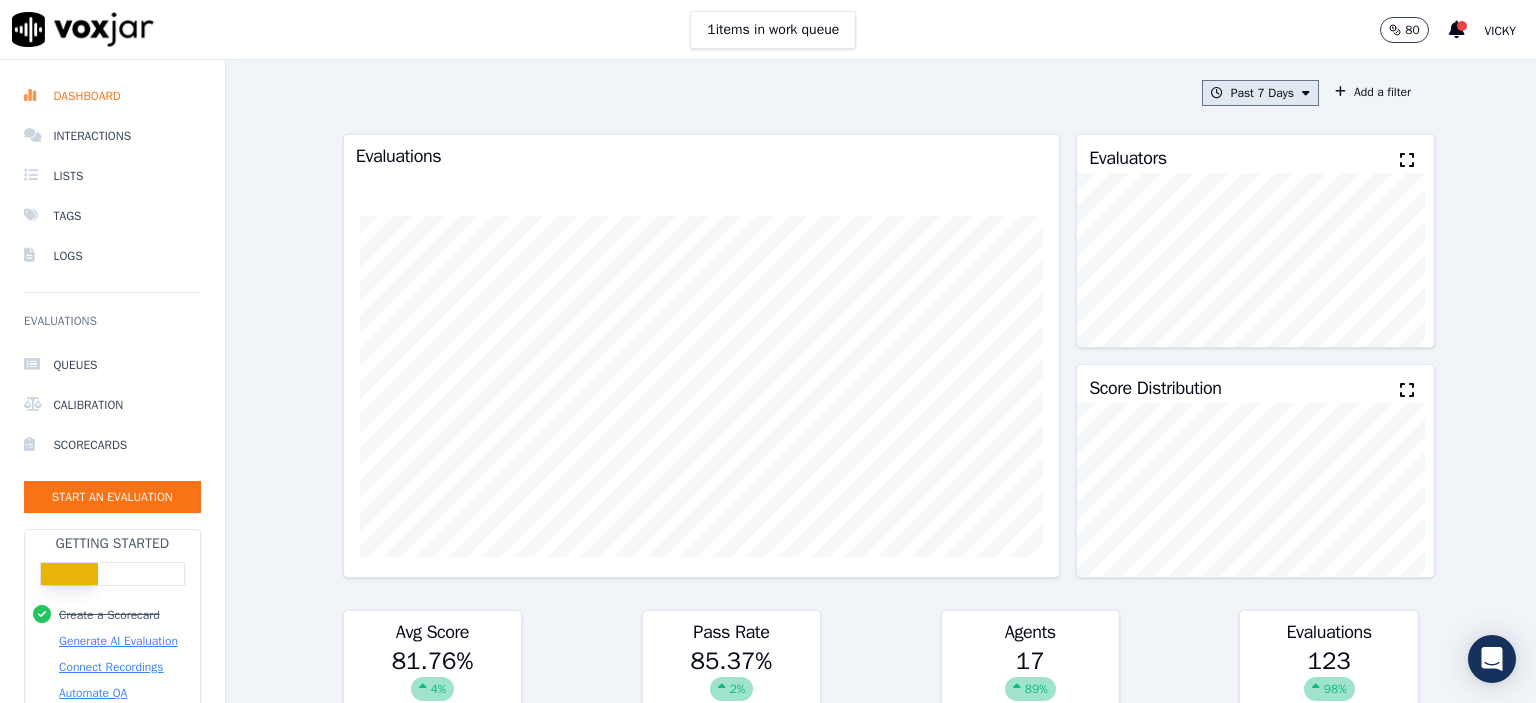 click on "Past 7 Days" at bounding box center (1260, 93) 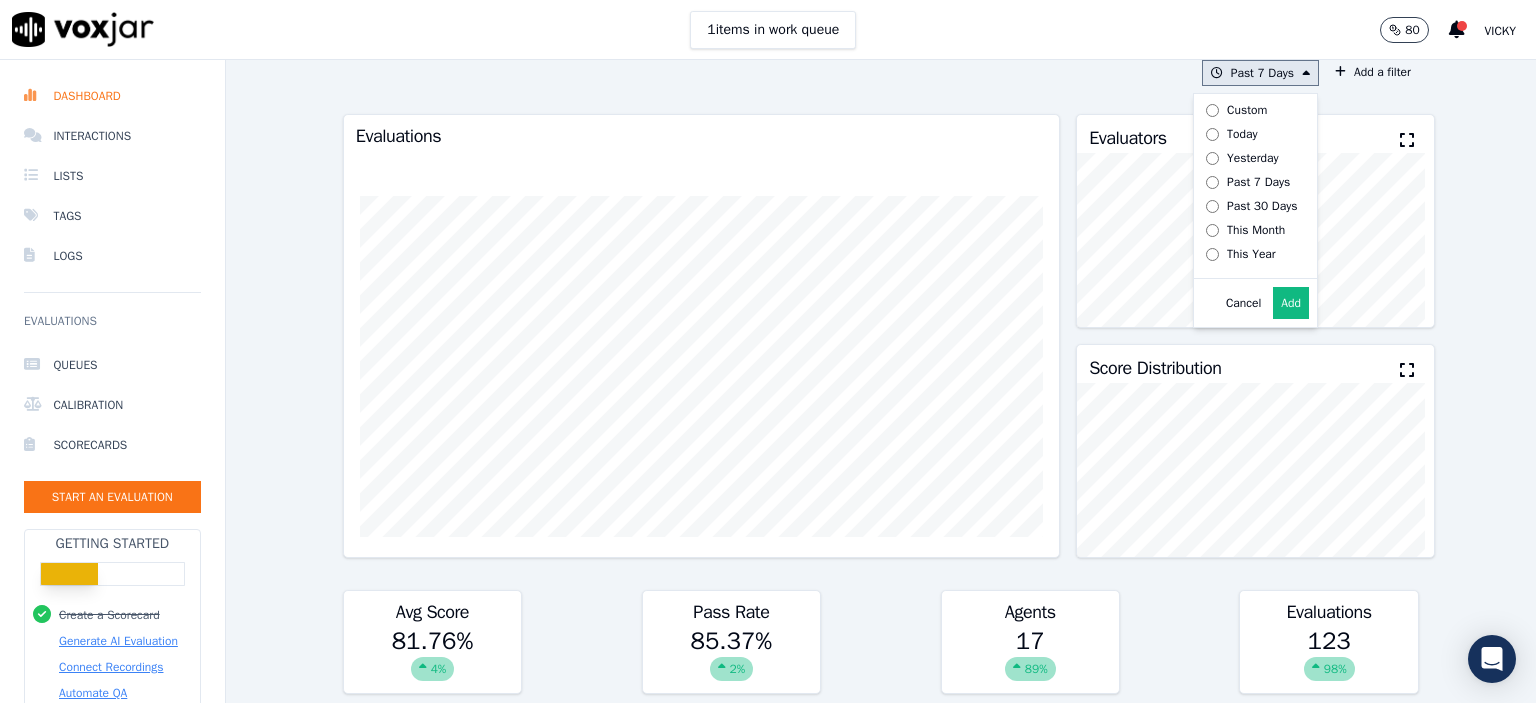 scroll, scrollTop: 0, scrollLeft: 0, axis: both 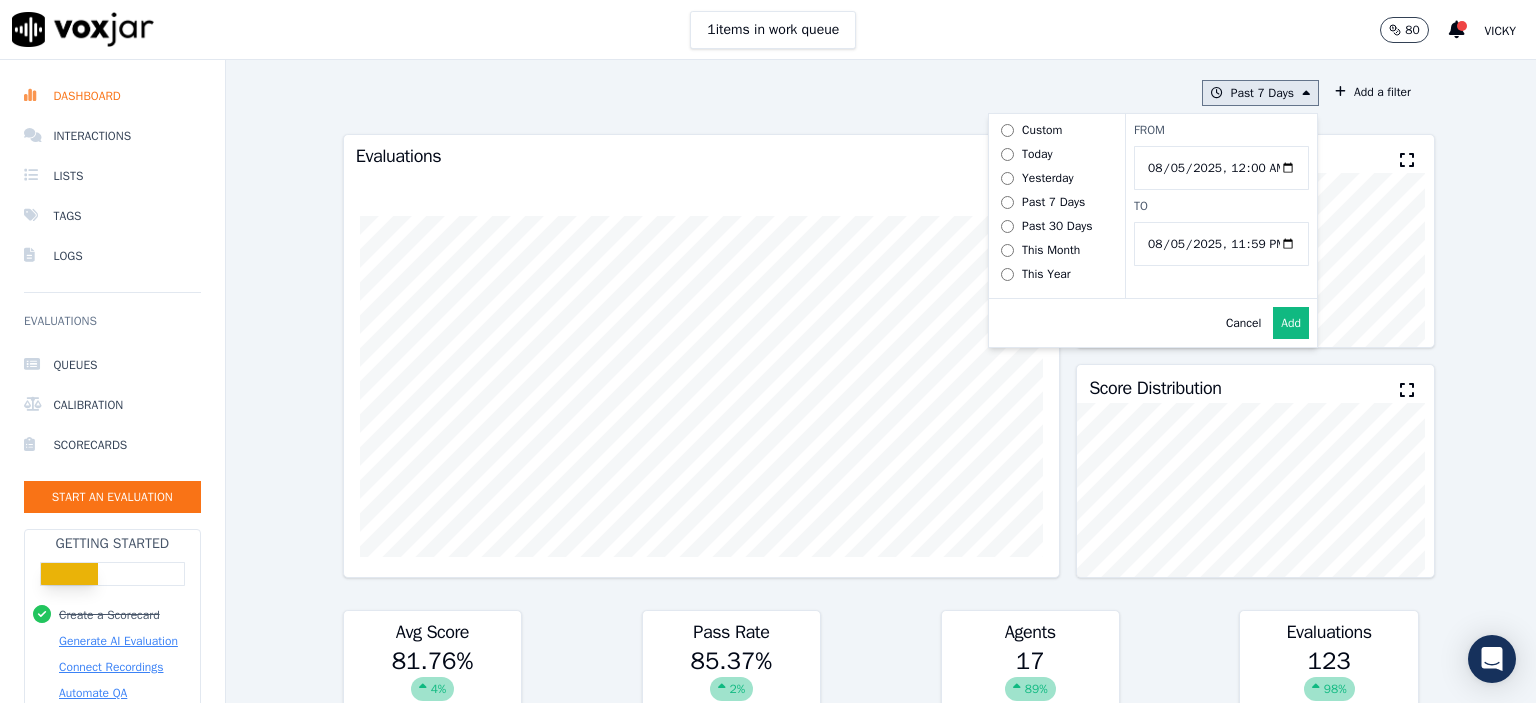 click on "From" at bounding box center [1221, 168] 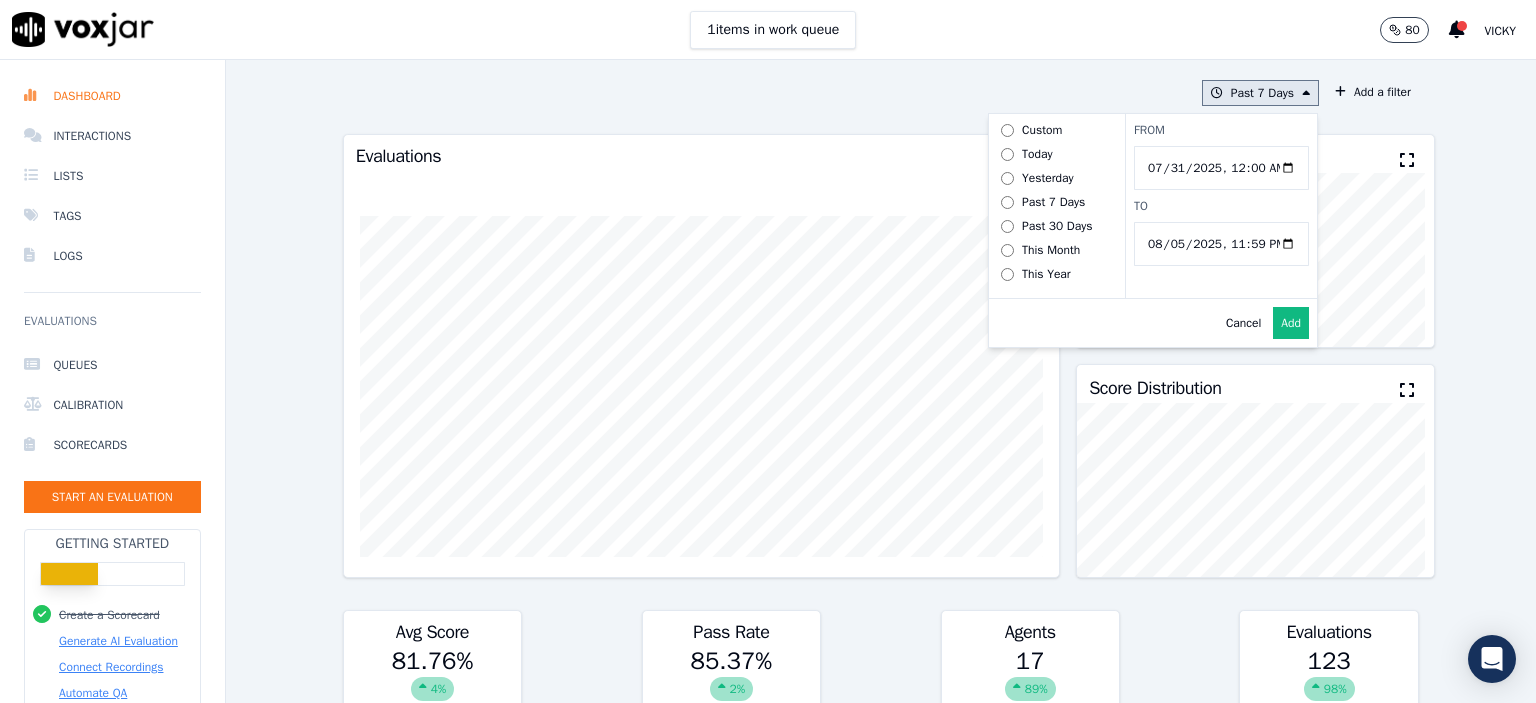 type on "2025-07-31T00:00" 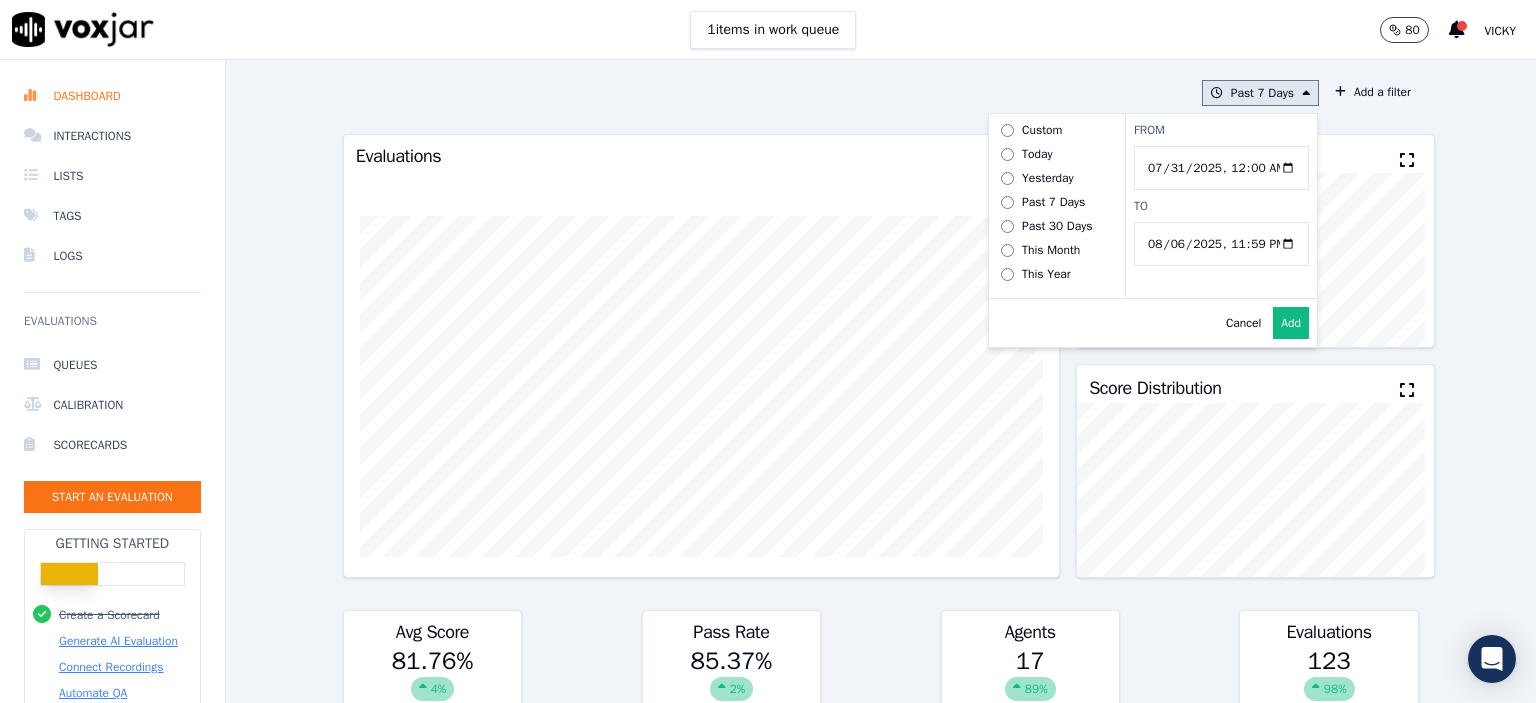 type on "2025-08-06T23:59" 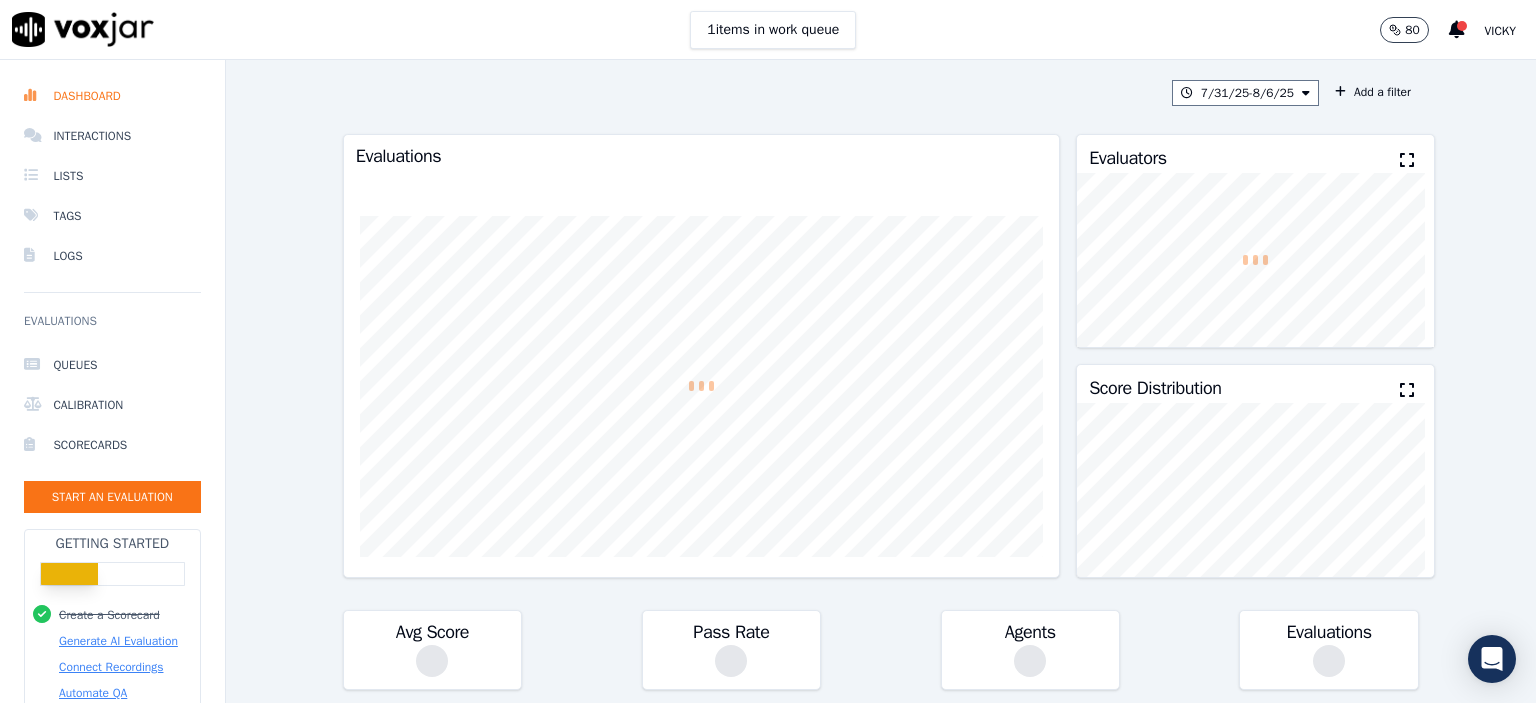 scroll, scrollTop: 0, scrollLeft: 0, axis: both 